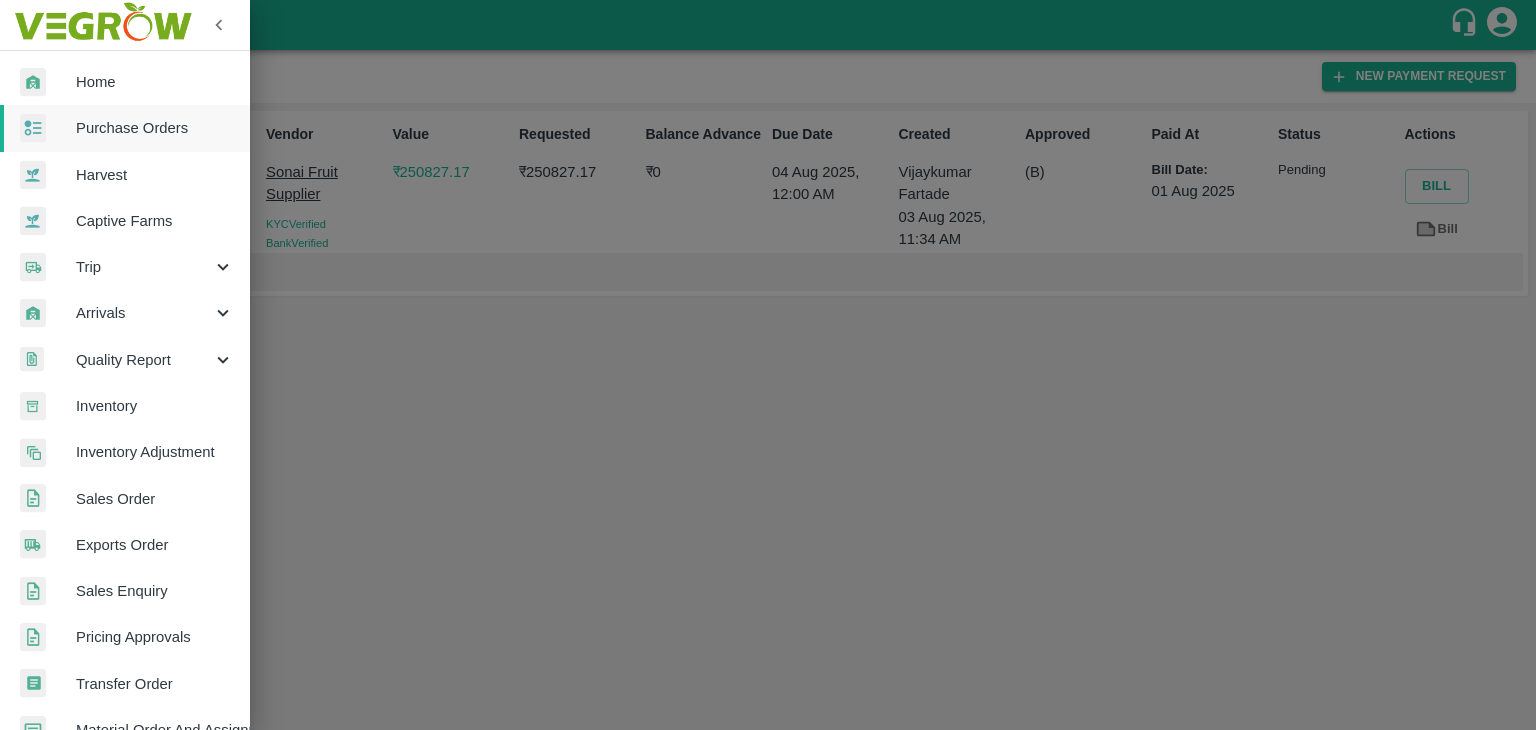 scroll, scrollTop: 0, scrollLeft: 0, axis: both 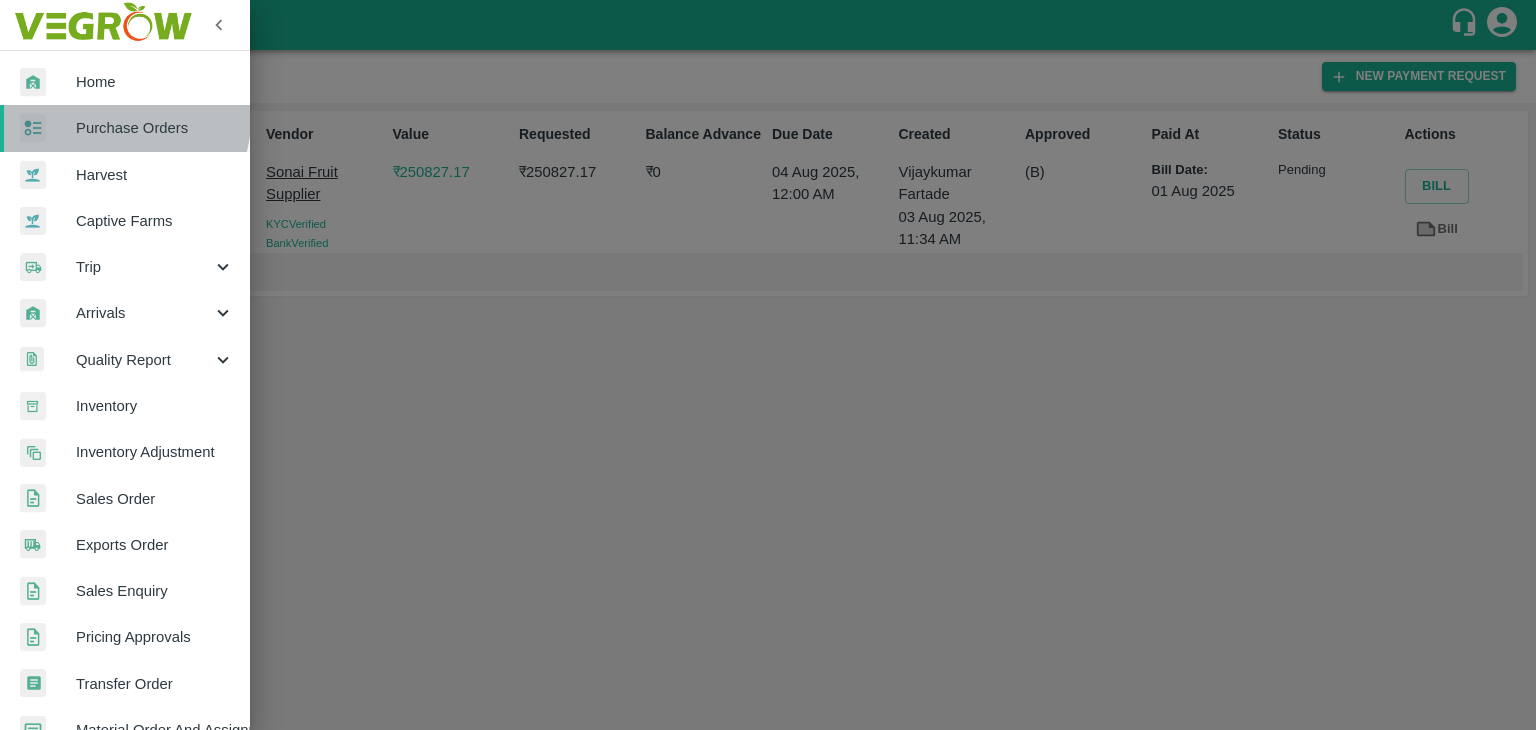 click on "Purchase Orders" at bounding box center [155, 128] 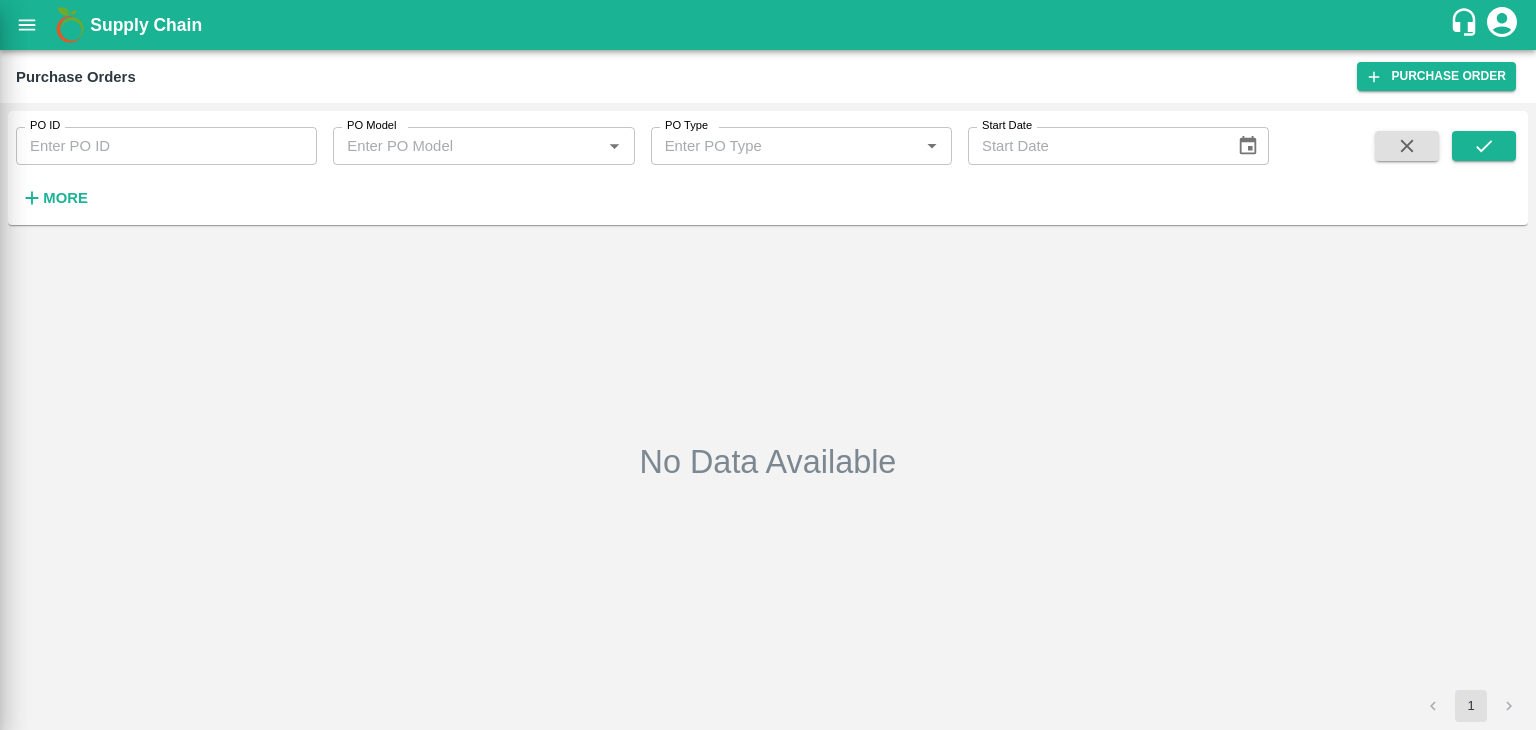 click at bounding box center [768, 365] 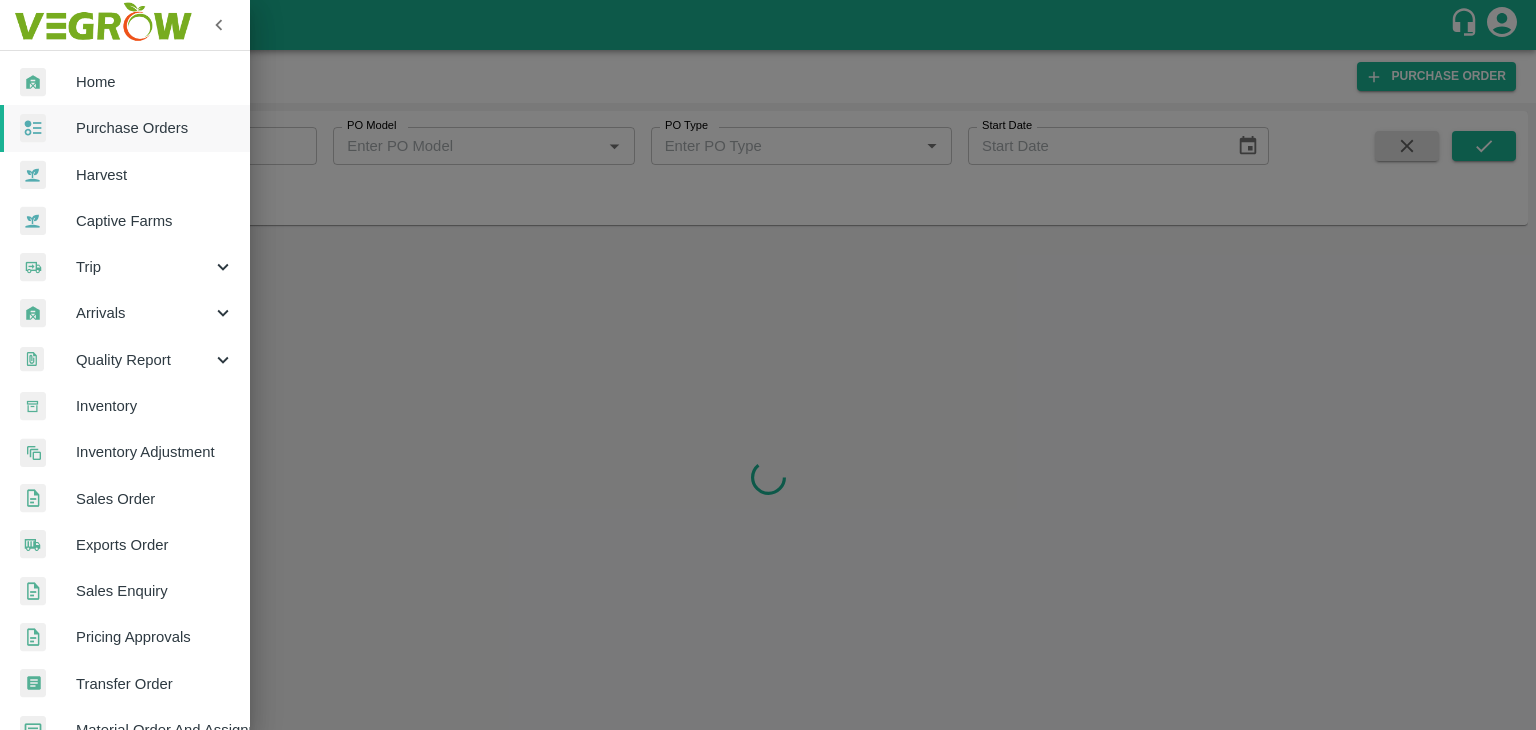 click at bounding box center [768, 365] 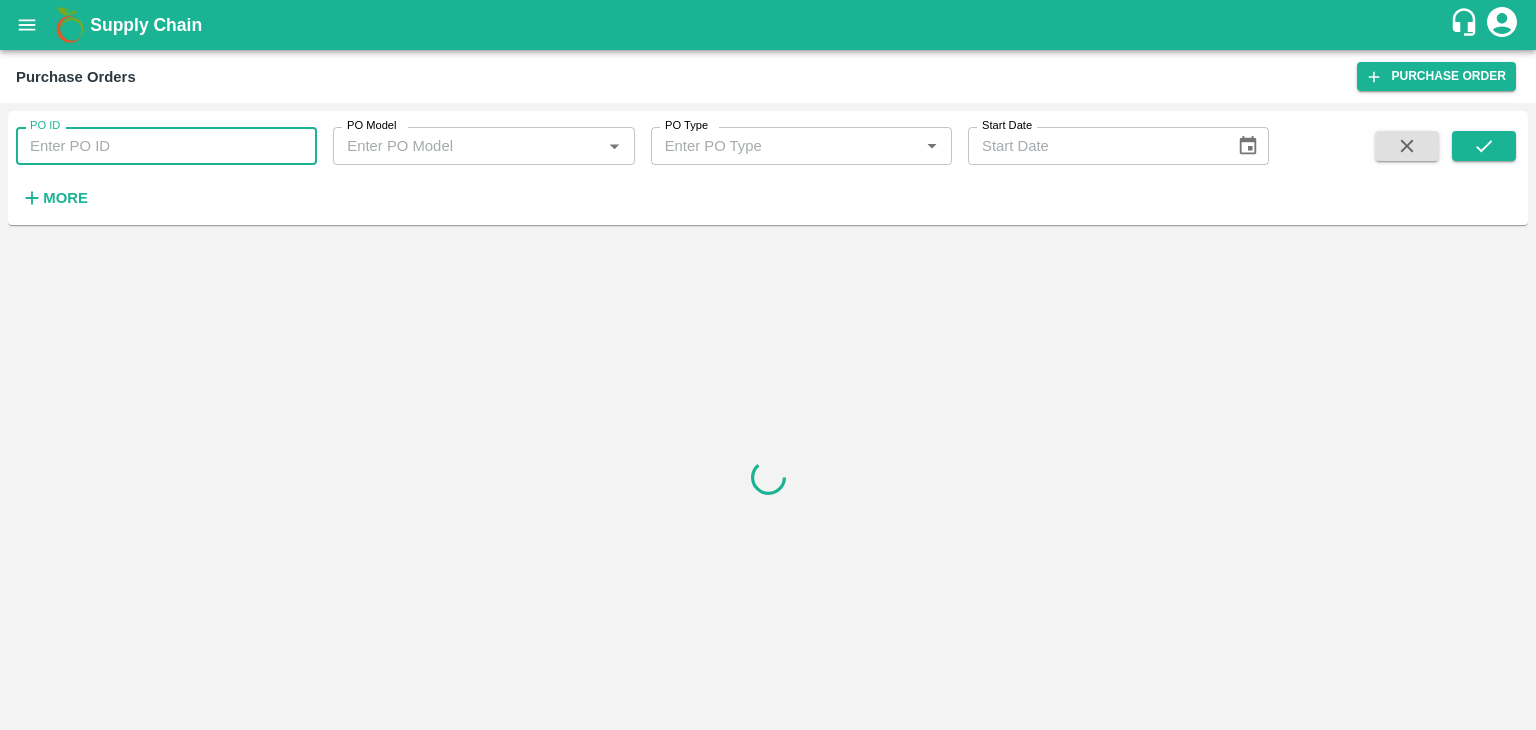 click on "PO ID" at bounding box center (166, 146) 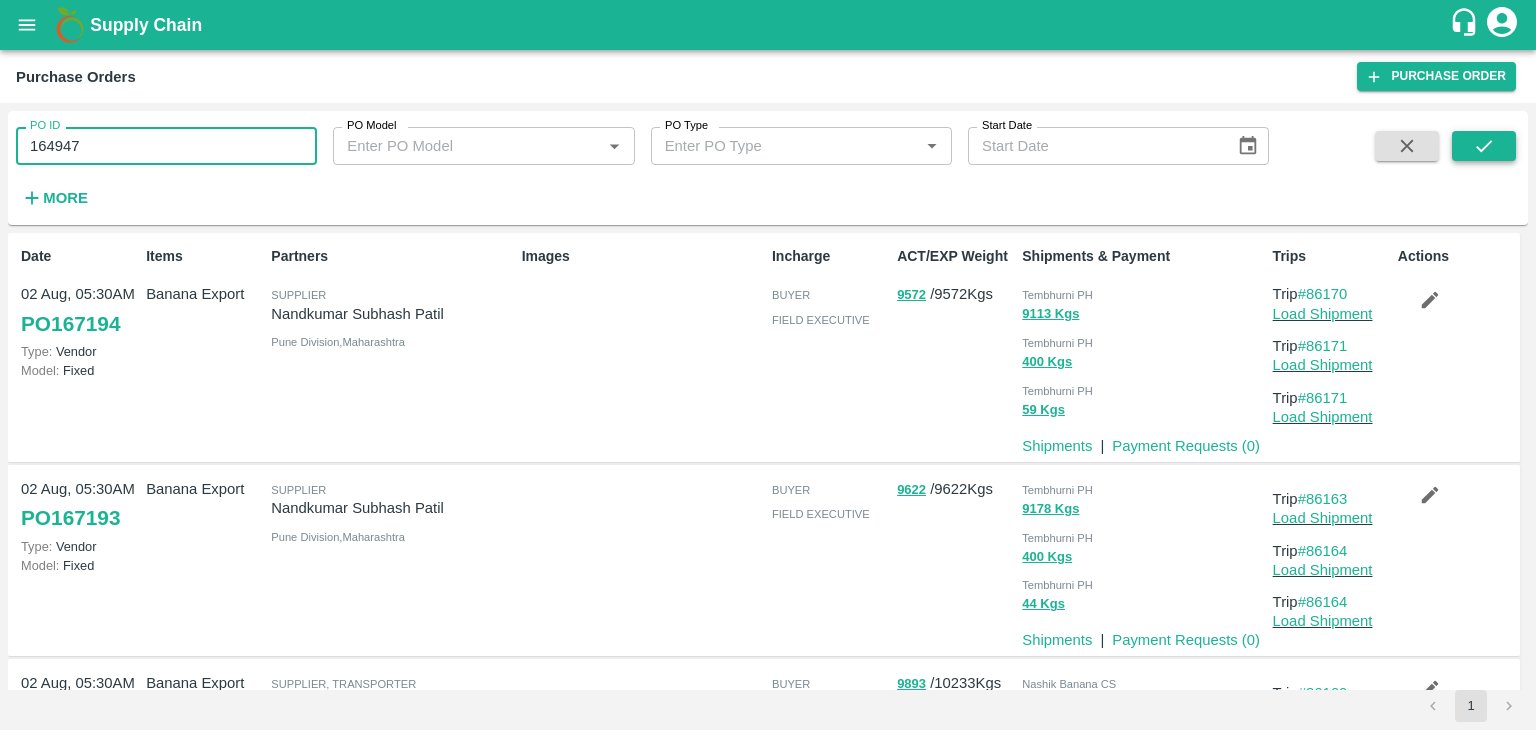 type on "164947" 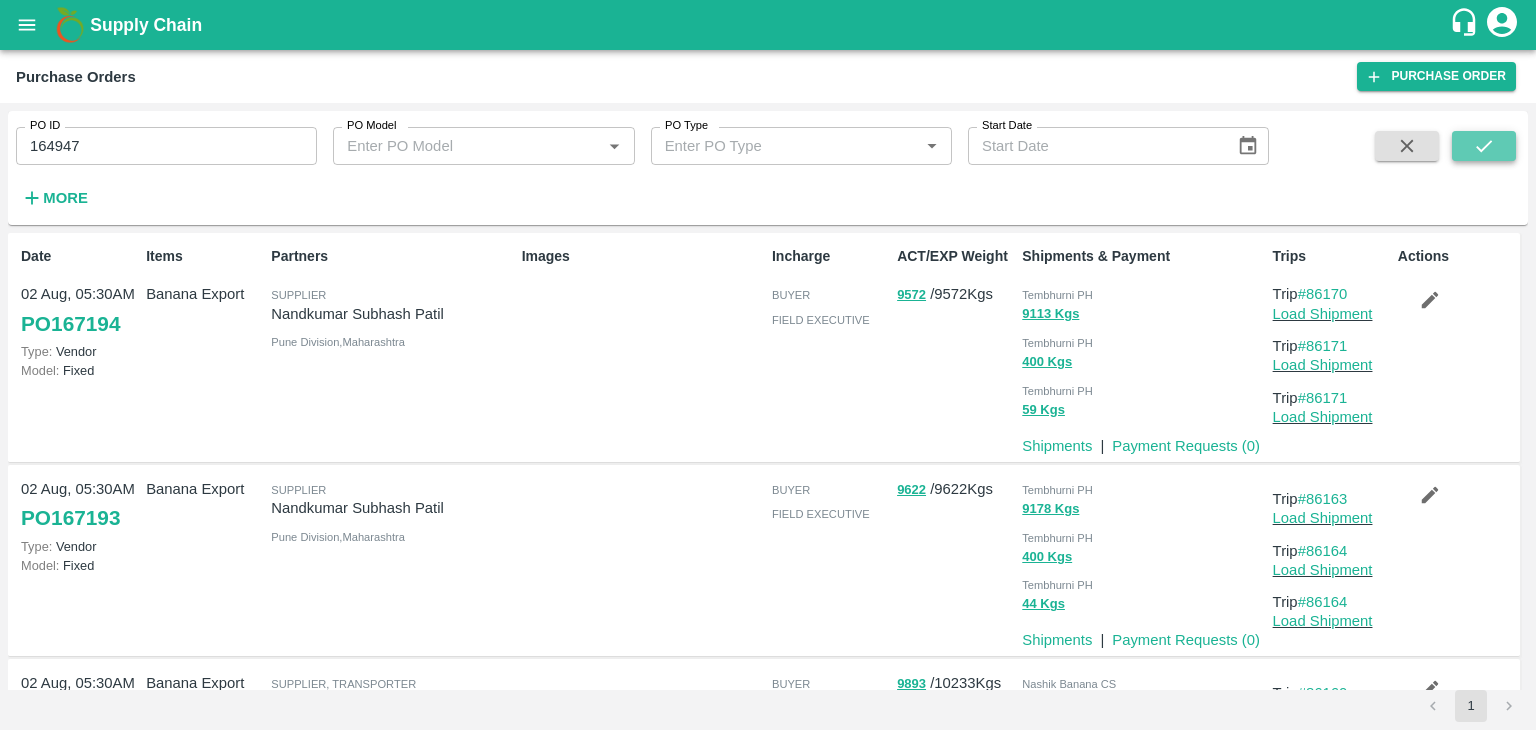 click 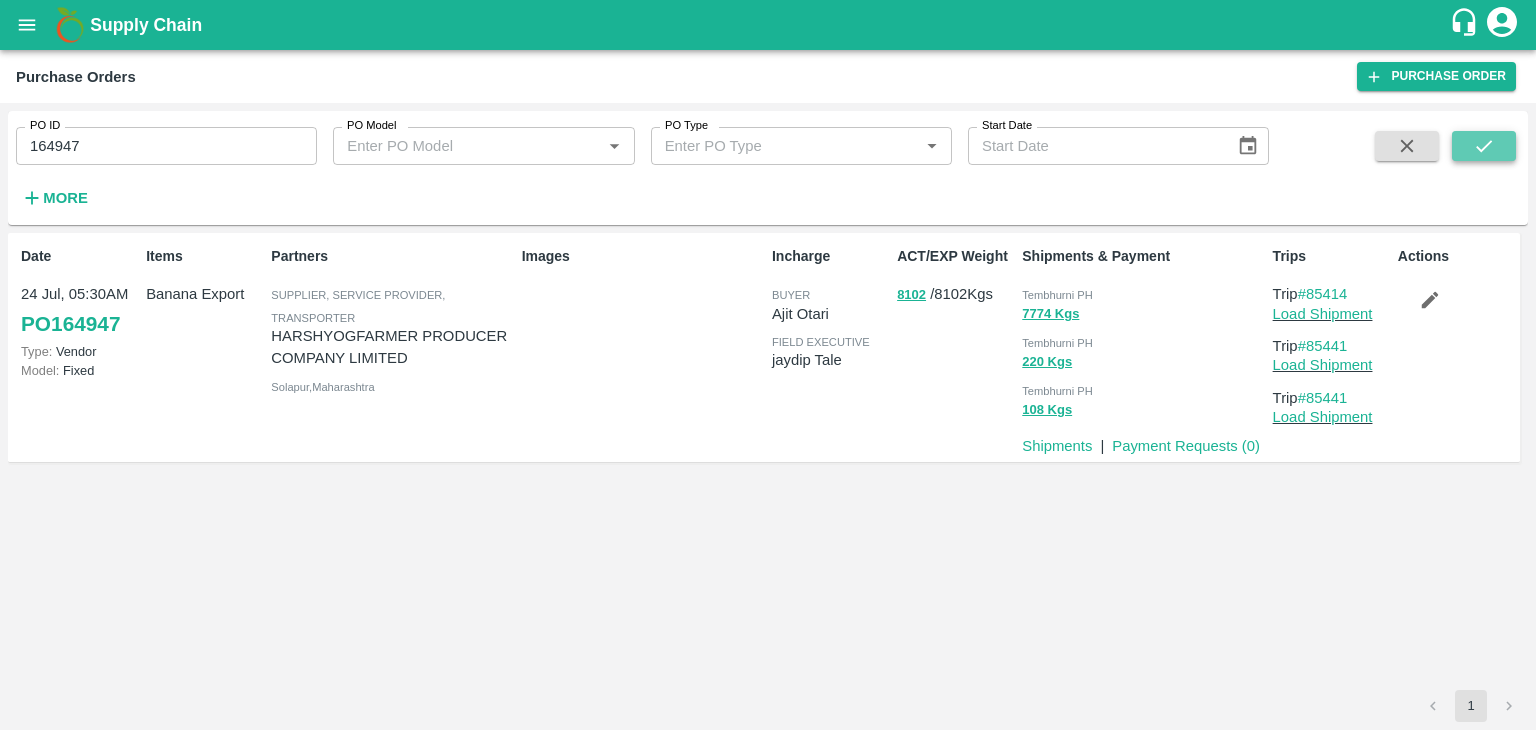 click 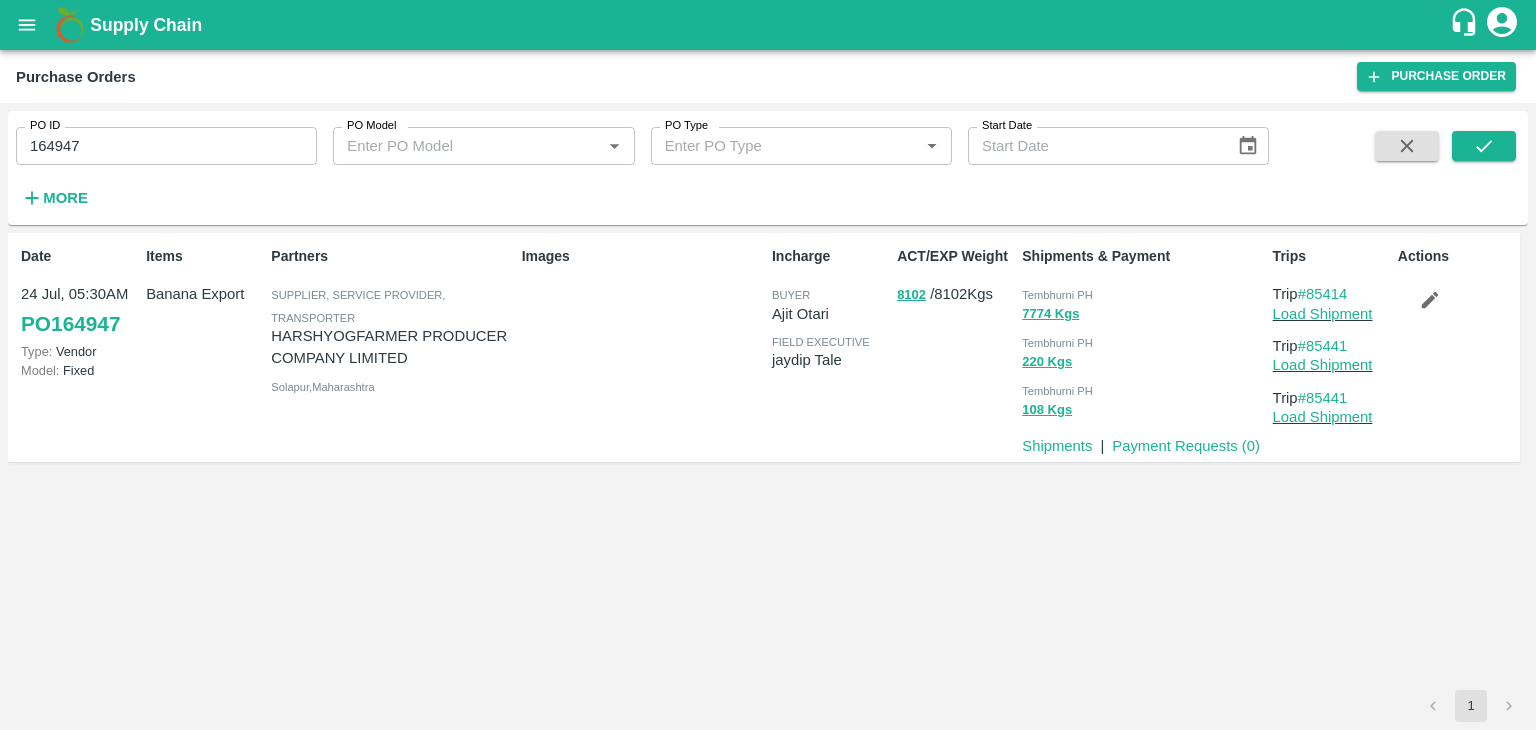 click on "Payment Requests ( 0 )" at bounding box center (1182, 442) 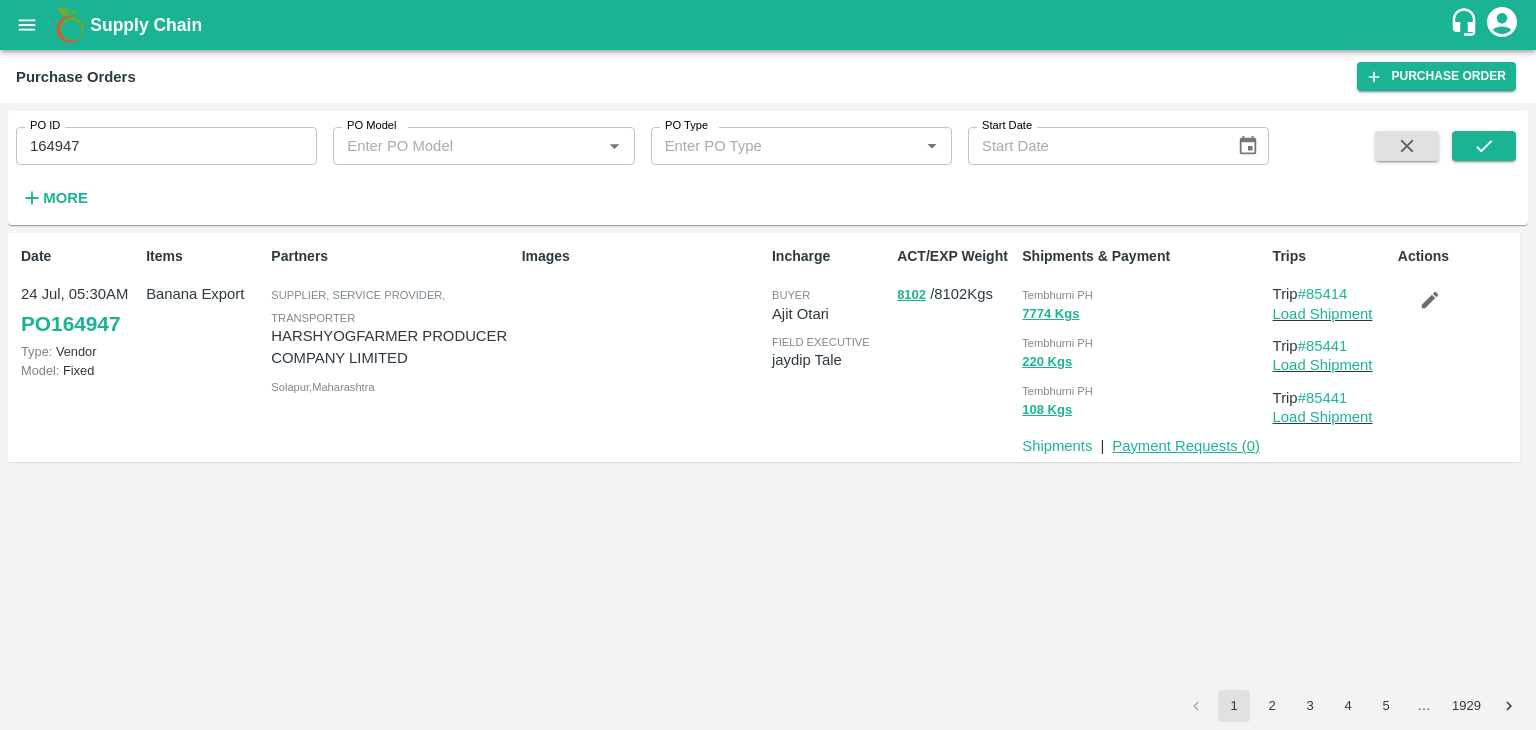 click on "Payment Requests ( 0 )" at bounding box center [1186, 446] 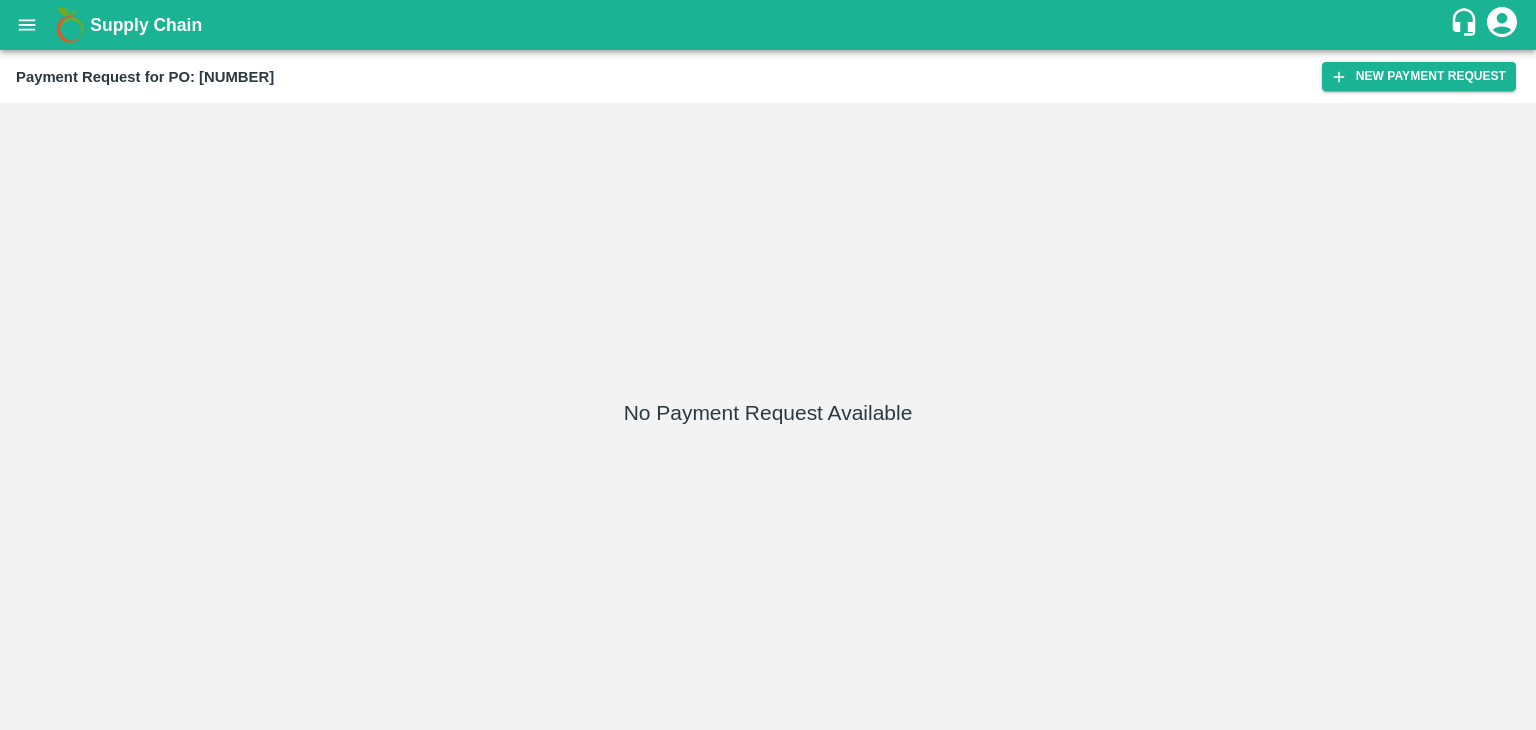 scroll, scrollTop: 0, scrollLeft: 0, axis: both 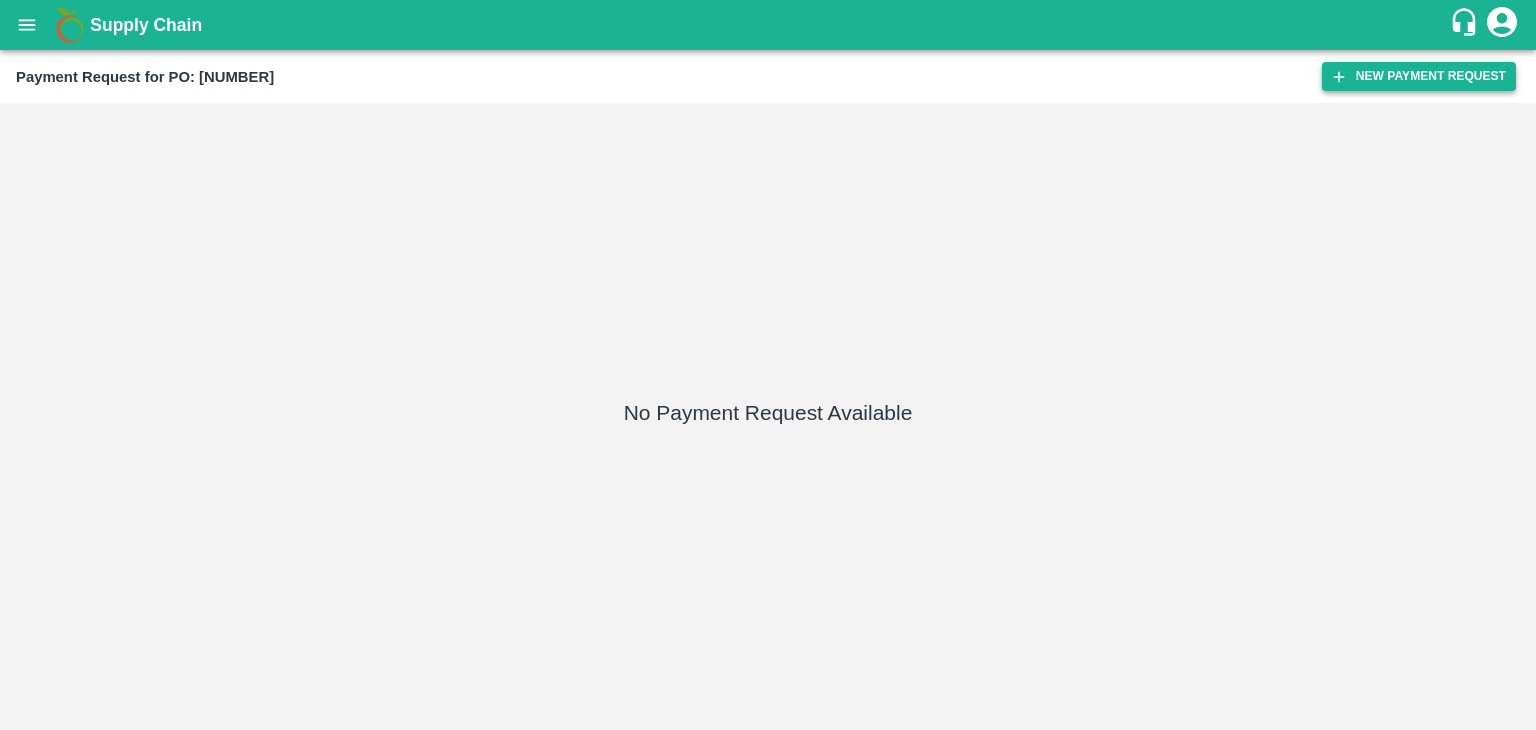 click on "New Payment Request" at bounding box center [1419, 76] 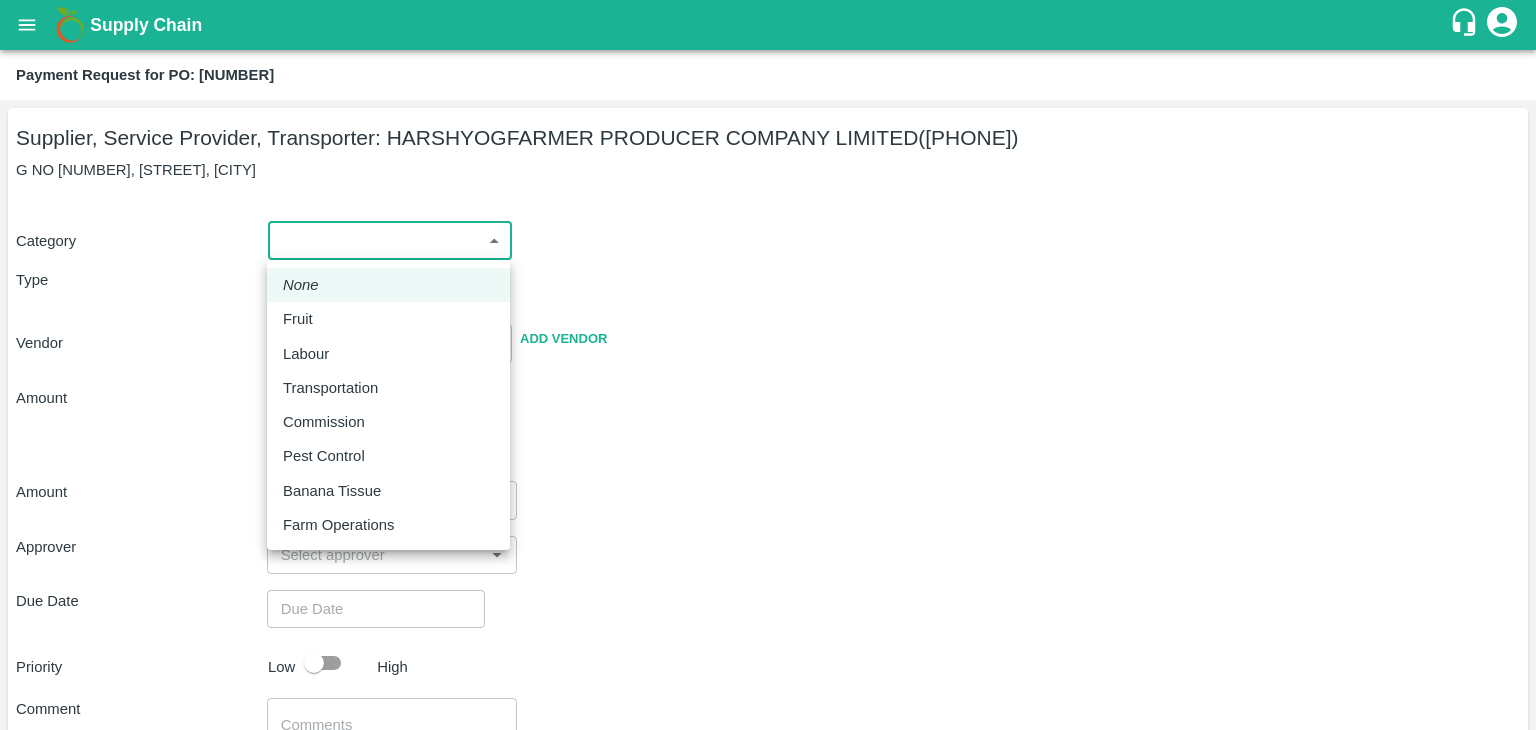 drag, startPoint x: 308, startPoint y: 229, endPoint x: 336, endPoint y: 309, distance: 84.758484 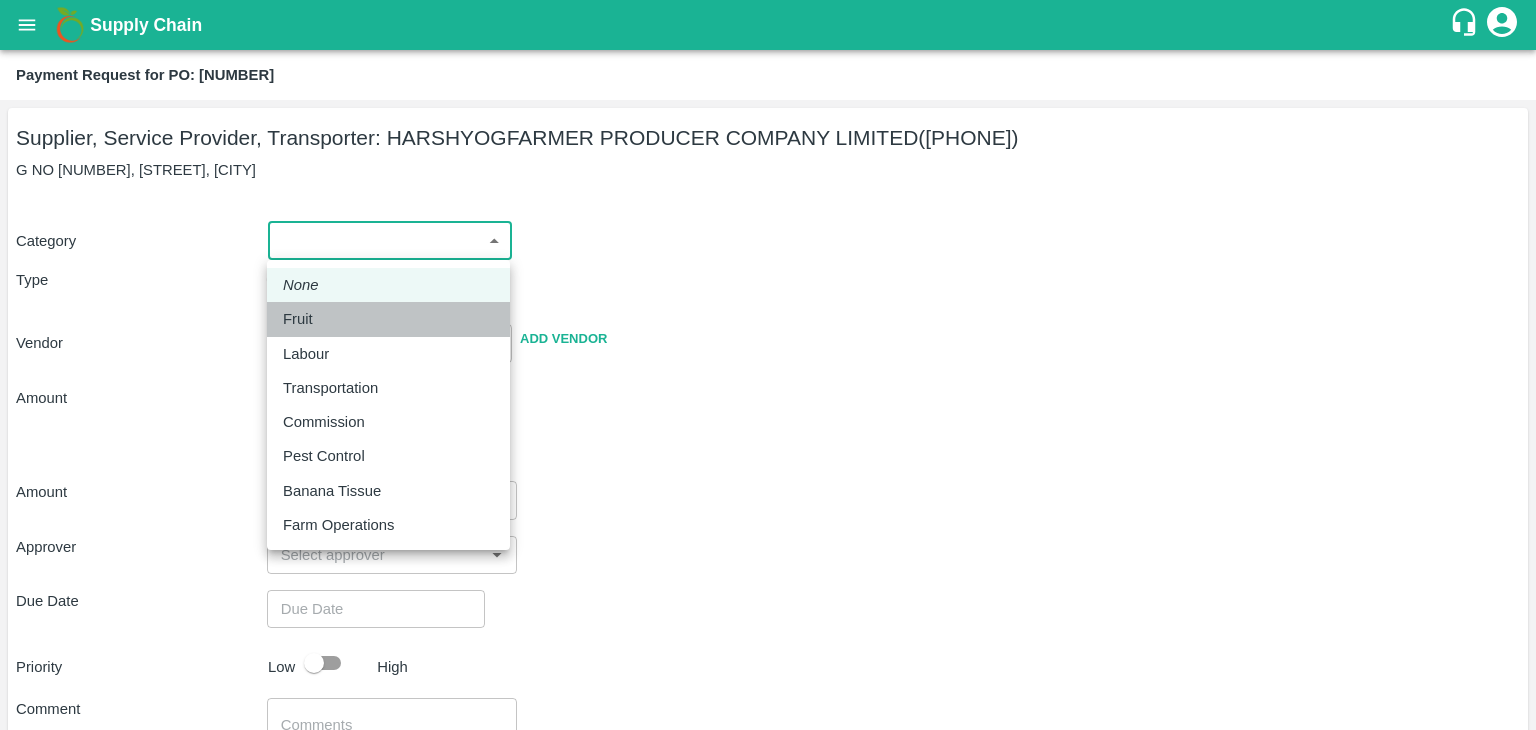 click on "Fruit" at bounding box center [388, 319] 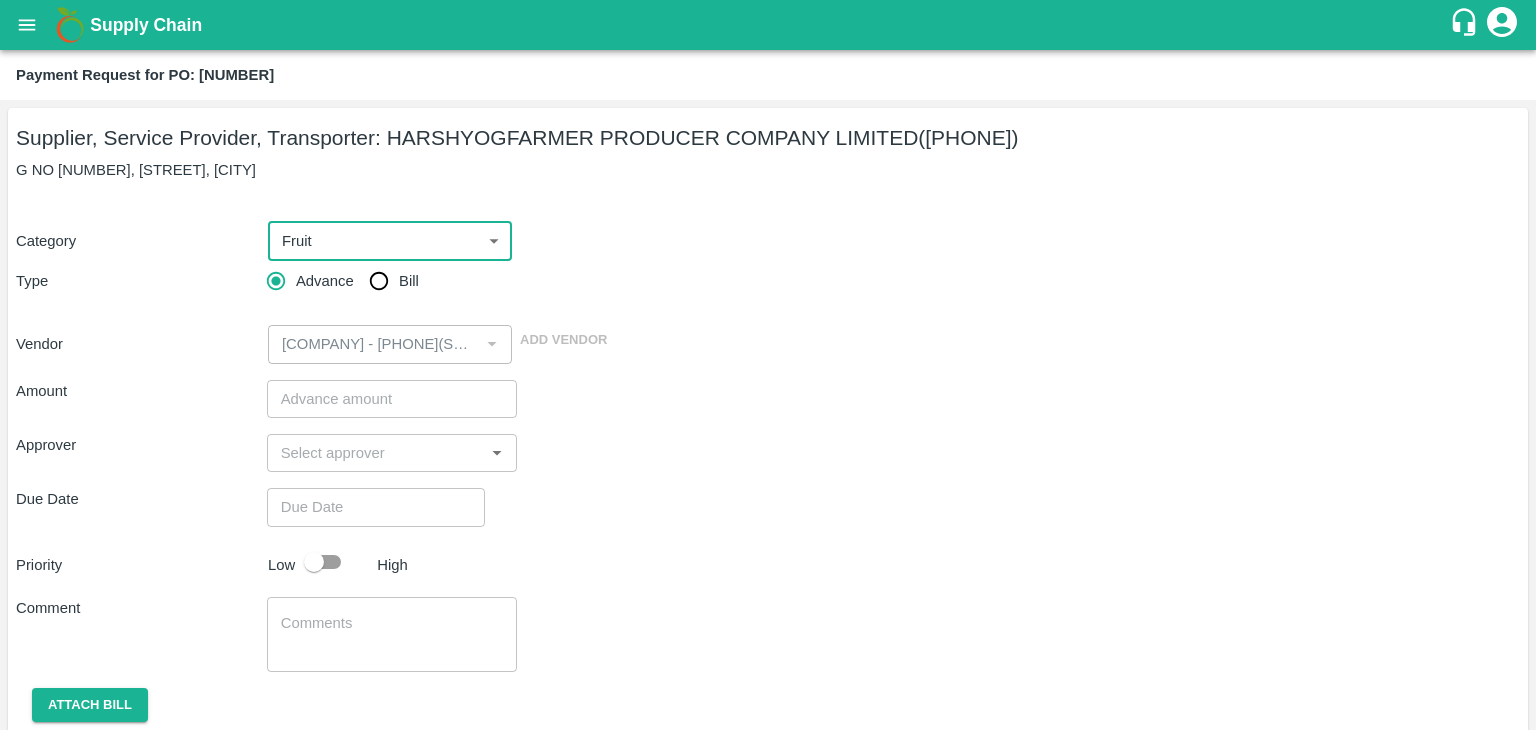 click on "Bill" at bounding box center [379, 281] 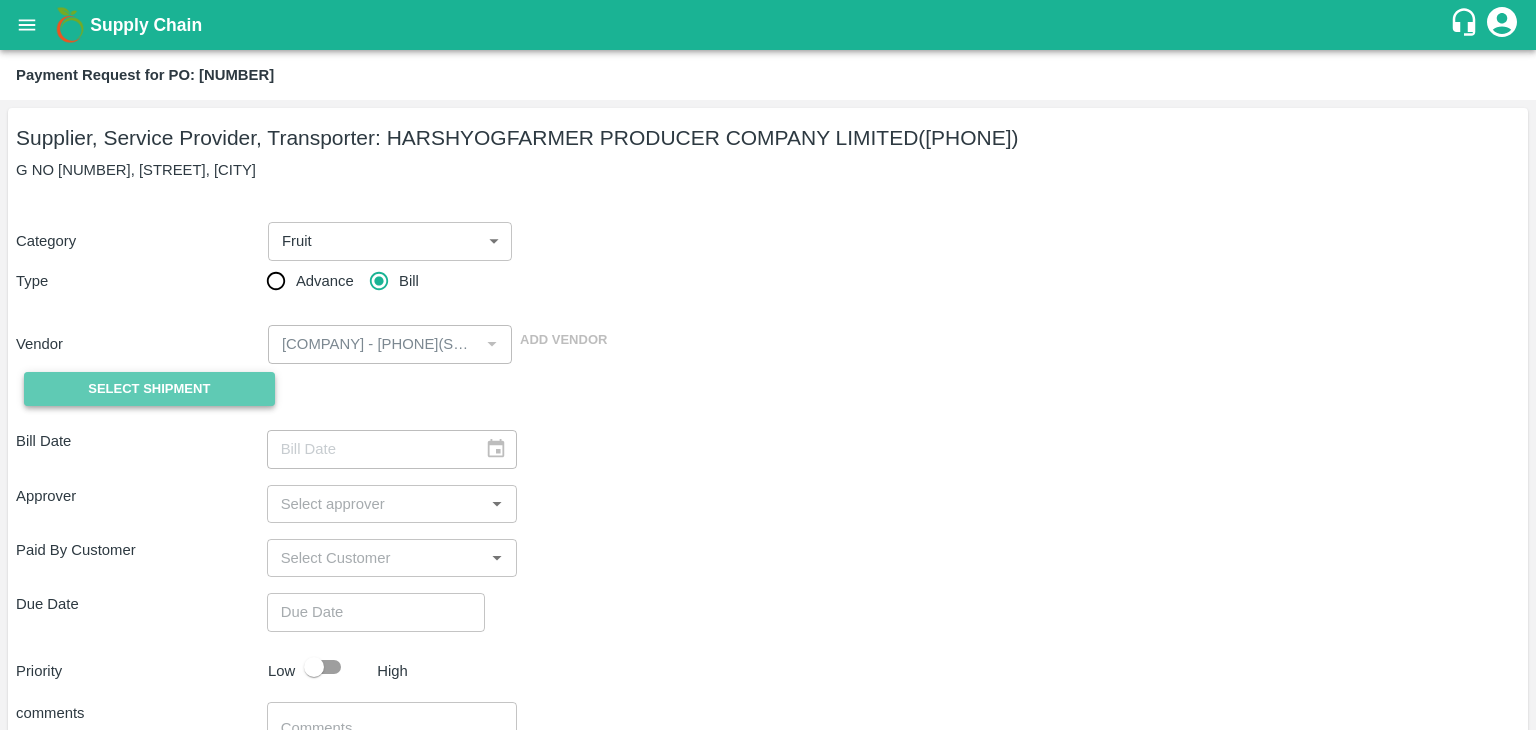 click on "Select Shipment" at bounding box center [149, 389] 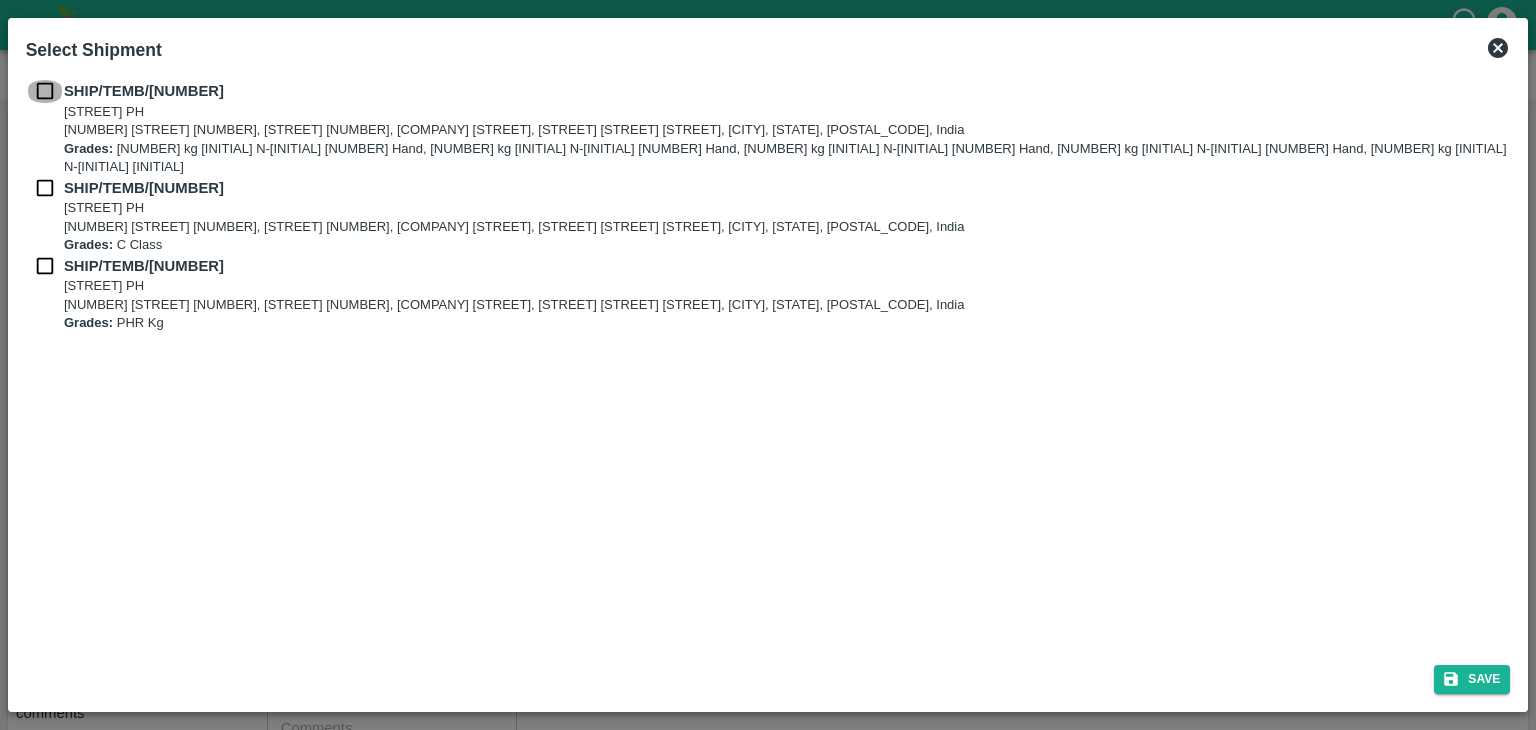 click at bounding box center (45, 91) 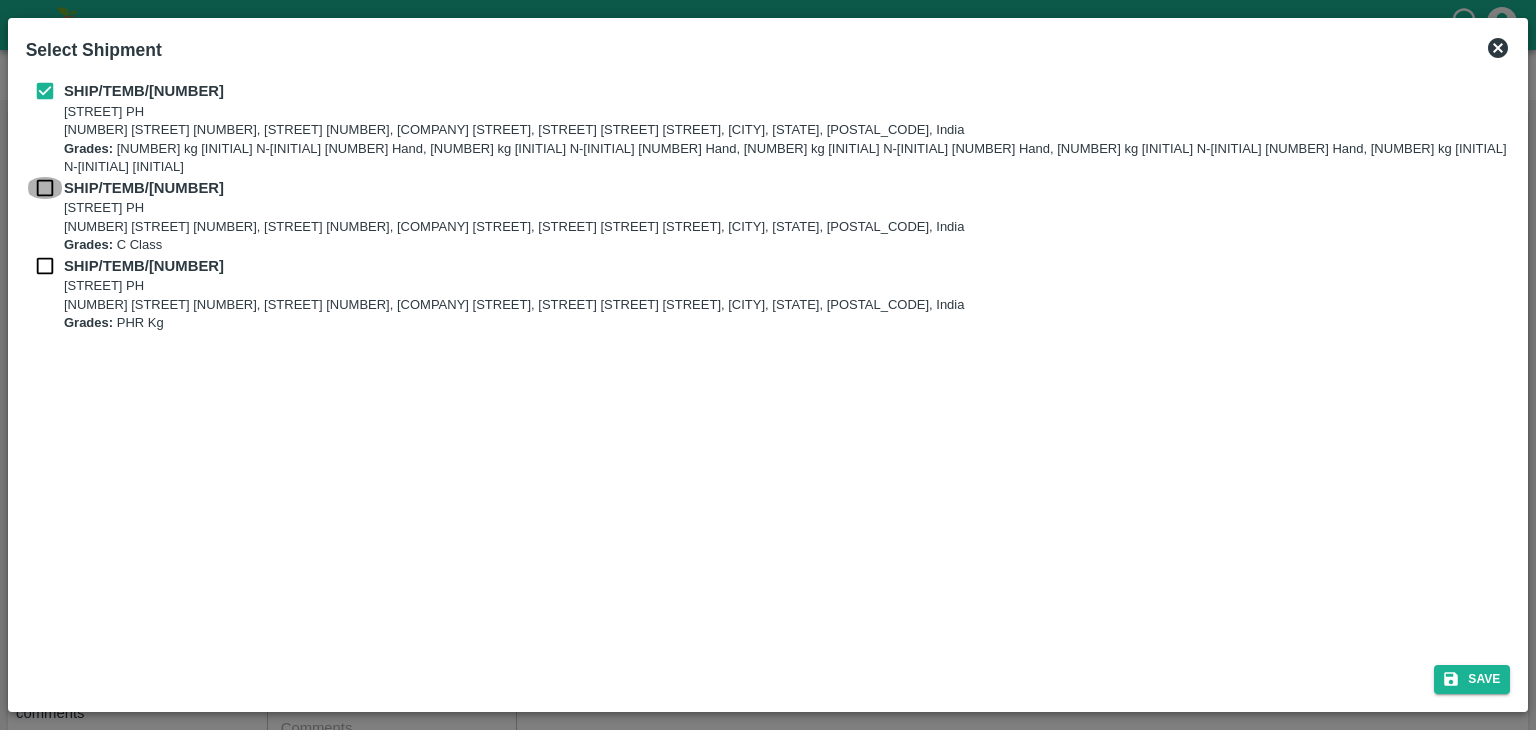 click at bounding box center [45, 188] 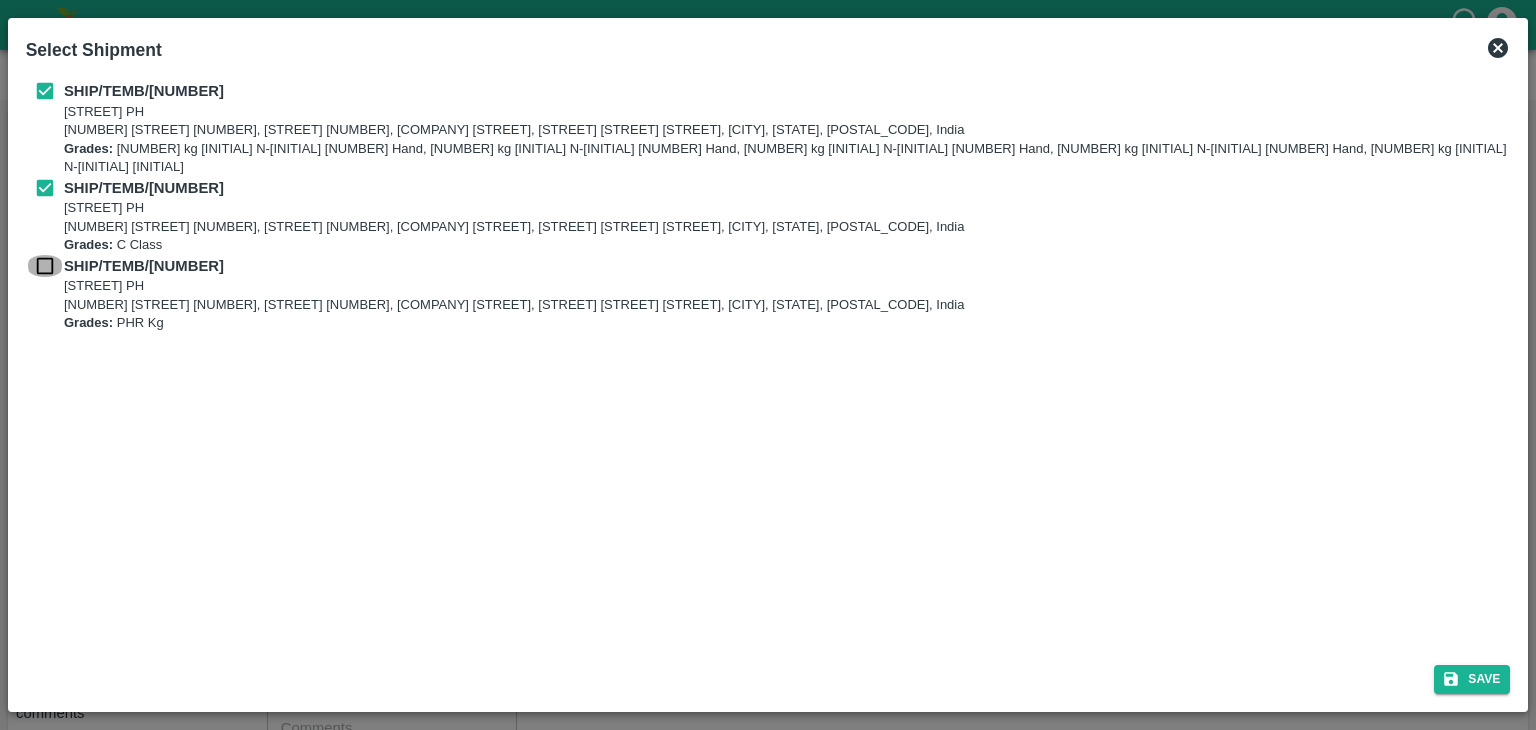 click at bounding box center (45, 266) 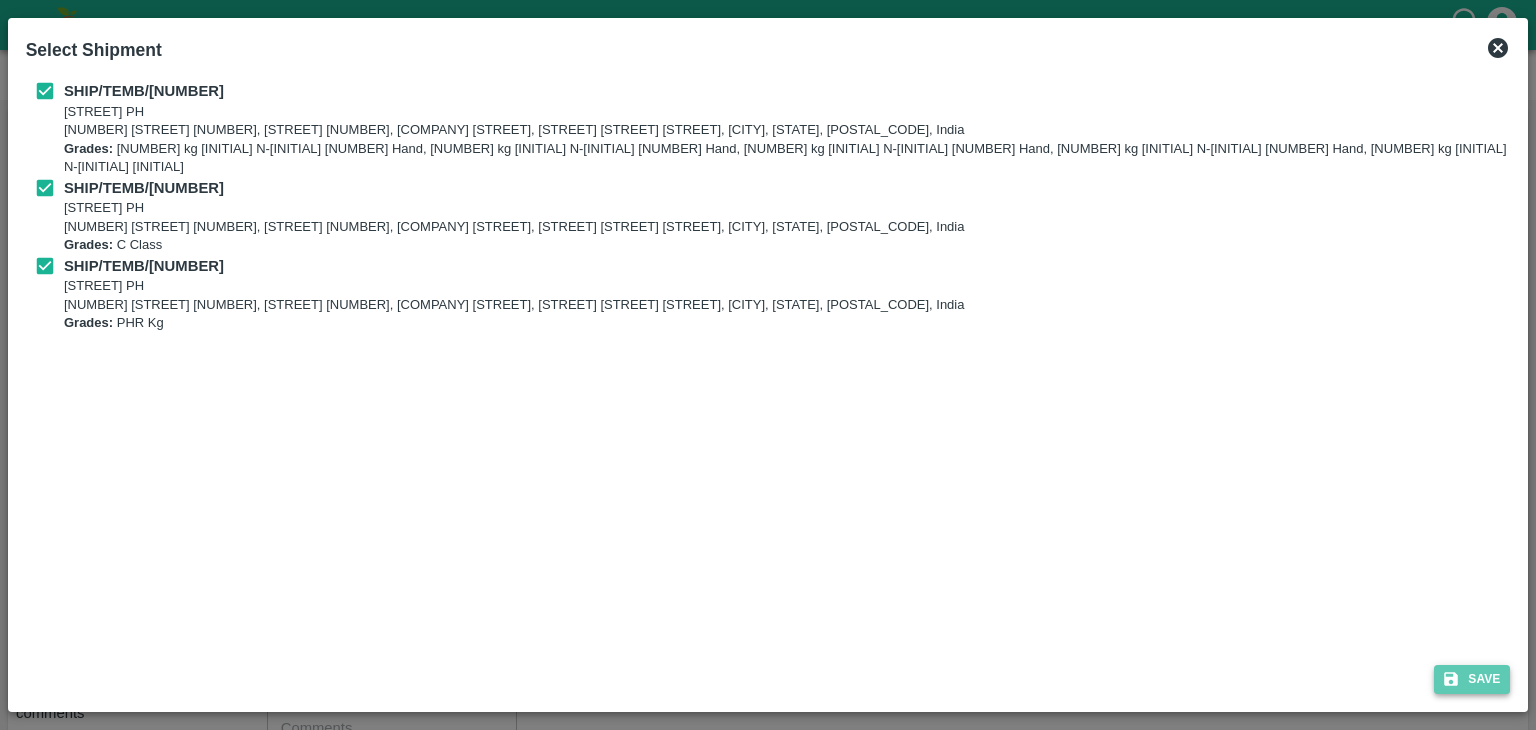 click on "Save" at bounding box center [1472, 679] 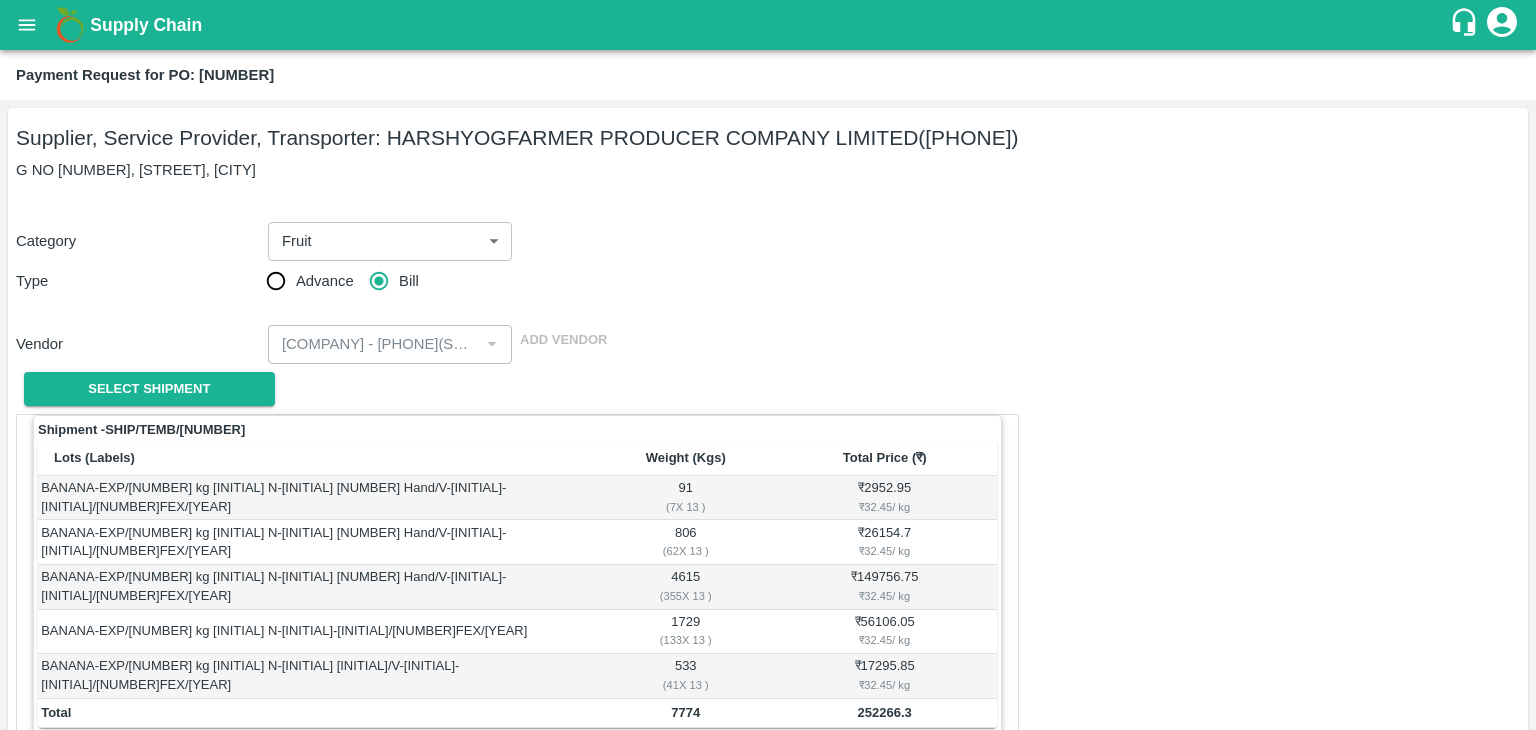 scroll, scrollTop: 980, scrollLeft: 0, axis: vertical 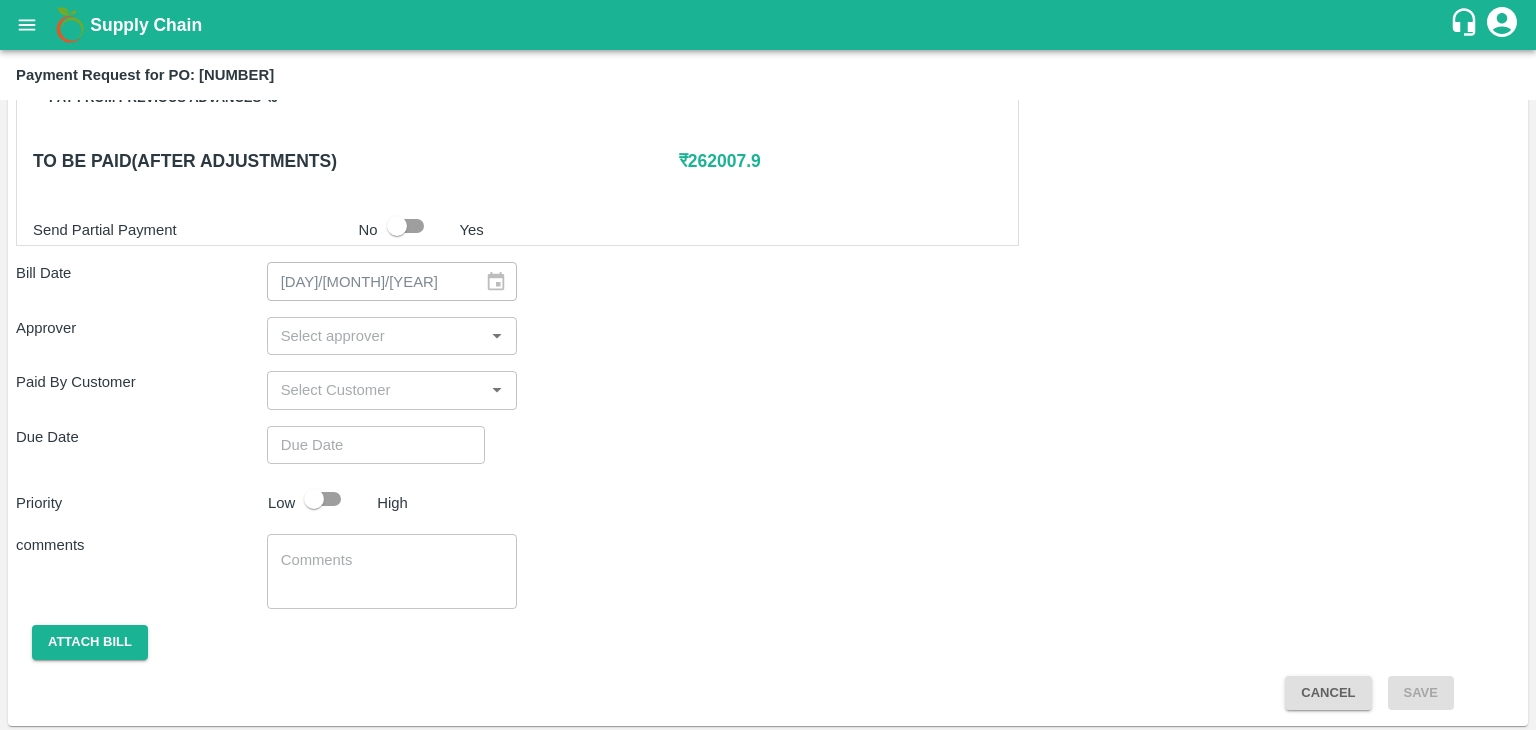 click at bounding box center [376, 336] 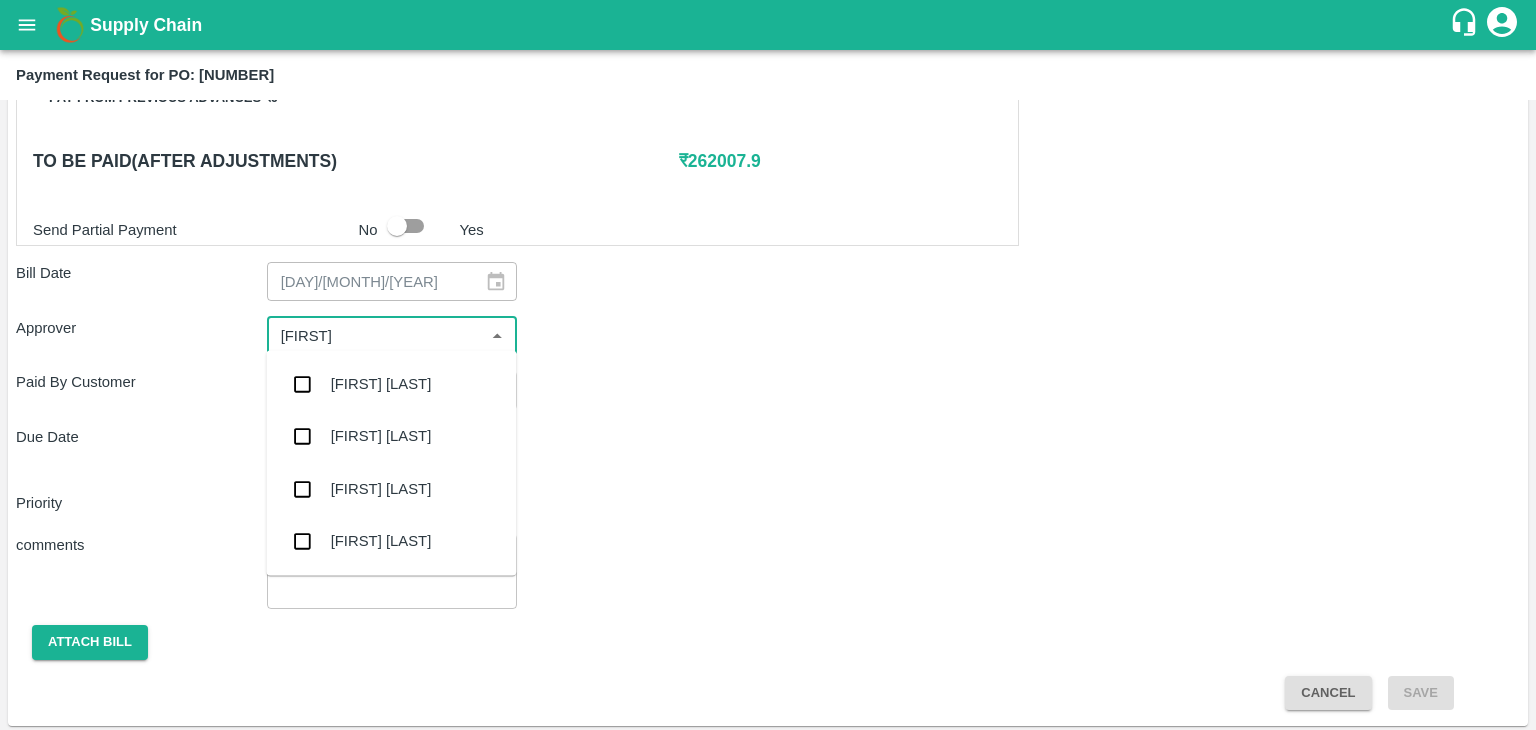 type on "Ajit" 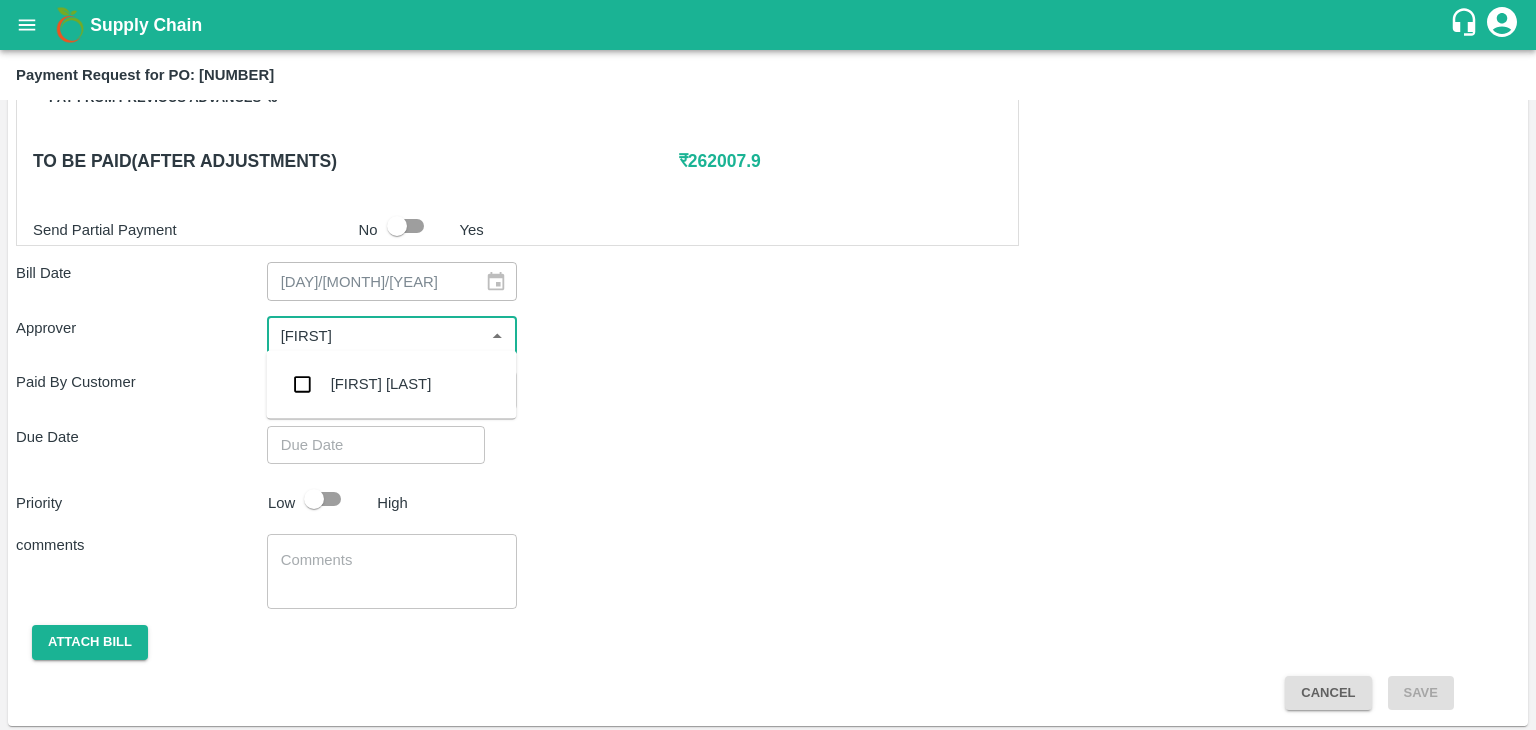 click on "Ajit Otari" at bounding box center [391, 384] 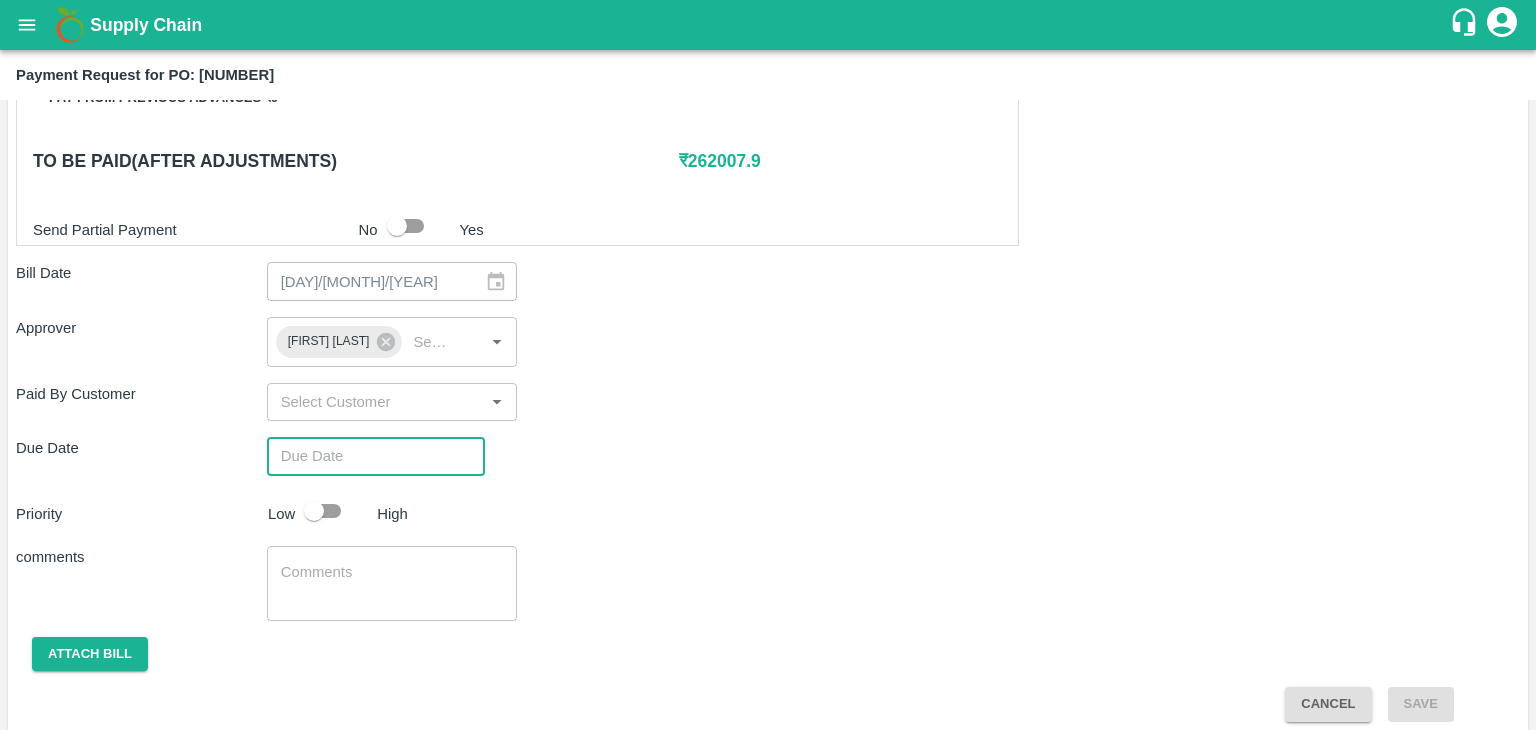 type on "DD/MM/YYYY hh:mm aa" 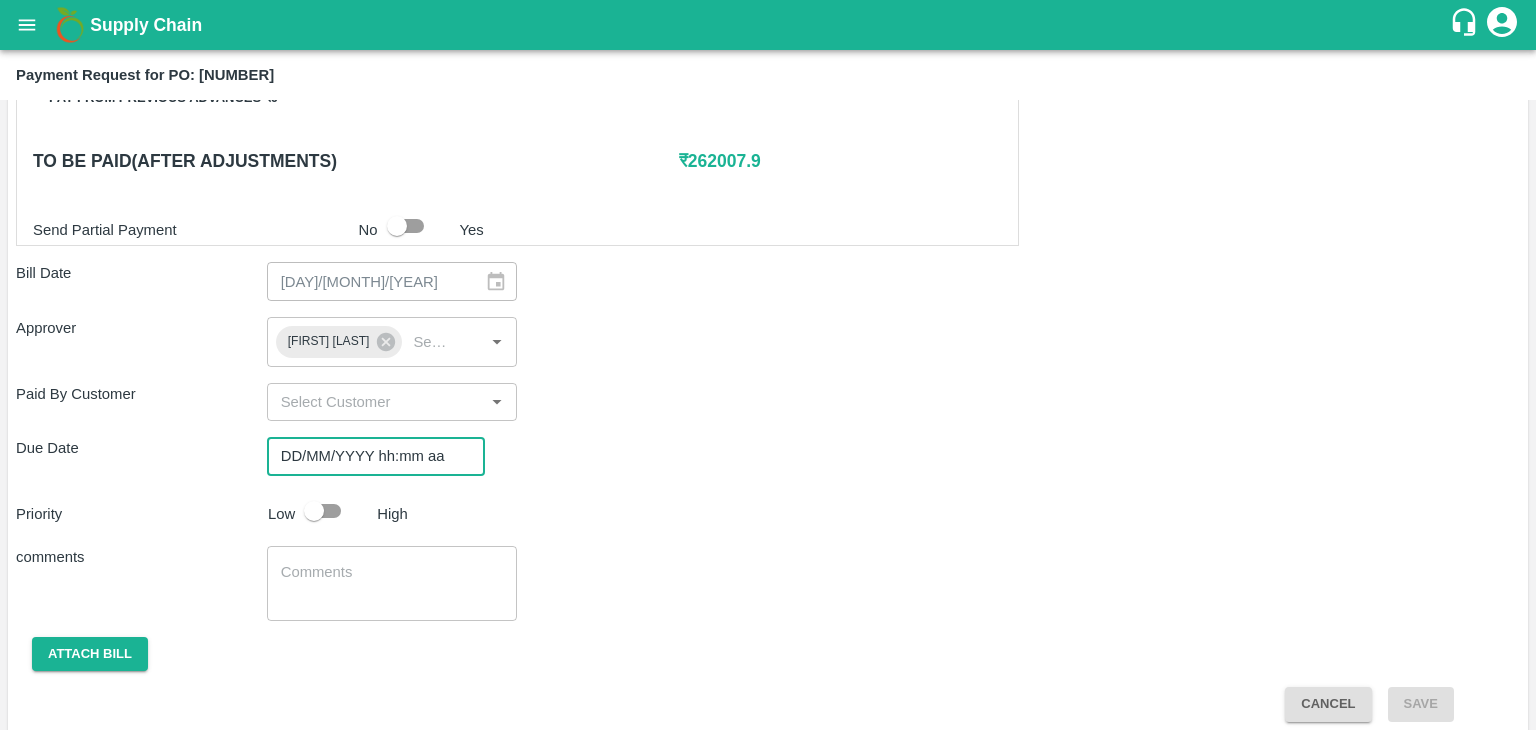 click on "DD/MM/YYYY hh:mm aa" at bounding box center (369, 456) 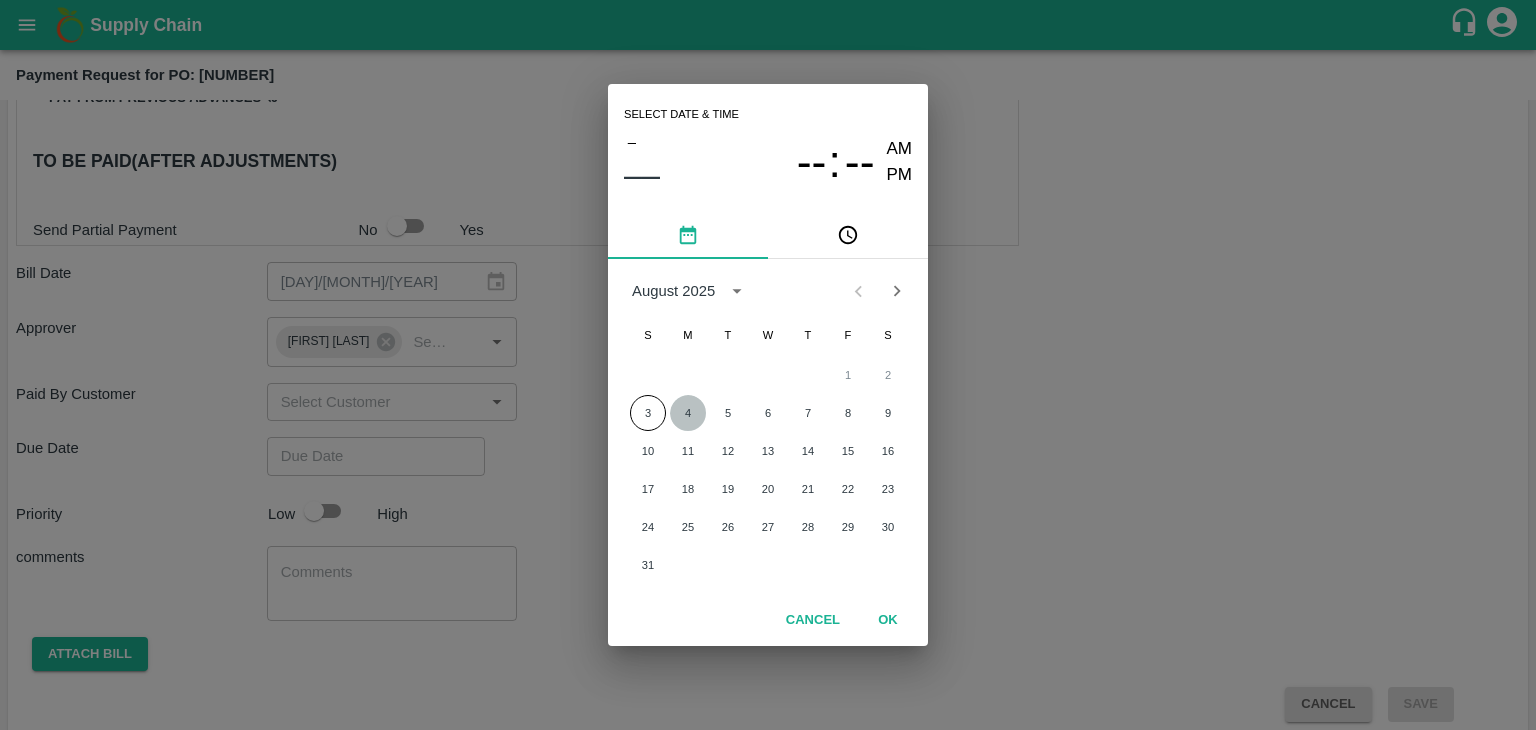 click on "4" at bounding box center [688, 413] 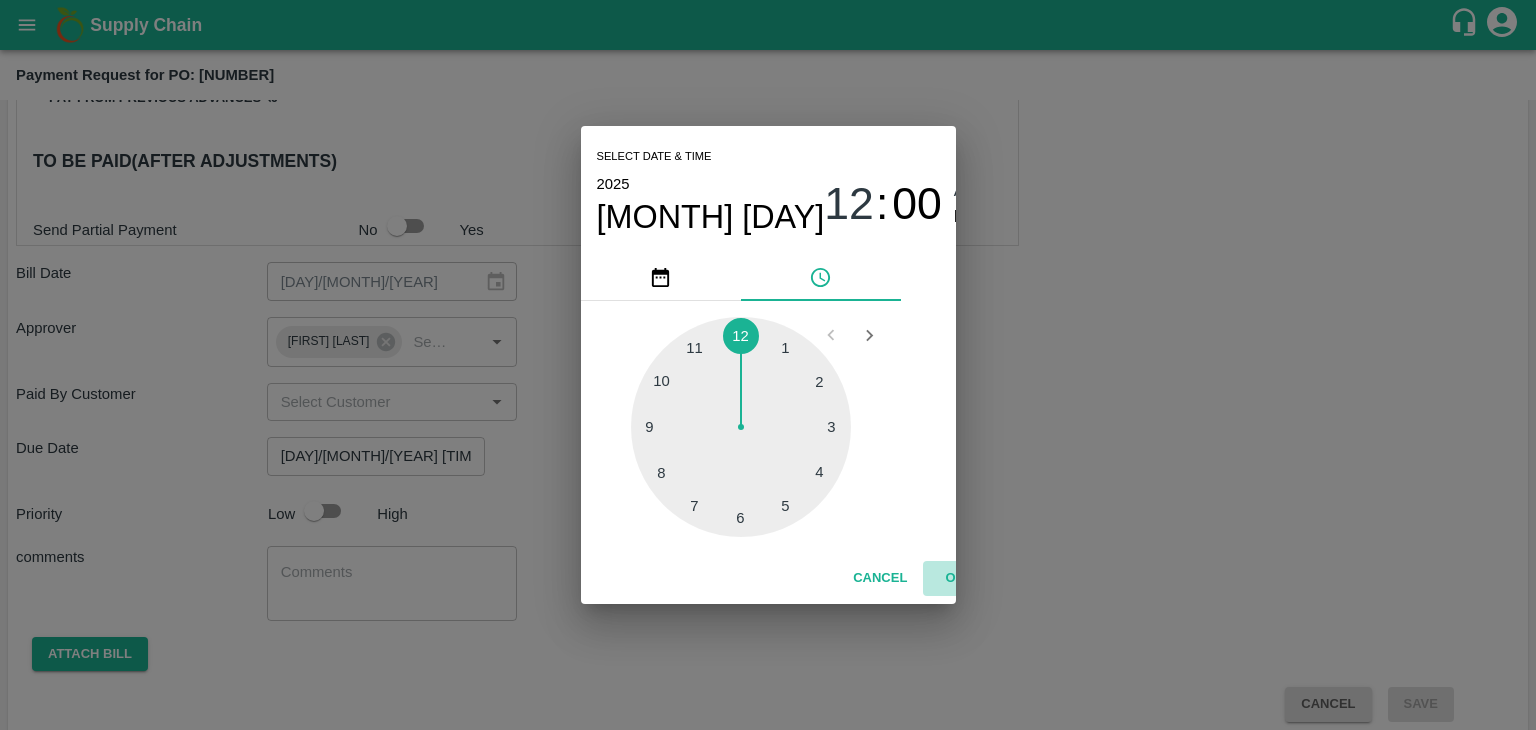 click on "OK" at bounding box center (955, 578) 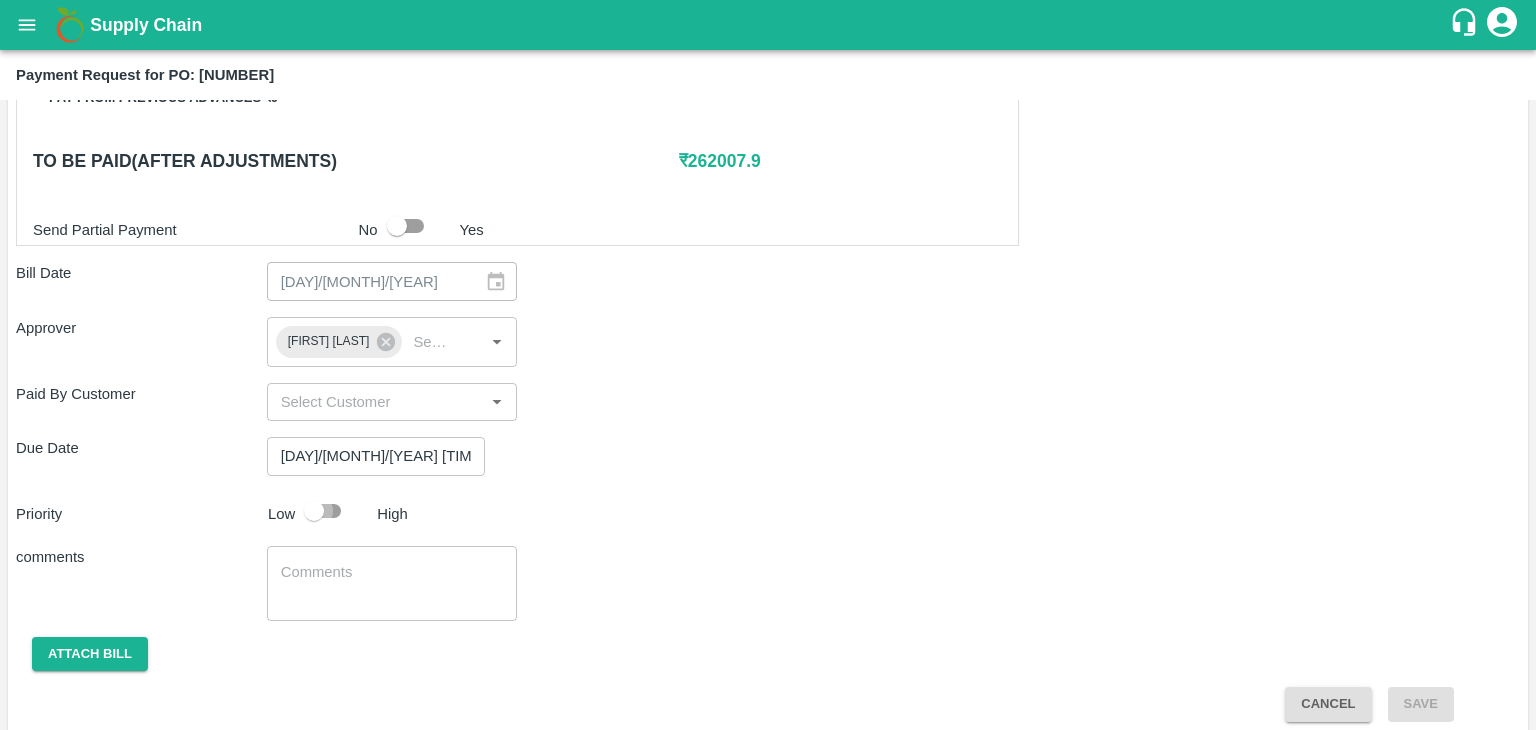 click at bounding box center (314, 511) 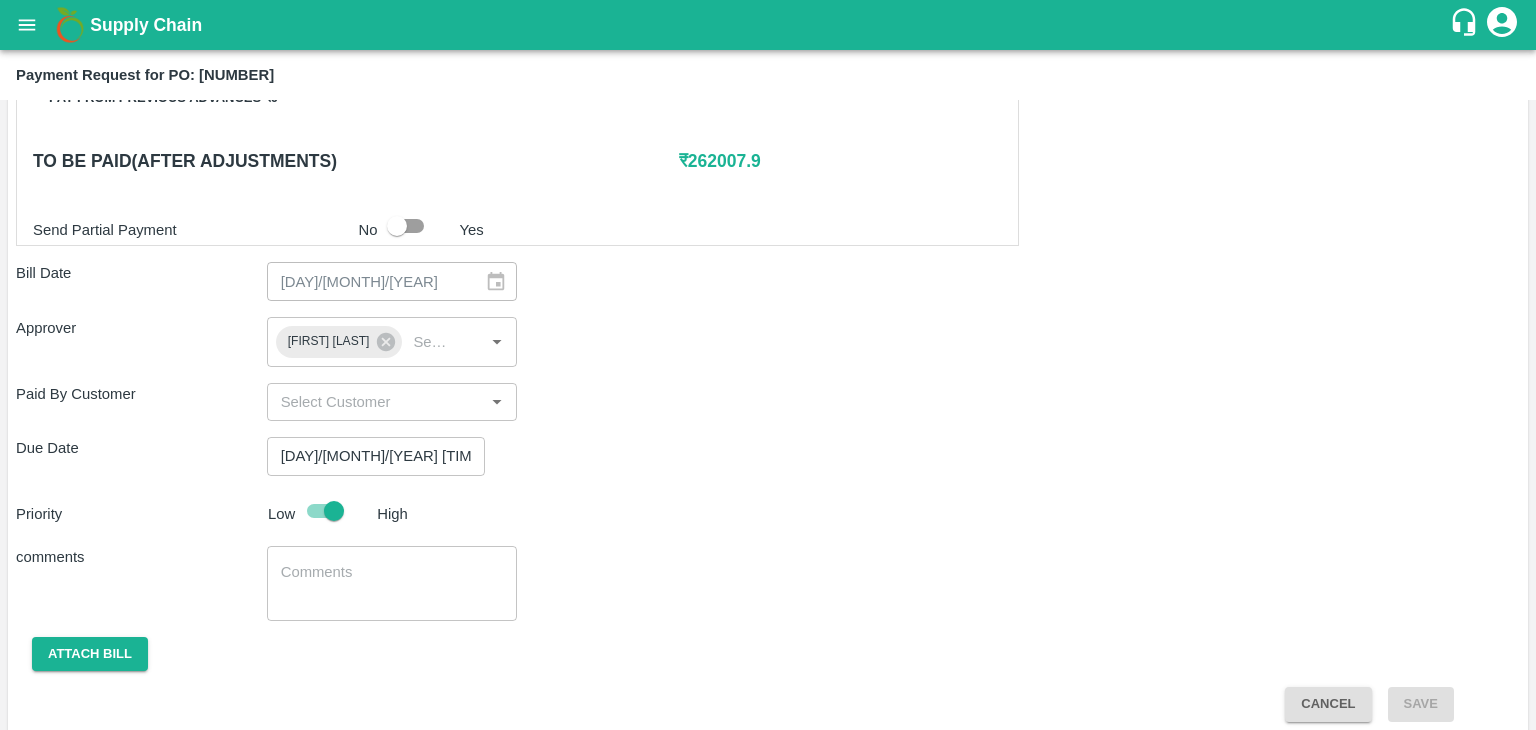 click at bounding box center [392, 583] 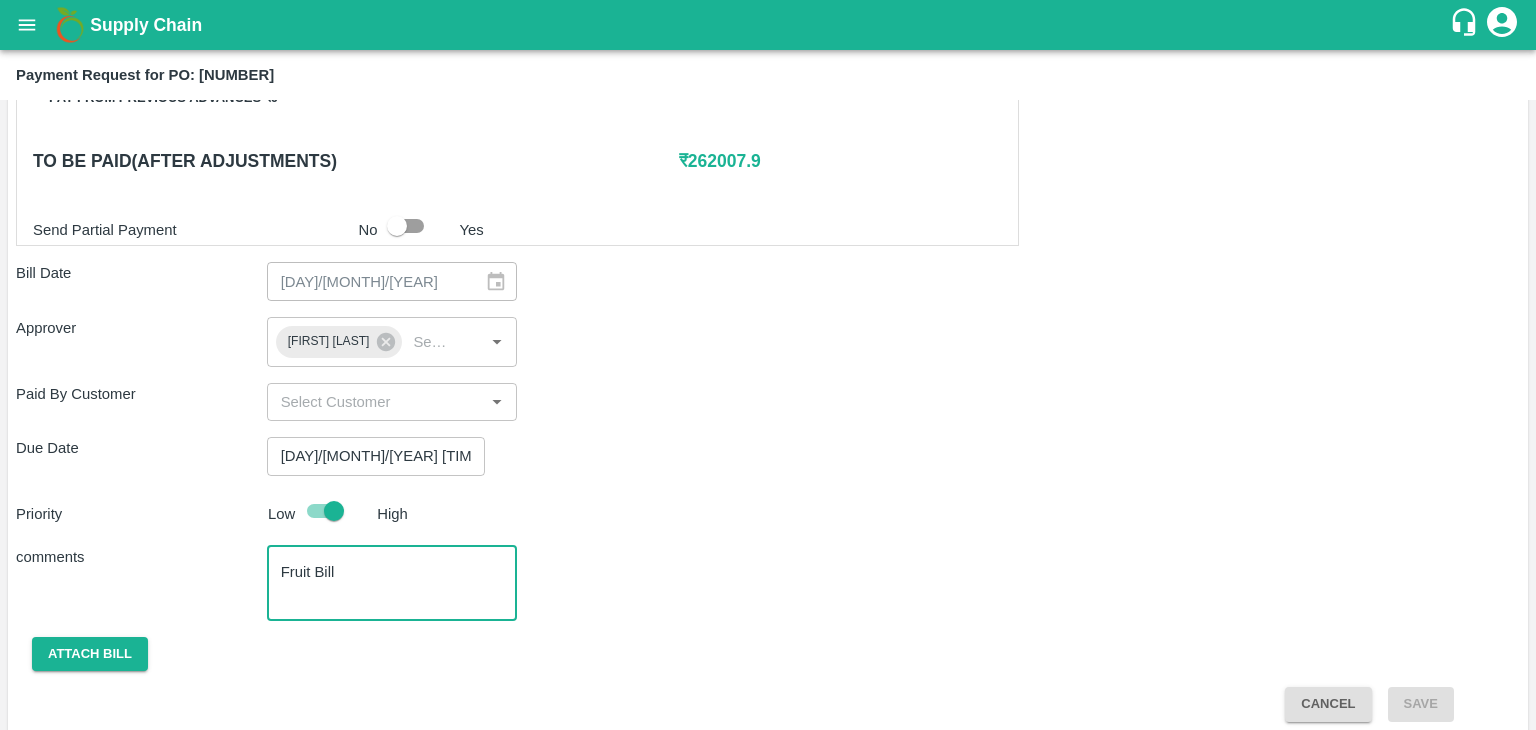 scroll, scrollTop: 992, scrollLeft: 0, axis: vertical 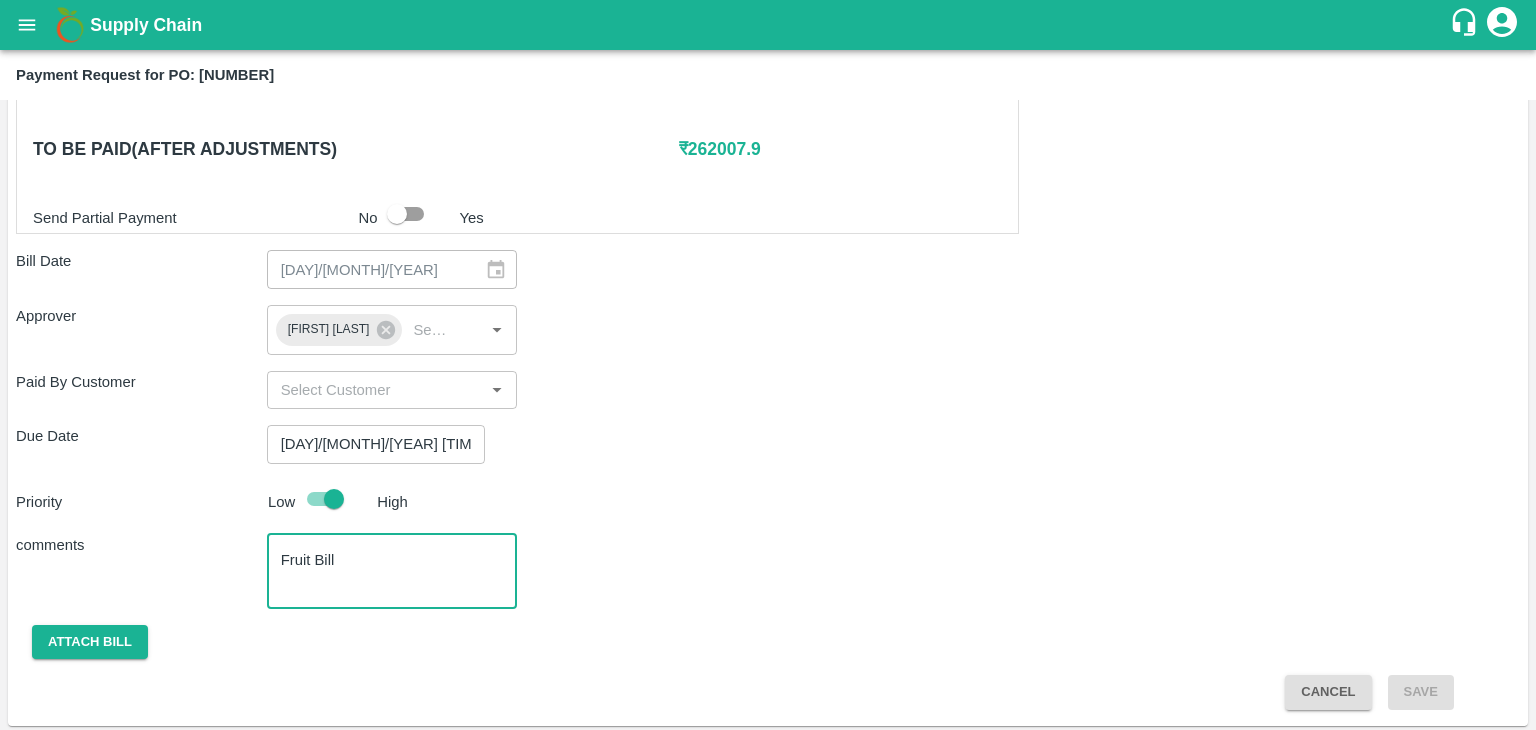 type on "Fruit Bill" 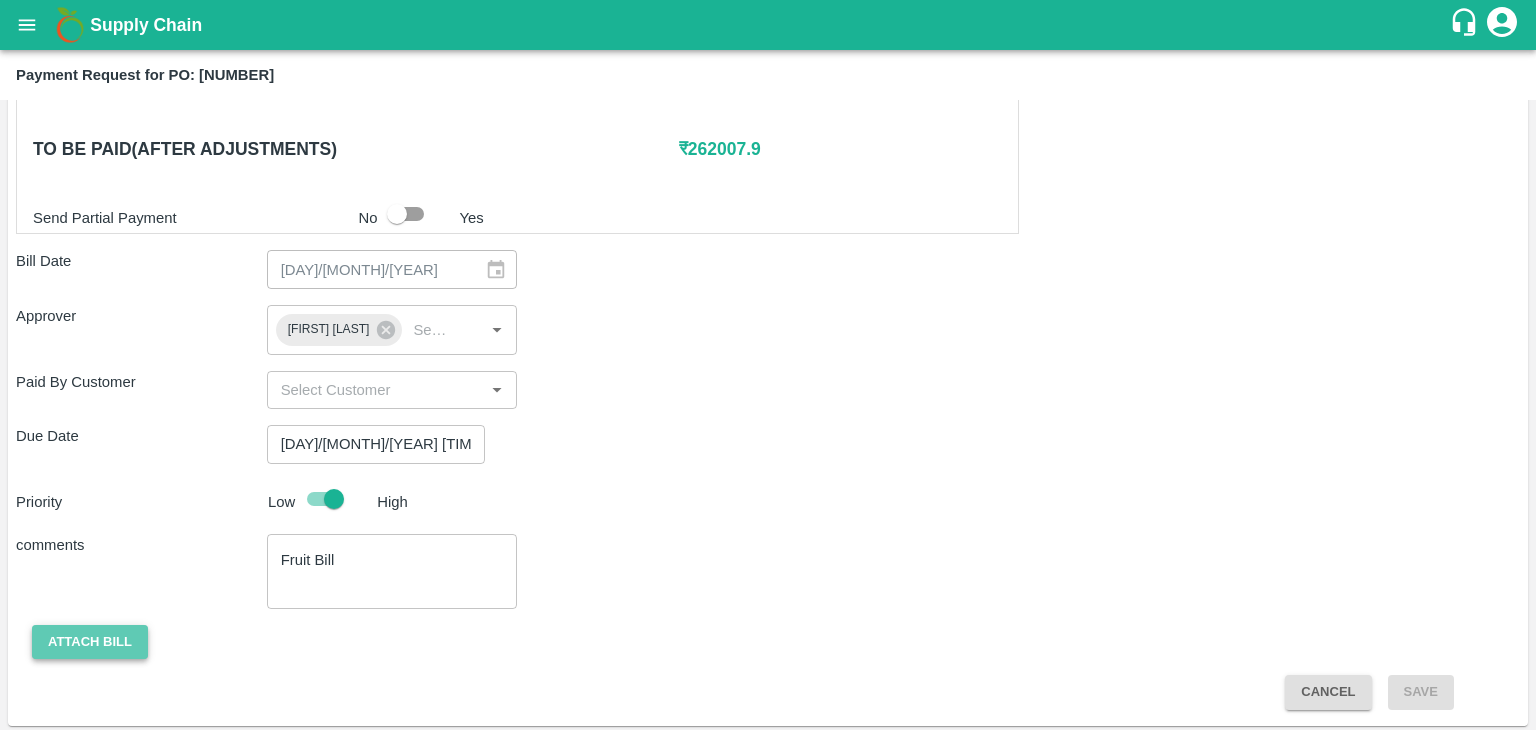 click on "Attach bill" at bounding box center (90, 642) 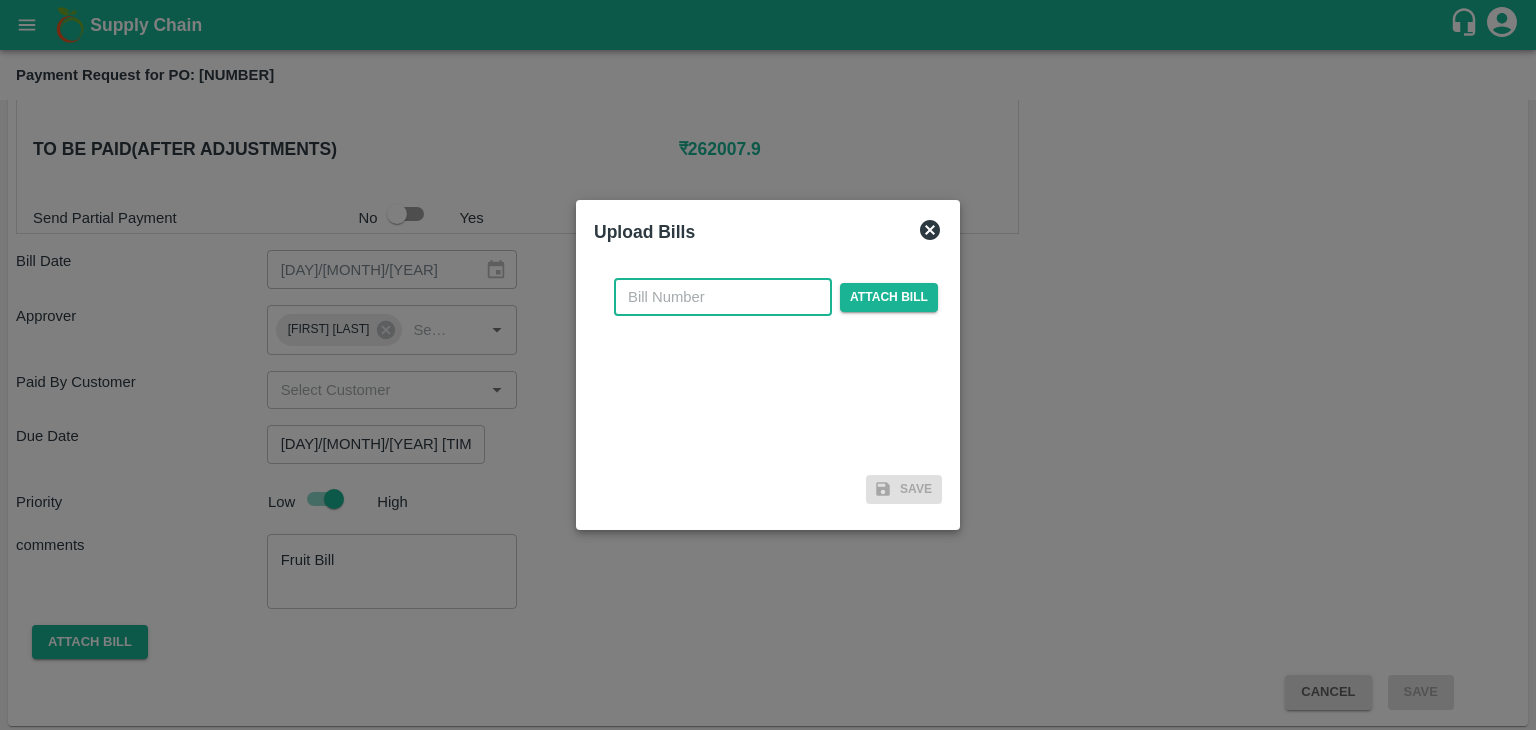click at bounding box center [723, 297] 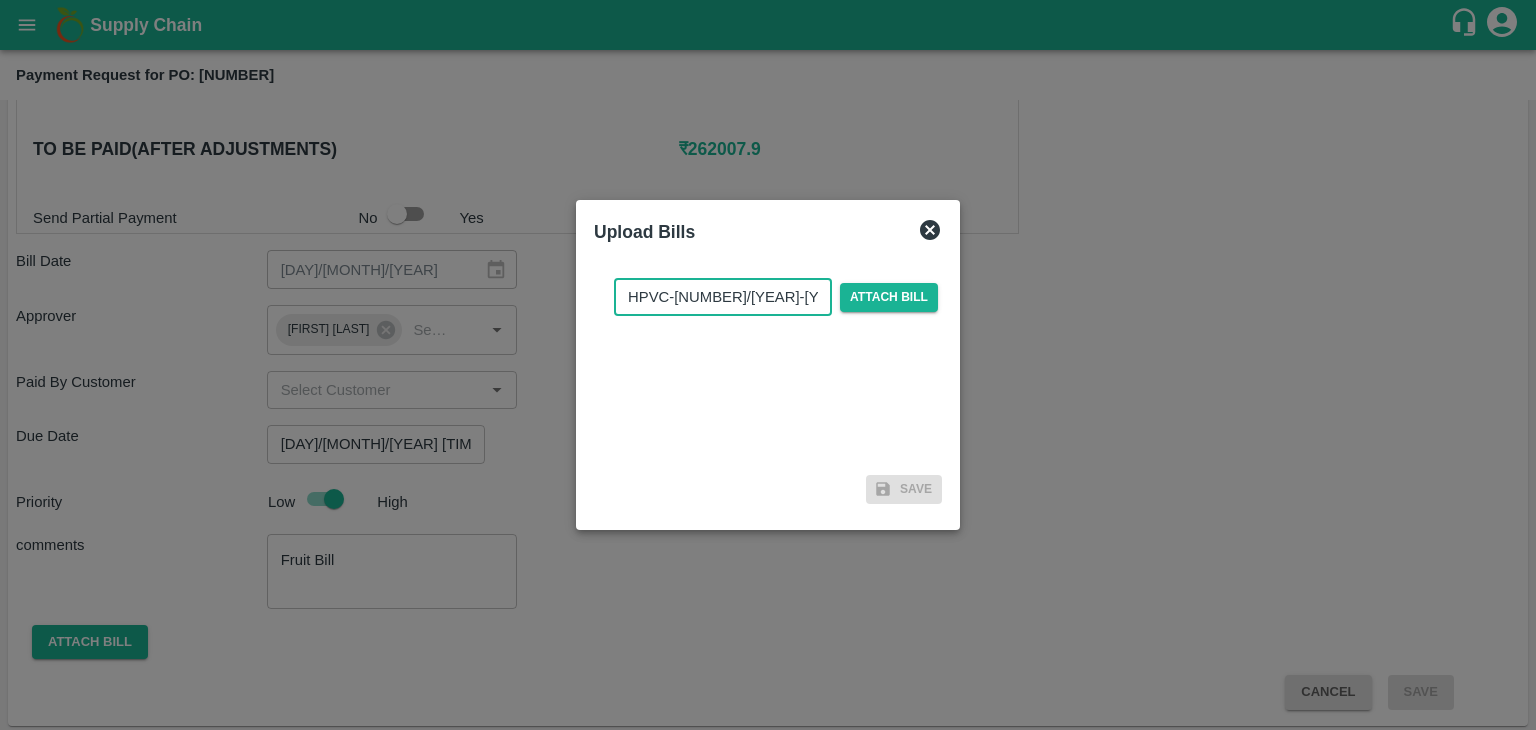 click on "HPVC-166/25-26" at bounding box center [723, 297] 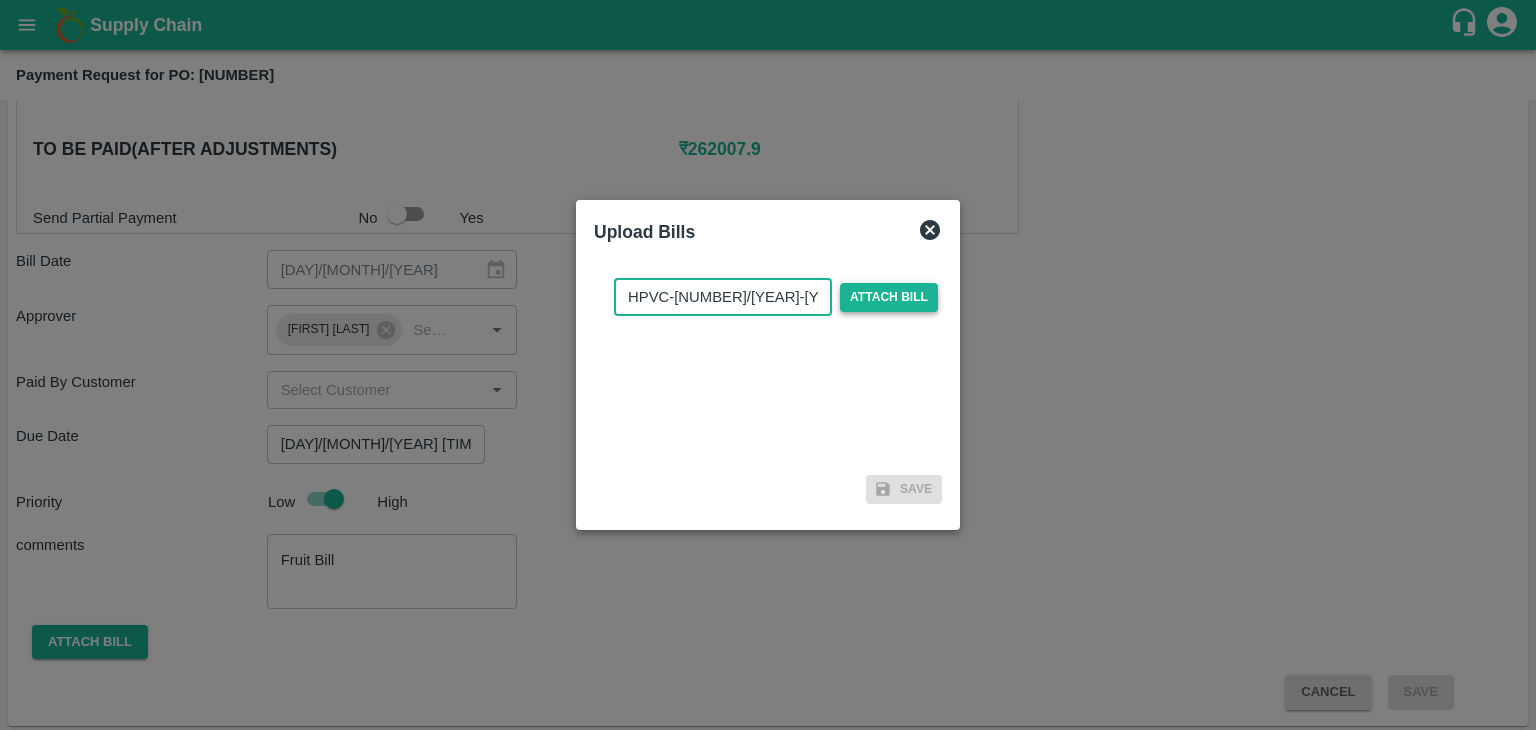 type on "HPVC-244/25-26" 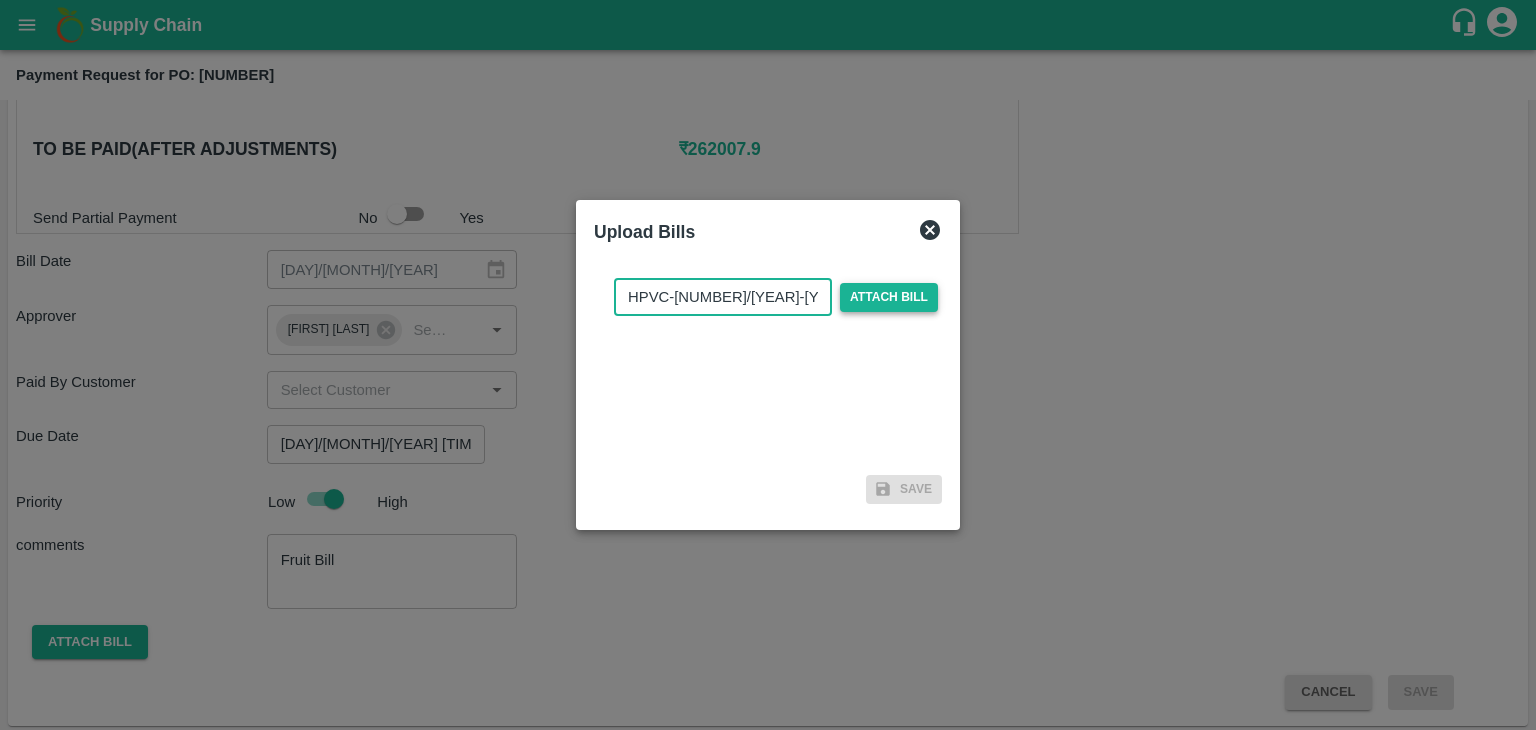click on "Attach bill" at bounding box center [889, 297] 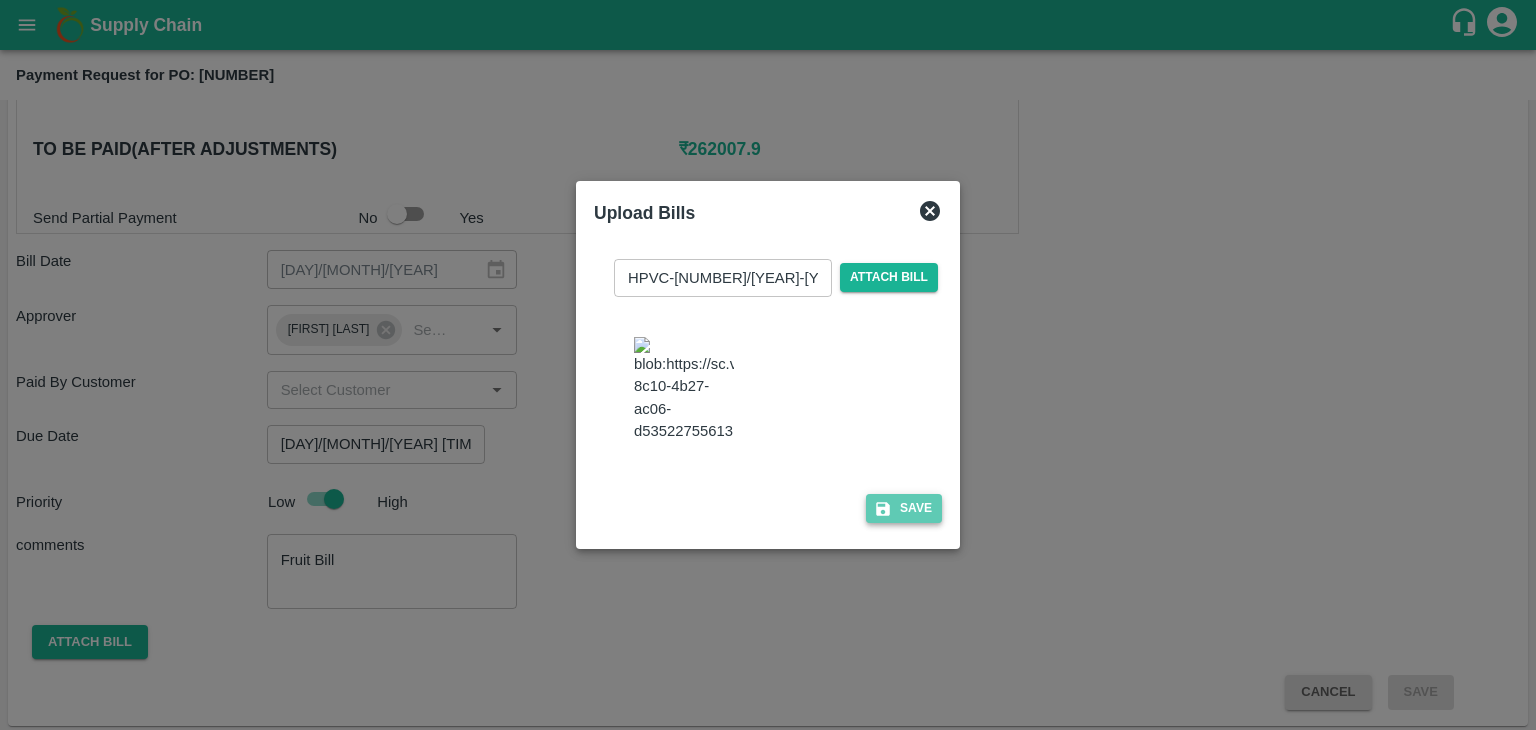 click on "Save" at bounding box center [904, 508] 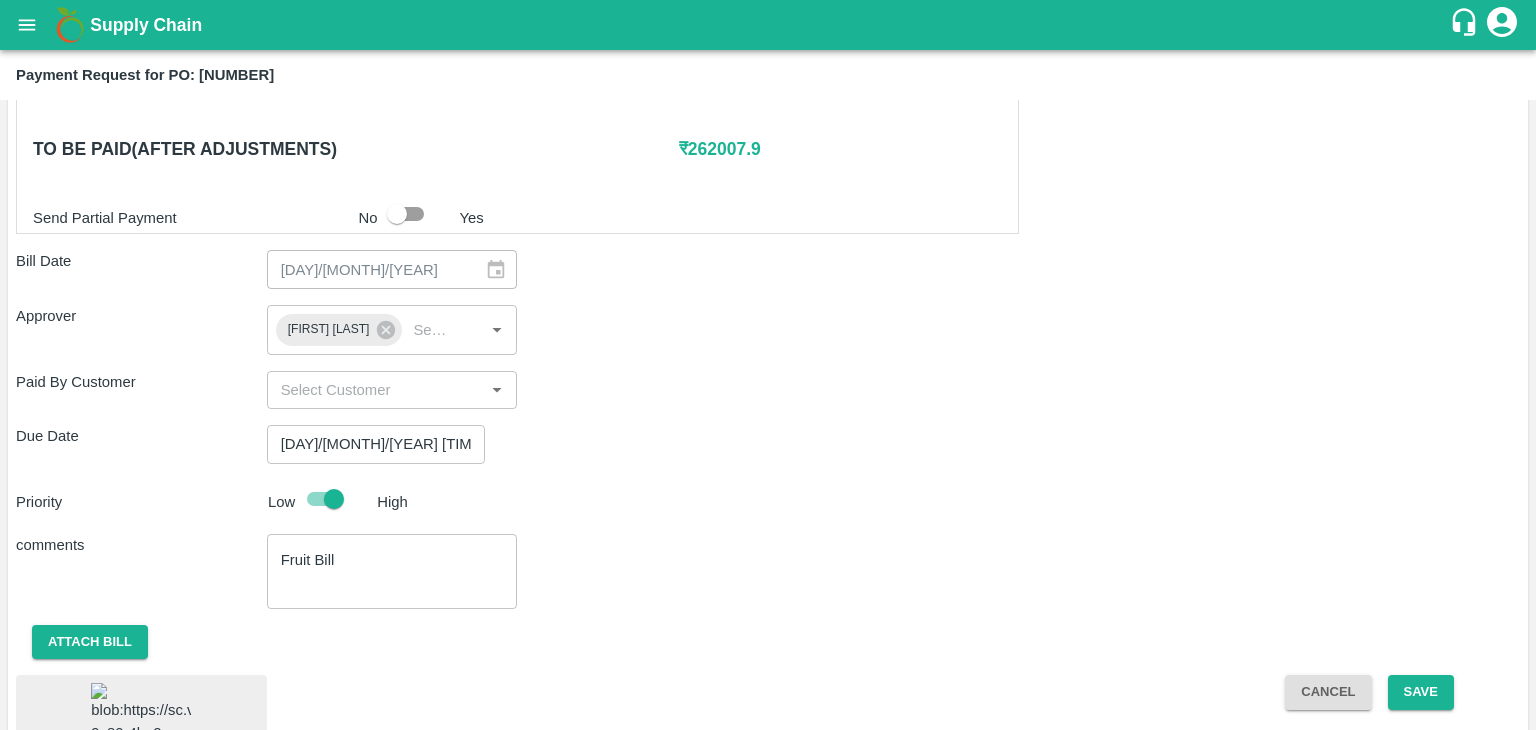 scroll, scrollTop: 1125, scrollLeft: 0, axis: vertical 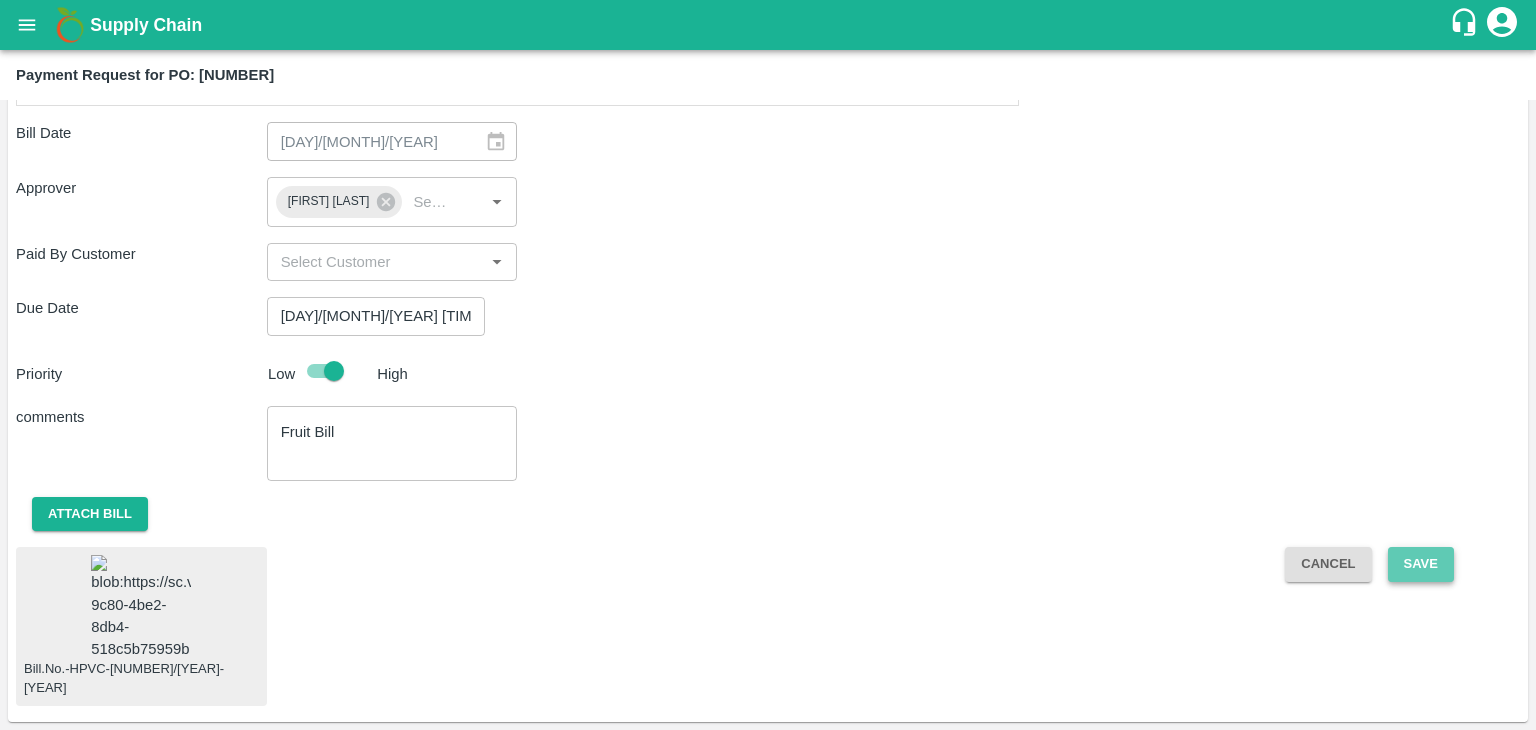click on "Save" at bounding box center [1421, 564] 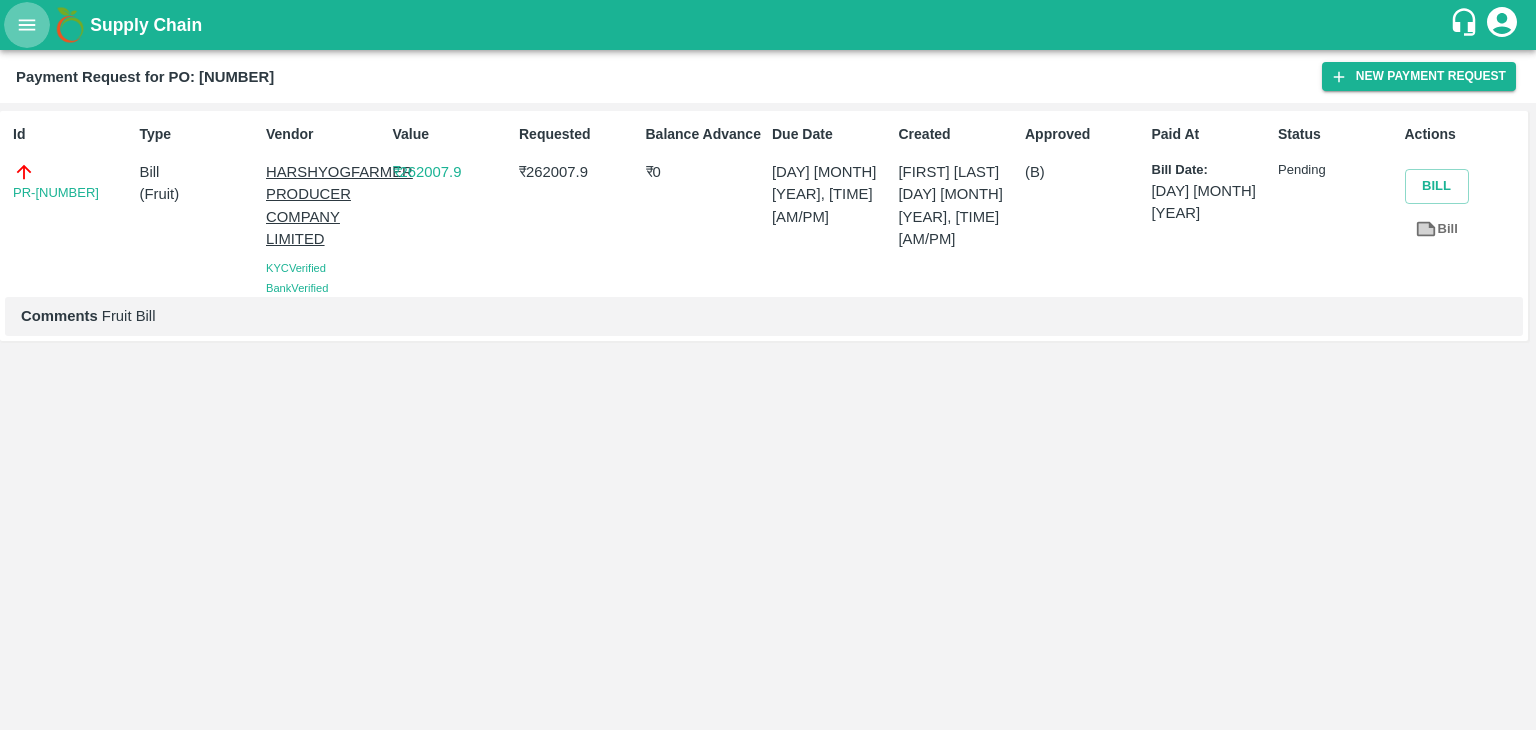 click at bounding box center (27, 25) 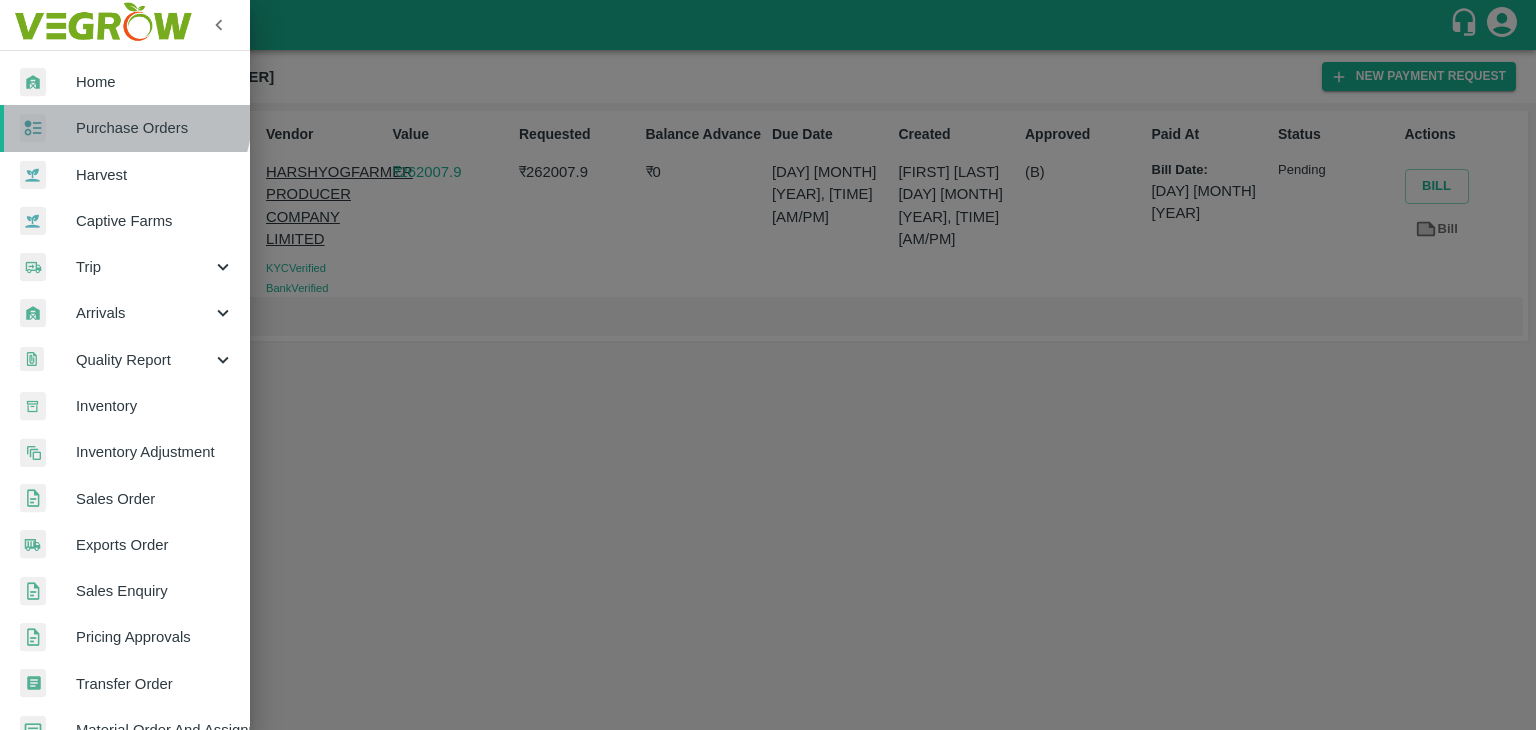 click on "Purchase Orders" at bounding box center (155, 128) 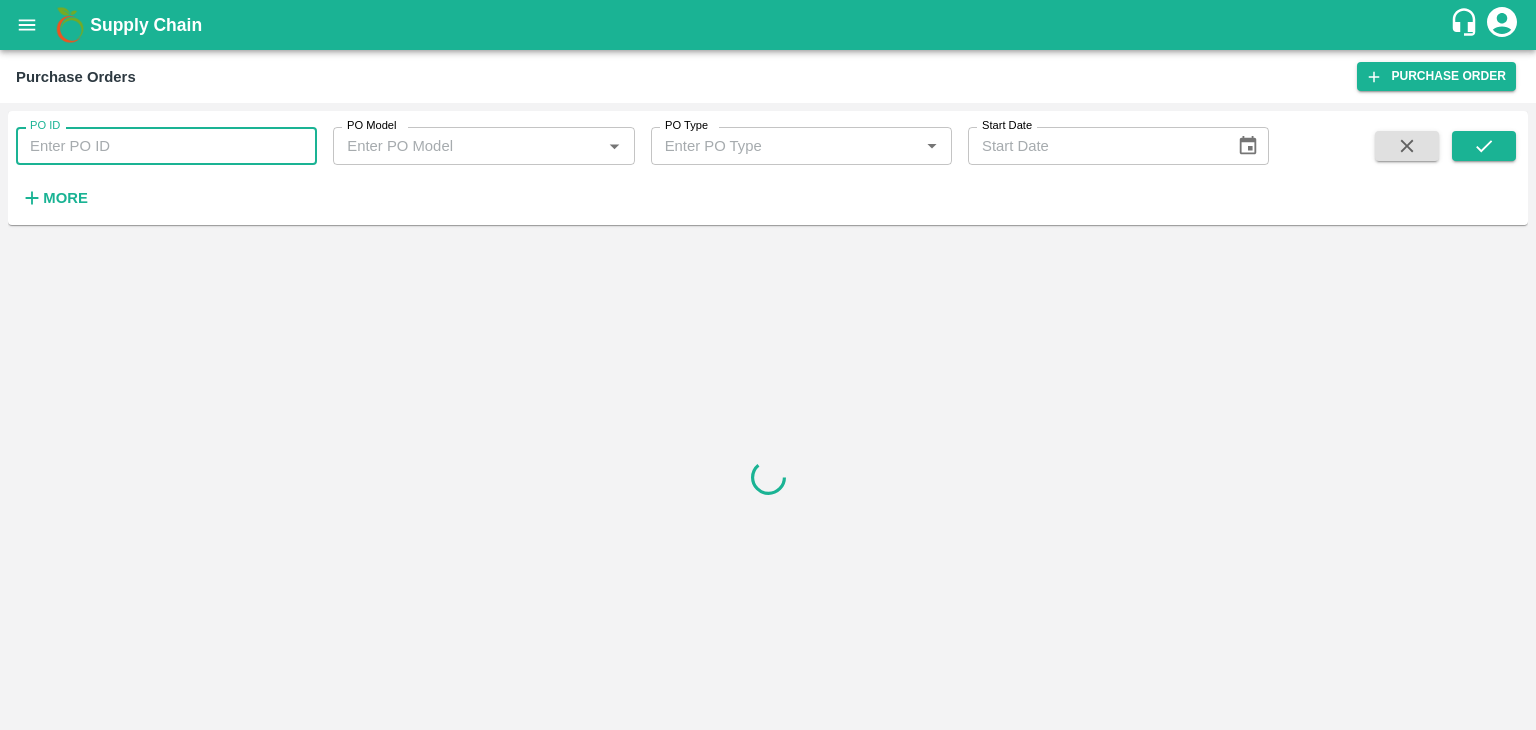 click on "PO ID" at bounding box center (166, 146) 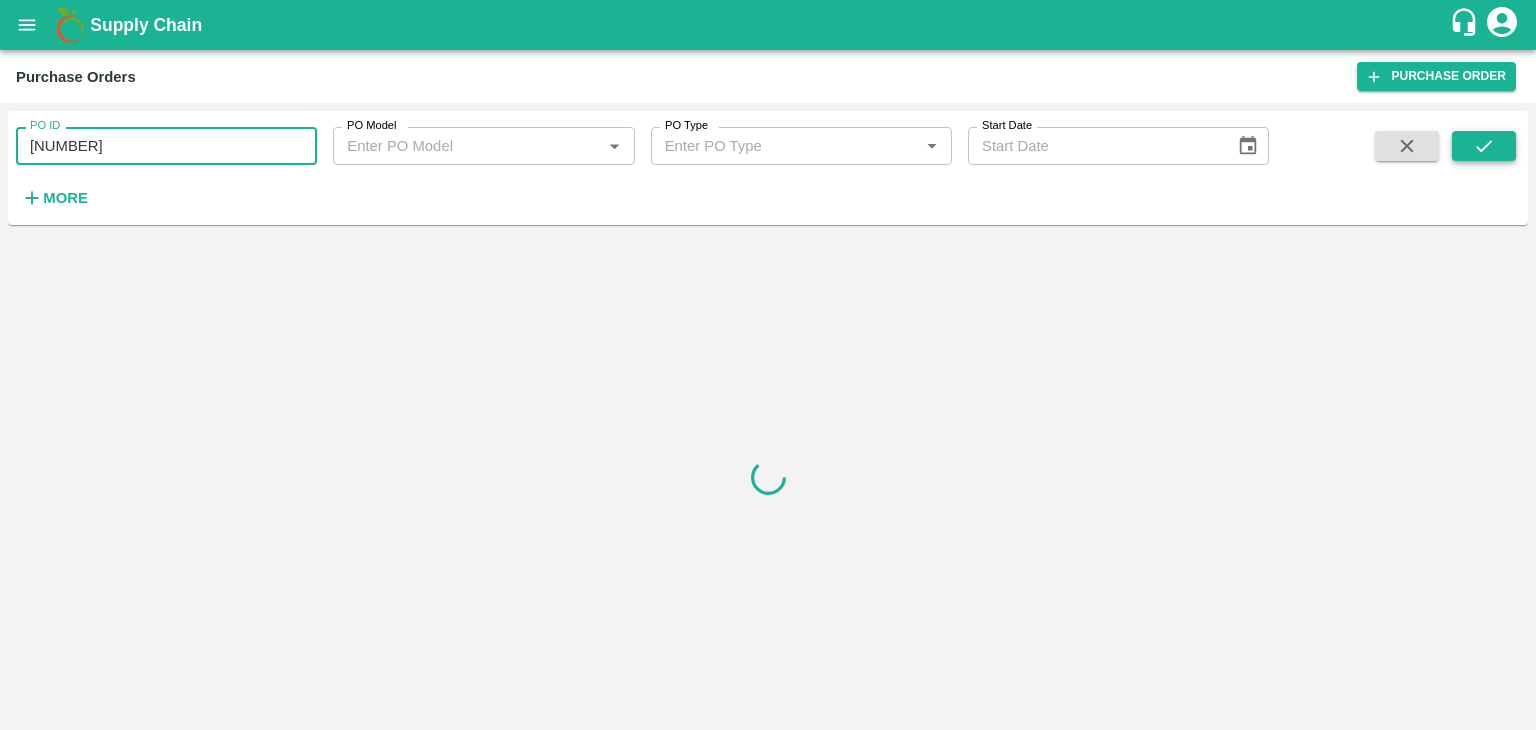 type on "165009" 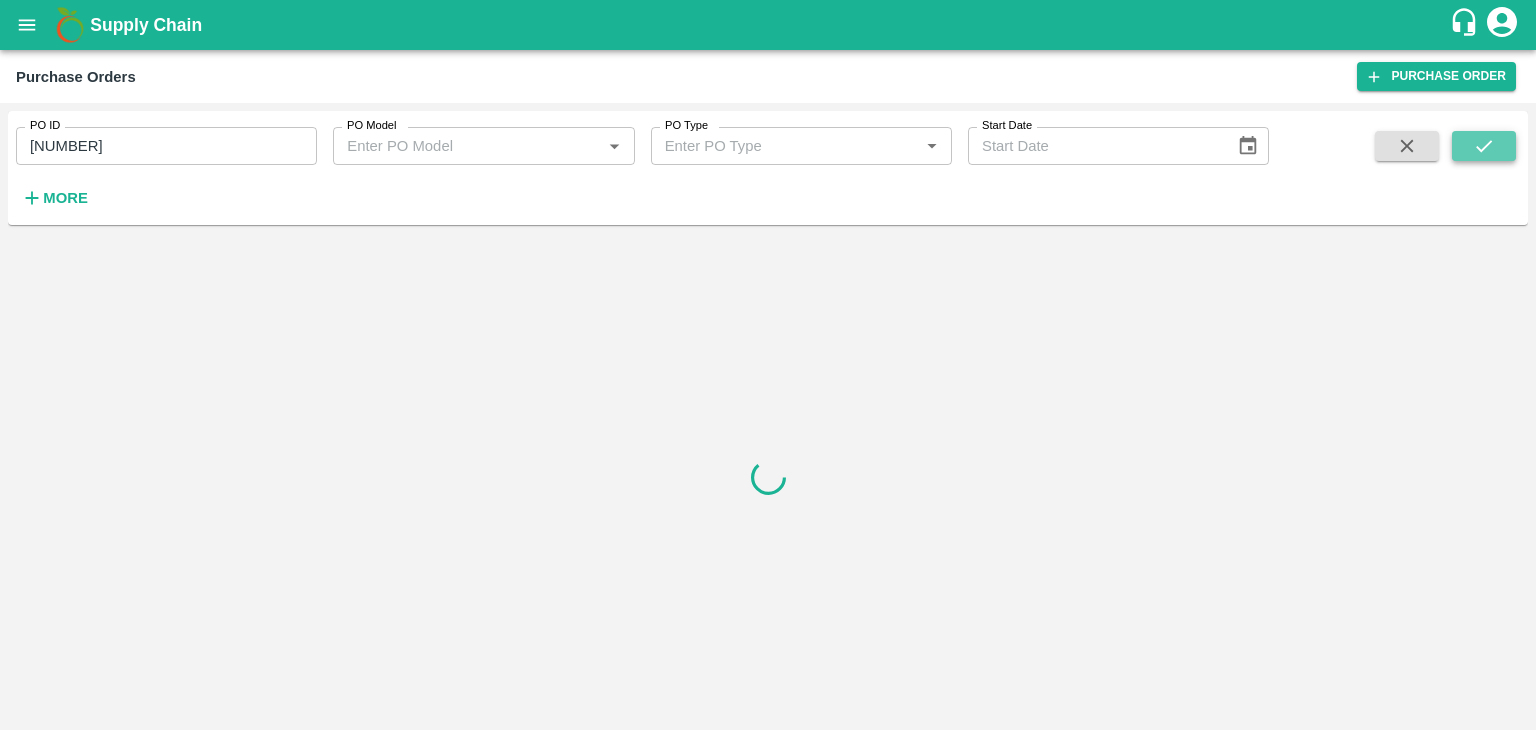 click at bounding box center [1484, 146] 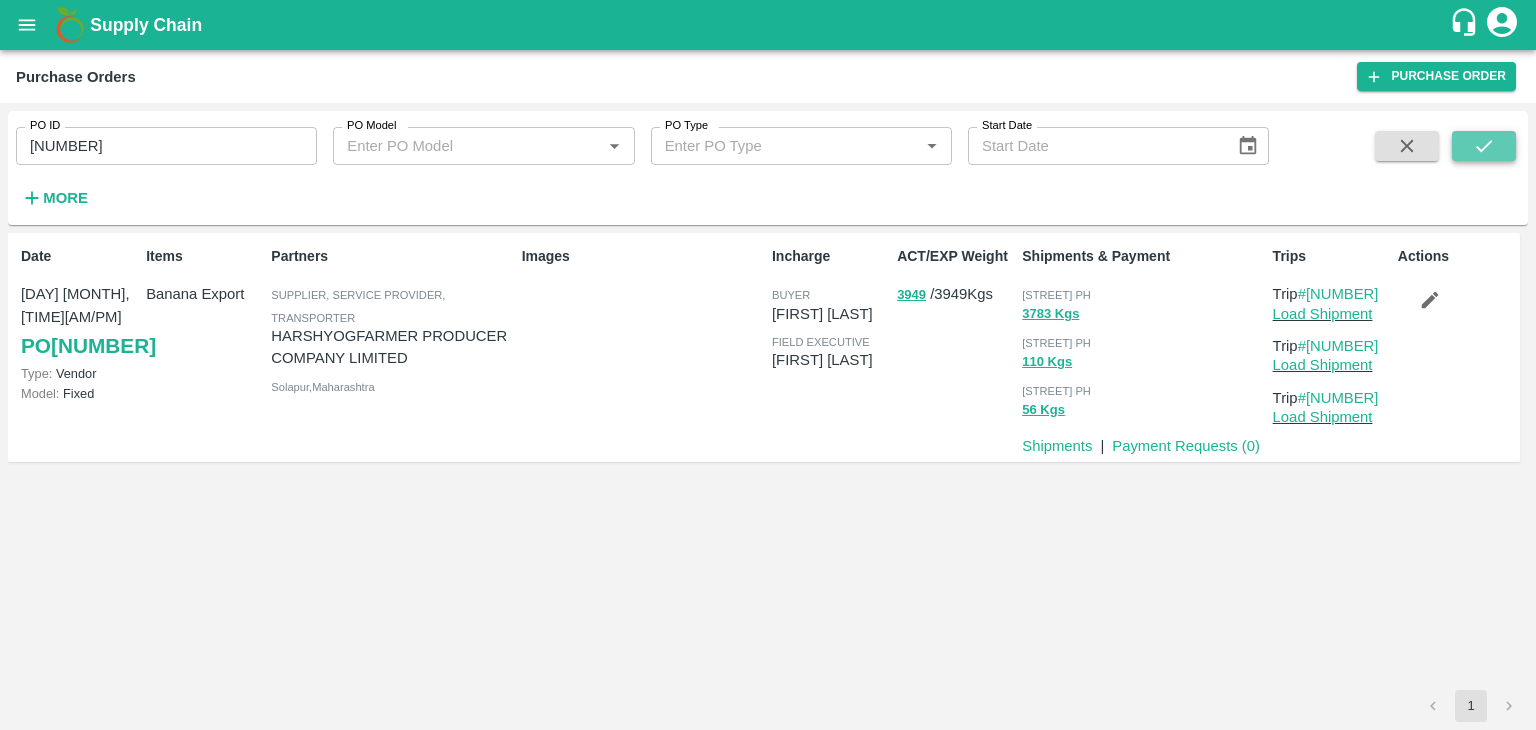 click at bounding box center (1484, 146) 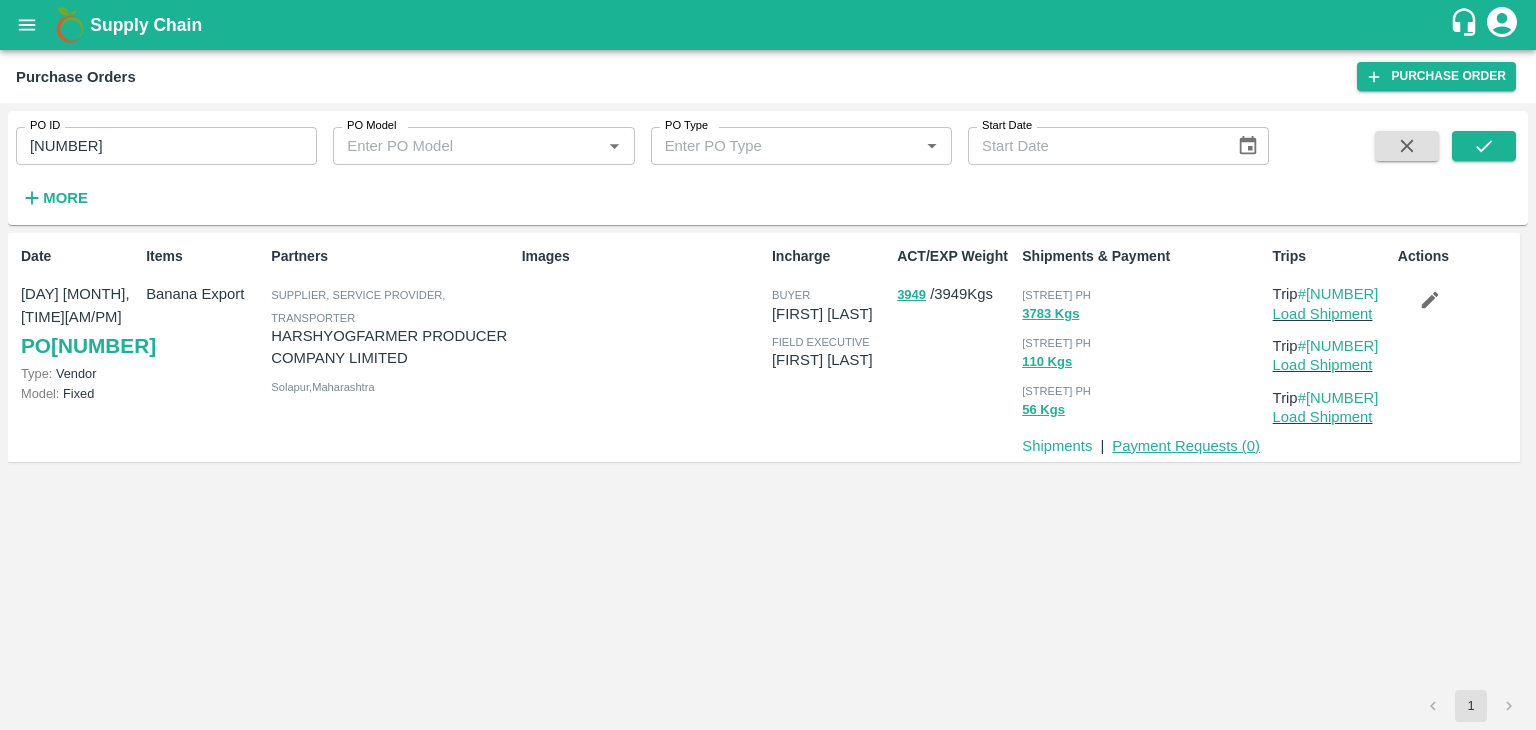 click on "Payment Requests ( 0 )" at bounding box center (1186, 446) 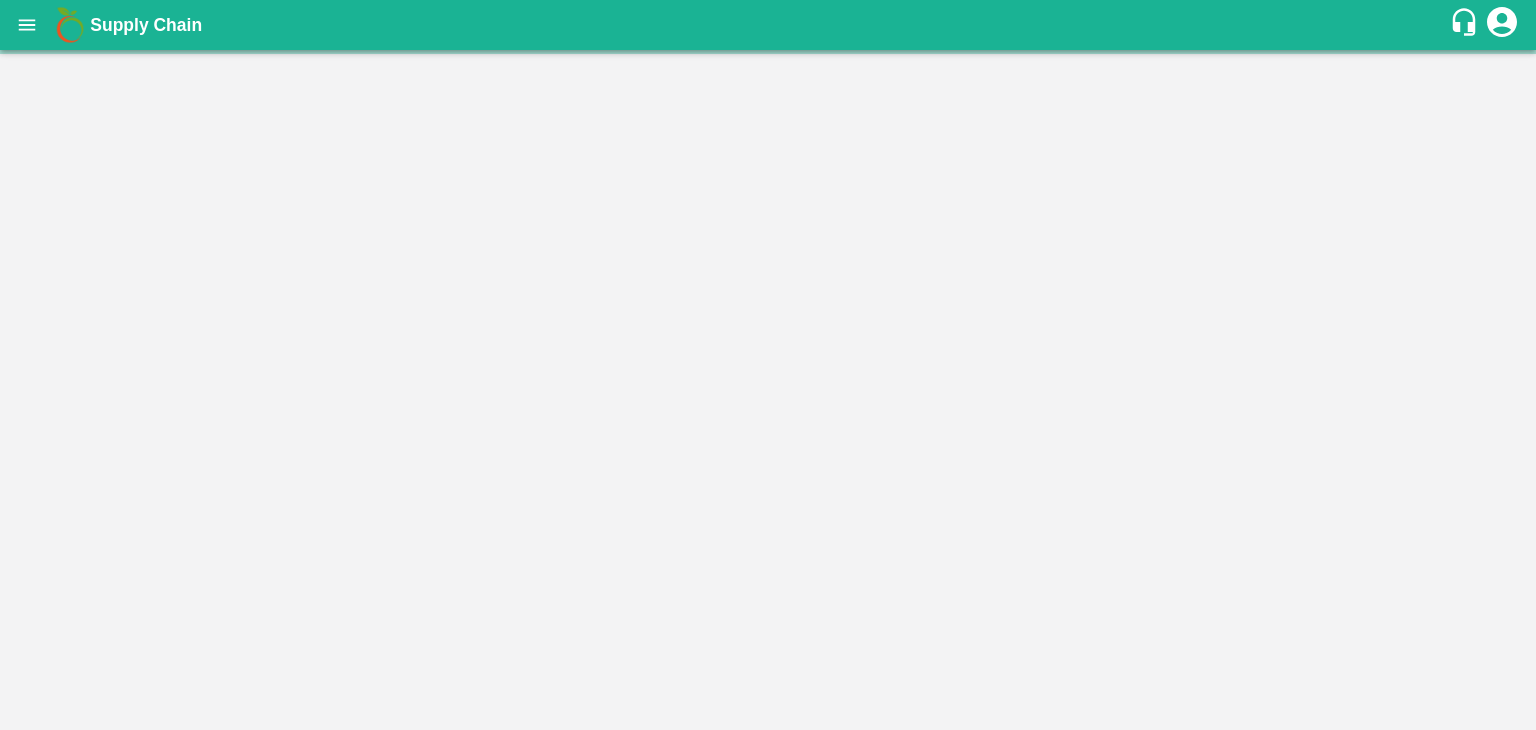 scroll, scrollTop: 0, scrollLeft: 0, axis: both 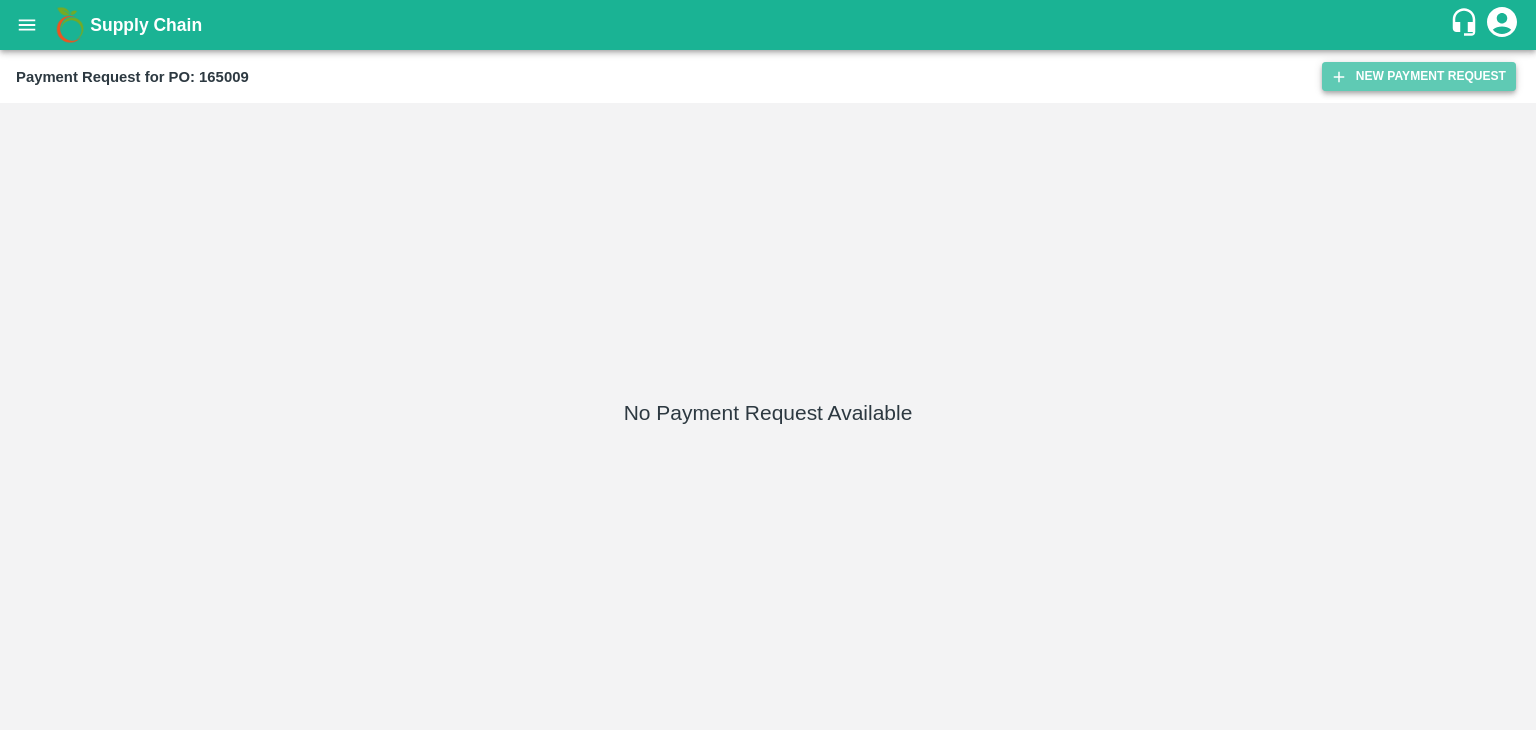 click on "New Payment Request" at bounding box center [1419, 76] 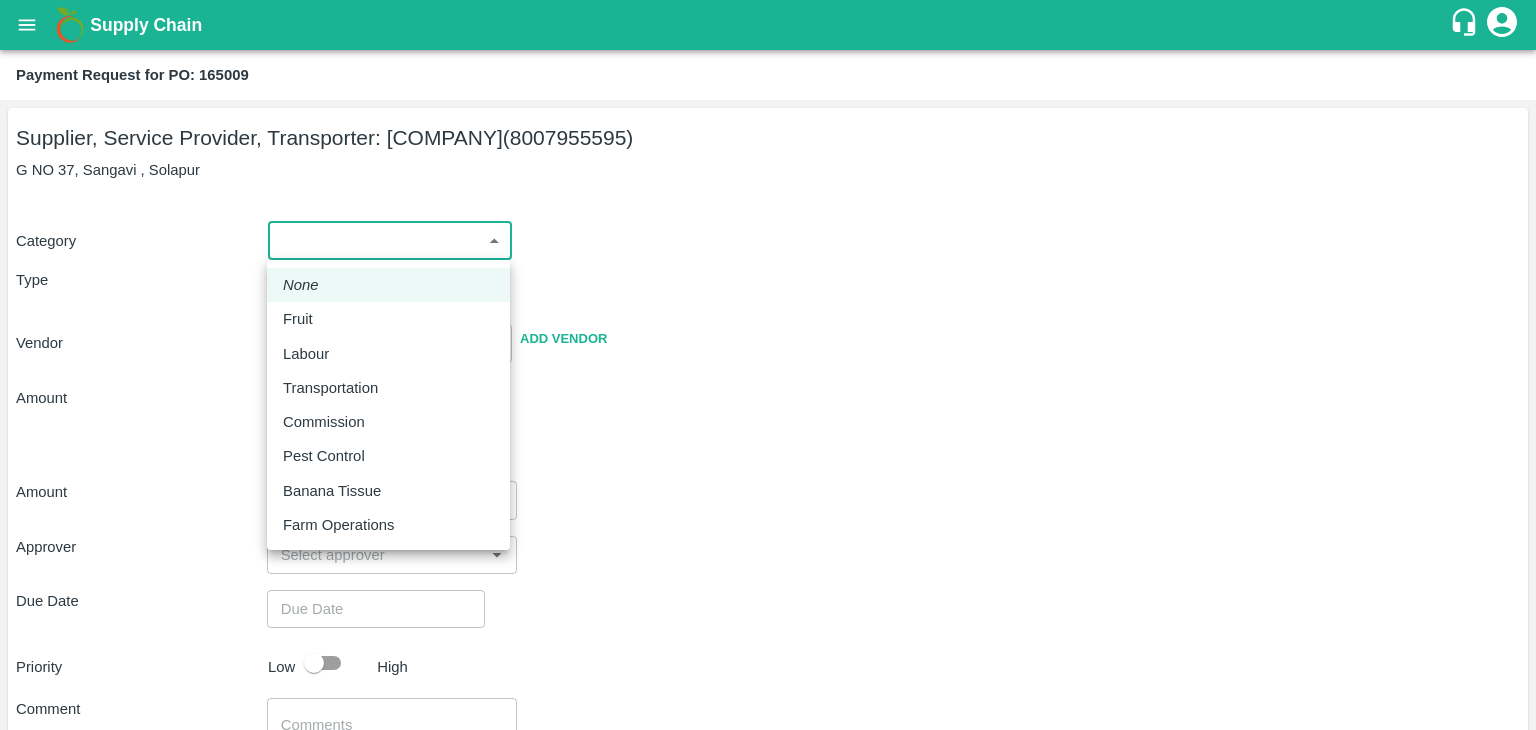 drag, startPoint x: 295, startPoint y: 241, endPoint x: 325, endPoint y: 313, distance: 78 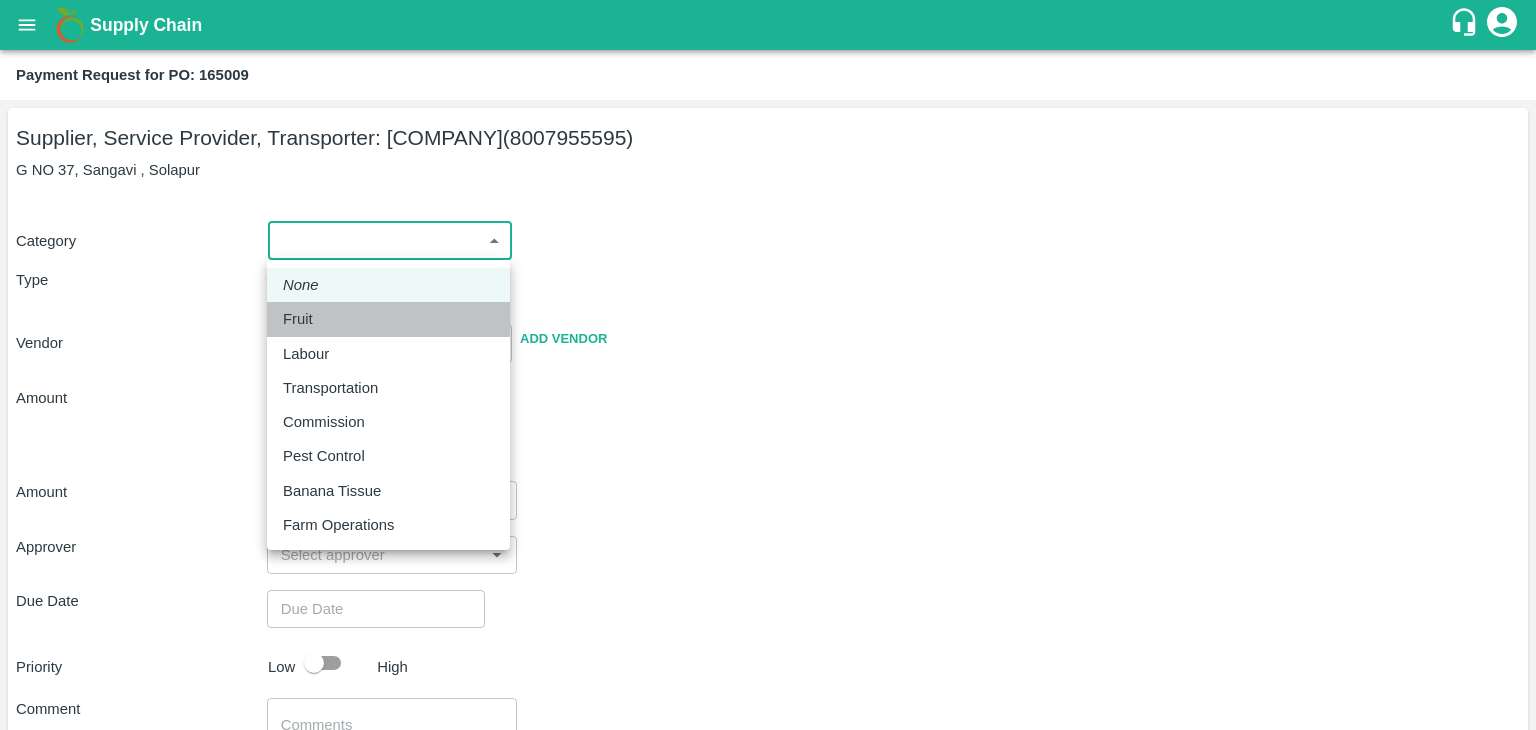 click on "Fruit" at bounding box center (388, 319) 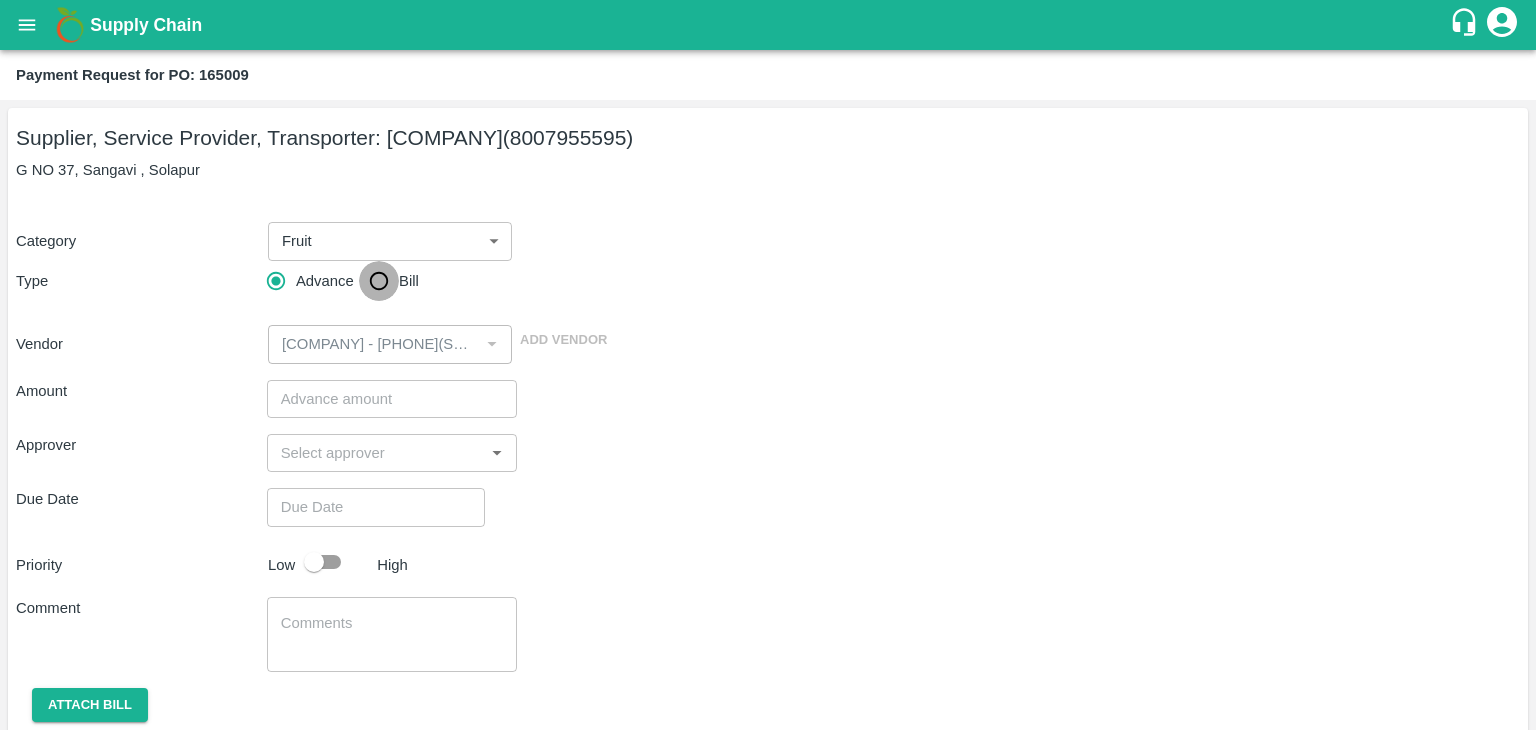 click on "Bill" at bounding box center [379, 281] 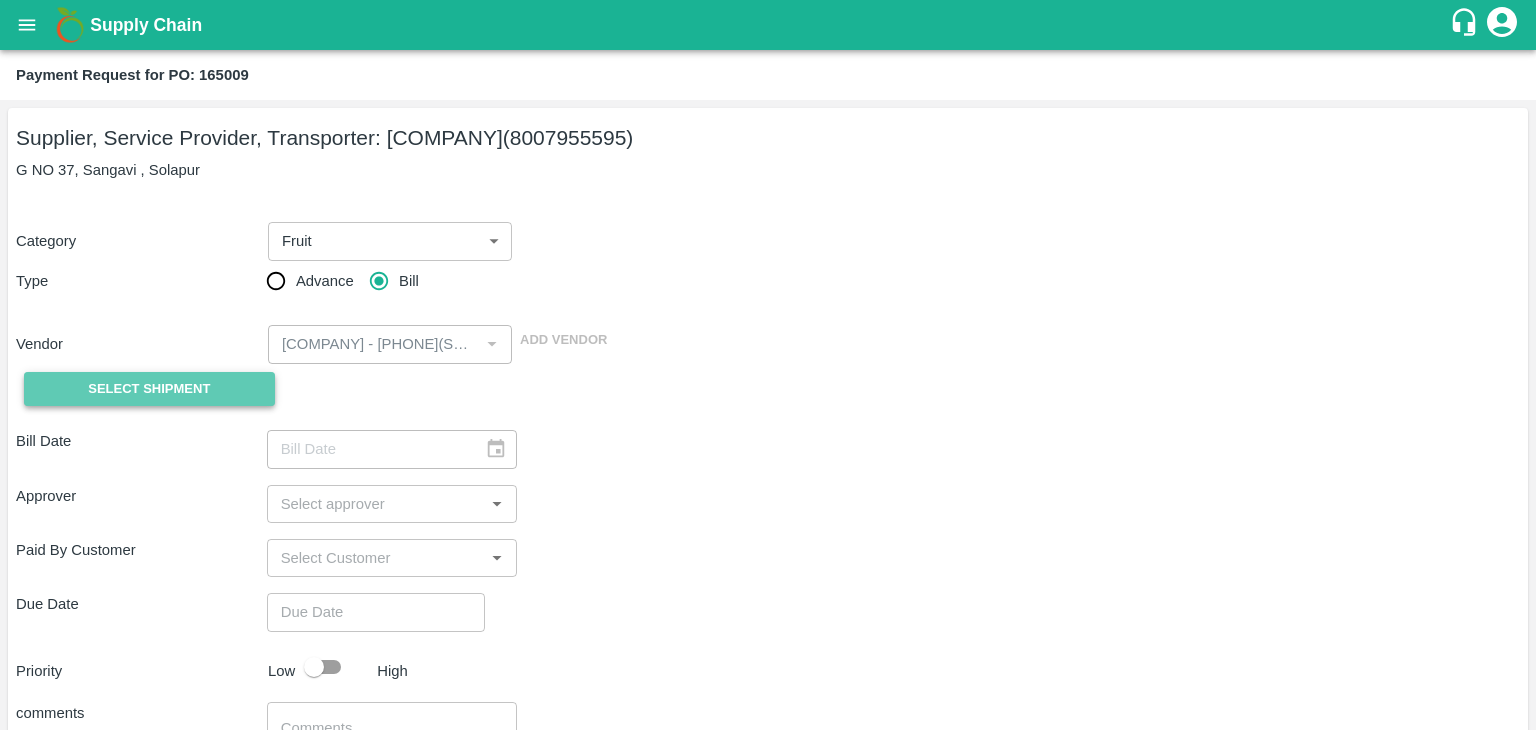 click on "Select Shipment" at bounding box center [149, 389] 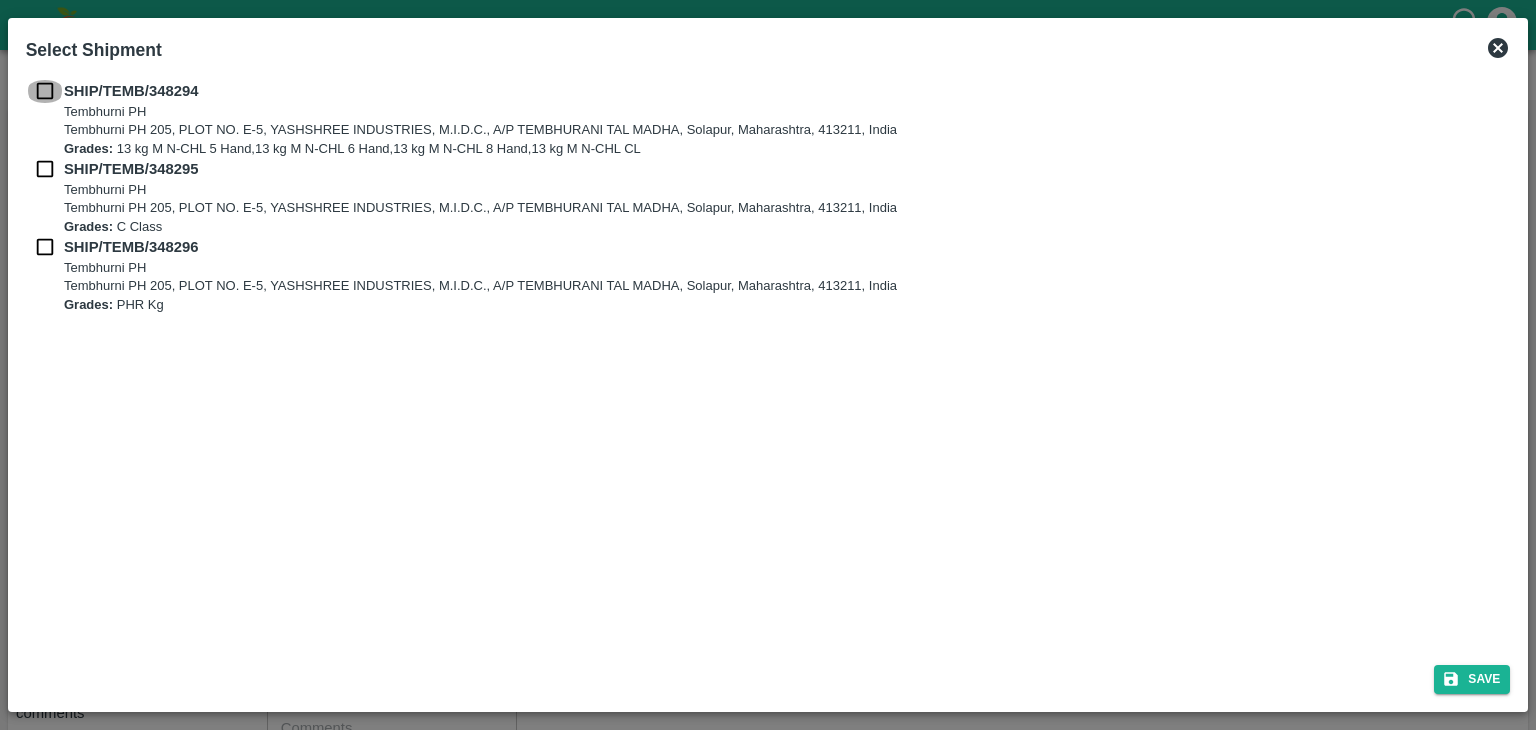 click at bounding box center (45, 91) 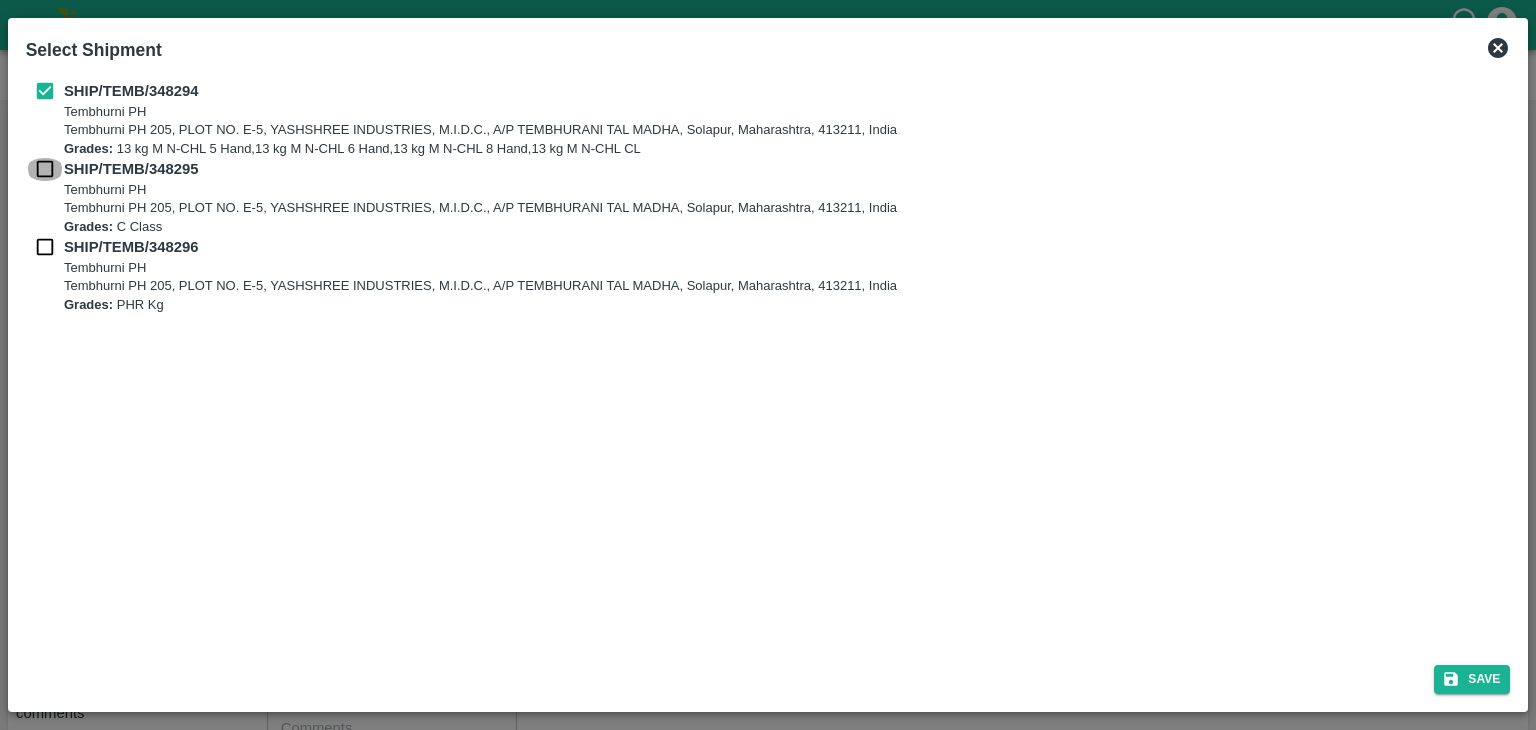 click at bounding box center [45, 169] 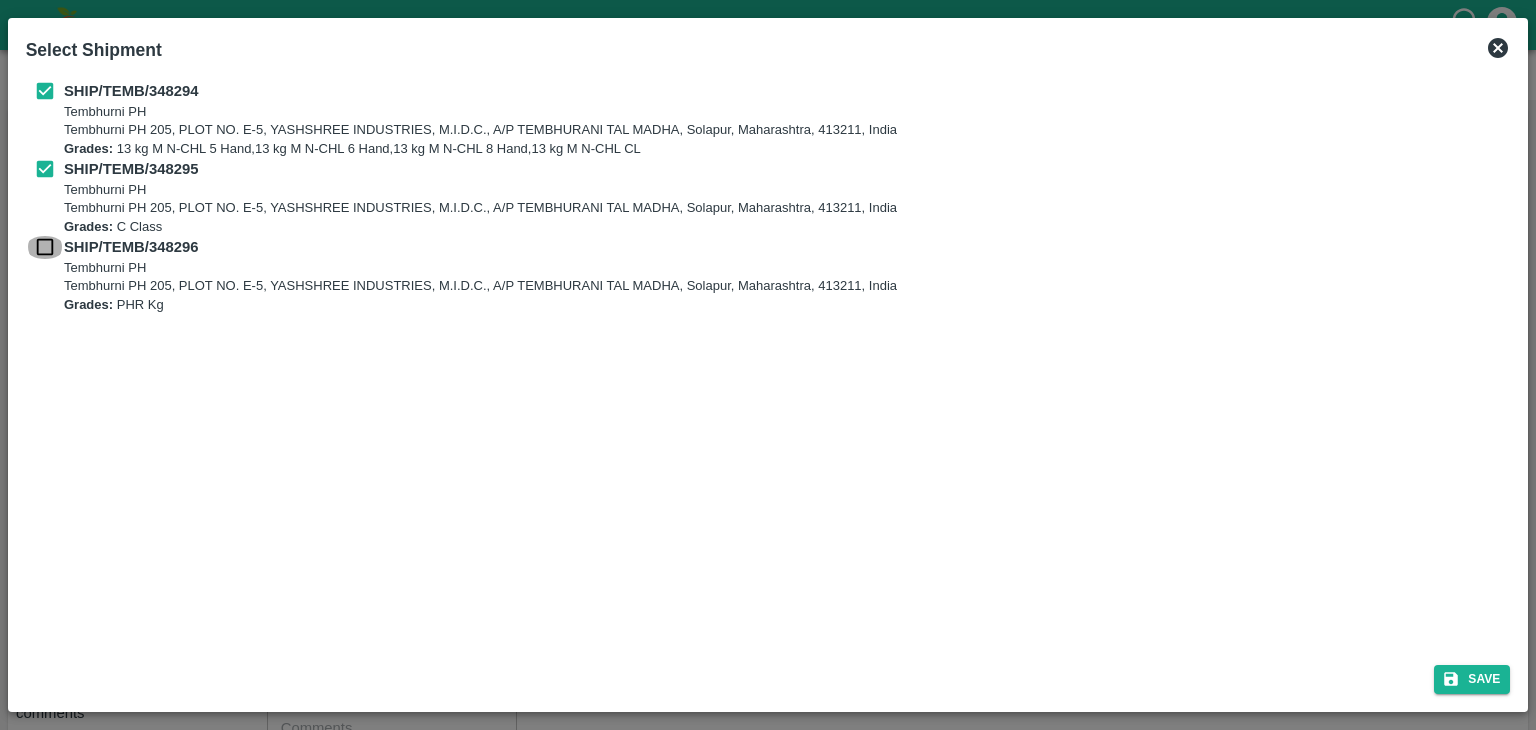 click at bounding box center (45, 247) 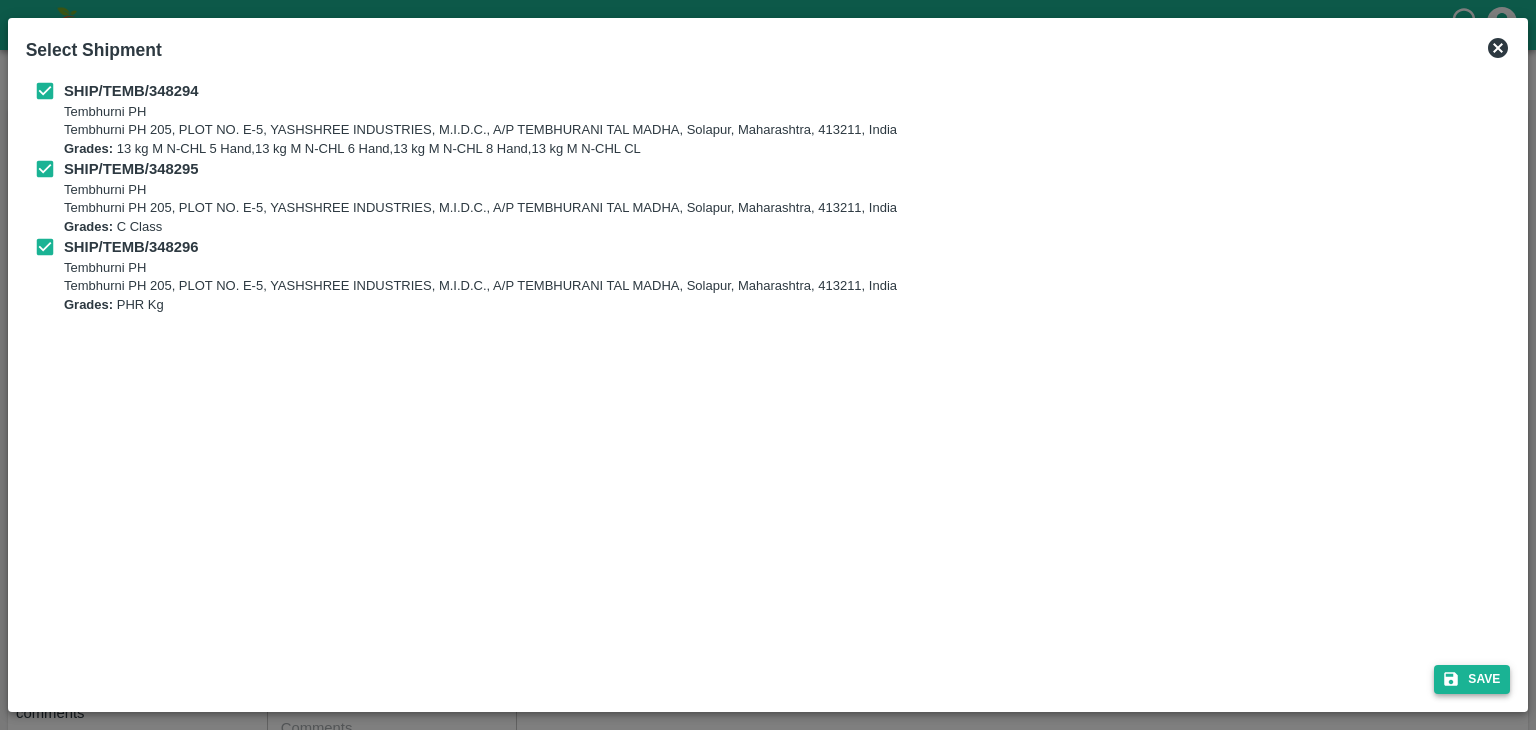 click on "Save" at bounding box center (1472, 679) 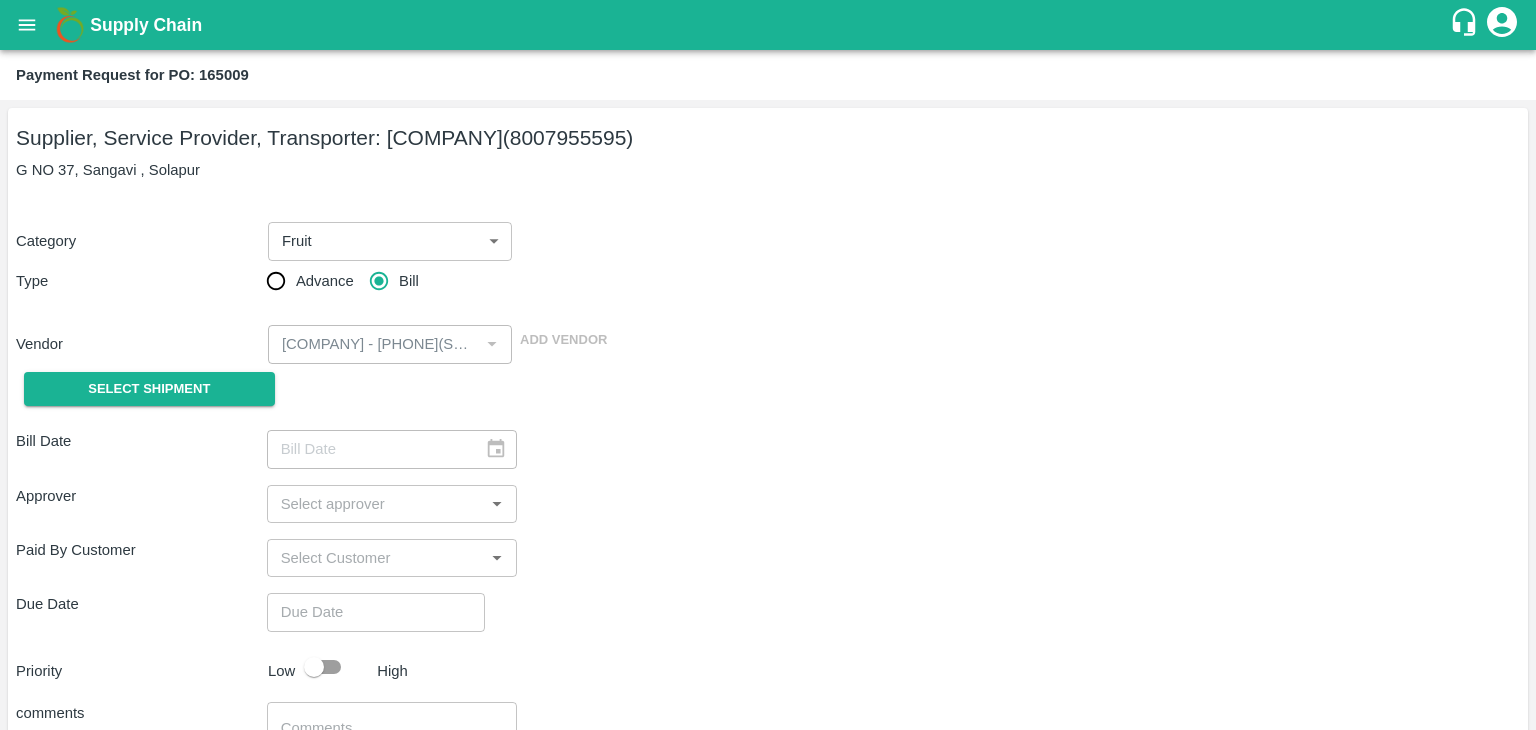 type on "[DAY]/[MONTH]/[YEAR]" 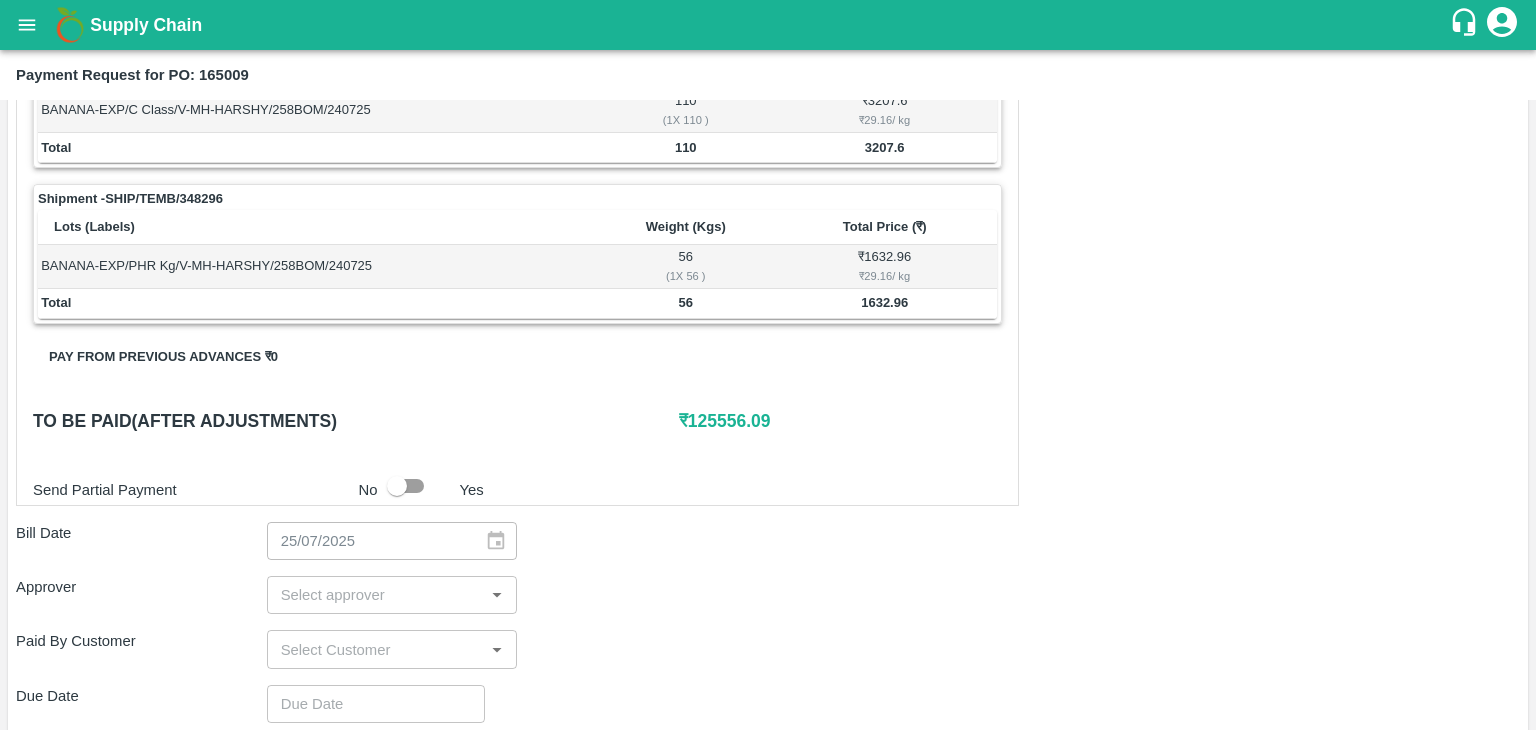 scroll, scrollTop: 936, scrollLeft: 0, axis: vertical 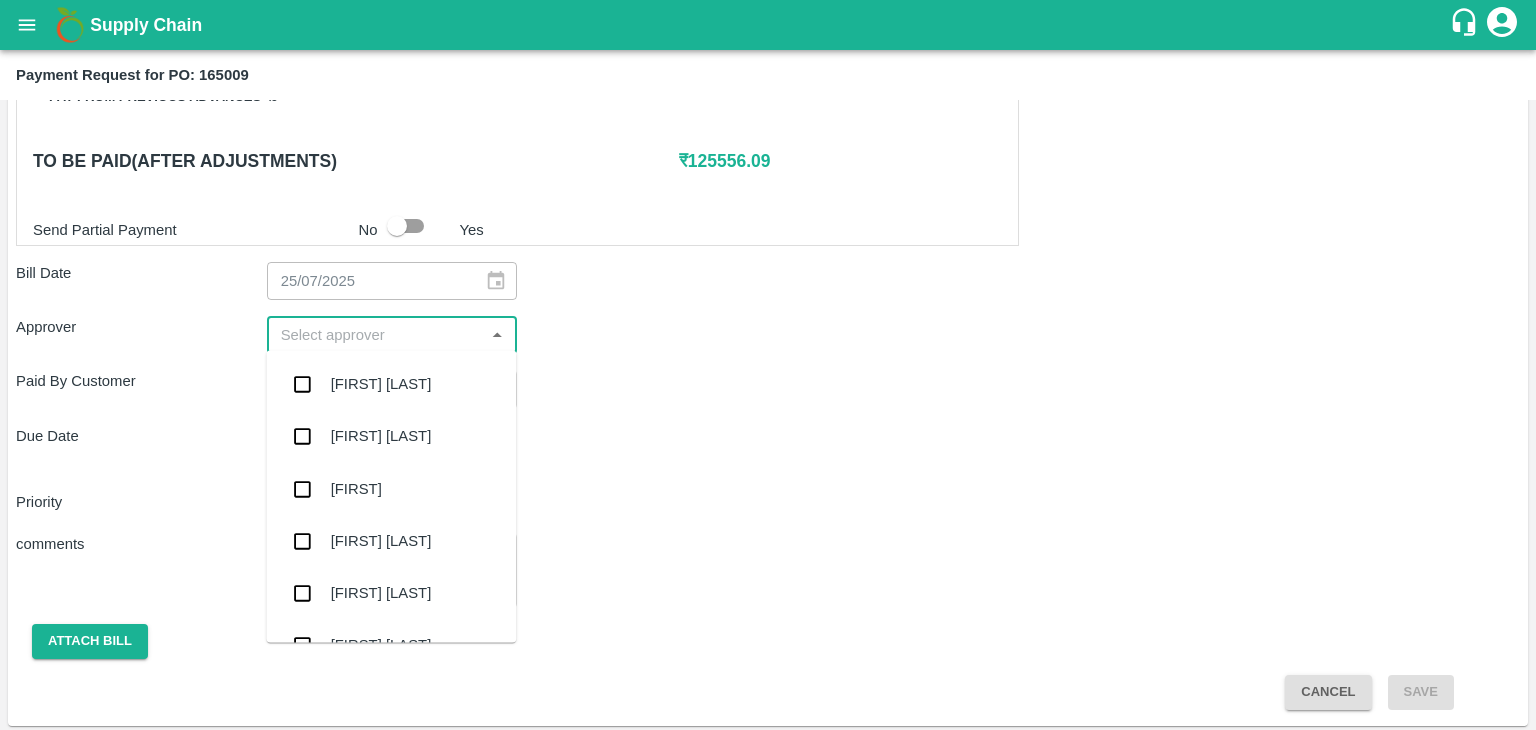 click at bounding box center (376, 335) 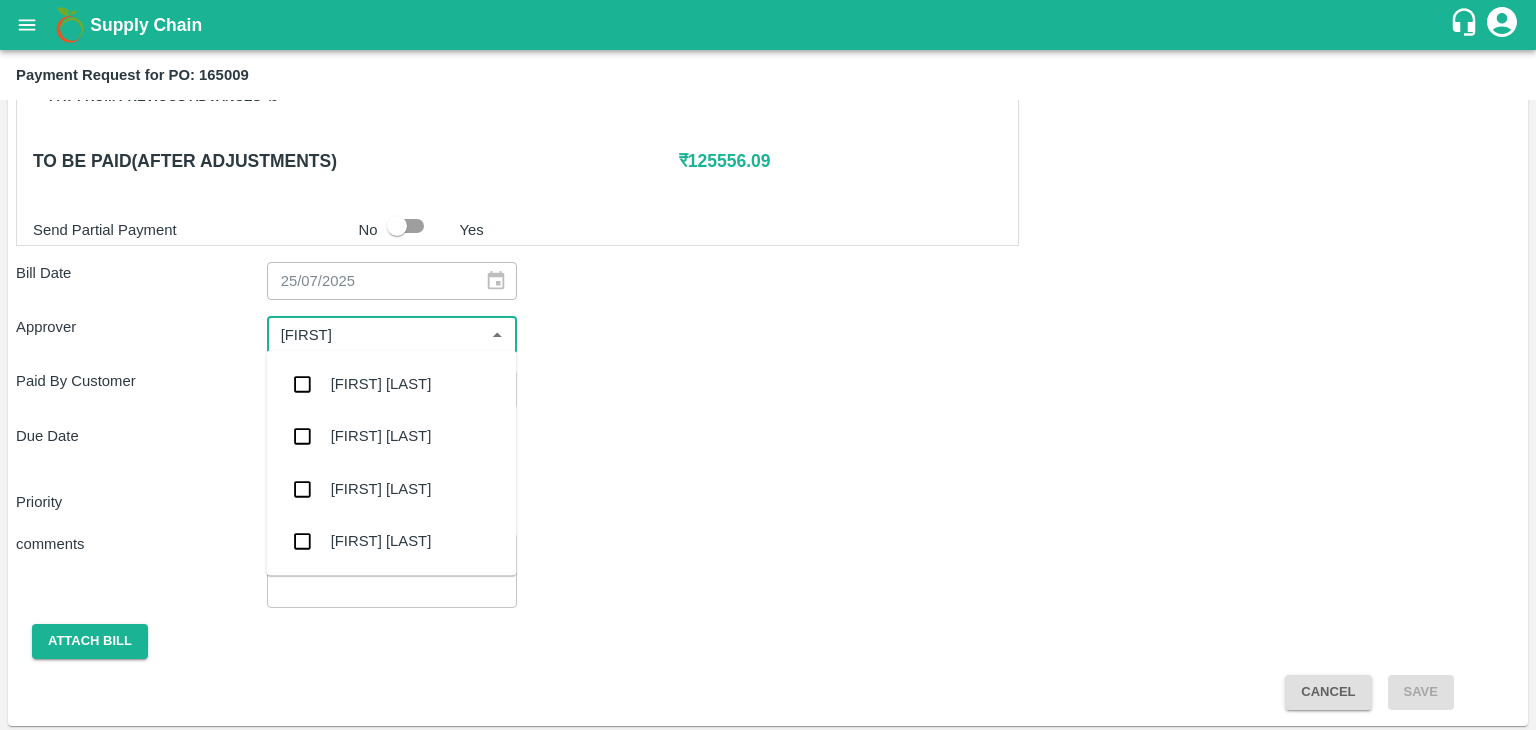 type on "Ajit" 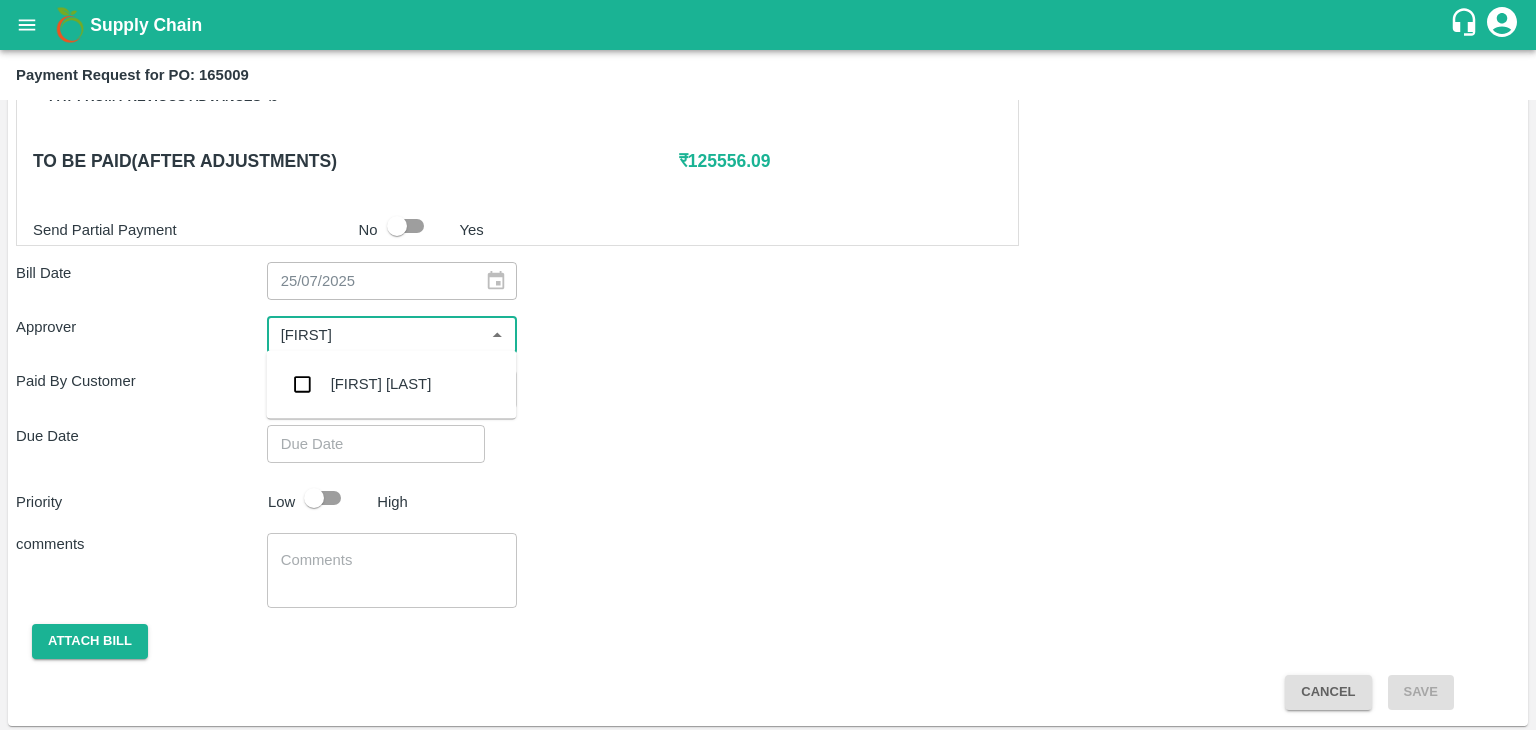 click on "Ajit Otari" at bounding box center (391, 384) 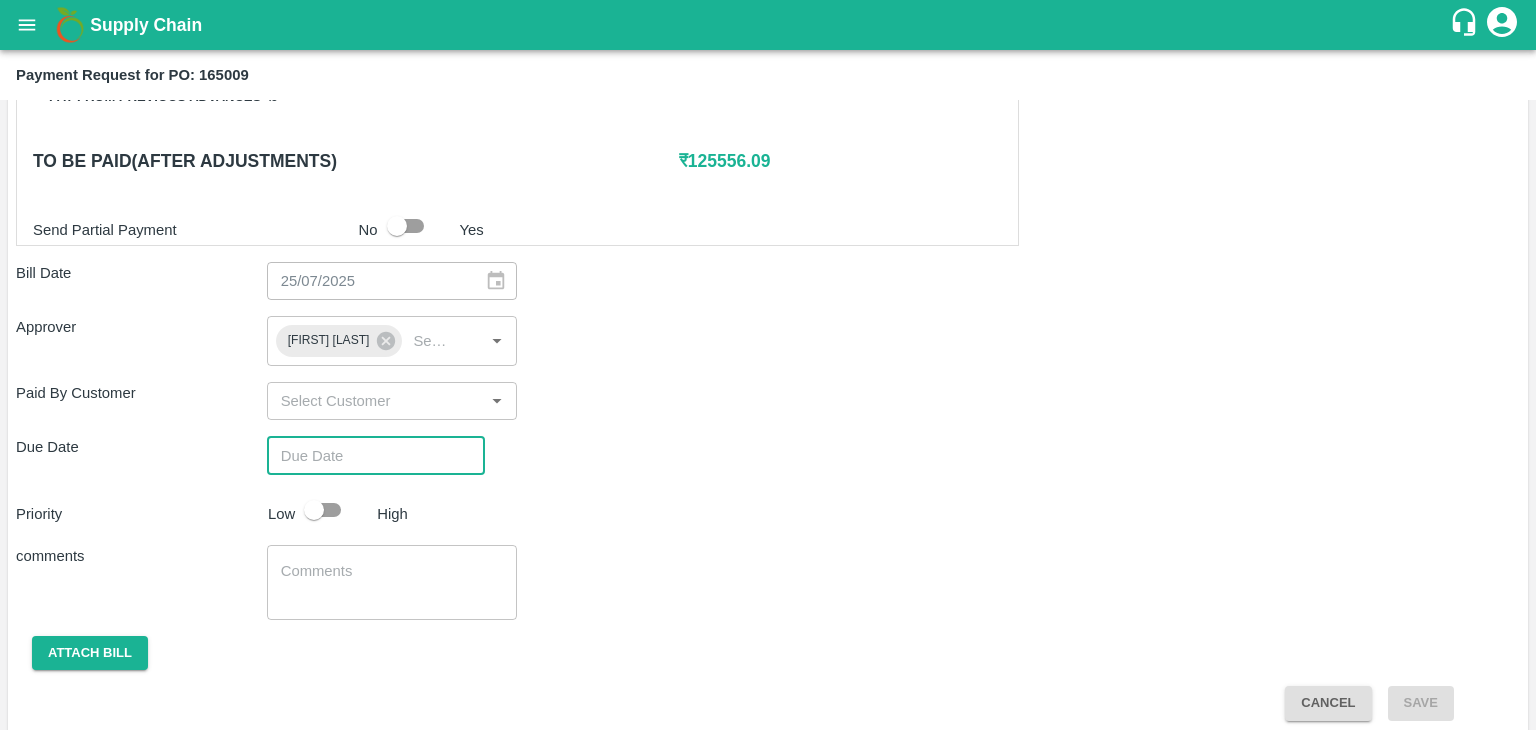 type on "DD/MM/YYYY hh:mm aa" 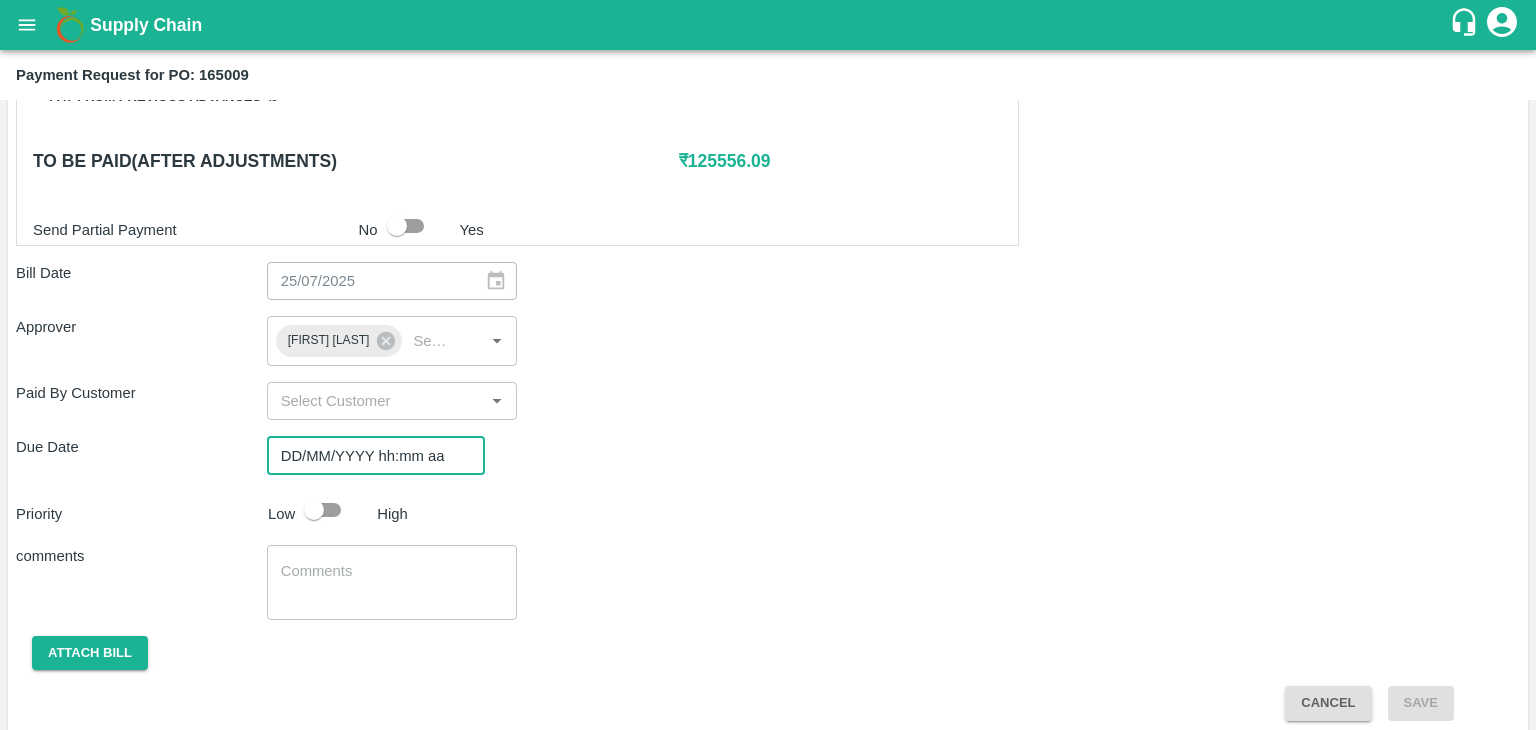 click on "DD/MM/YYYY hh:mm aa" at bounding box center (369, 455) 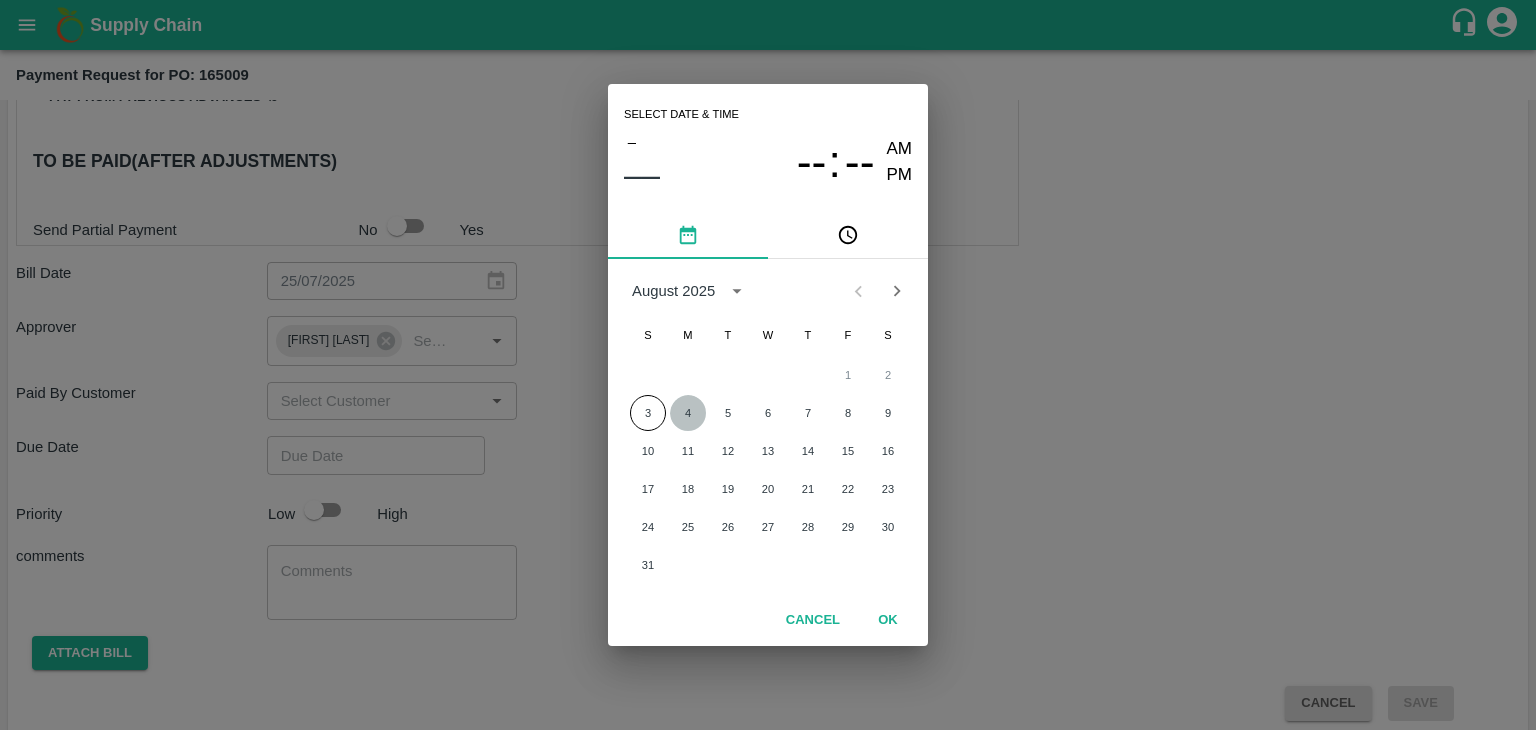 click on "4" at bounding box center [688, 413] 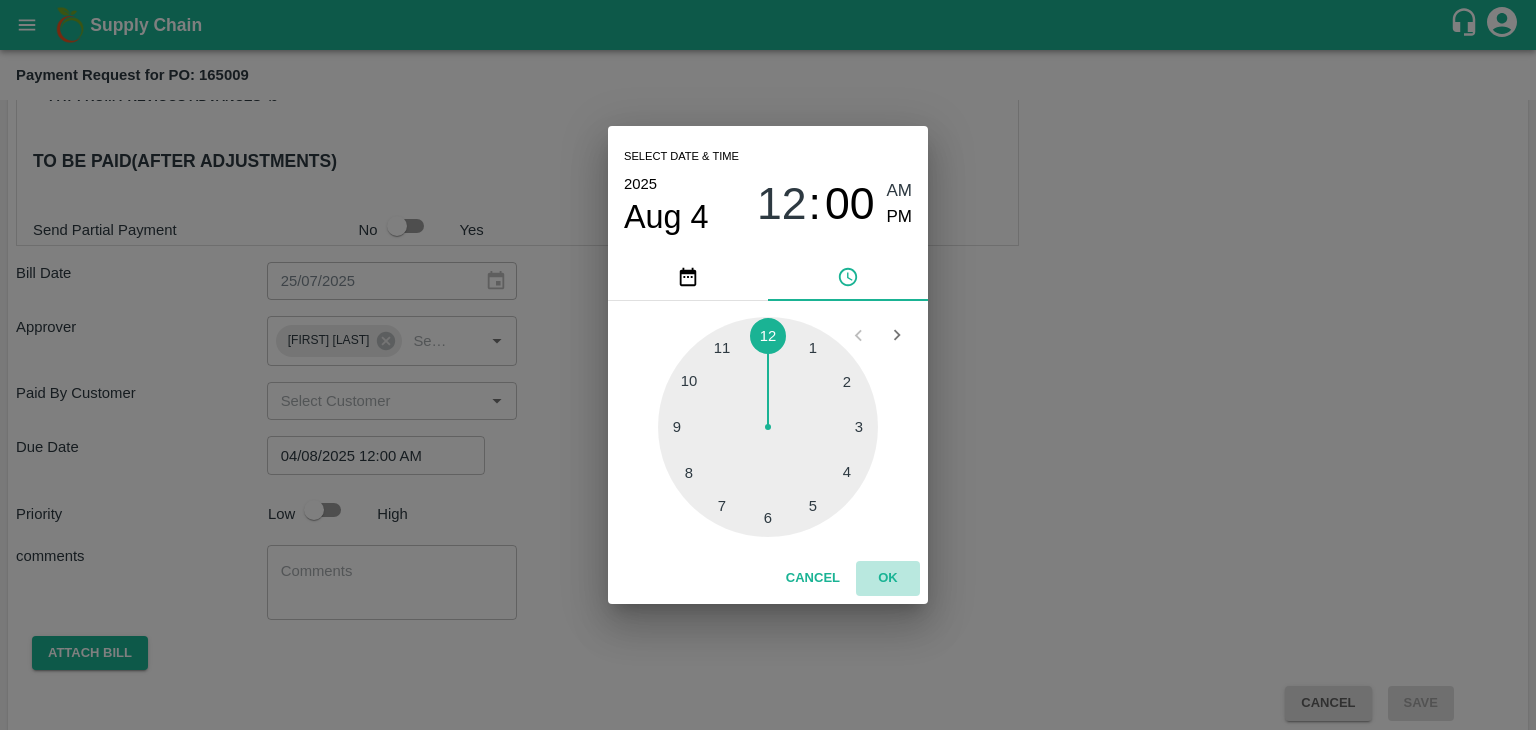 click on "OK" at bounding box center (888, 578) 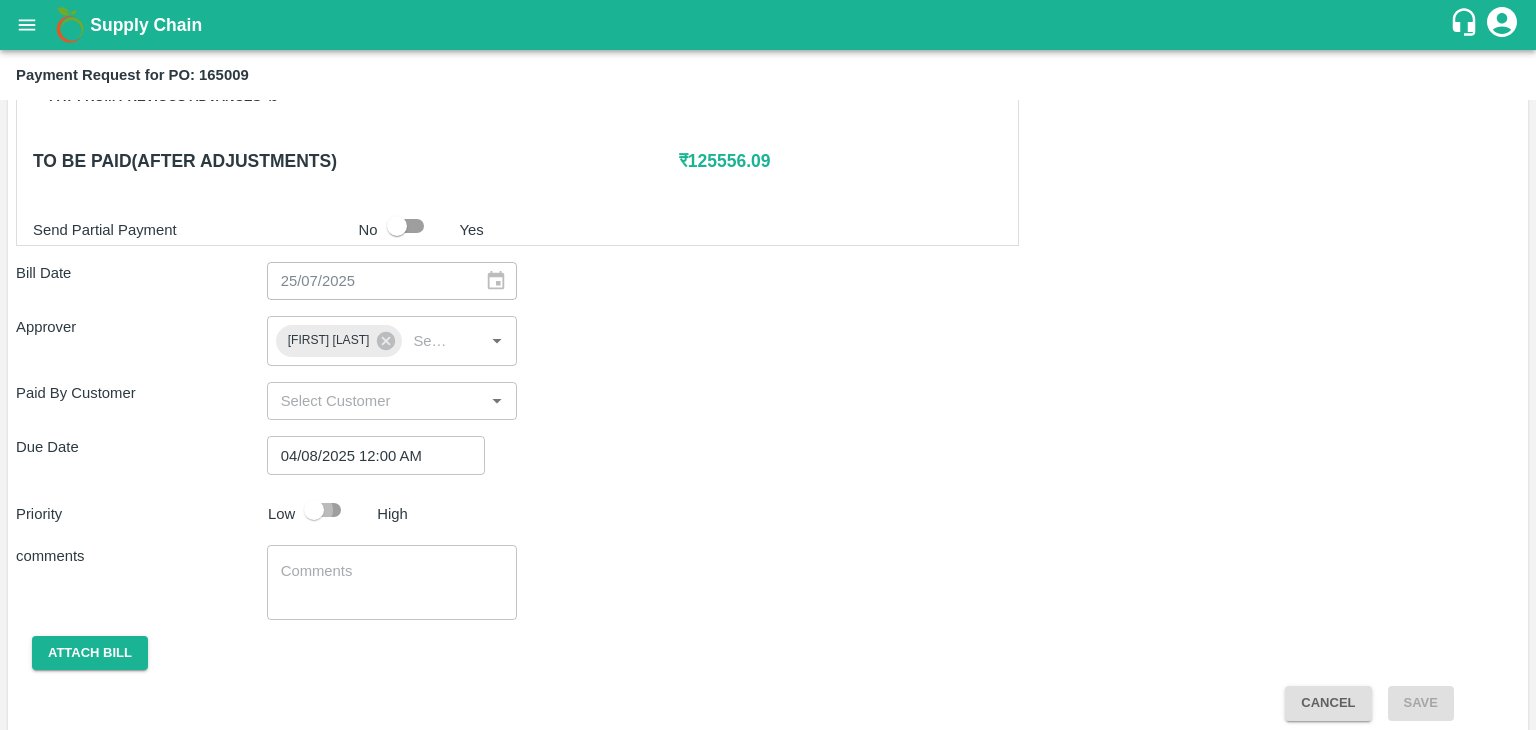 click at bounding box center (314, 510) 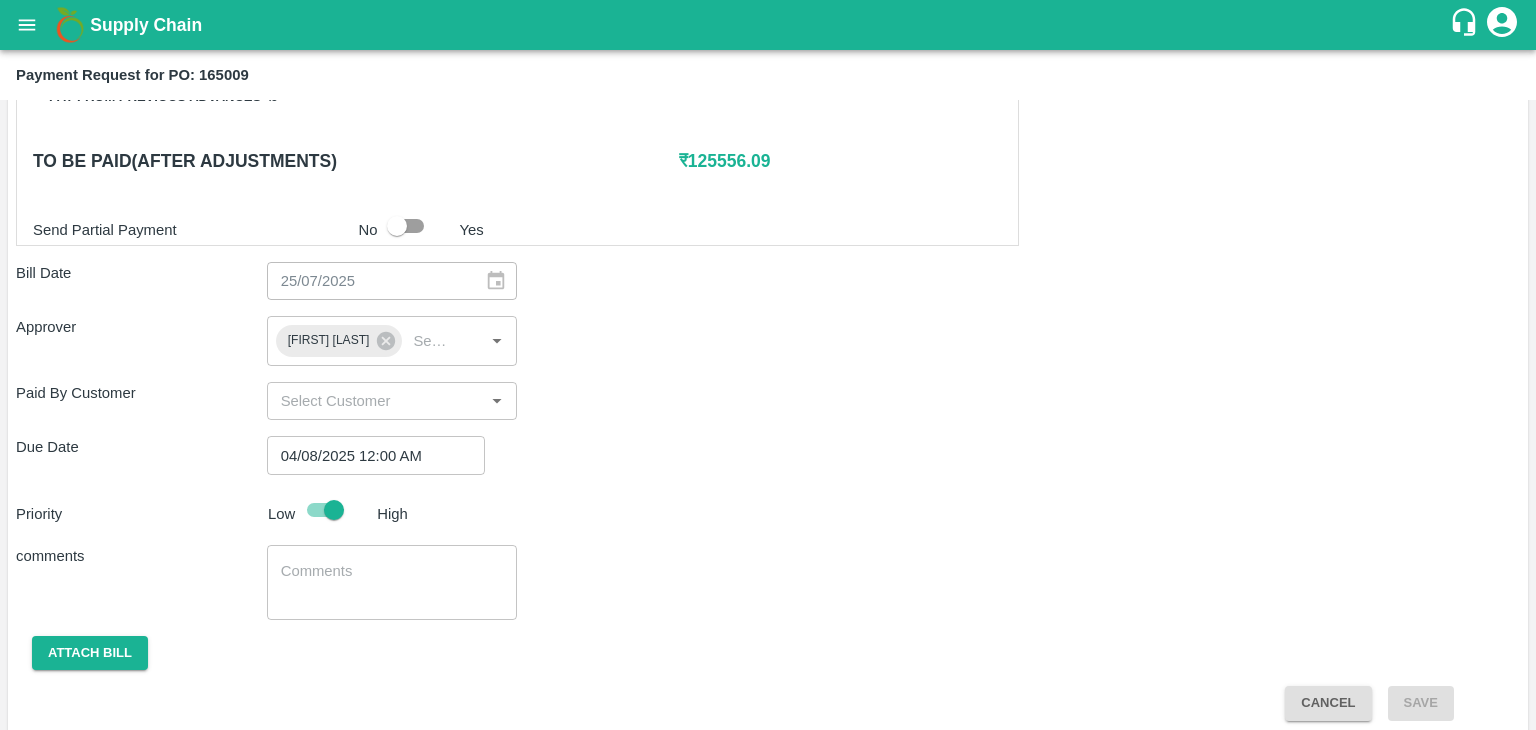 click on "x ​" at bounding box center (392, 582) 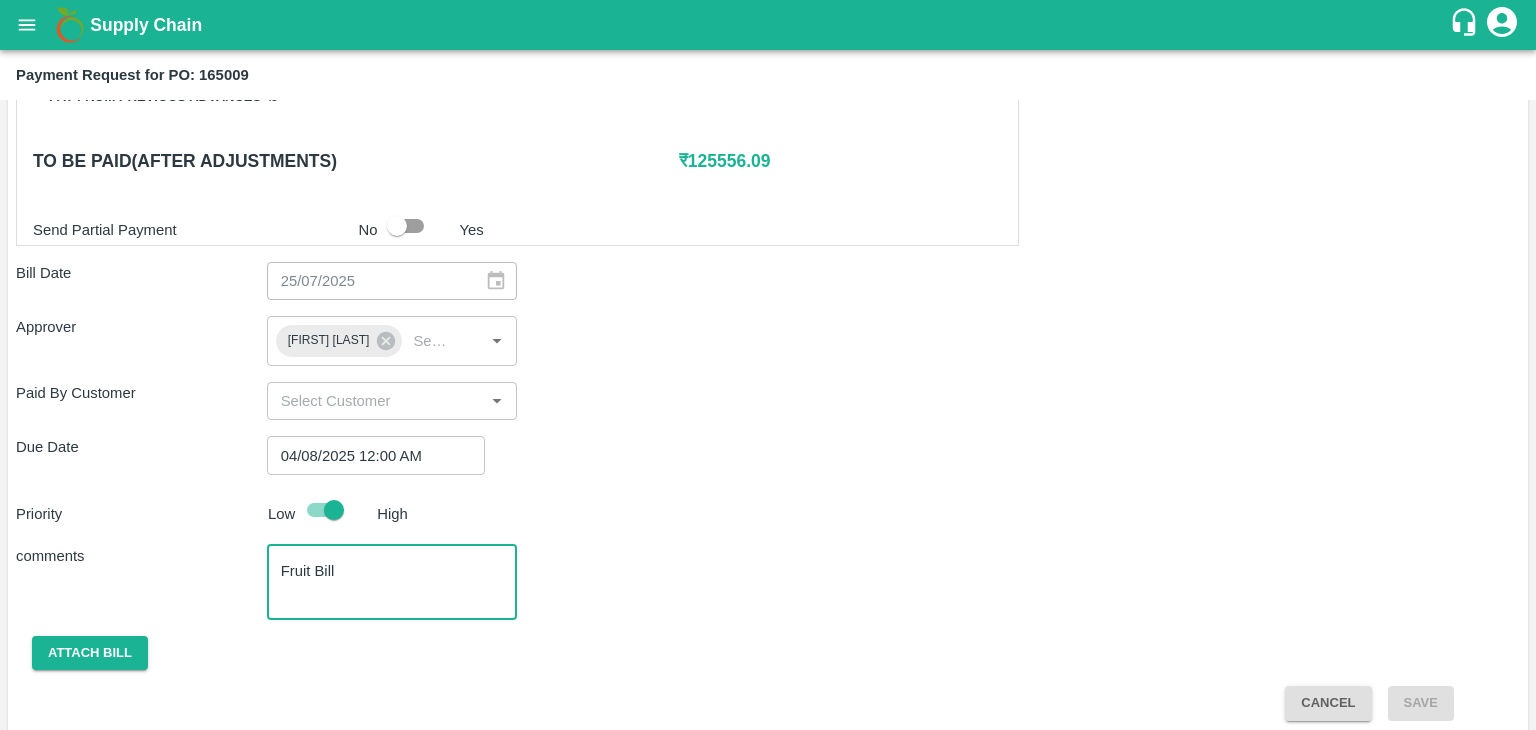 scroll, scrollTop: 948, scrollLeft: 0, axis: vertical 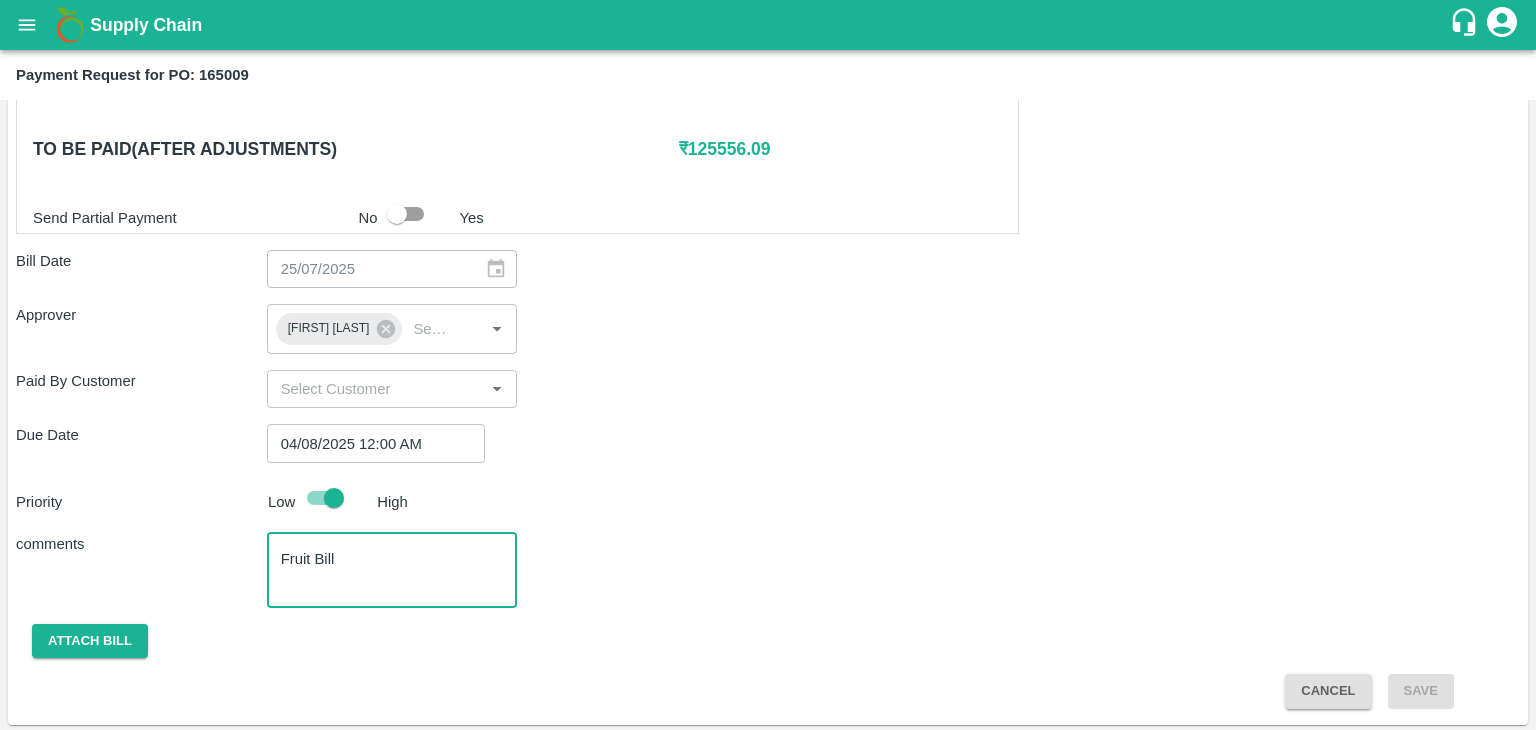 type on "Fruit Bill" 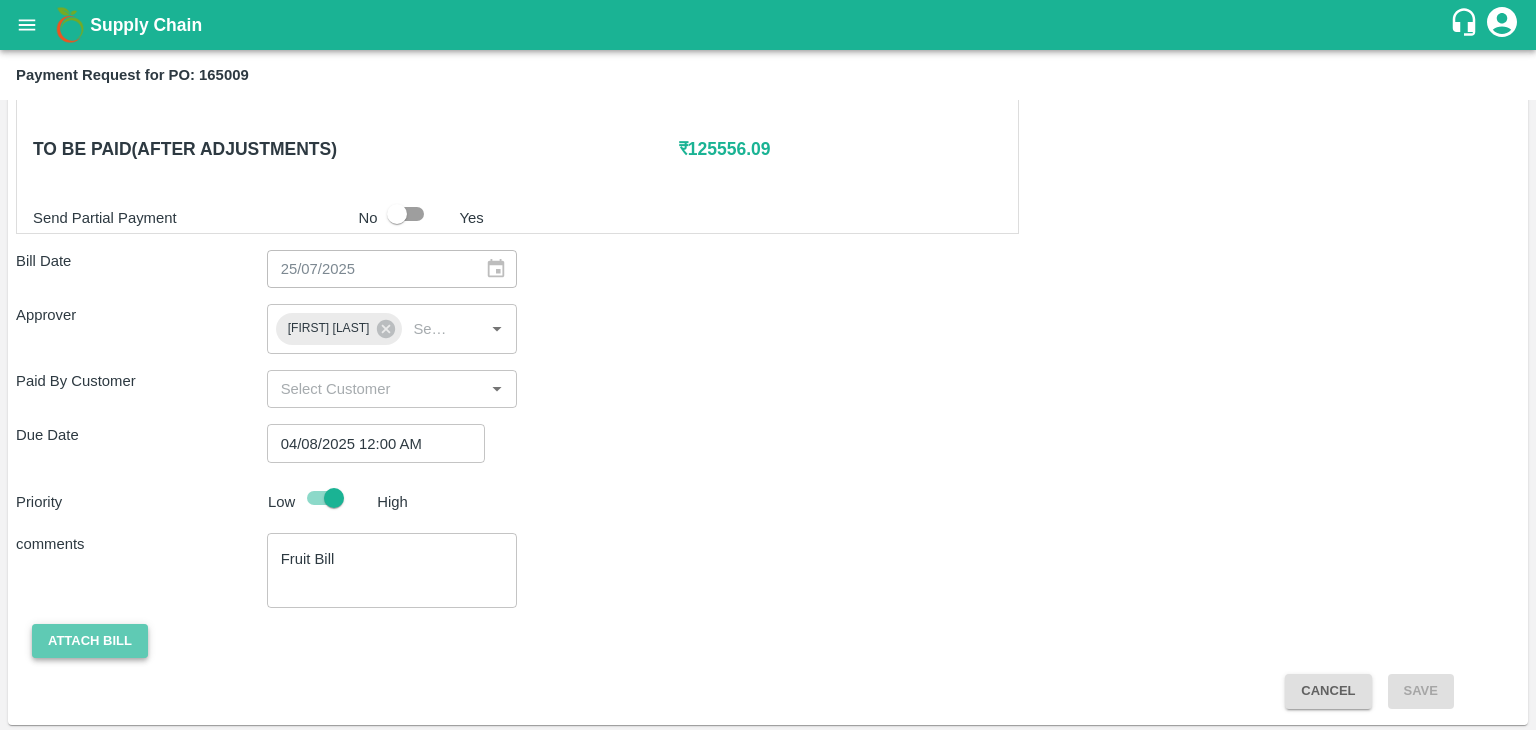 click on "Attach bill" at bounding box center [90, 641] 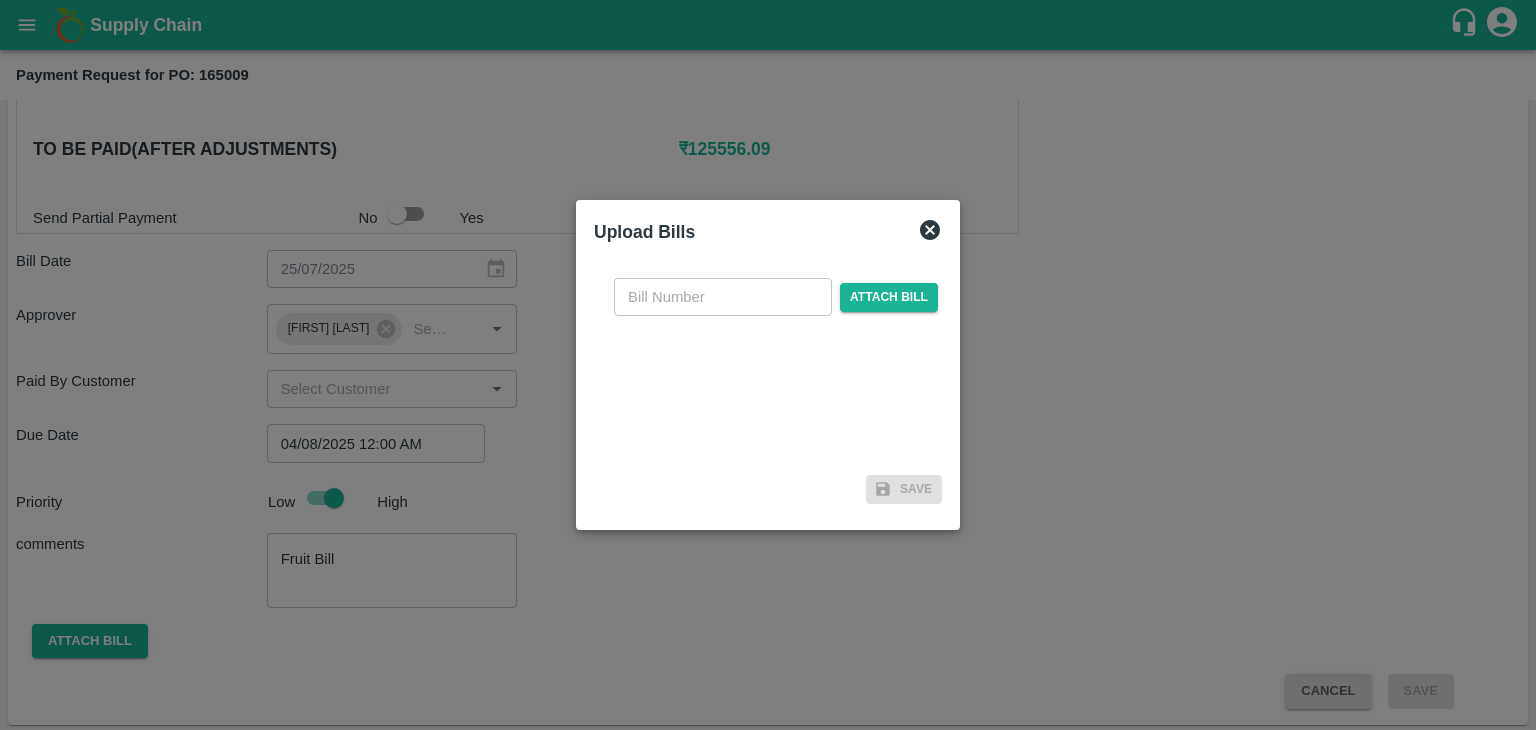 click on "​ Attach bill" at bounding box center [768, 364] 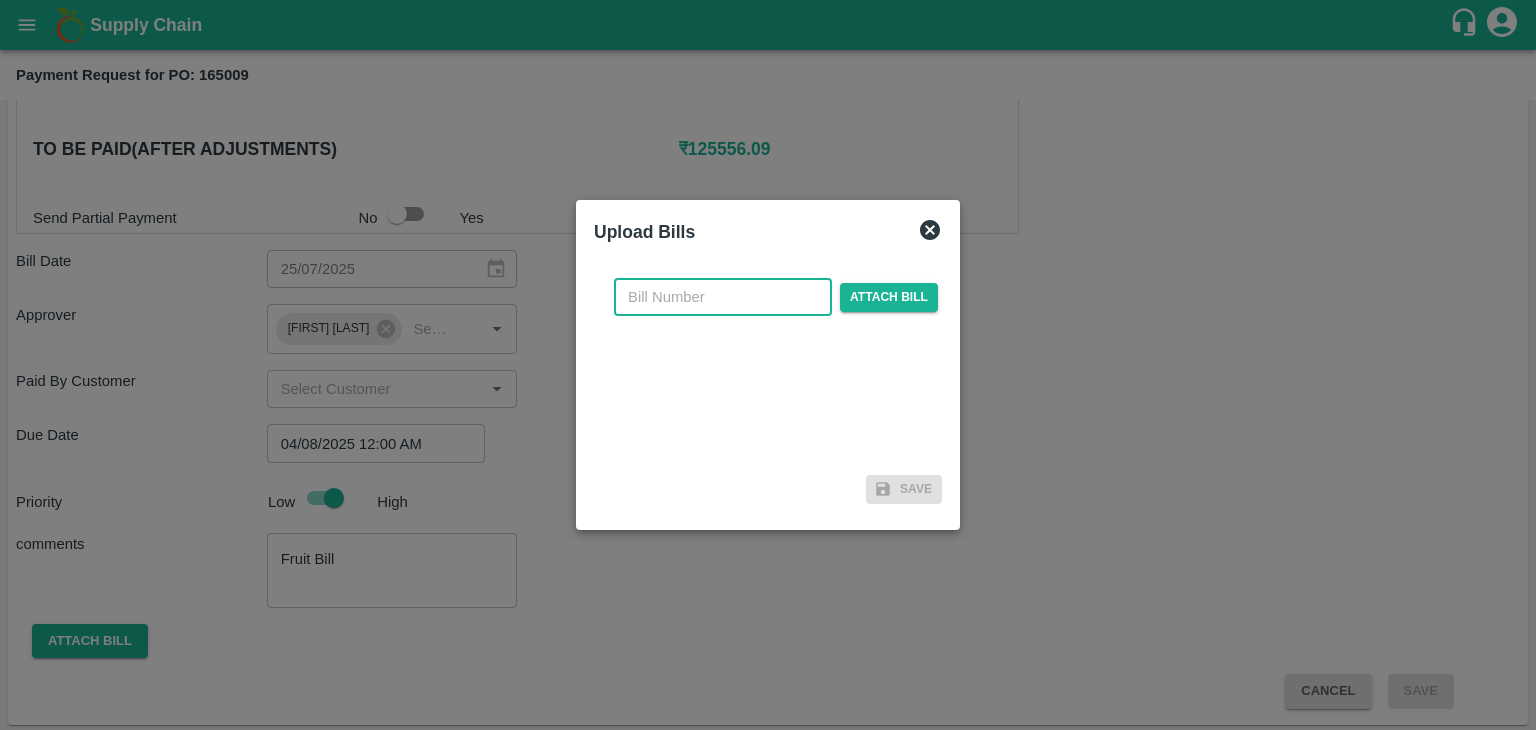 click at bounding box center (723, 297) 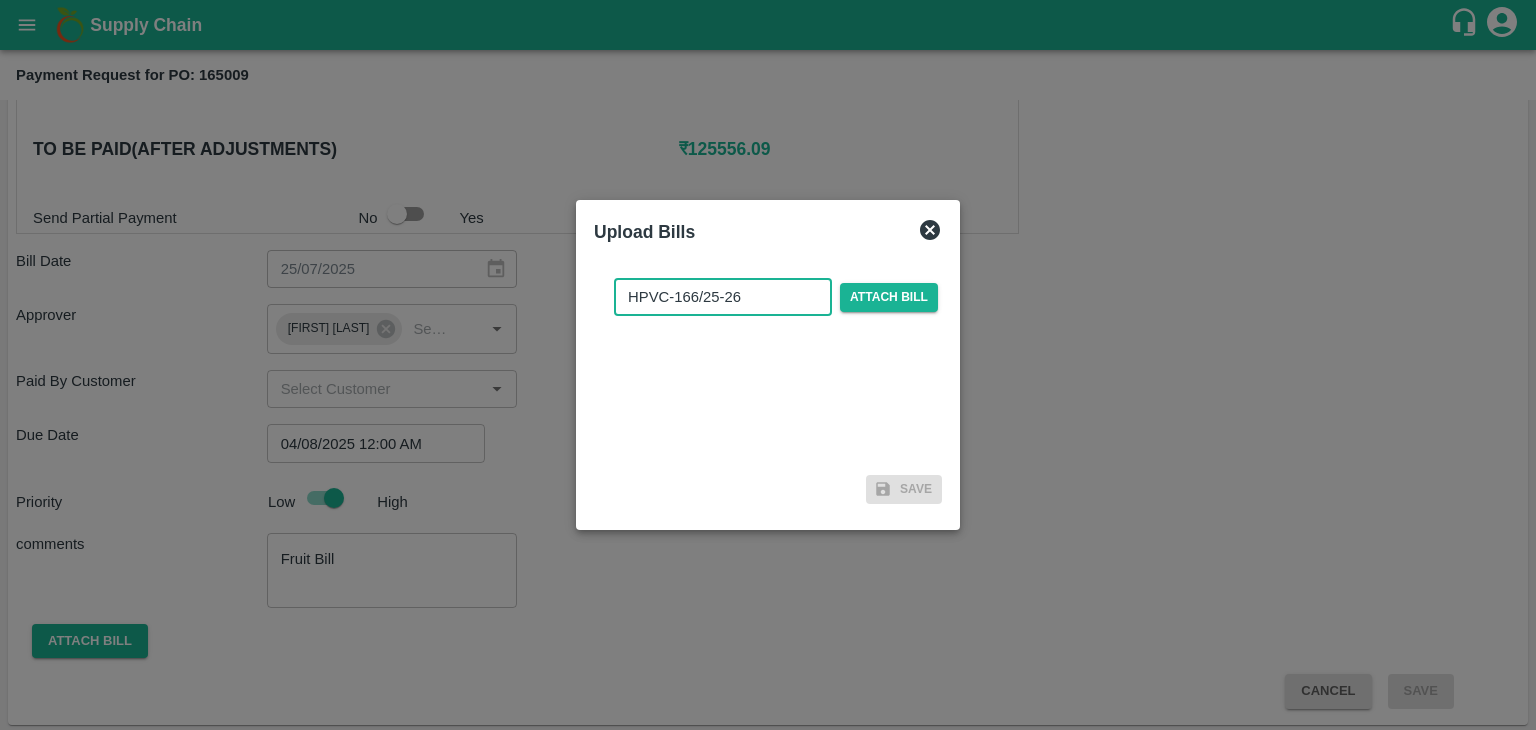 click on "HPVC-166/25-26" at bounding box center (723, 297) 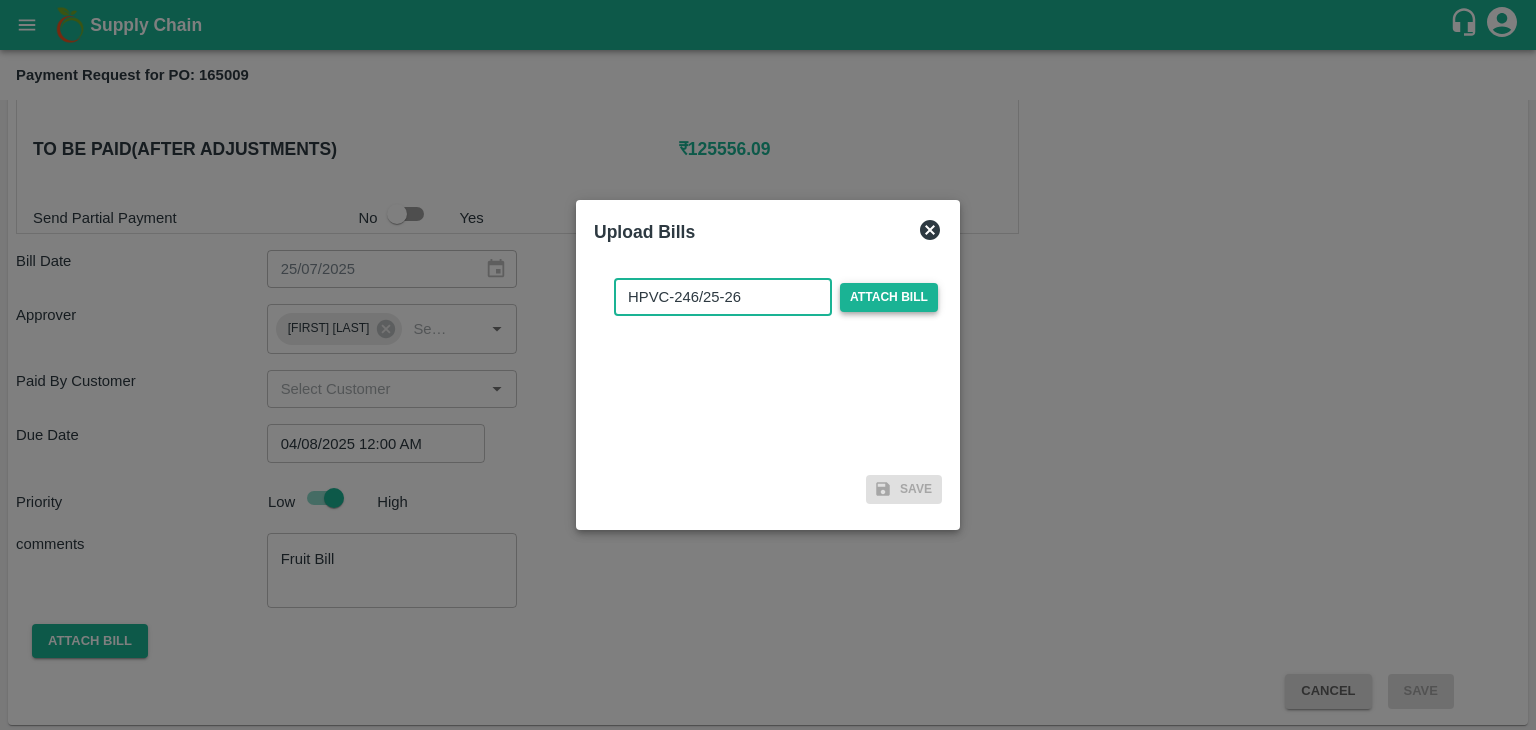 type on "HPVC-246/25-26" 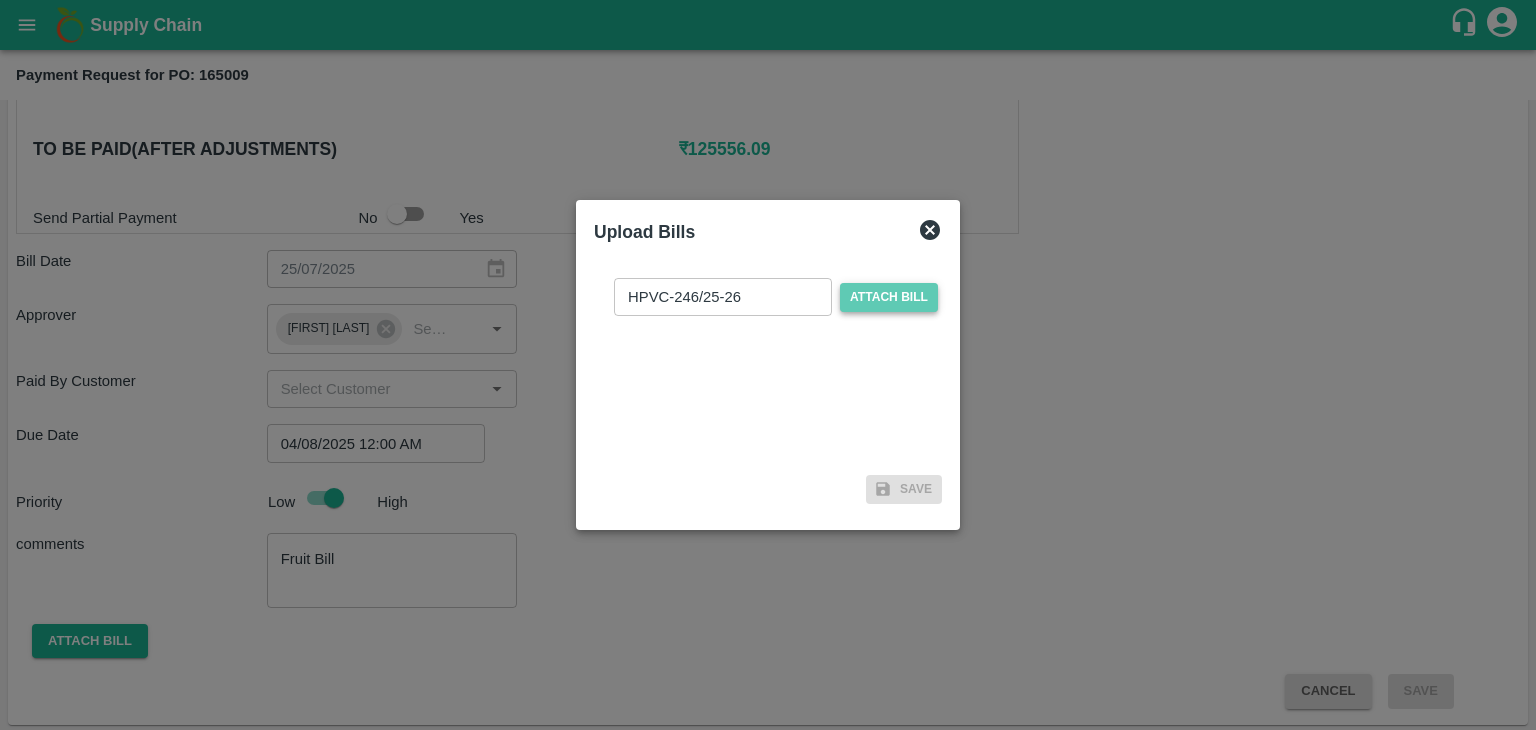 click on "Attach bill" at bounding box center [889, 297] 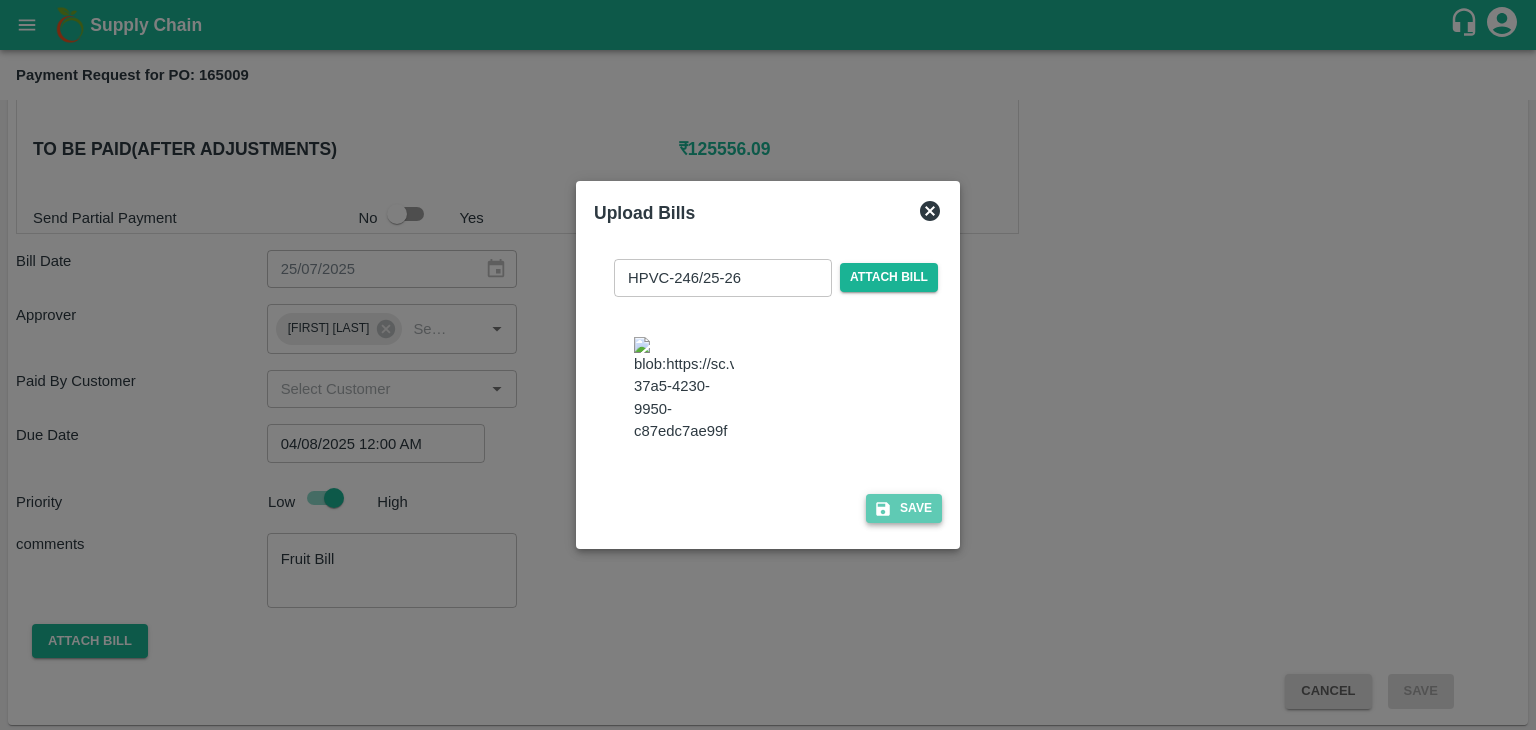 click on "Save" at bounding box center (904, 508) 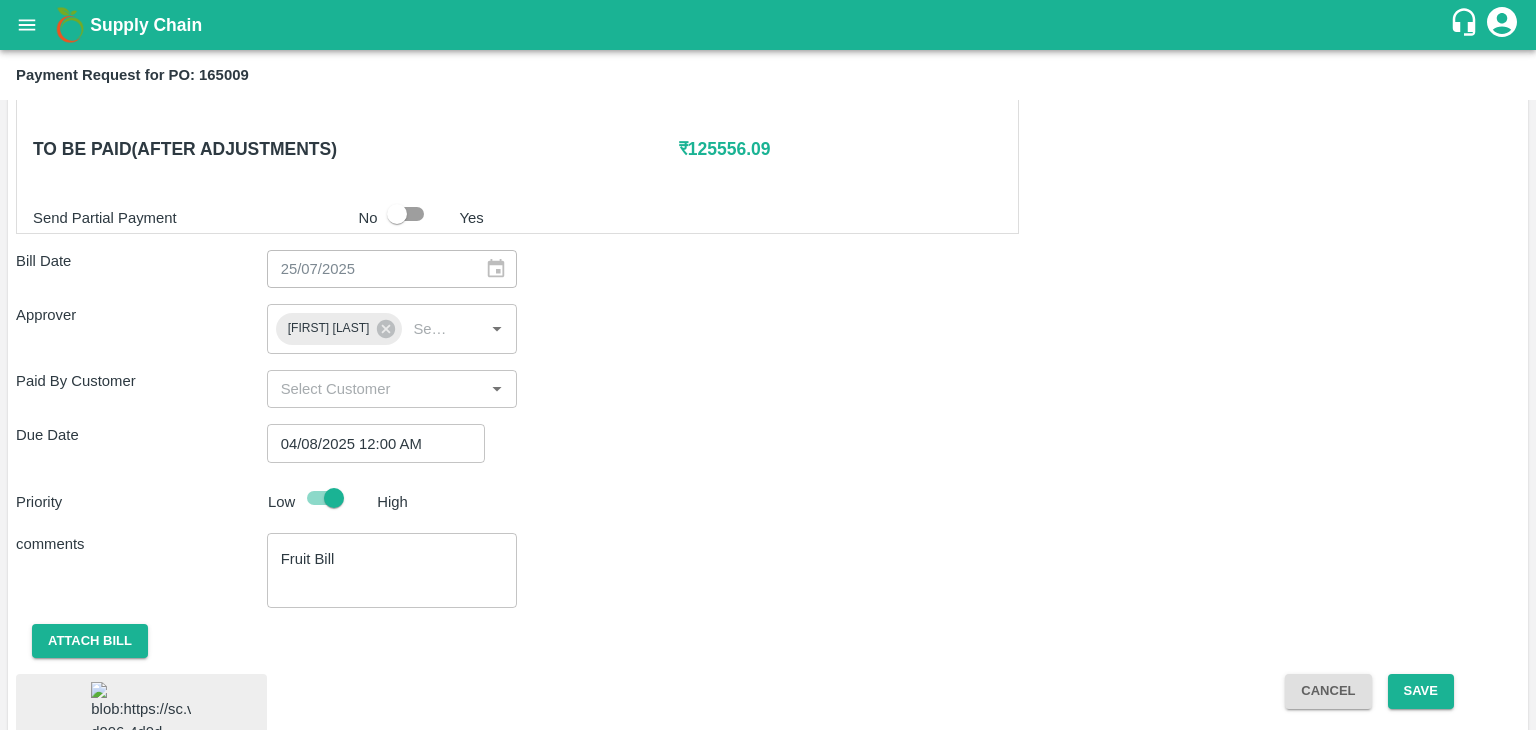 scroll, scrollTop: 1080, scrollLeft: 0, axis: vertical 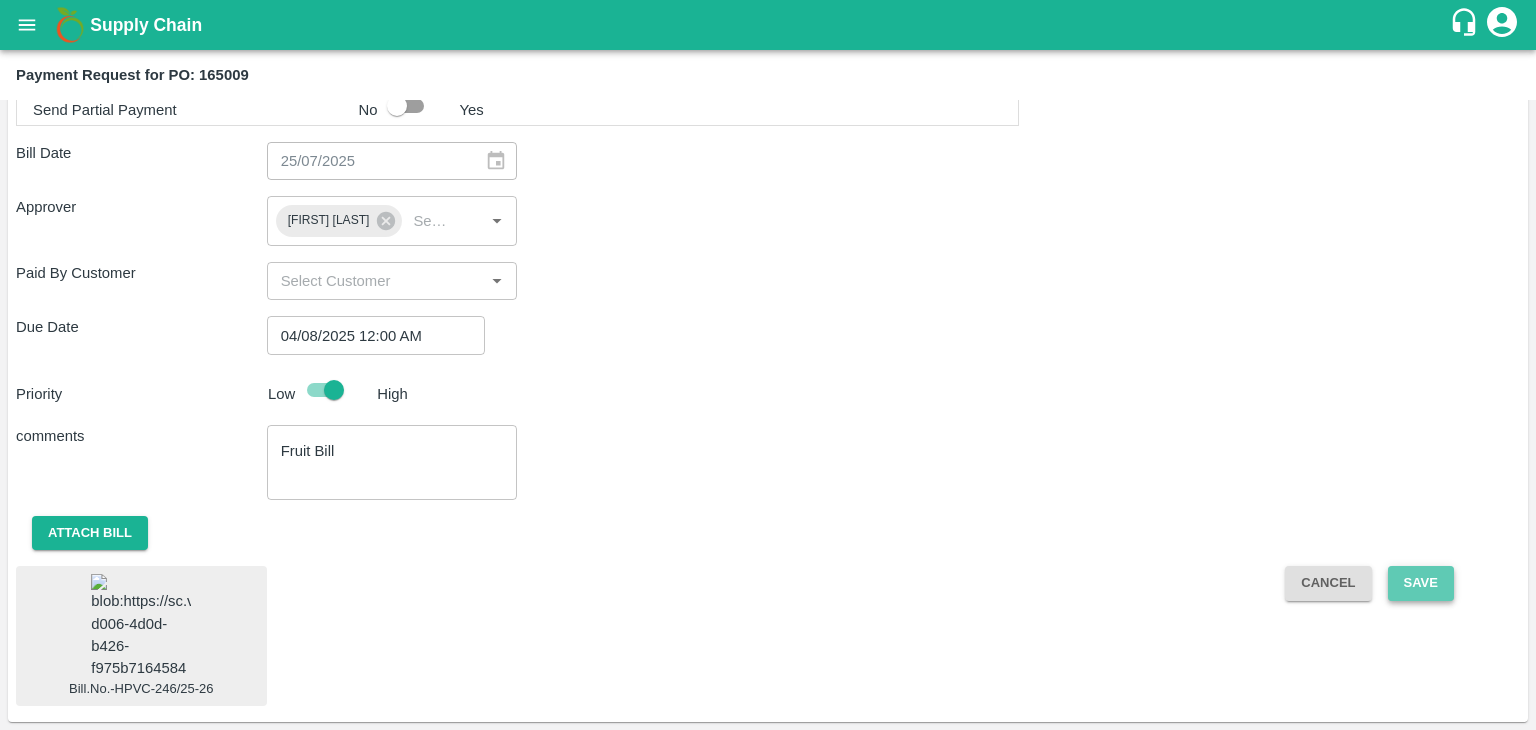 click on "Save" at bounding box center (1421, 583) 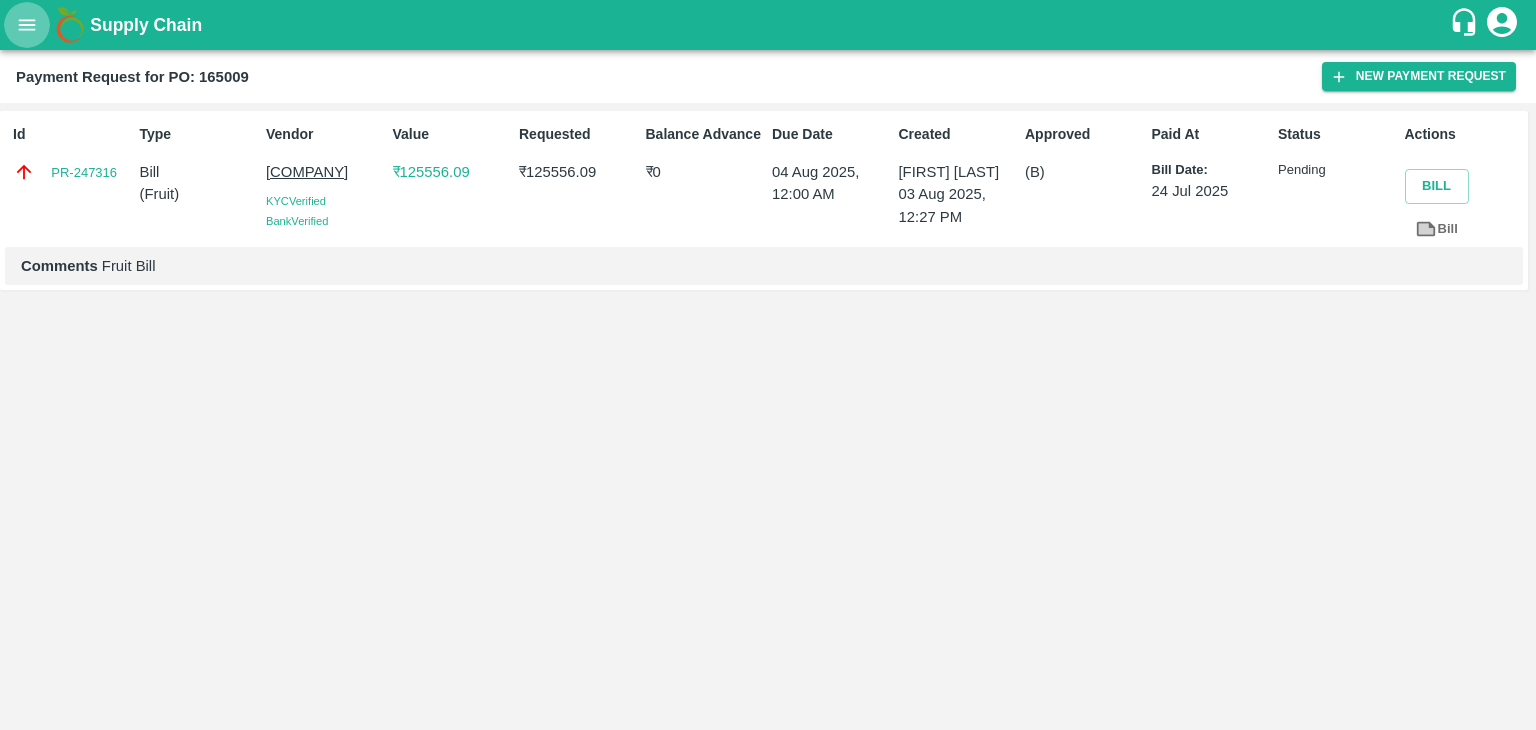click at bounding box center (27, 25) 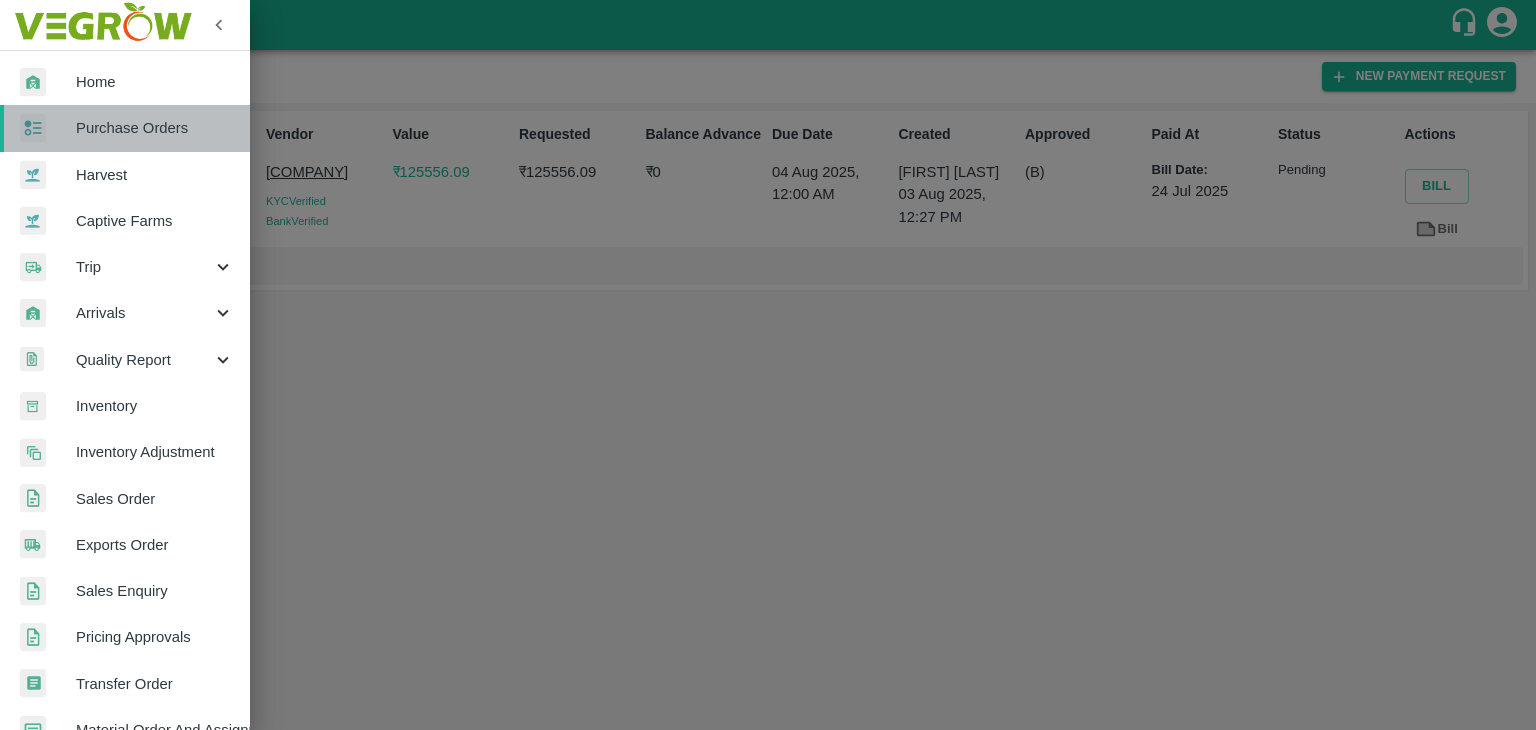 click on "Purchase Orders" at bounding box center [125, 128] 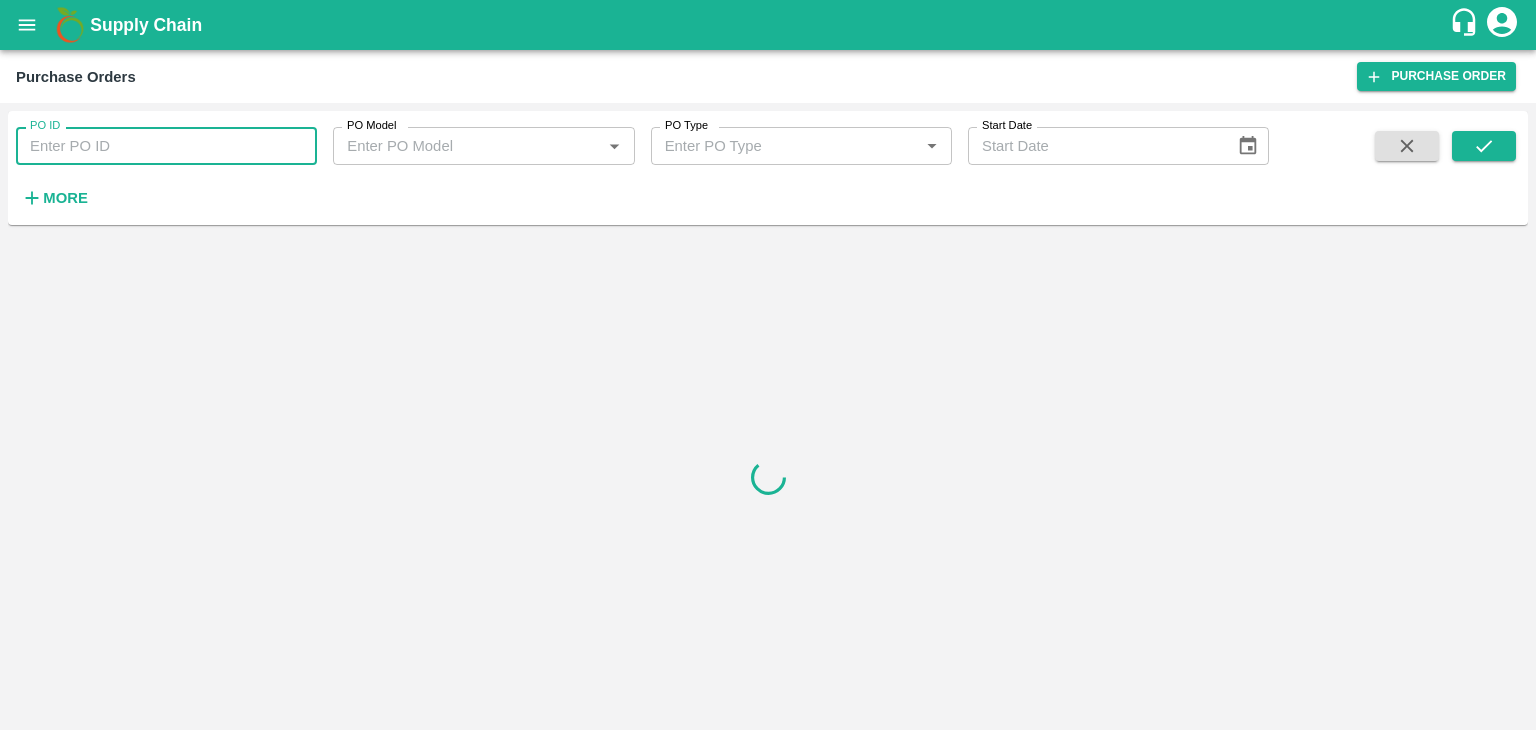 click on "PO ID" at bounding box center (166, 146) 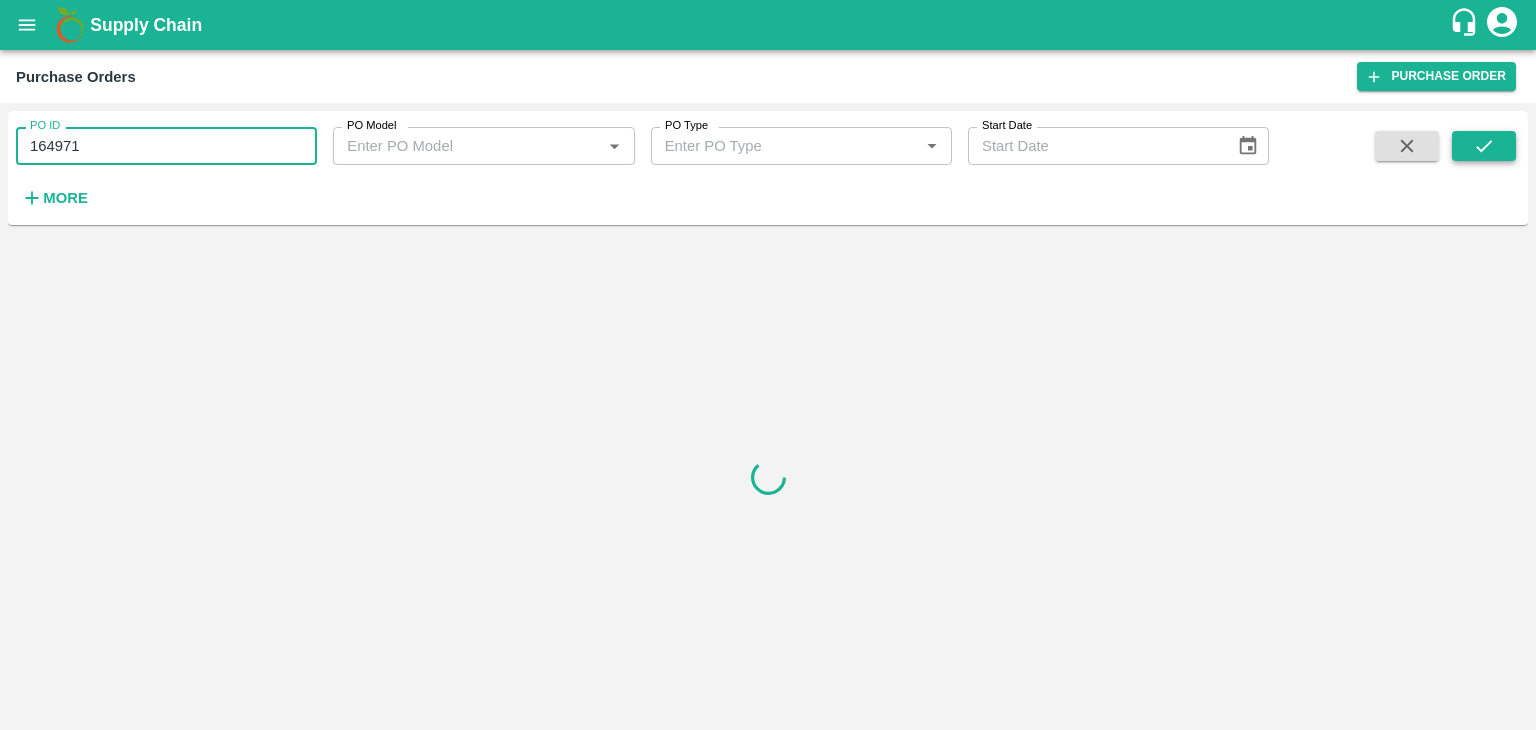 type on "164971" 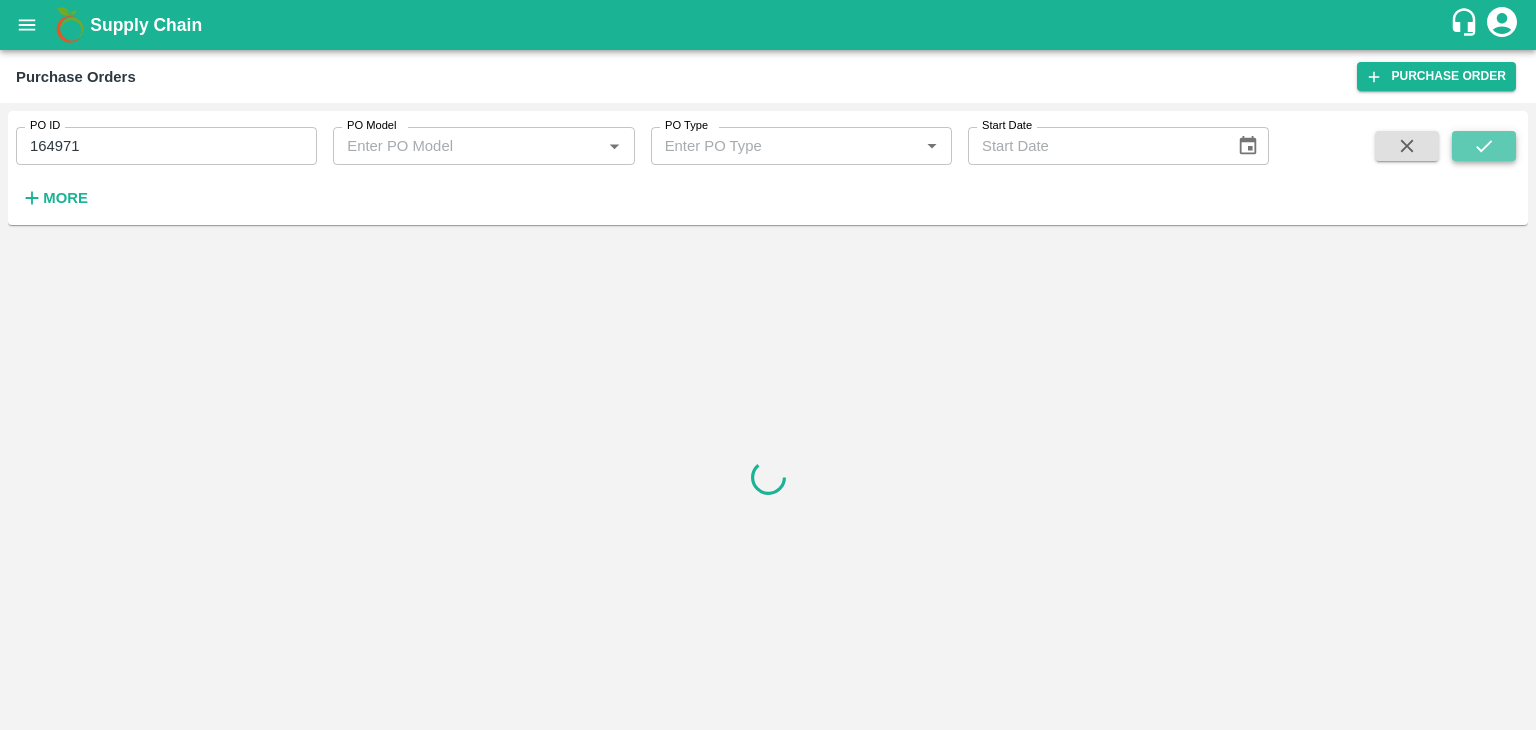 click 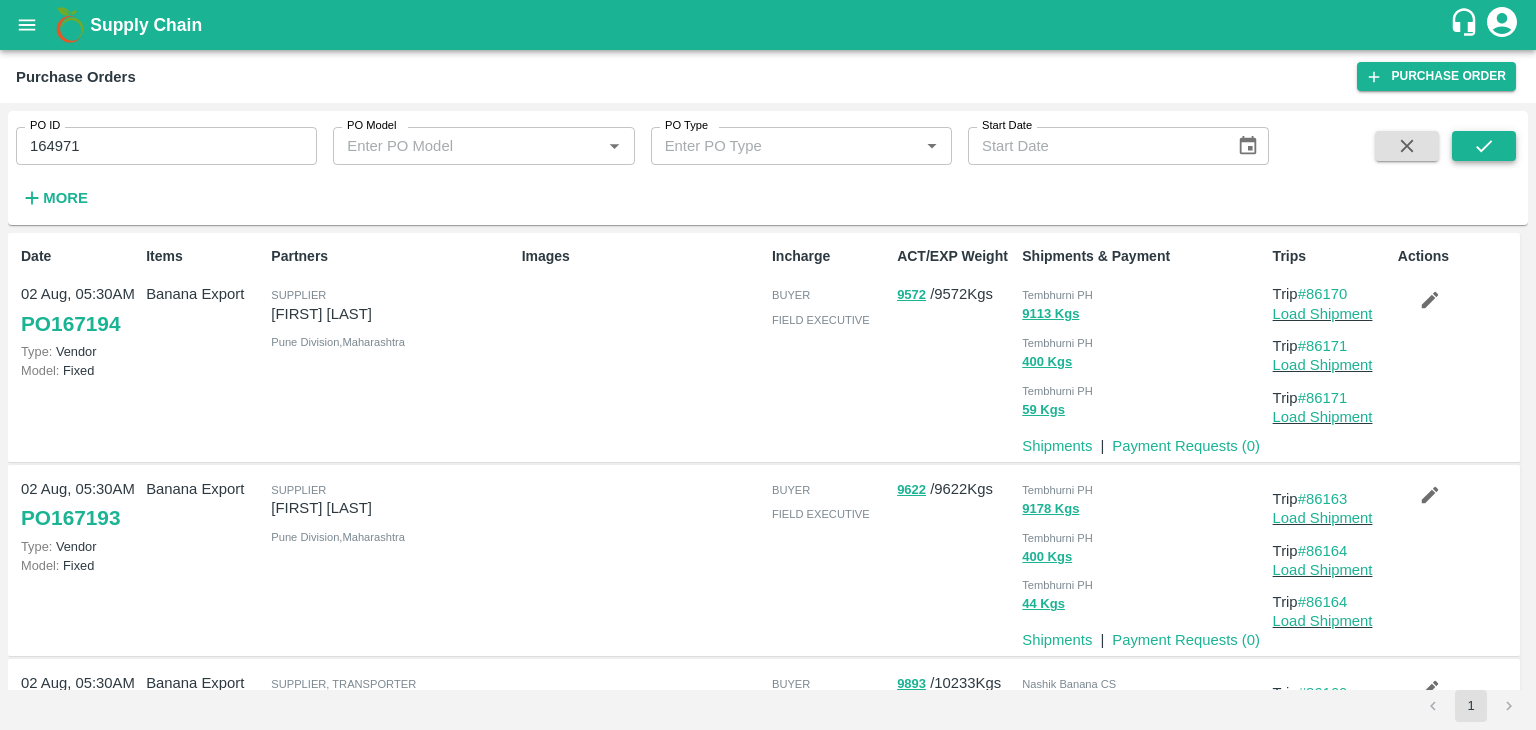 click 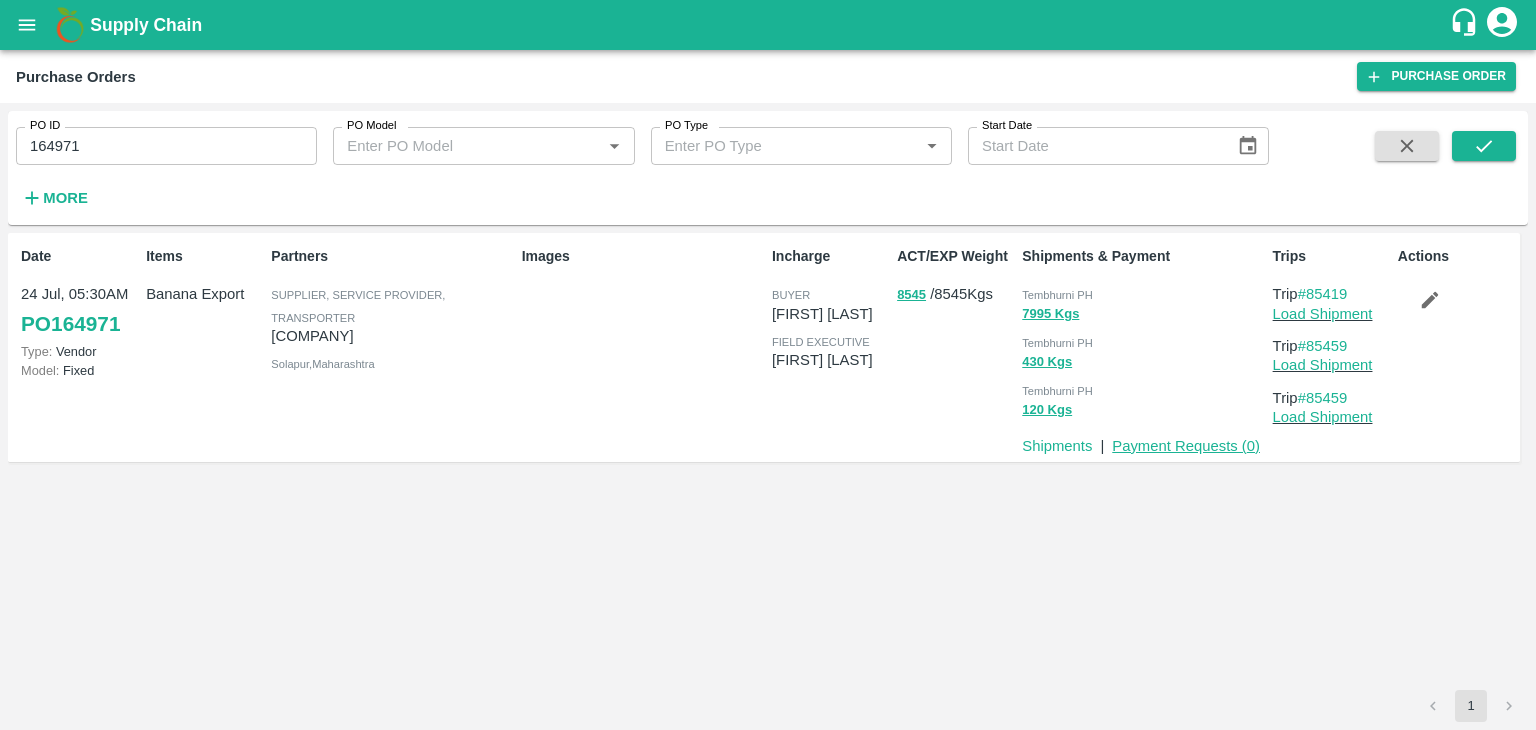 click on "Payment Requests ( 0 )" at bounding box center (1186, 446) 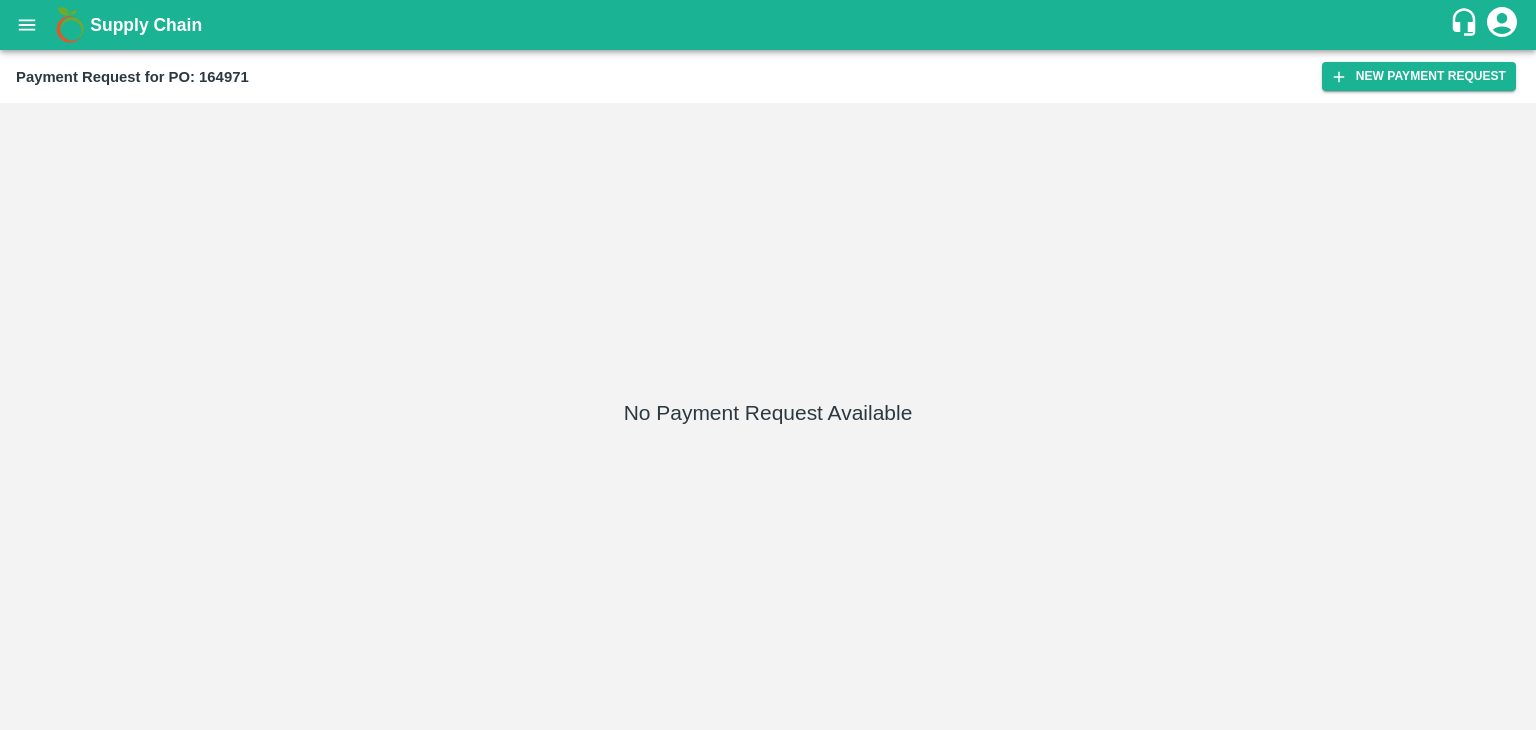 scroll, scrollTop: 0, scrollLeft: 0, axis: both 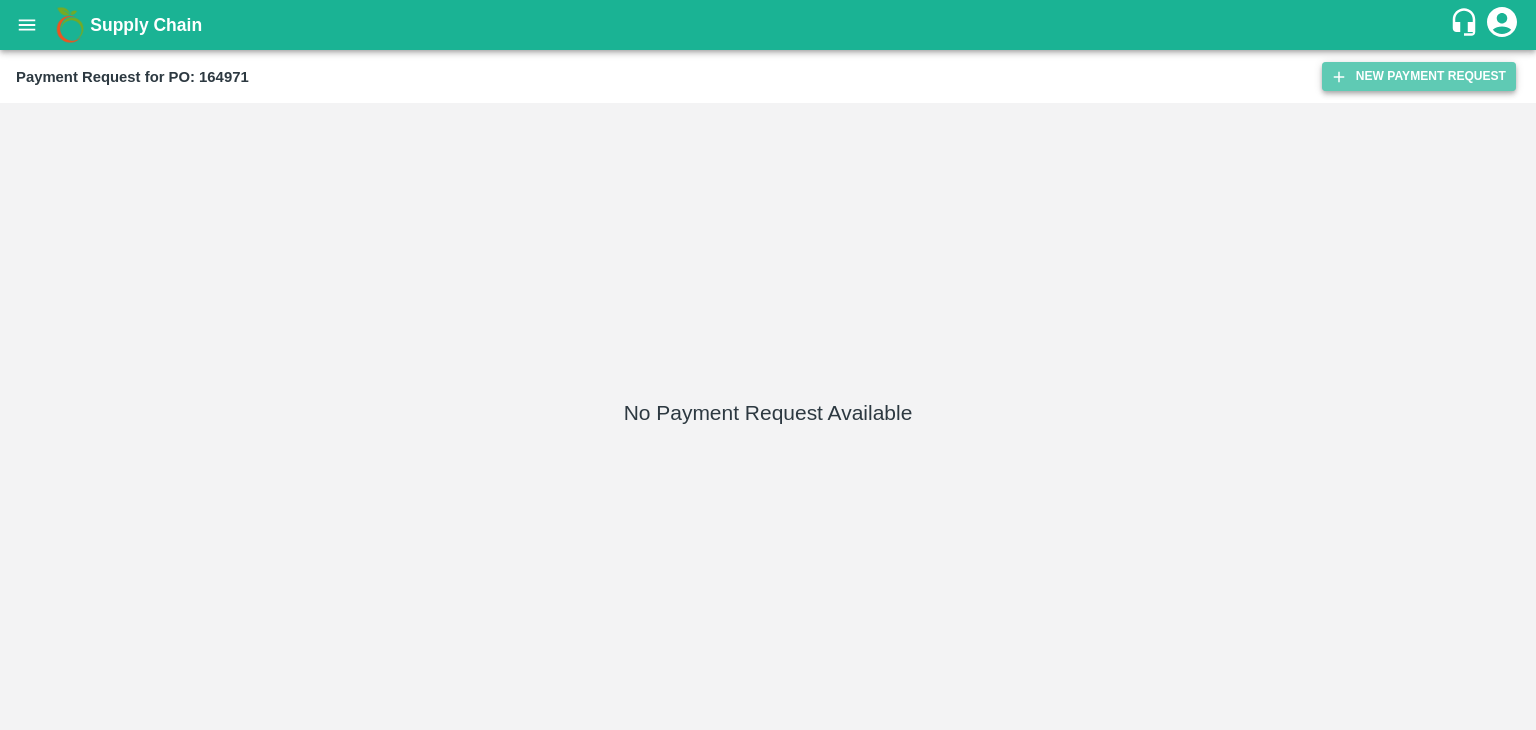 click on "New Payment Request" at bounding box center (1419, 76) 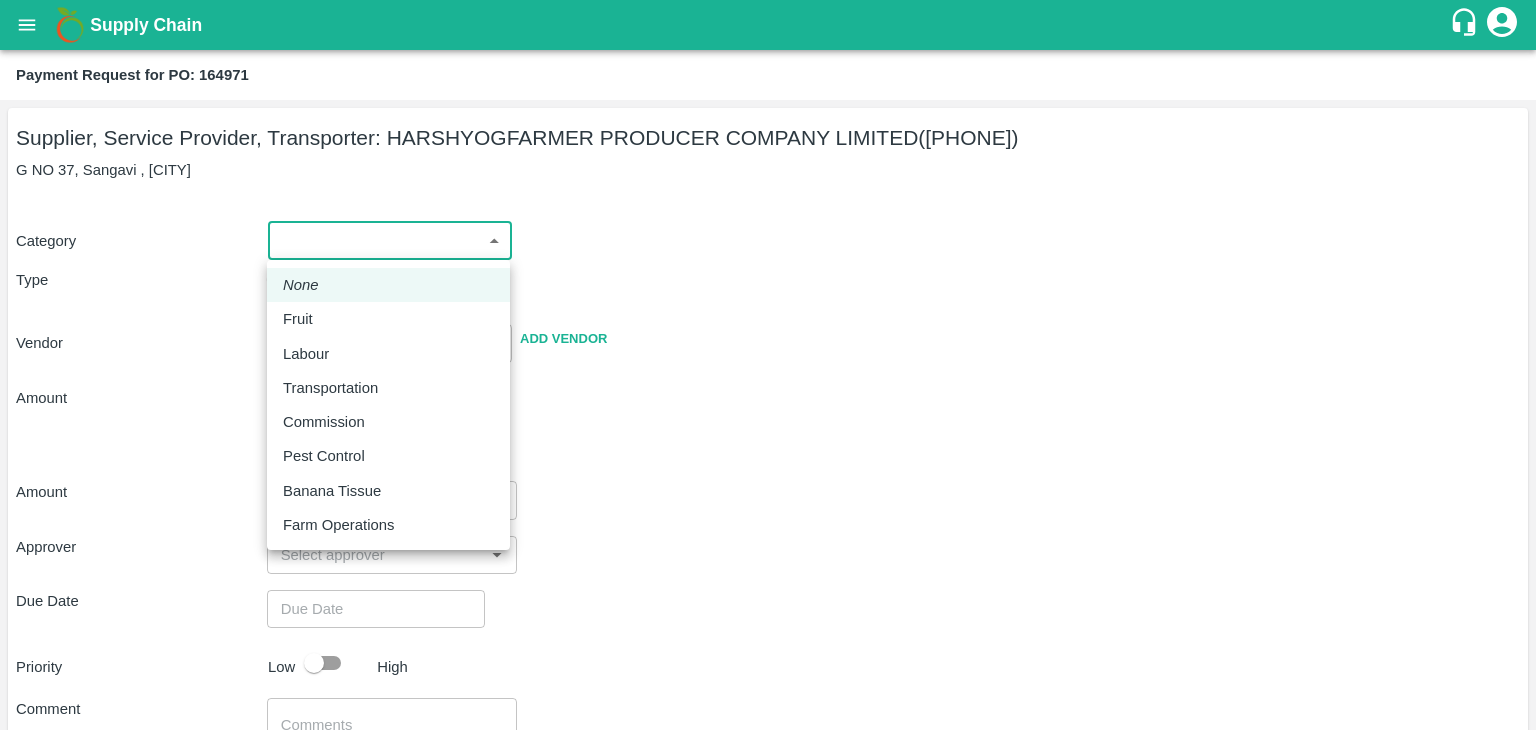 click on "Supply Chain Payment Request for PO: 164971 Supplier, Service Provider, Transporter:    HARSHYOGFARMER PRODUCER COMPANY LIMITED  (8007955595) G NO 37, Sangavi , Solapur Category ​ ​ Type Advance Bill Vendor ​ Add Vendor Amount Total value Per Kg ​ Amount ​ Approver ​ Due Date ​  Priority  Low  High Comment x ​ Attach bill Cancel Save Tembhurni PH Nashik CC Shahada Banana Export PH Savda Banana Export PH Nashik Banana CS Vijaykumar Fartade Logout None Fruit Labour Transportation Commission Pest Control Banana Tissue Farm Operations" at bounding box center [768, 365] 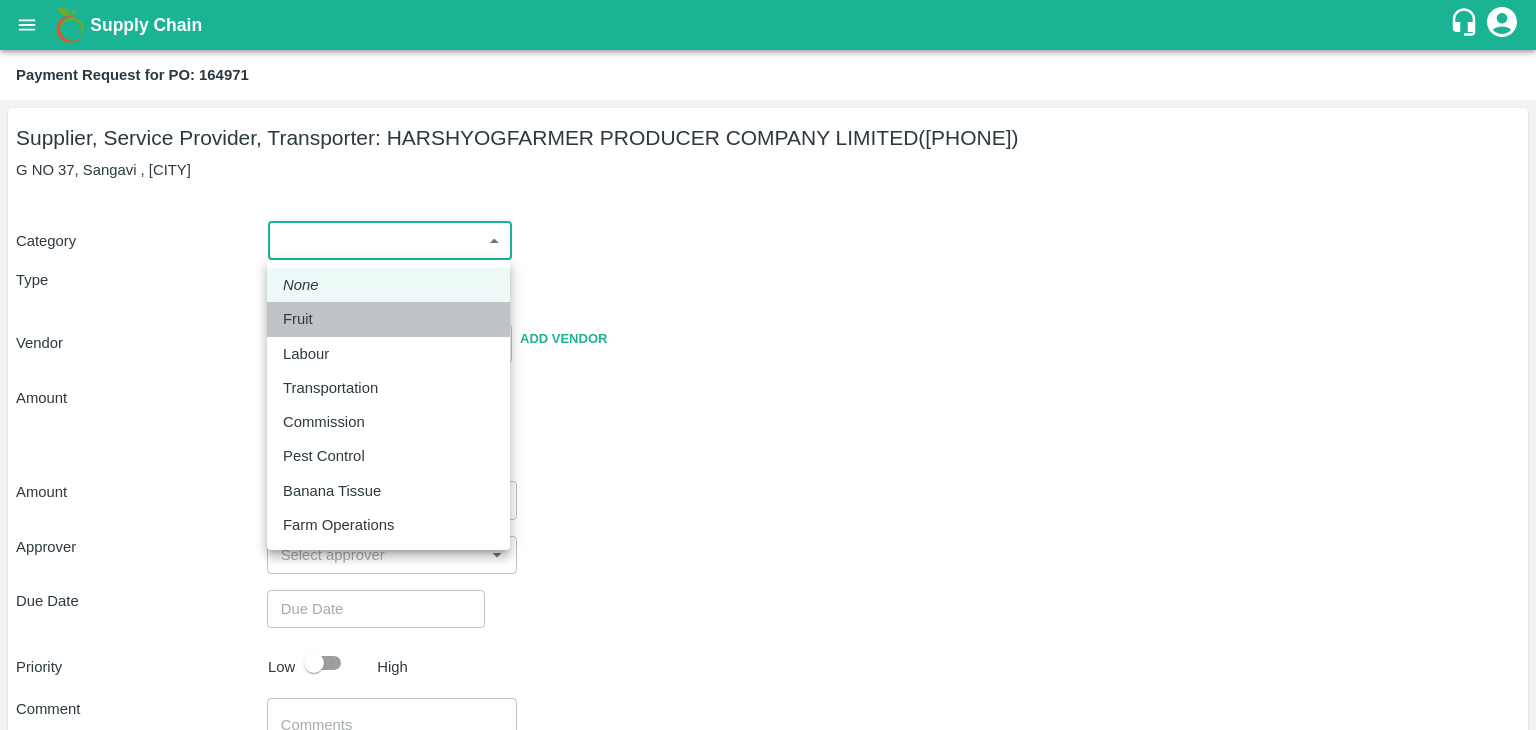 click on "Fruit" at bounding box center (388, 319) 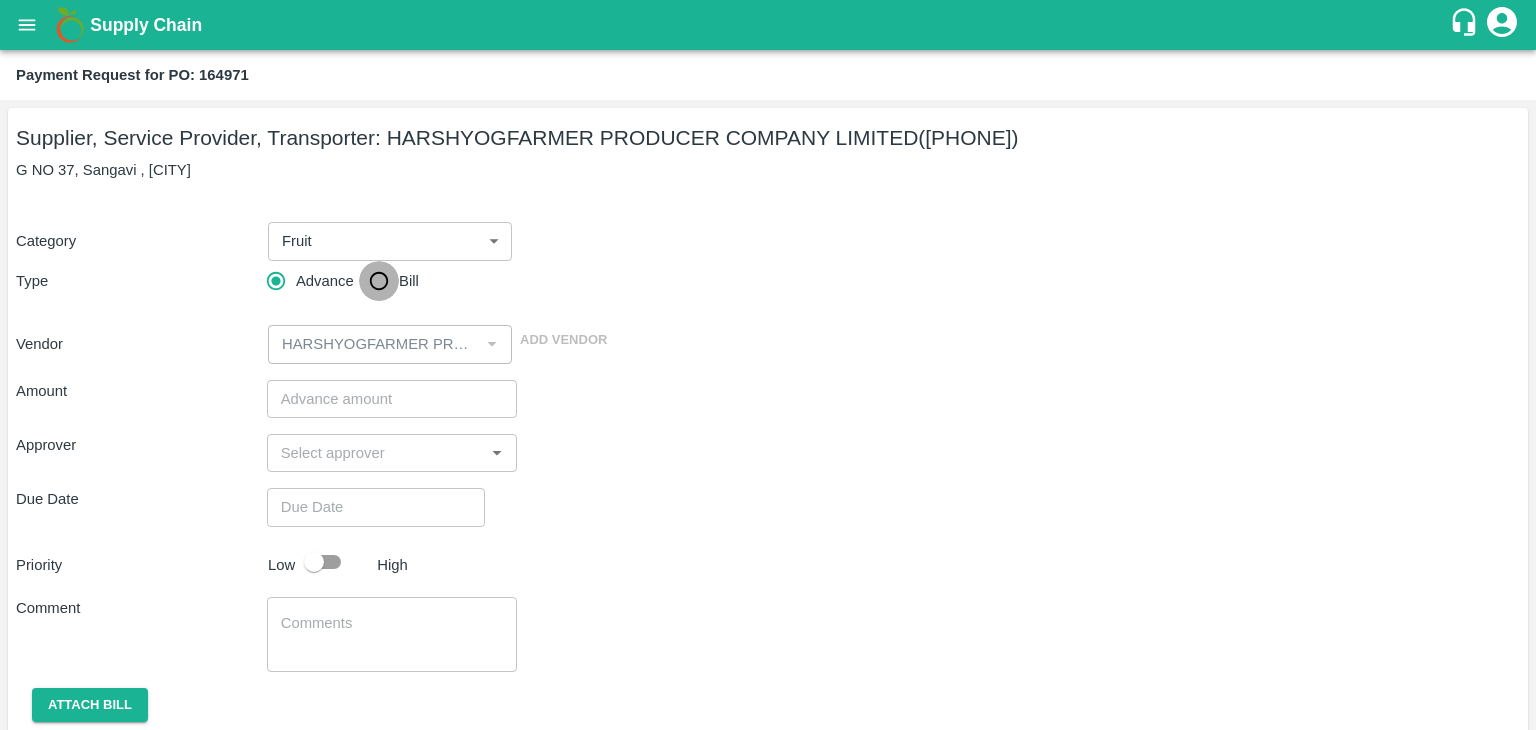 click on "Bill" at bounding box center [379, 281] 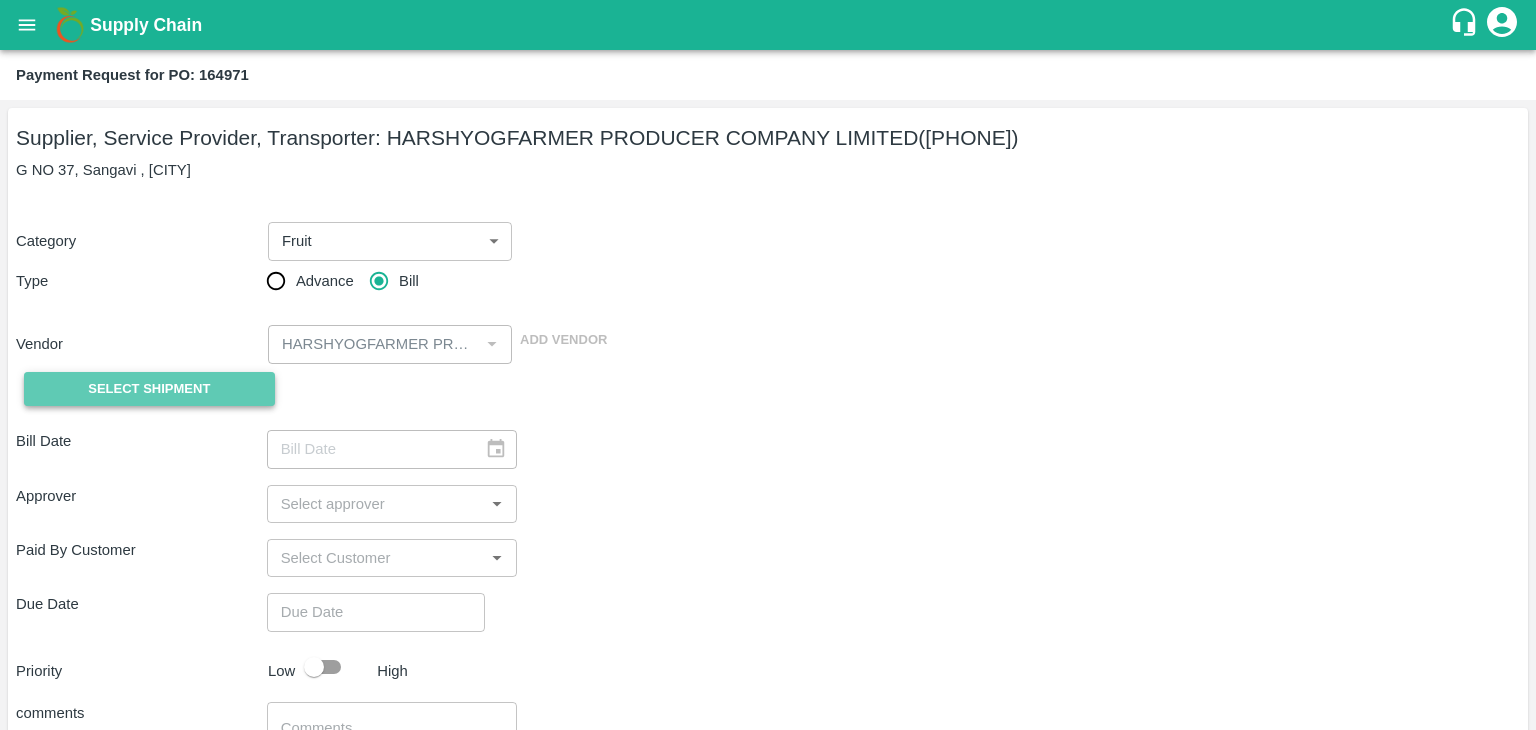 click on "Select Shipment" at bounding box center (149, 389) 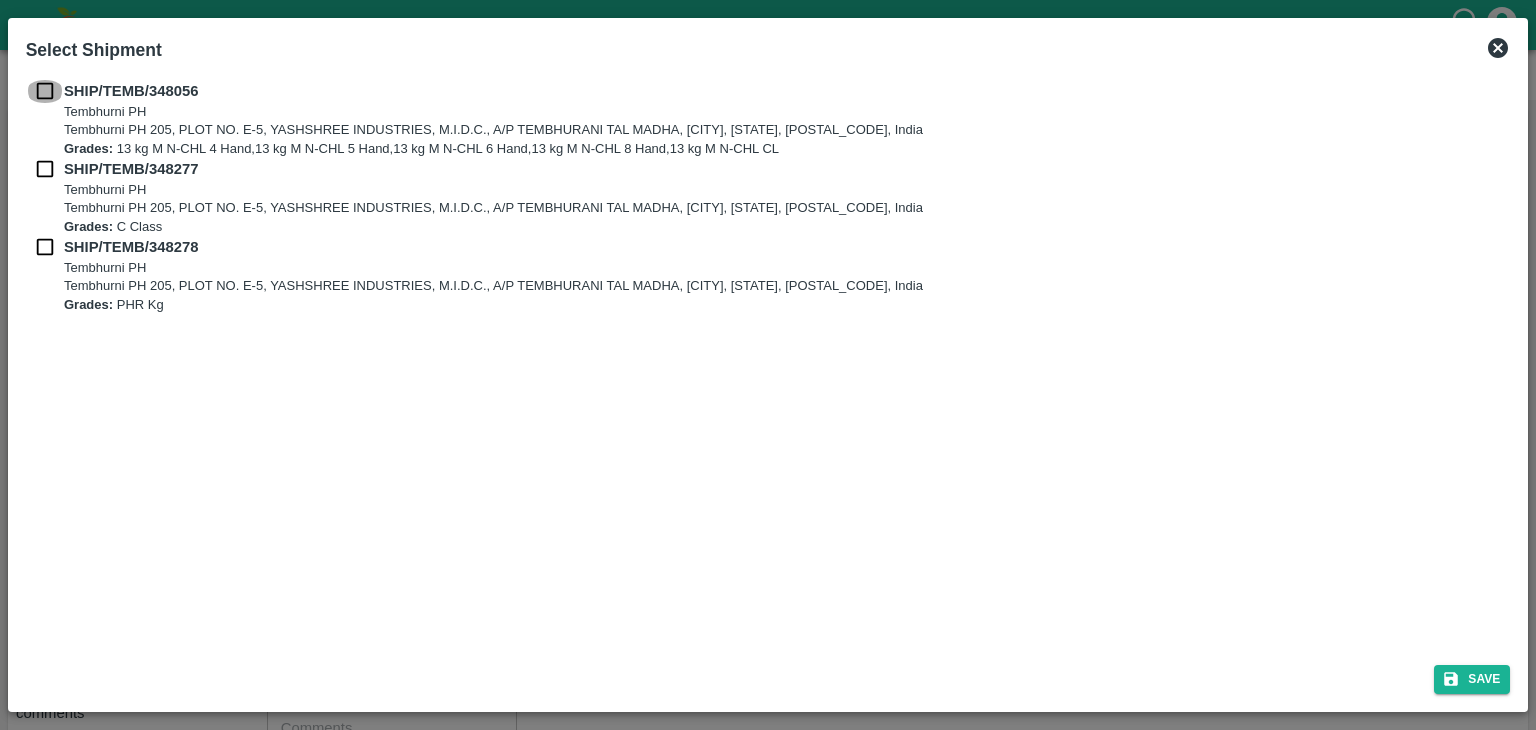click at bounding box center (45, 91) 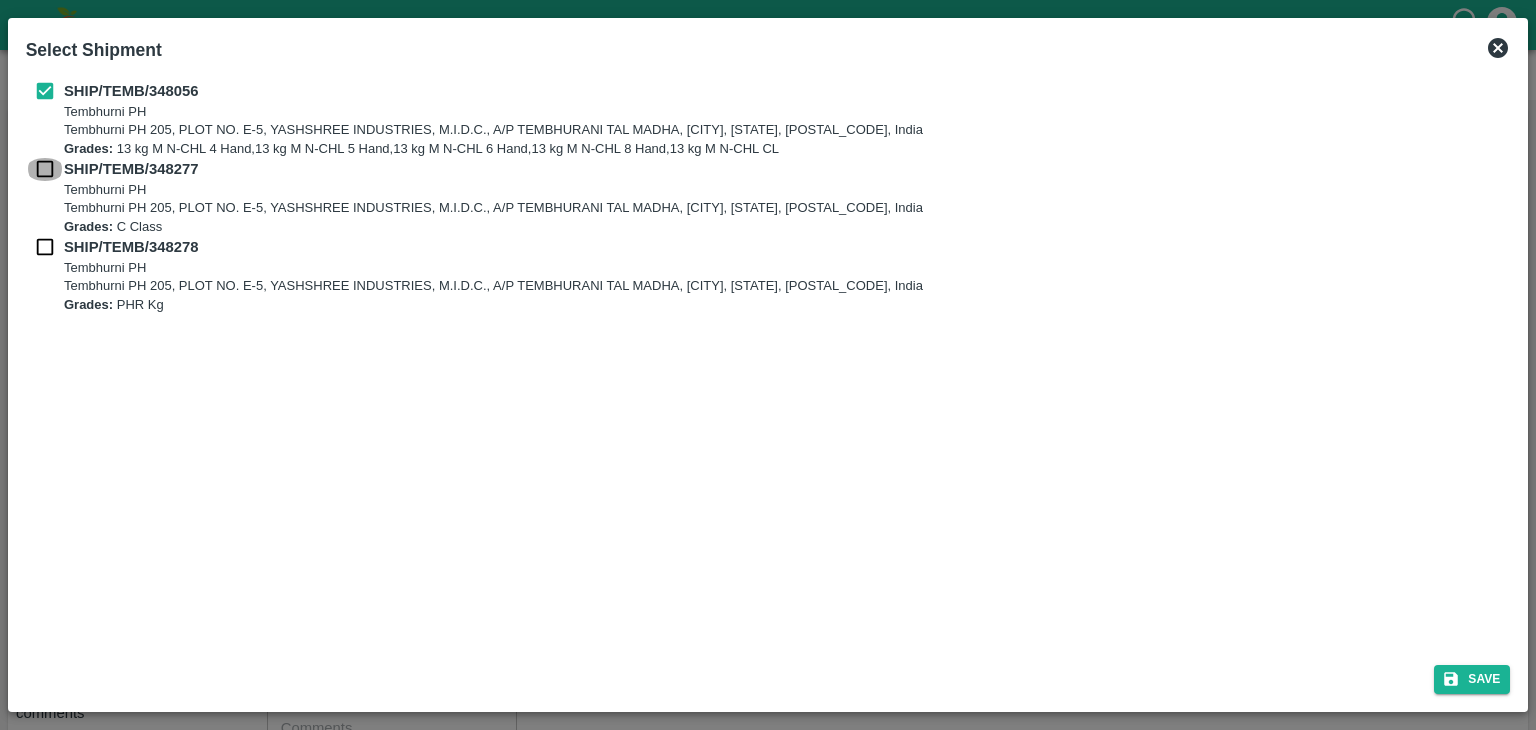 click at bounding box center (45, 169) 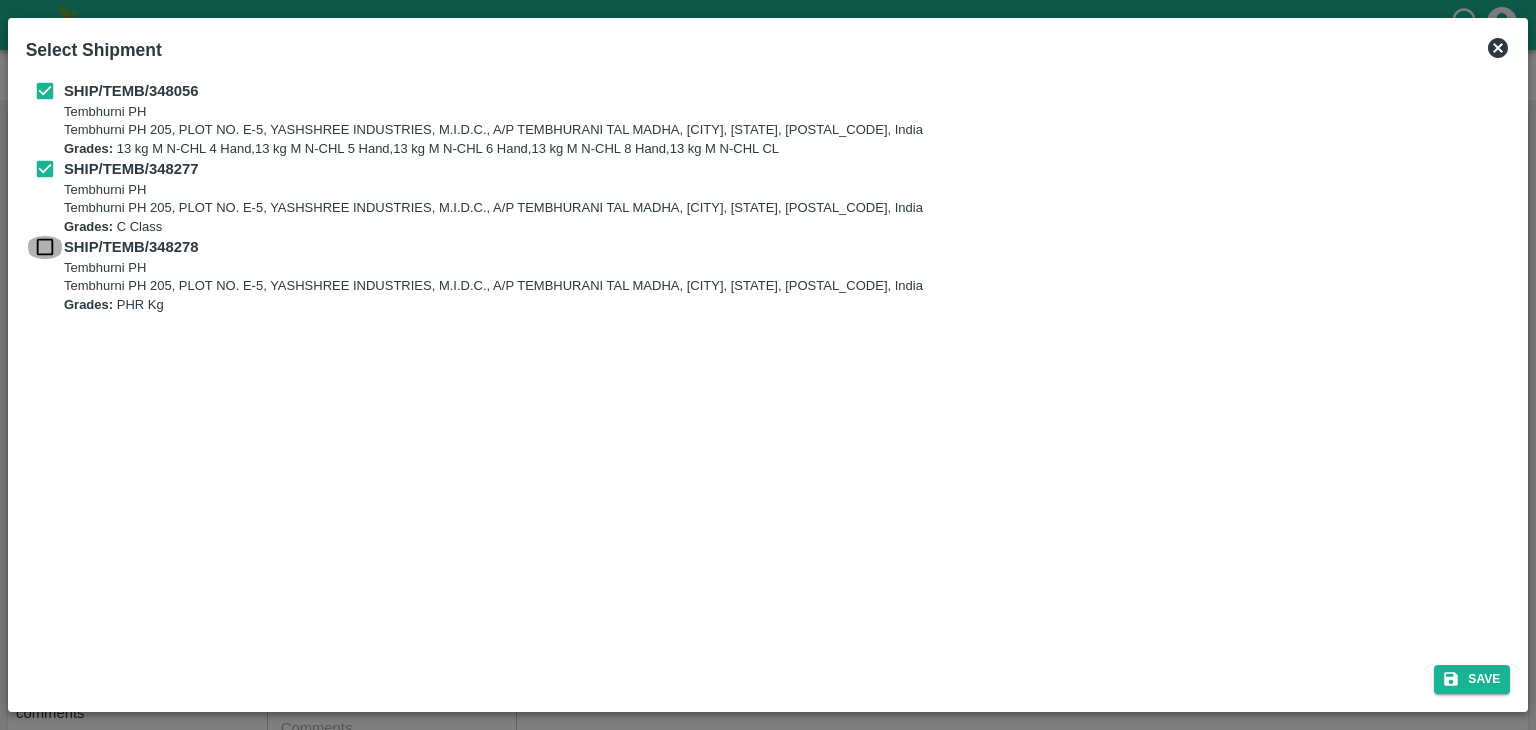 click at bounding box center [45, 247] 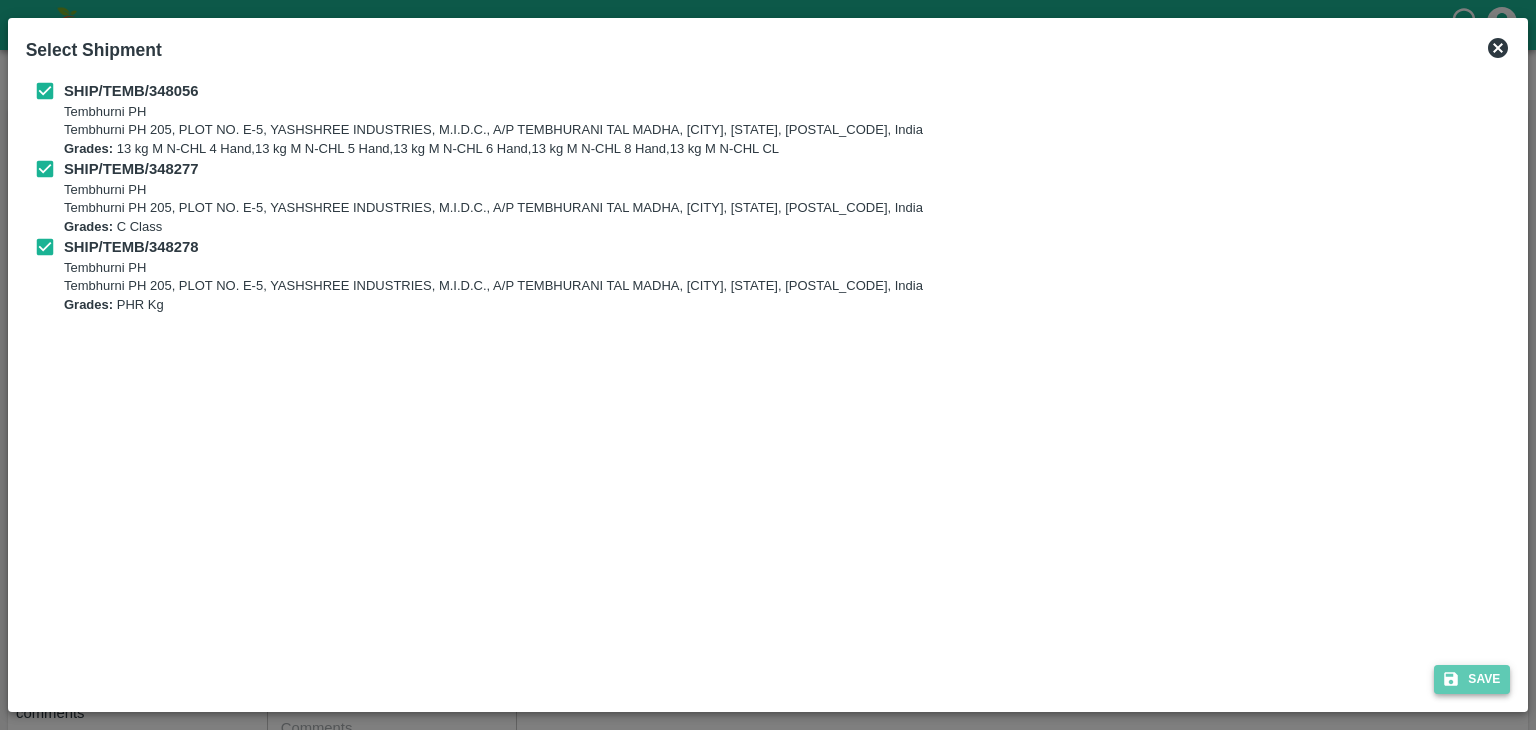 click on "Save" at bounding box center [1472, 679] 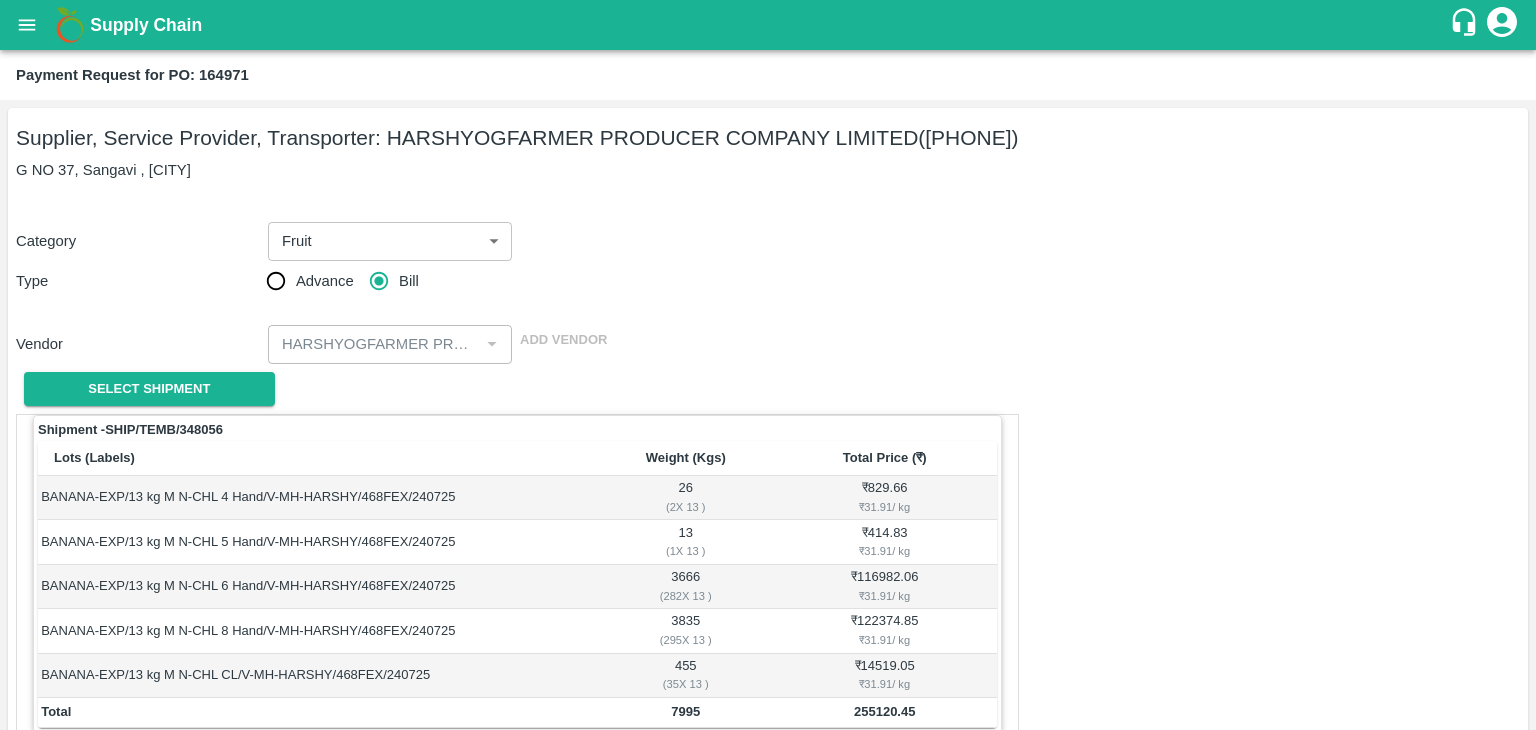 scroll, scrollTop: 980, scrollLeft: 0, axis: vertical 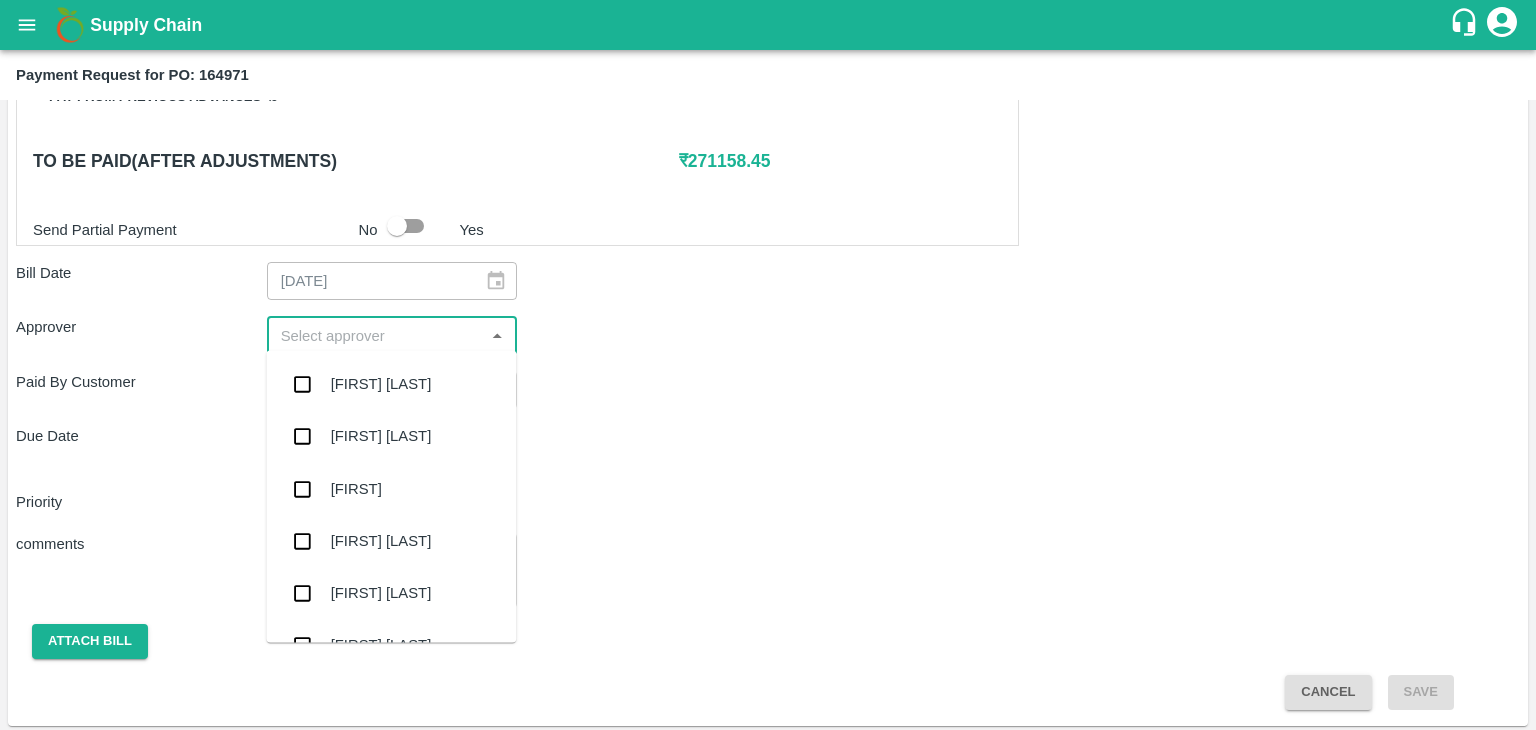 click at bounding box center (376, 335) 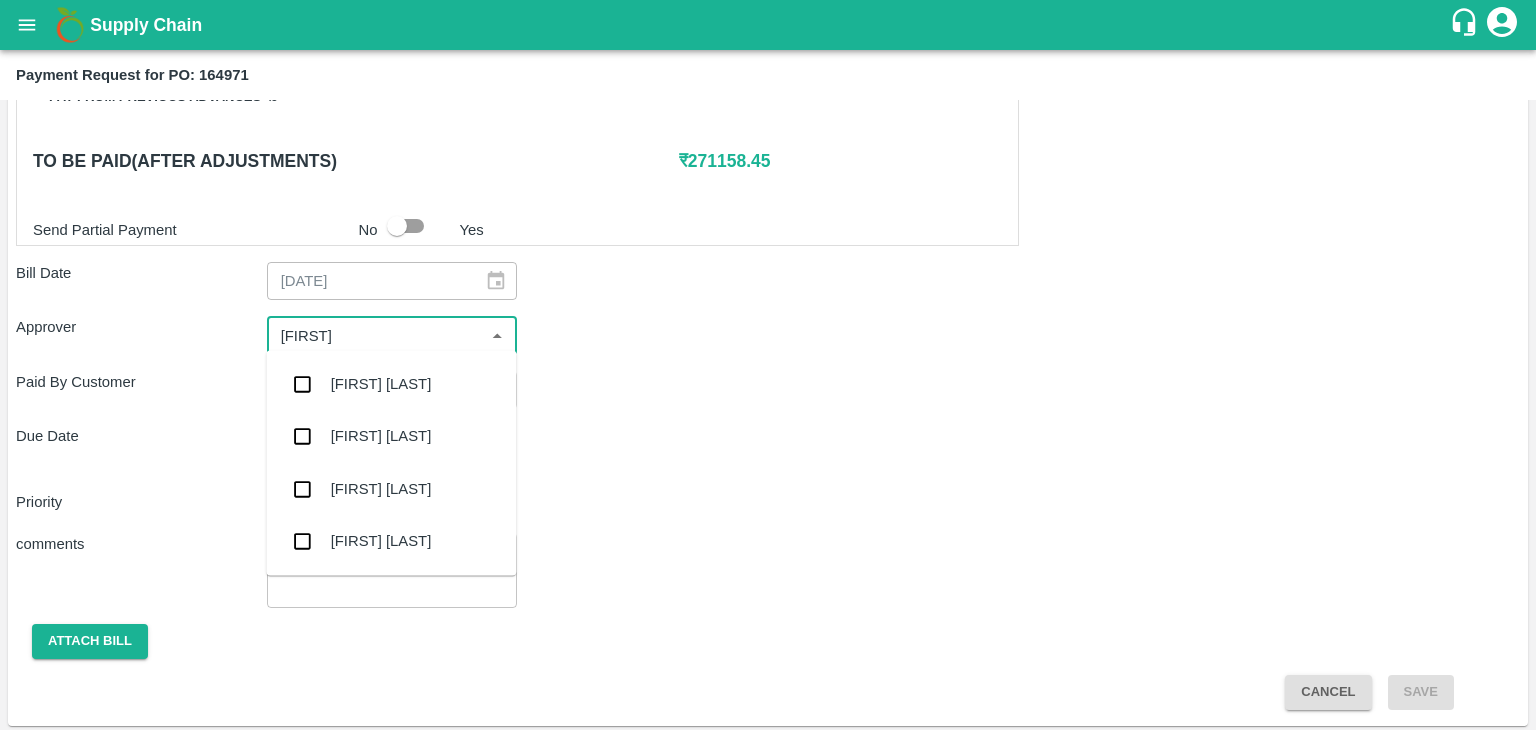 type on "[FIRST]" 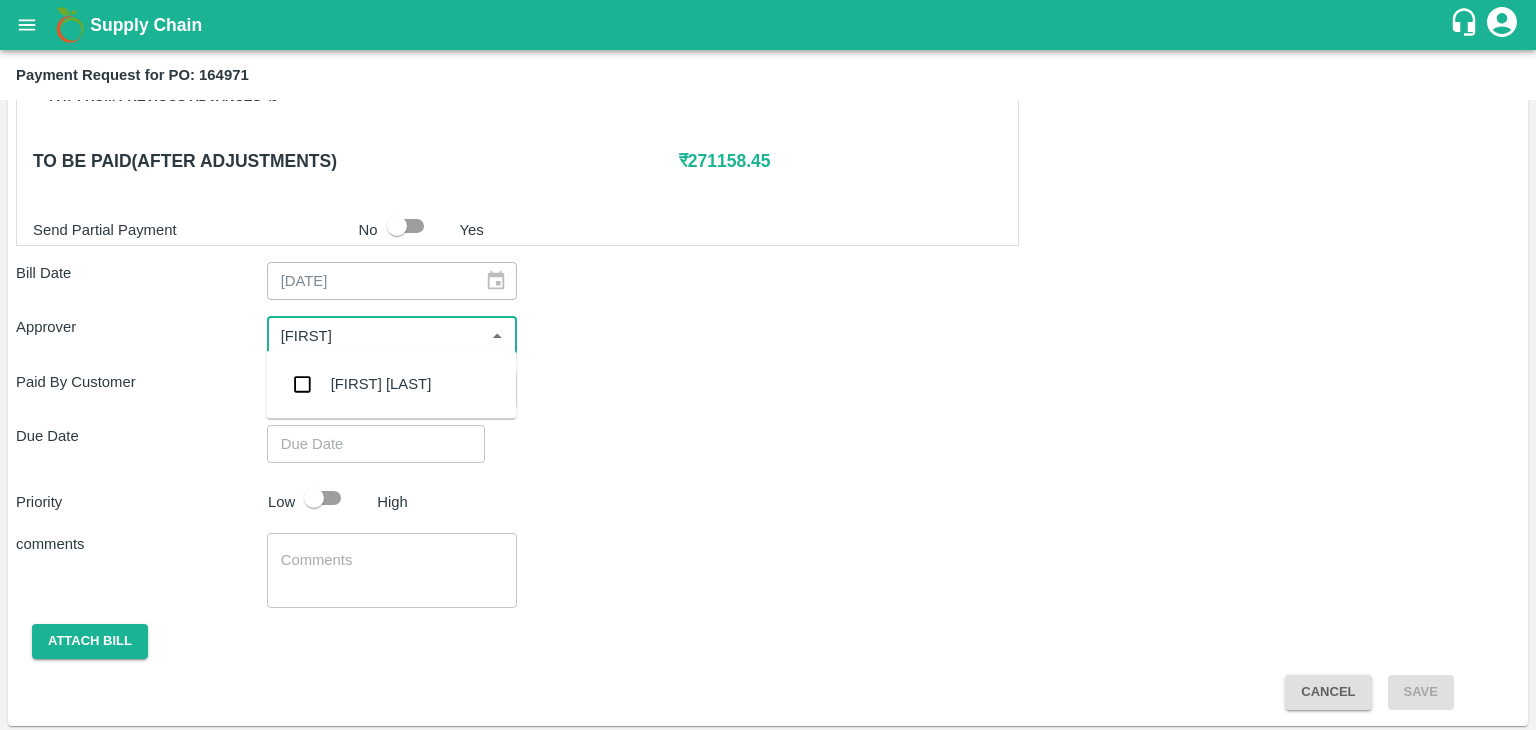 click on "[FIRST] [LAST]" at bounding box center (391, 384) 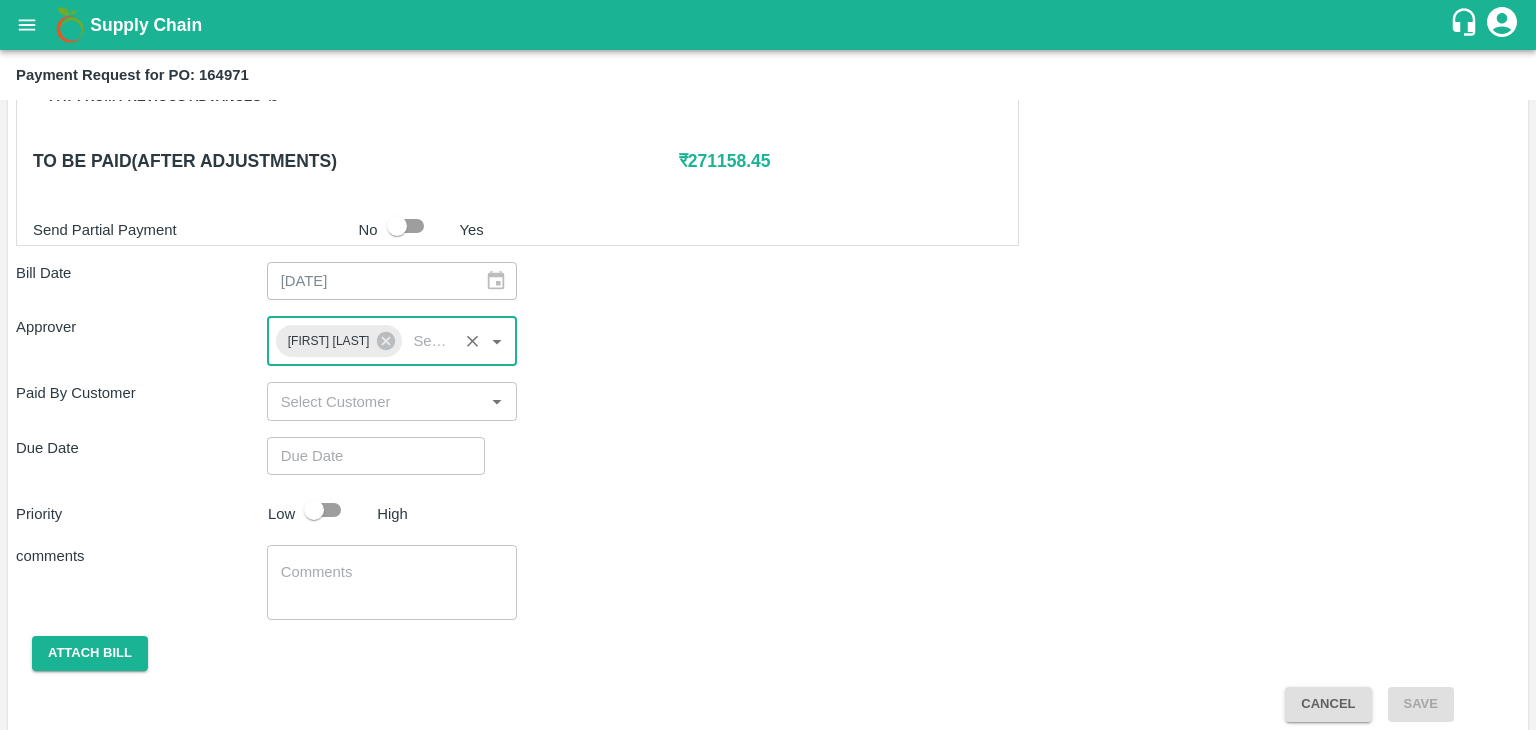 type on "DD/MM/YYYY hh:mm aa" 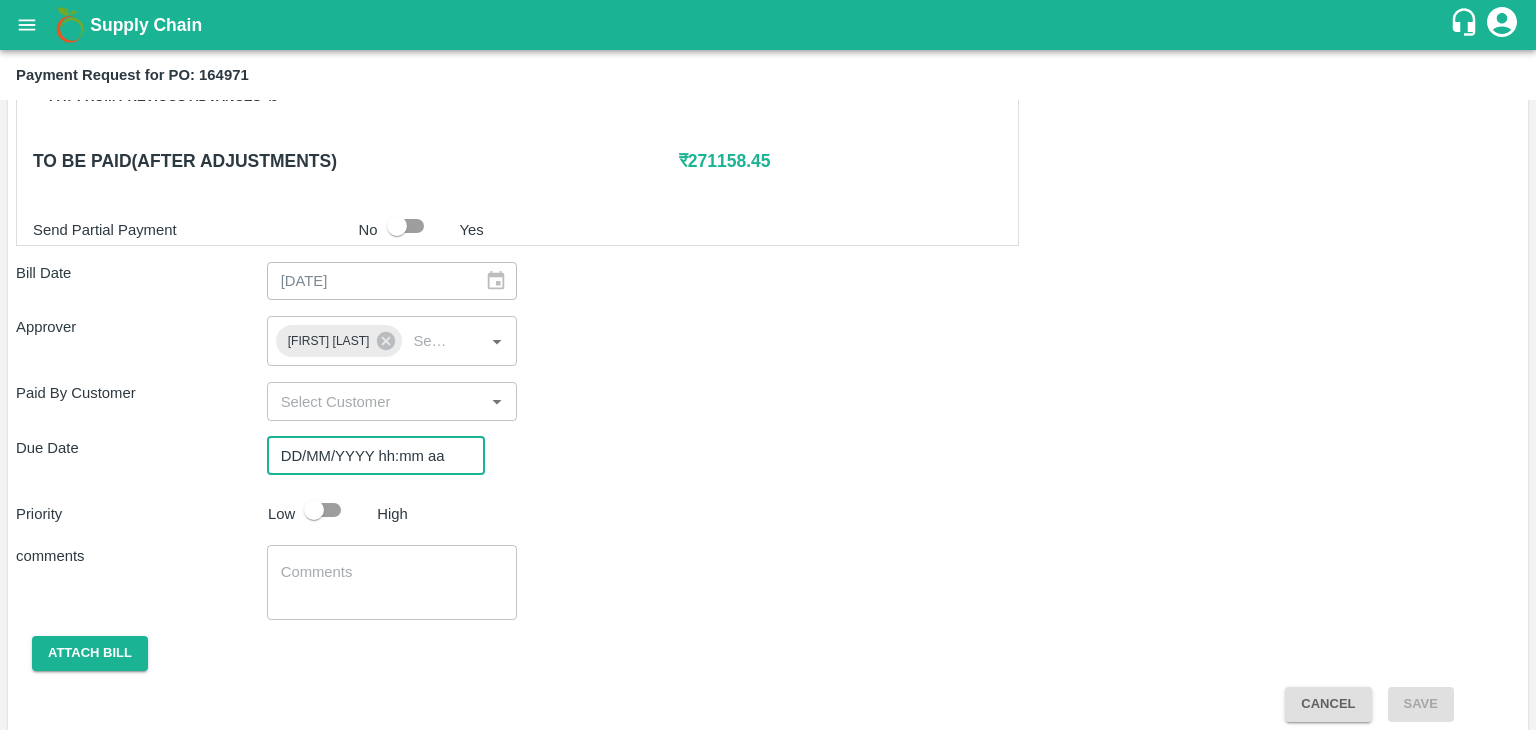 click on "DD/MM/YYYY hh:mm aa" at bounding box center (369, 456) 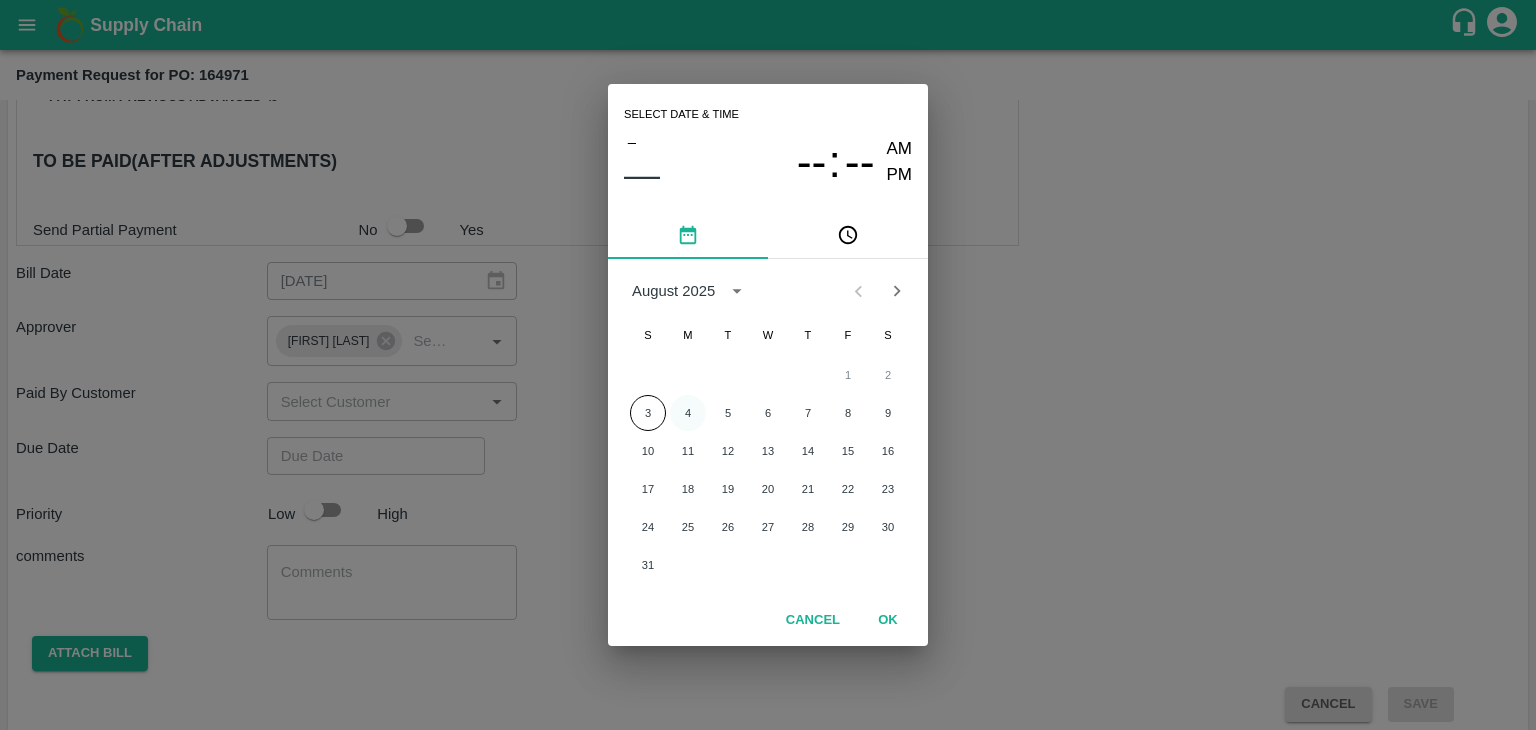 click on "4" at bounding box center (688, 413) 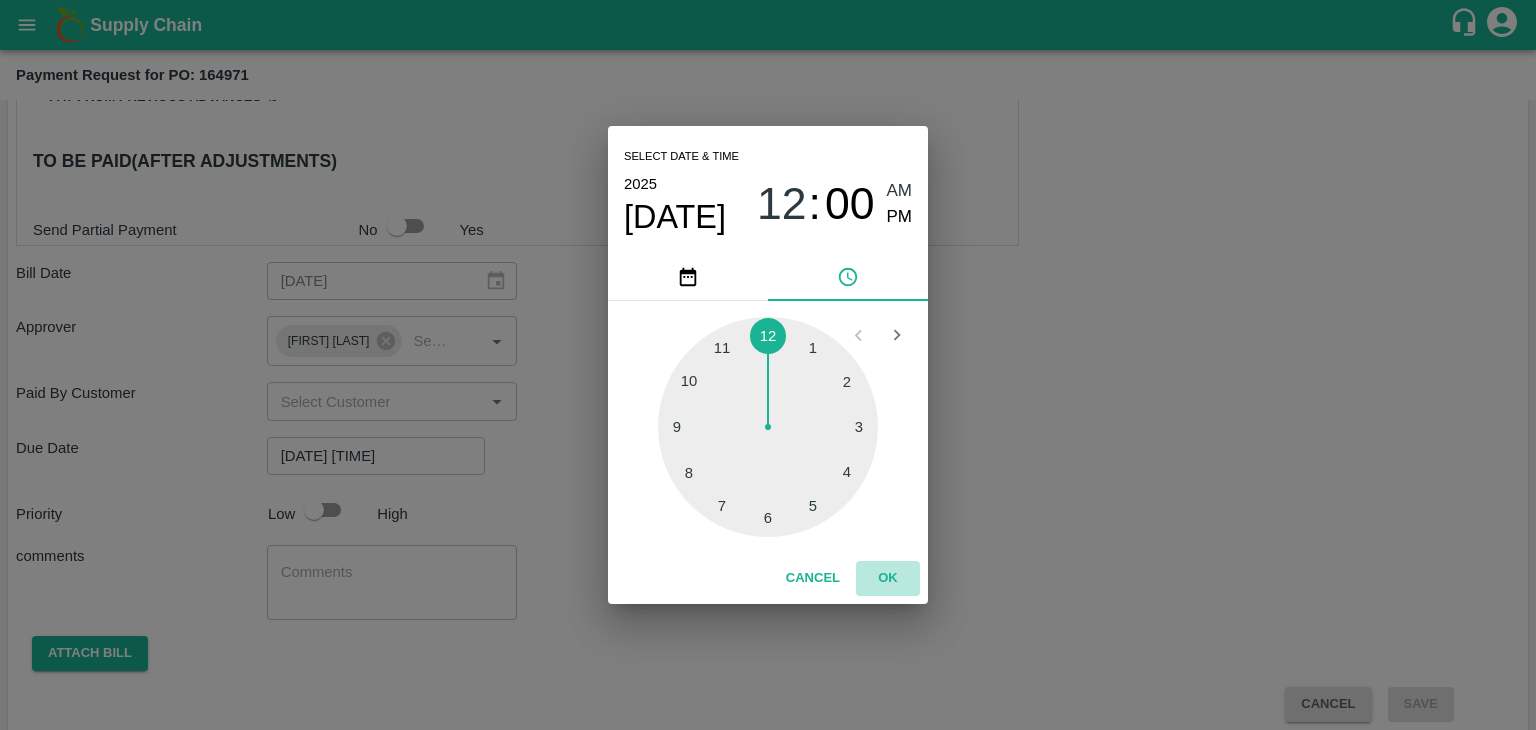 click on "OK" at bounding box center (888, 578) 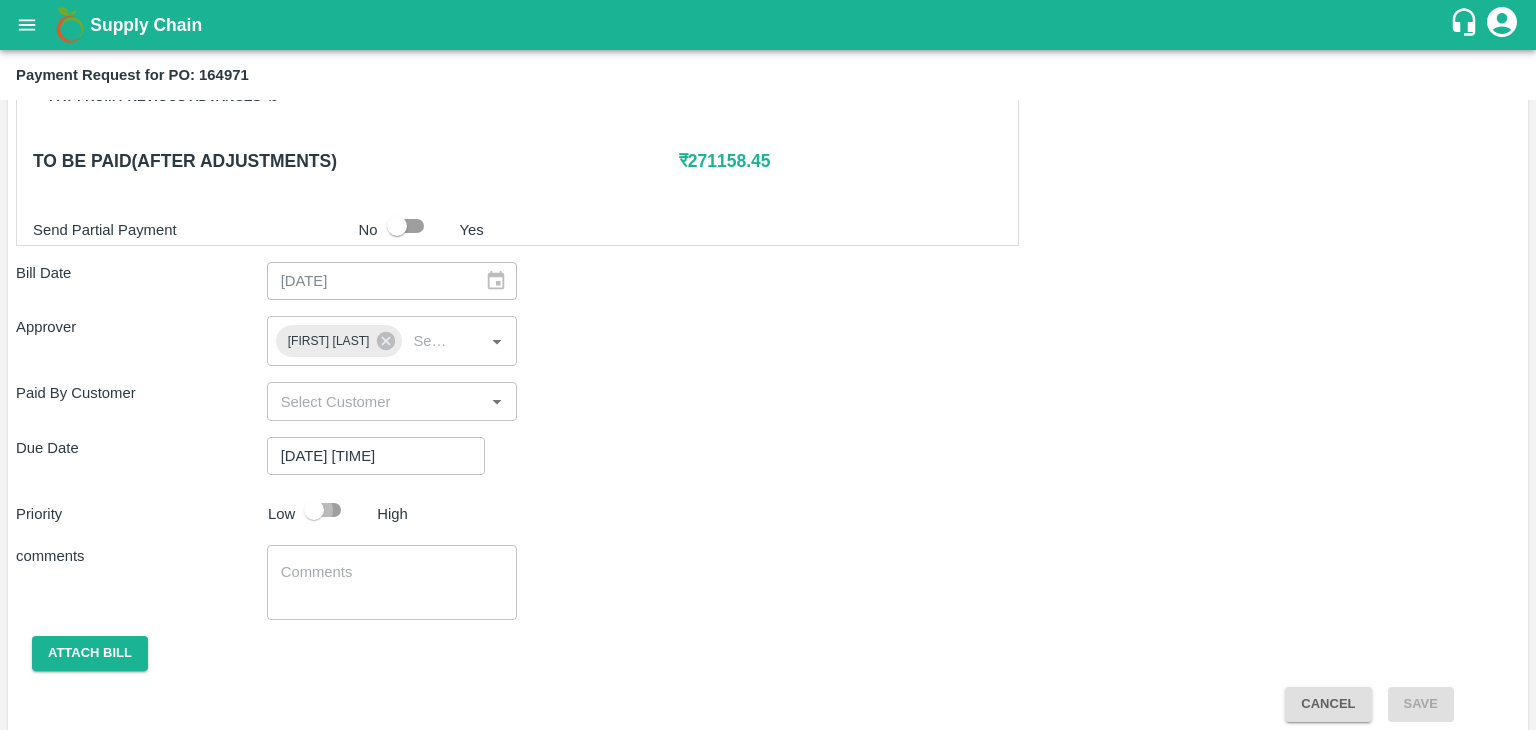 click at bounding box center [314, 510] 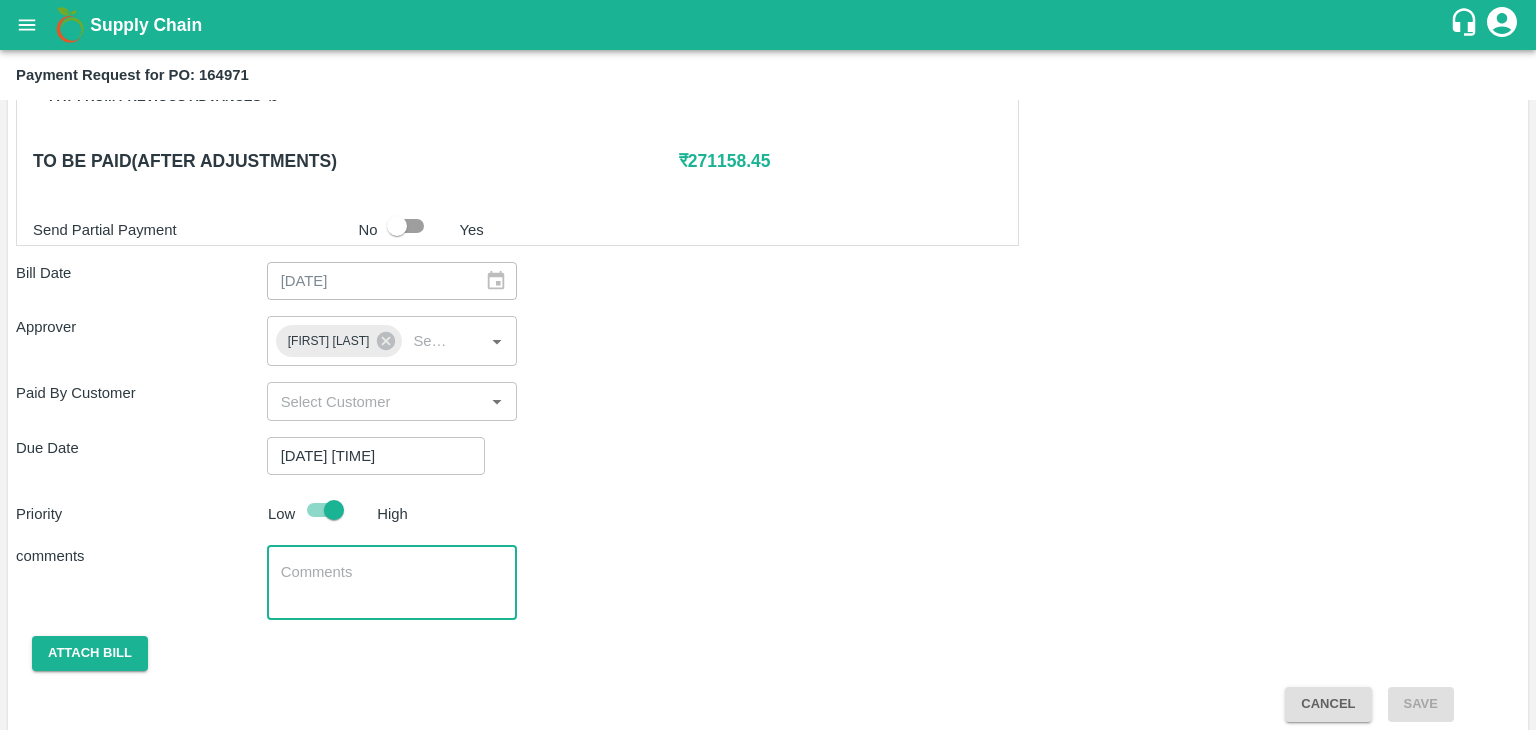 click at bounding box center (392, 583) 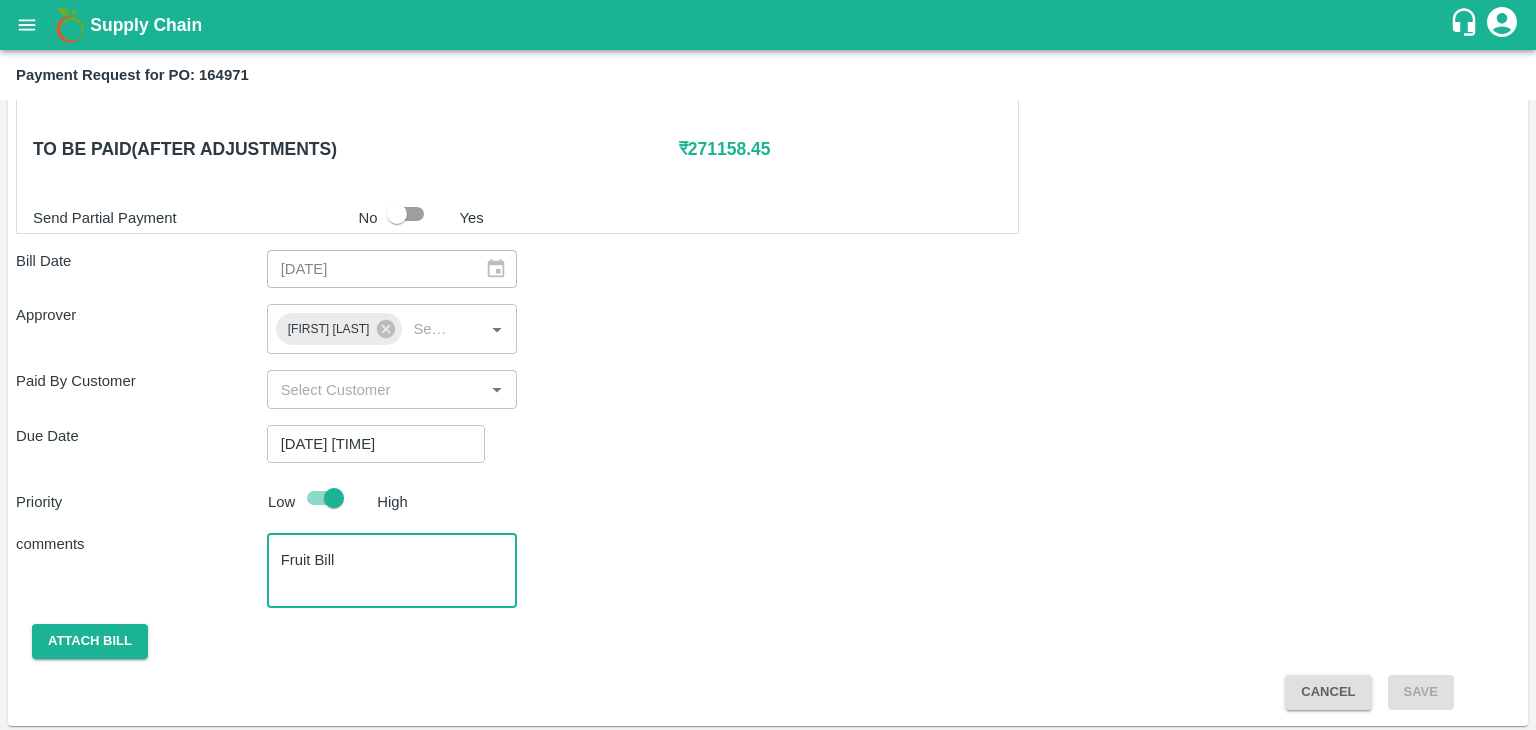 scroll, scrollTop: 991, scrollLeft: 0, axis: vertical 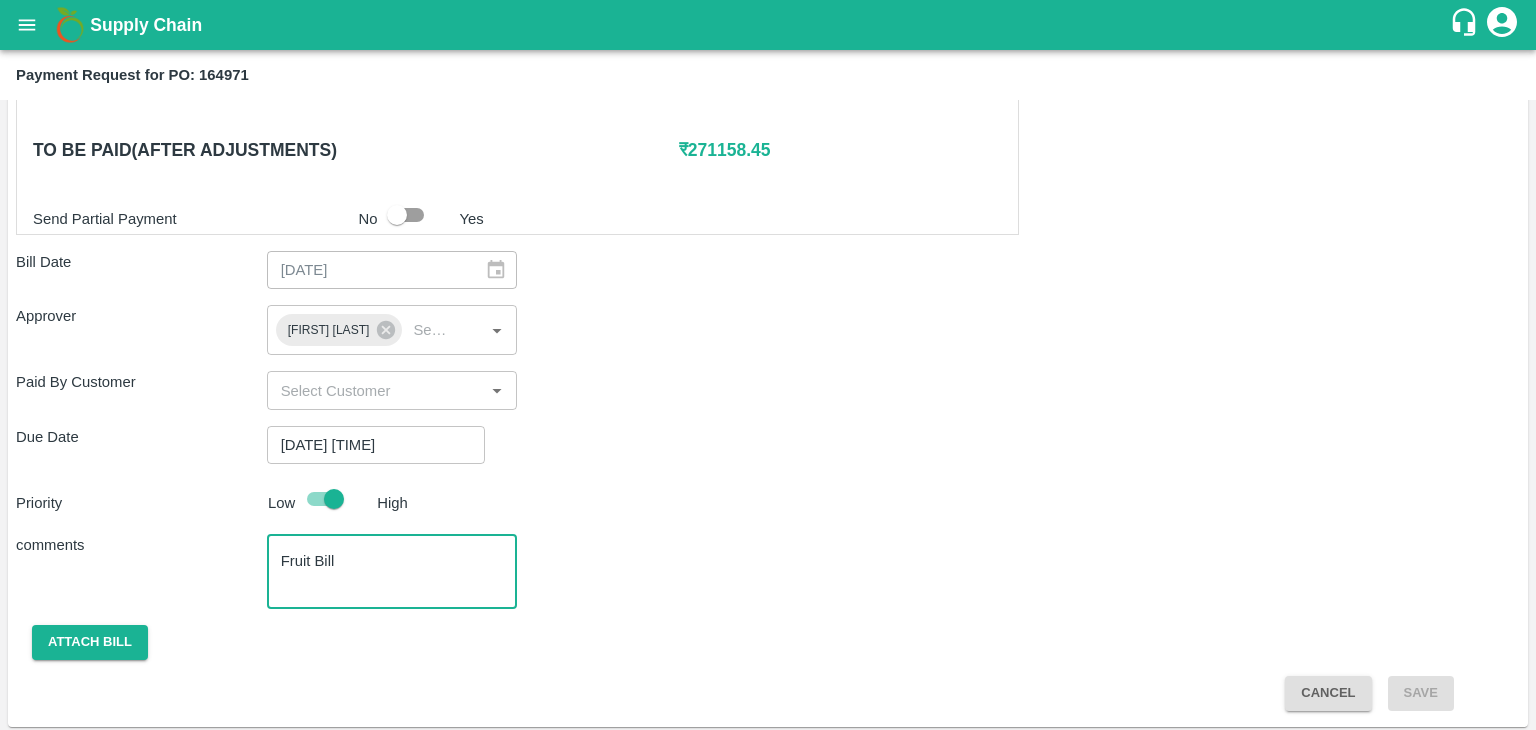 type on "Fruit Bill" 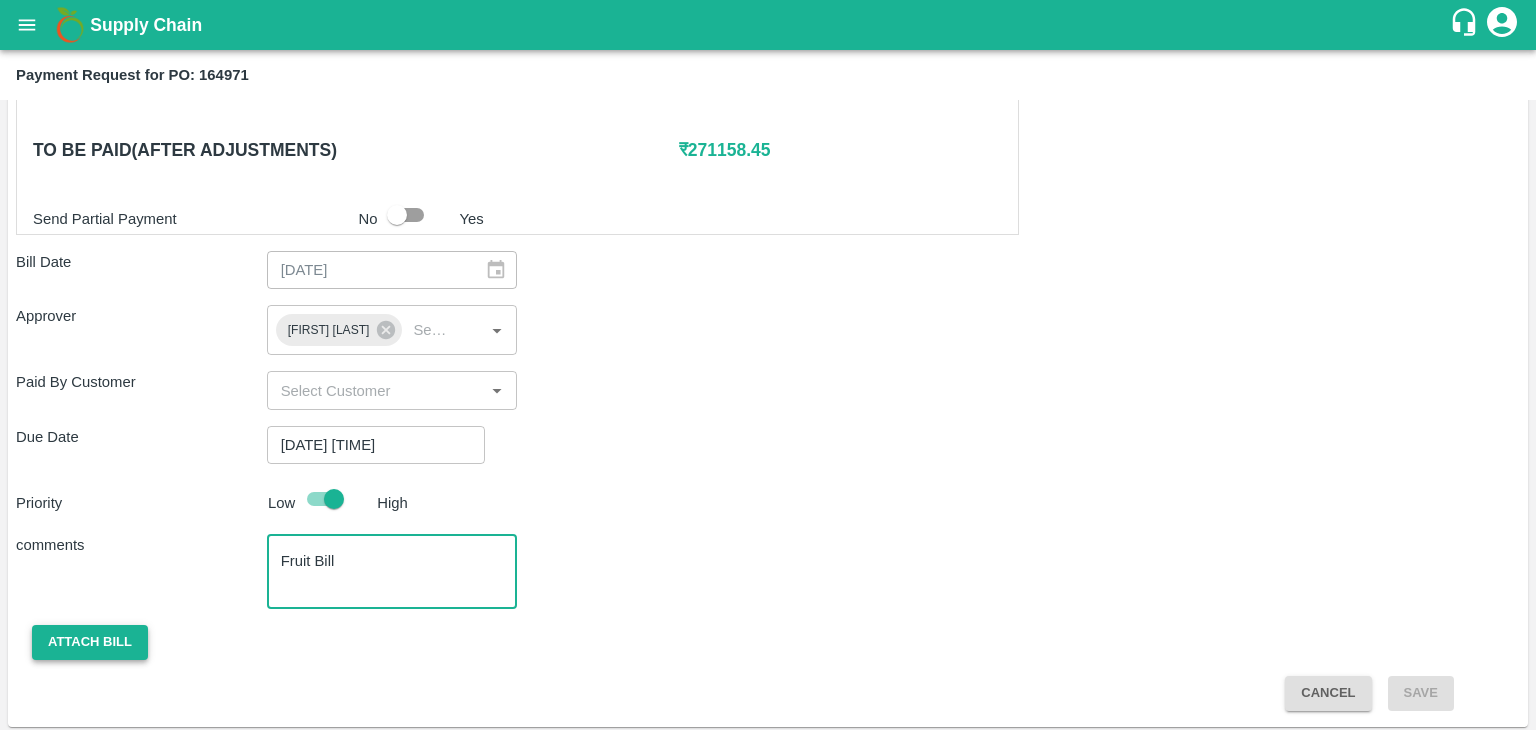 click on "Attach bill" at bounding box center [90, 642] 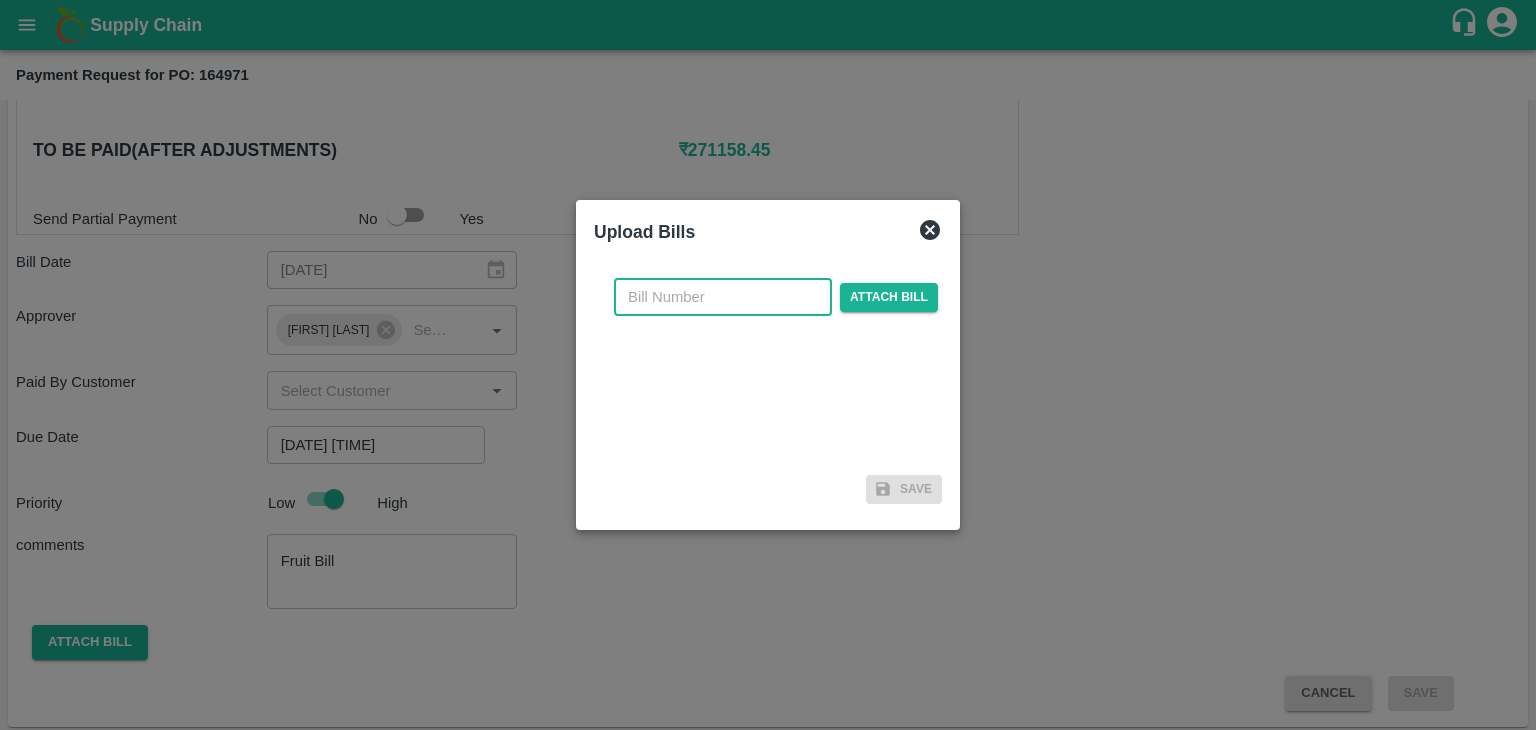 click at bounding box center (723, 297) 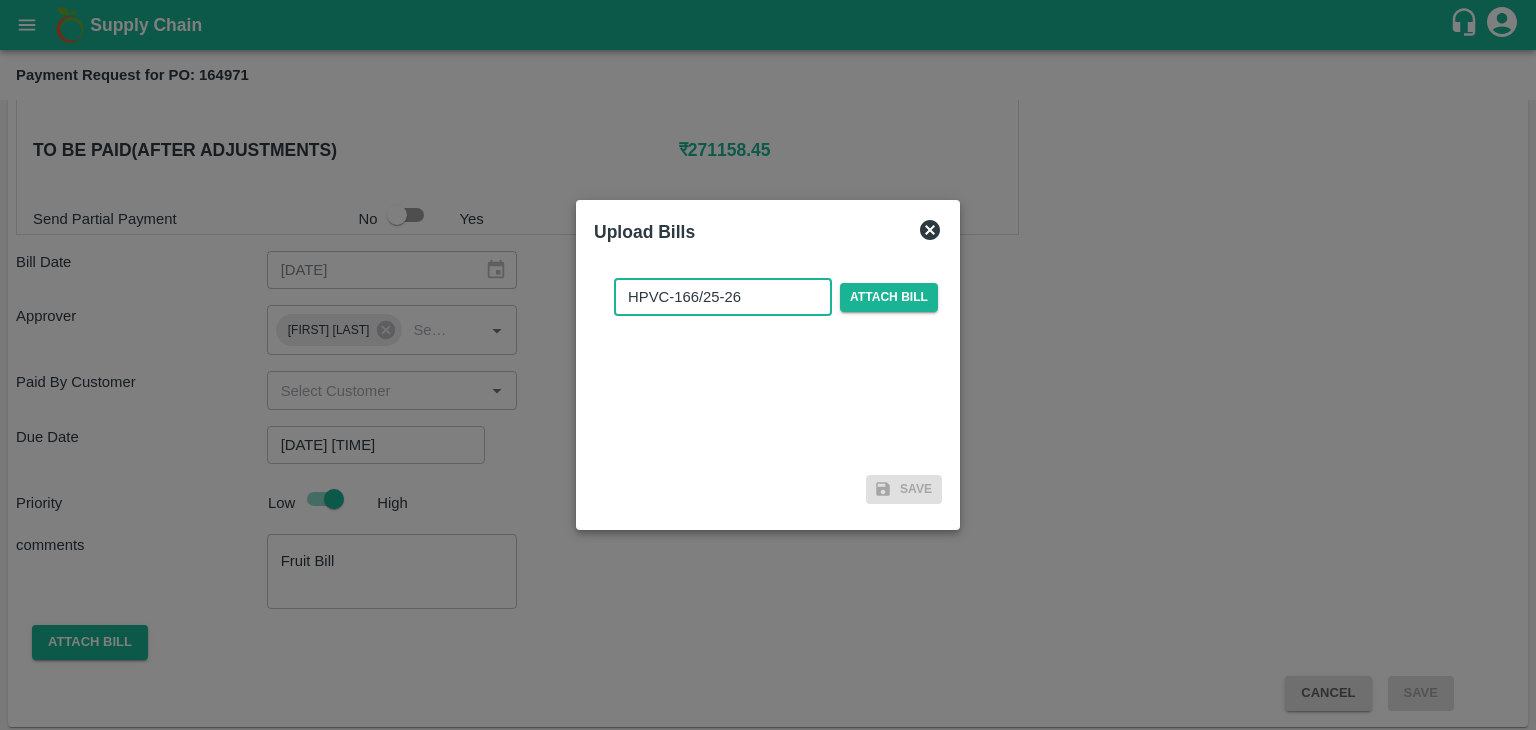 click on "HPVC-166/25-26" at bounding box center (723, 297) 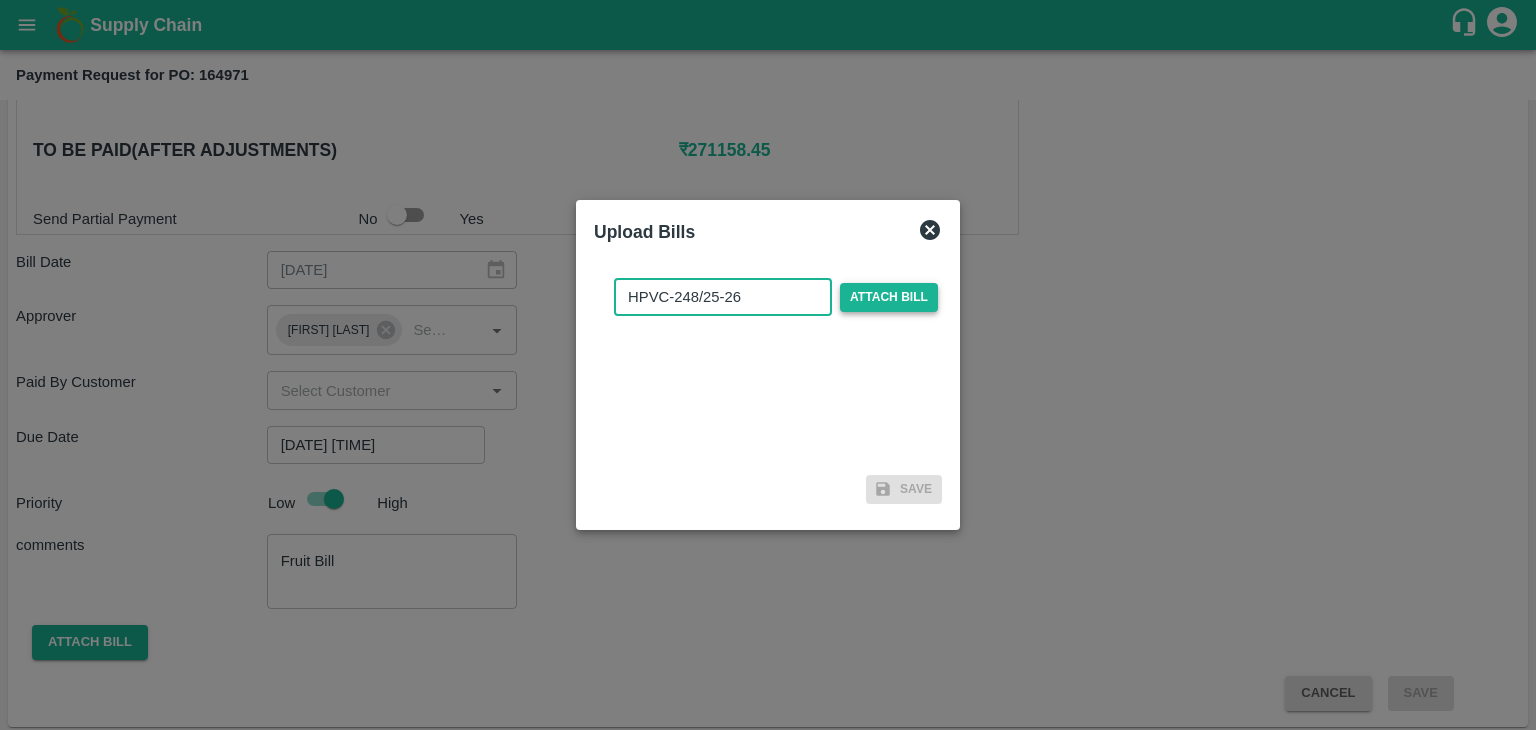 type on "HPVC-248/25-26" 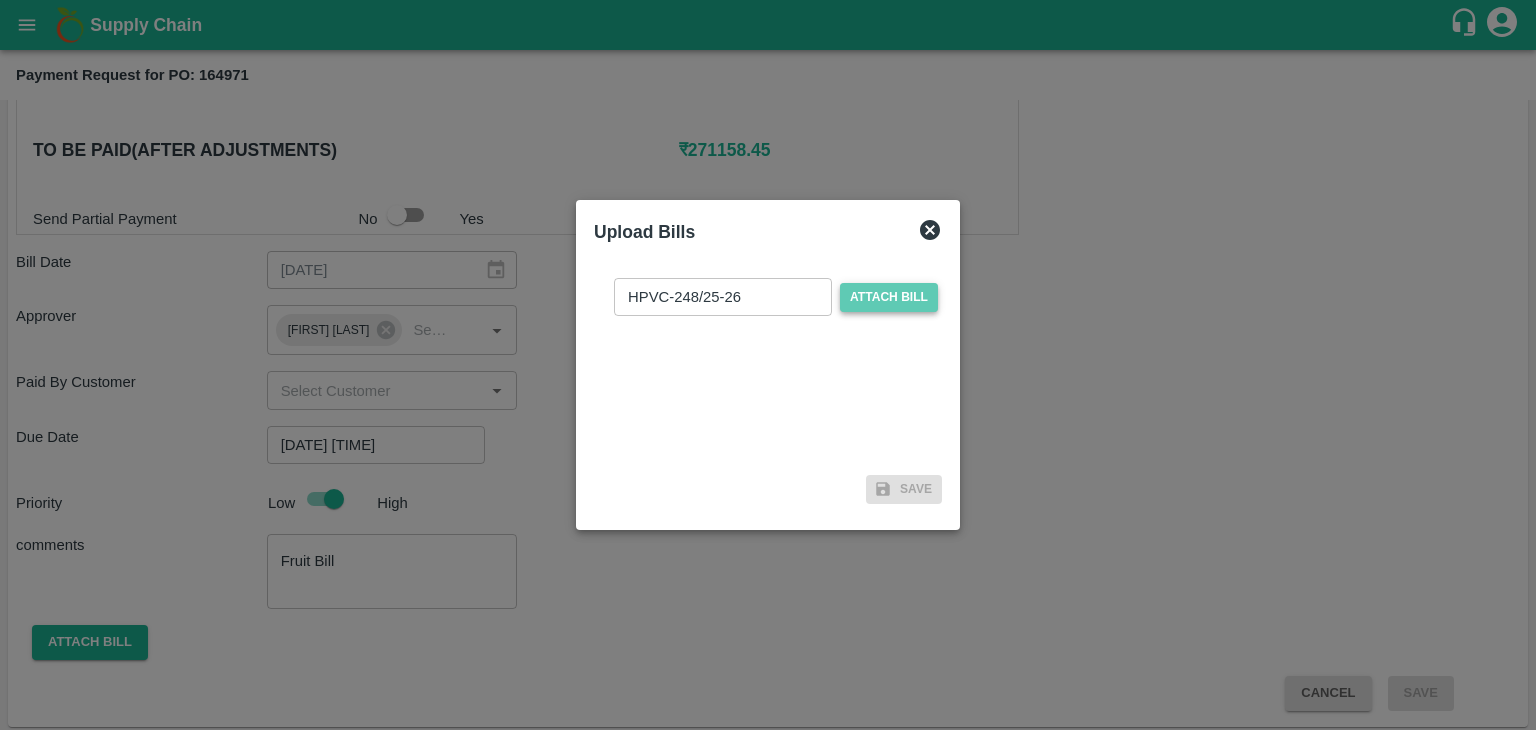 click on "Attach bill" at bounding box center [889, 297] 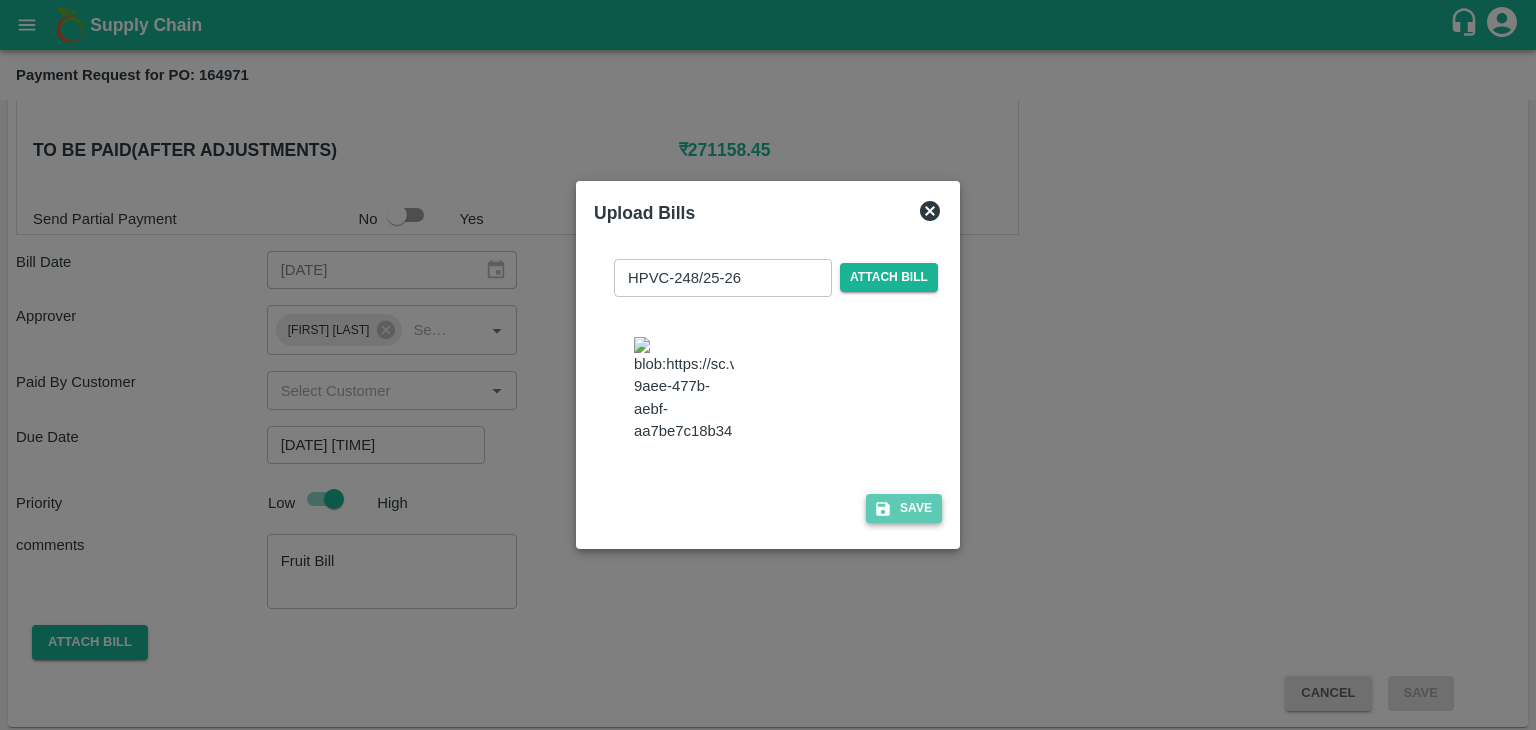click on "Save" at bounding box center (904, 508) 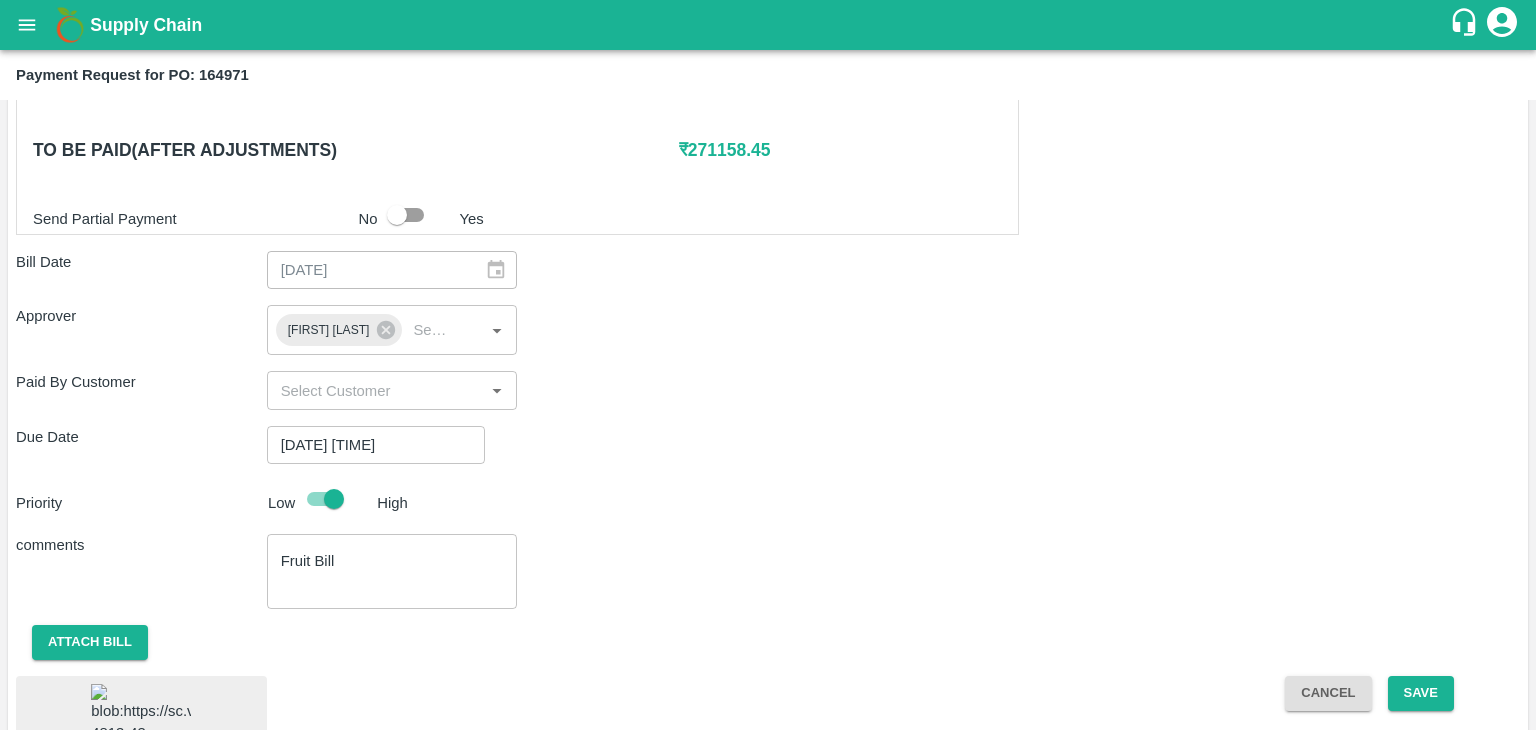 scroll, scrollTop: 1125, scrollLeft: 0, axis: vertical 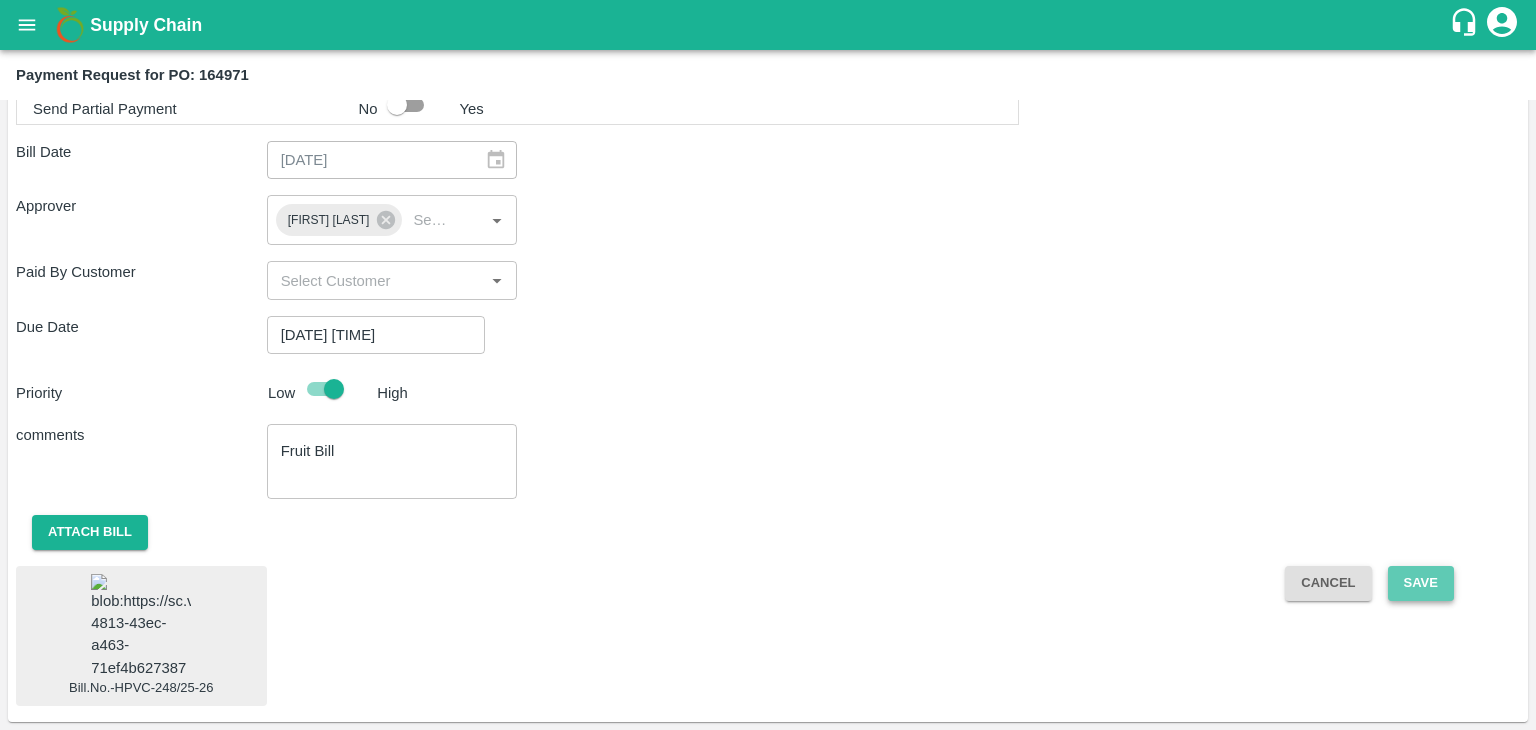 click on "Save" at bounding box center (1421, 583) 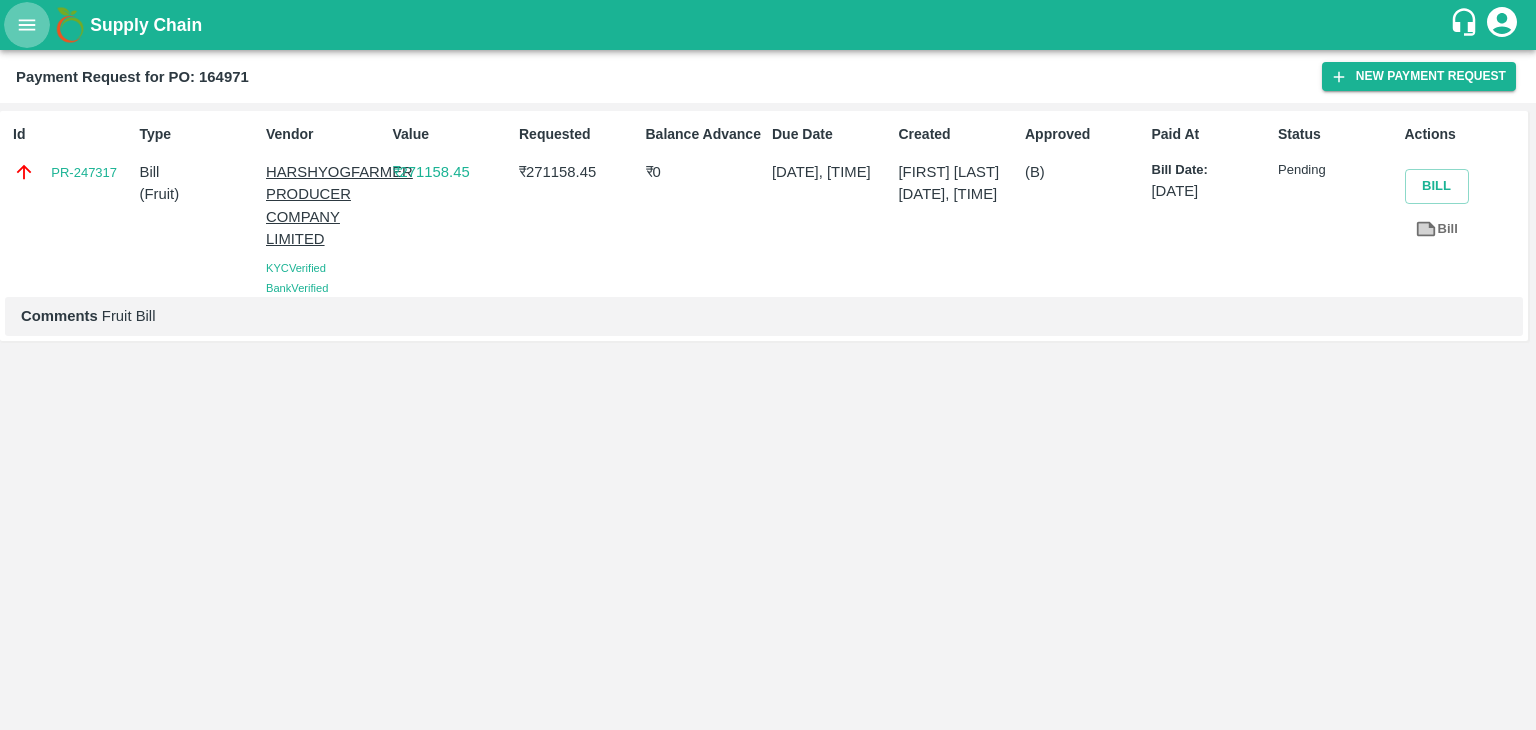 click 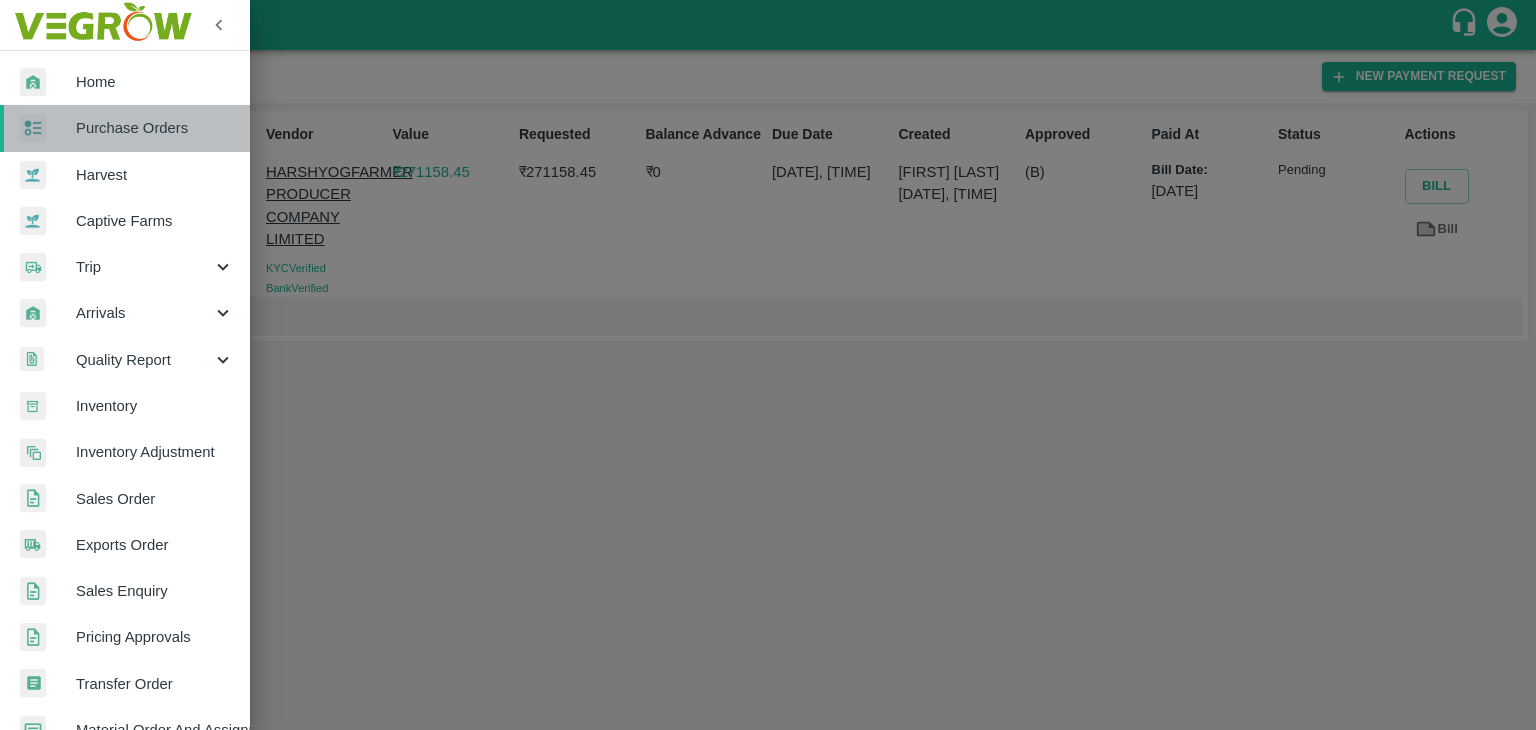 click on "Purchase Orders" at bounding box center (155, 128) 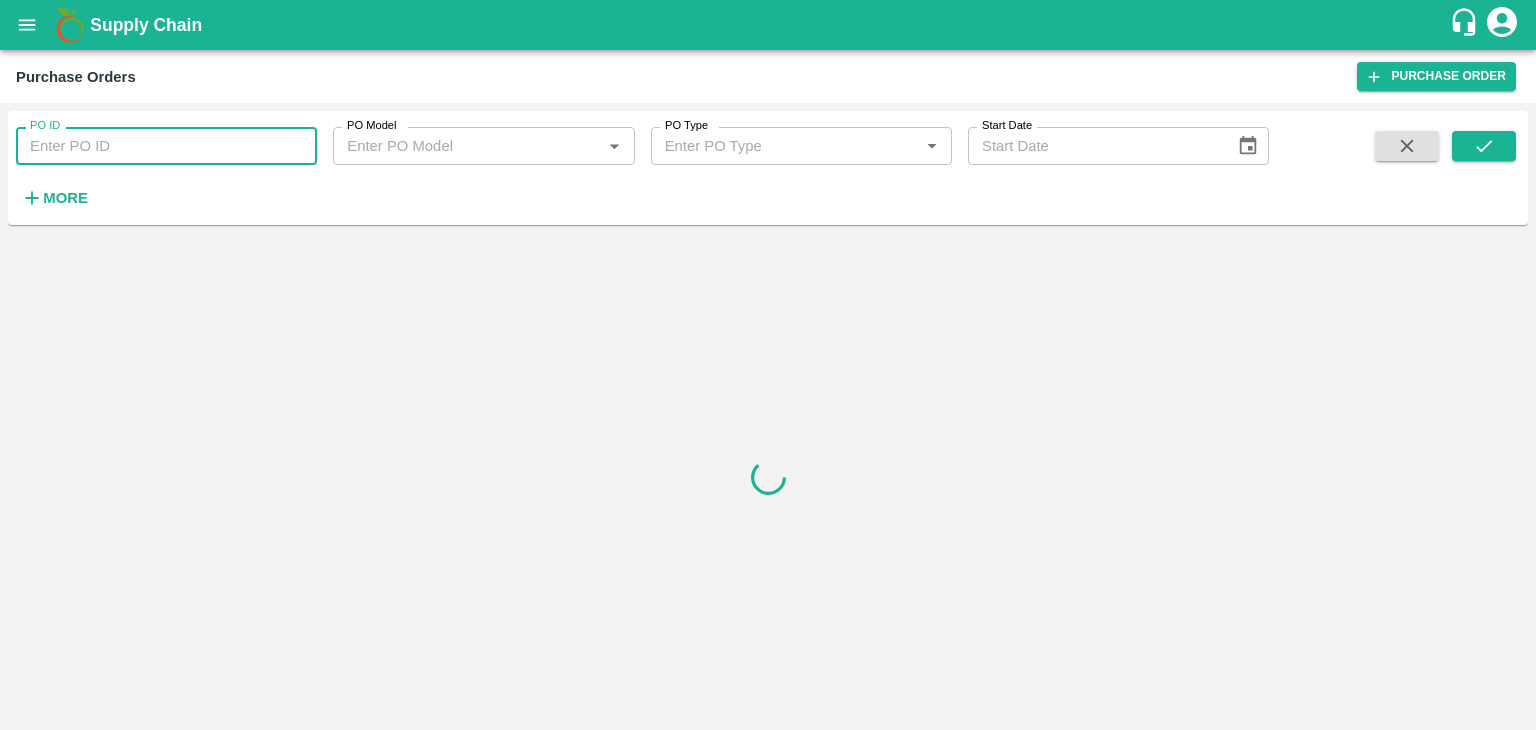 click on "PO ID" at bounding box center (166, 146) 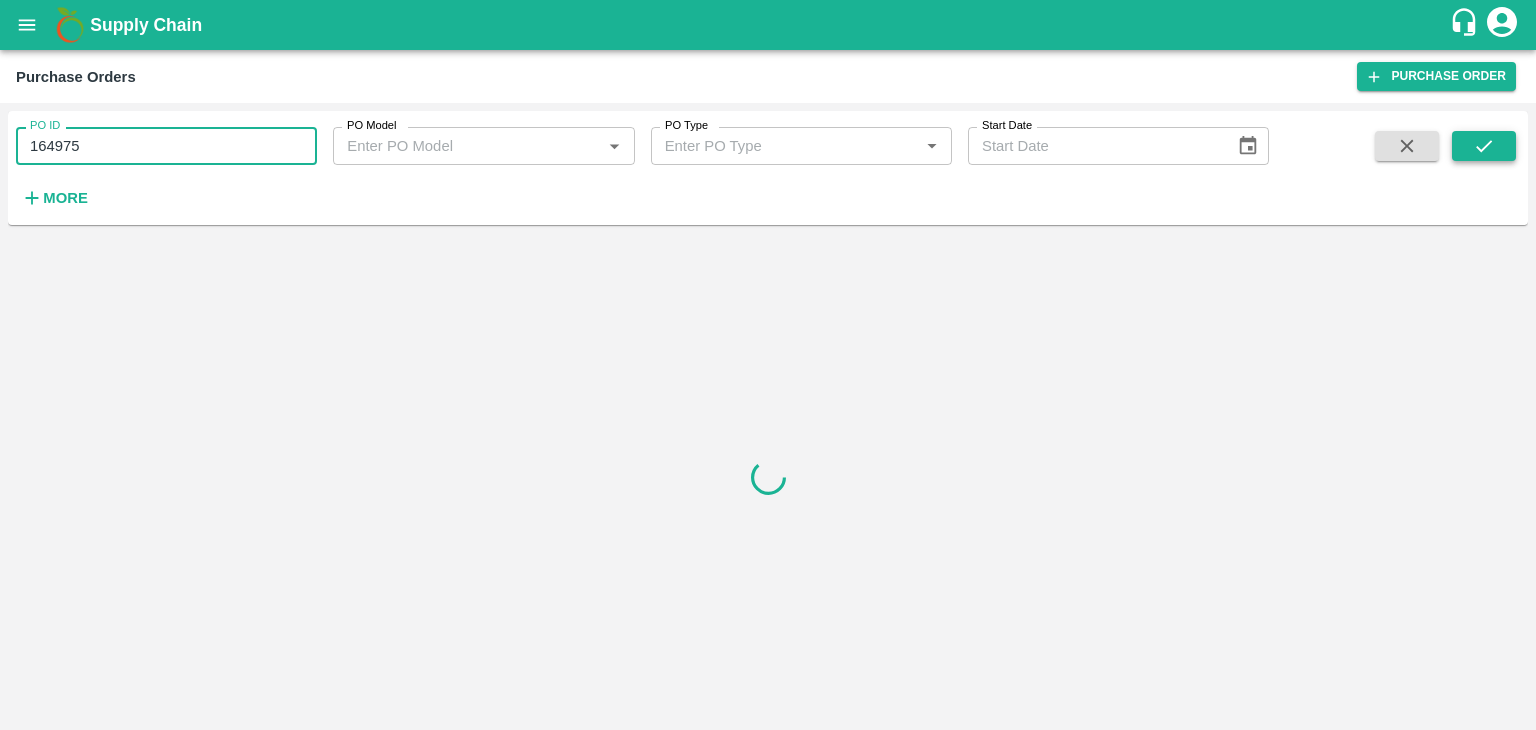 type on "164975" 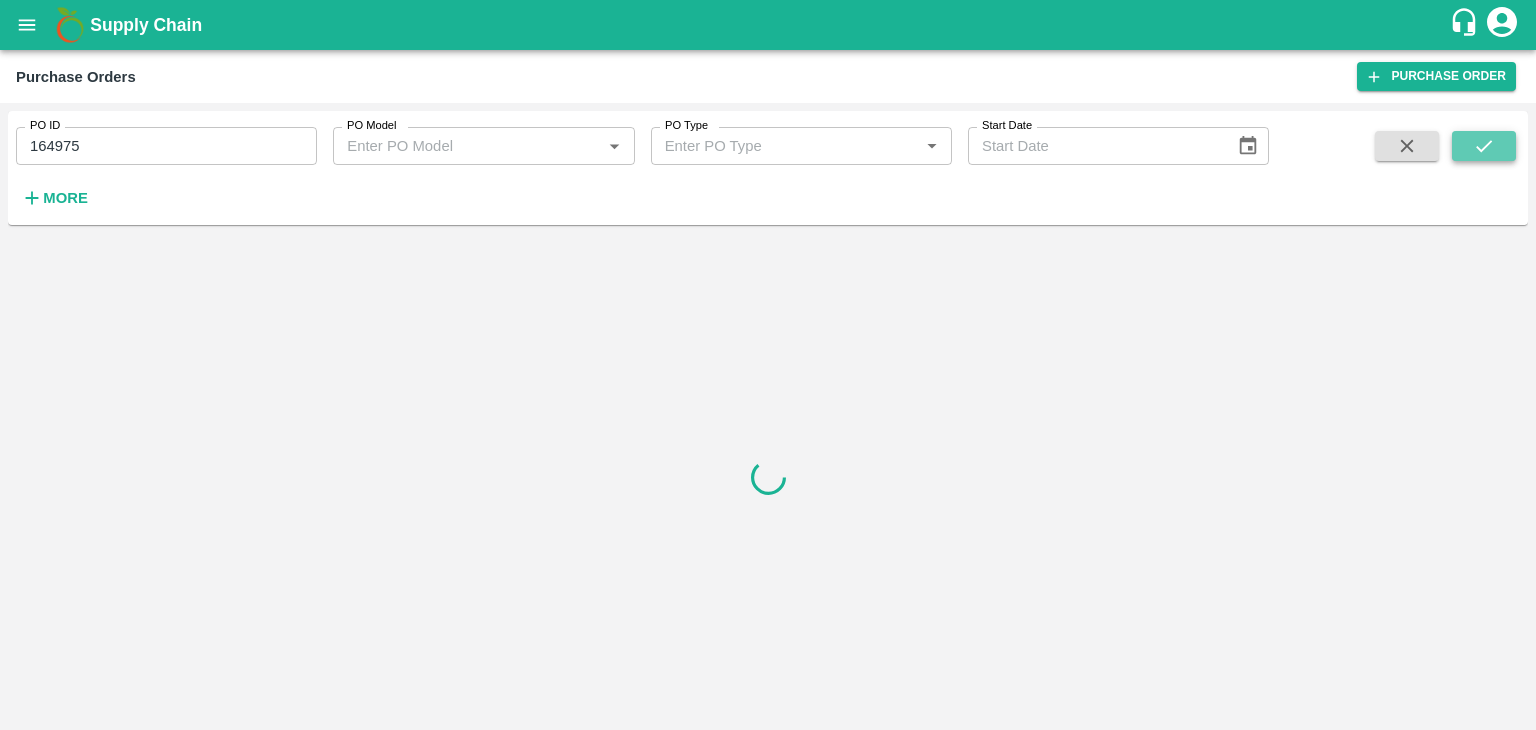 click at bounding box center (1484, 146) 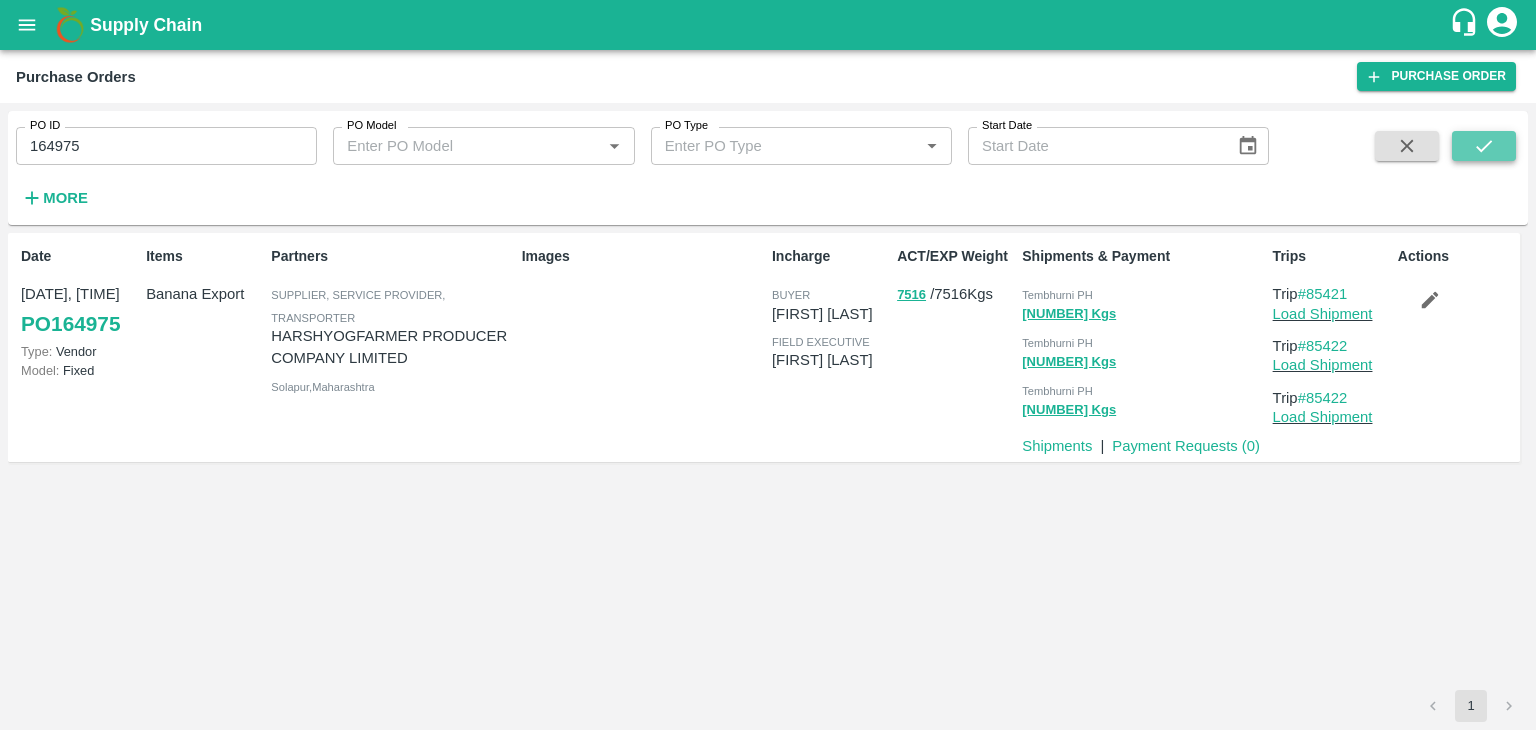 click at bounding box center [1484, 146] 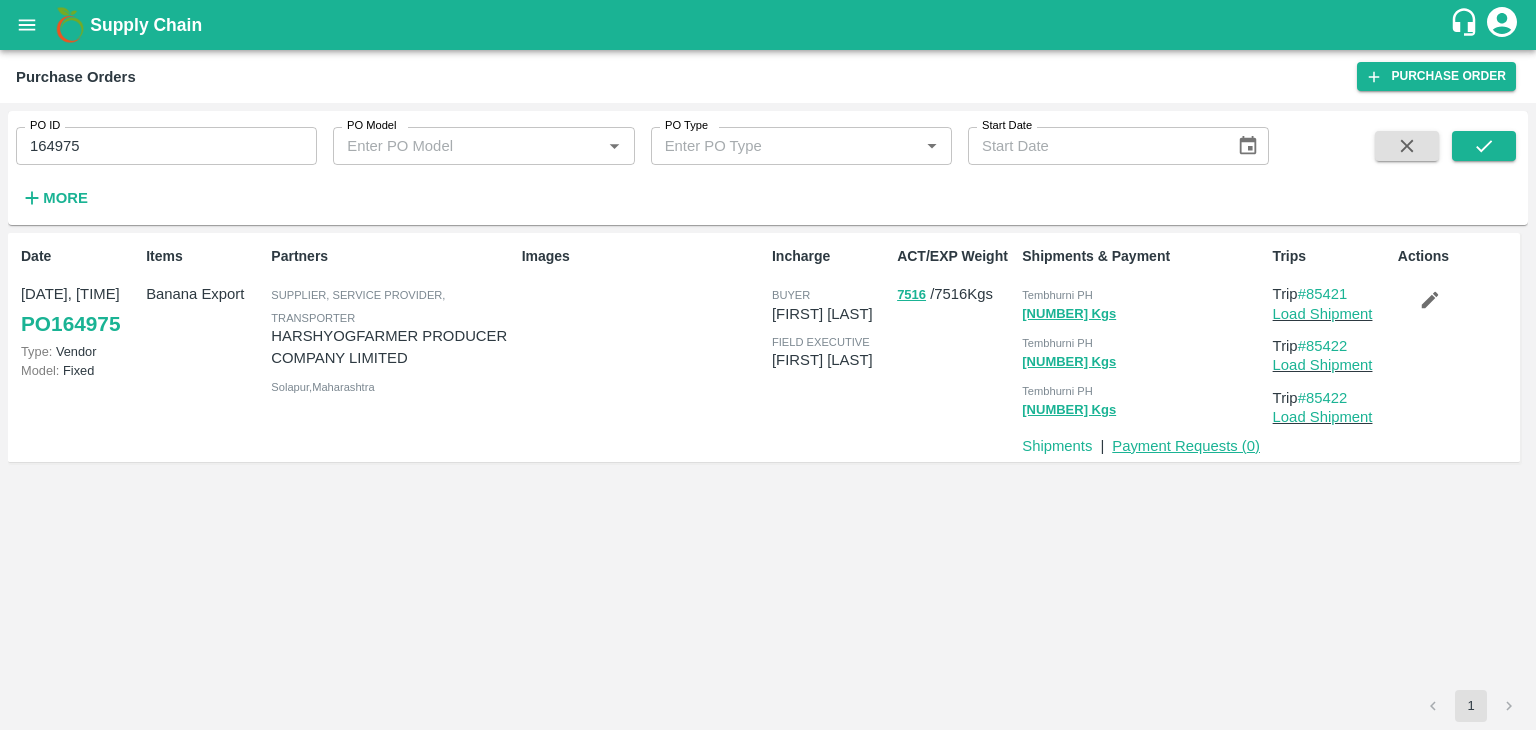 click on "Payment Requests ( 0 )" at bounding box center [1186, 446] 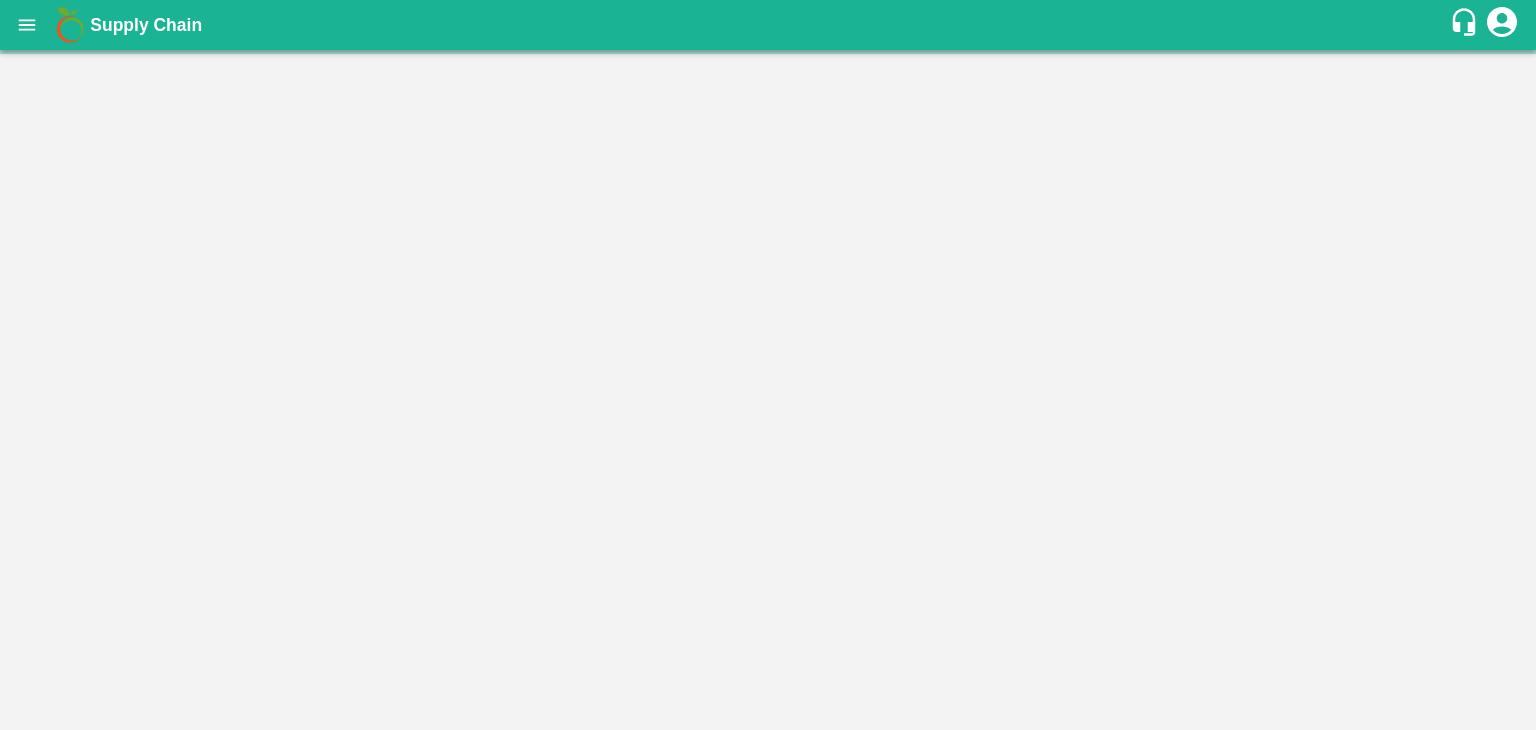 scroll, scrollTop: 0, scrollLeft: 0, axis: both 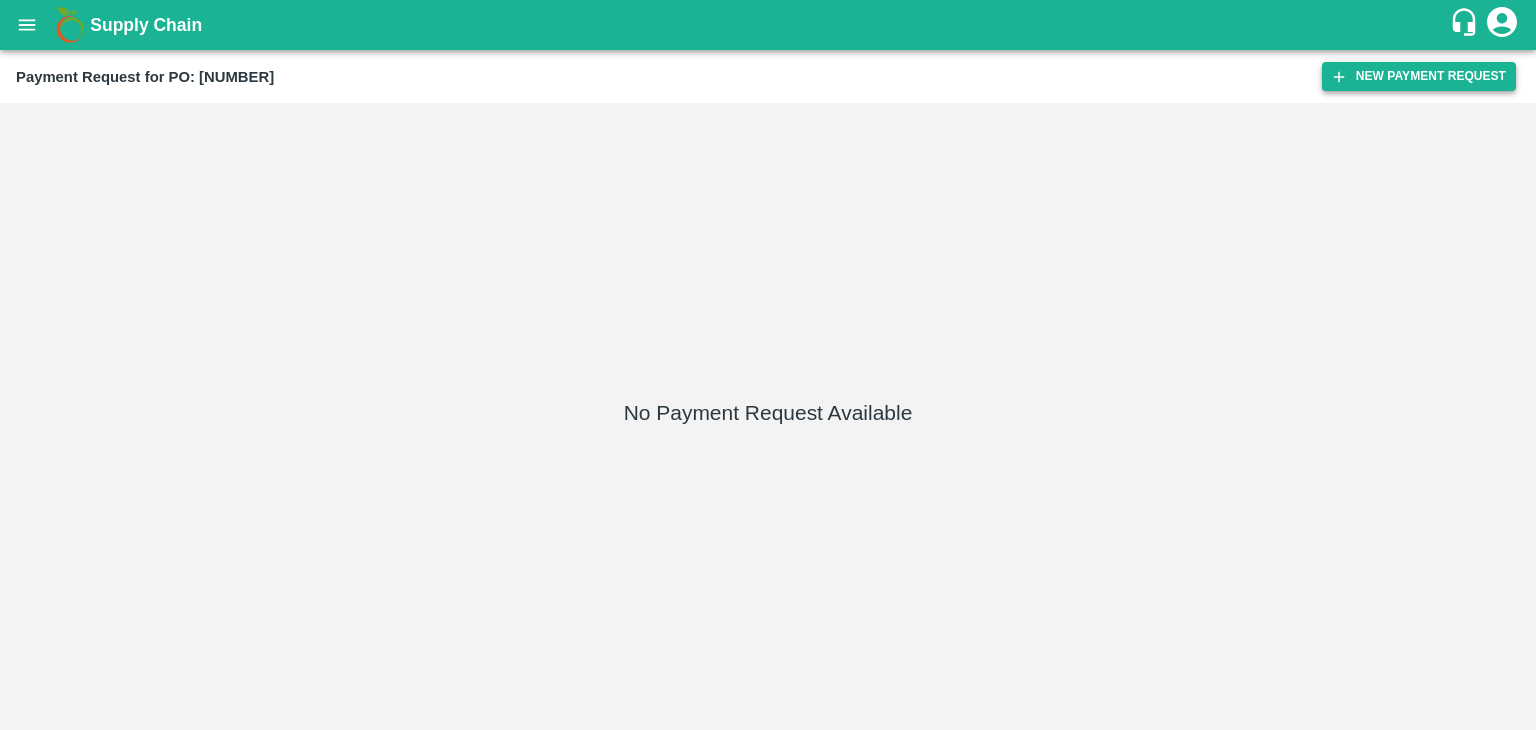 click on "New Payment Request" at bounding box center [1419, 76] 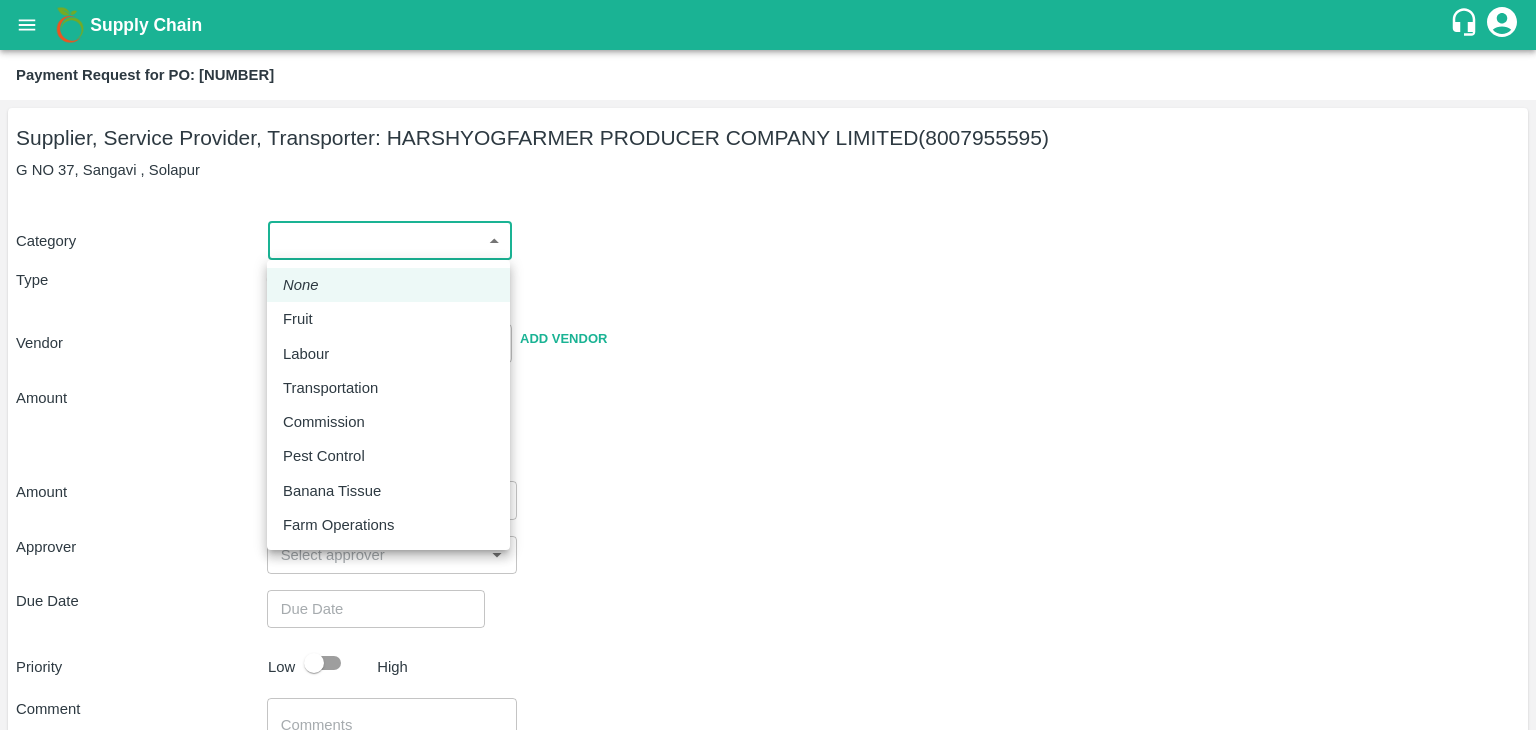 drag, startPoint x: 309, startPoint y: 241, endPoint x: 340, endPoint y: 328, distance: 92.358 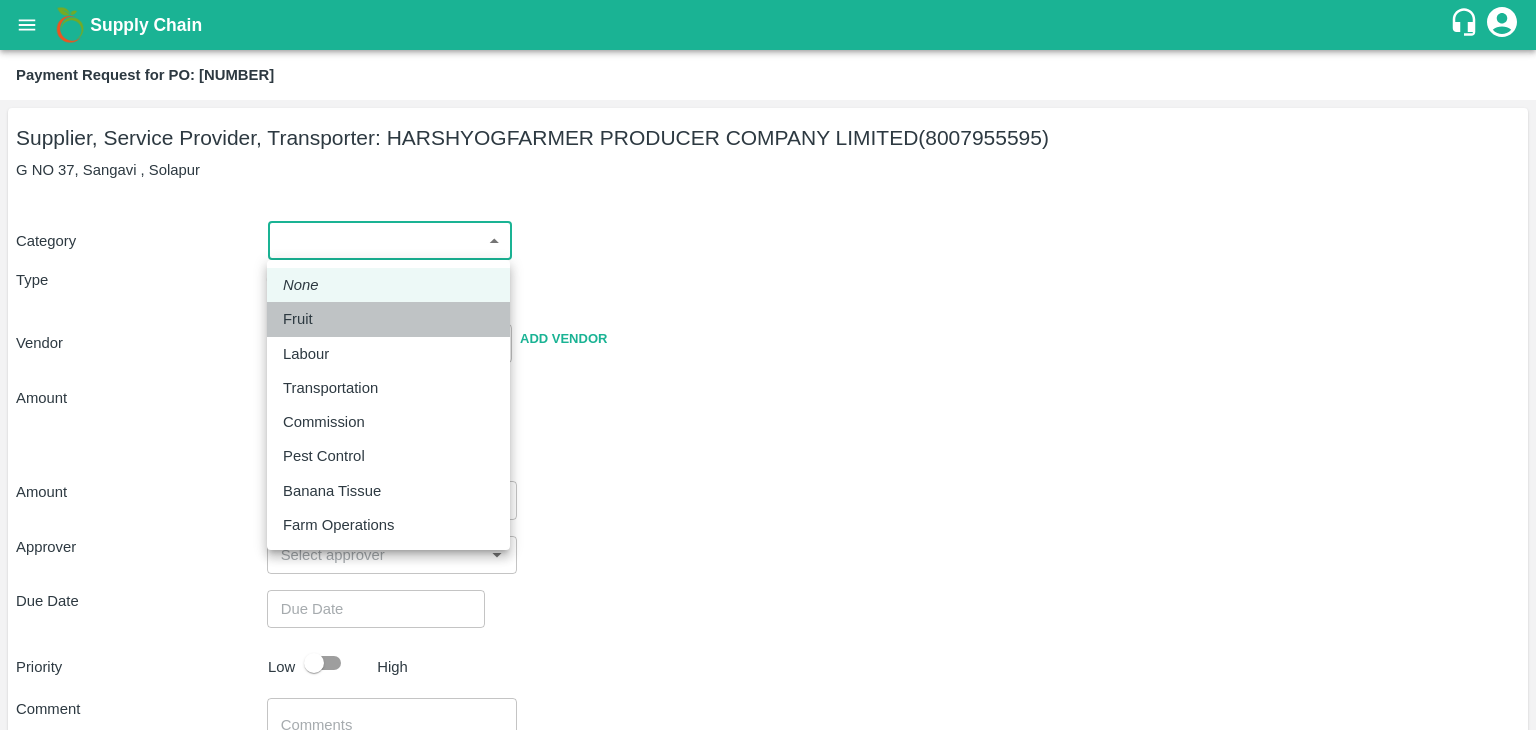 click on "Fruit" at bounding box center [388, 319] 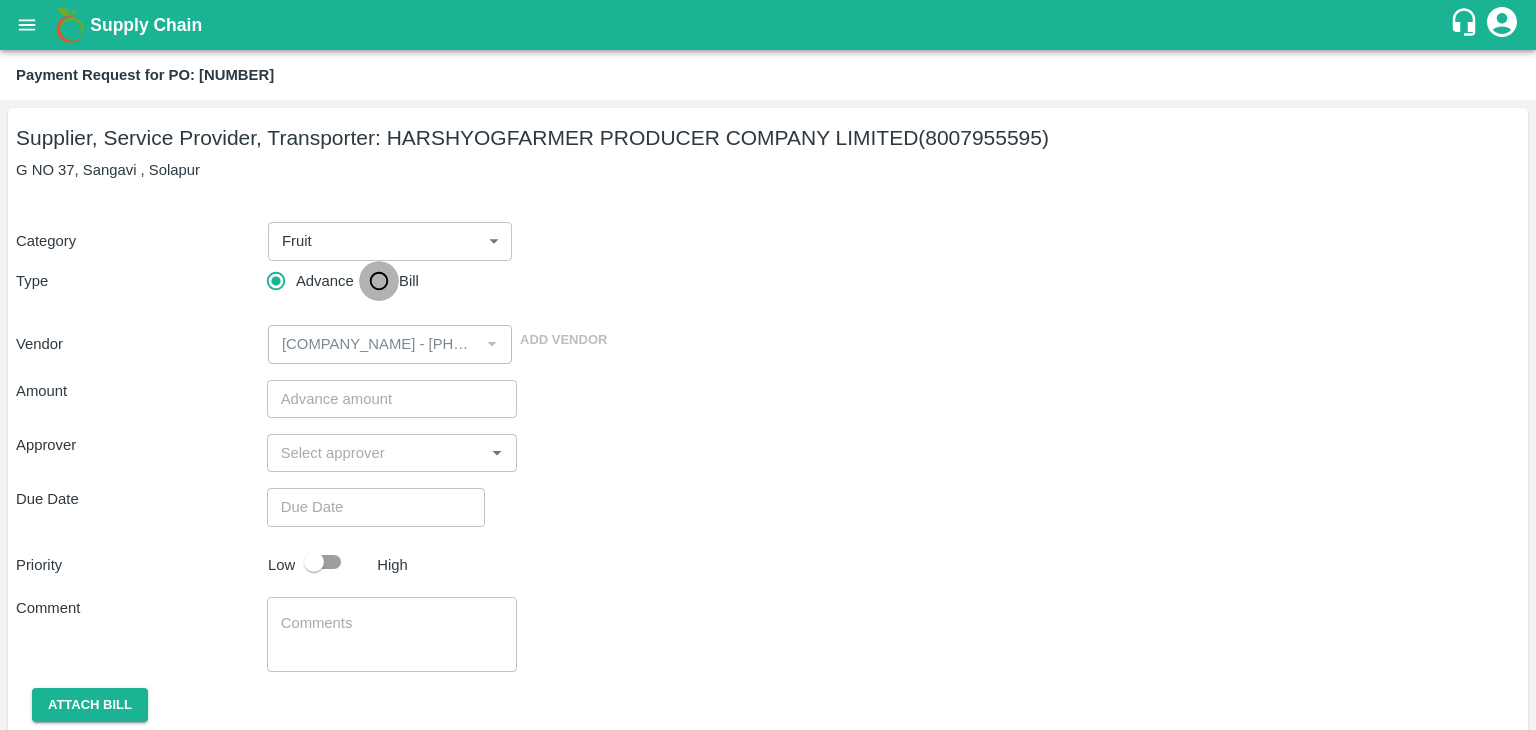 click on "Bill" at bounding box center [379, 281] 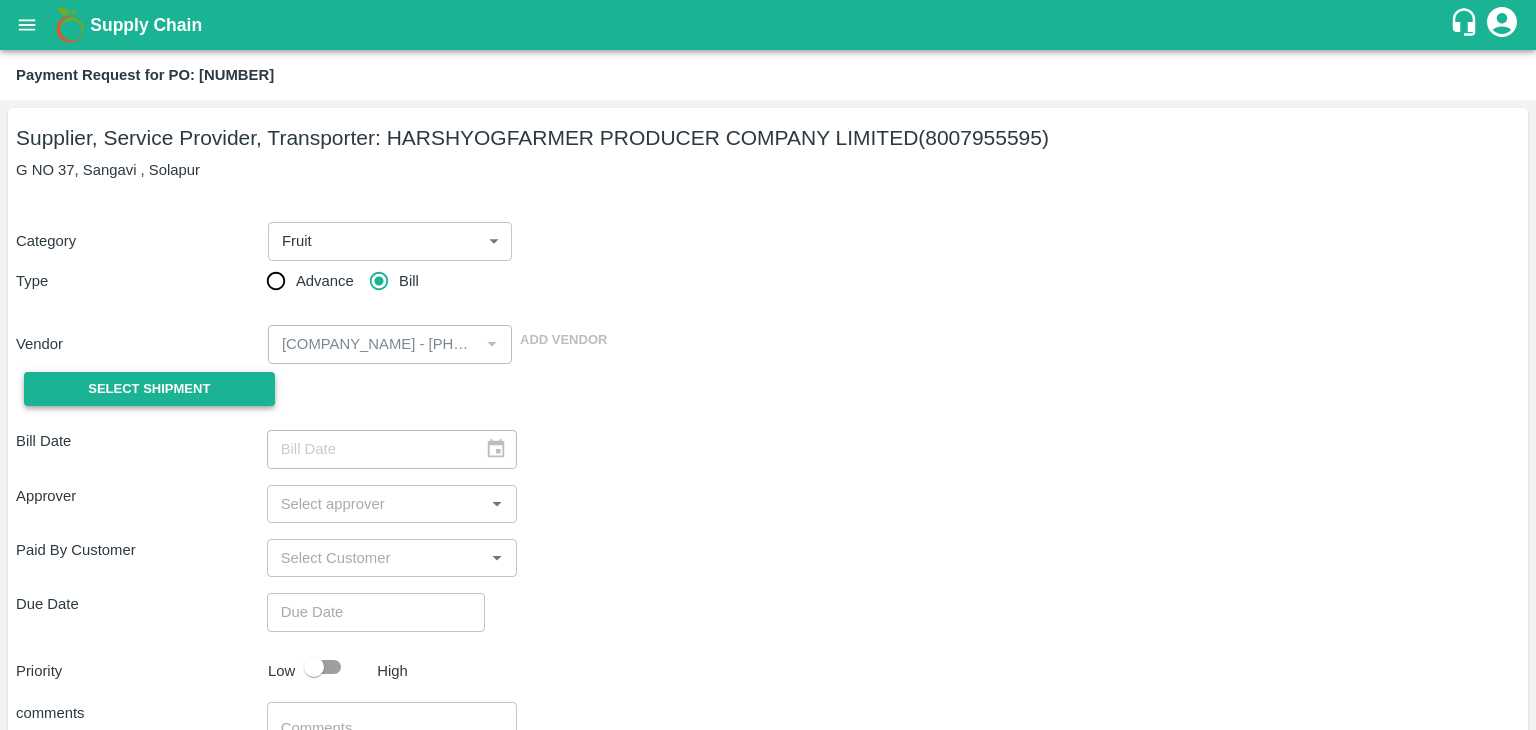 drag, startPoint x: 156, startPoint y: 369, endPoint x: 169, endPoint y: 387, distance: 22.203604 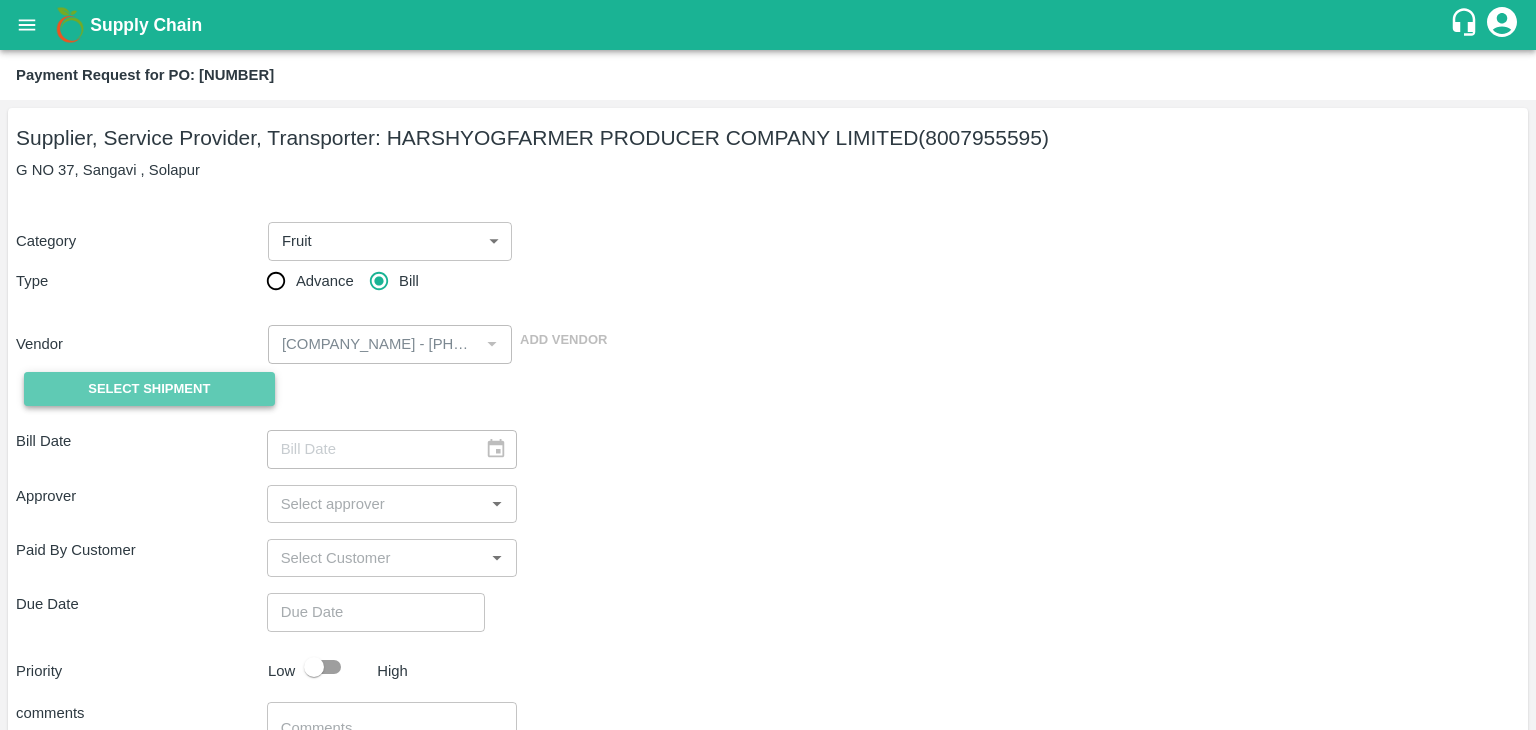 click on "Select Shipment" at bounding box center [149, 389] 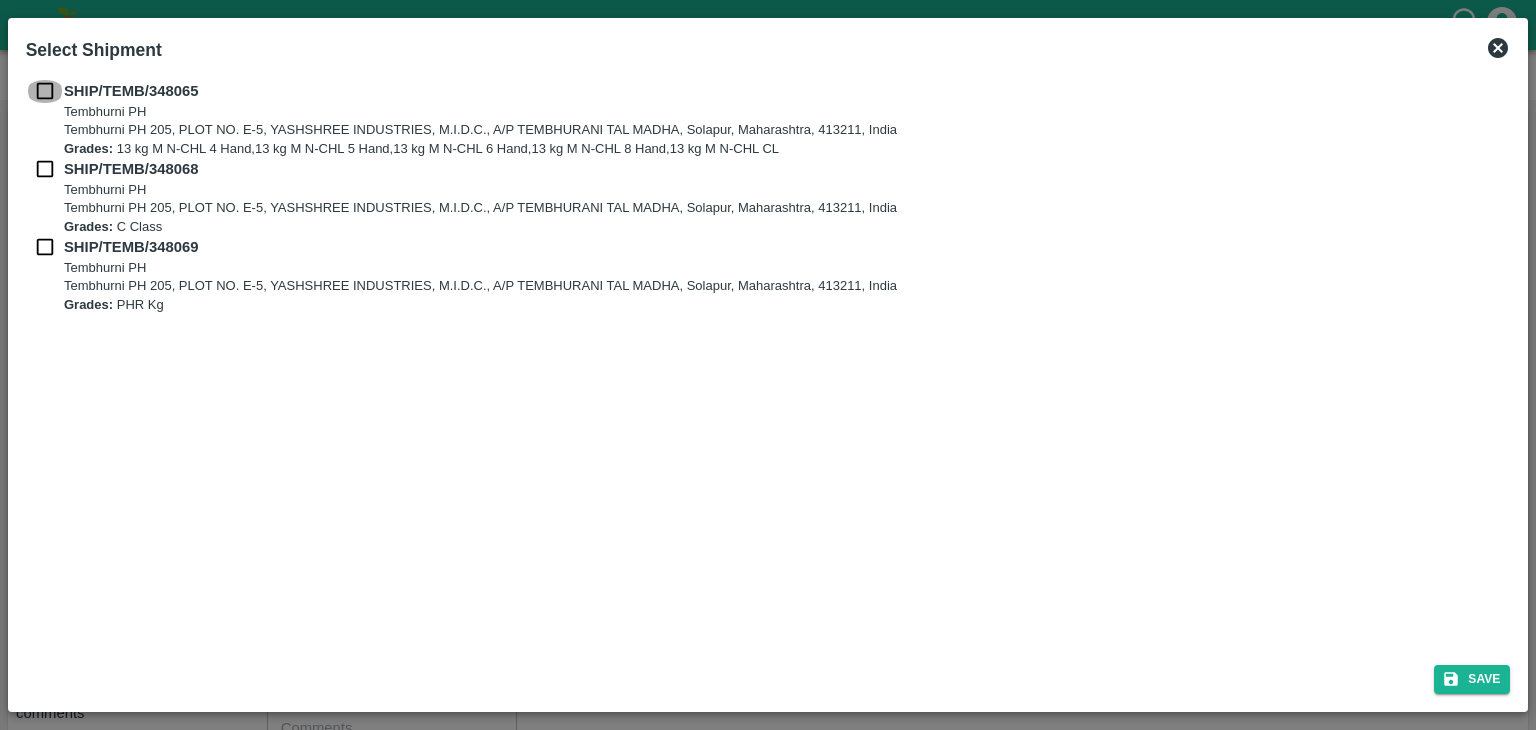 click at bounding box center (45, 91) 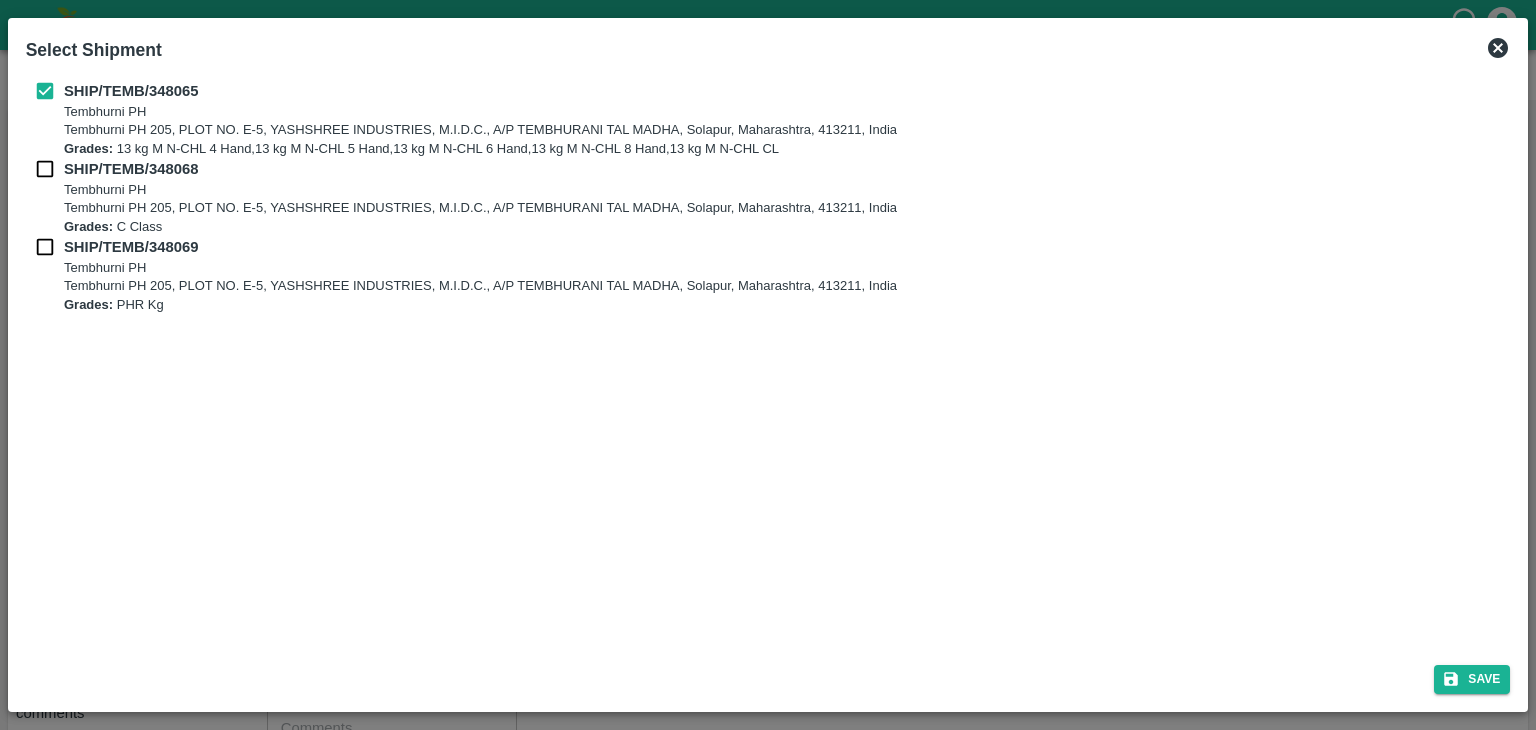 click on "SHIP/TEMB/348065 Tembhurni PH Tembhurni PH 205, PLOT NO. E-5, YASHSHREE INDUSTRIES, M.I.D.C., A/P TEMBHURANI TAL MADHA, Solapur, Maharashtra, 413211, India Grades:   13 kg M N-CHL 4 Hand,13 kg M N-CHL 5 Hand,13 kg M N-CHL 6 Hand,13 kg M N-CHL 8 Hand,13 kg M N-CHL CL" at bounding box center [768, 119] 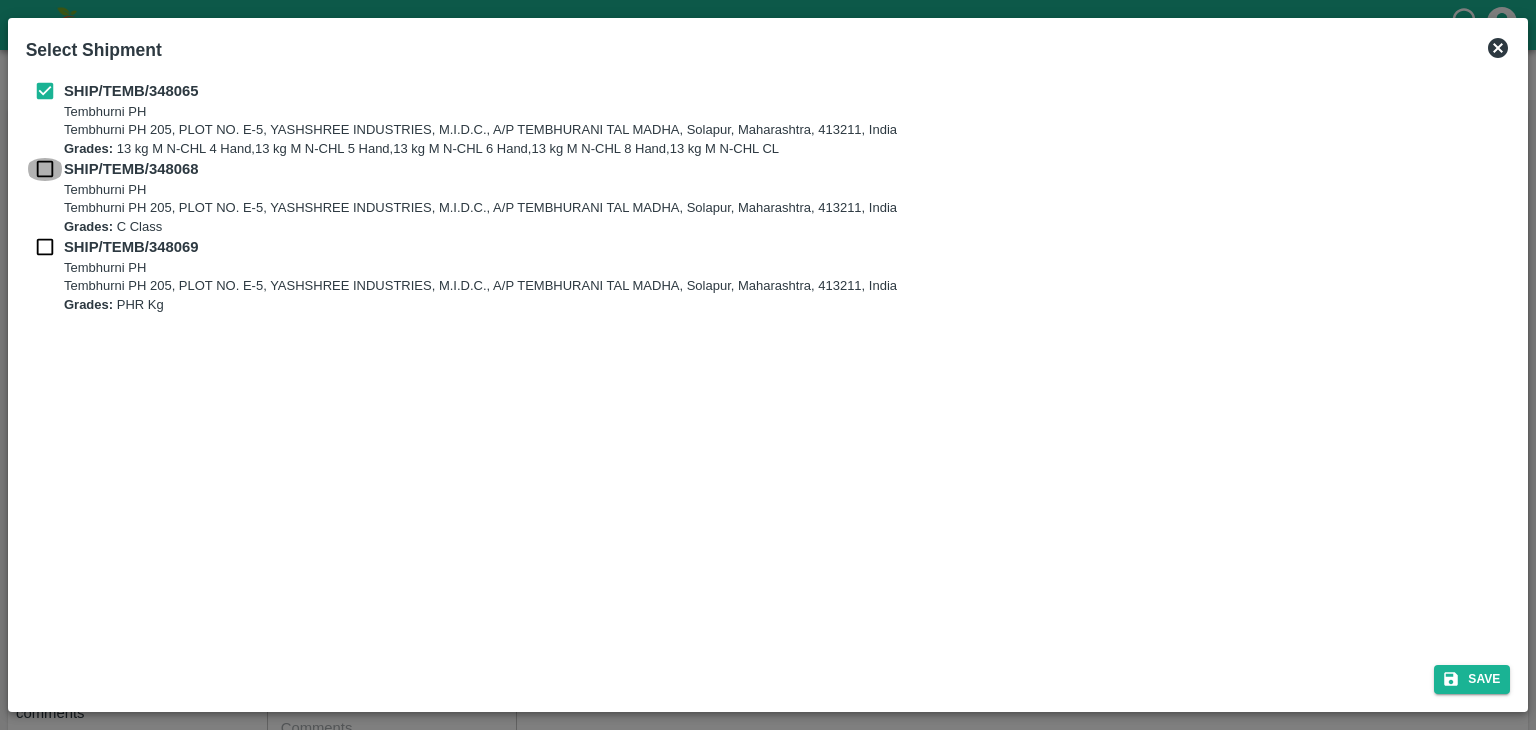 click at bounding box center [45, 169] 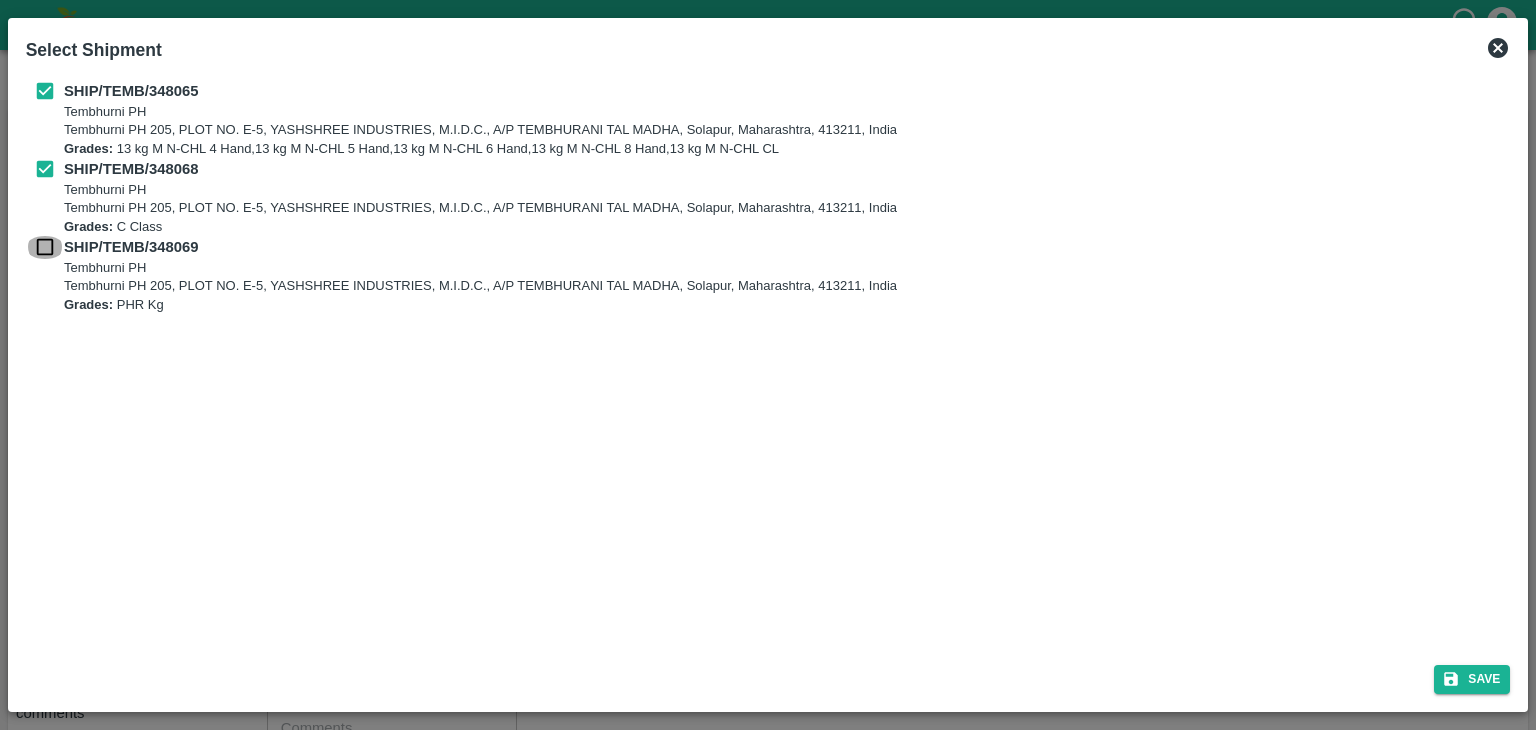 click at bounding box center (45, 247) 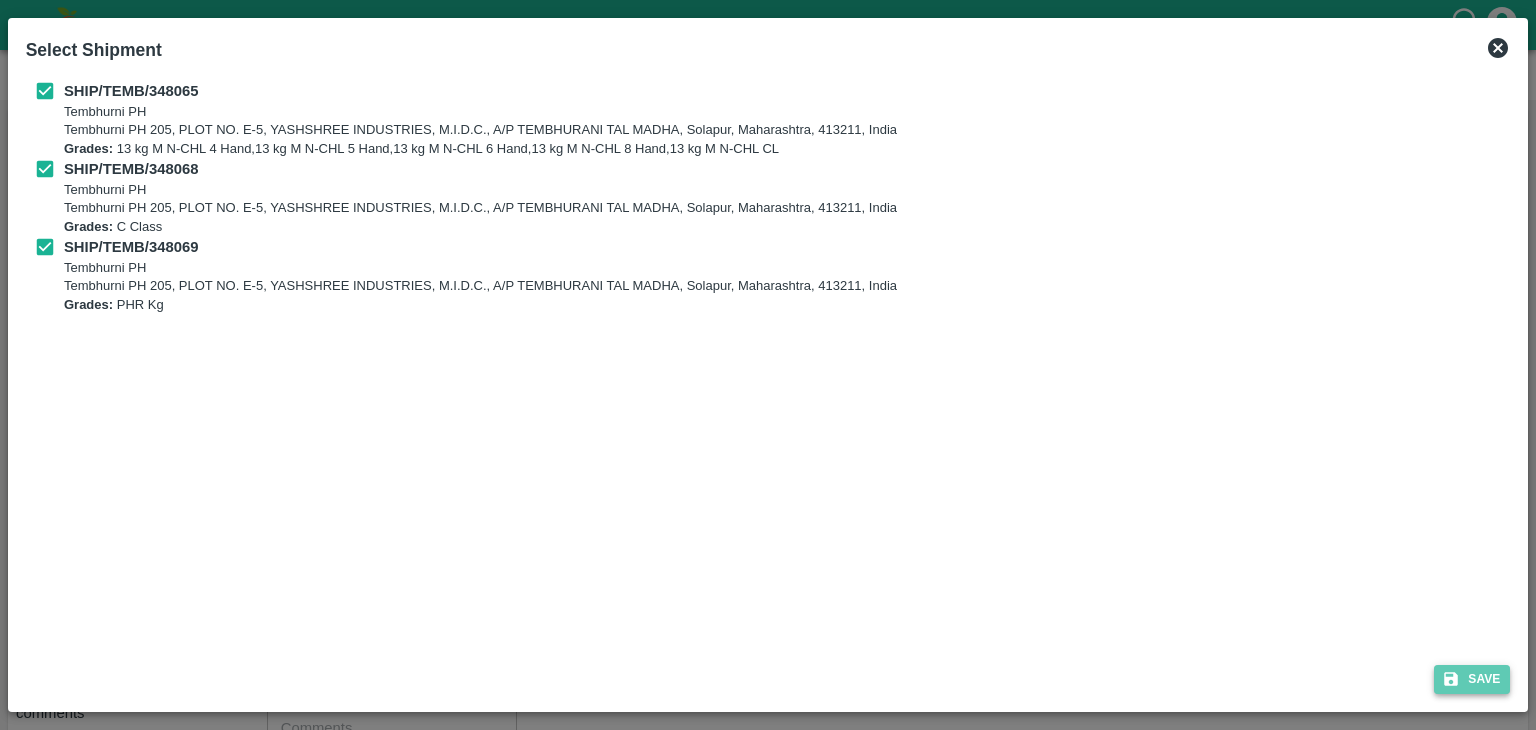 click on "Save" at bounding box center [1472, 679] 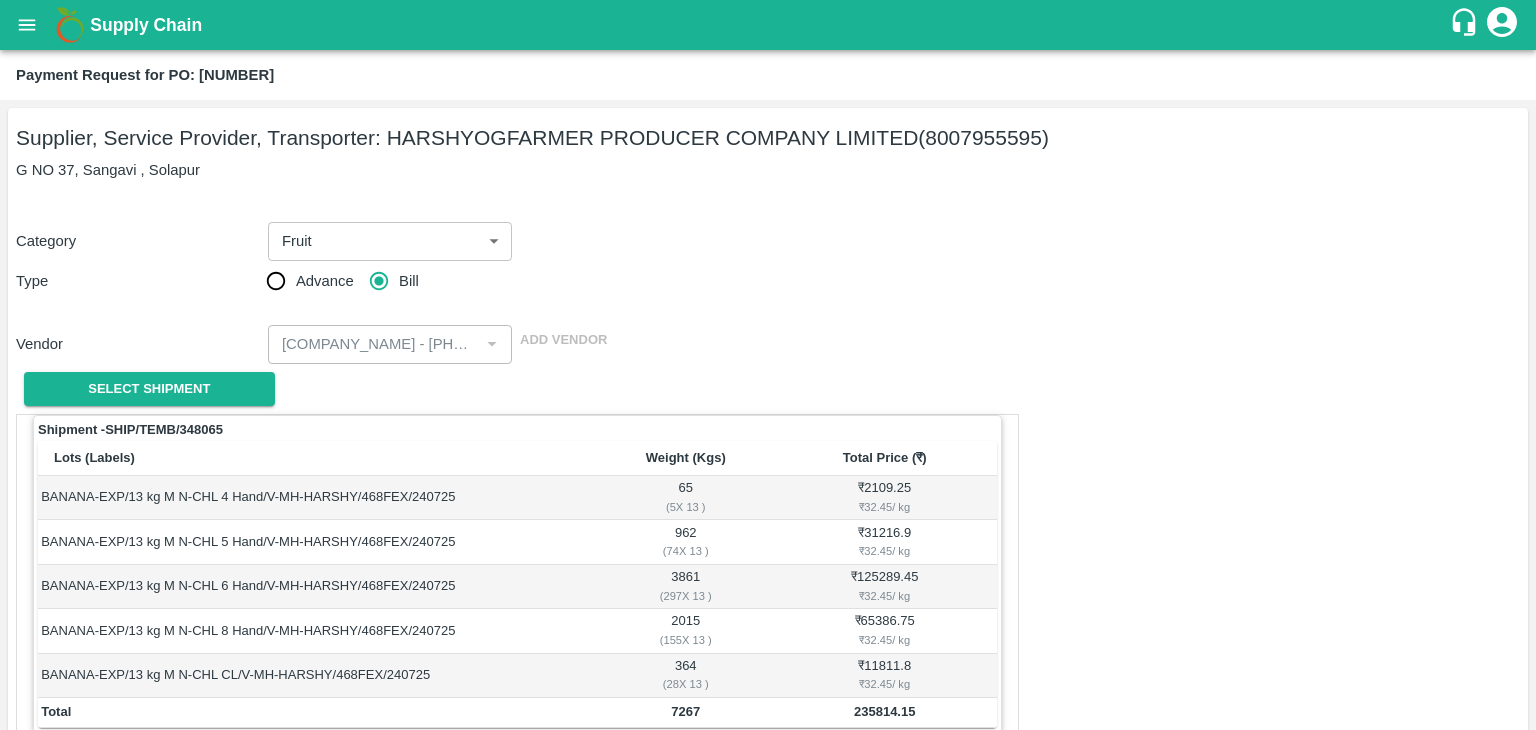scroll, scrollTop: 980, scrollLeft: 0, axis: vertical 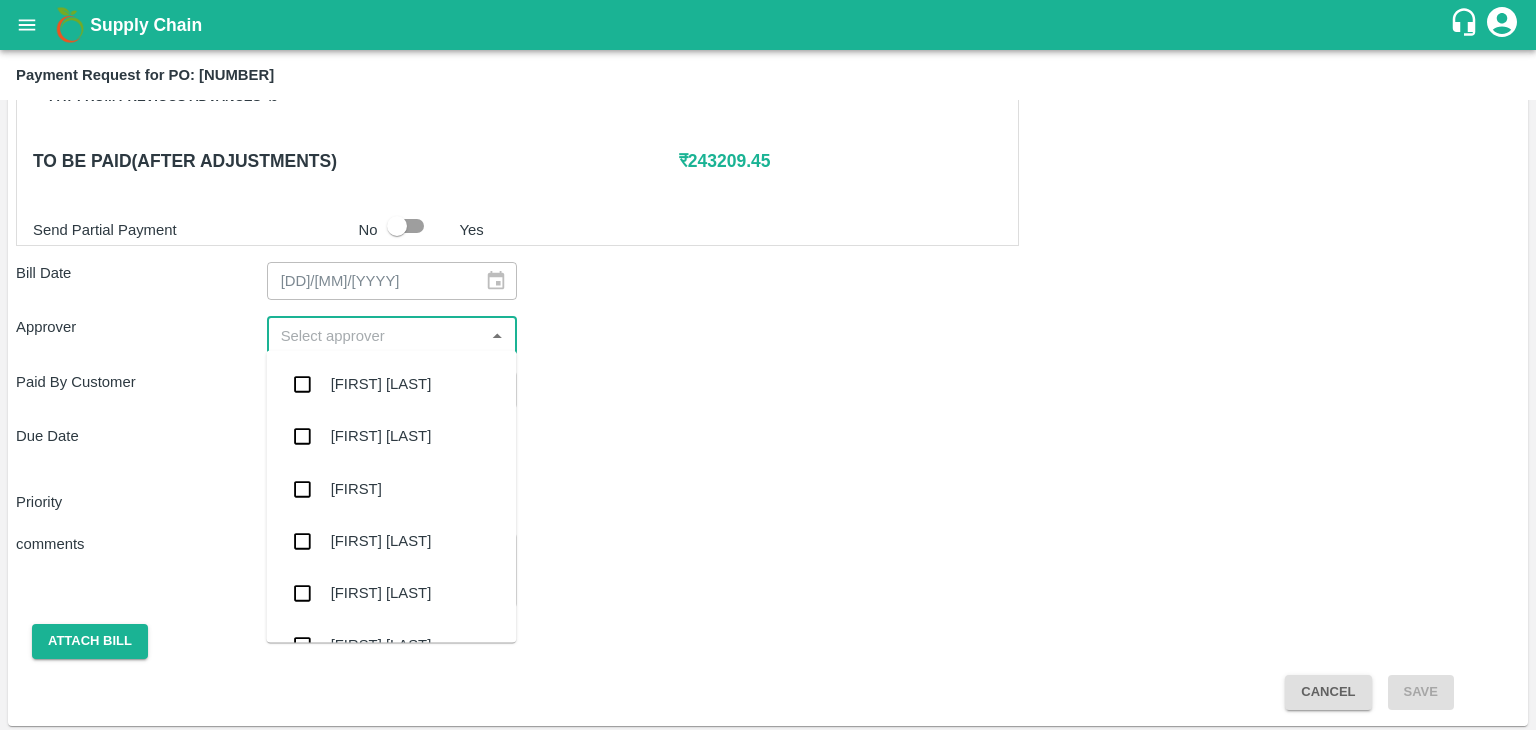 click at bounding box center (376, 335) 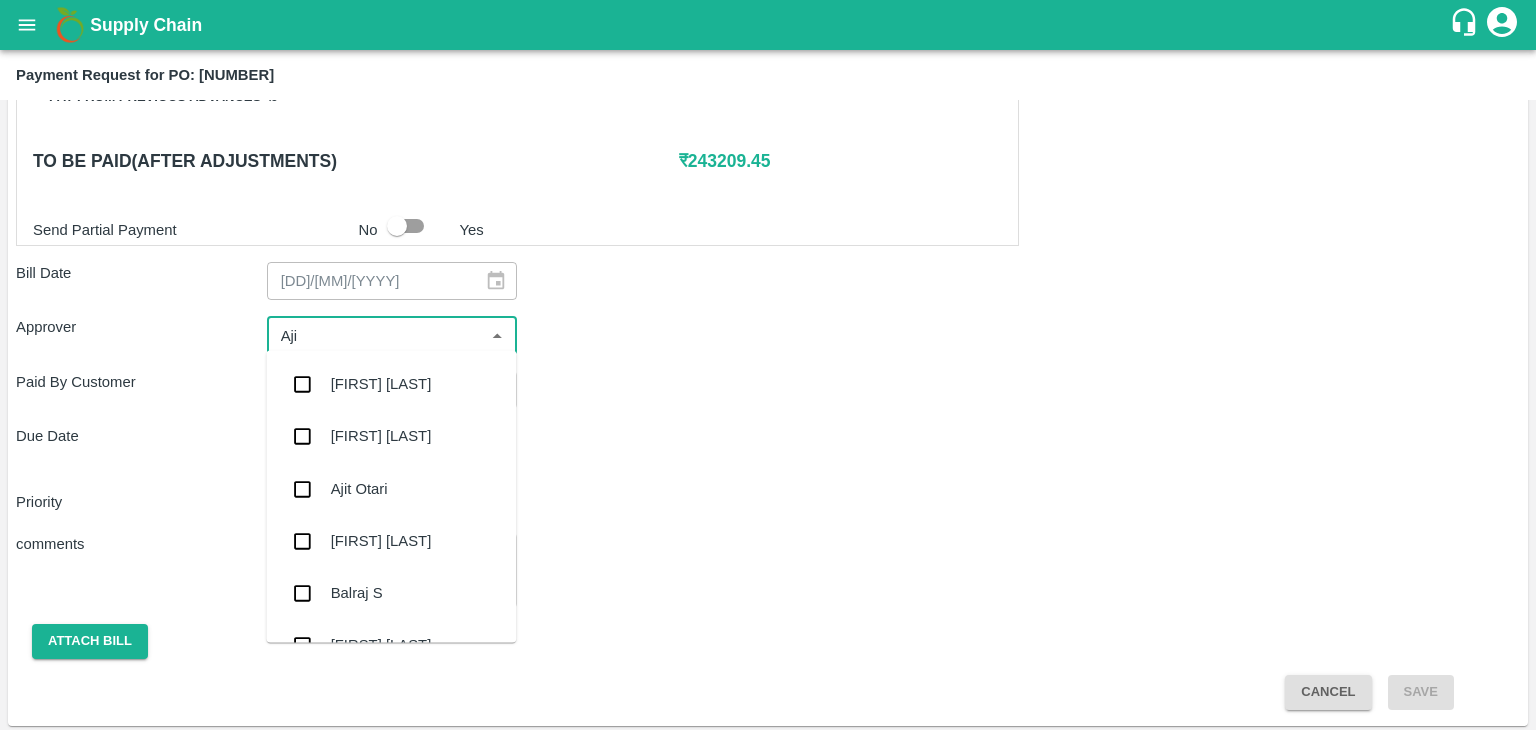 type on "[FIRST]" 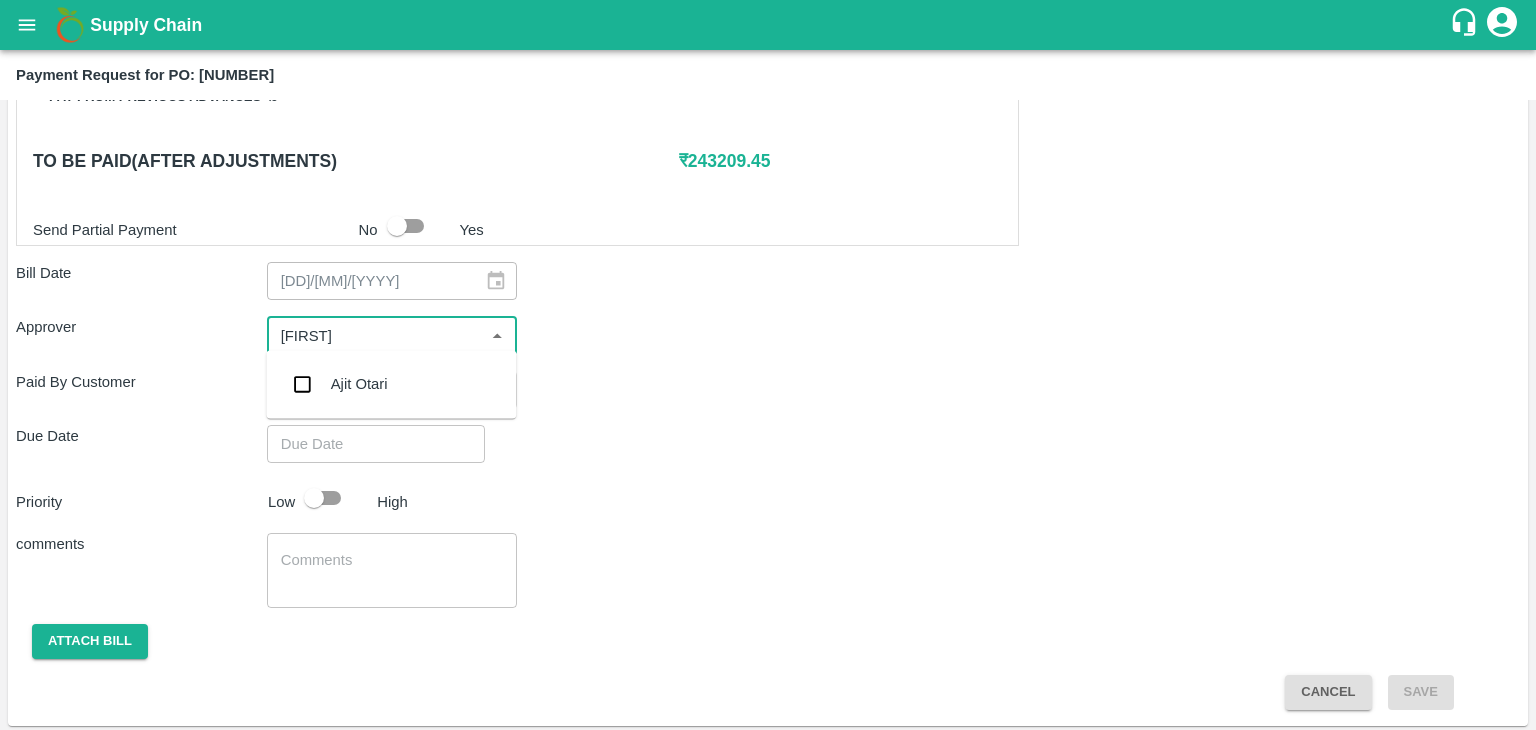 click on "Ajit Otari" at bounding box center (391, 384) 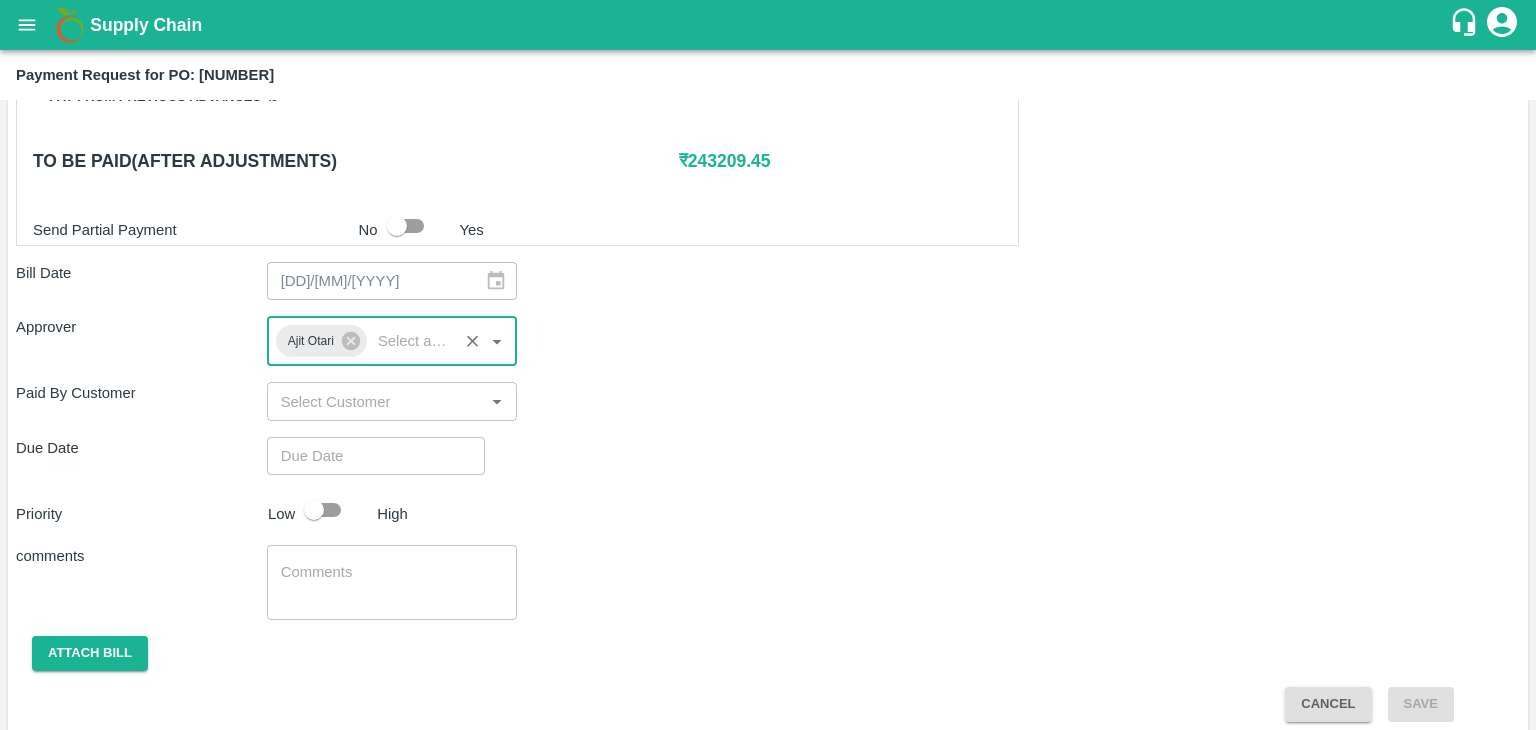 type on "DD/MM/YYYY hh:mm aa" 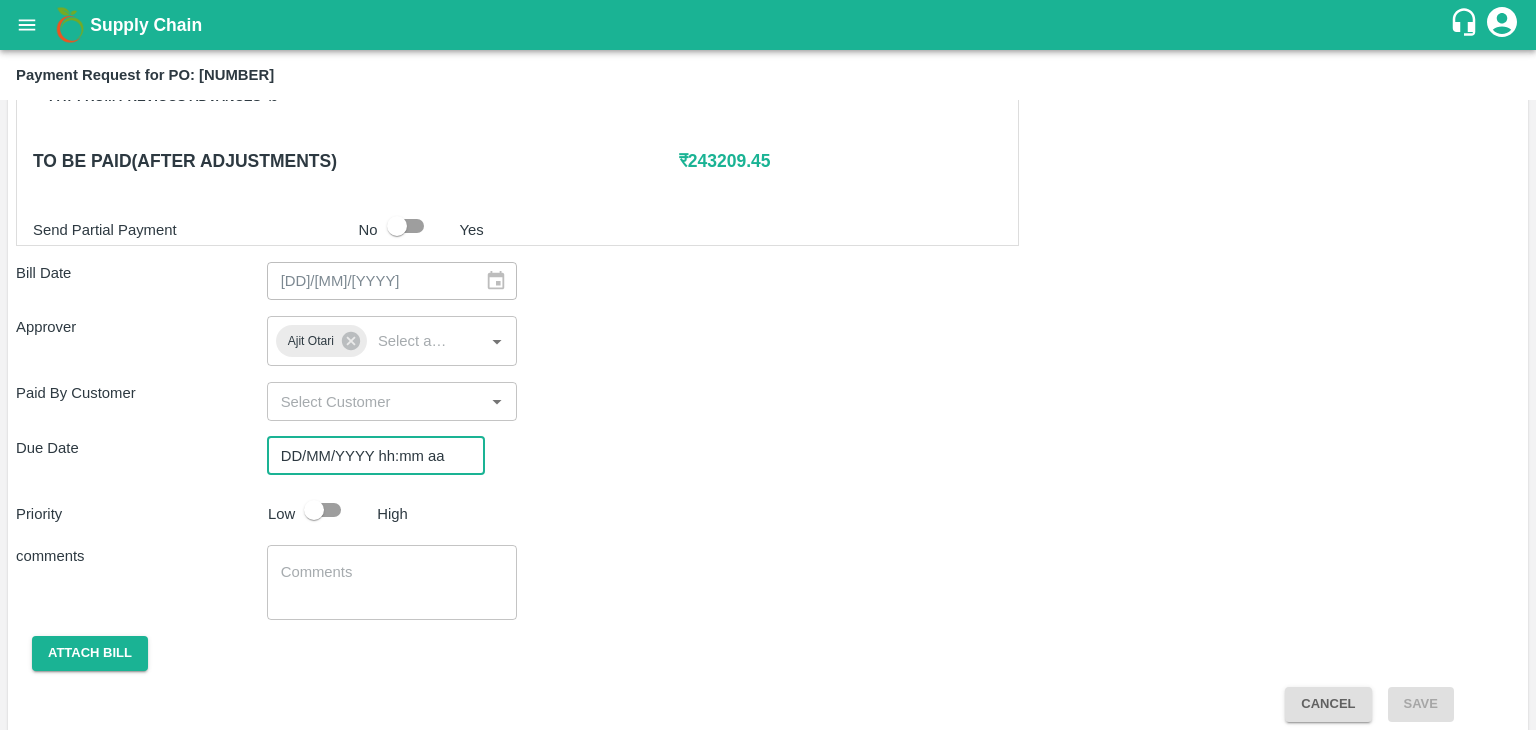 click on "DD/MM/YYYY hh:mm aa" at bounding box center [369, 456] 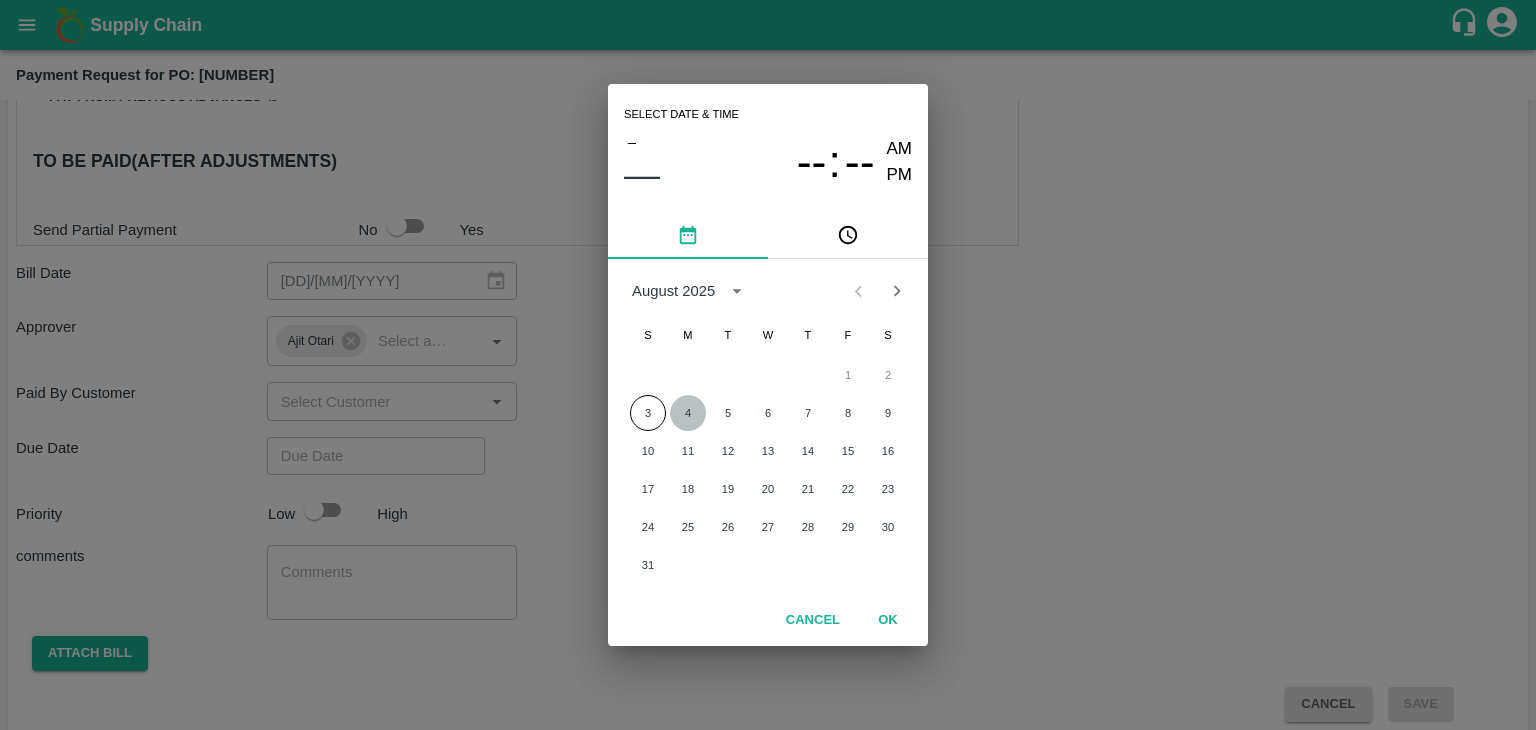 click on "4" at bounding box center (688, 413) 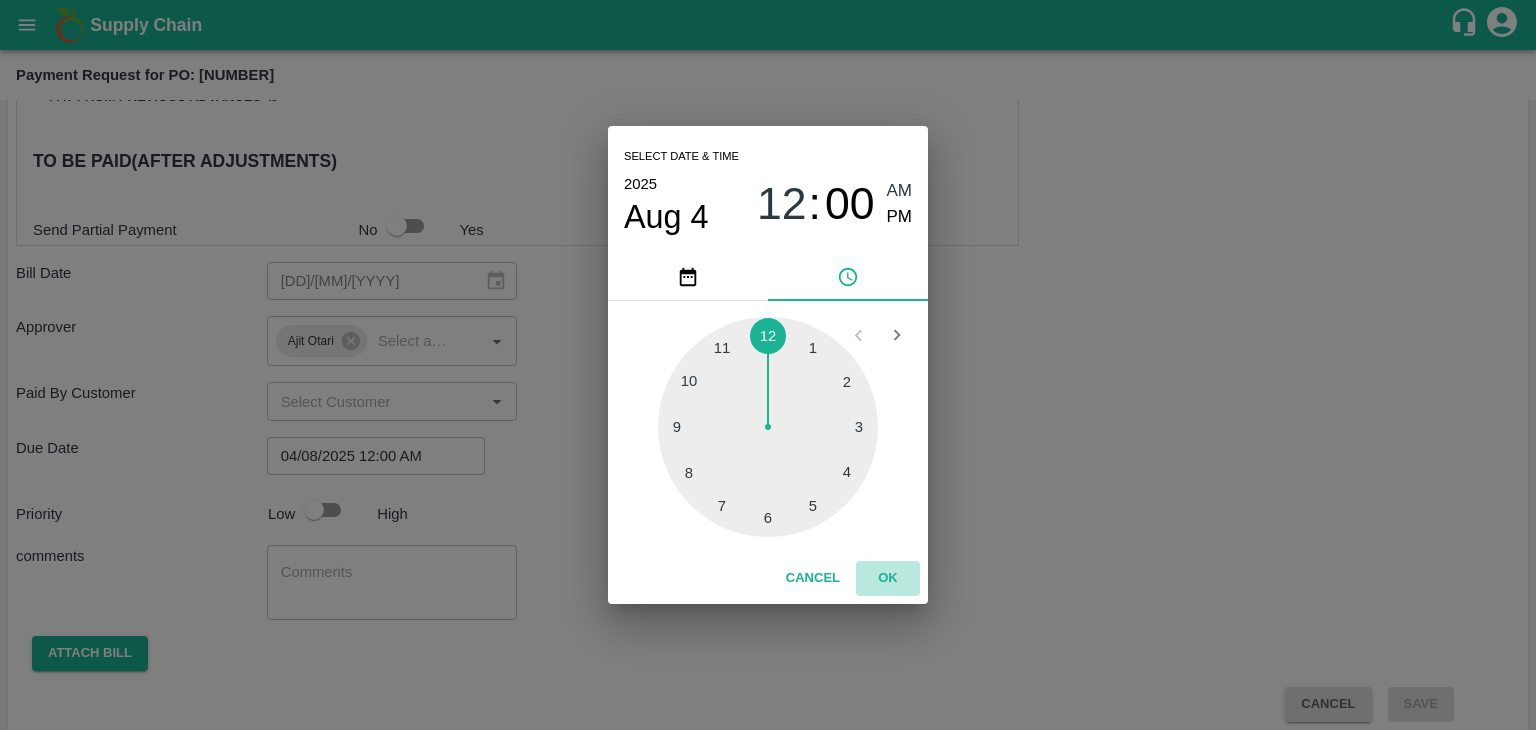 click on "OK" at bounding box center [888, 578] 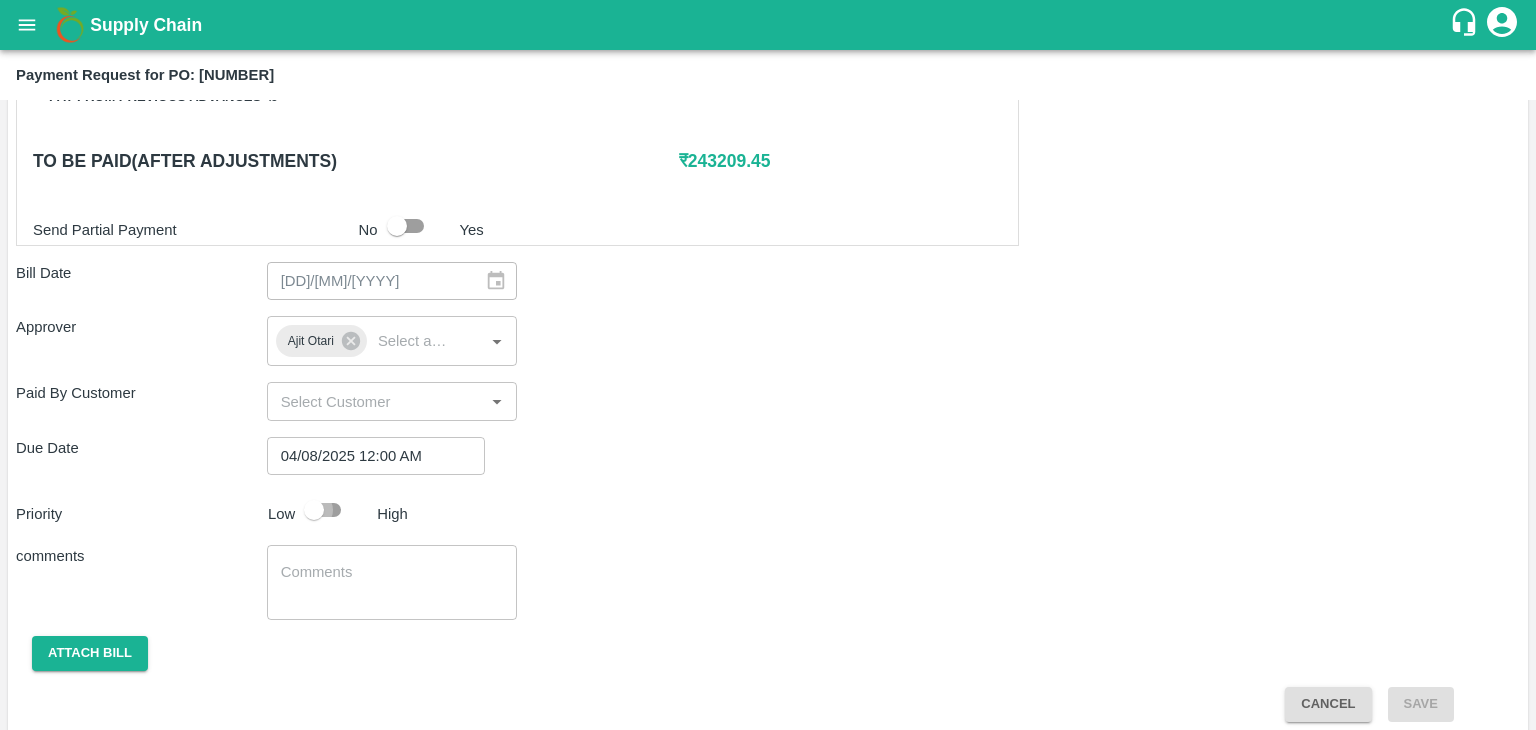 click at bounding box center (314, 510) 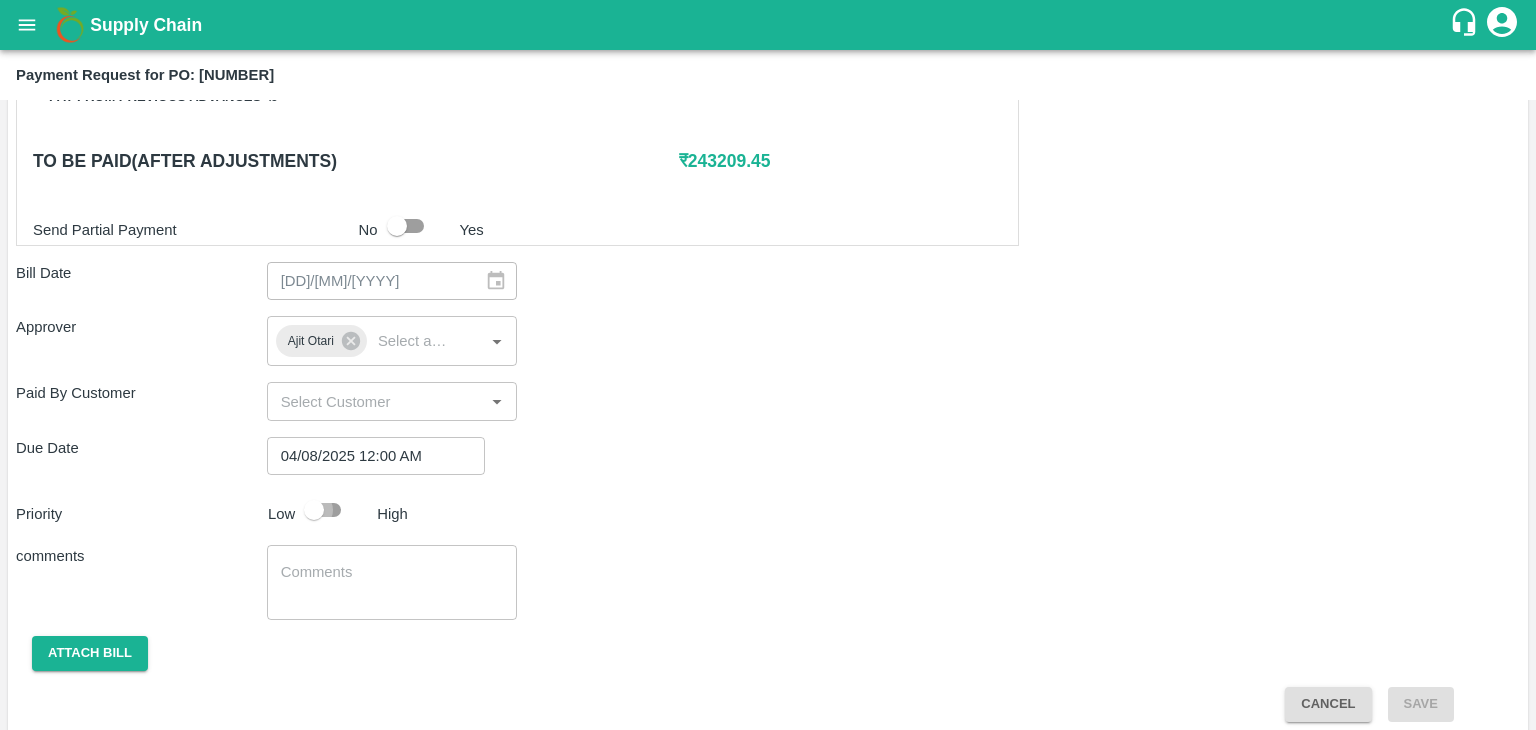 checkbox on "true" 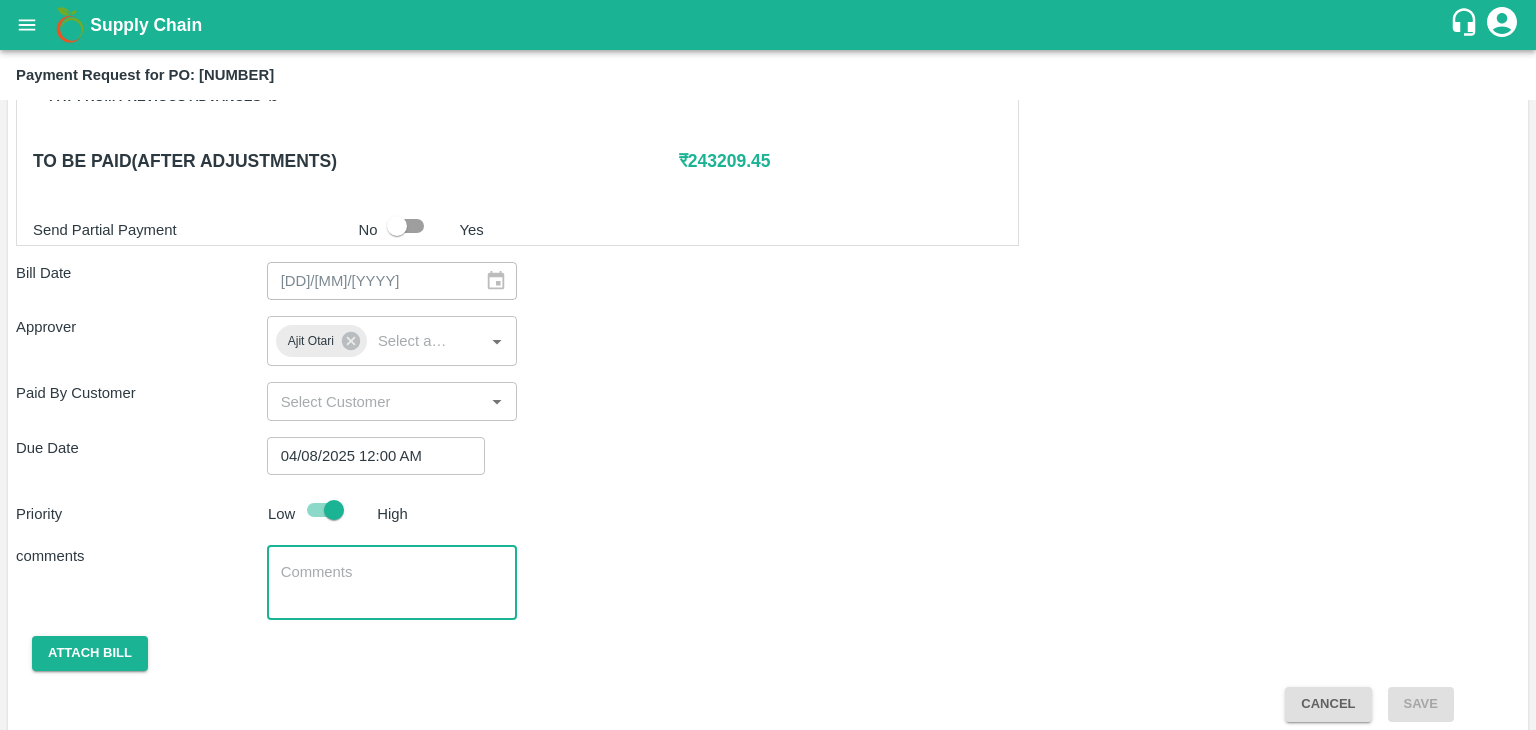 click at bounding box center (392, 583) 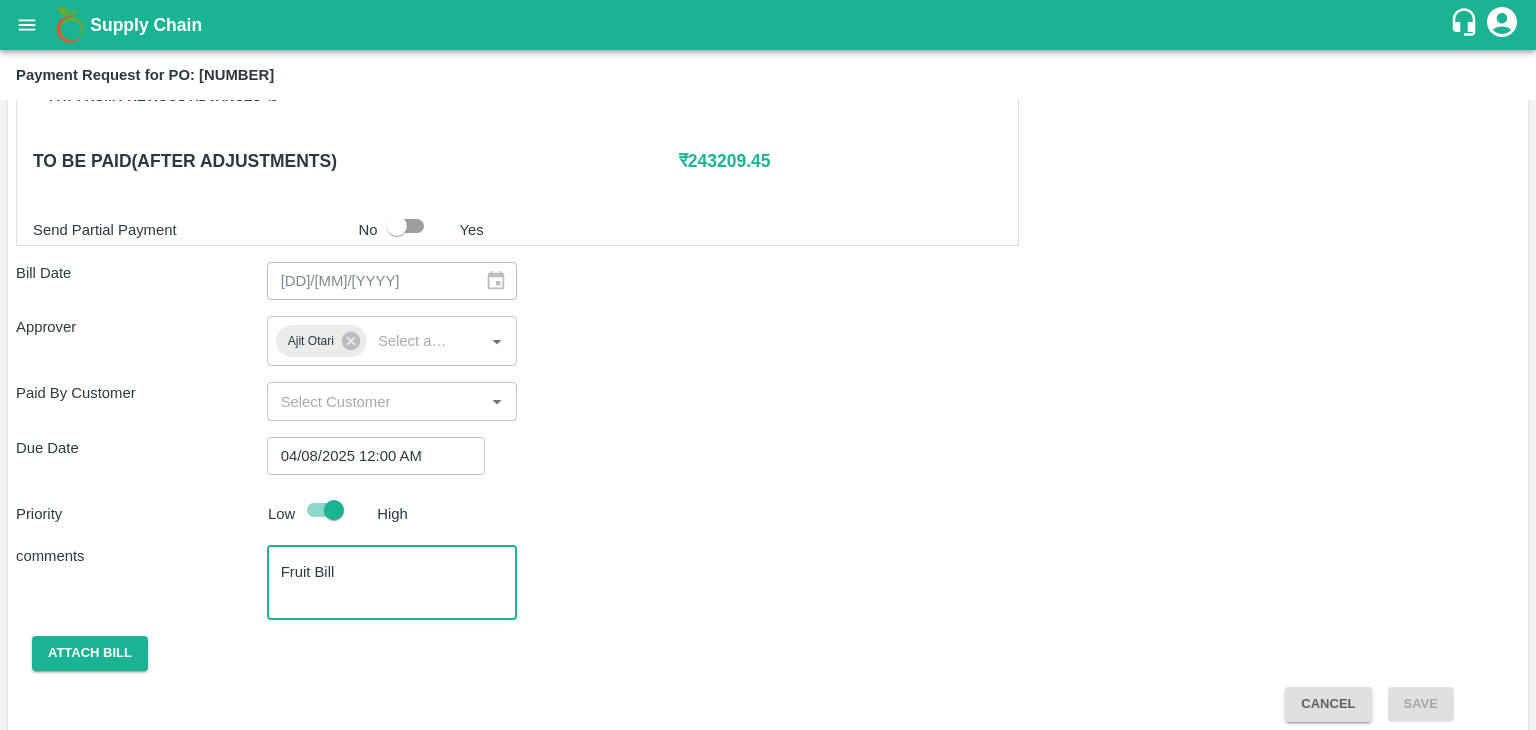 scroll, scrollTop: 992, scrollLeft: 0, axis: vertical 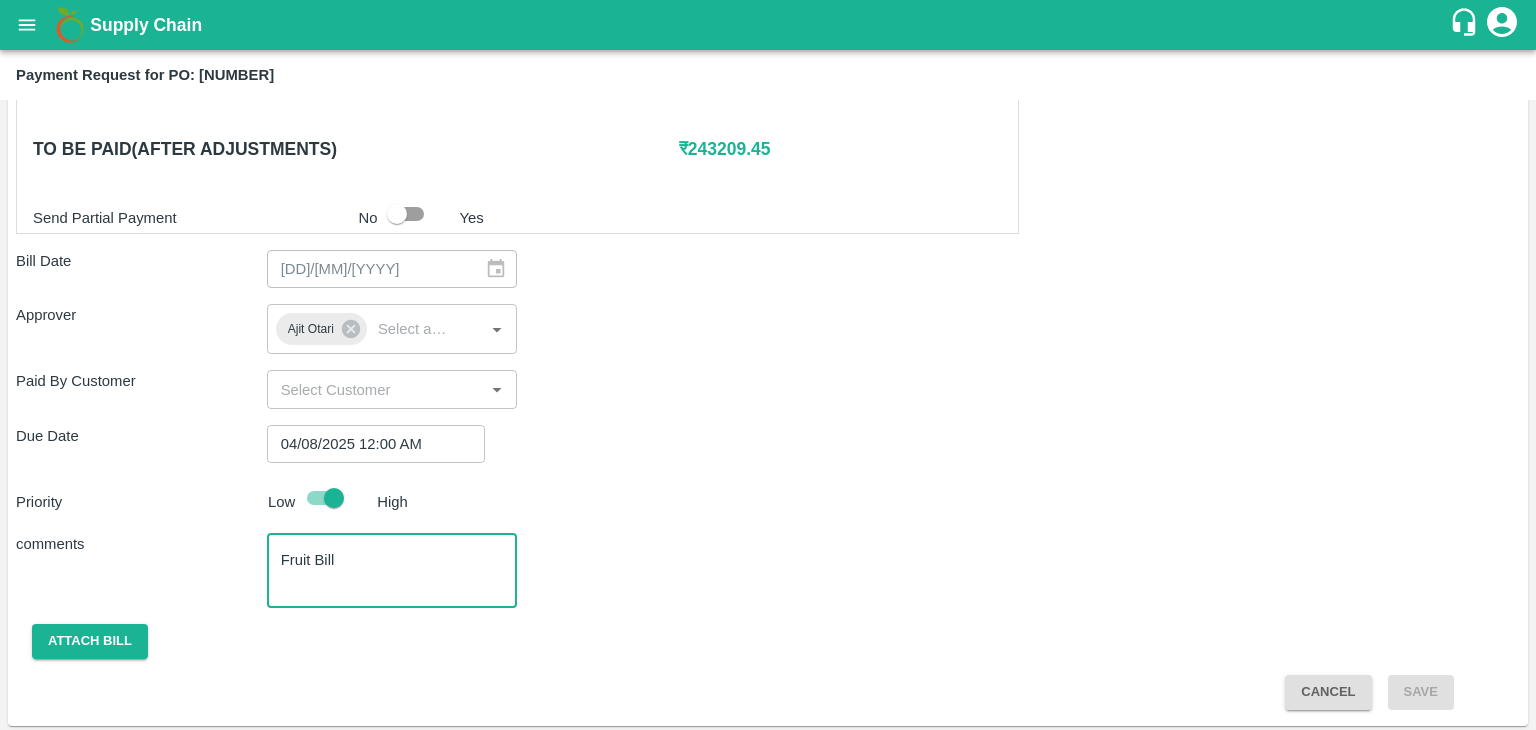 type on "Fruit Bill" 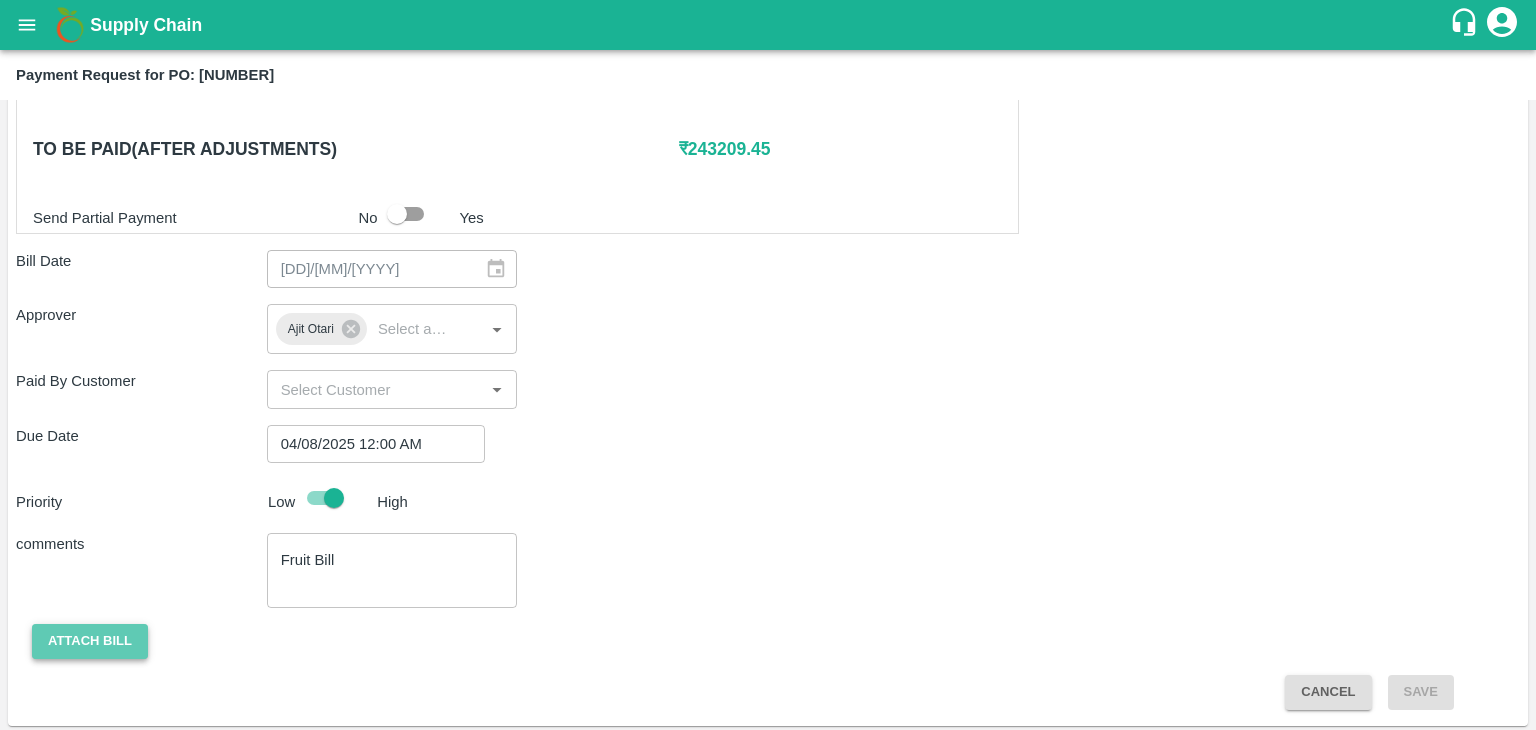 click on "Attach bill" at bounding box center [90, 641] 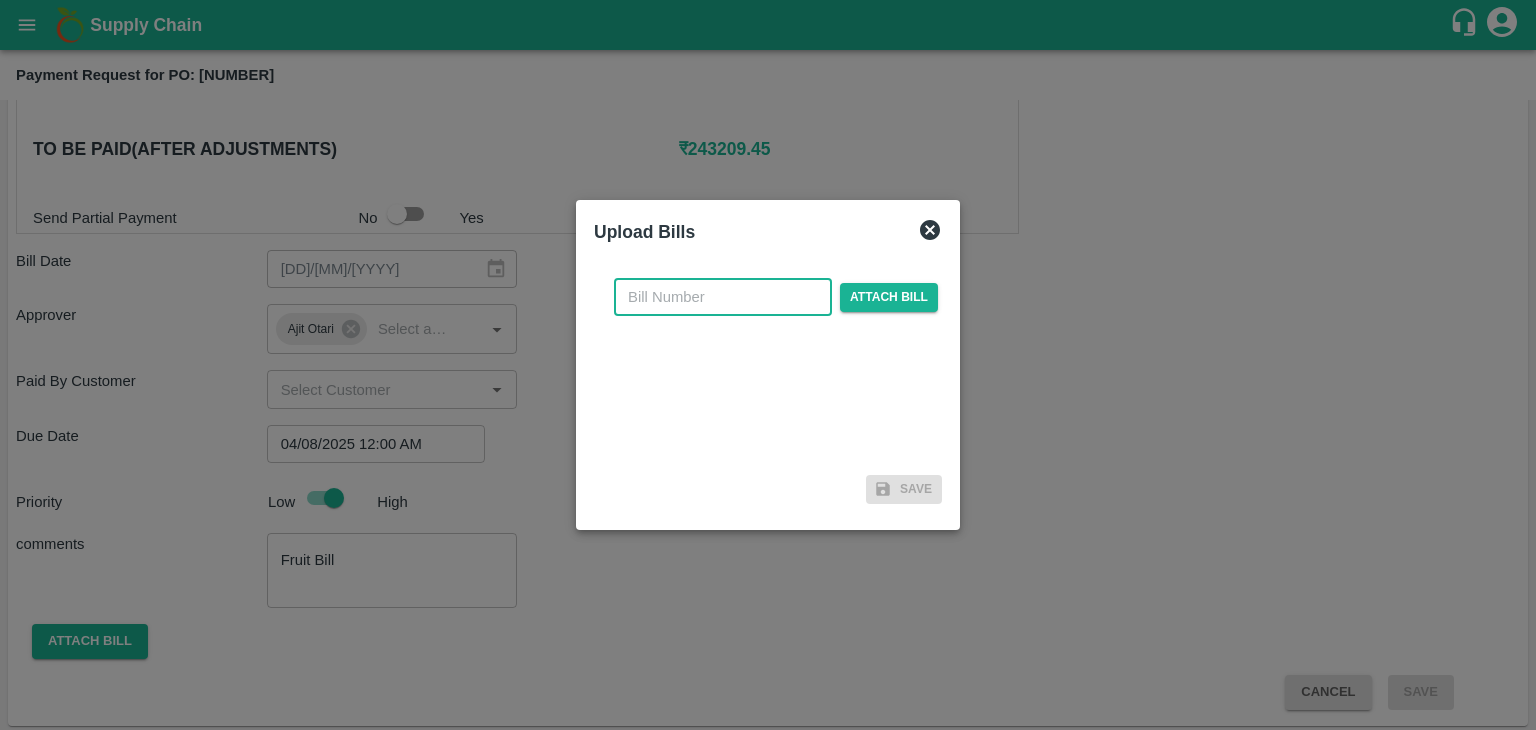 click at bounding box center [723, 297] 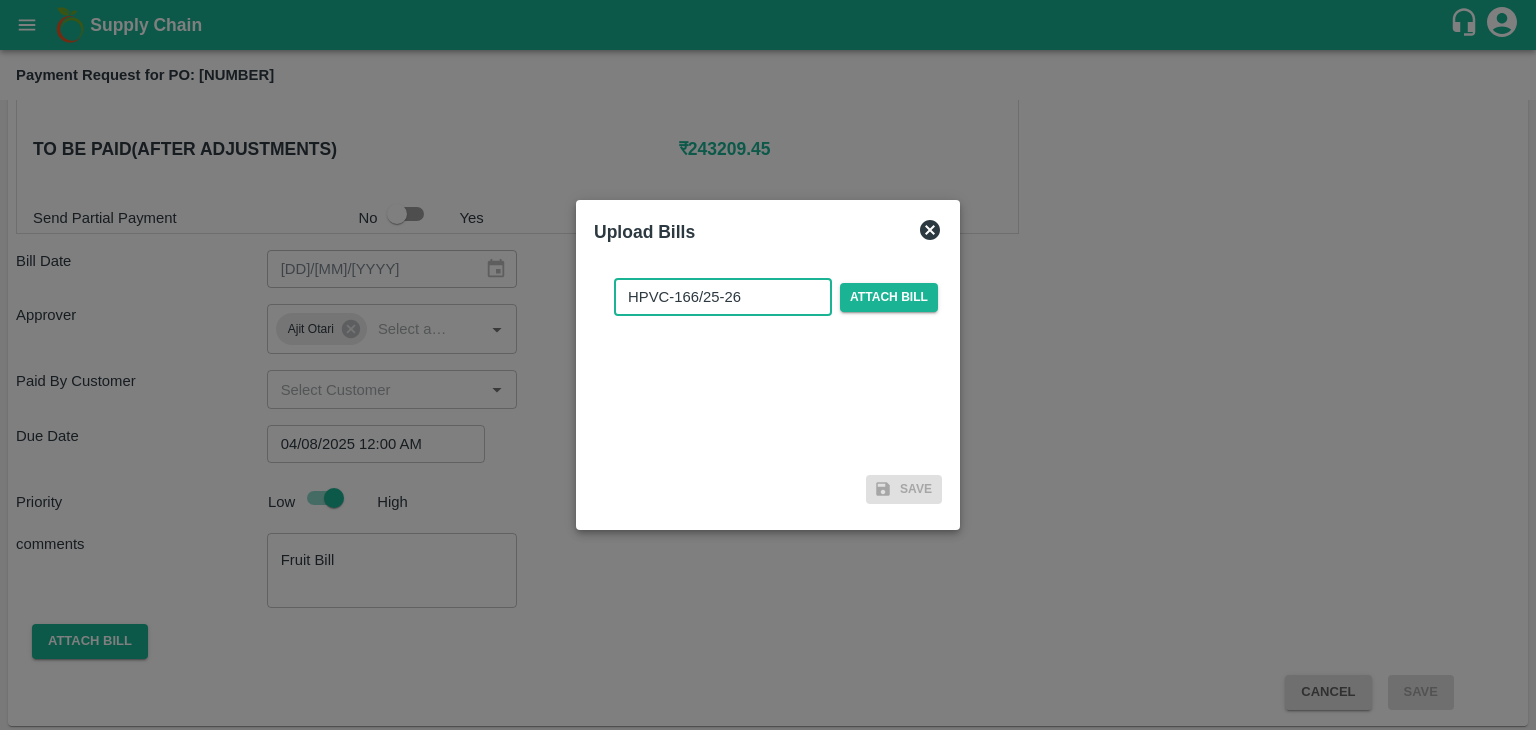 click on "HPVC-166/25-26" at bounding box center (723, 297) 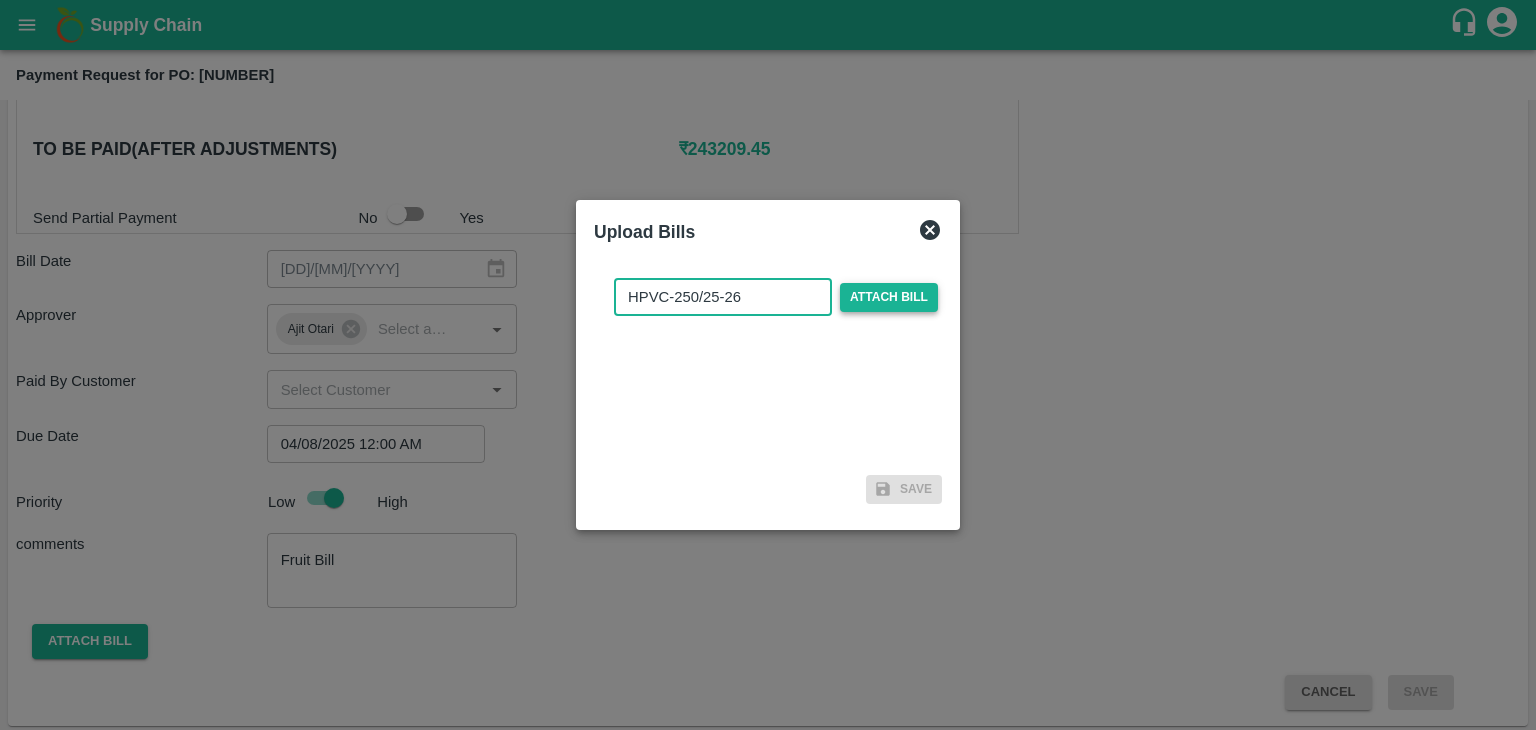 type on "HPVC-250/25-26" 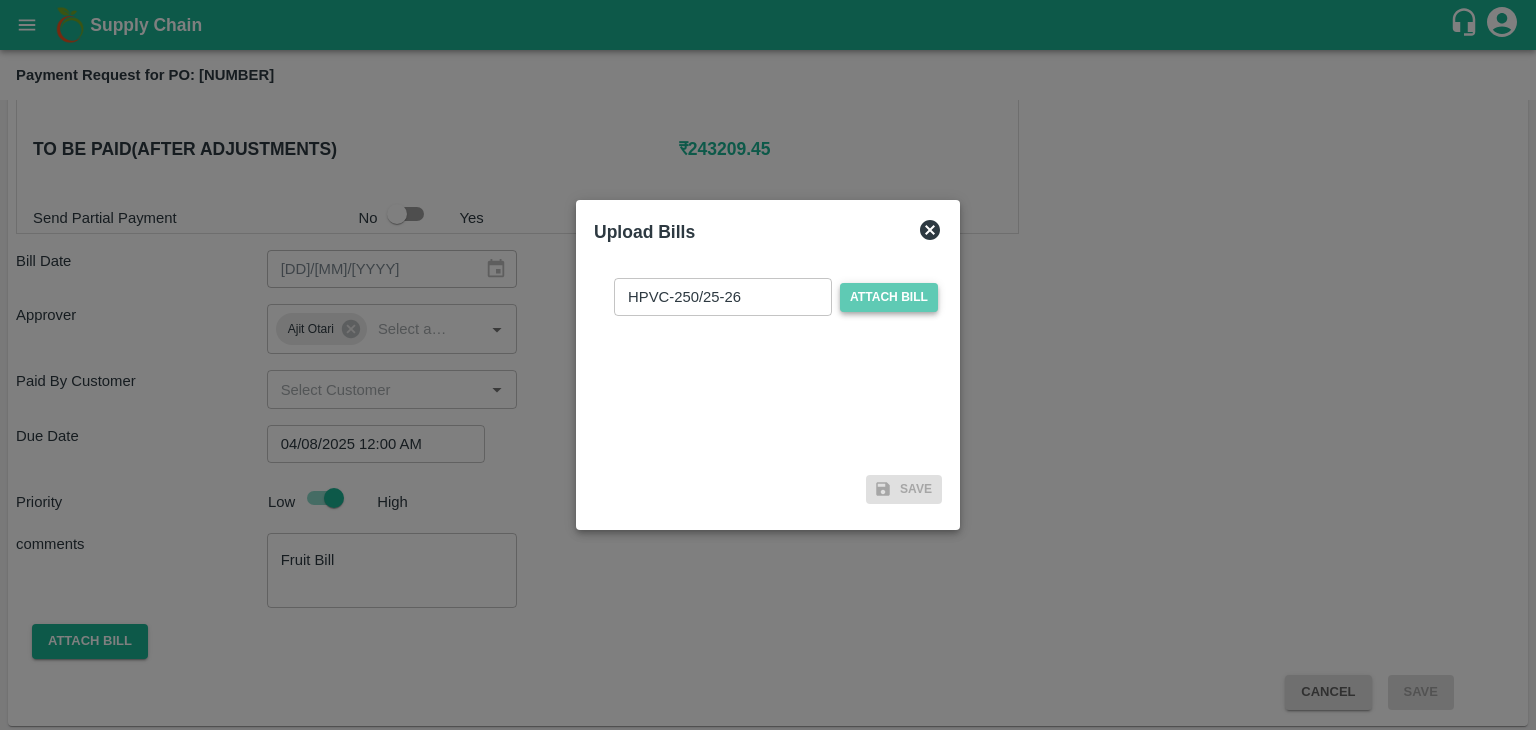 click on "Attach bill" at bounding box center (889, 297) 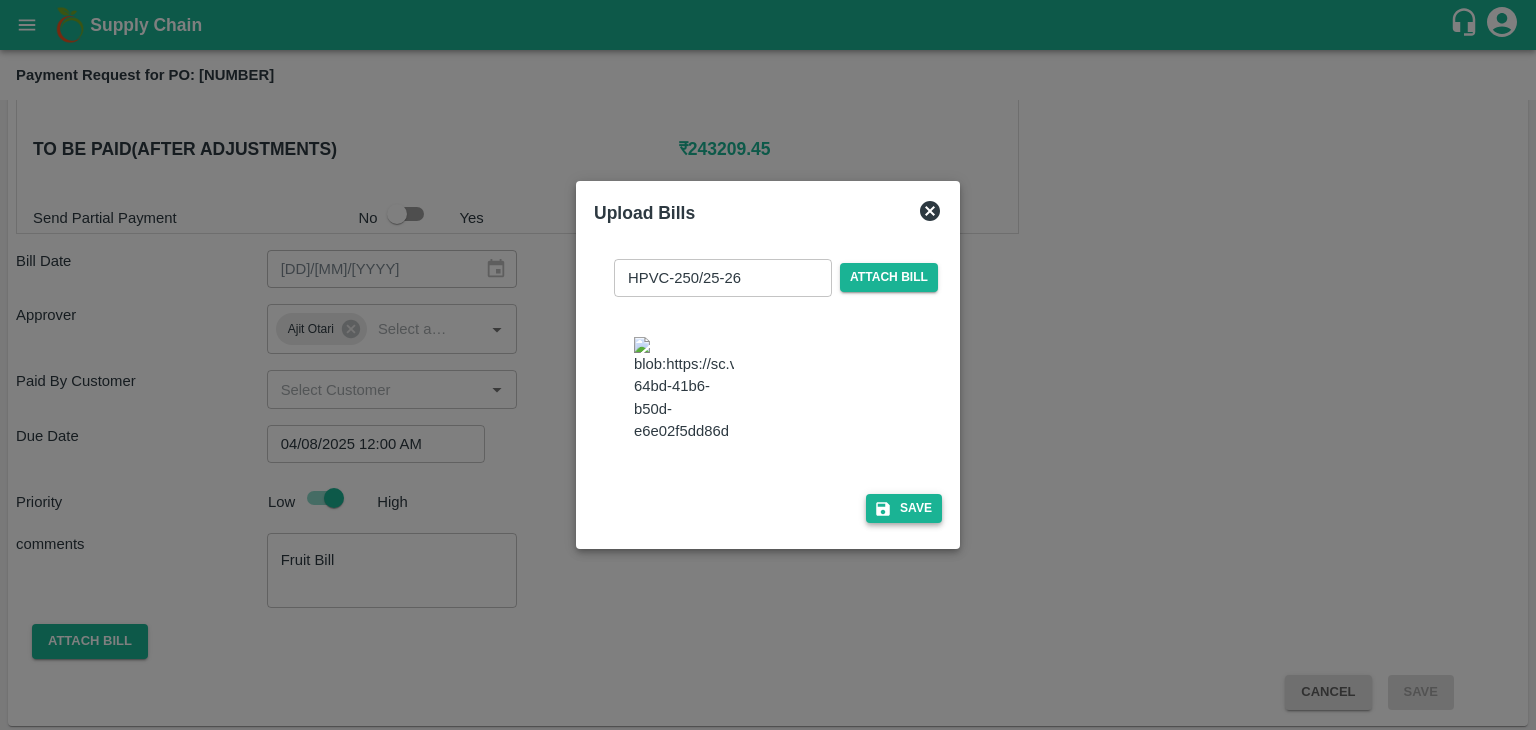 click on "Save" at bounding box center (904, 508) 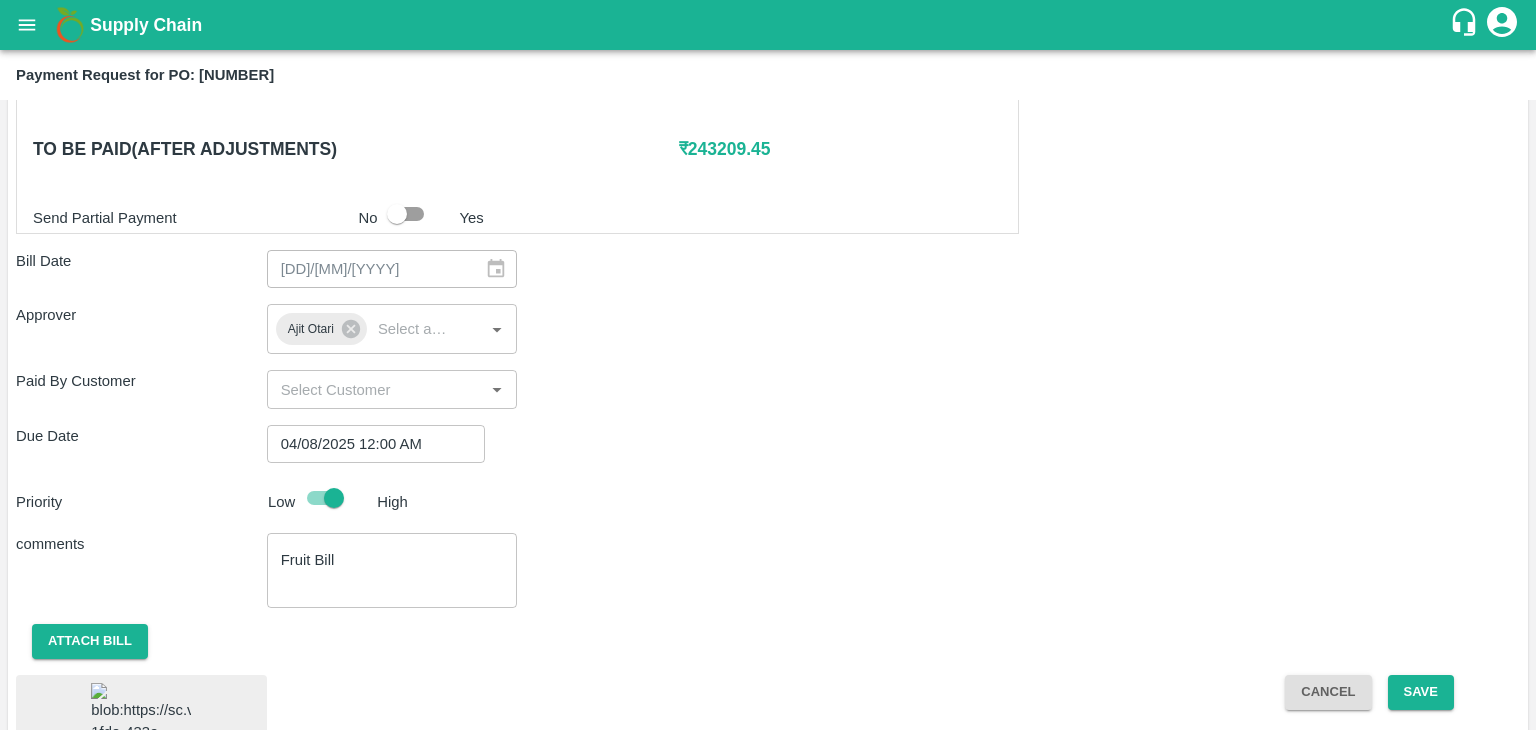 scroll, scrollTop: 1125, scrollLeft: 0, axis: vertical 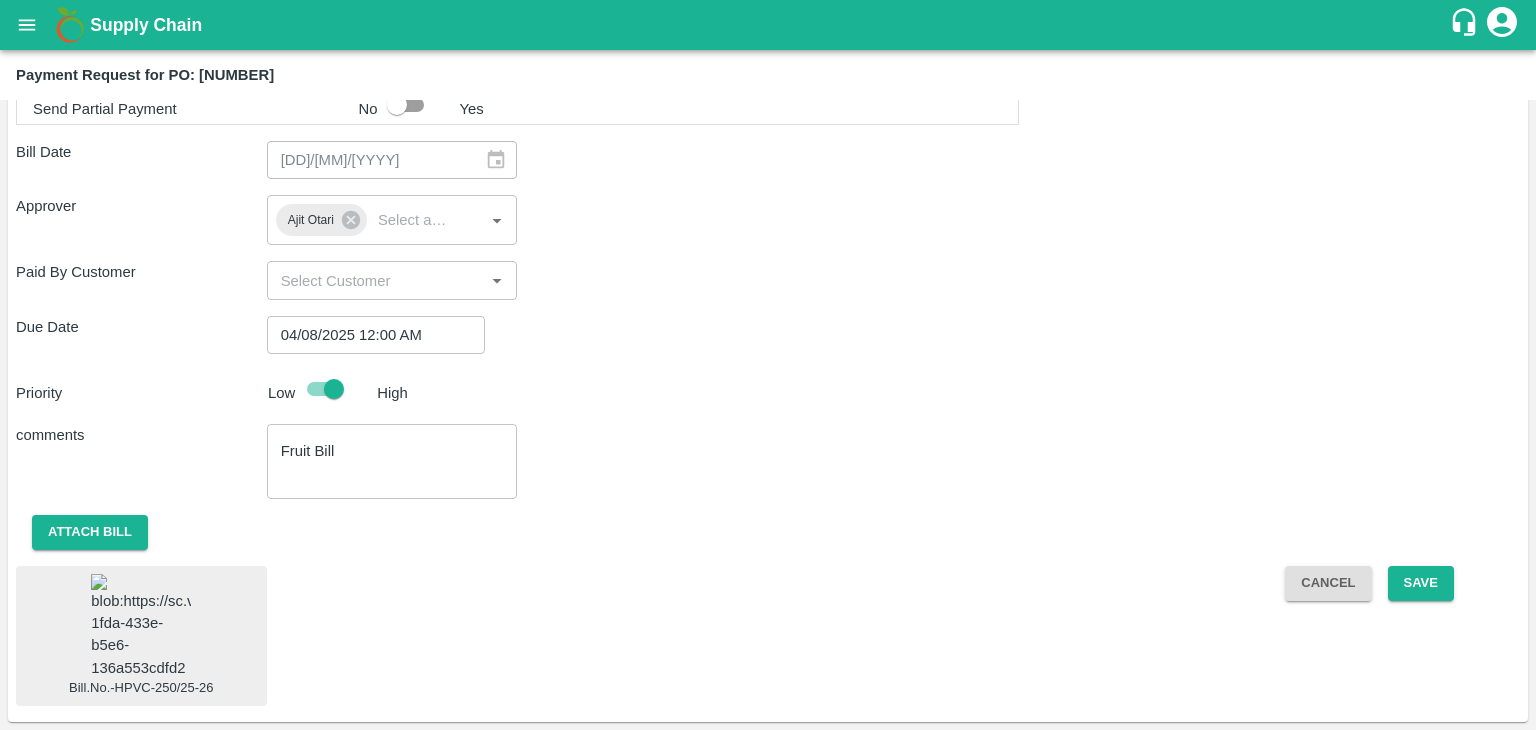 click at bounding box center (141, 626) 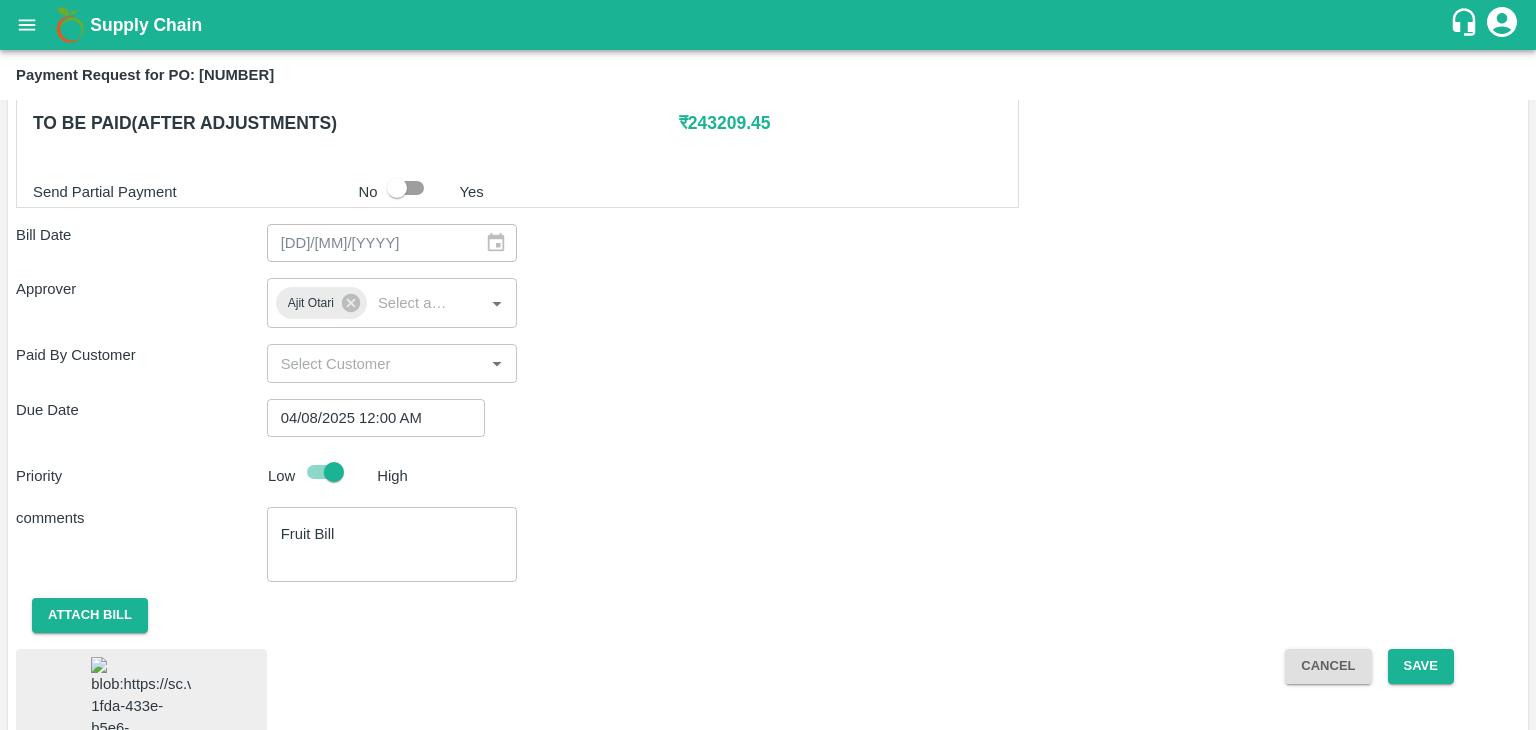 scroll, scrollTop: 1125, scrollLeft: 0, axis: vertical 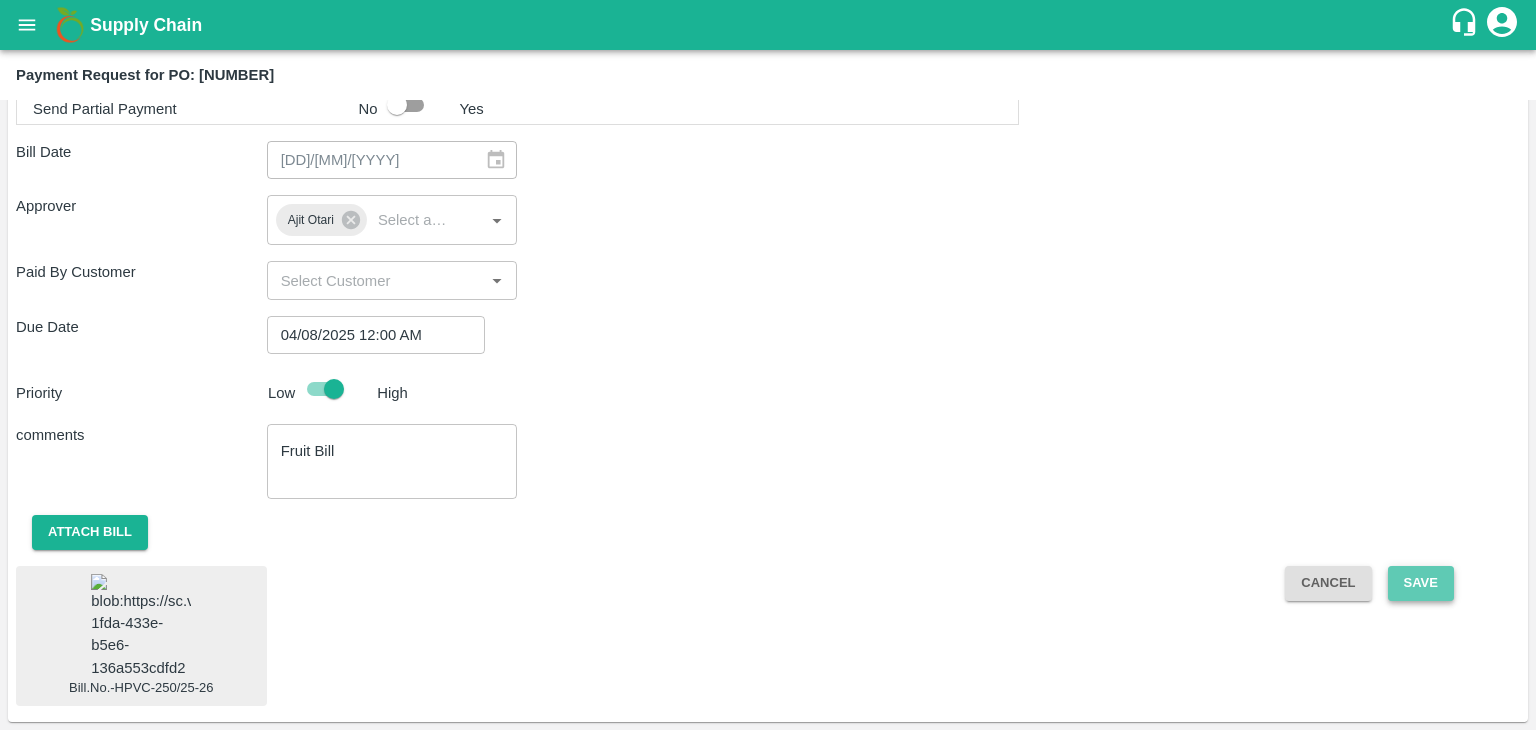 click on "Save" at bounding box center (1421, 583) 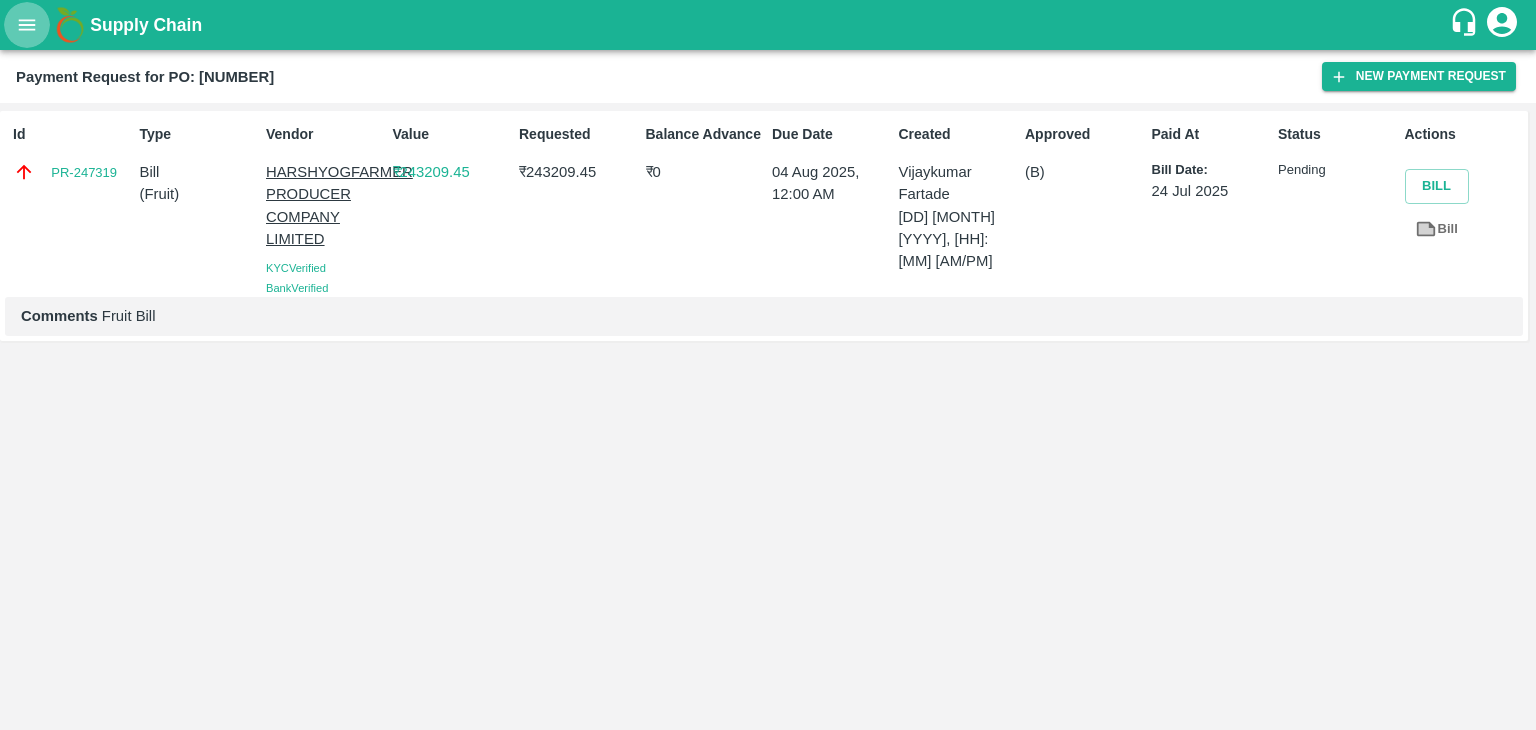 click at bounding box center (27, 25) 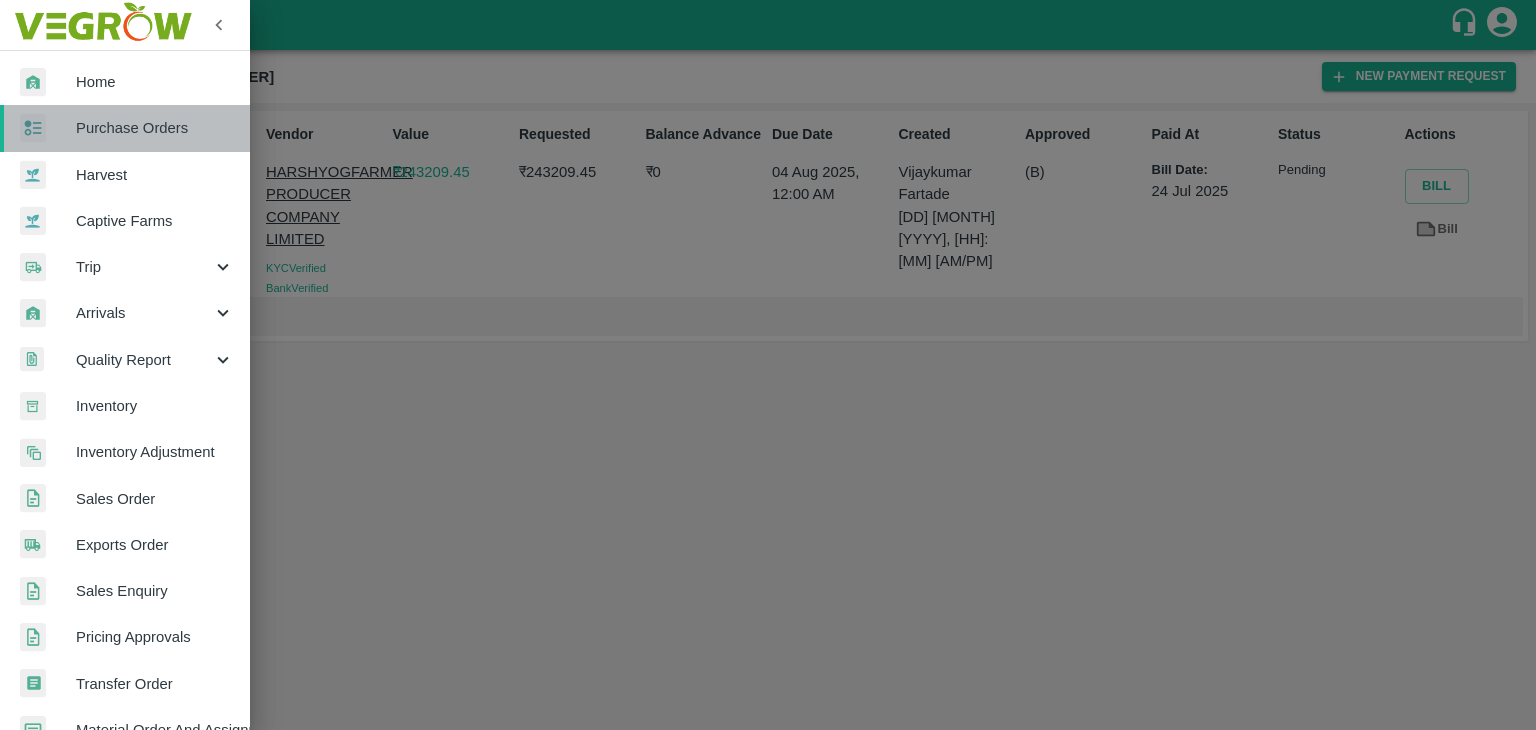 click on "Purchase Orders" at bounding box center (125, 128) 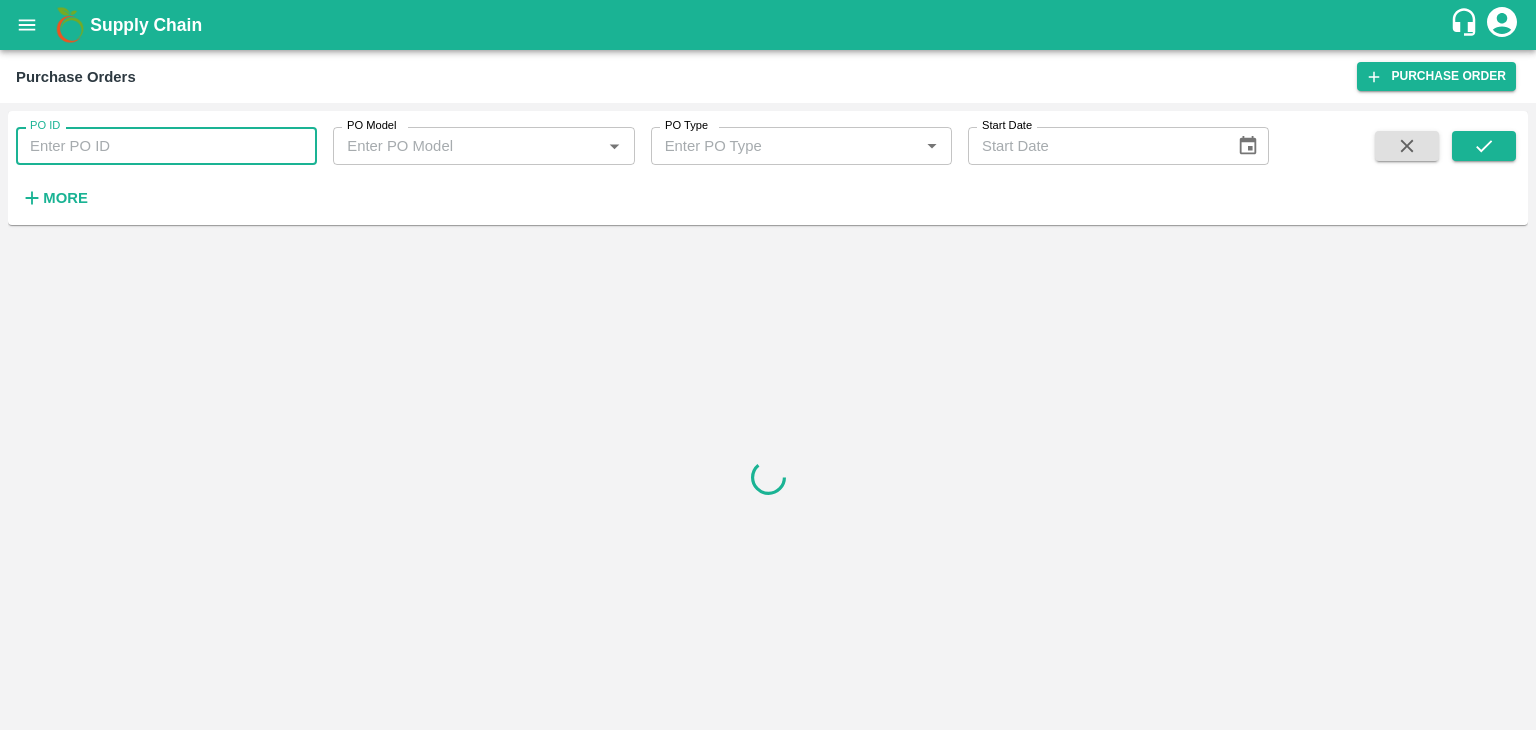 click on "PO ID" at bounding box center [166, 146] 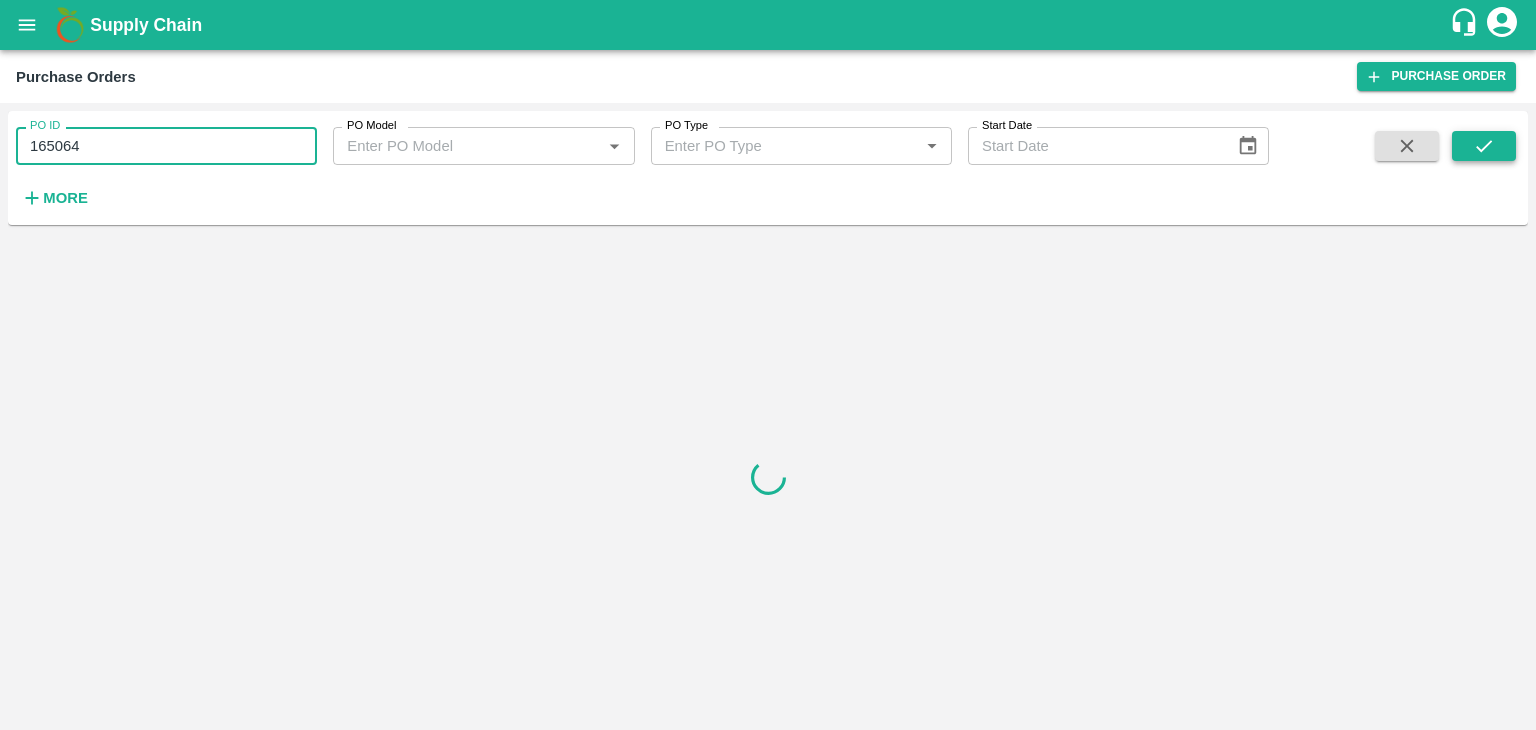 type on "165064" 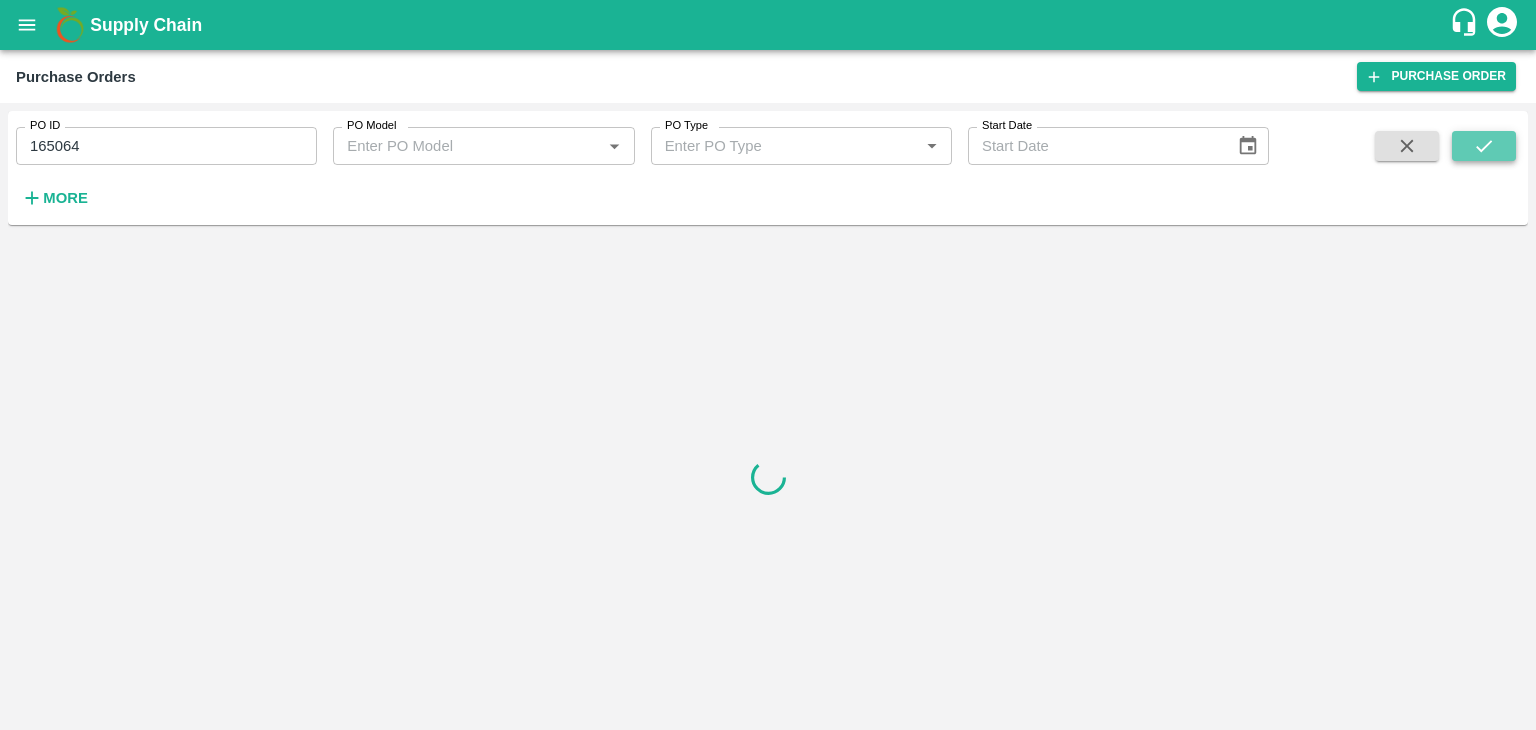 click 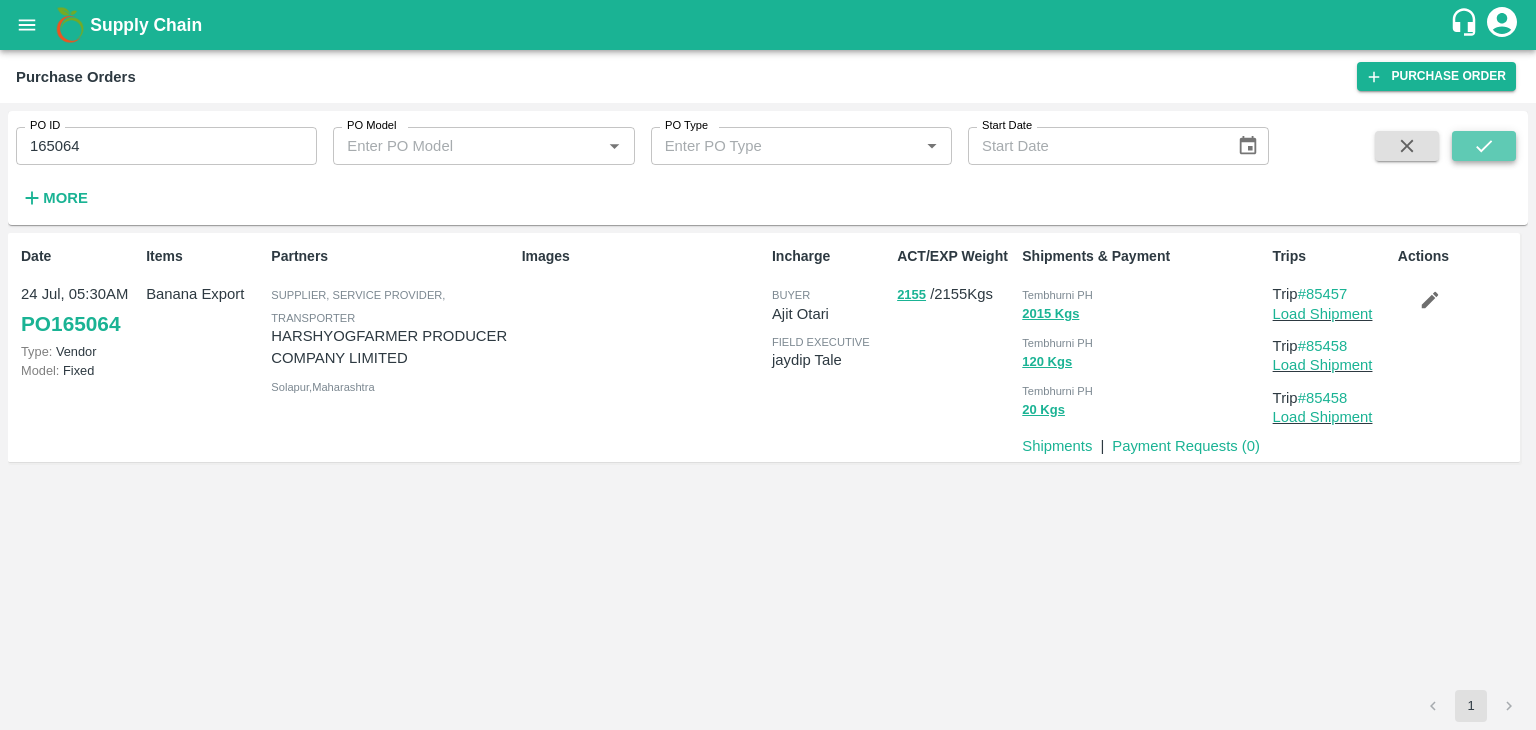 click 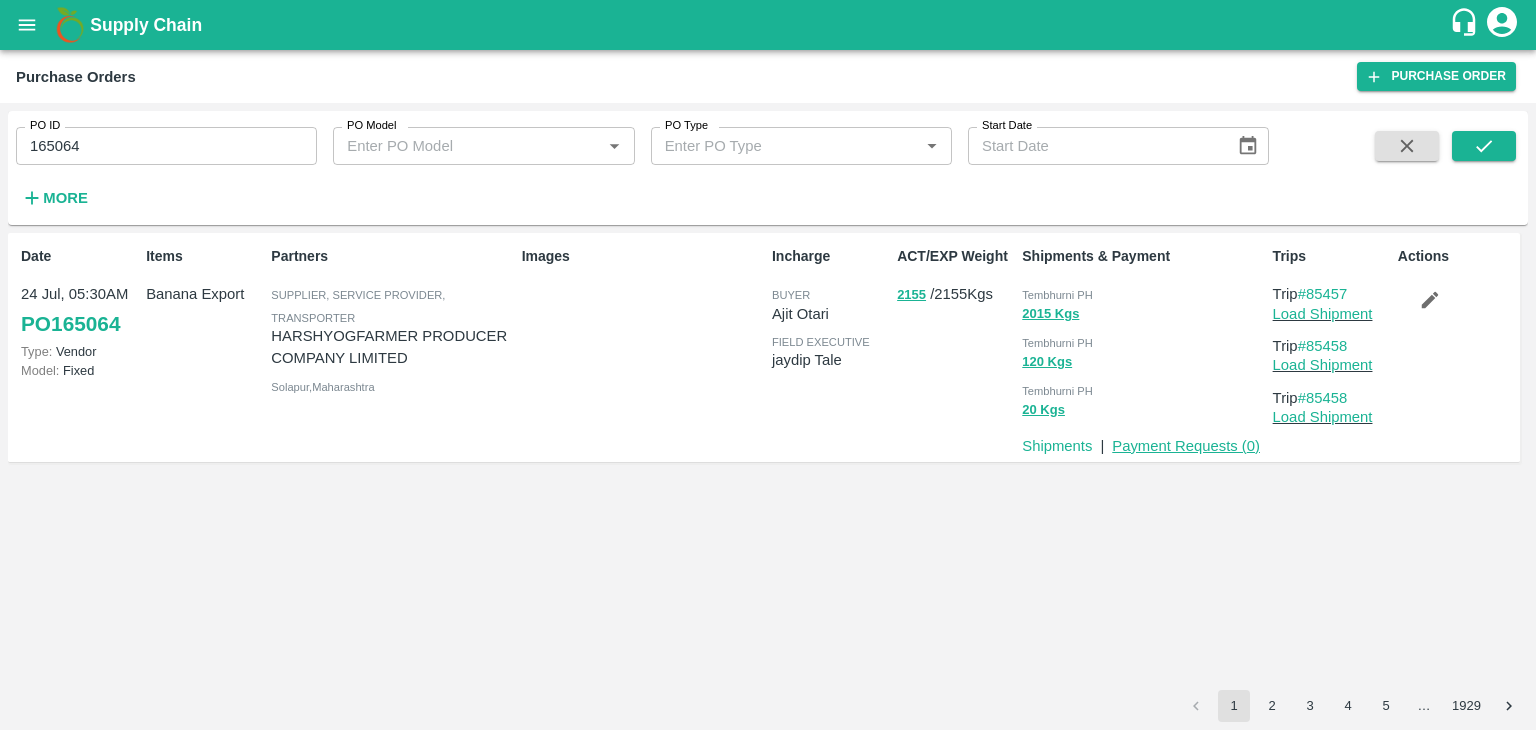 click on "Payment Requests ( 0 )" at bounding box center [1186, 446] 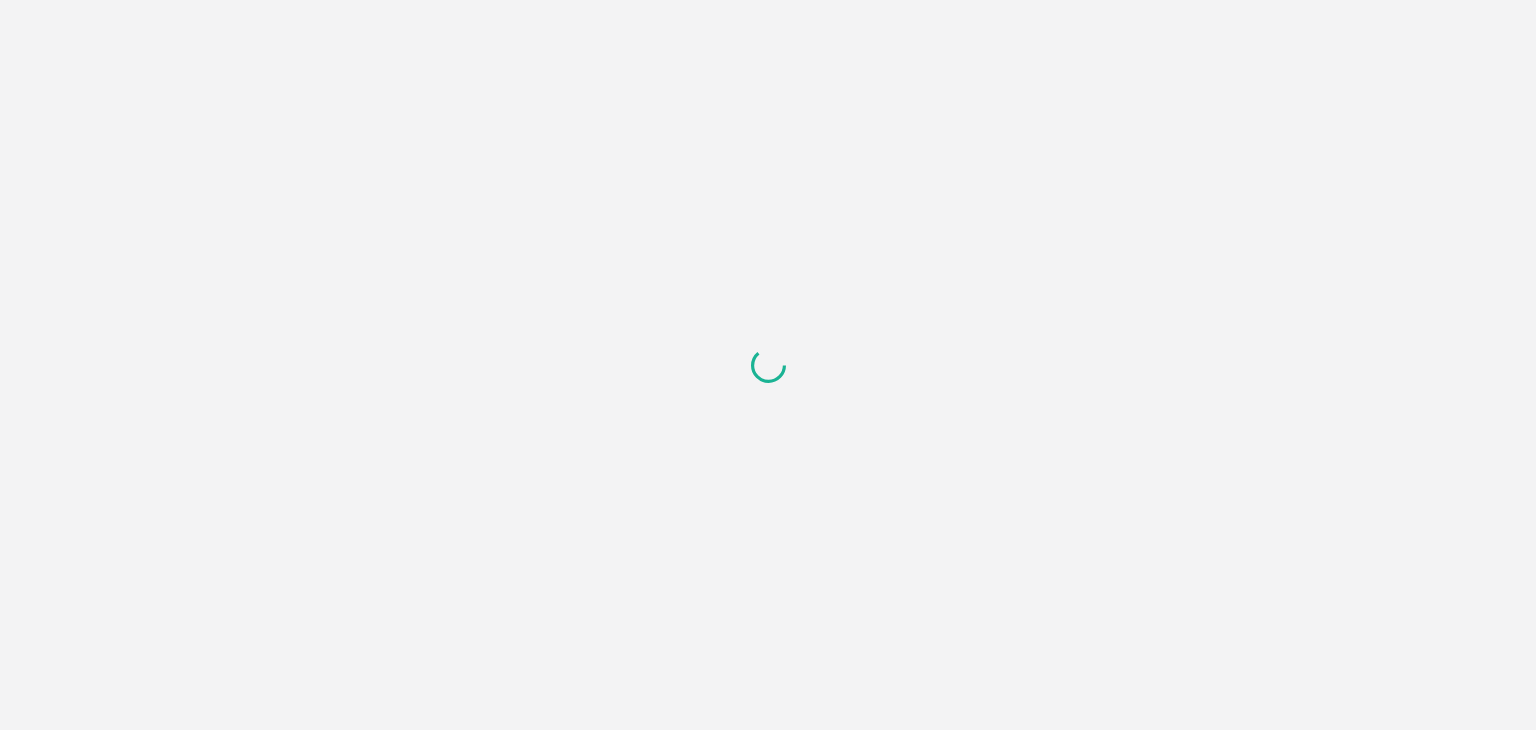 scroll, scrollTop: 0, scrollLeft: 0, axis: both 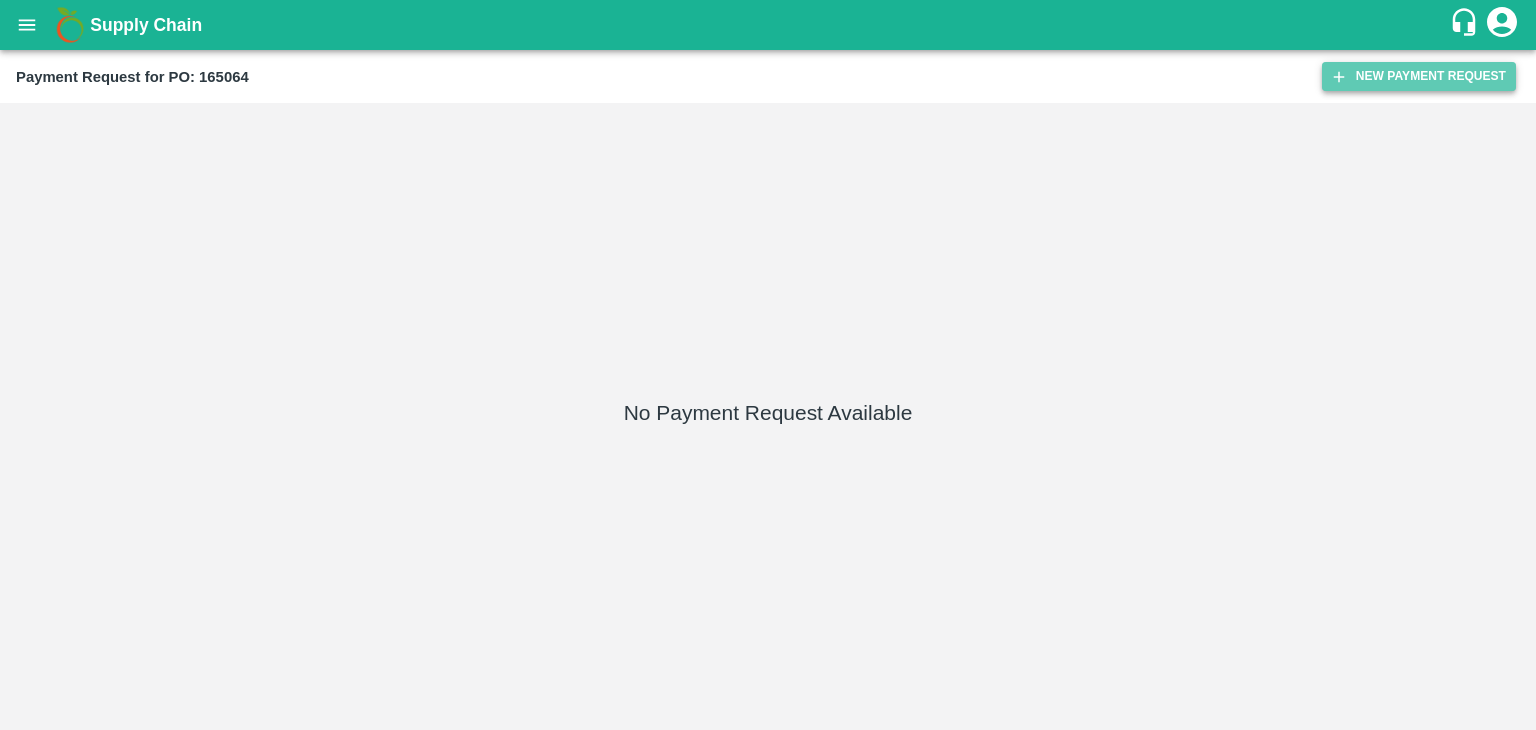 click on "New Payment Request" at bounding box center [1419, 76] 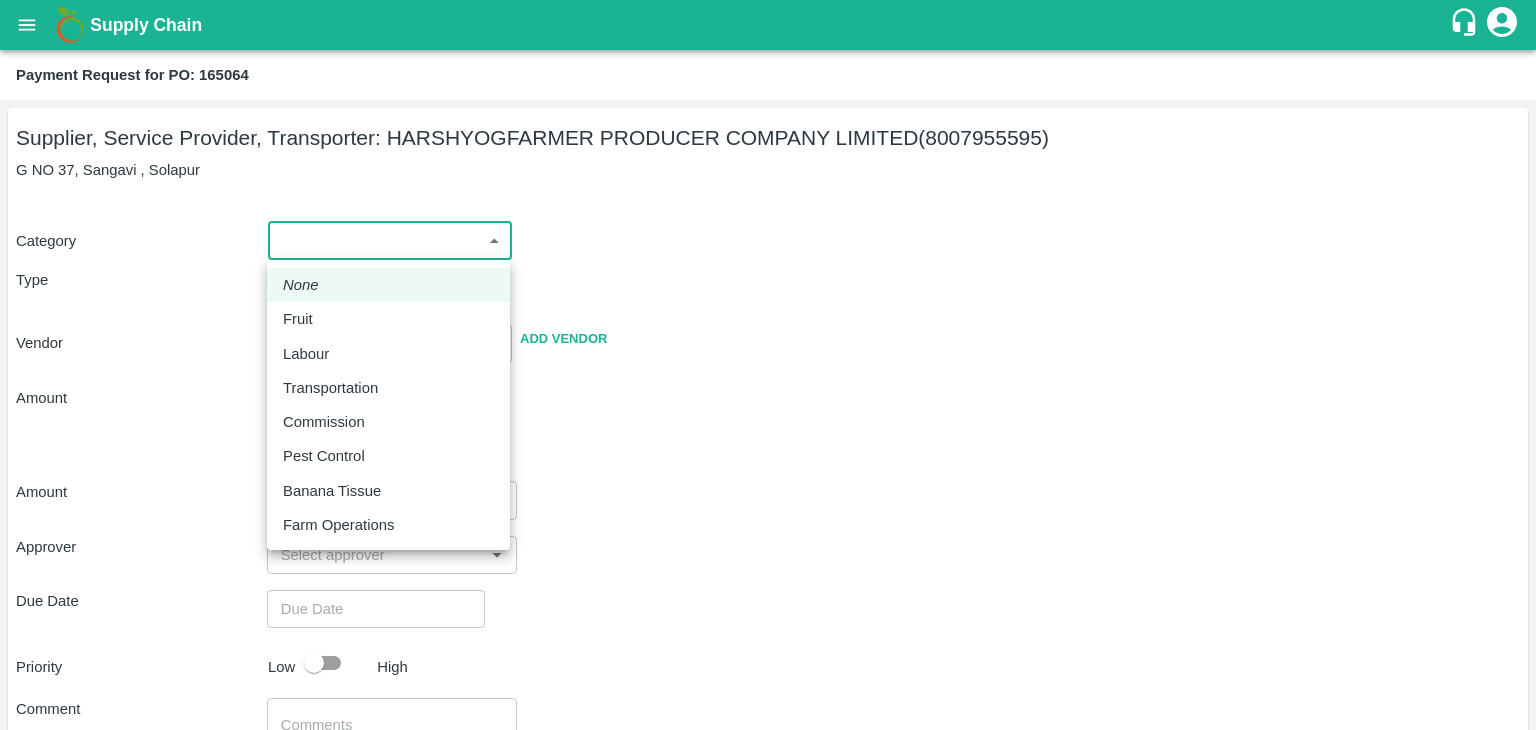 click on "Supply Chain Payment Request for PO: [NUMBER] Supplier, Service Provider, Transporter:    [COMPANY_NAME]  ([PHONE]) G NO [NUMBER], [CITY] Category ​ ​ Type Advance Bill Vendor ​ Add Vendor Amount Total value Per Kg ​ Amount ​ Approver ​ Due Date ​  Priority  Low  High Comment x ​ Attach bill Cancel Save Tembhurni PH Nashik CC Shahada Banana Export PH Savda Banana Export PH Nashik Banana CS [FIRST] [LAST] Logout None Fruit Labour Transportation Commission Pest Control Banana Tissue Farm Operations" at bounding box center [768, 365] 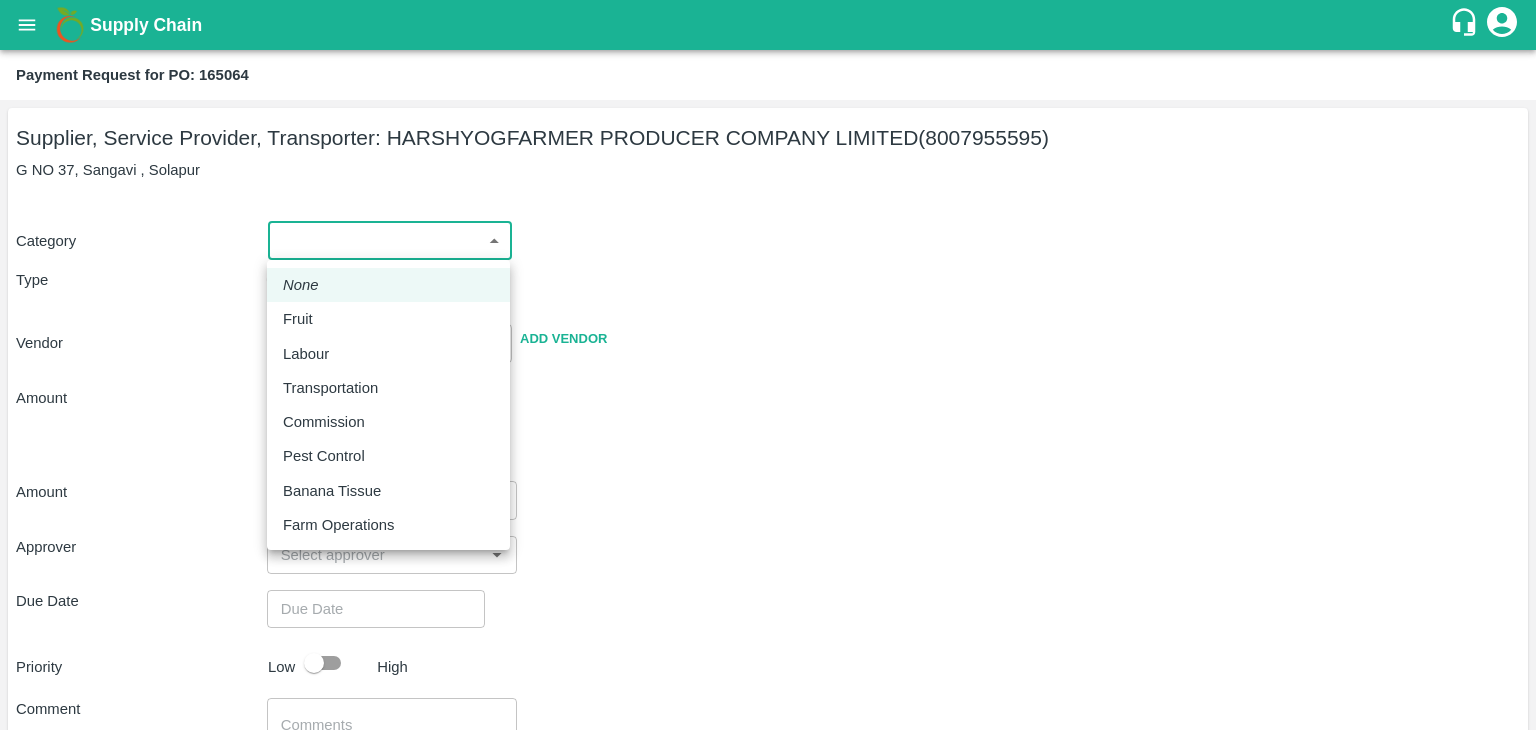 click on "Fruit" at bounding box center [388, 319] 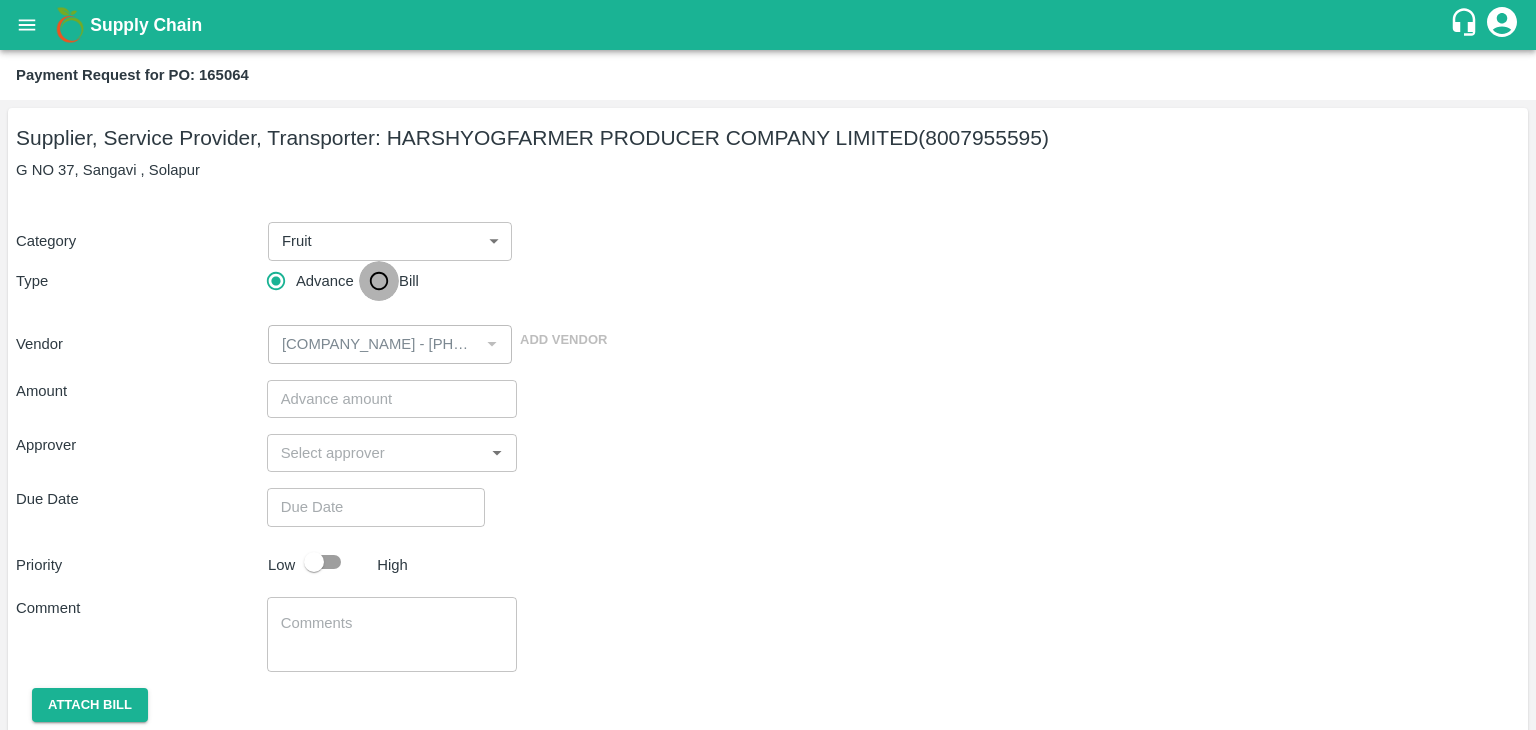 click on "Bill" at bounding box center [379, 281] 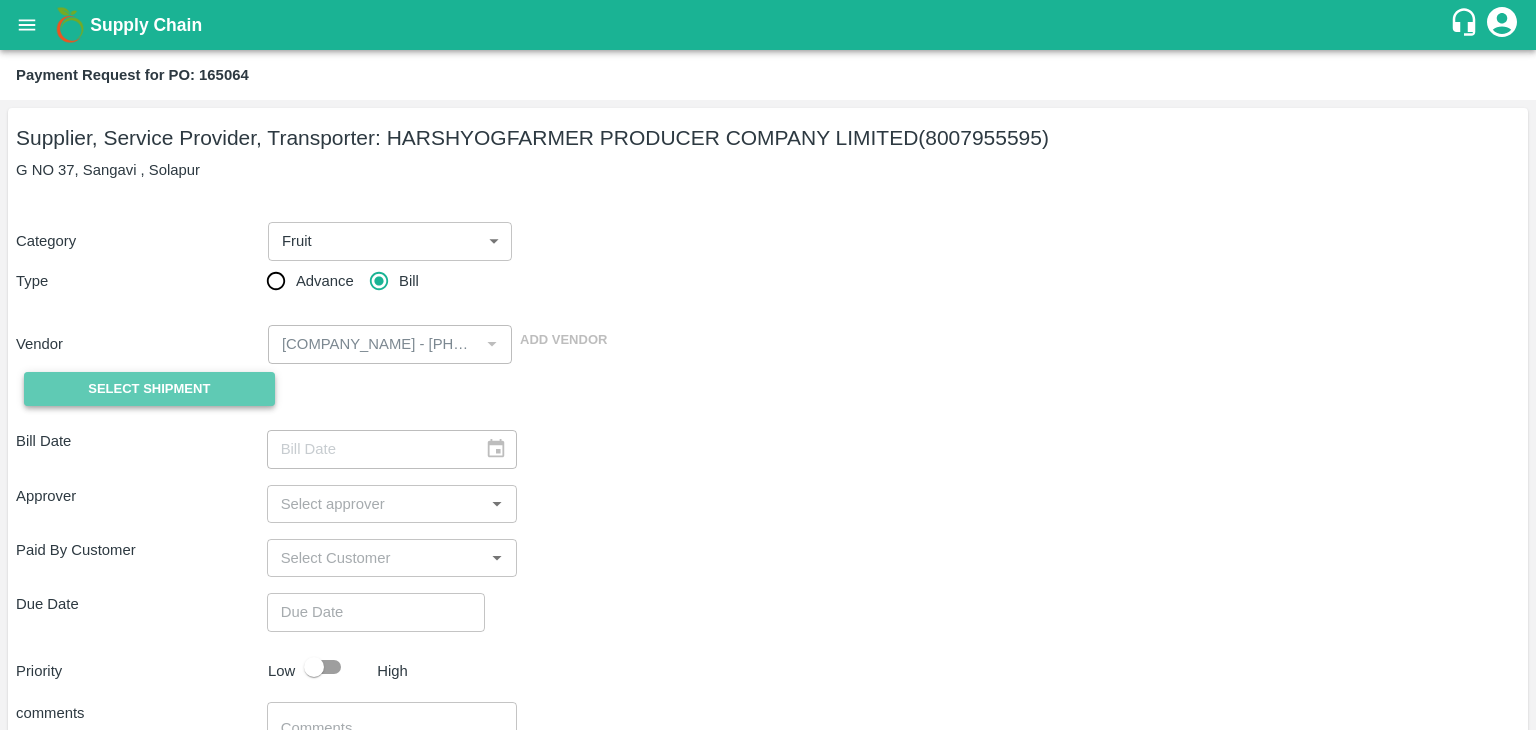 click on "Select Shipment" at bounding box center (149, 389) 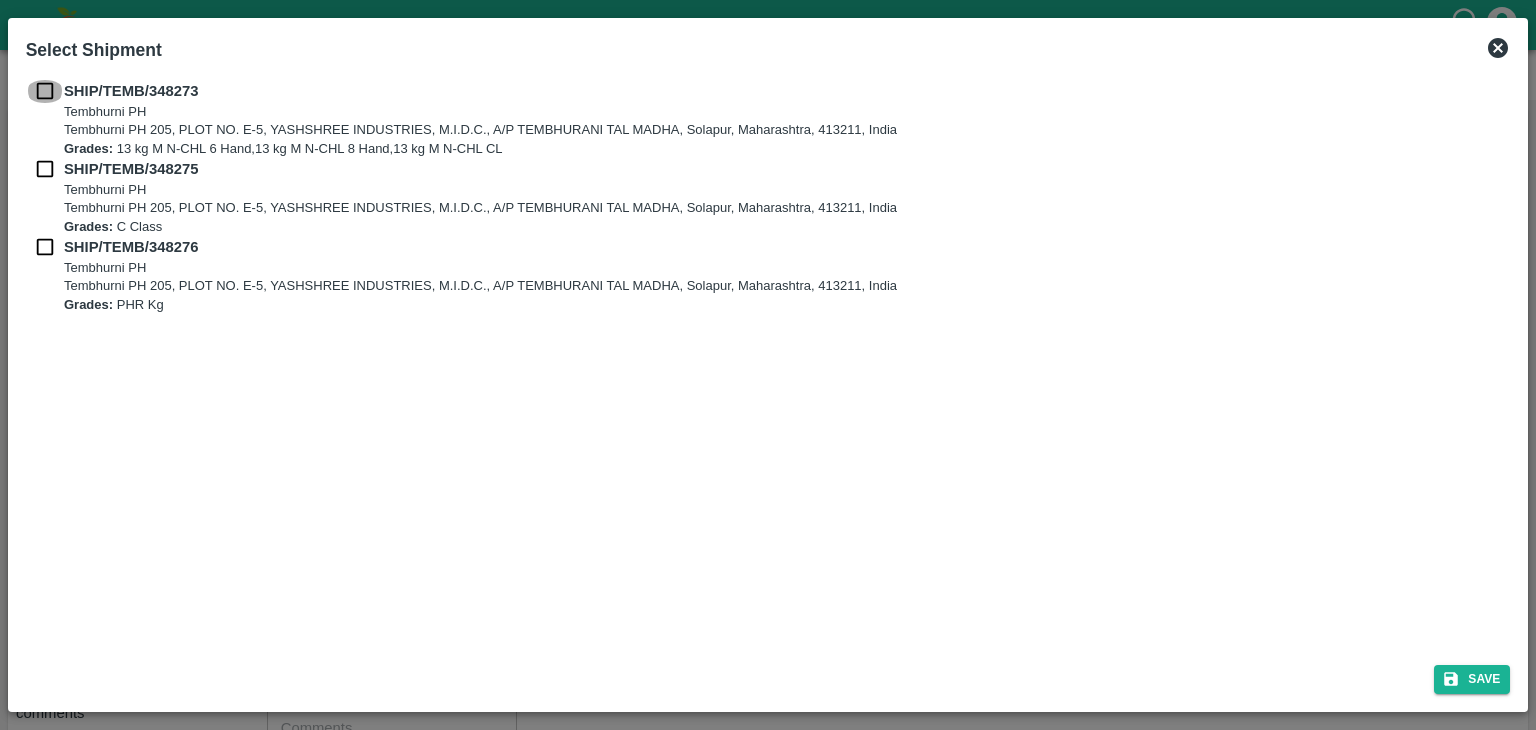 click at bounding box center [45, 91] 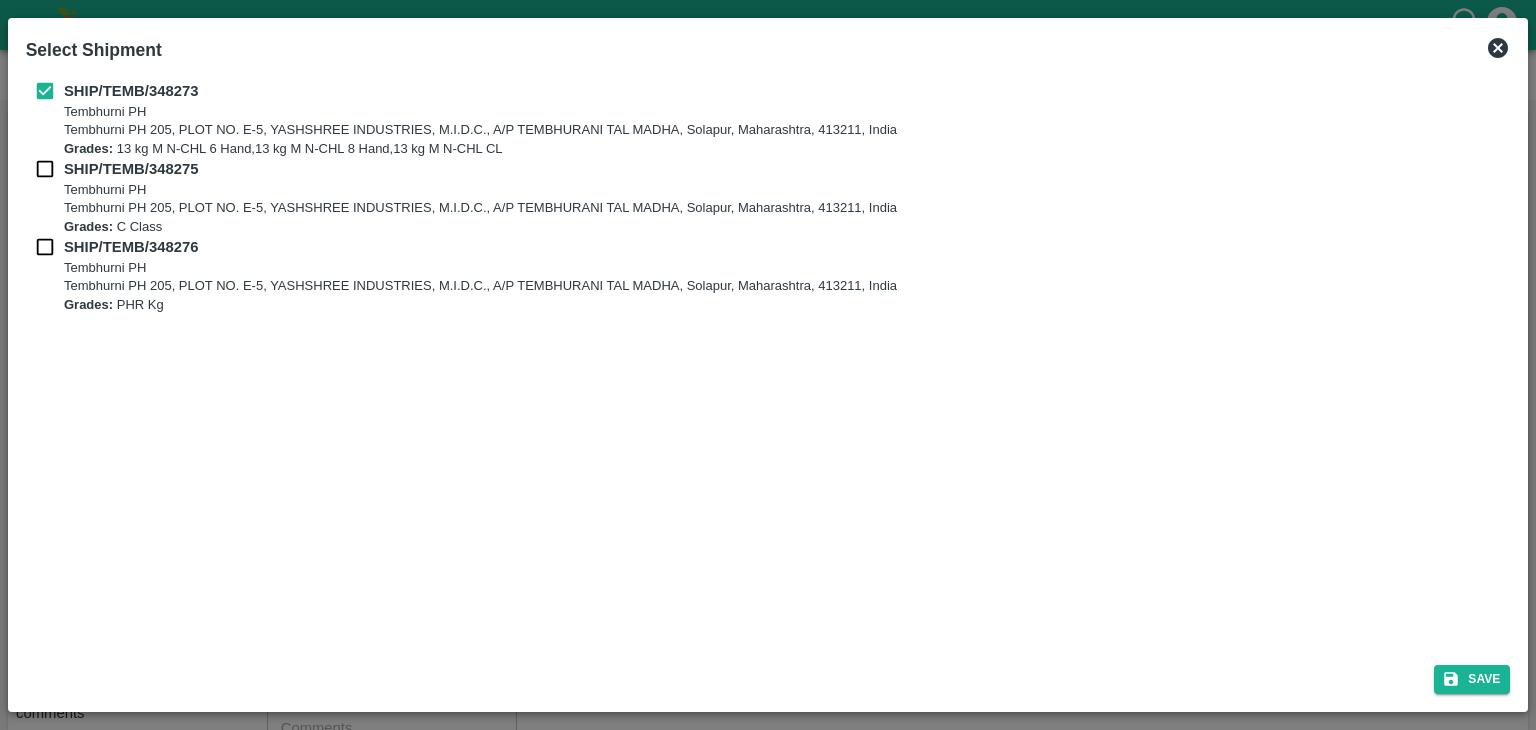 click at bounding box center (45, 169) 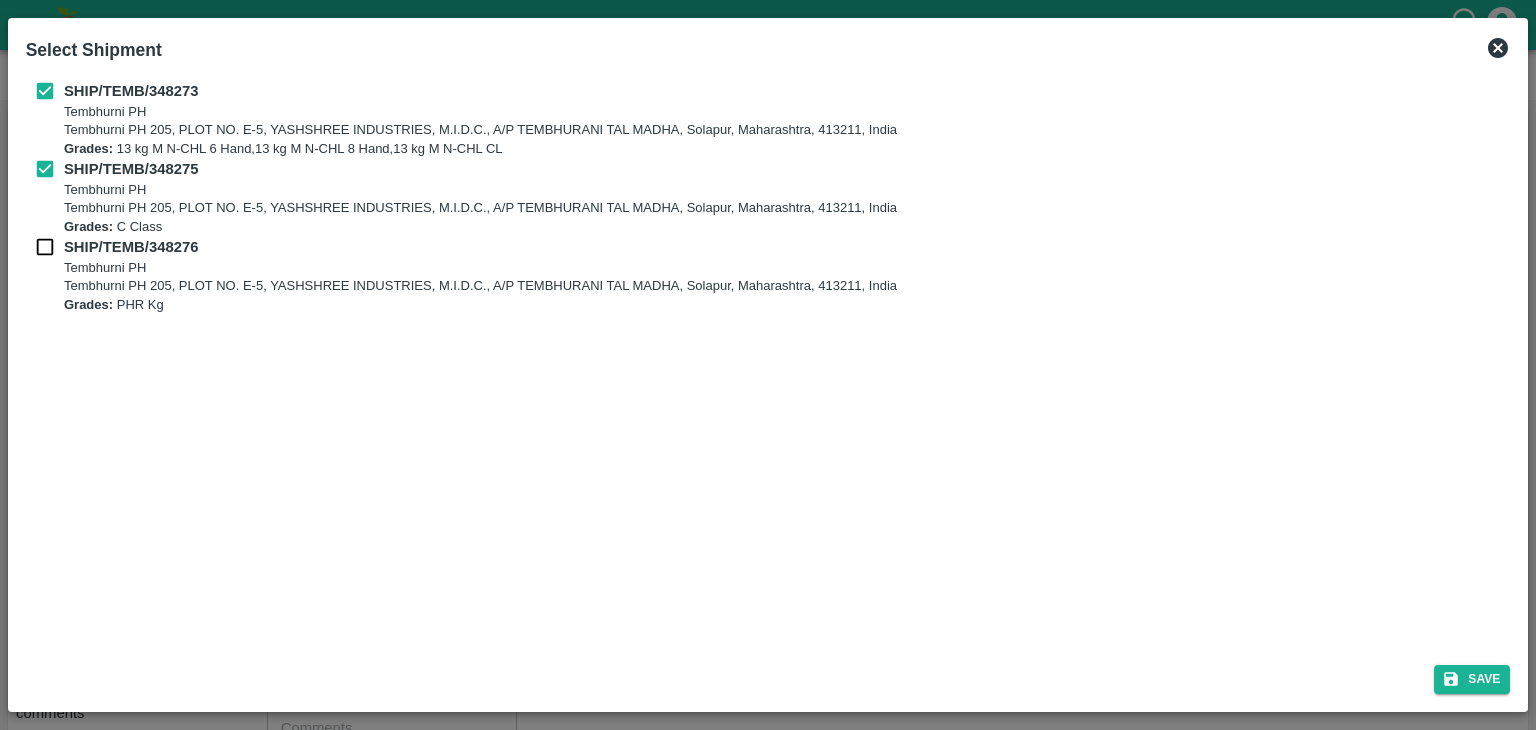 click at bounding box center (45, 247) 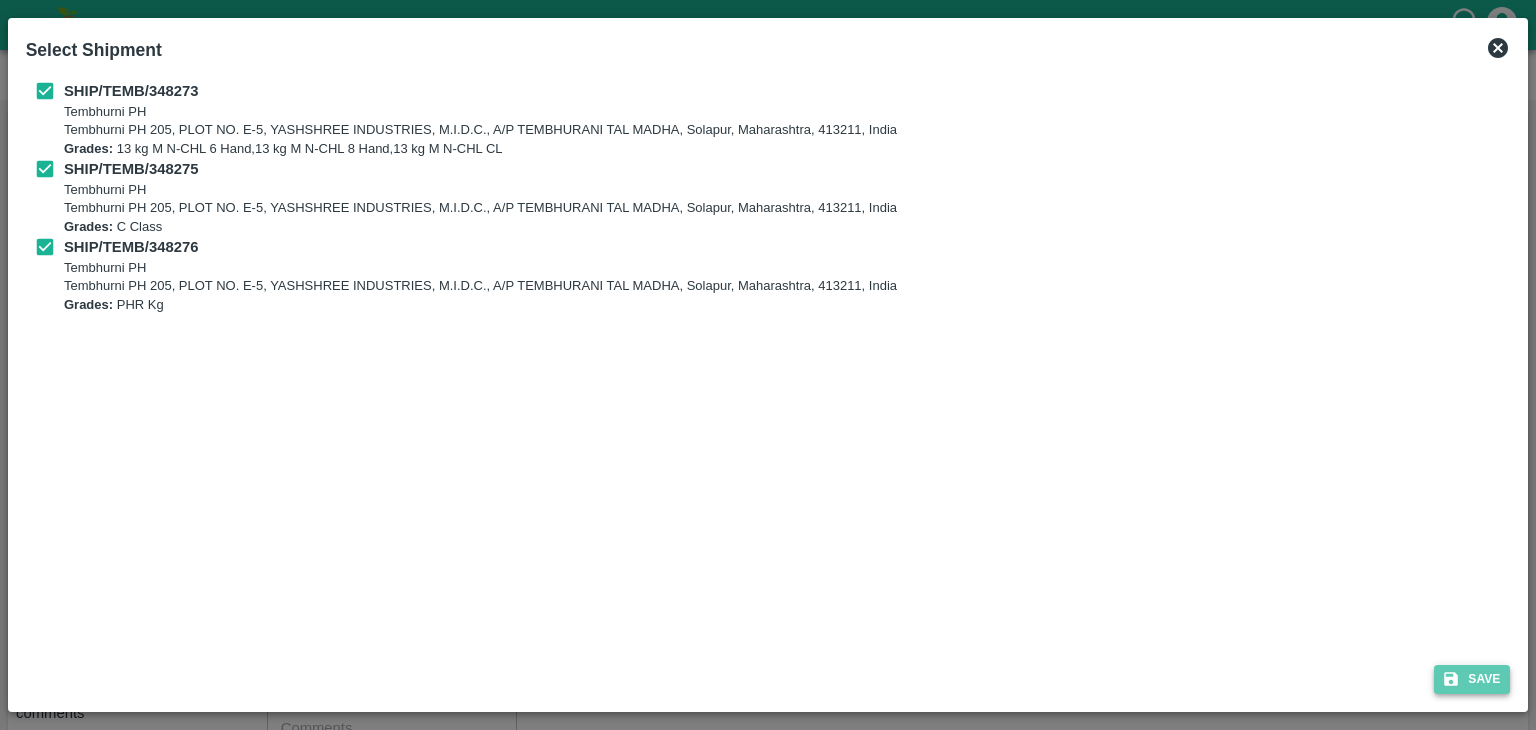 click on "Save" at bounding box center [1472, 679] 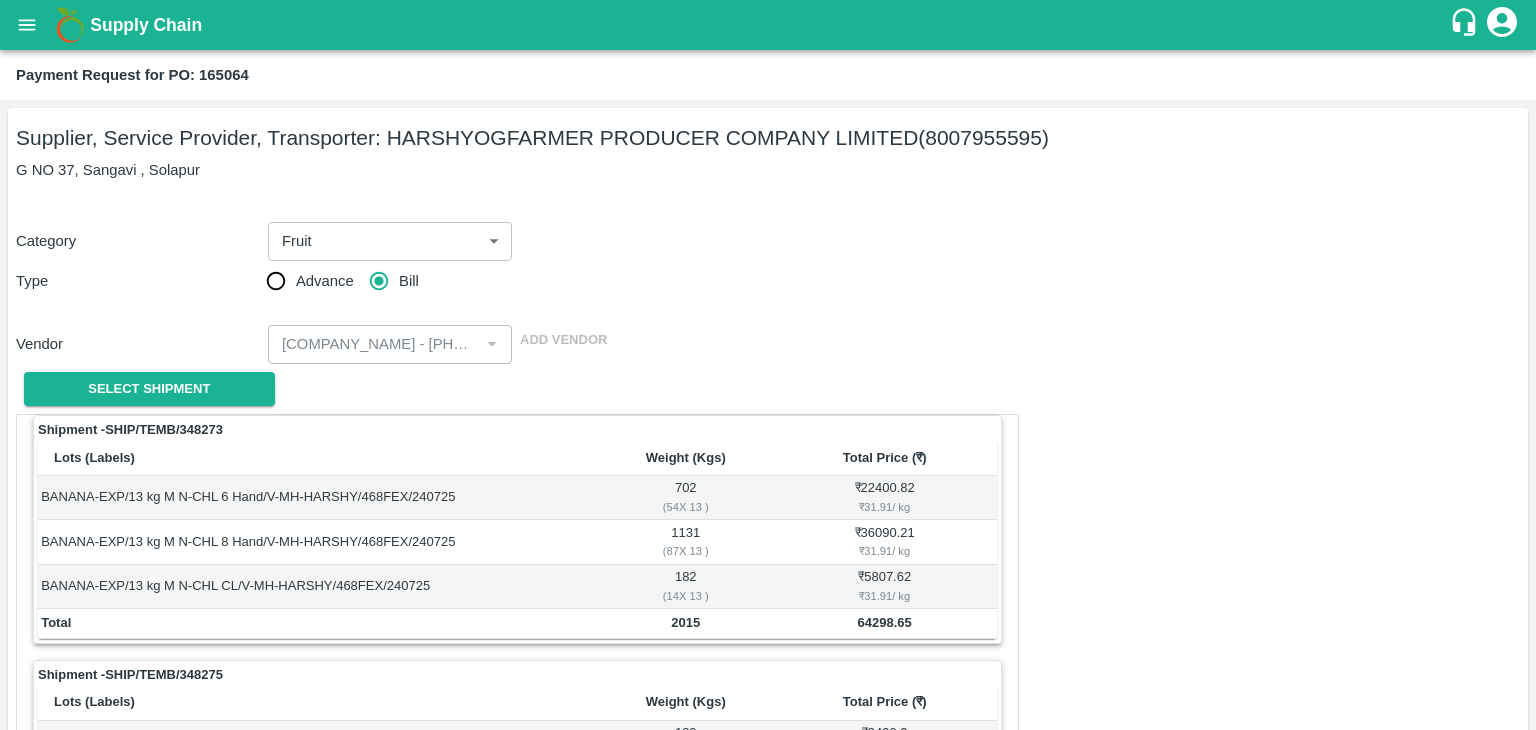 scroll, scrollTop: 892, scrollLeft: 0, axis: vertical 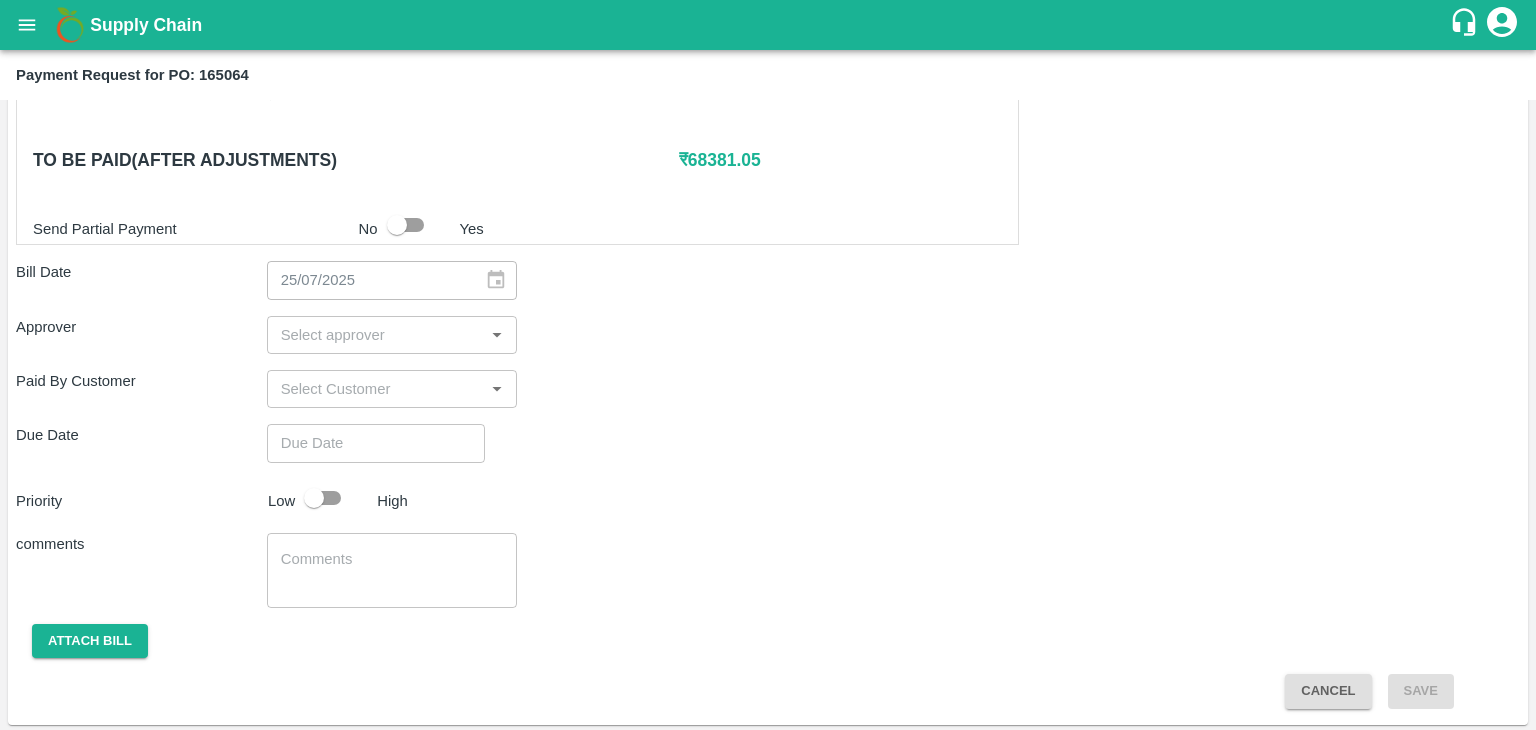 click at bounding box center (376, 335) 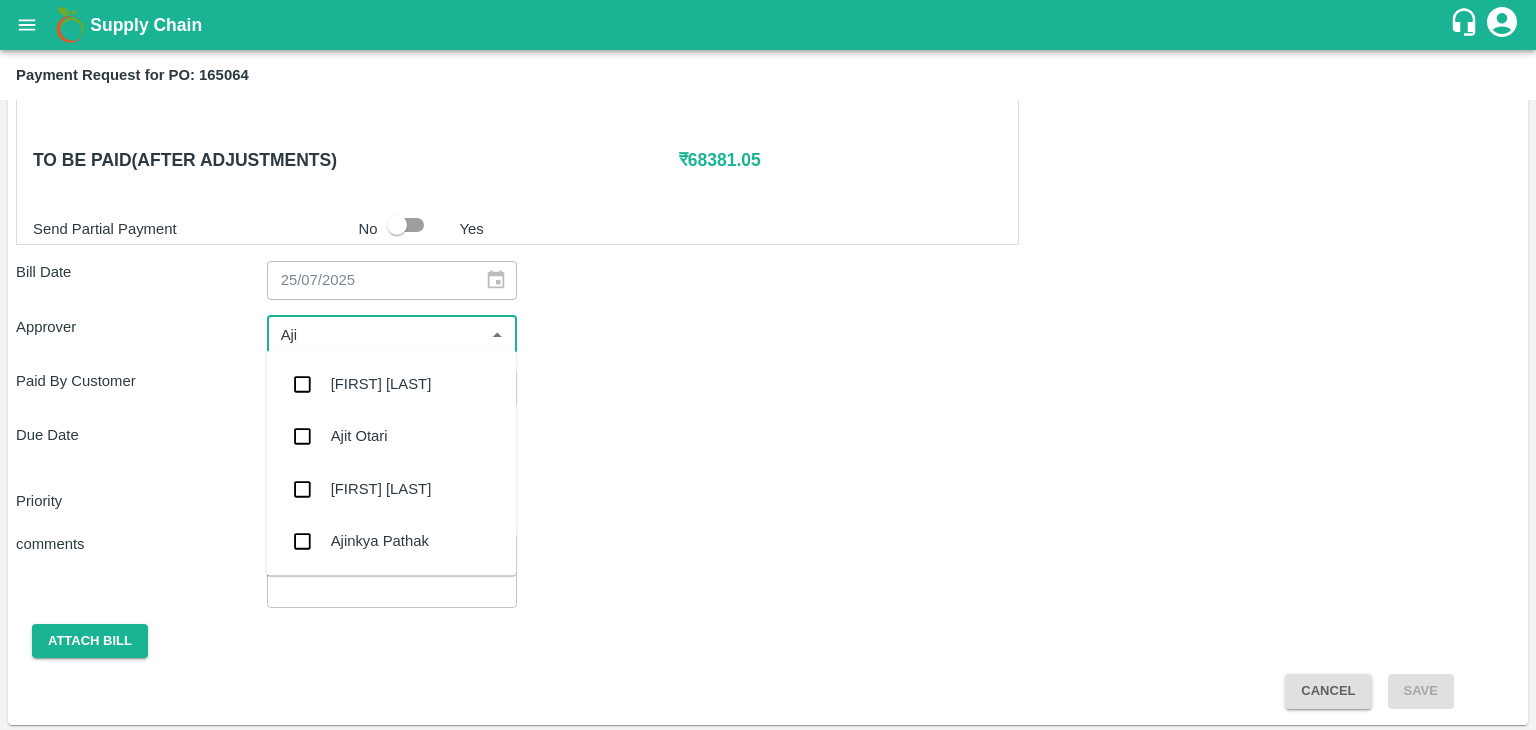 type on "[FIRST]" 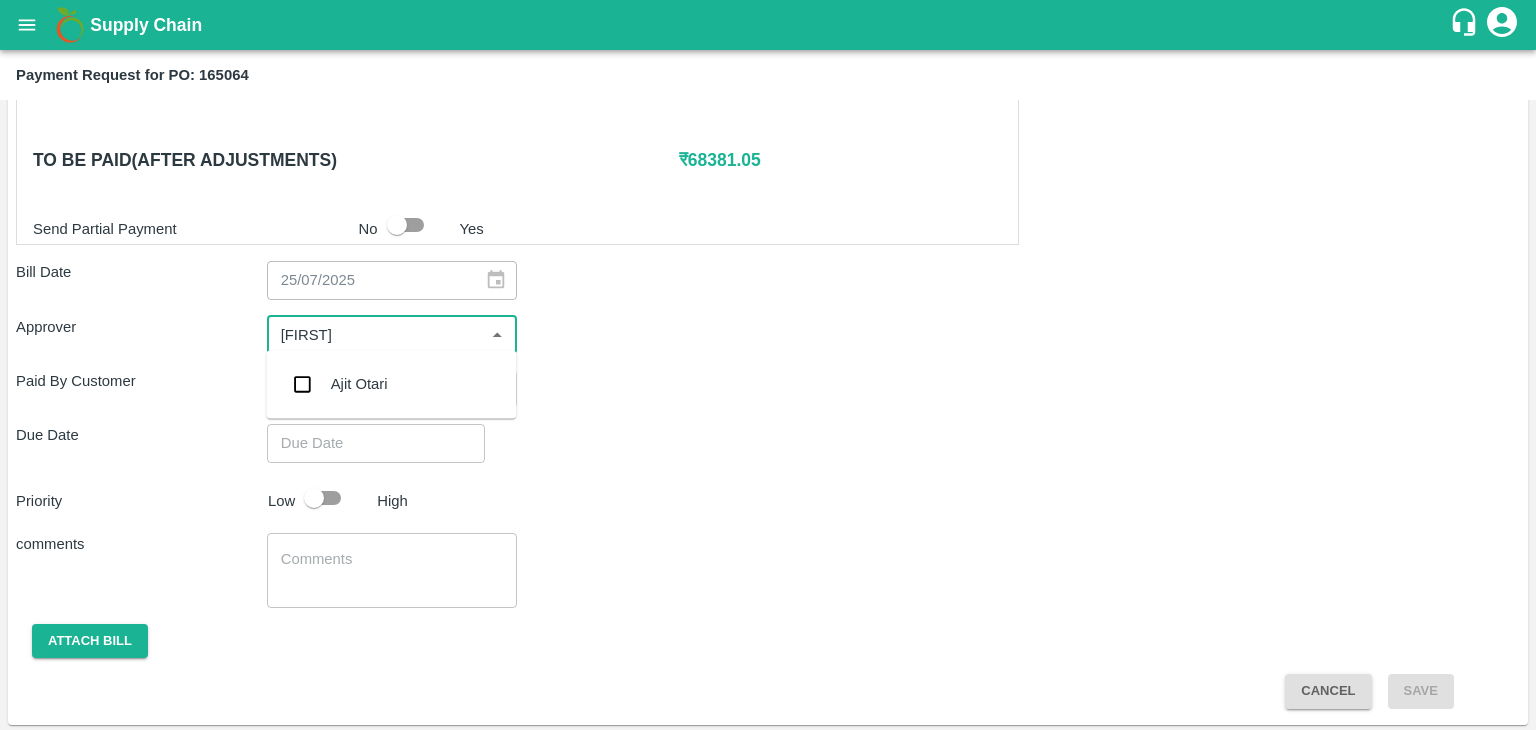 click on "Ajit Otari" at bounding box center (359, 384) 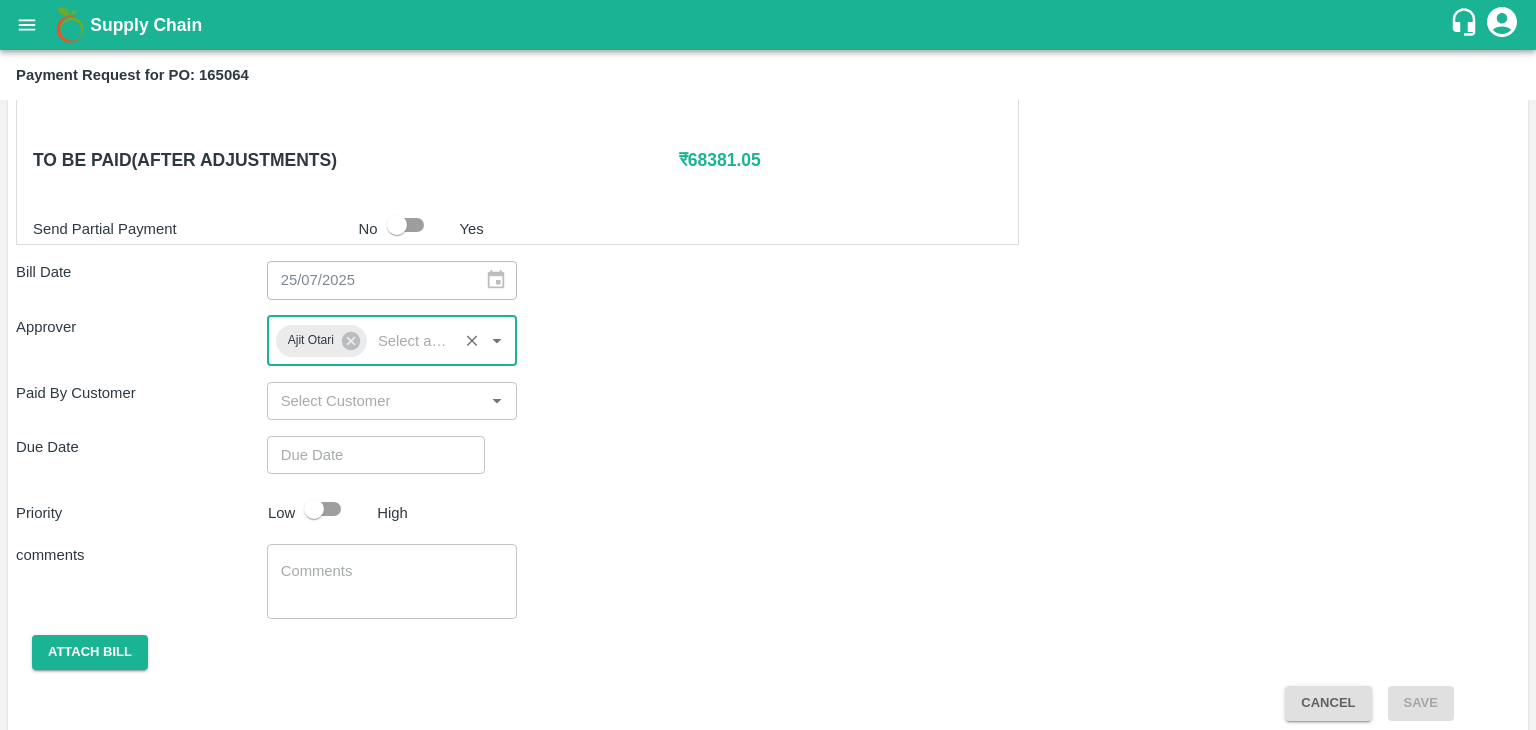 type on "DD/MM/YYYY hh:mm aa" 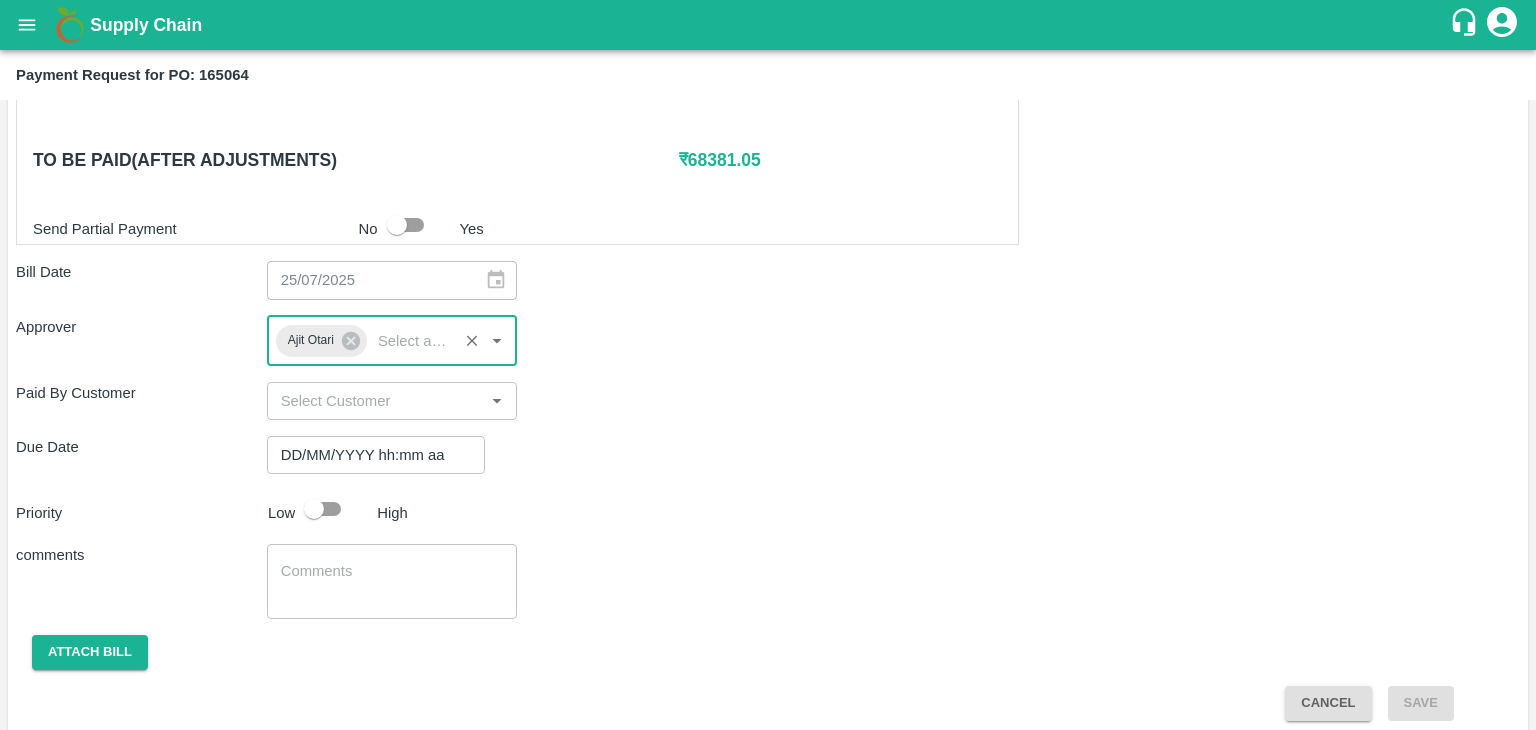 click on "DD/MM/YYYY hh:mm aa" at bounding box center [369, 455] 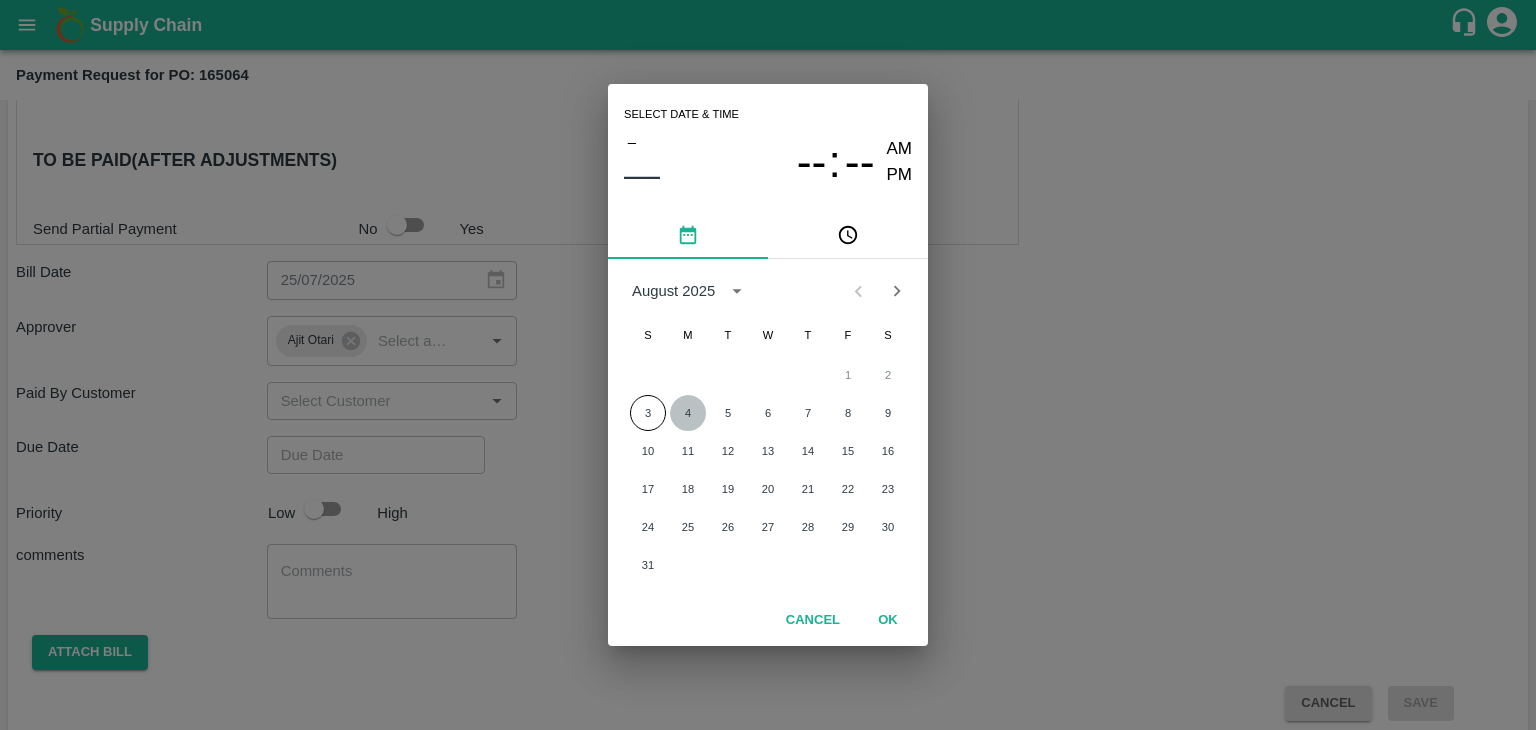 click on "4" at bounding box center (688, 413) 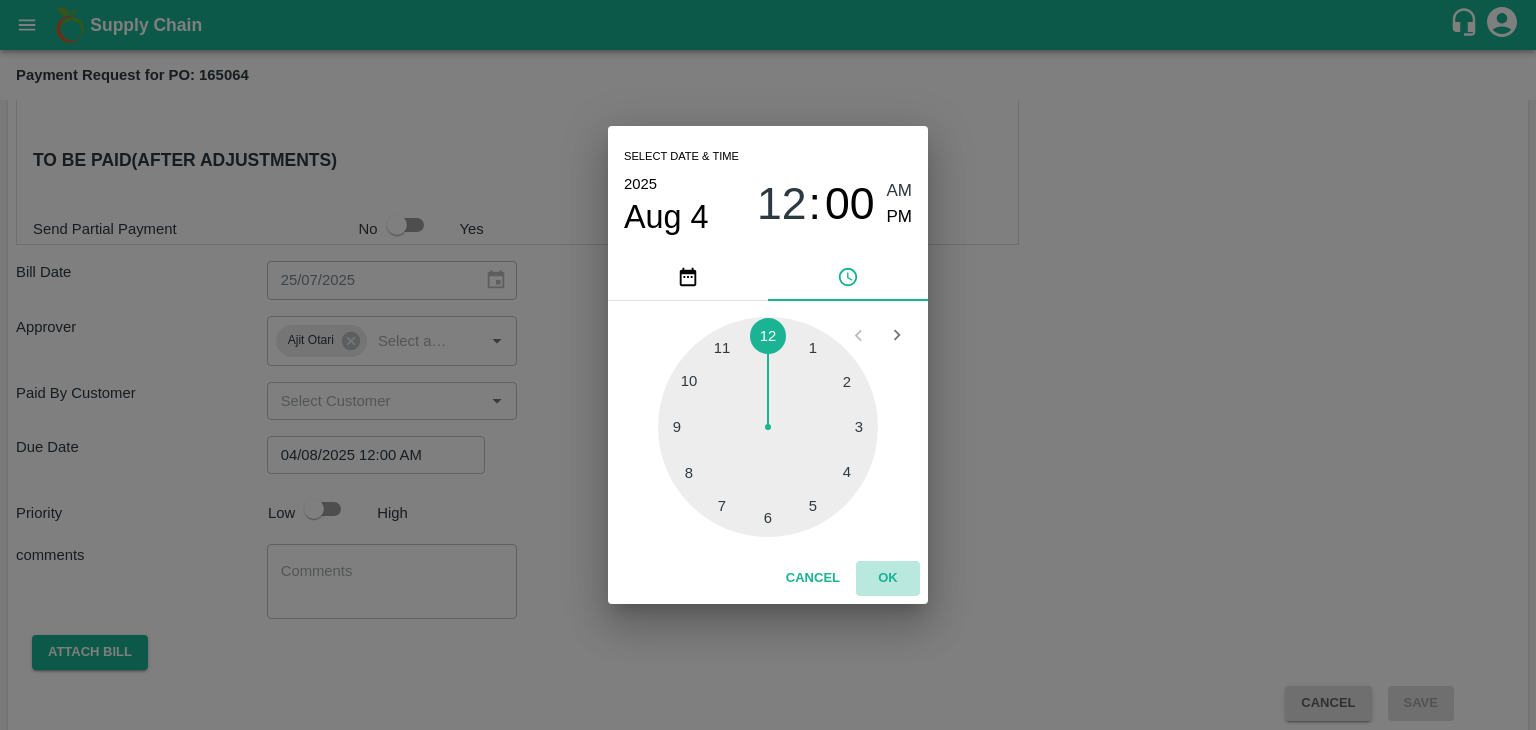 click on "OK" at bounding box center [888, 578] 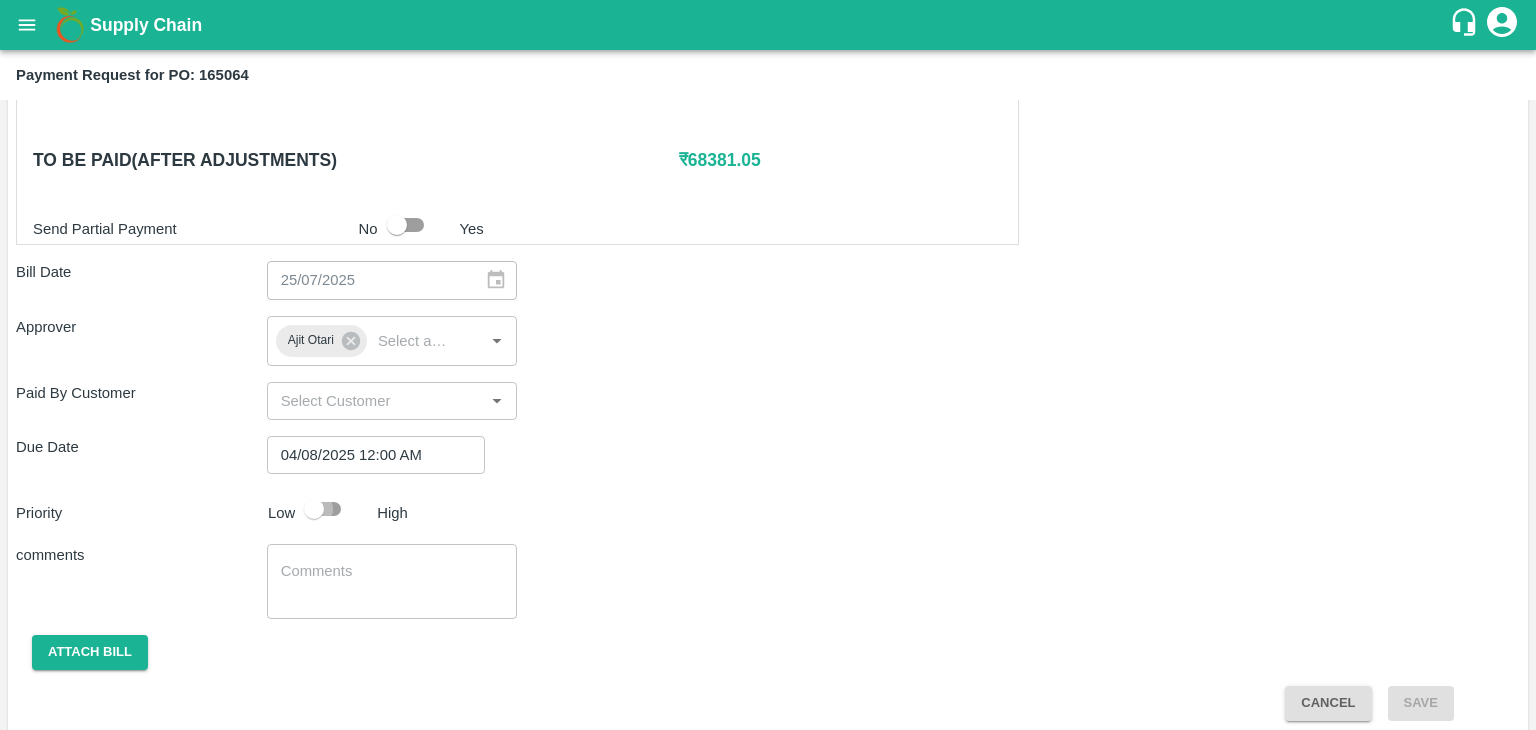 click at bounding box center (314, 509) 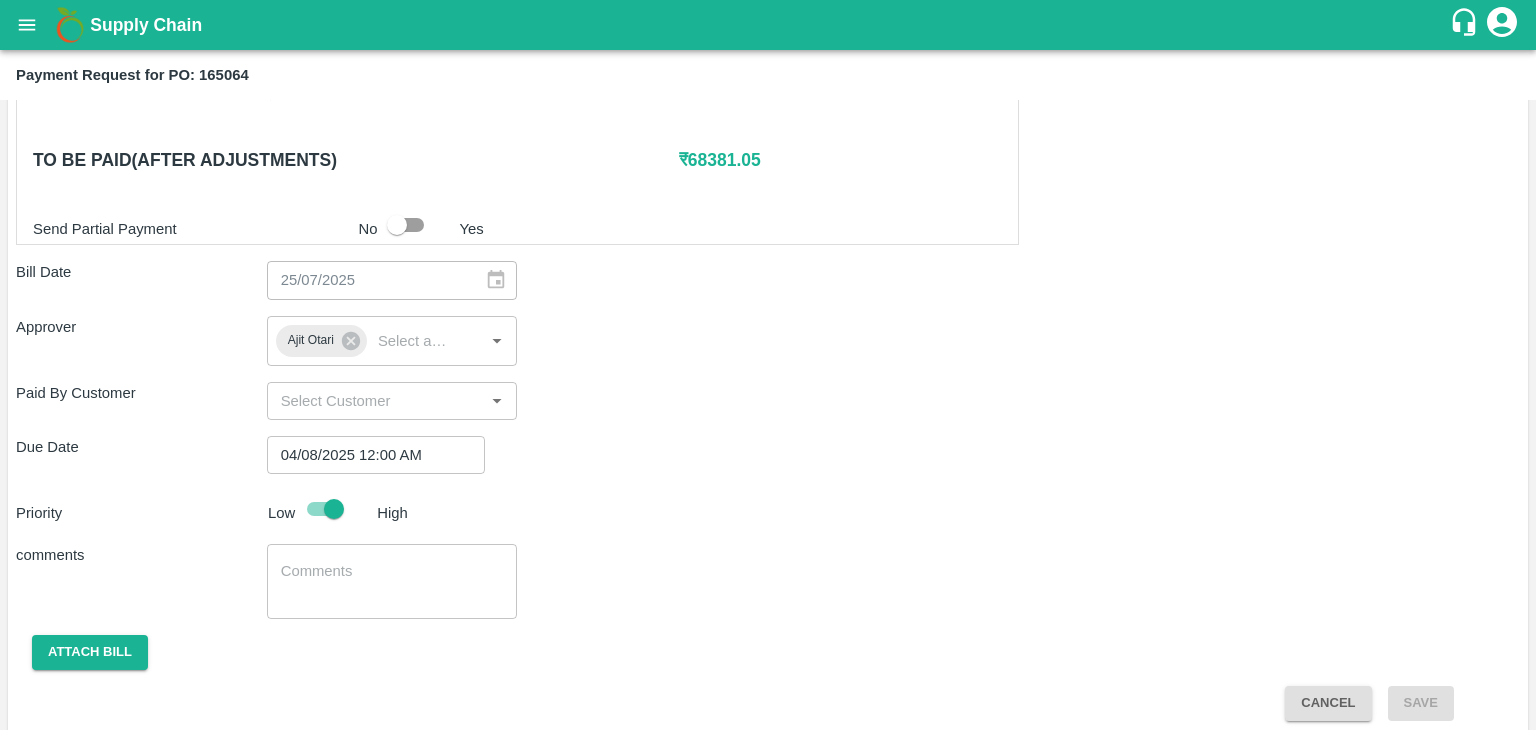 click at bounding box center (392, 582) 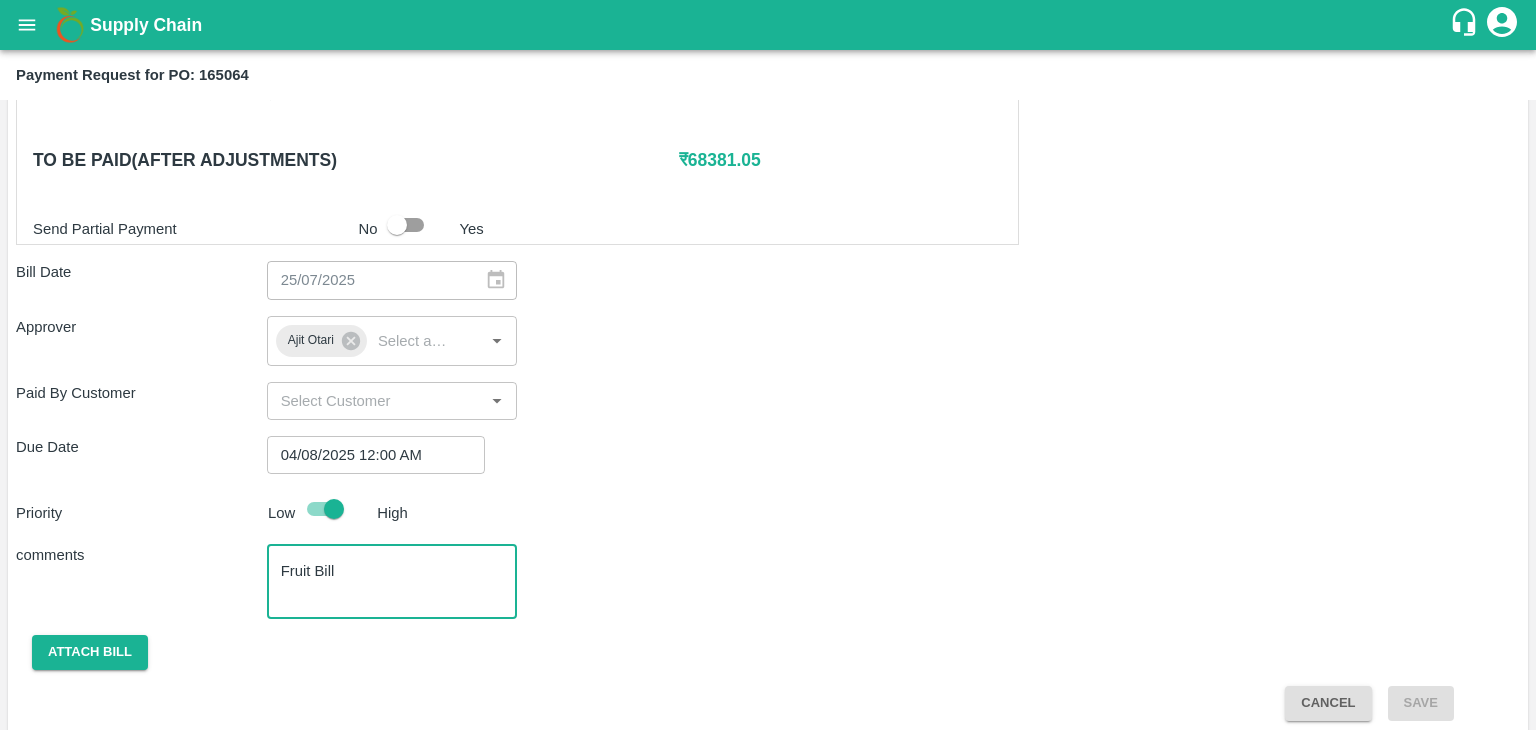 scroll, scrollTop: 904, scrollLeft: 0, axis: vertical 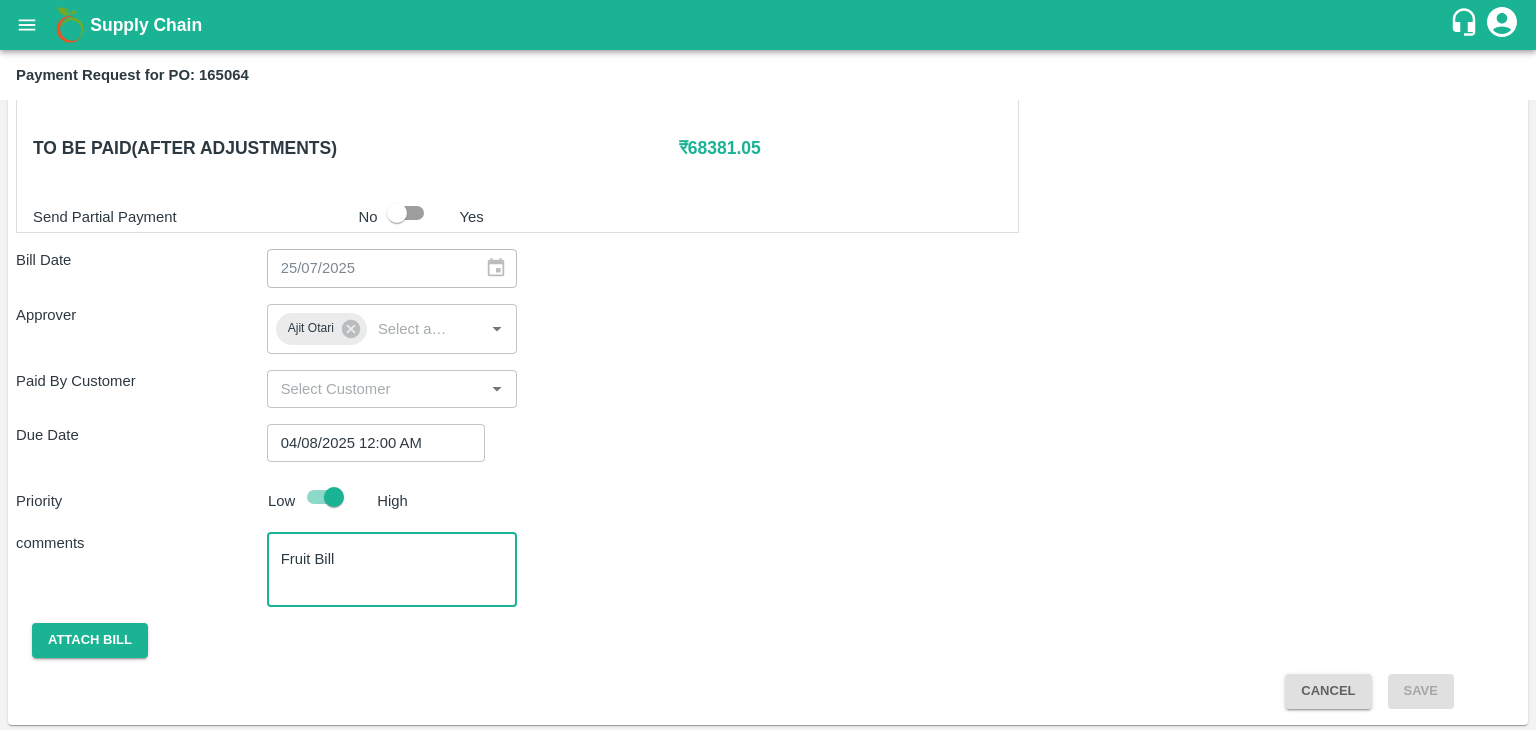 type on "Fruit Bill" 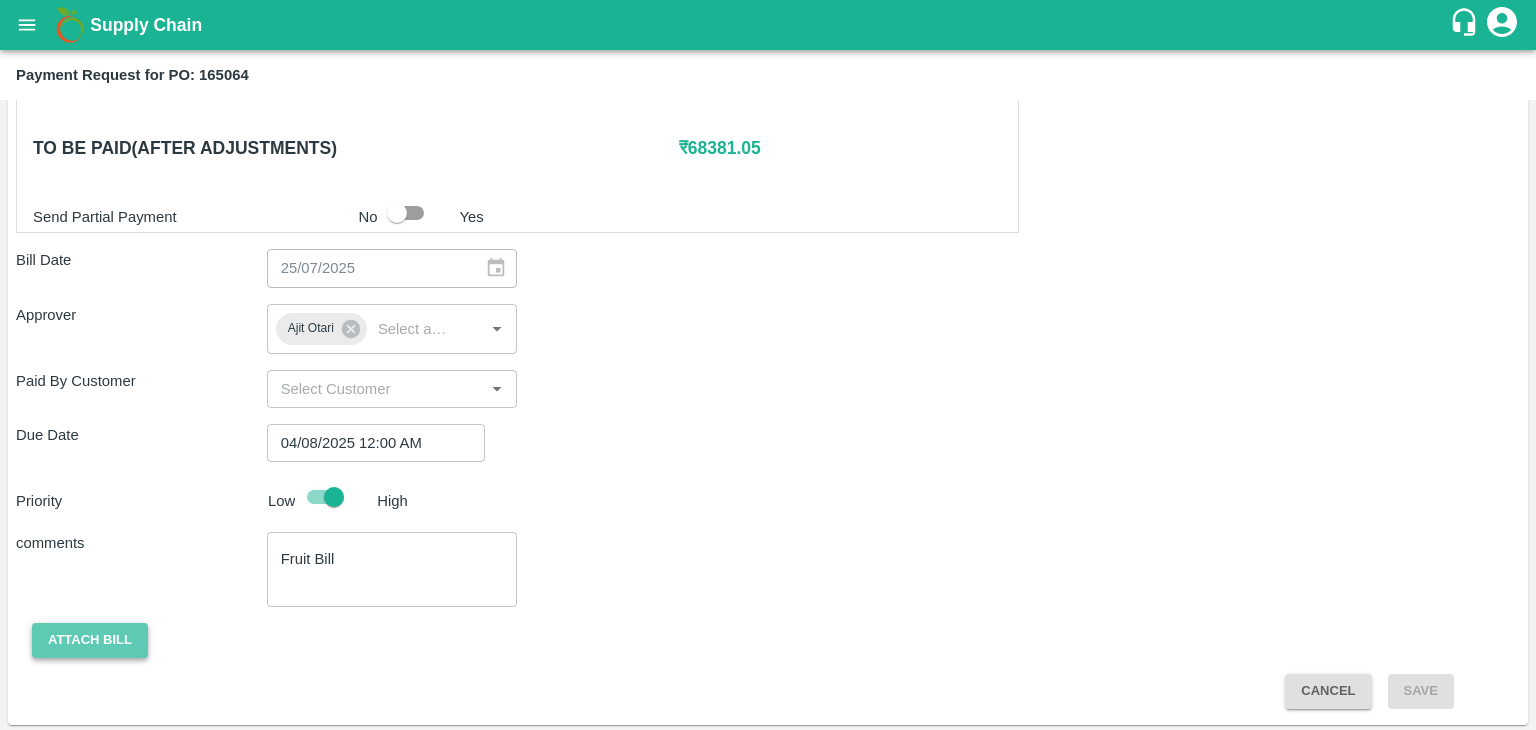 click on "Attach bill" at bounding box center [90, 640] 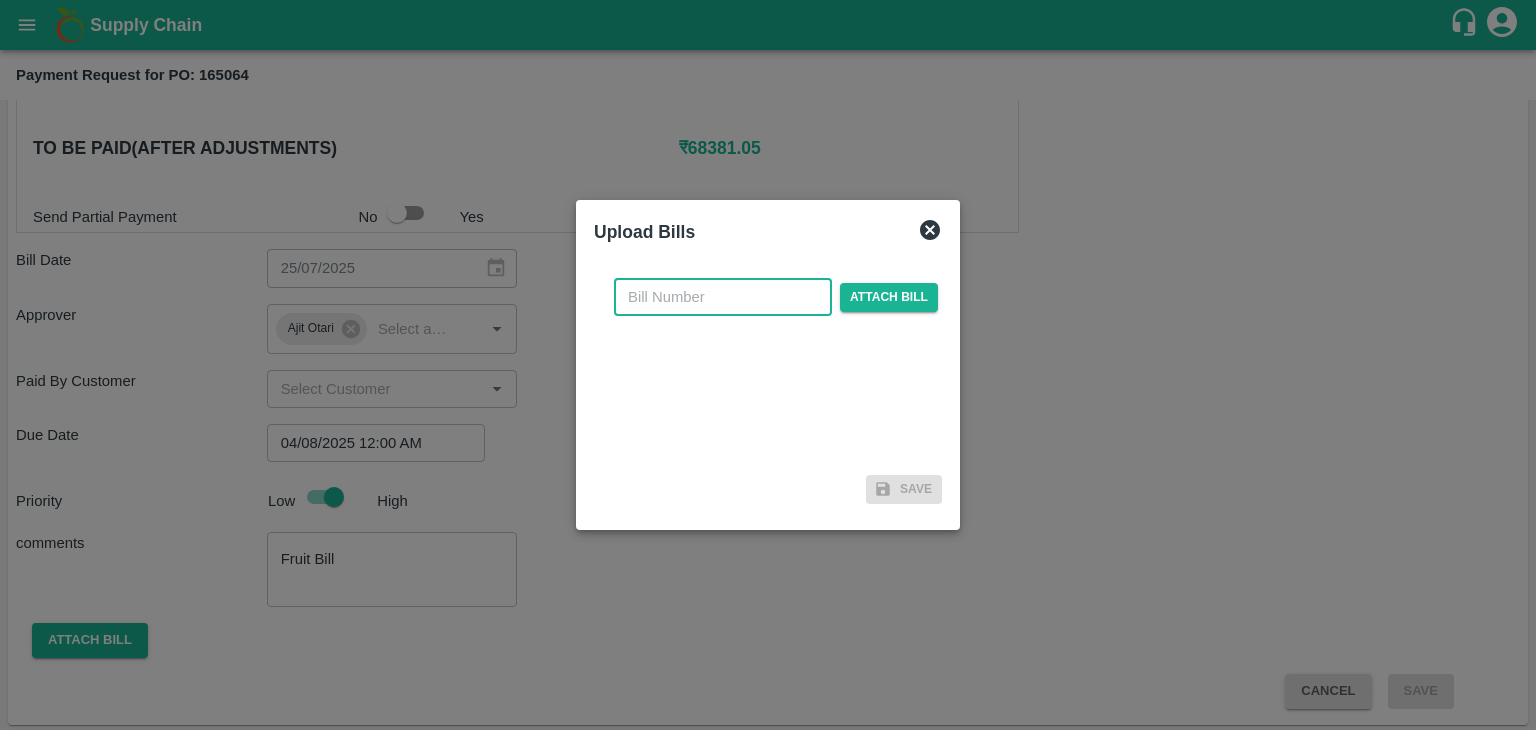 click at bounding box center (723, 297) 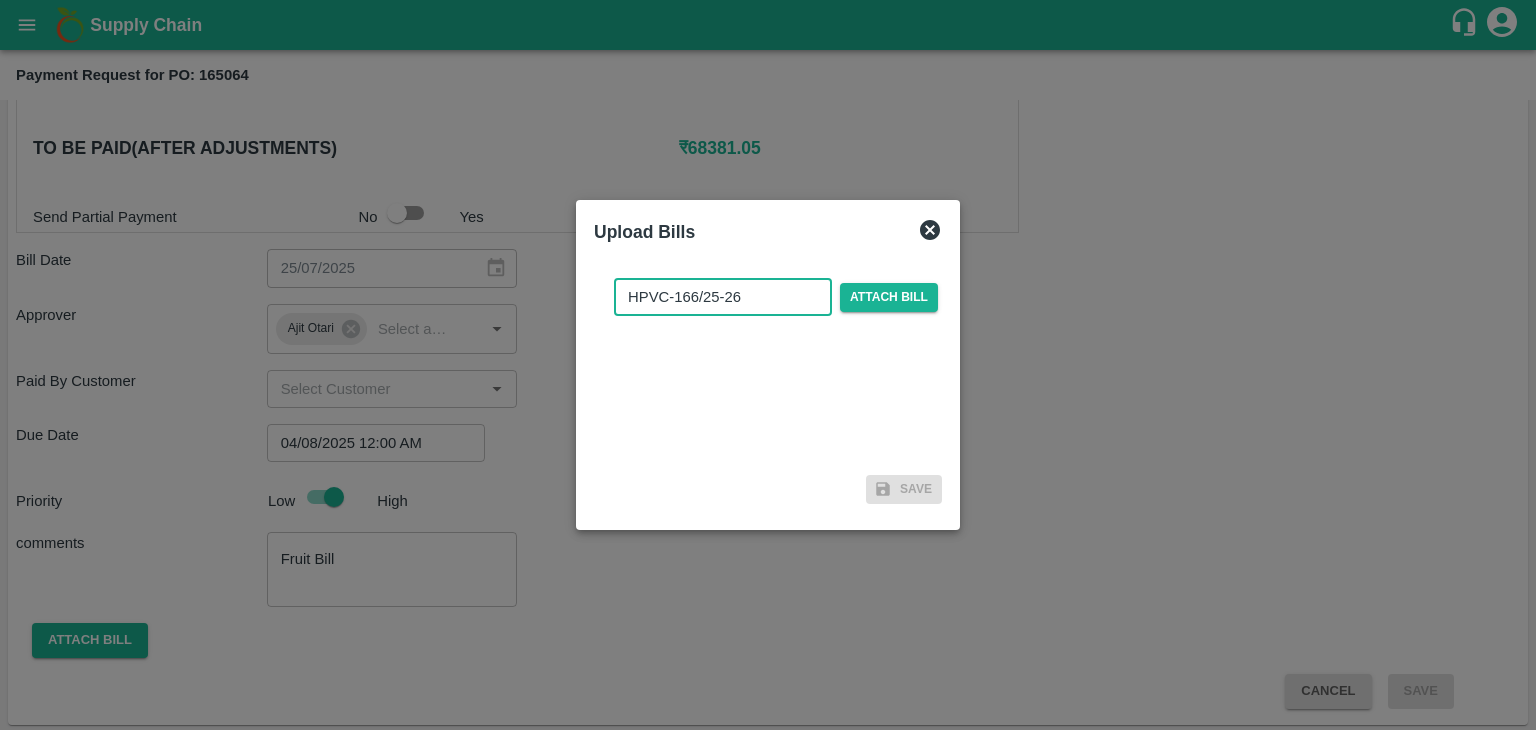 click on "HPVC-166/25-26" at bounding box center [723, 297] 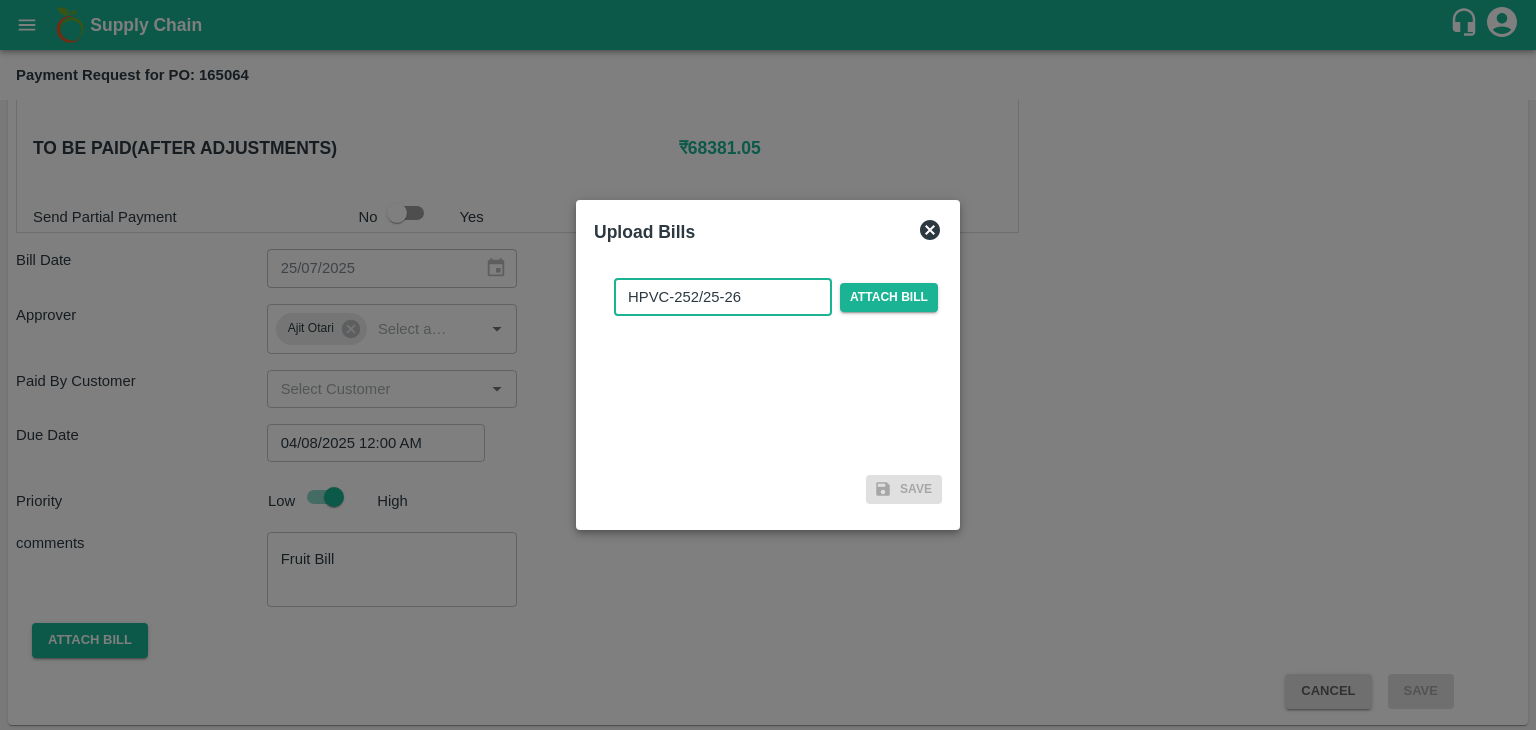 type on "HPVC-252/25-26" 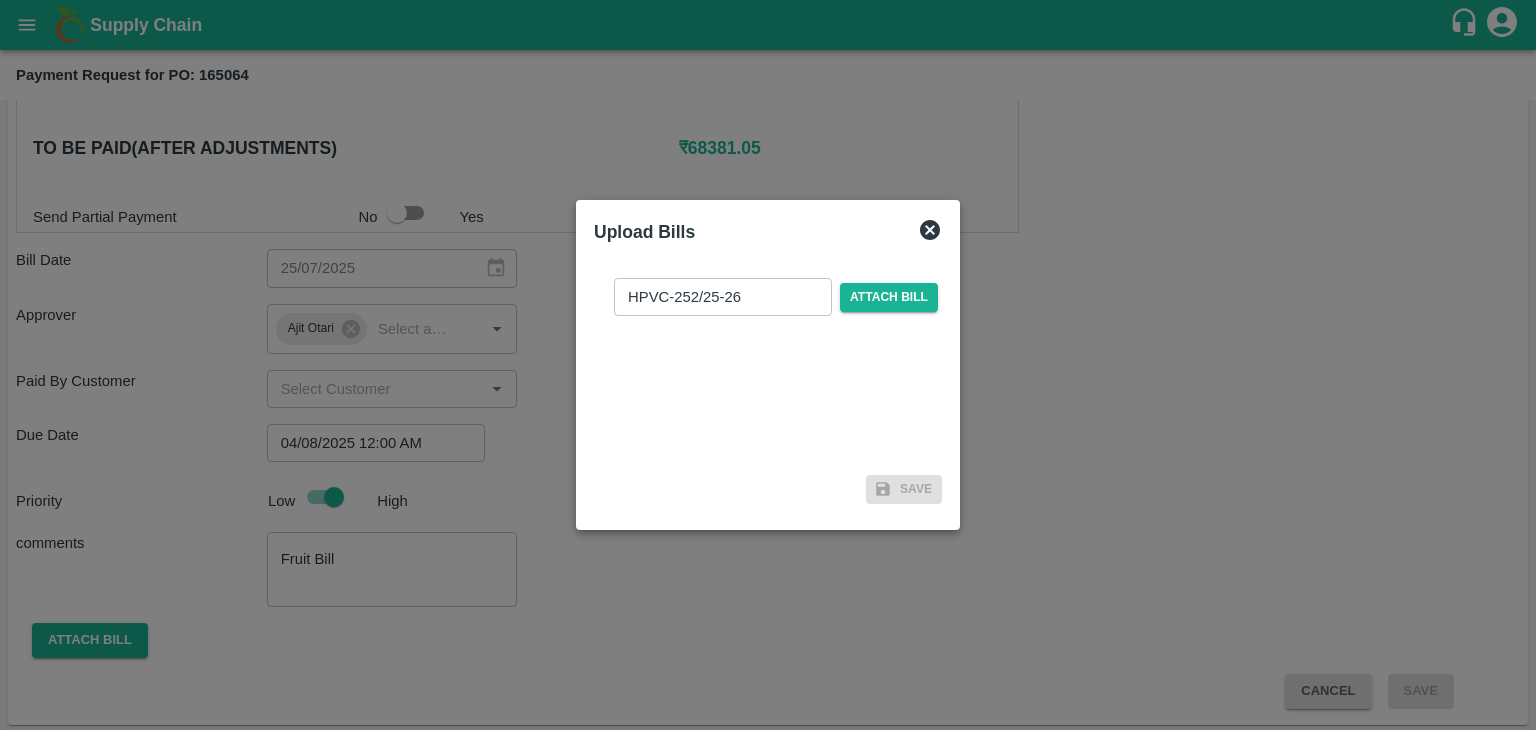 click on "HPVC-252/25-26 ​ Attach bill" at bounding box center (776, 297) 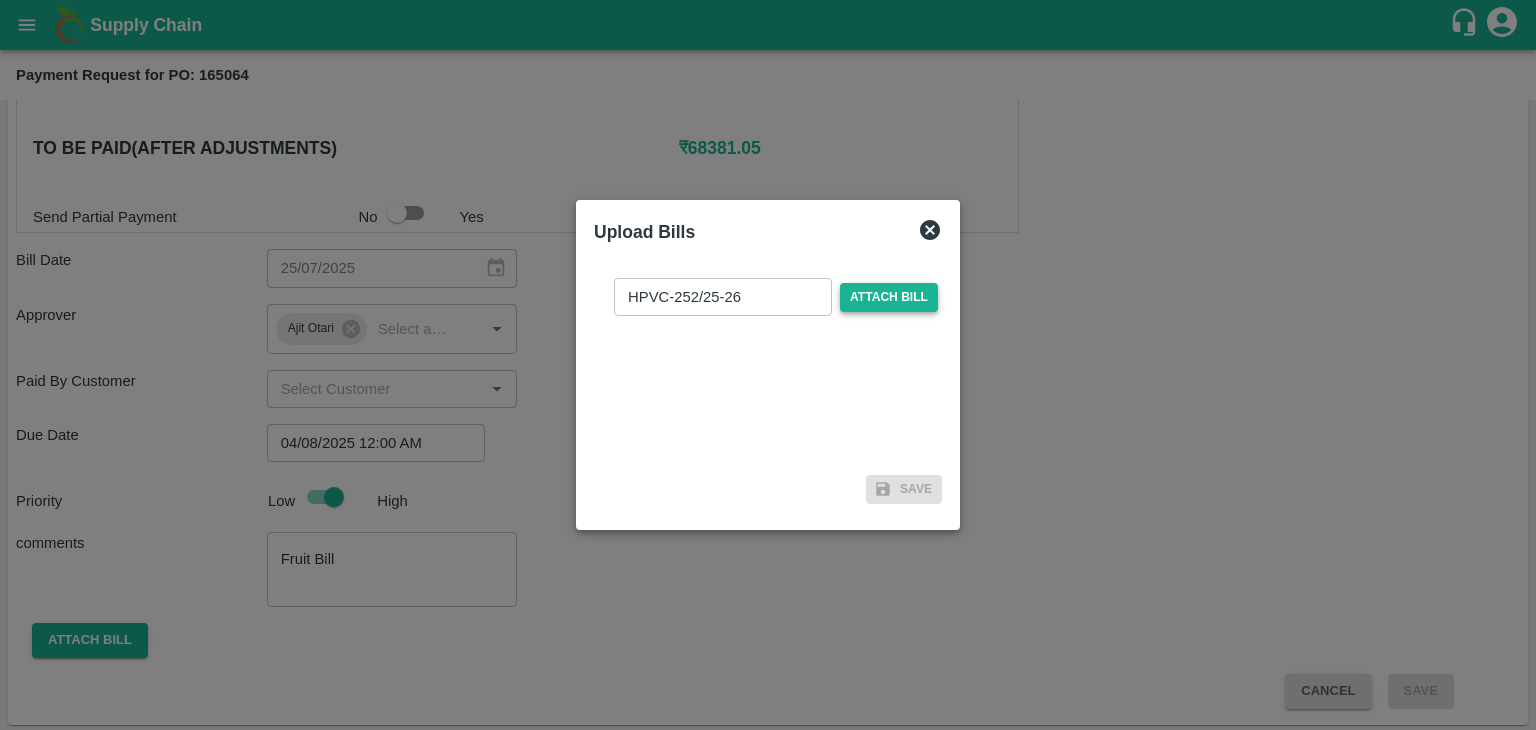 click on "Attach bill" at bounding box center [889, 297] 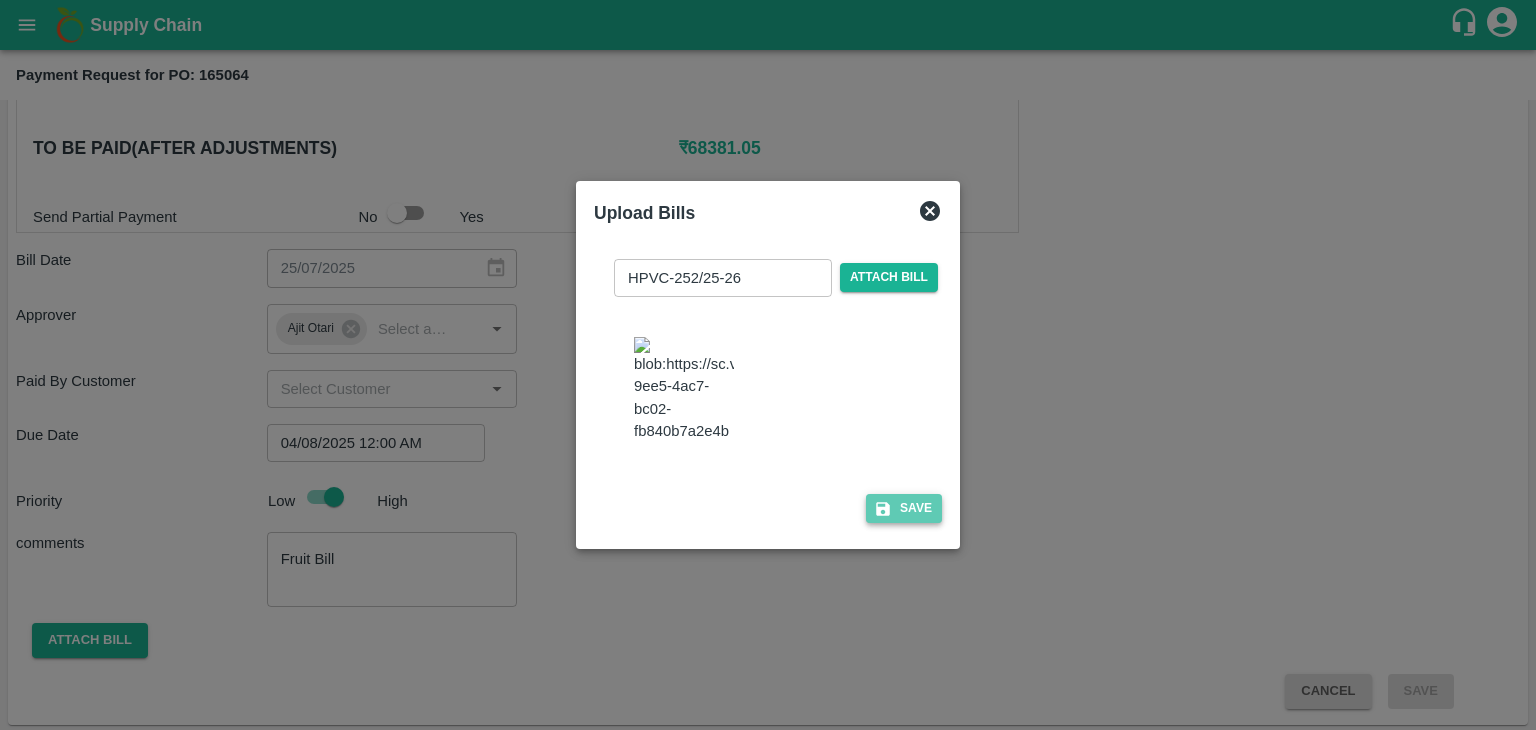 click on "Save" at bounding box center (904, 508) 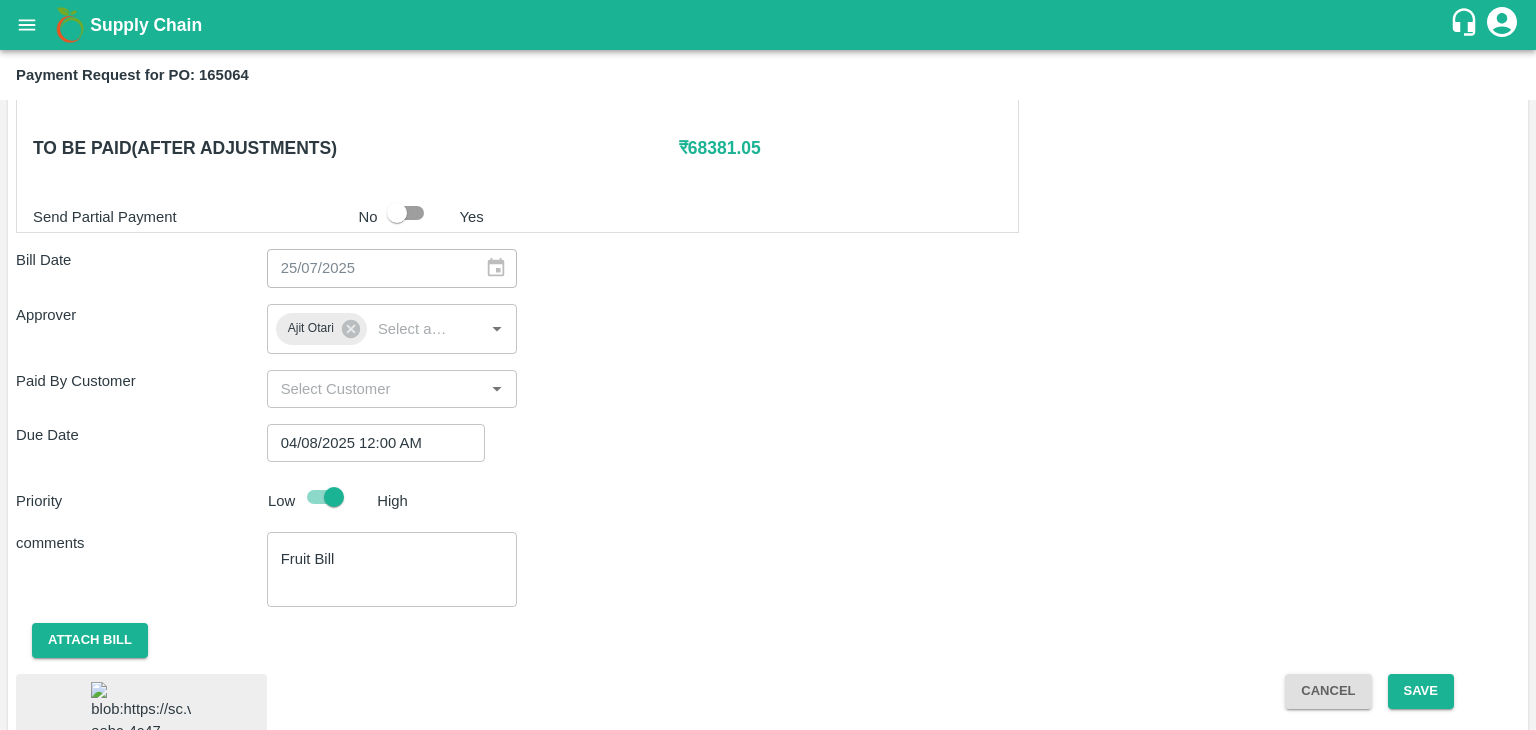 scroll, scrollTop: 1036, scrollLeft: 0, axis: vertical 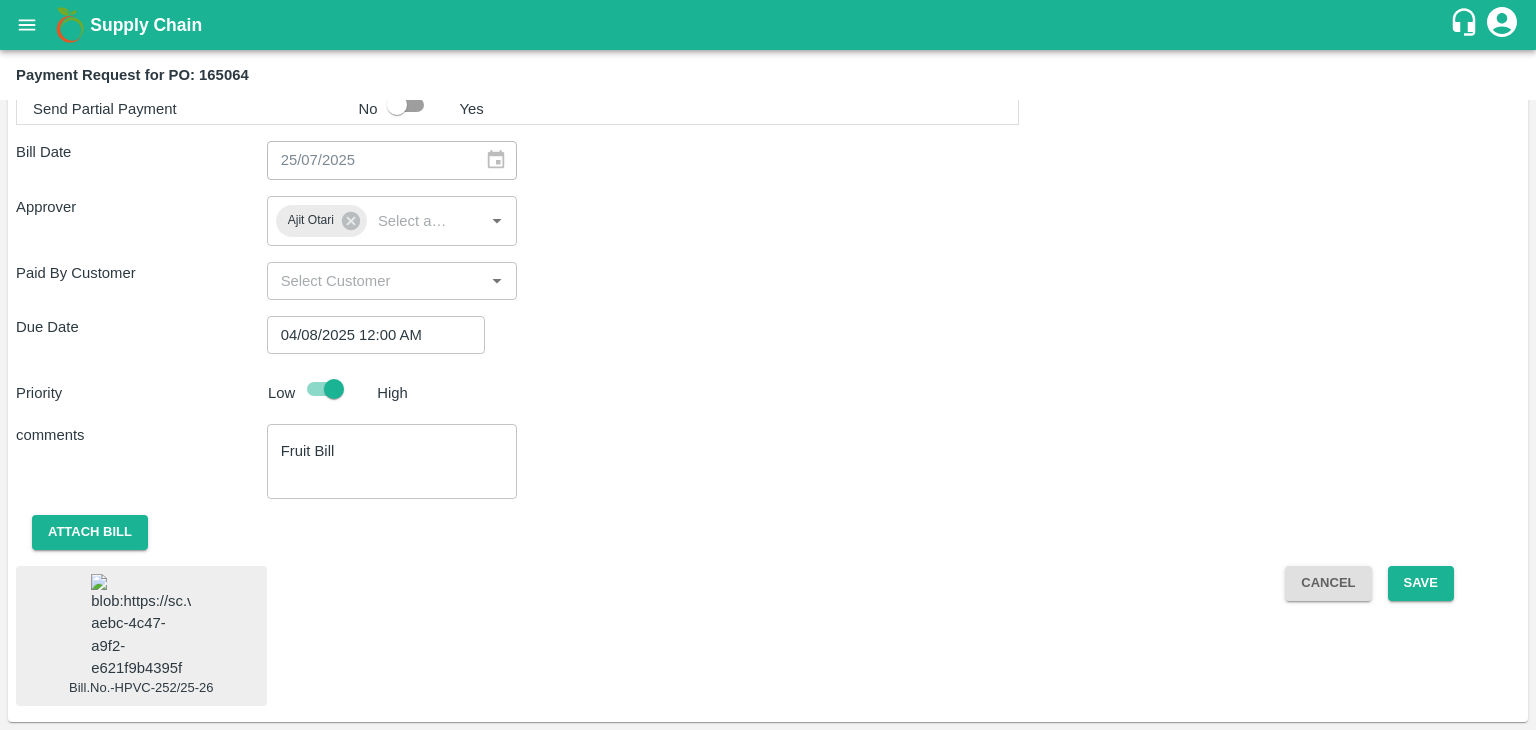 click at bounding box center [141, 626] 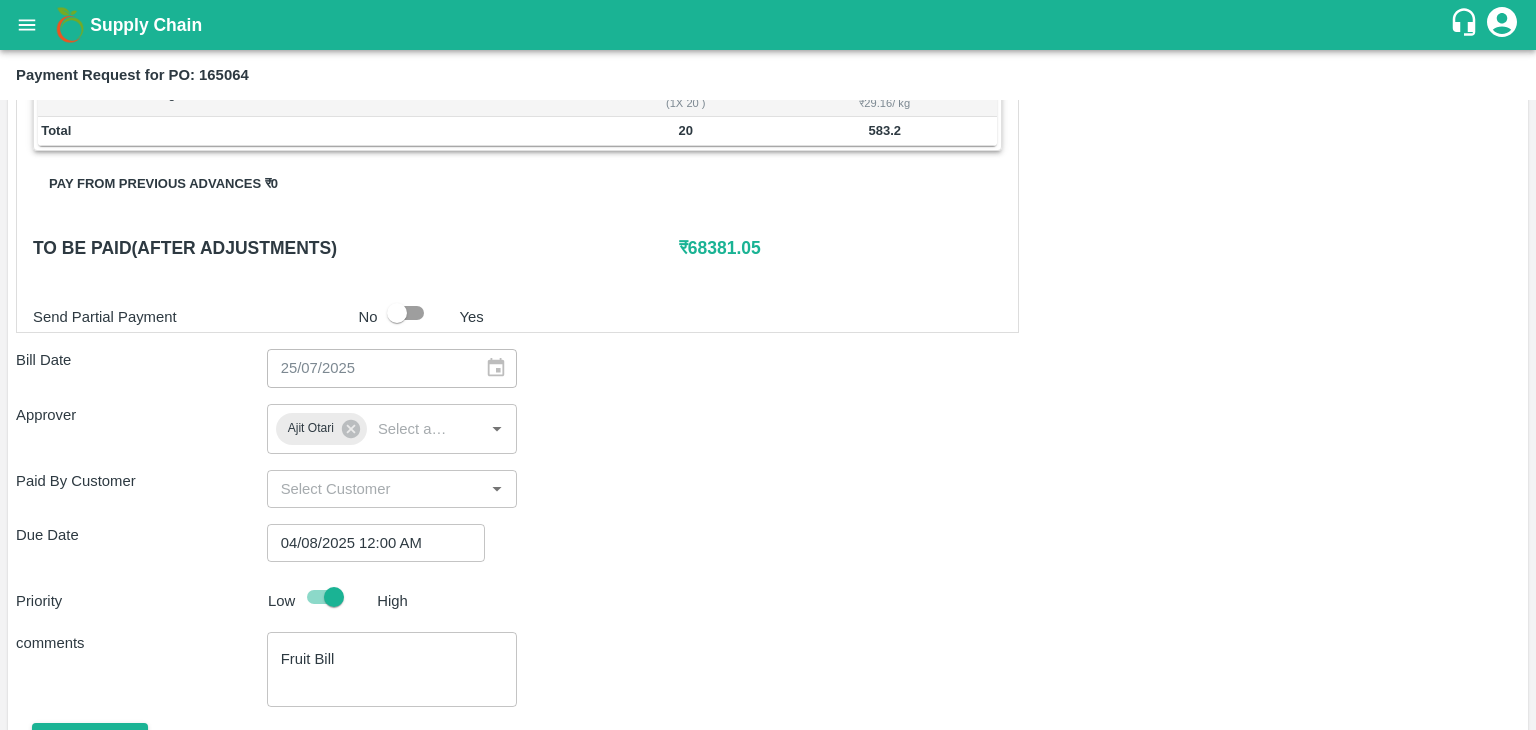 scroll, scrollTop: 1036, scrollLeft: 0, axis: vertical 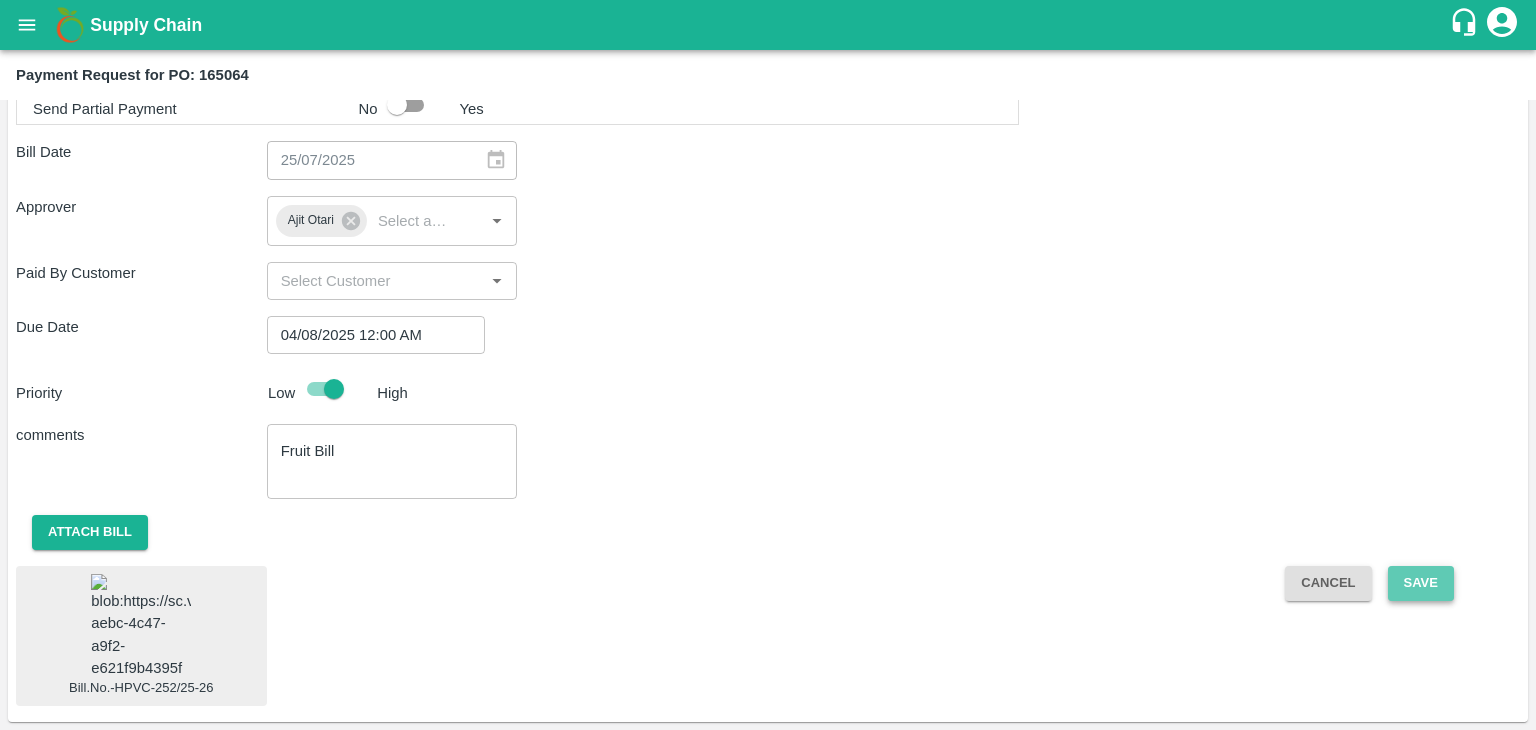 click on "Save" at bounding box center [1421, 583] 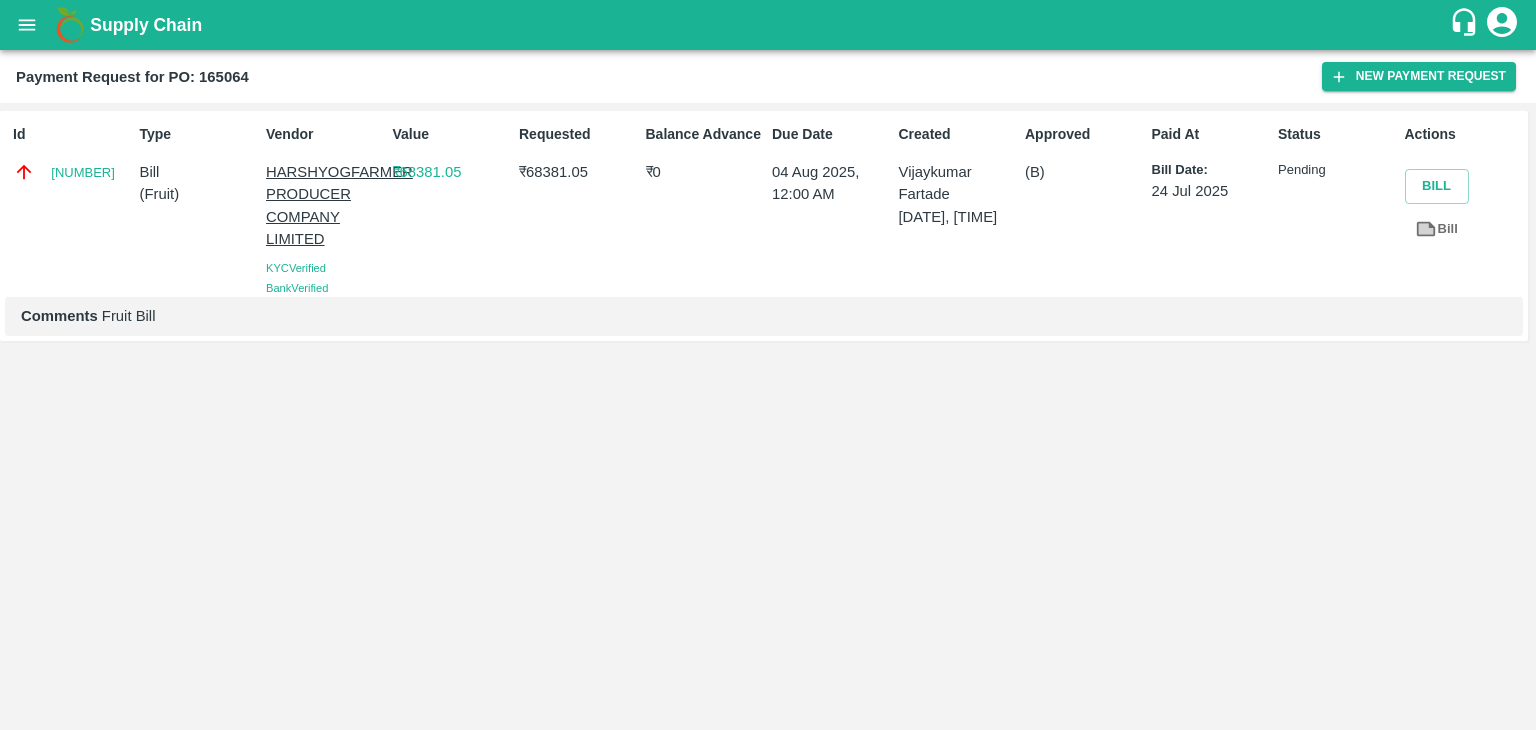 click 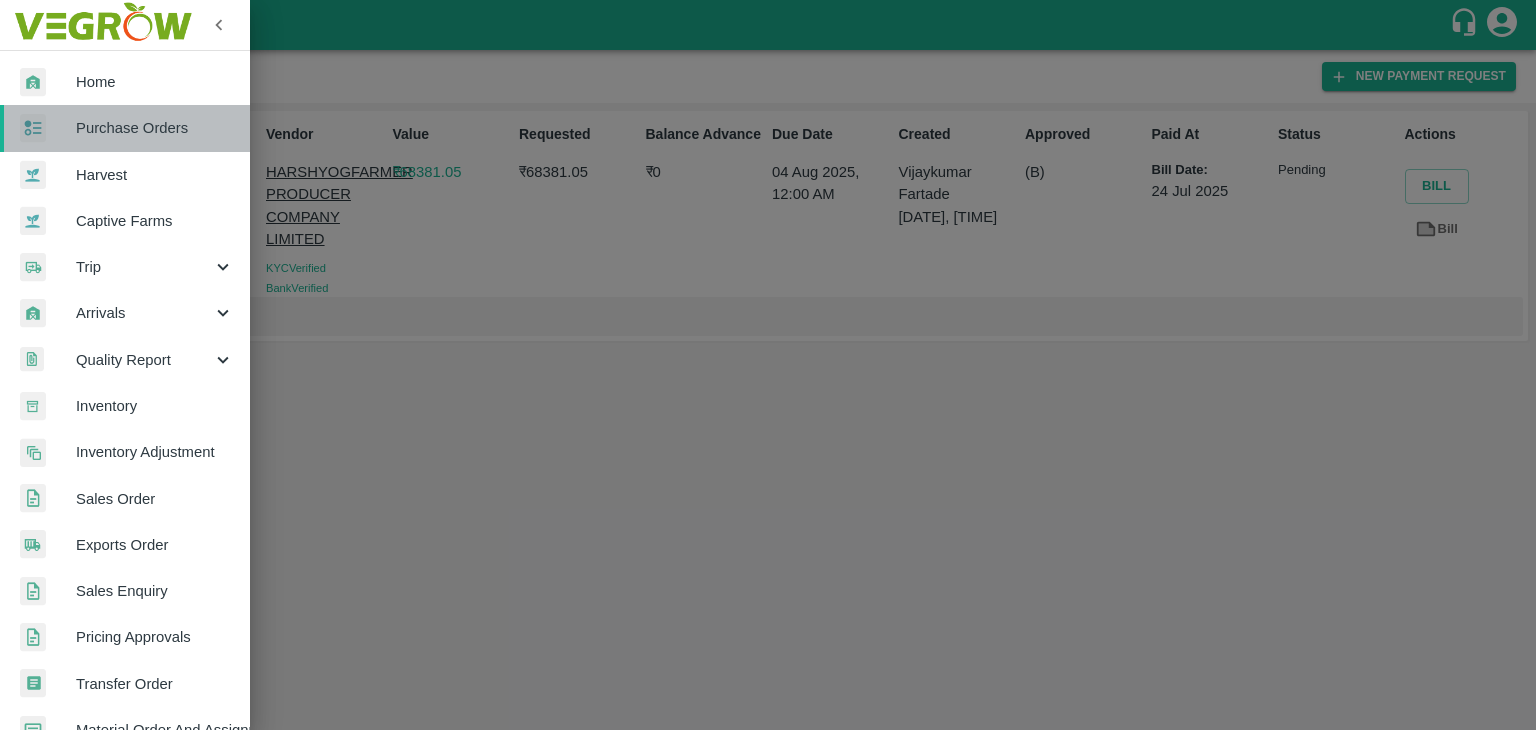 click on "Purchase Orders" at bounding box center [155, 128] 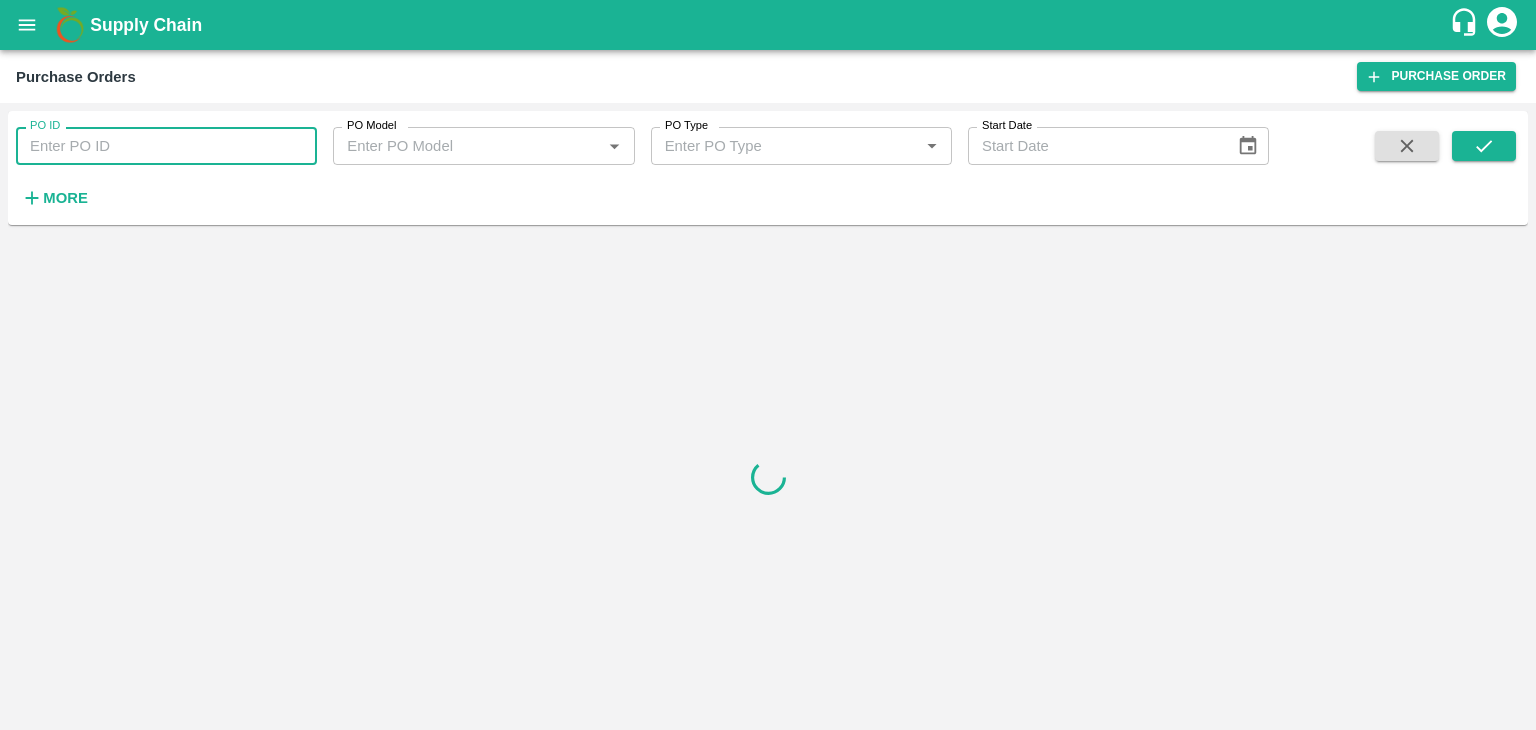 click on "PO ID" at bounding box center (166, 146) 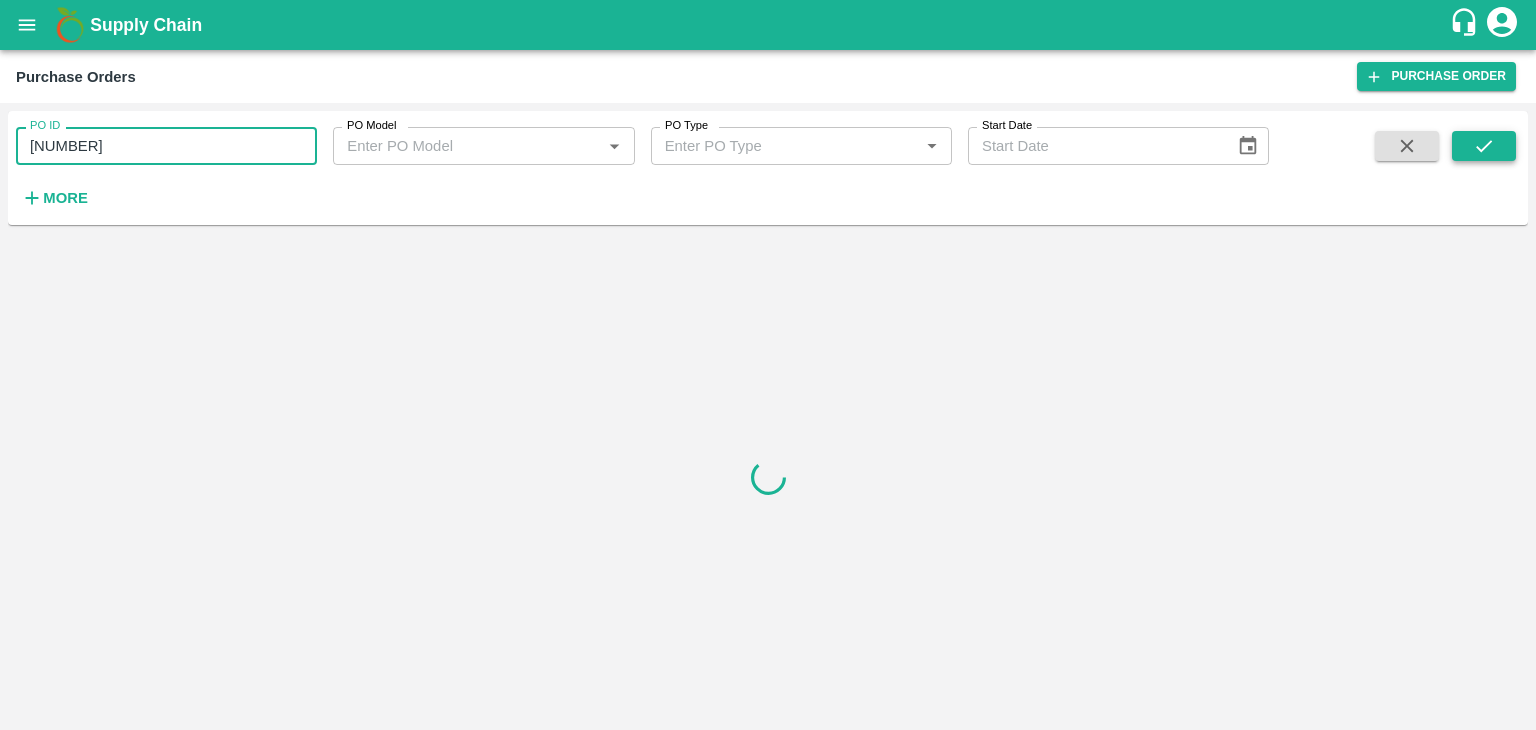 type on "165421" 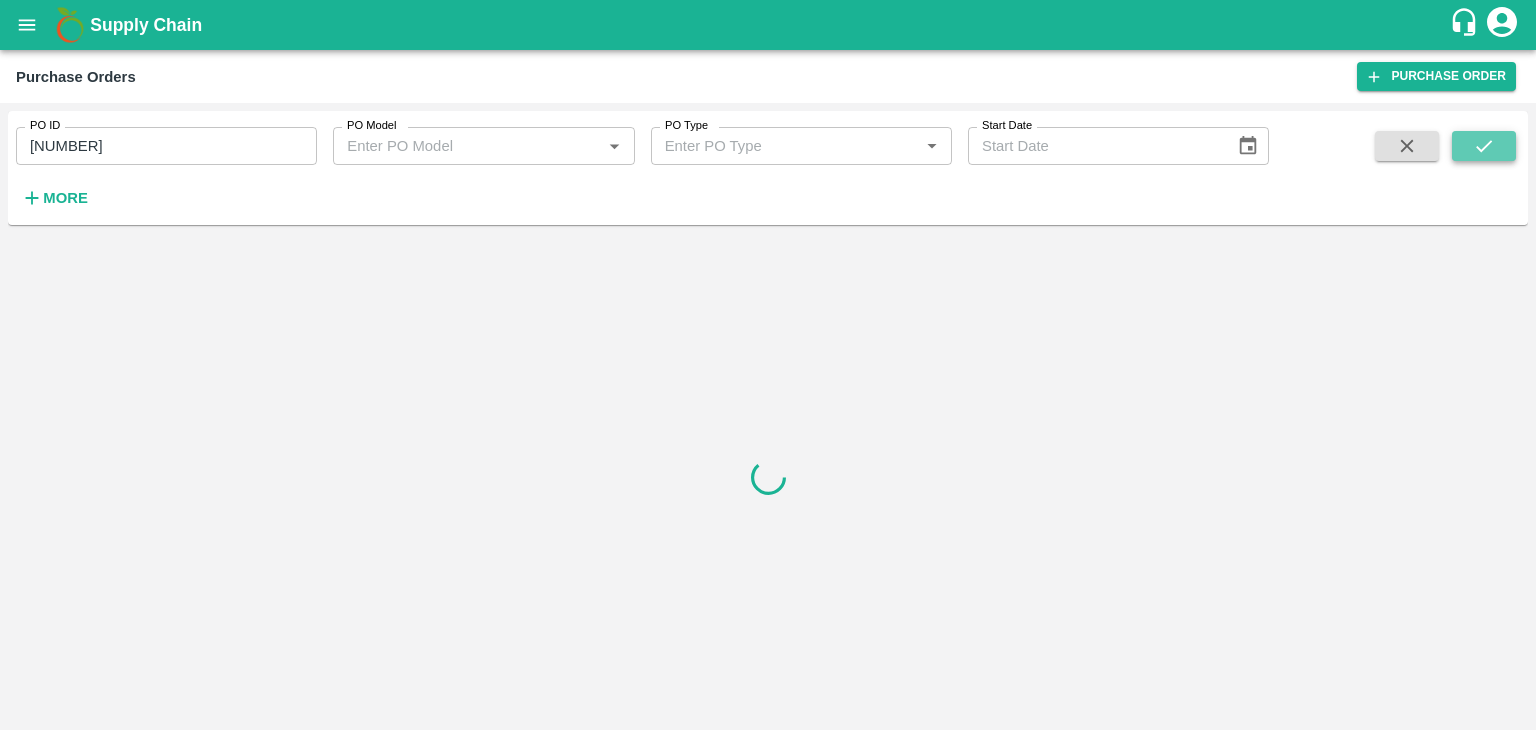 click at bounding box center [1484, 146] 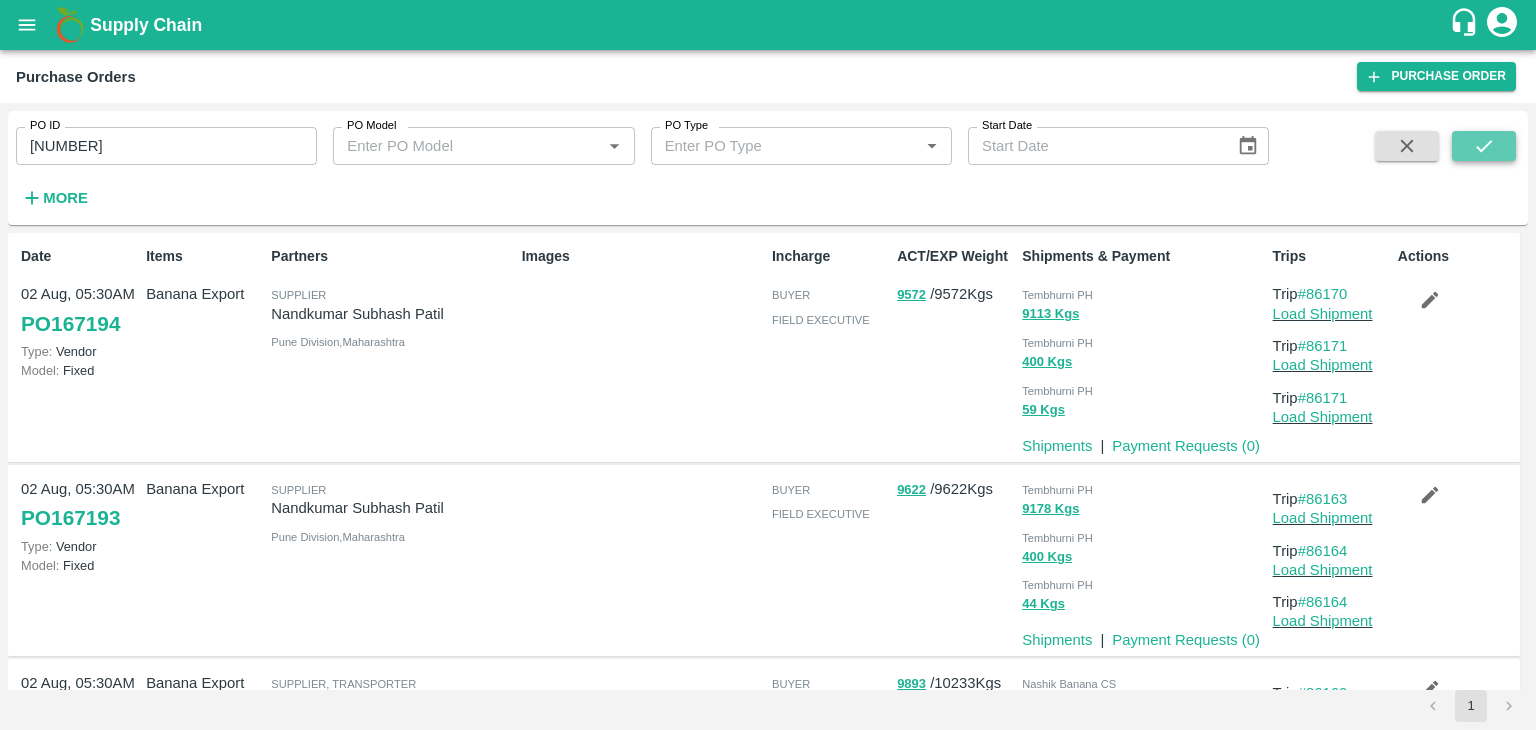 click at bounding box center [1484, 146] 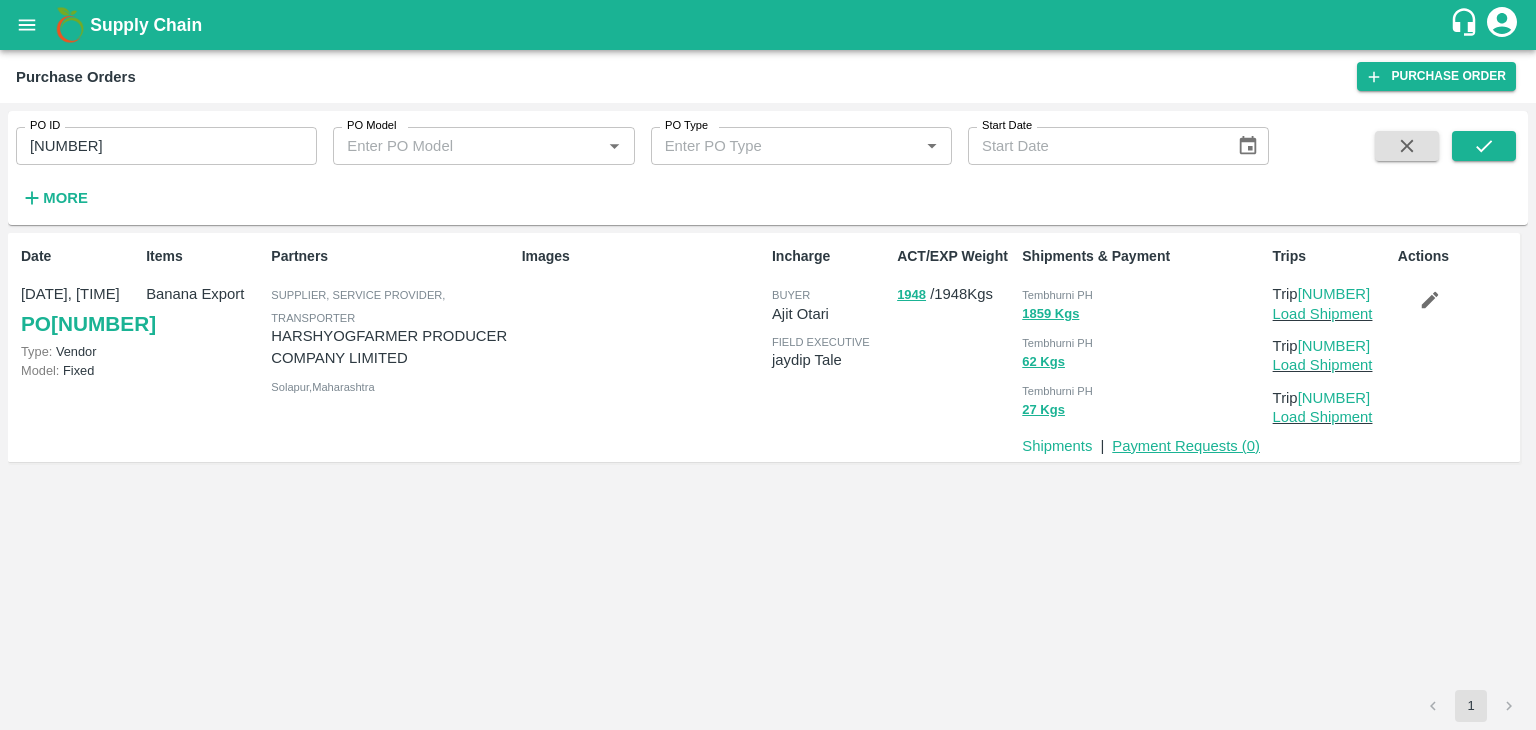 click on "Payment Requests ( 0 )" at bounding box center (1186, 446) 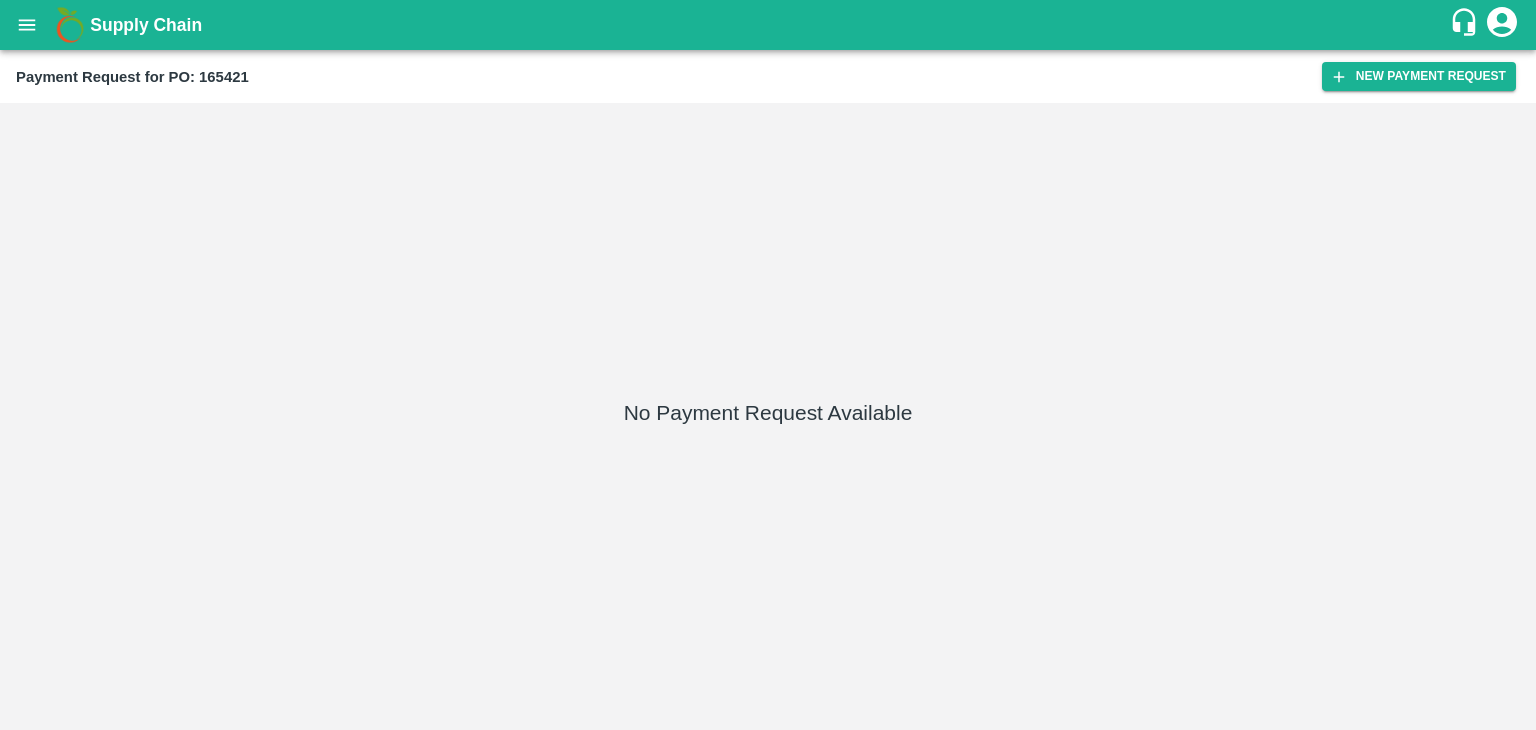 scroll, scrollTop: 0, scrollLeft: 0, axis: both 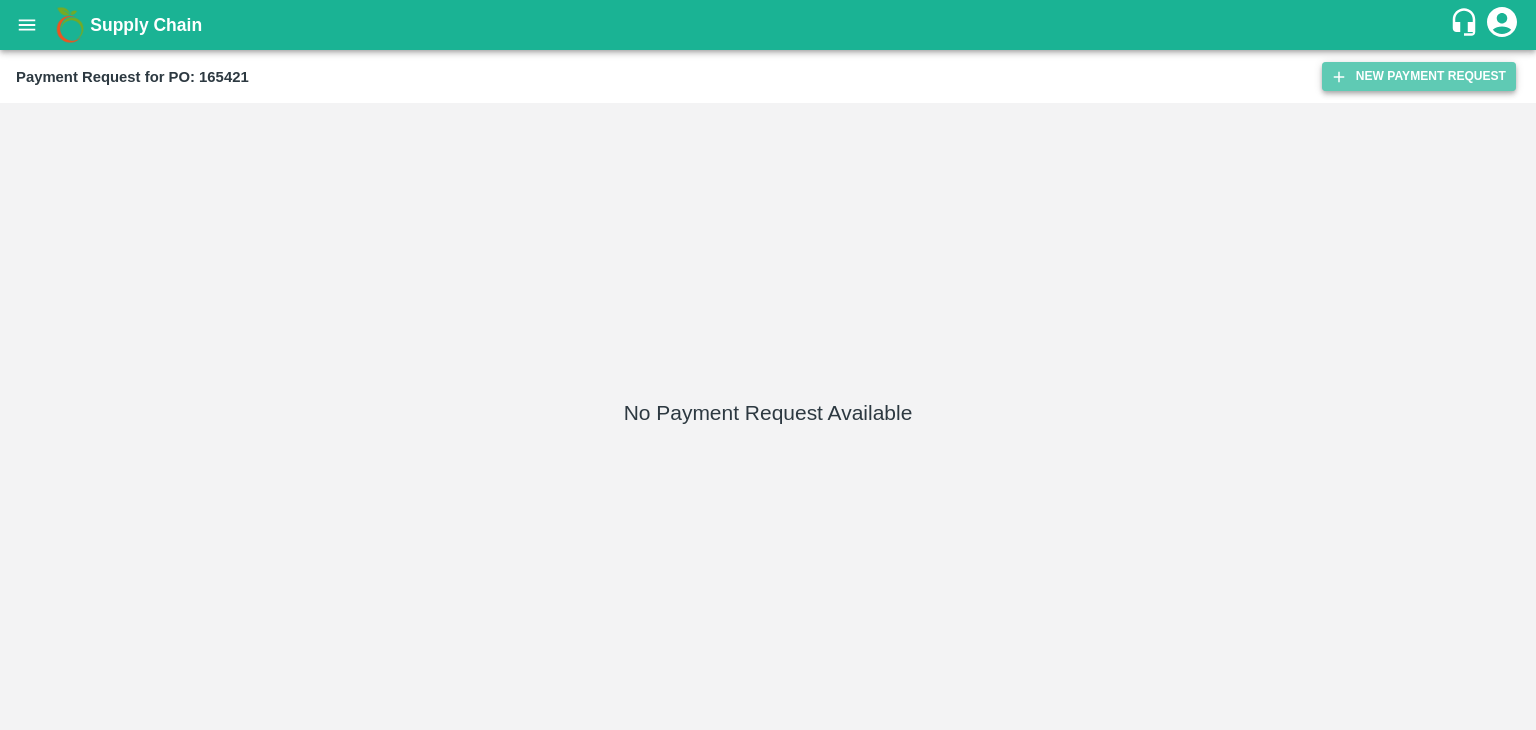 click on "New Payment Request" at bounding box center (1419, 76) 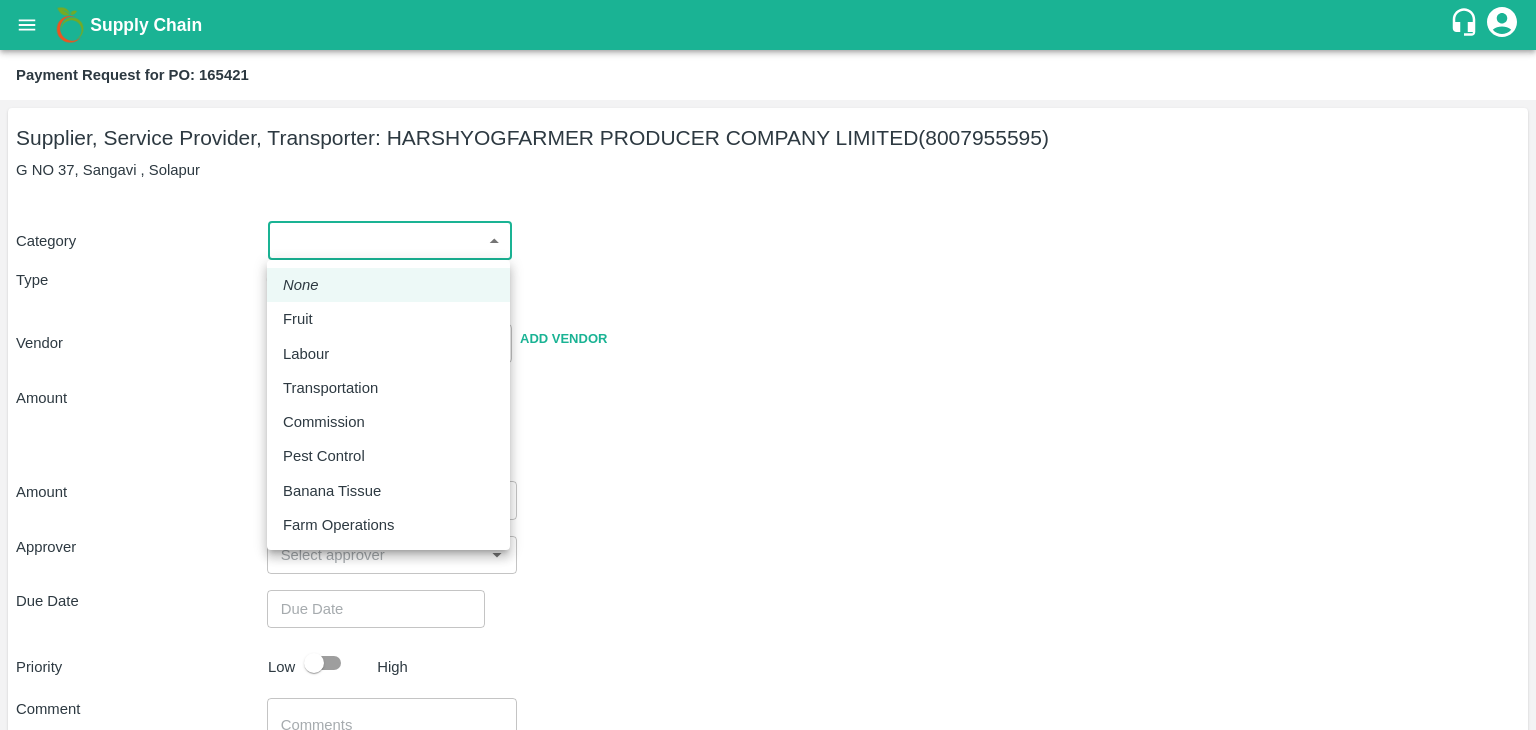 click on "Supply Chain Payment Request for PO: 165421 Supplier, Service Provider, Transporter:    HARSHYOGFARMER PRODUCER COMPANY LIMITED  ([PHONE]) G NO 37, Sangavi , Solapur Category ​ ​ Type Advance Bill Vendor ​ Add Vendor Amount Total value Per Kg ​ Amount ​ Approver ​ Due Date ​  Priority  Low  High Comment x ​ Attach bill Cancel Save Tembhurni PH Nashik CC Shahada Banana Export PH Savda Banana Export PH Nashik Banana CS [FIRST] [LAST] Logout None Fruit Labour Transportation Commission Pest Control Banana Tissue Farm Operations" at bounding box center (768, 365) 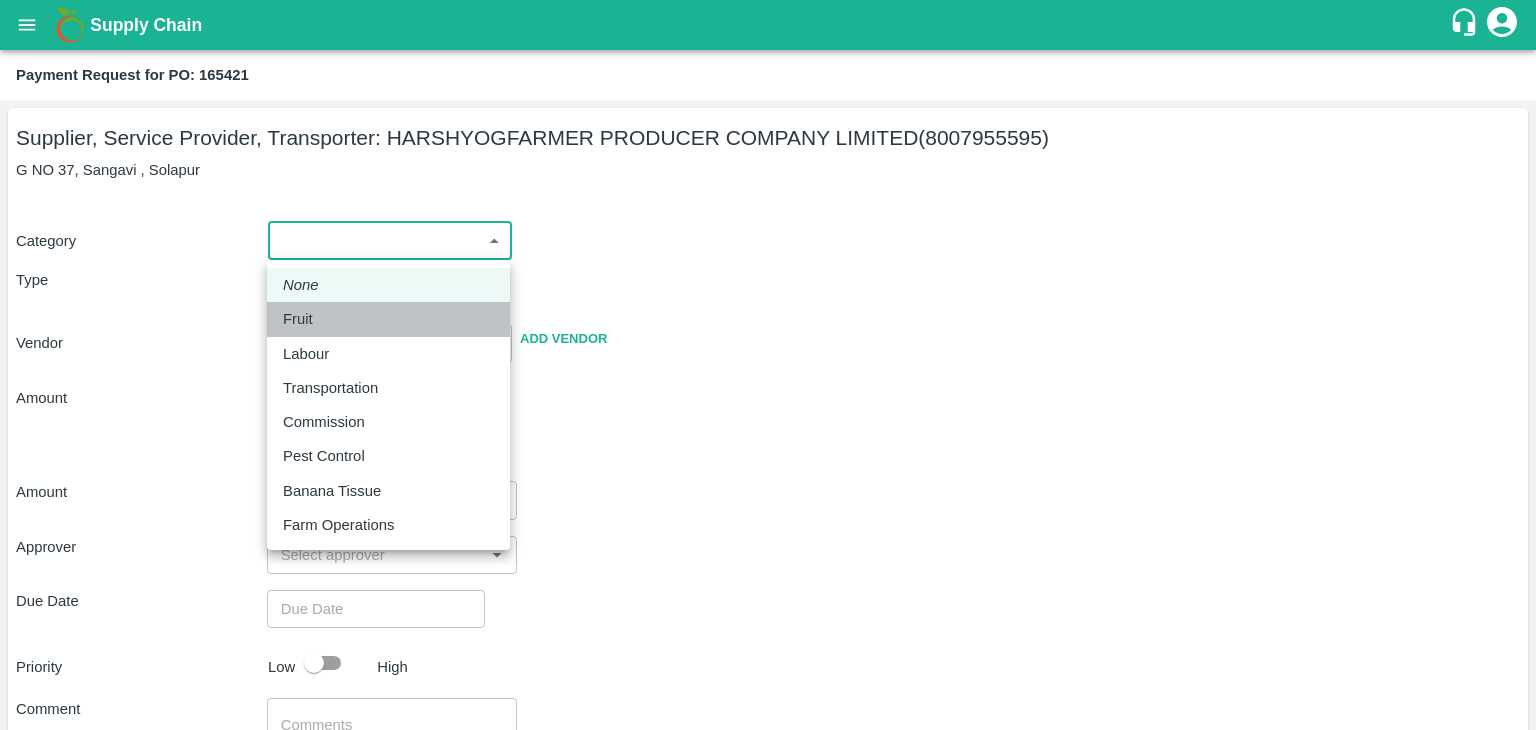 click on "Fruit" at bounding box center [303, 319] 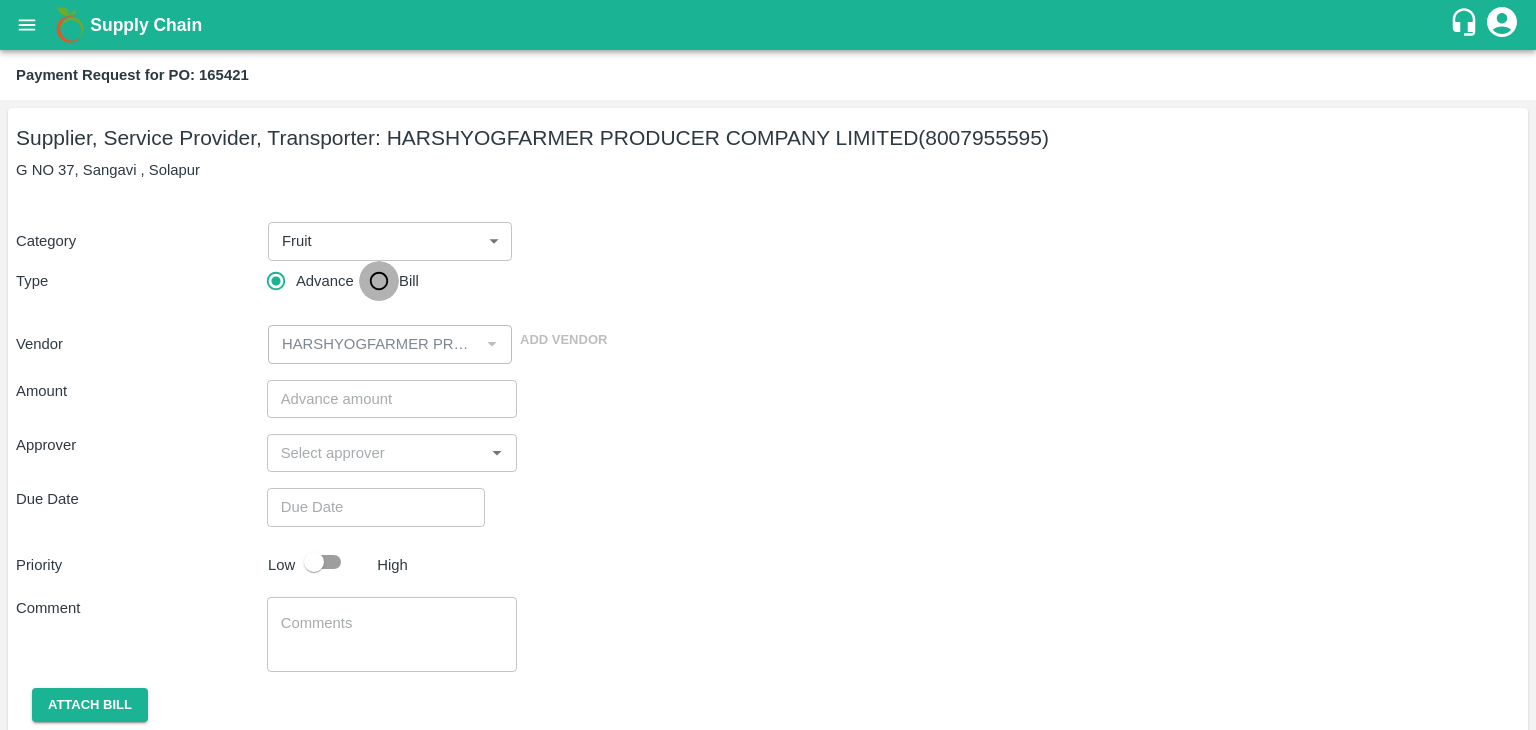click on "Bill" at bounding box center (379, 281) 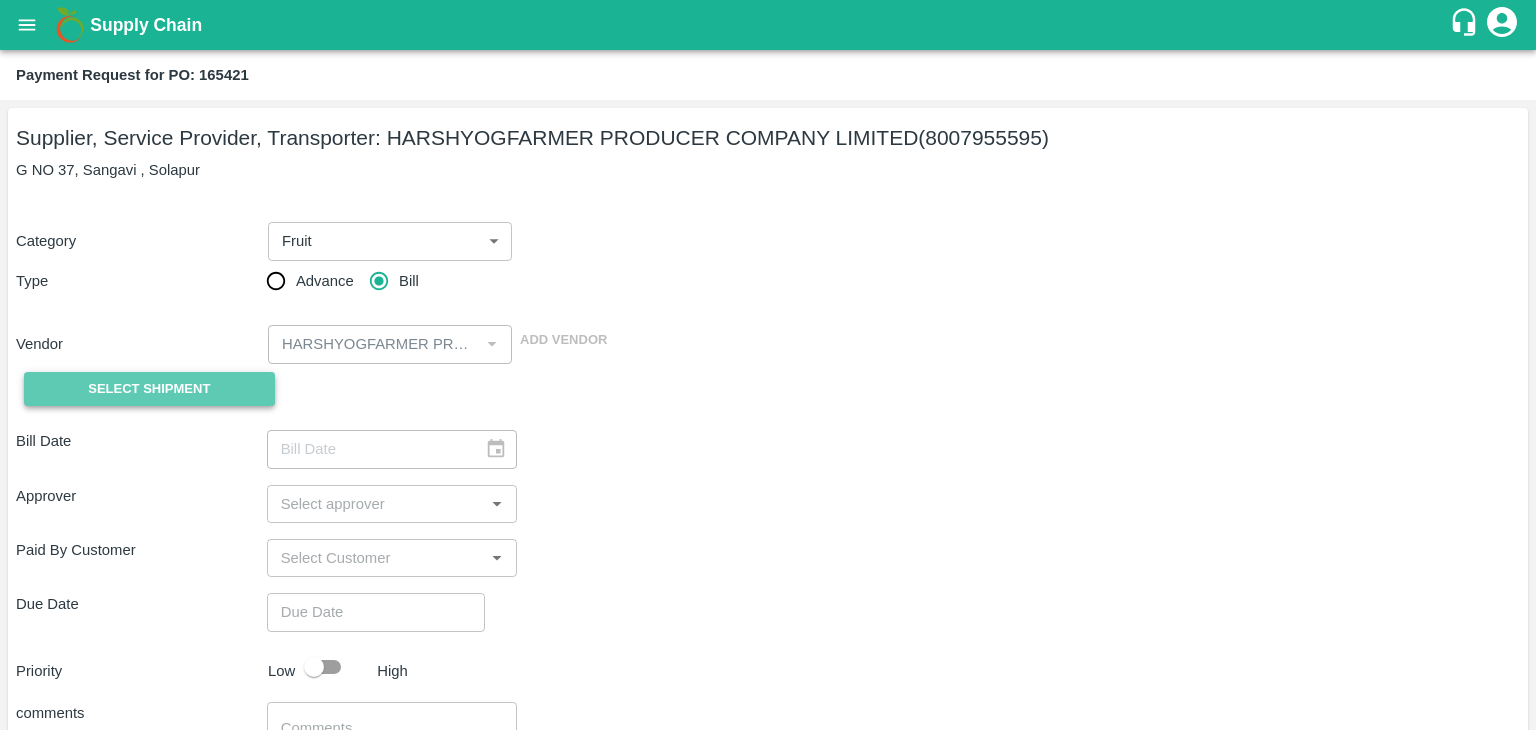 click on "Select Shipment" at bounding box center [149, 389] 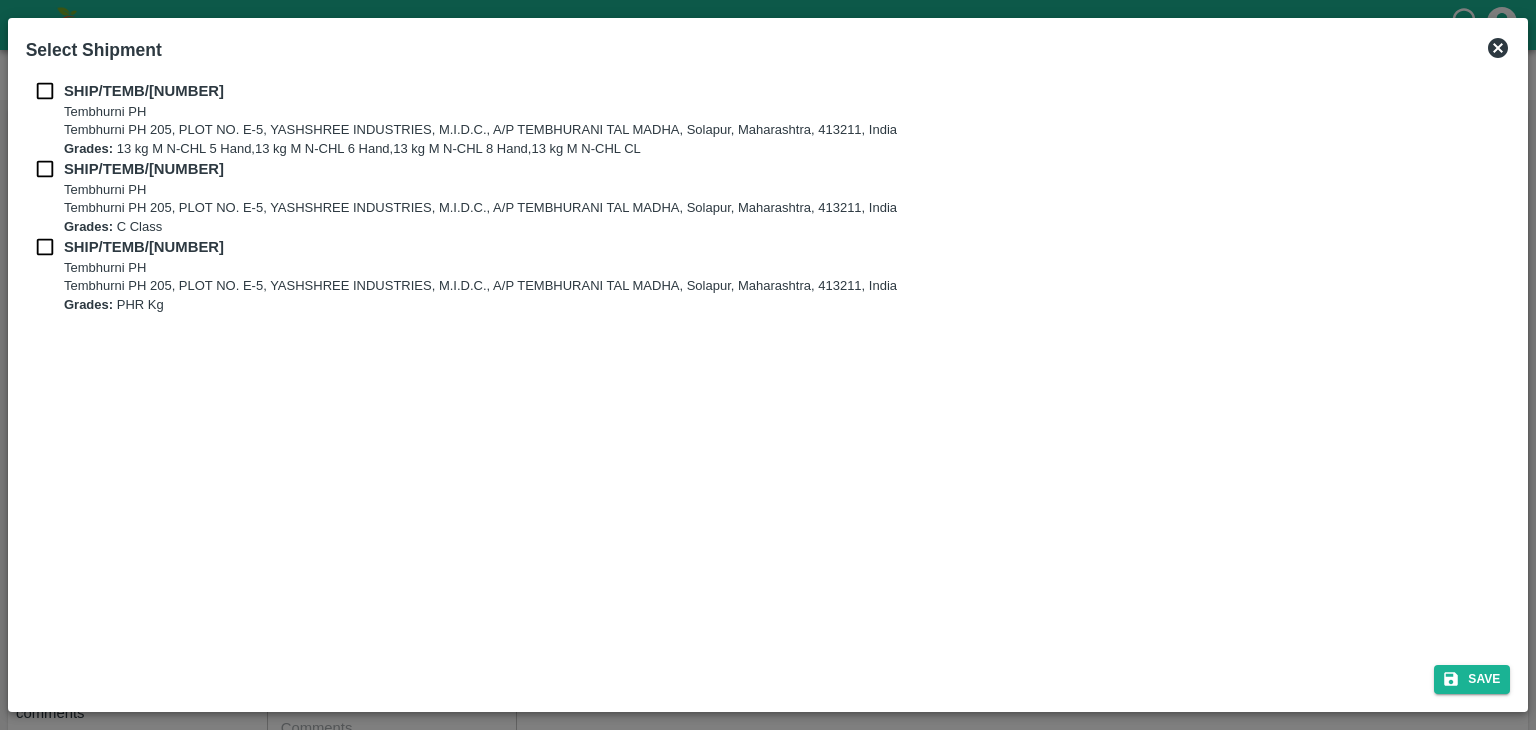 click at bounding box center [45, 91] 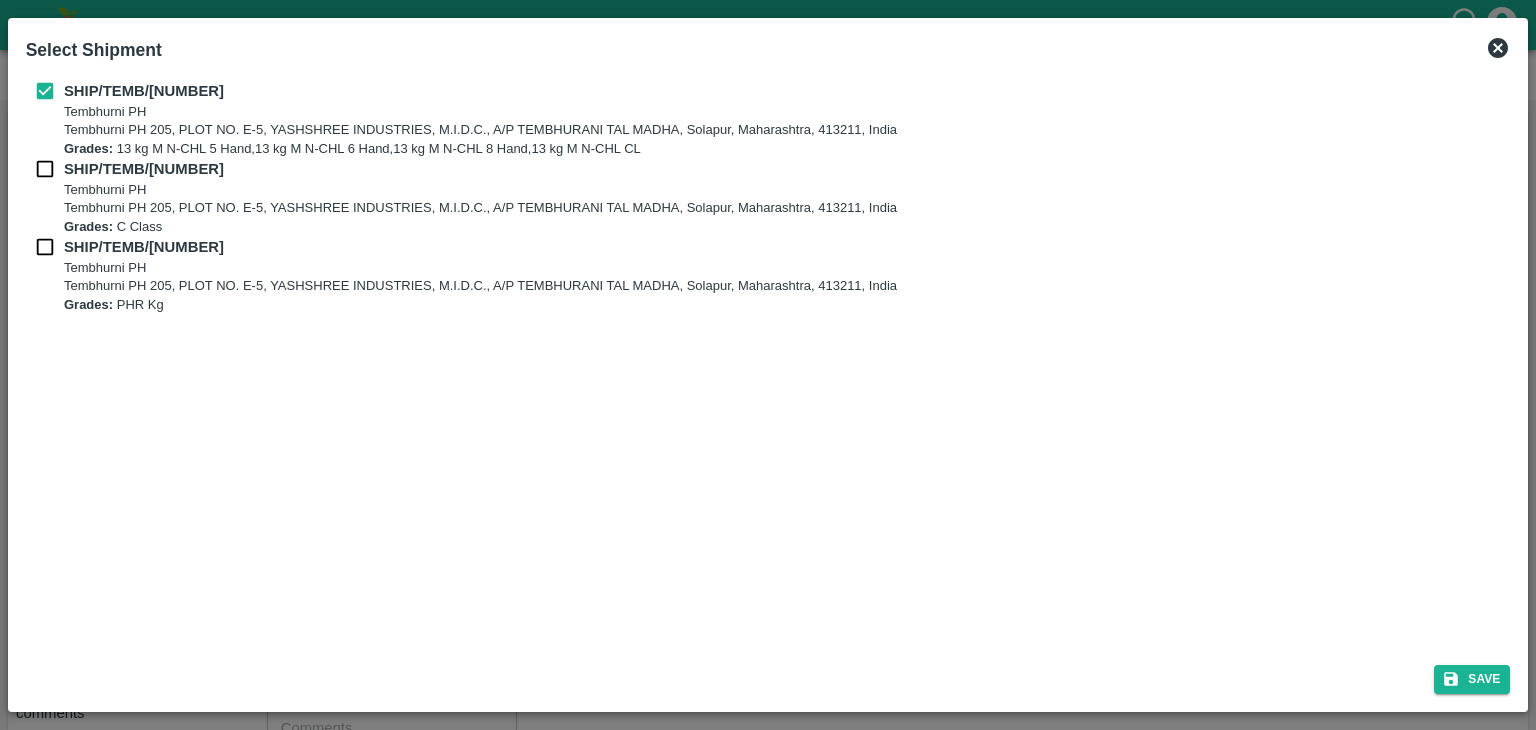 click at bounding box center [45, 169] 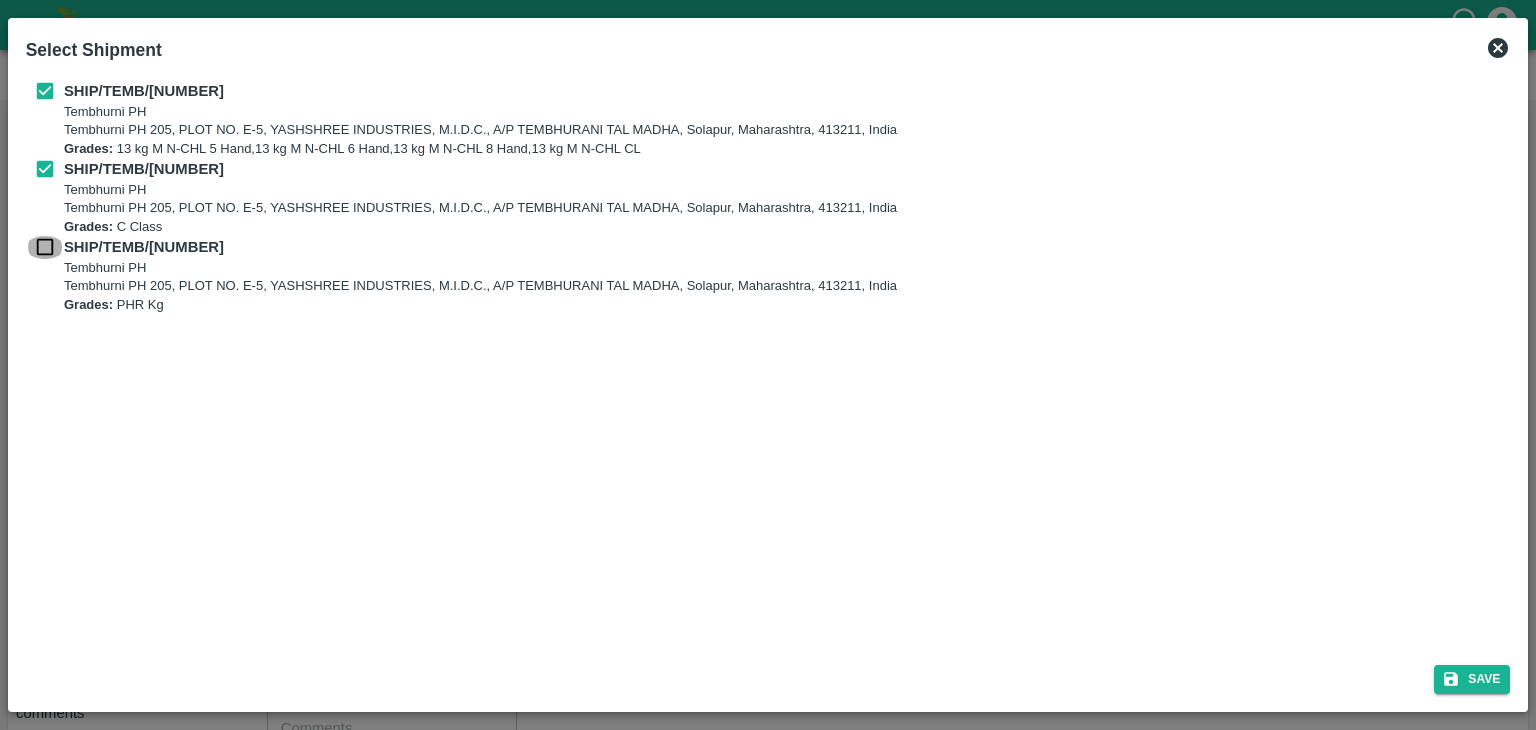 click at bounding box center (45, 247) 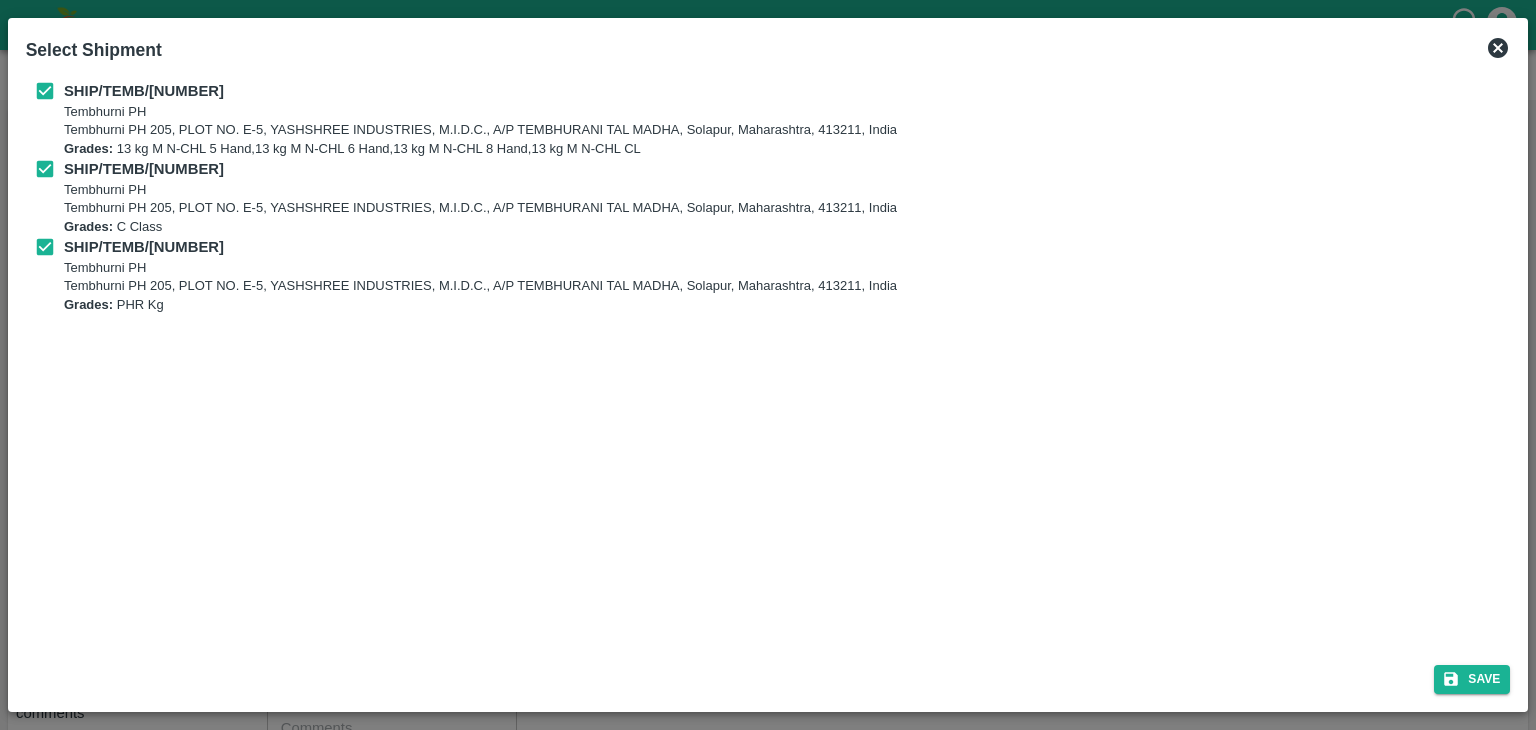 drag, startPoint x: 1473, startPoint y: 661, endPoint x: 1511, endPoint y: 684, distance: 44.418465 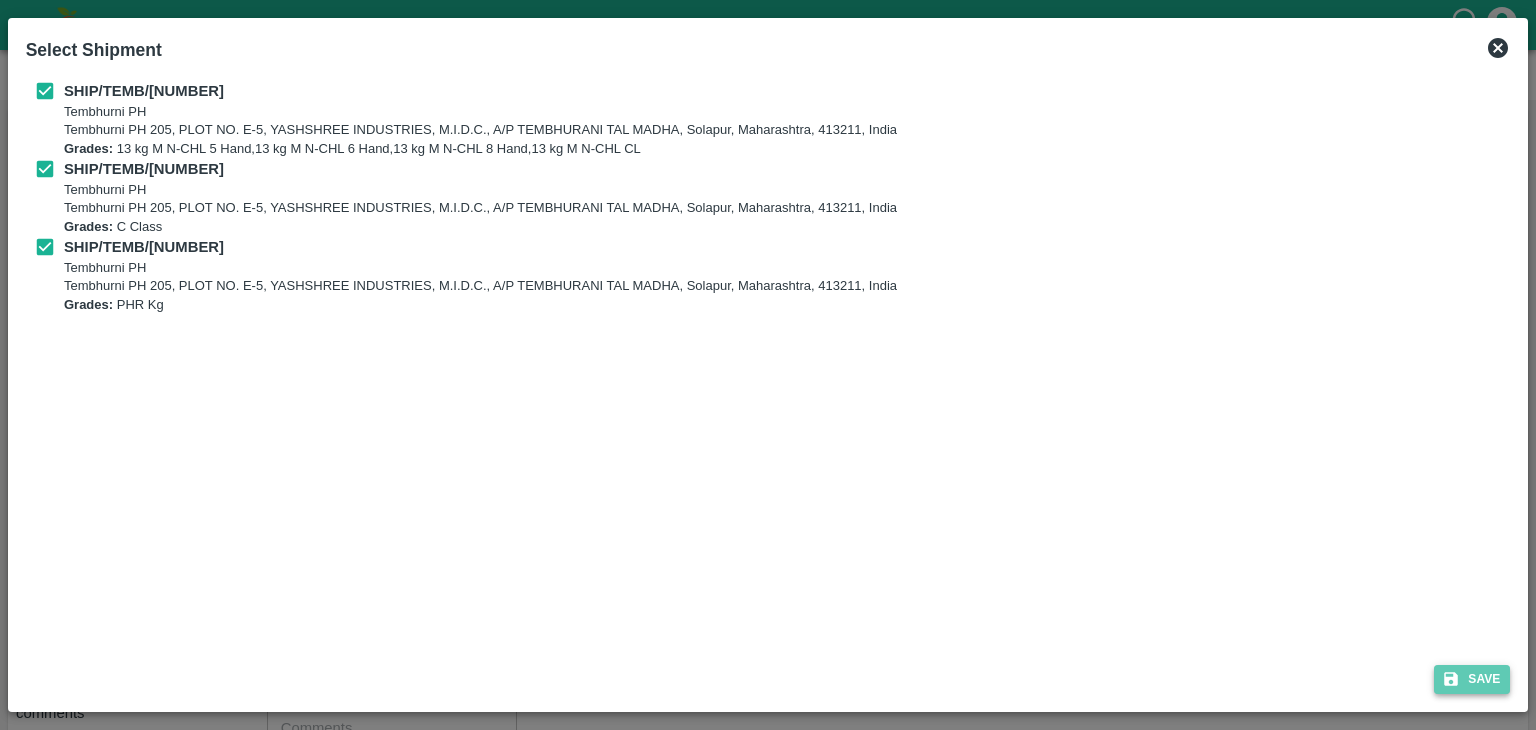 click on "Save" at bounding box center [1472, 679] 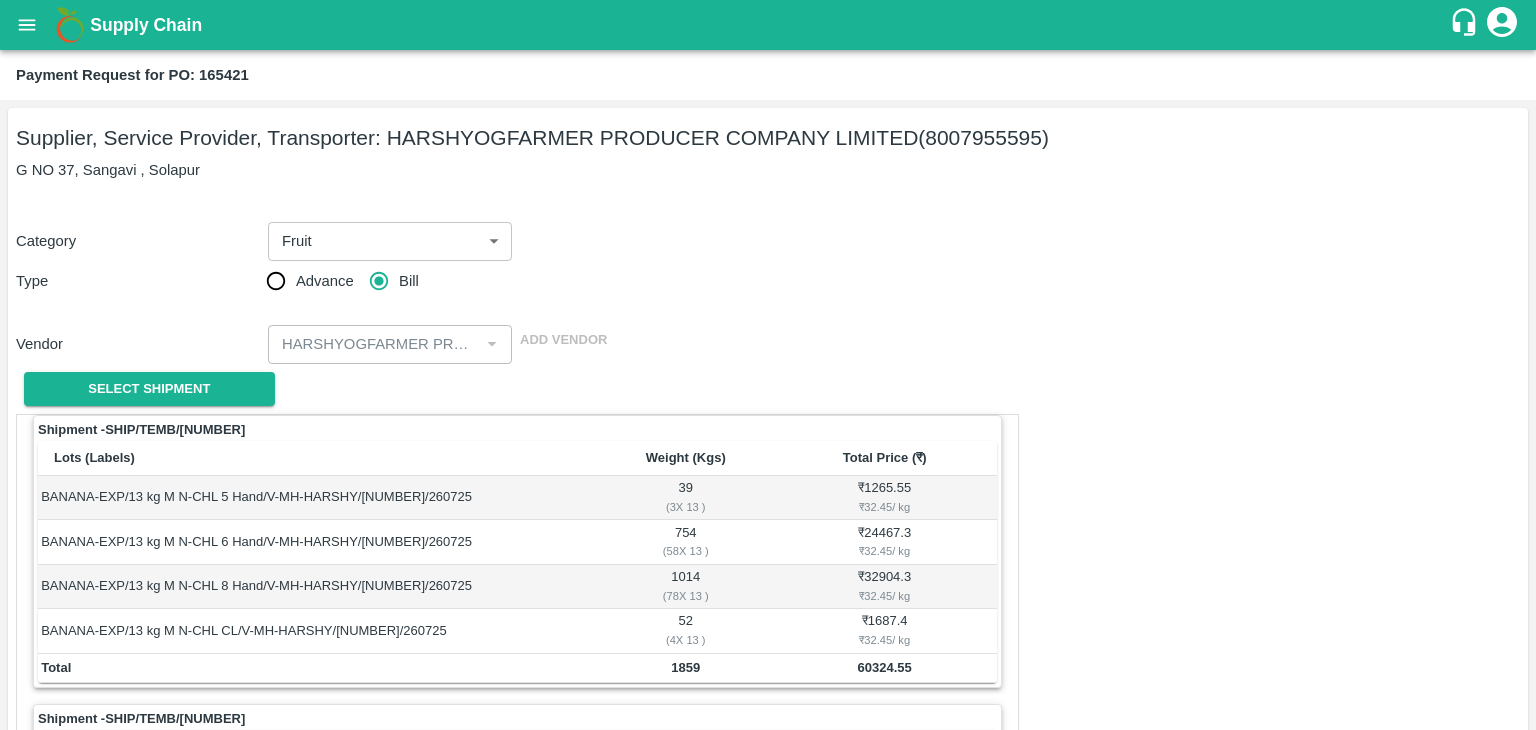scroll, scrollTop: 936, scrollLeft: 0, axis: vertical 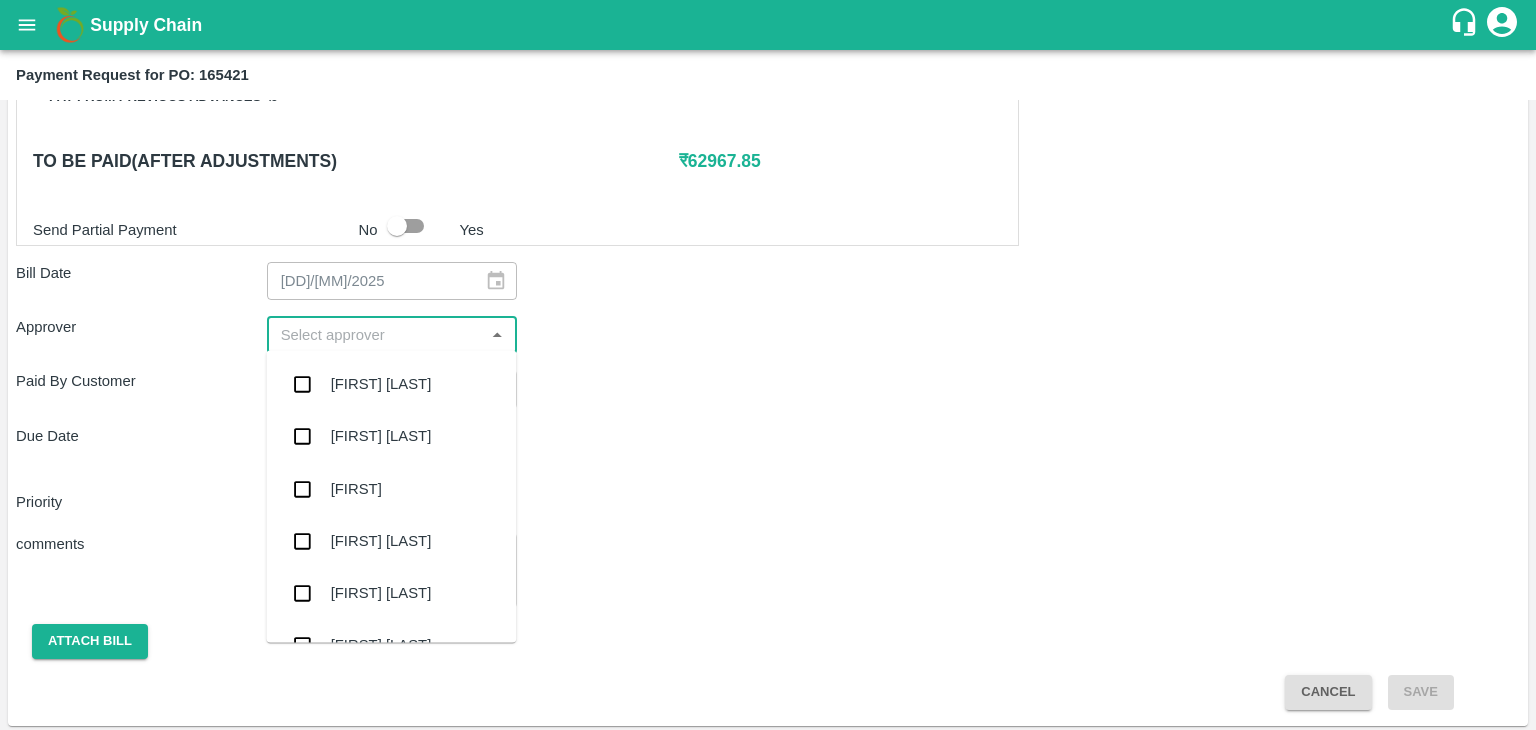 click at bounding box center [376, 335] 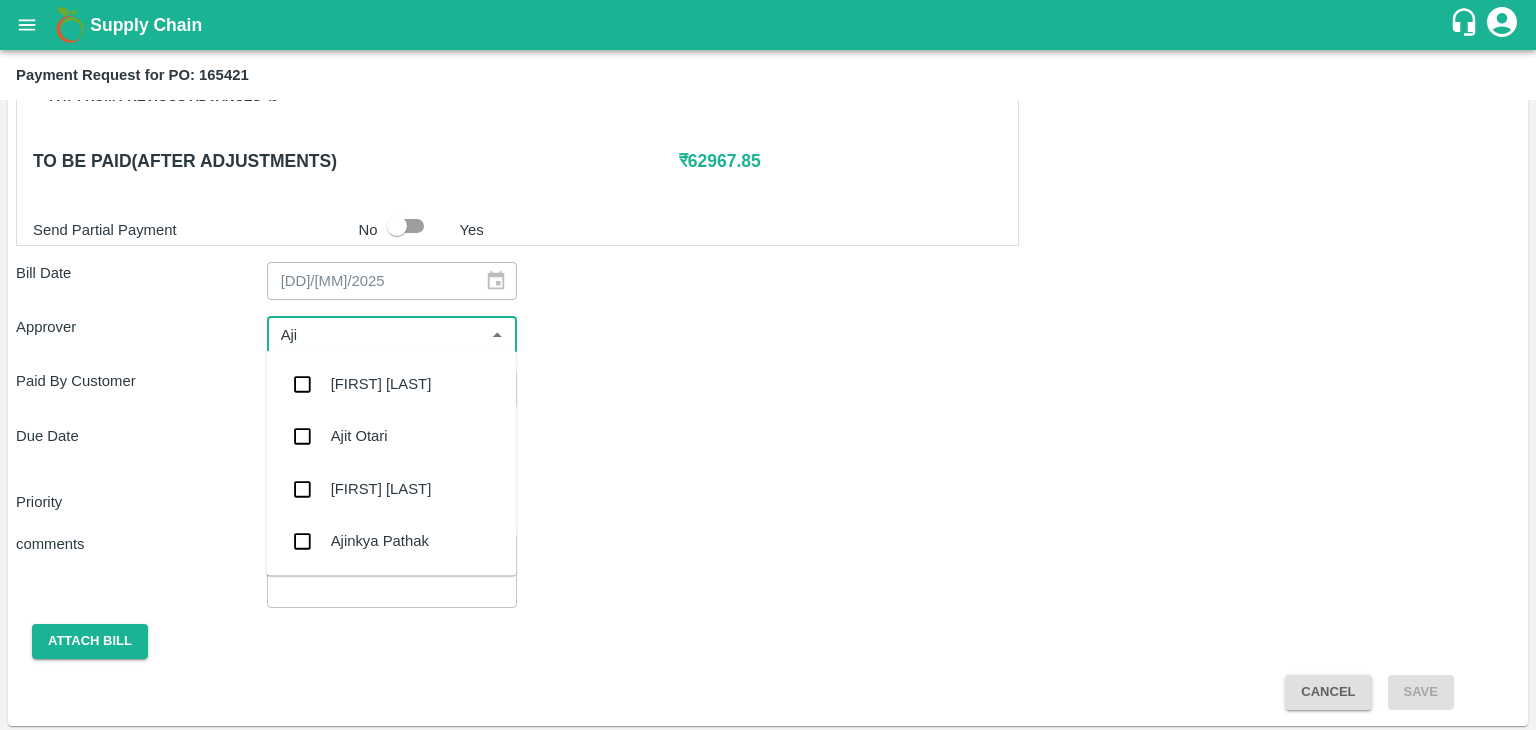type on "[FIRST]" 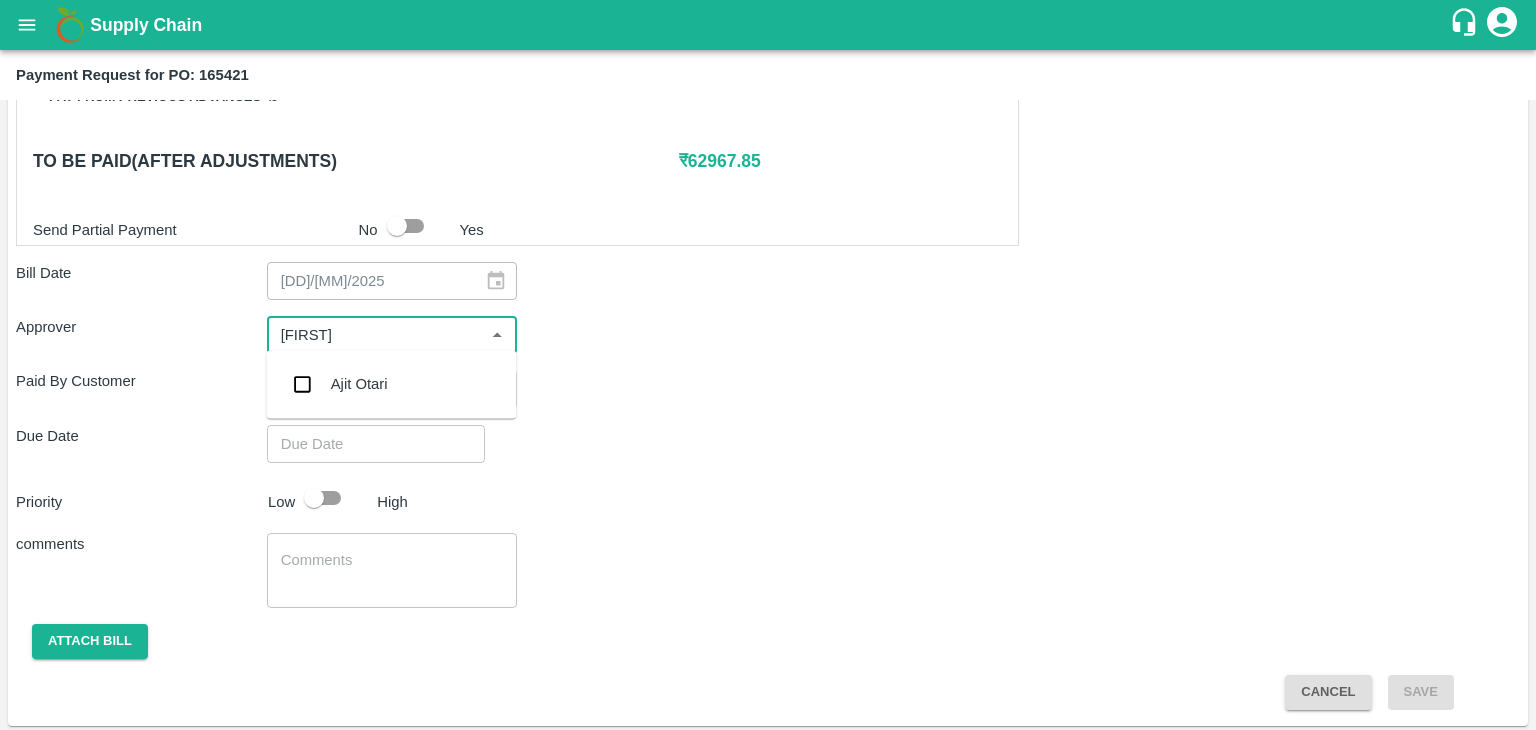 click on "Ajit Otari" at bounding box center [391, 384] 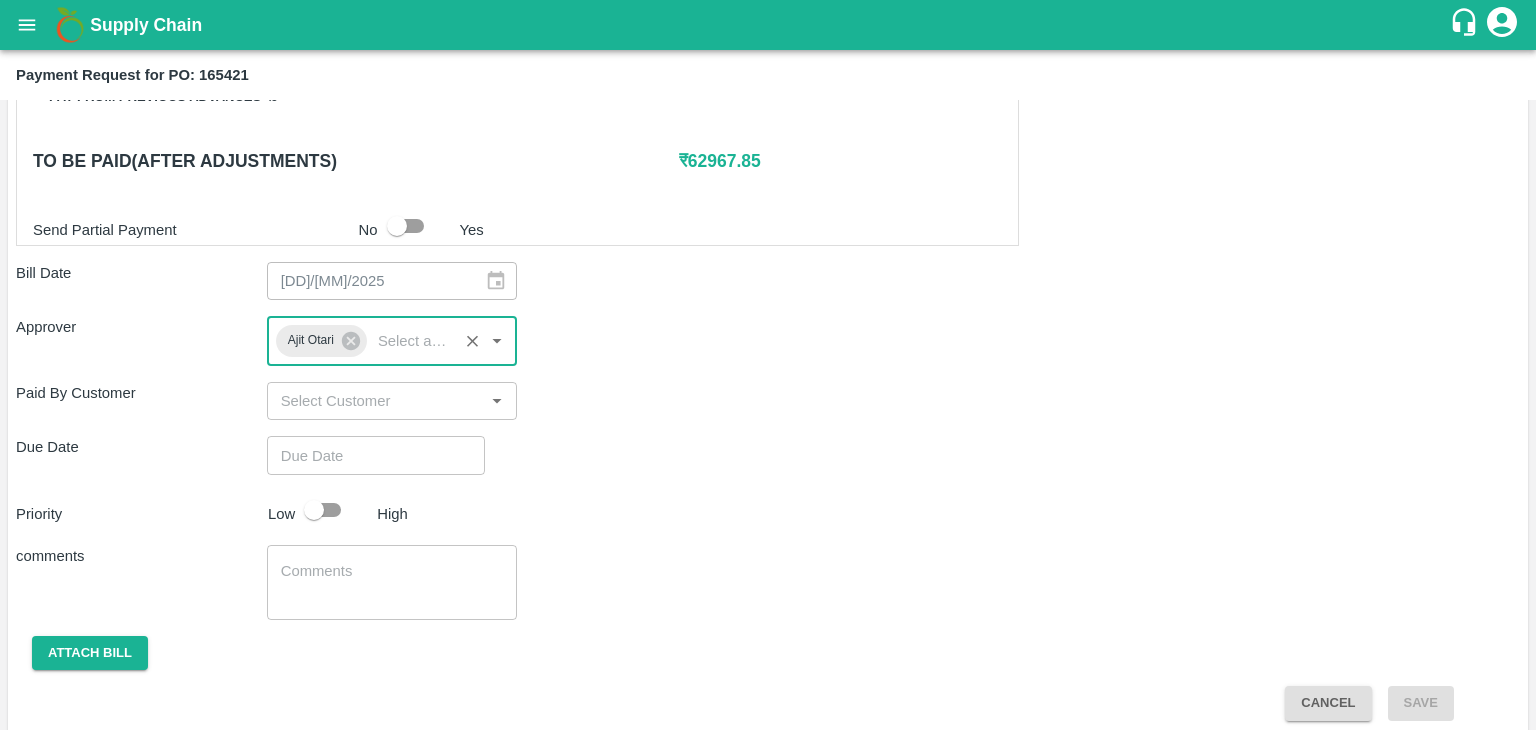 type on "DD/MM/YYYY hh:mm aa" 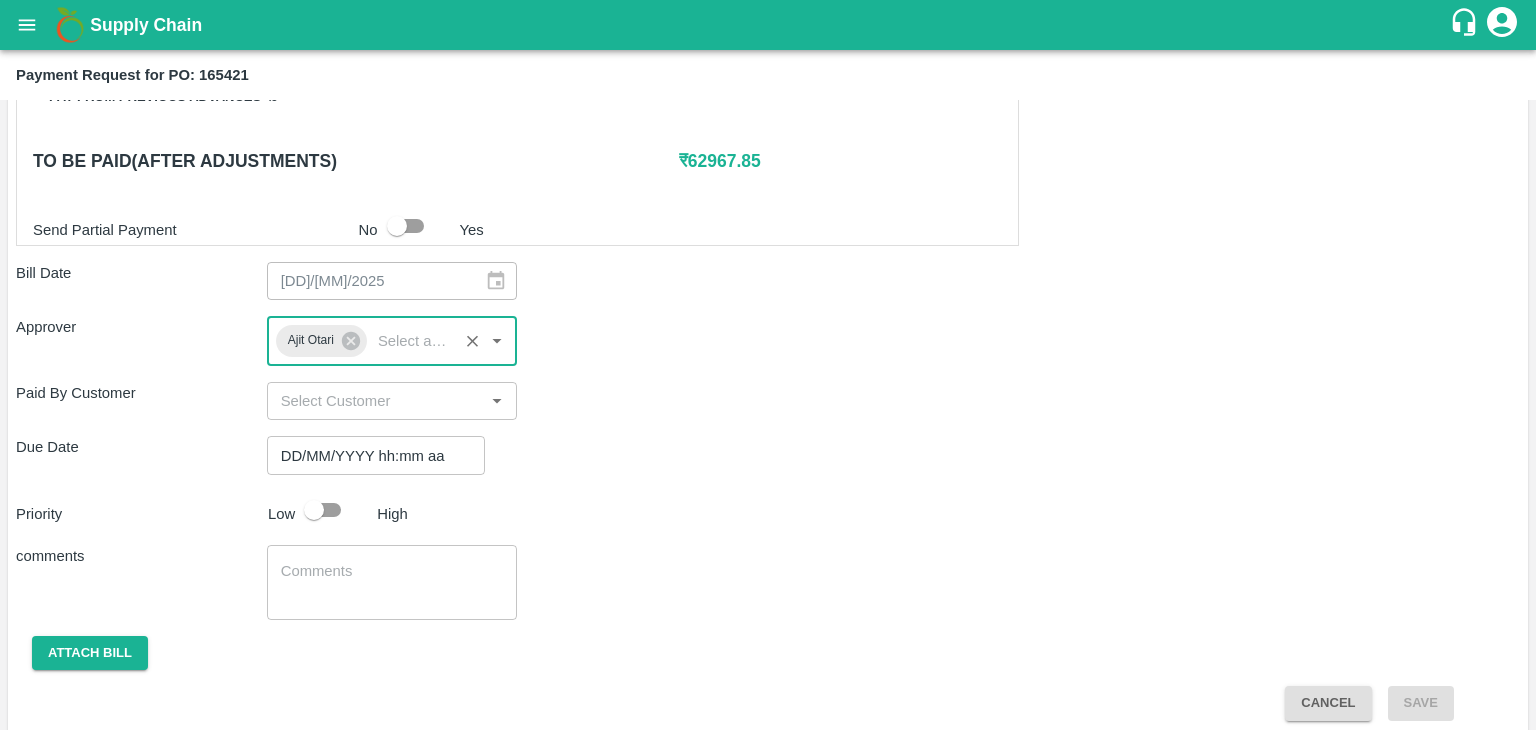 click on "DD/MM/YYYY hh:mm aa" at bounding box center (369, 455) 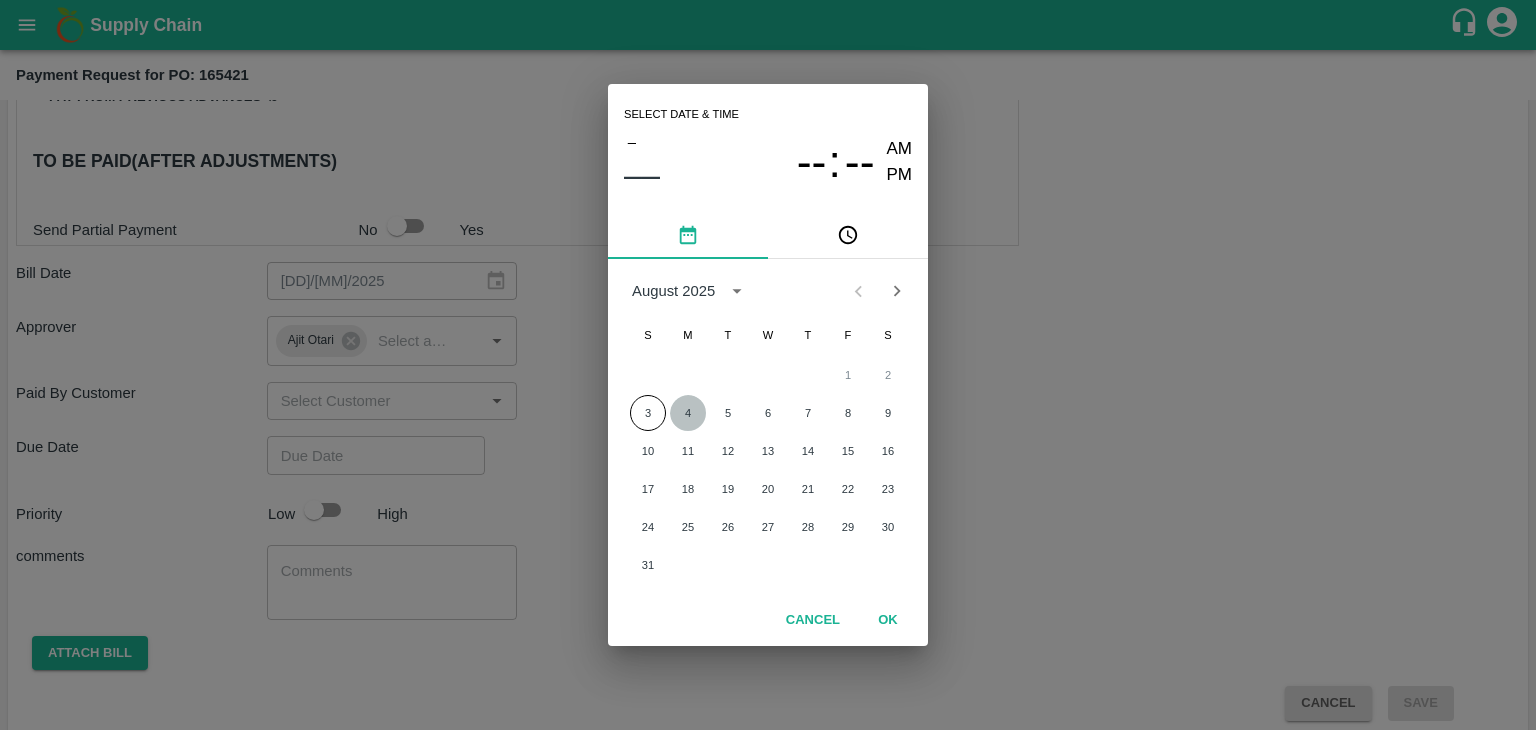 click on "4" at bounding box center [688, 413] 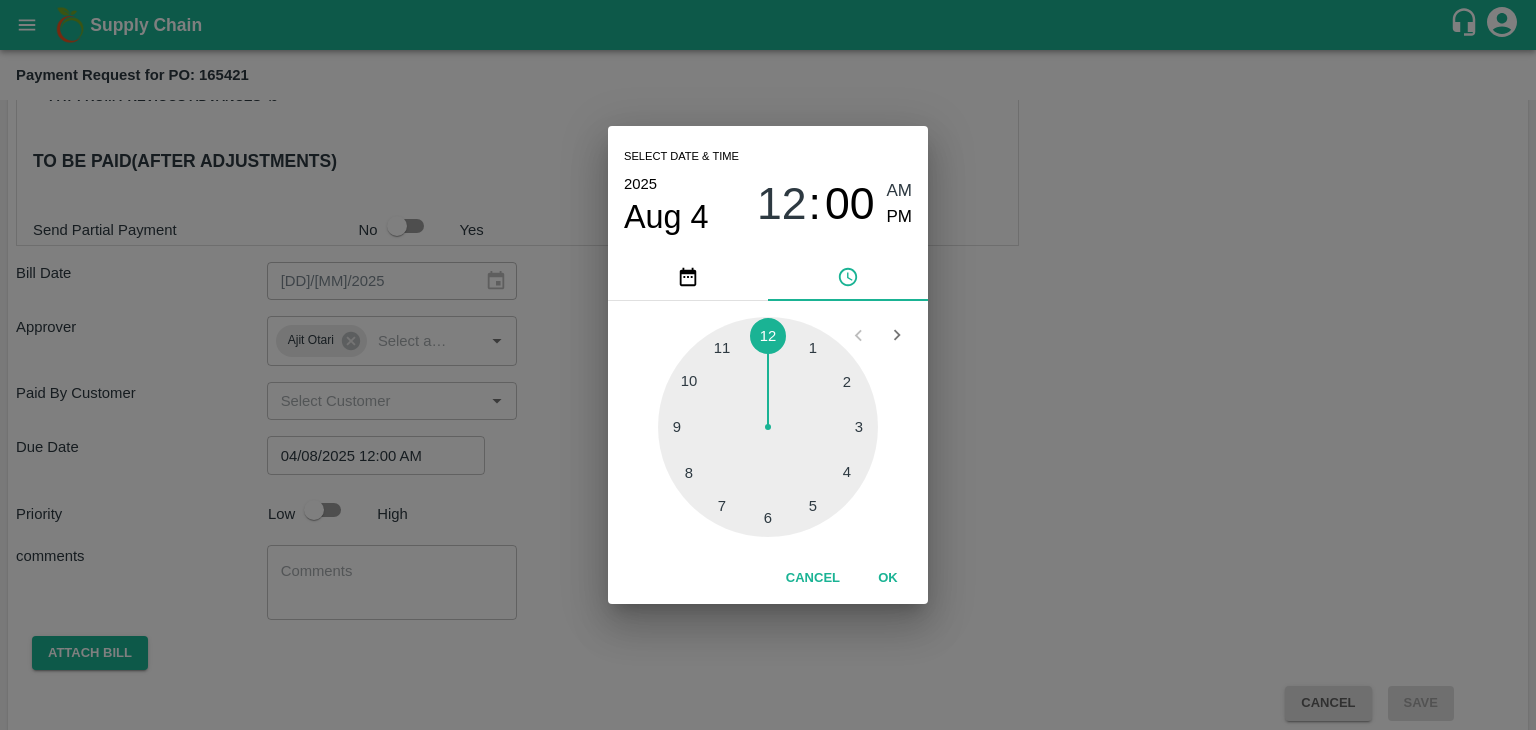 click on "OK" at bounding box center [888, 578] 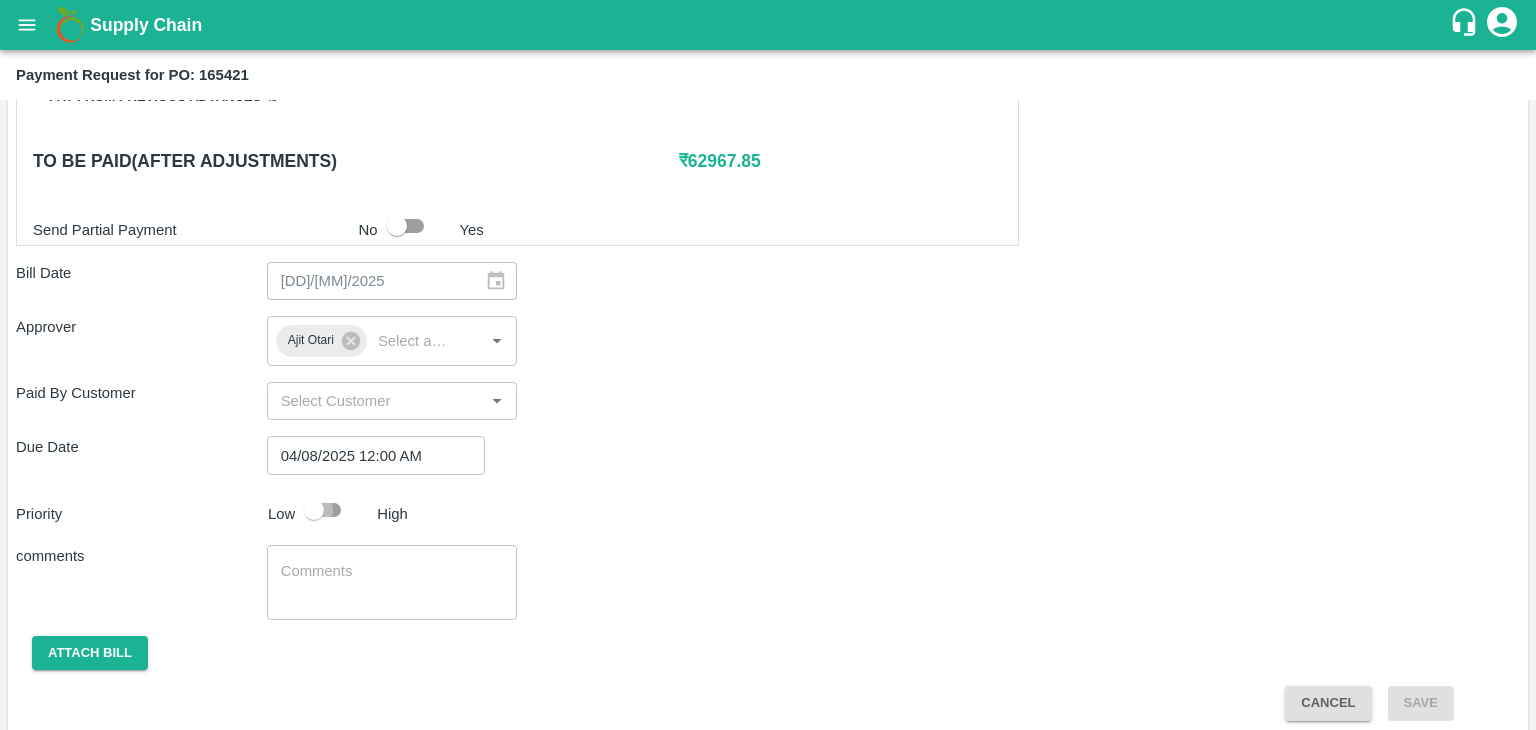 click at bounding box center [314, 510] 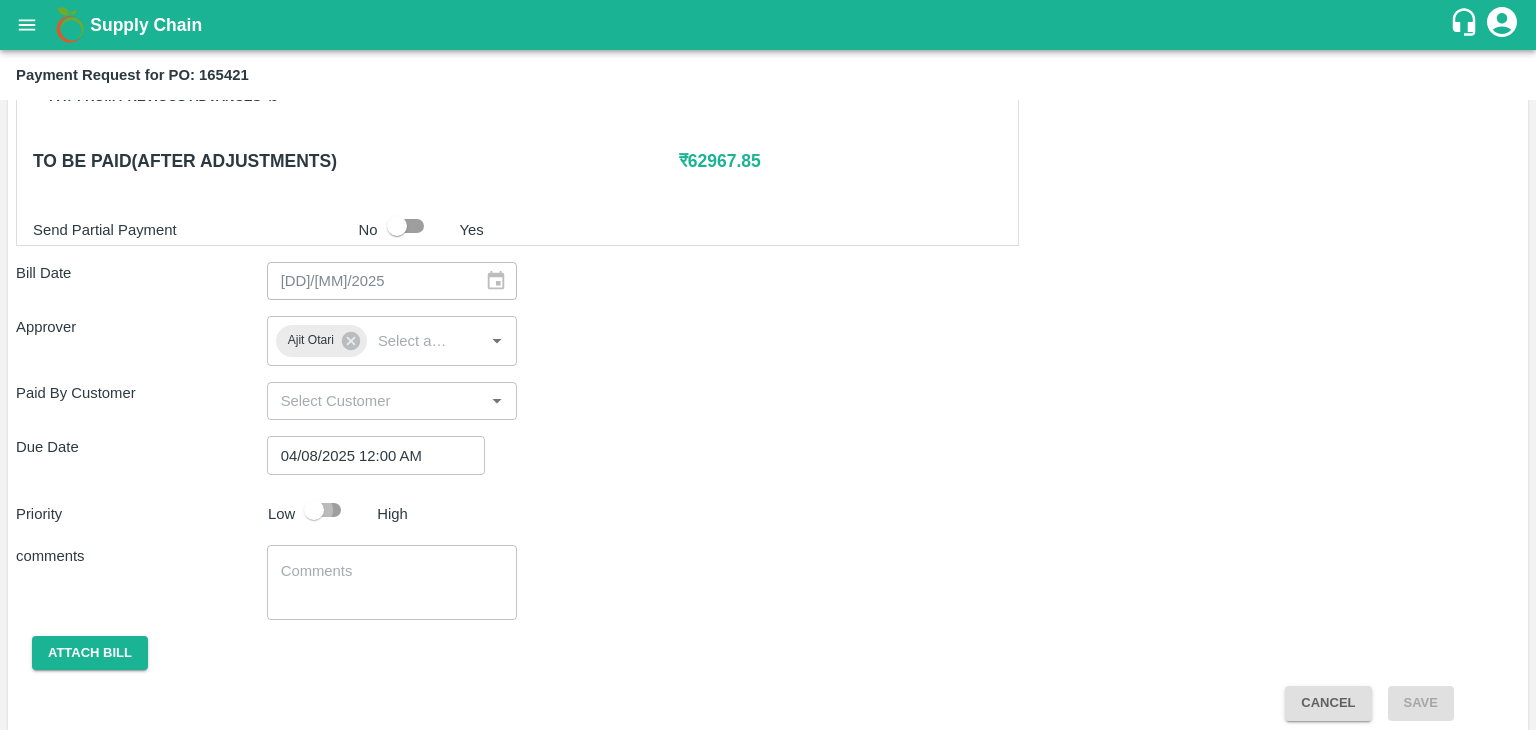 checkbox on "true" 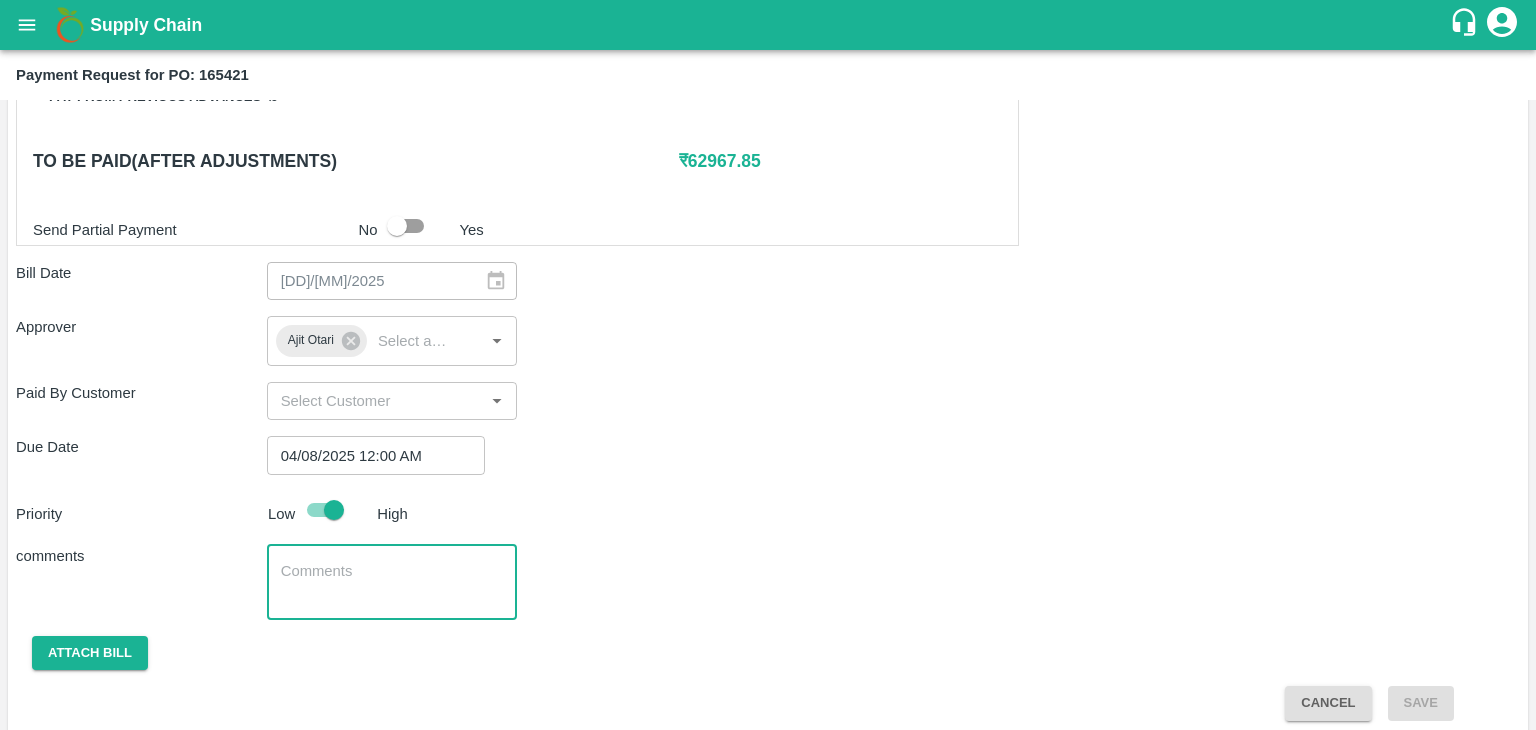 click at bounding box center (392, 582) 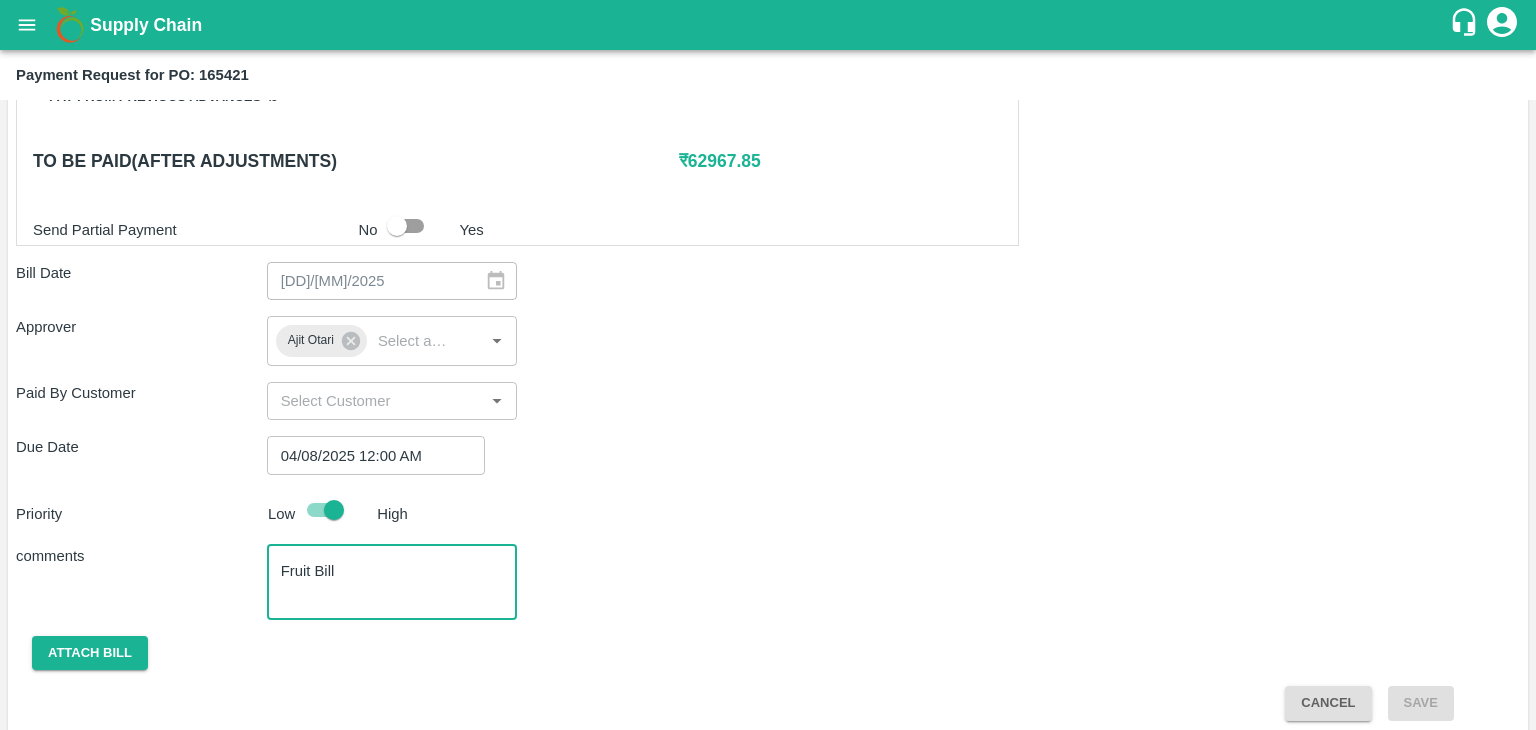 scroll, scrollTop: 948, scrollLeft: 0, axis: vertical 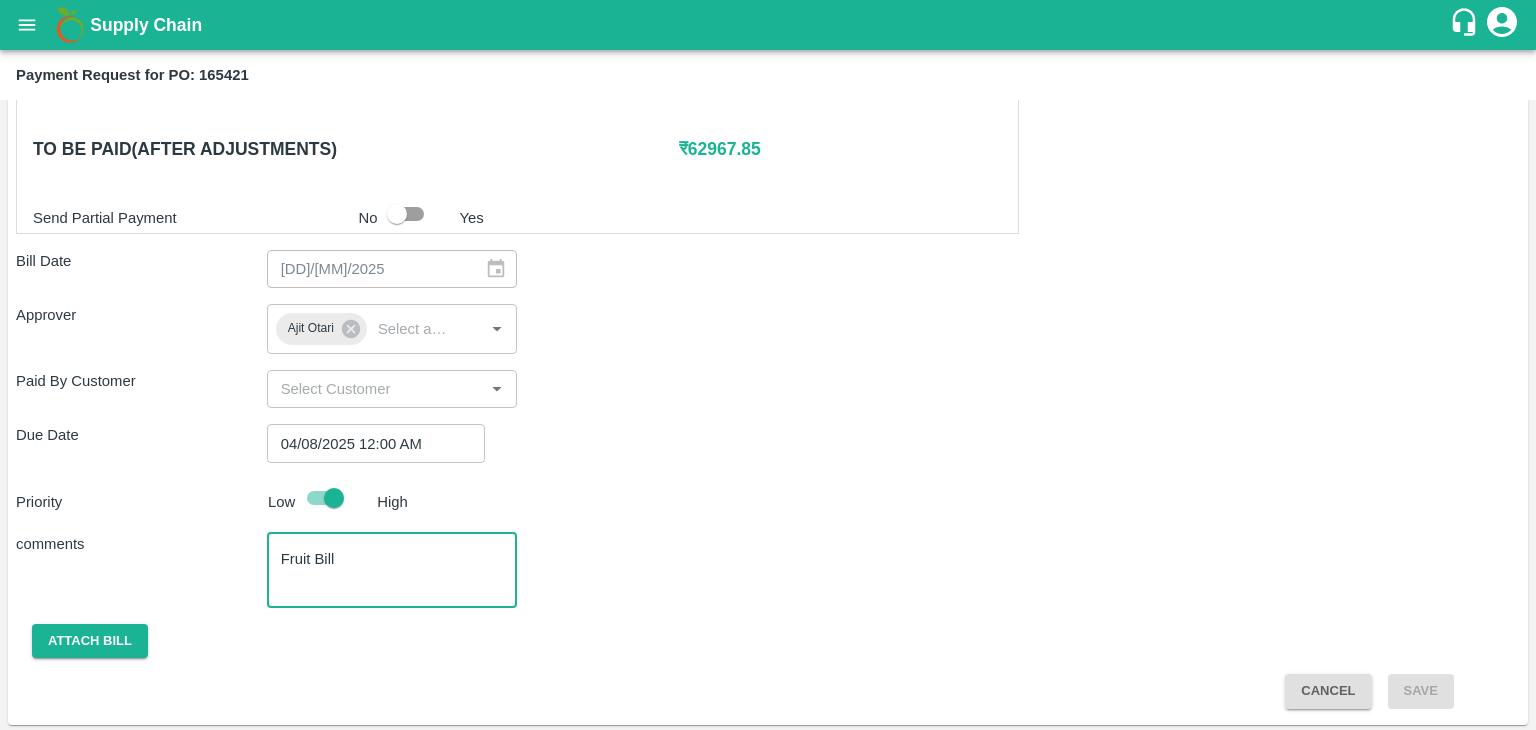 type on "Fruit Bill" 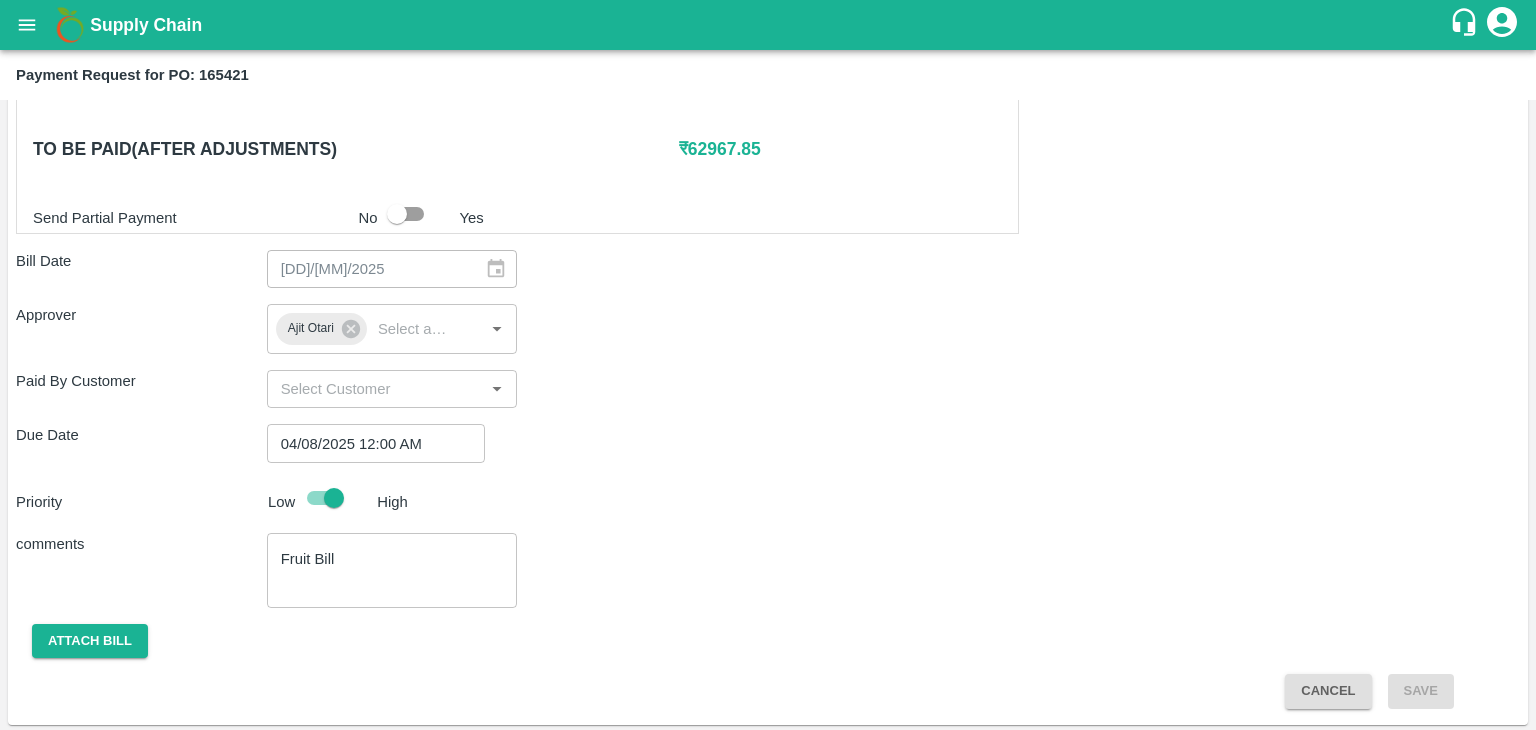 click on "Pay from previous advances ₹  0 To be paid(After adjustments) ₹  62967.85 Send Partial Payment No Yes Bill Date 27/07/2025 ​ Approver x" at bounding box center (768, 87) 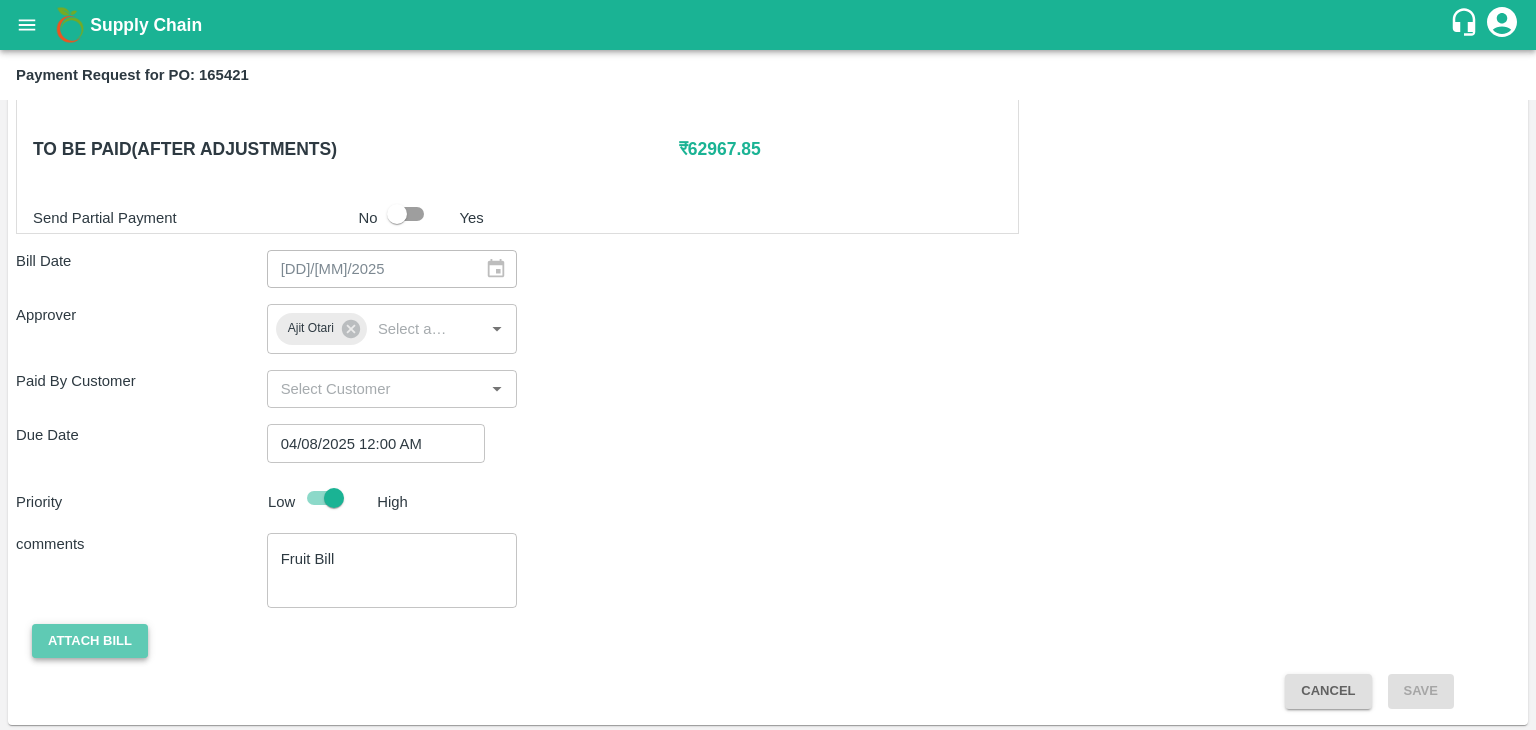 click on "Attach bill" at bounding box center (90, 641) 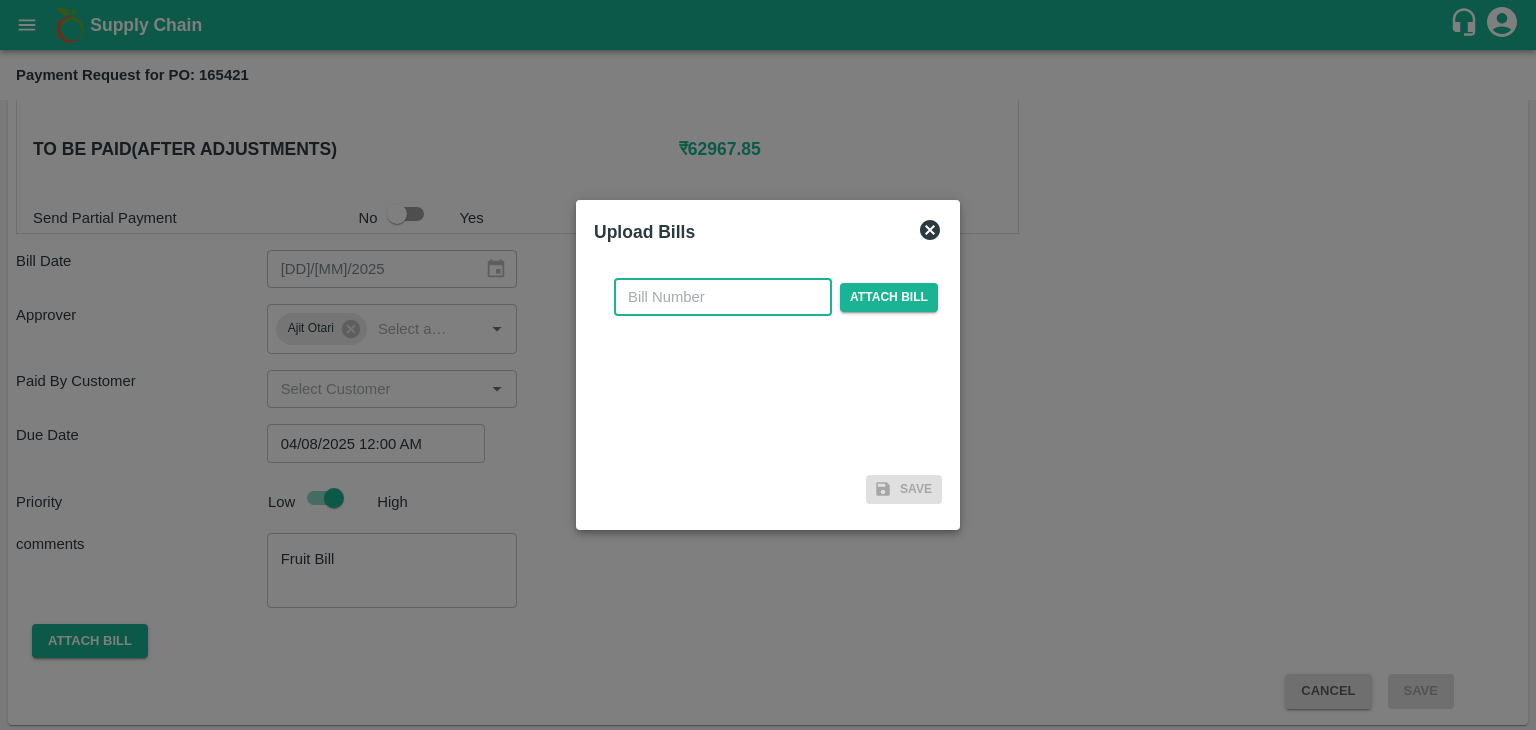 click at bounding box center [723, 297] 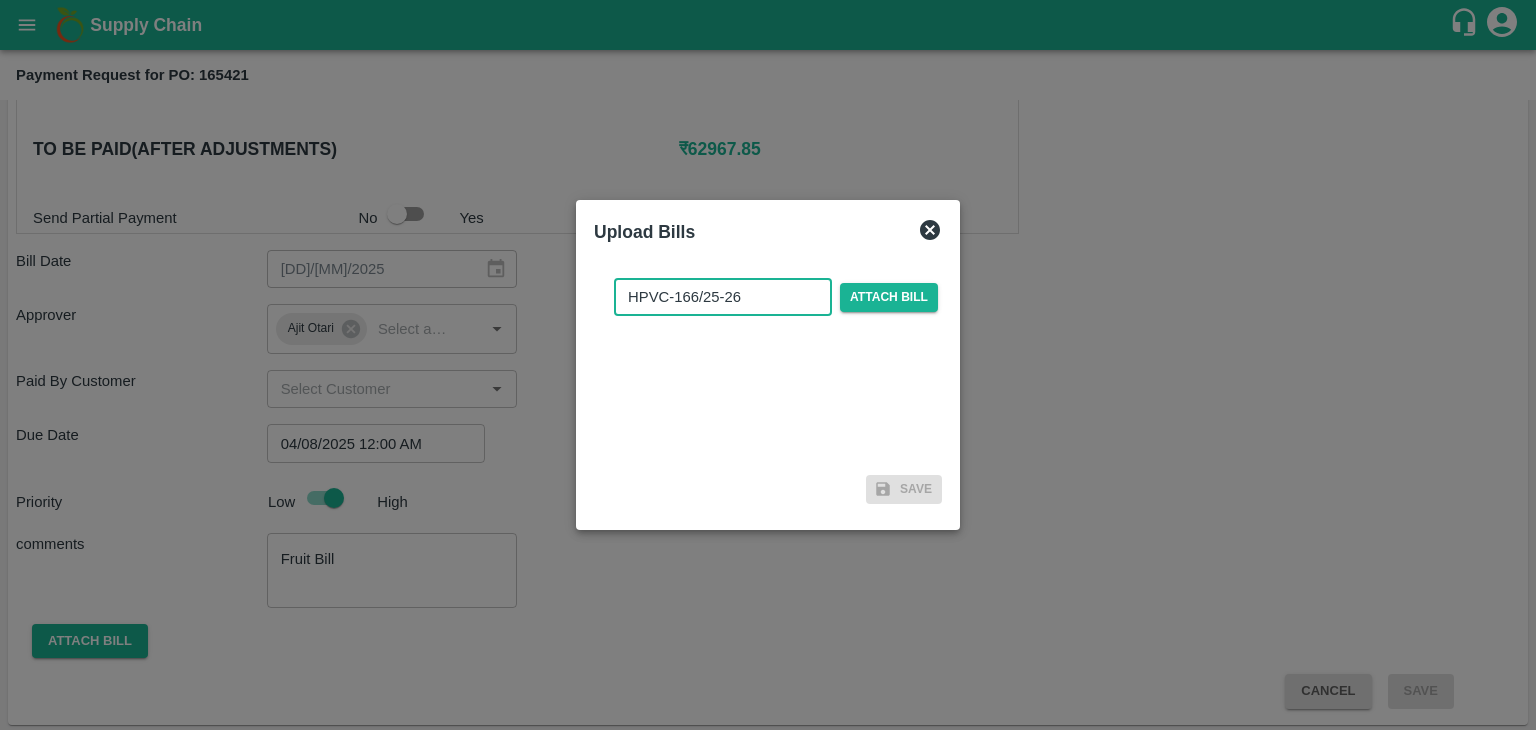 click on "HPVC-166/25-26" at bounding box center (723, 297) 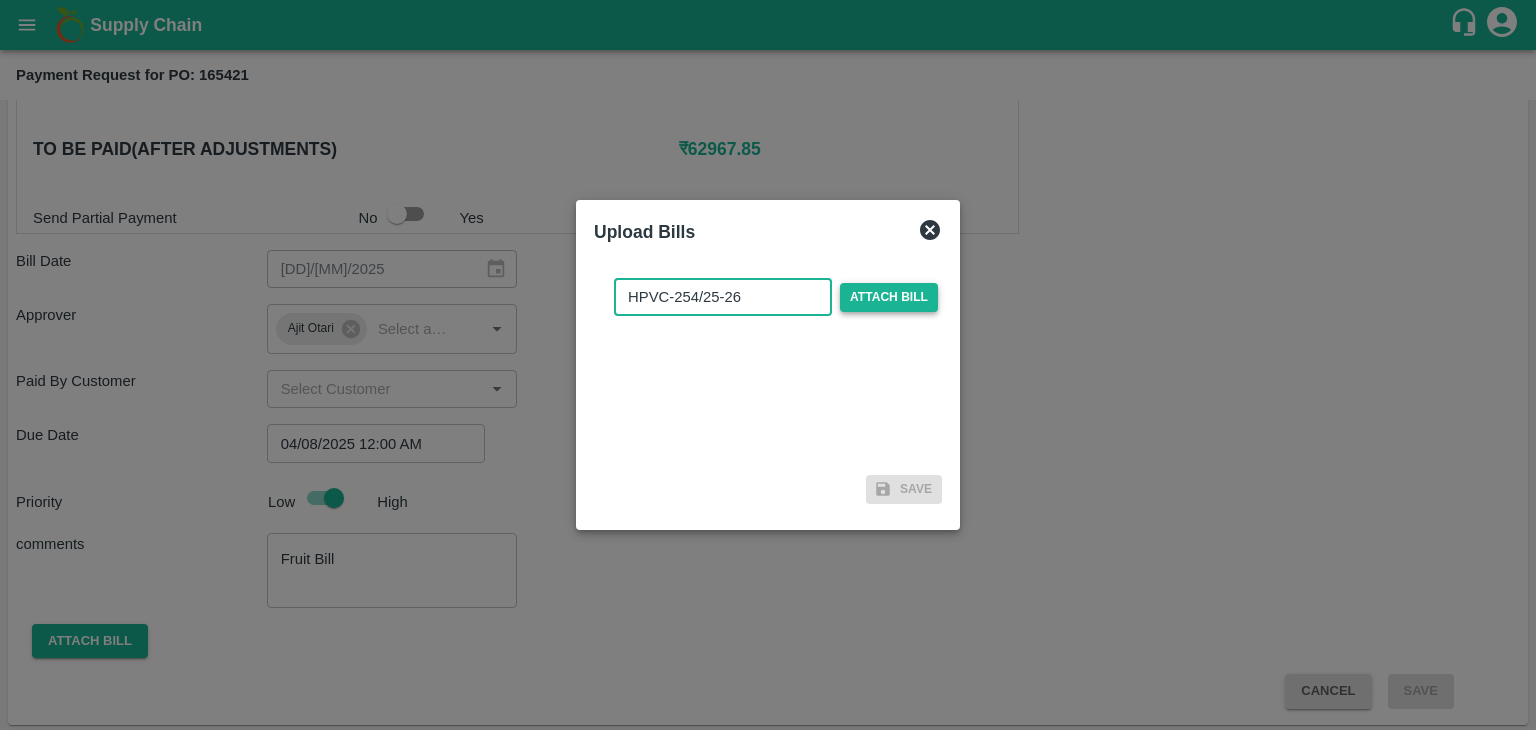 type on "HPVC-254/25-26" 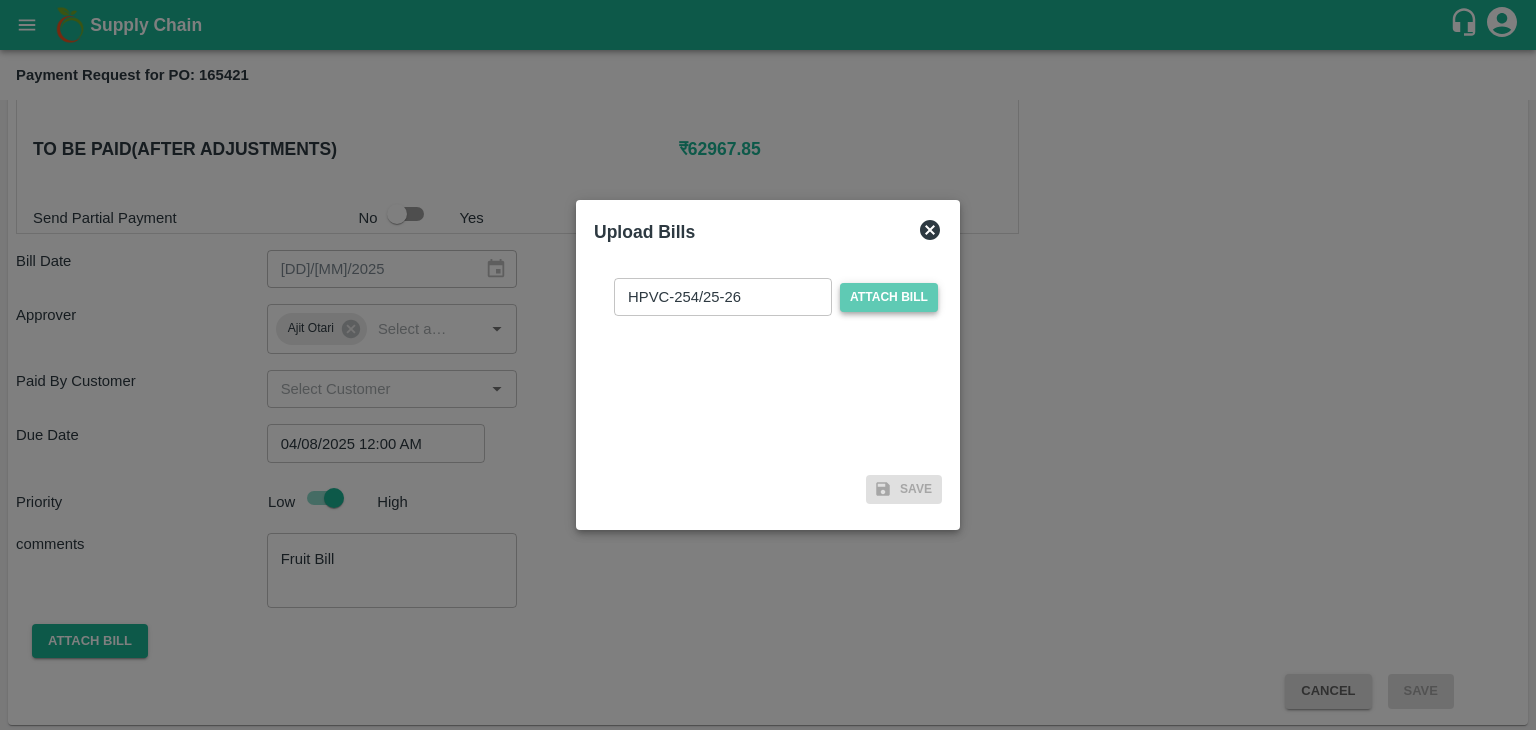 click on "Attach bill" at bounding box center [889, 297] 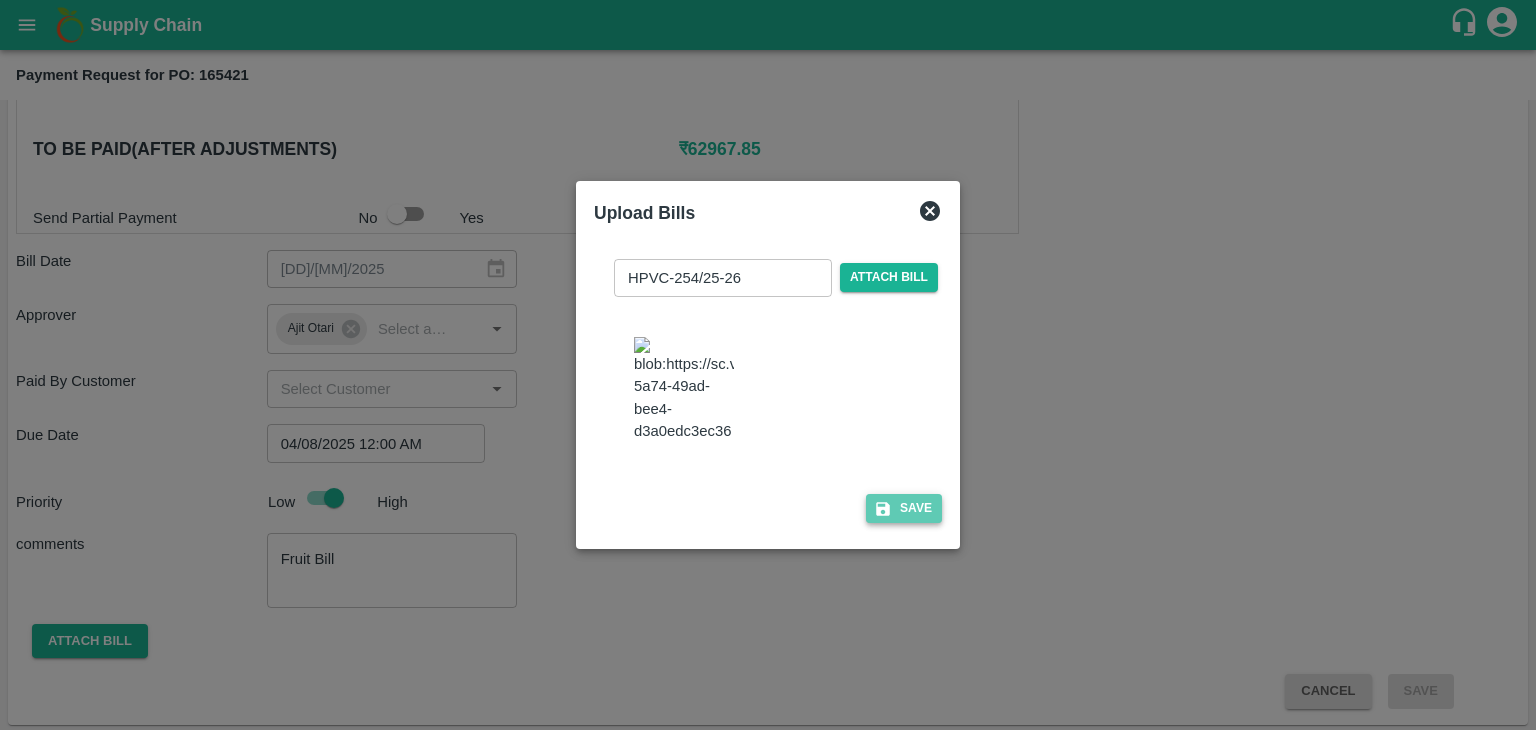 click on "Save" at bounding box center (904, 508) 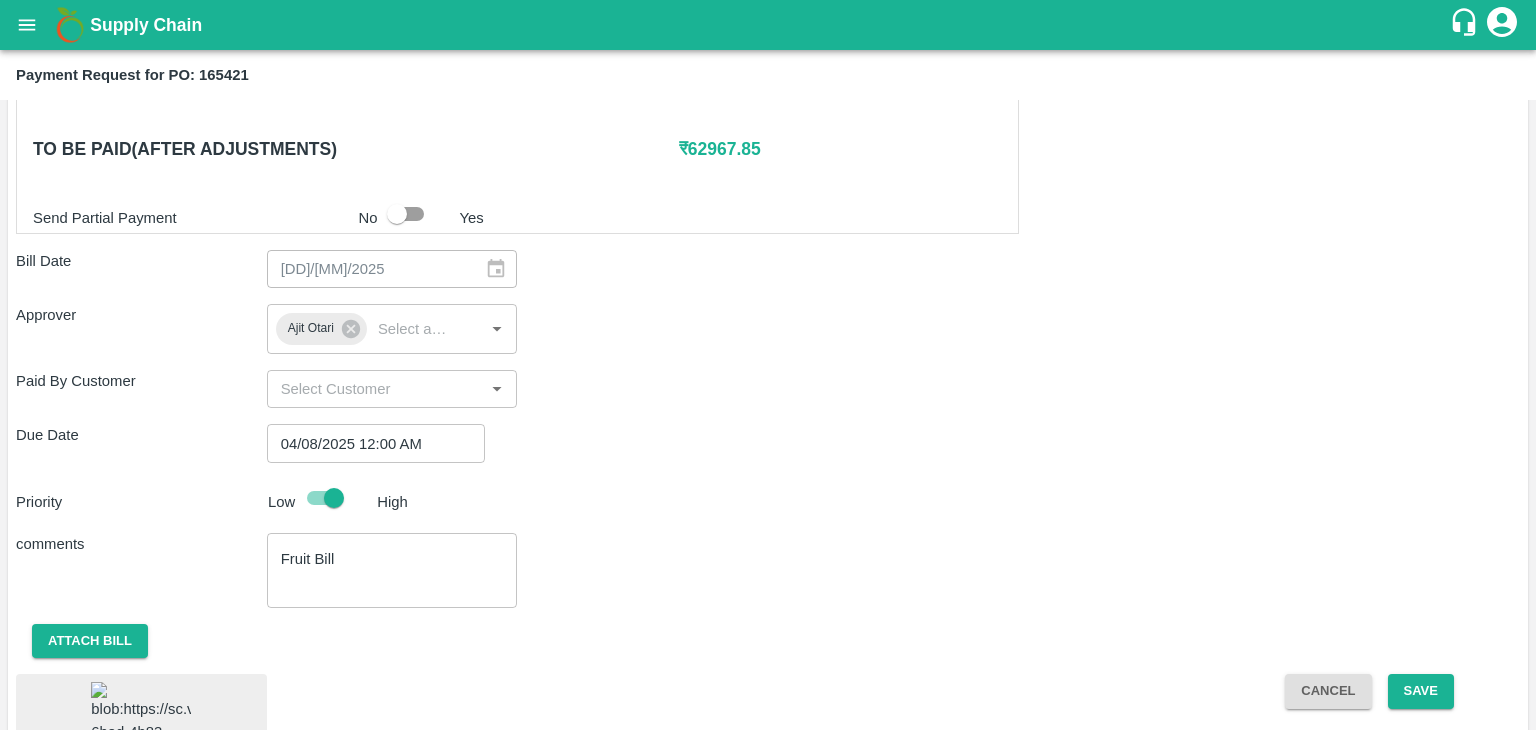 scroll, scrollTop: 1080, scrollLeft: 0, axis: vertical 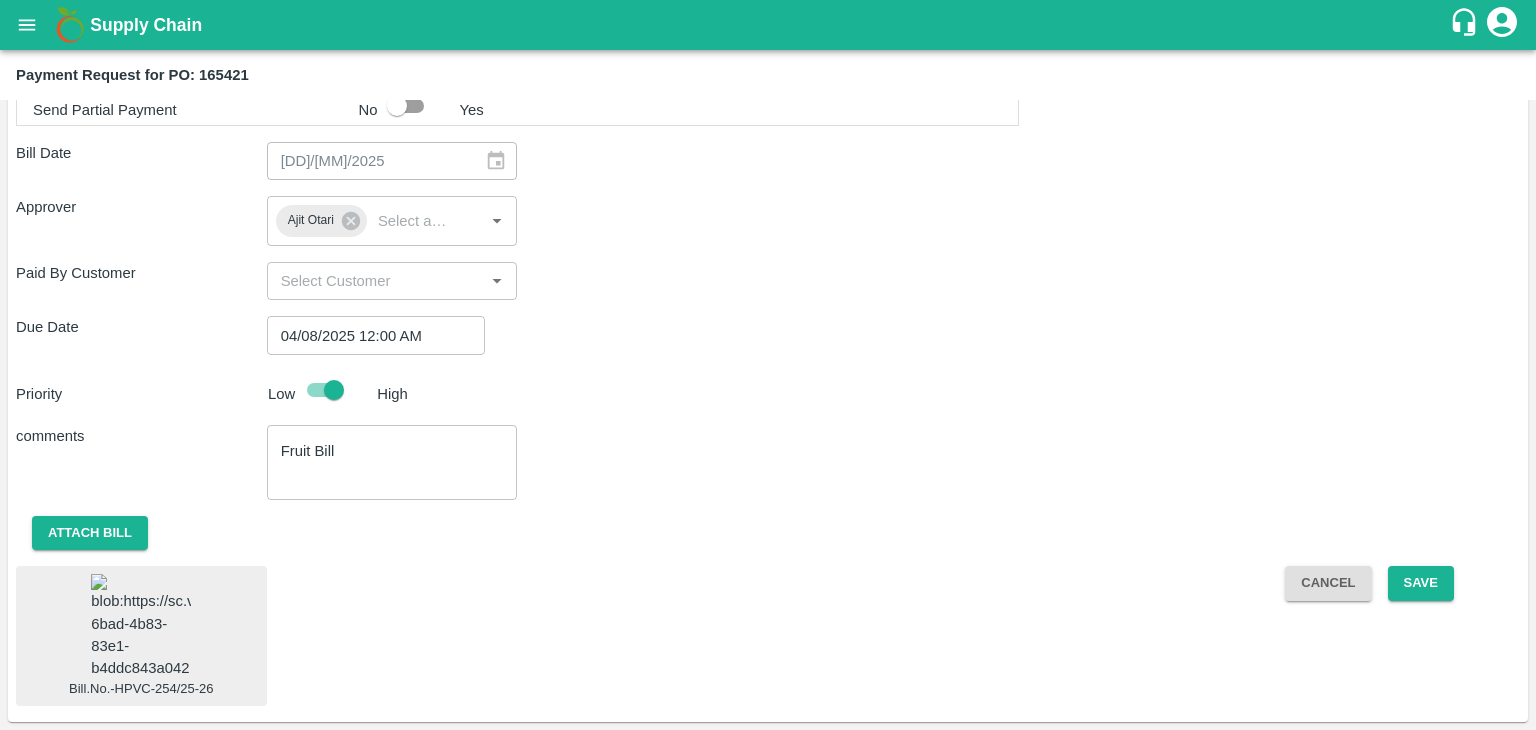 click at bounding box center [141, 626] 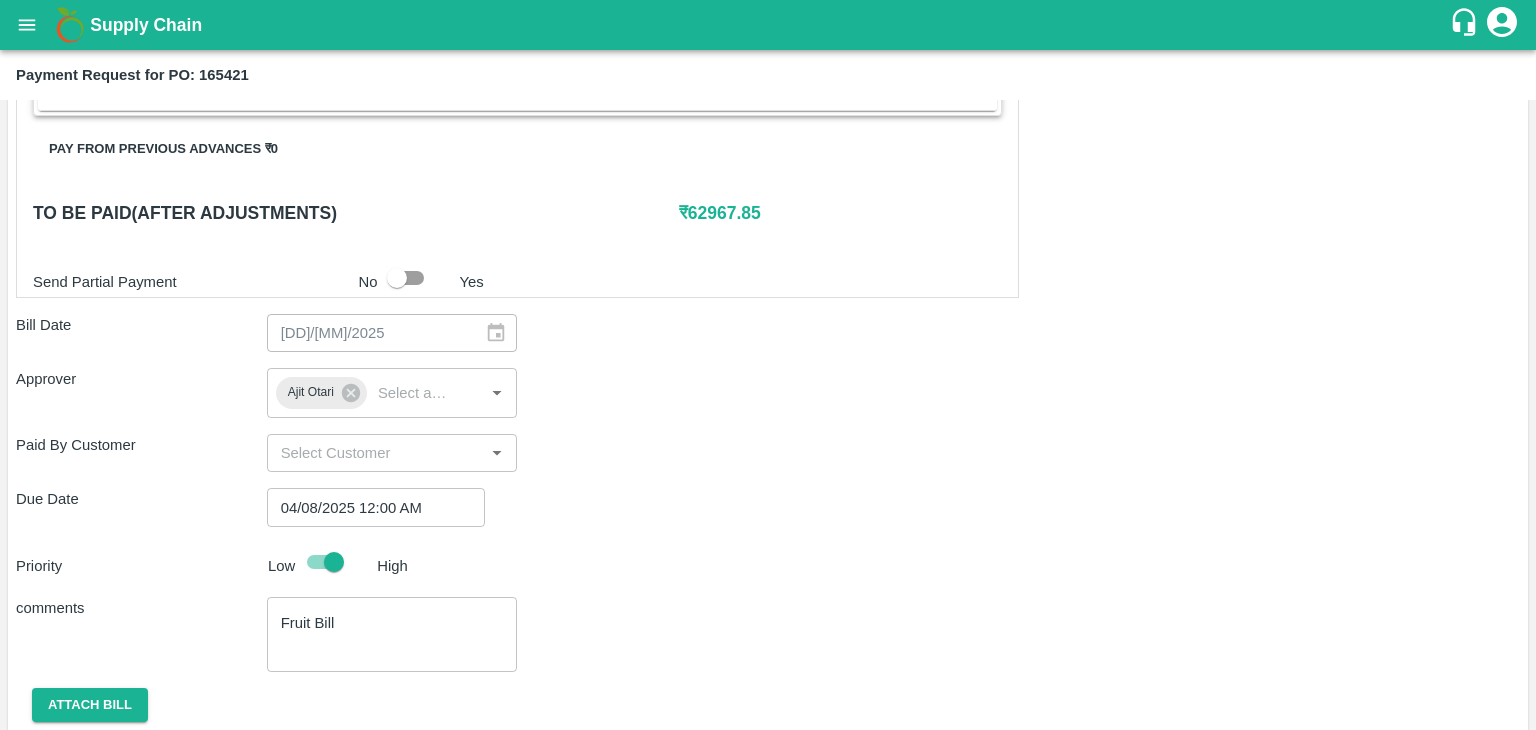 scroll, scrollTop: 1080, scrollLeft: 0, axis: vertical 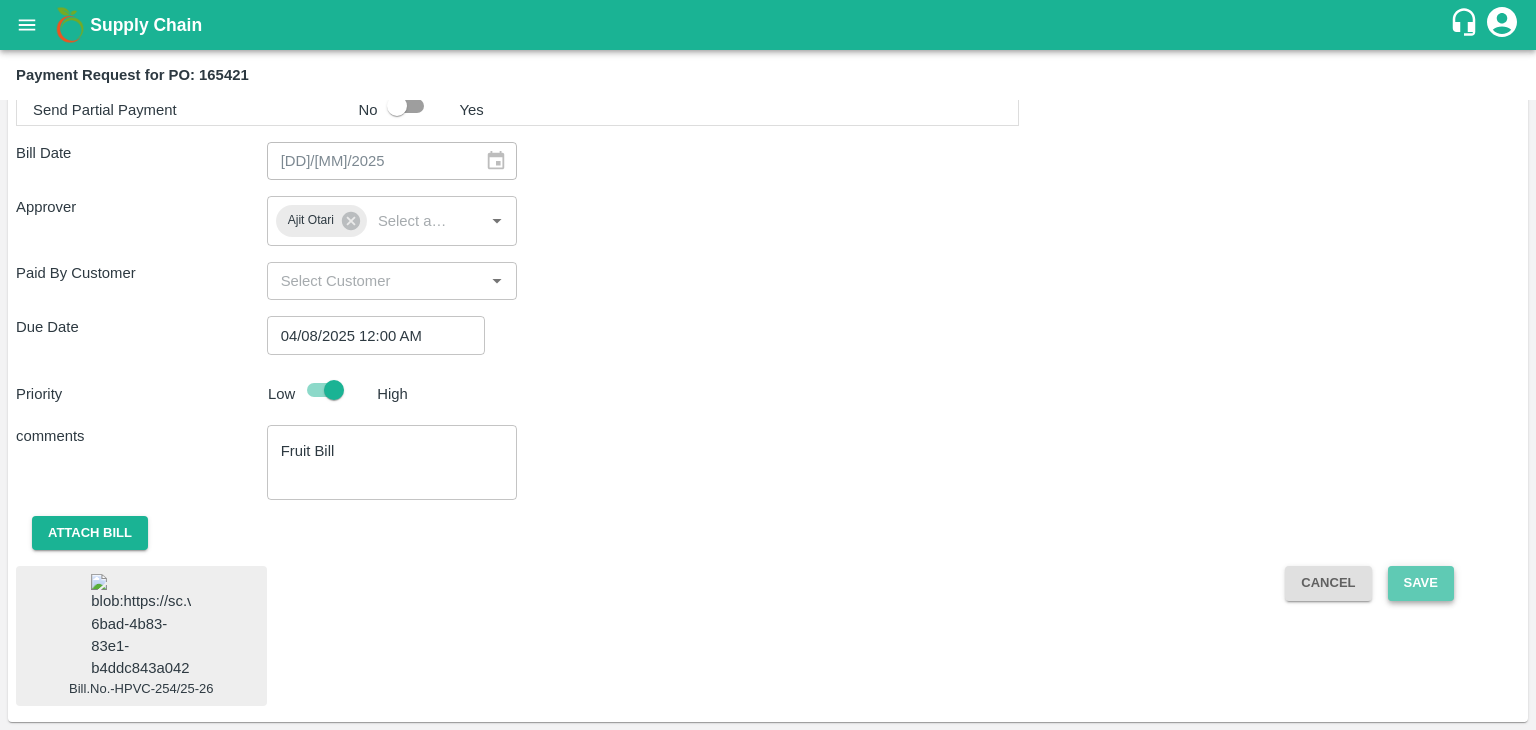 click on "Save" at bounding box center [1421, 583] 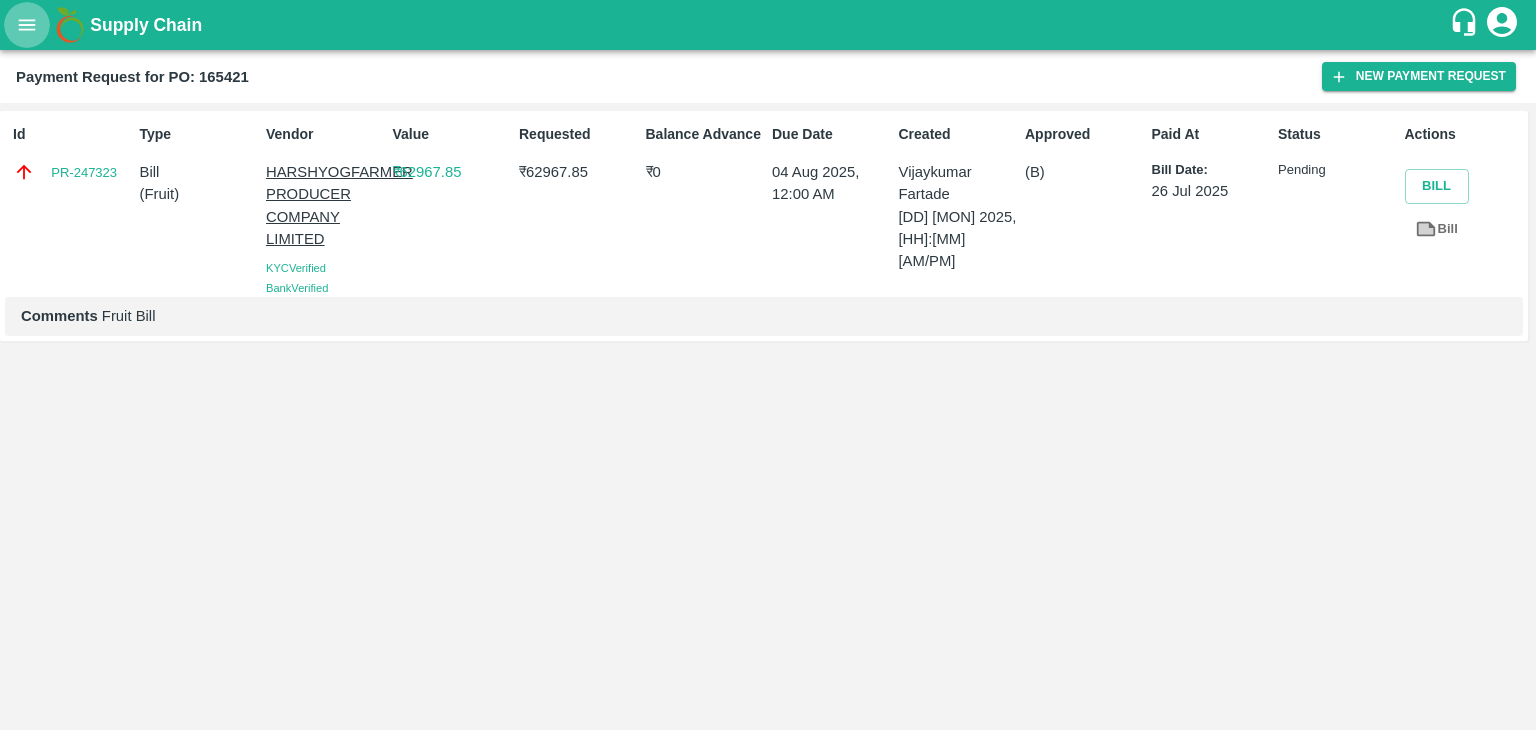 click at bounding box center (27, 25) 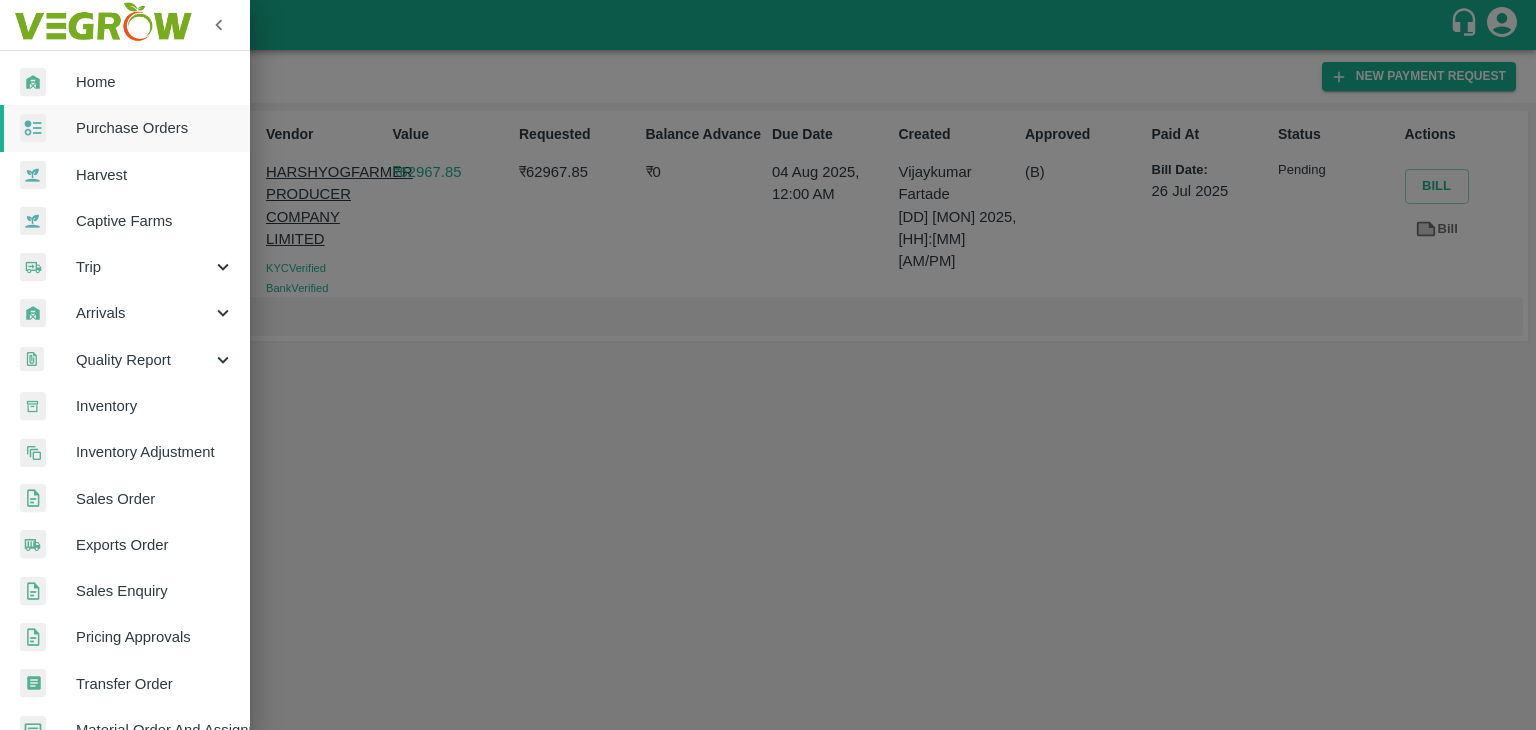 click on "Purchase Orders" at bounding box center [155, 128] 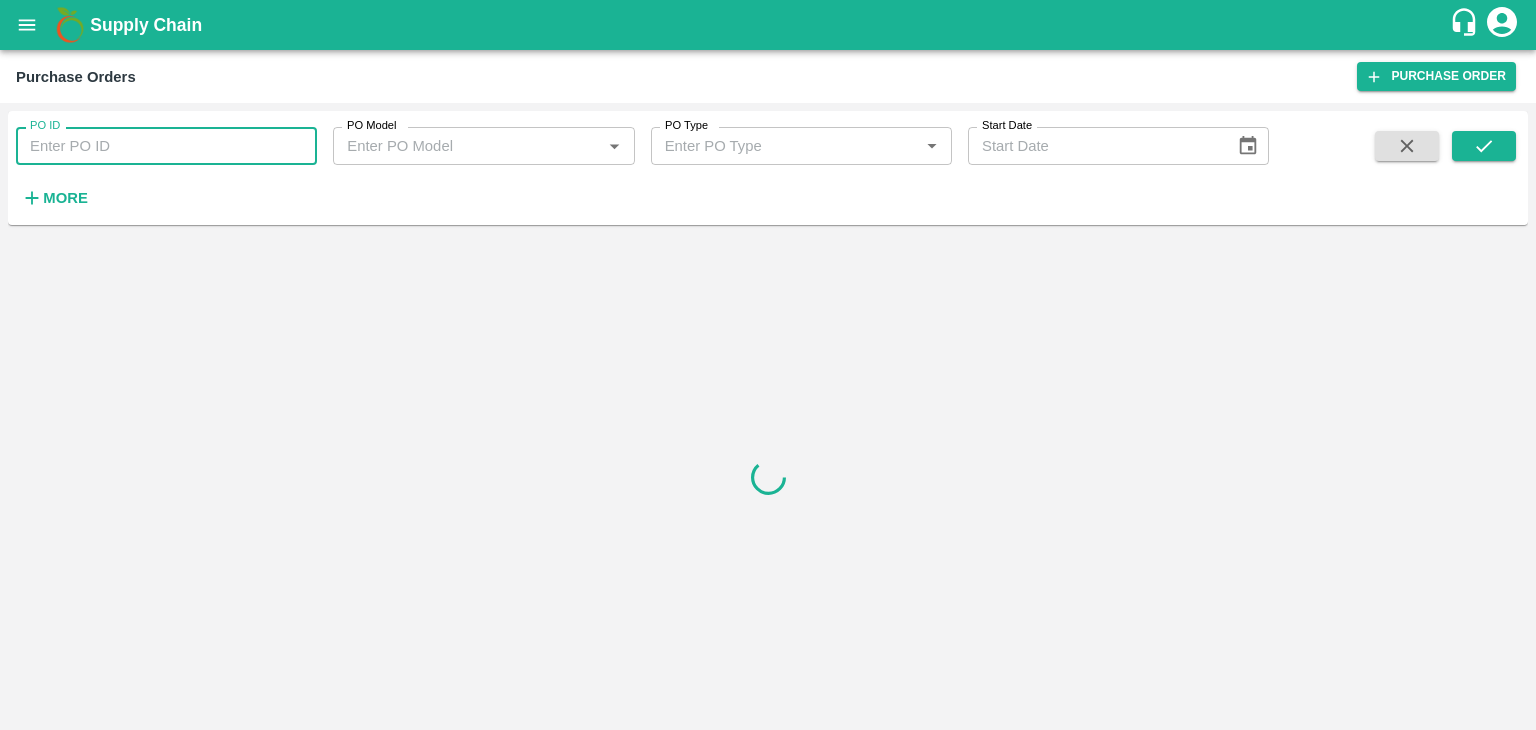 click on "PO ID" at bounding box center [166, 146] 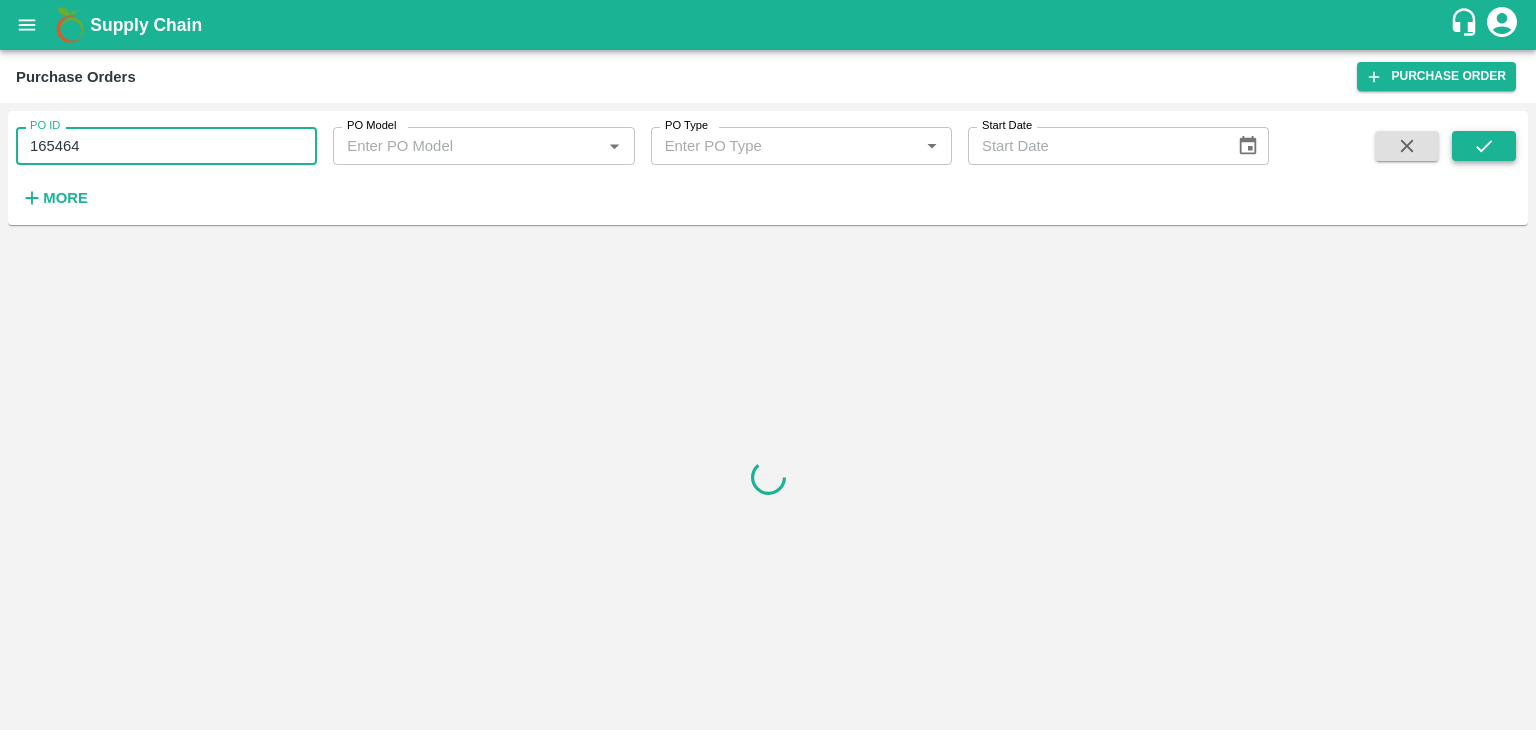 type on "165464" 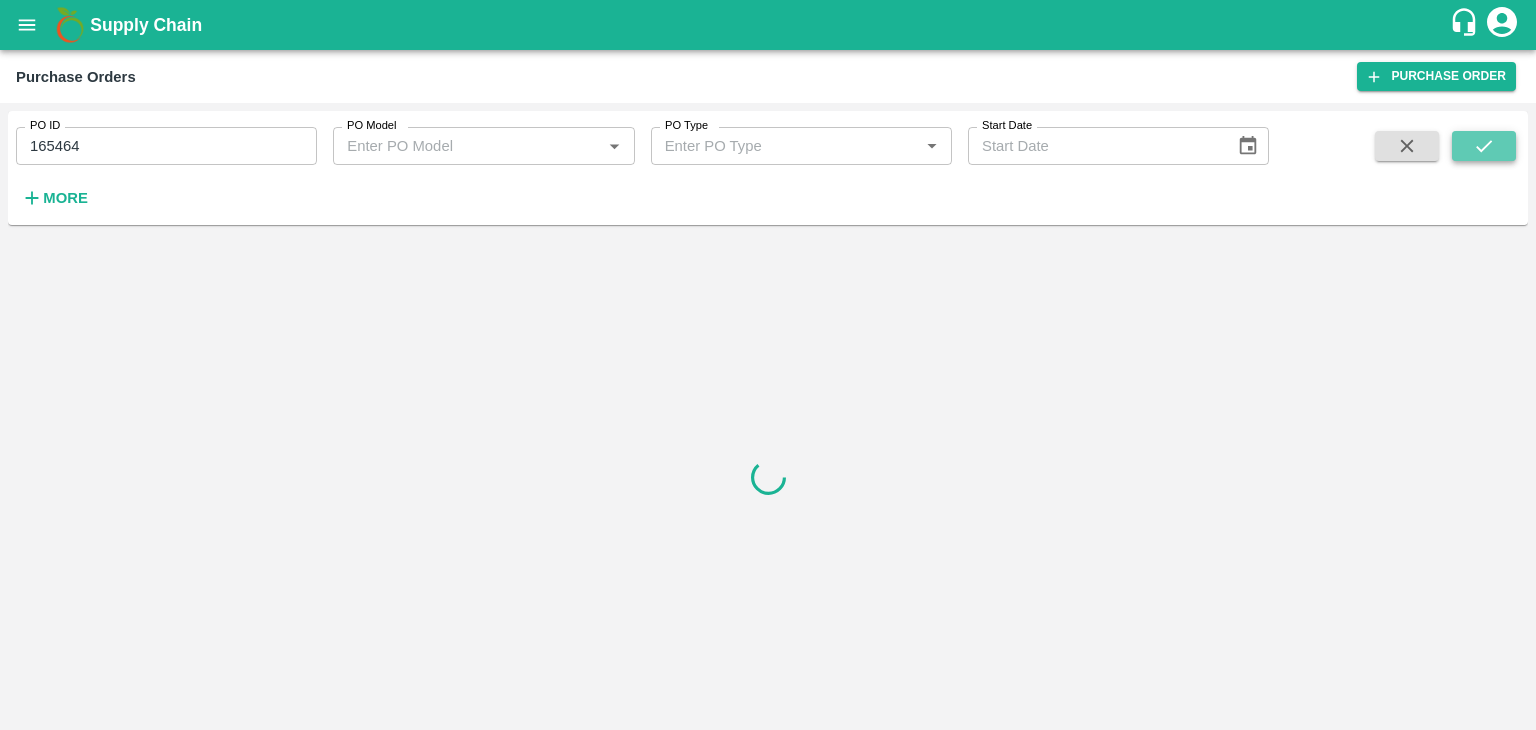 click 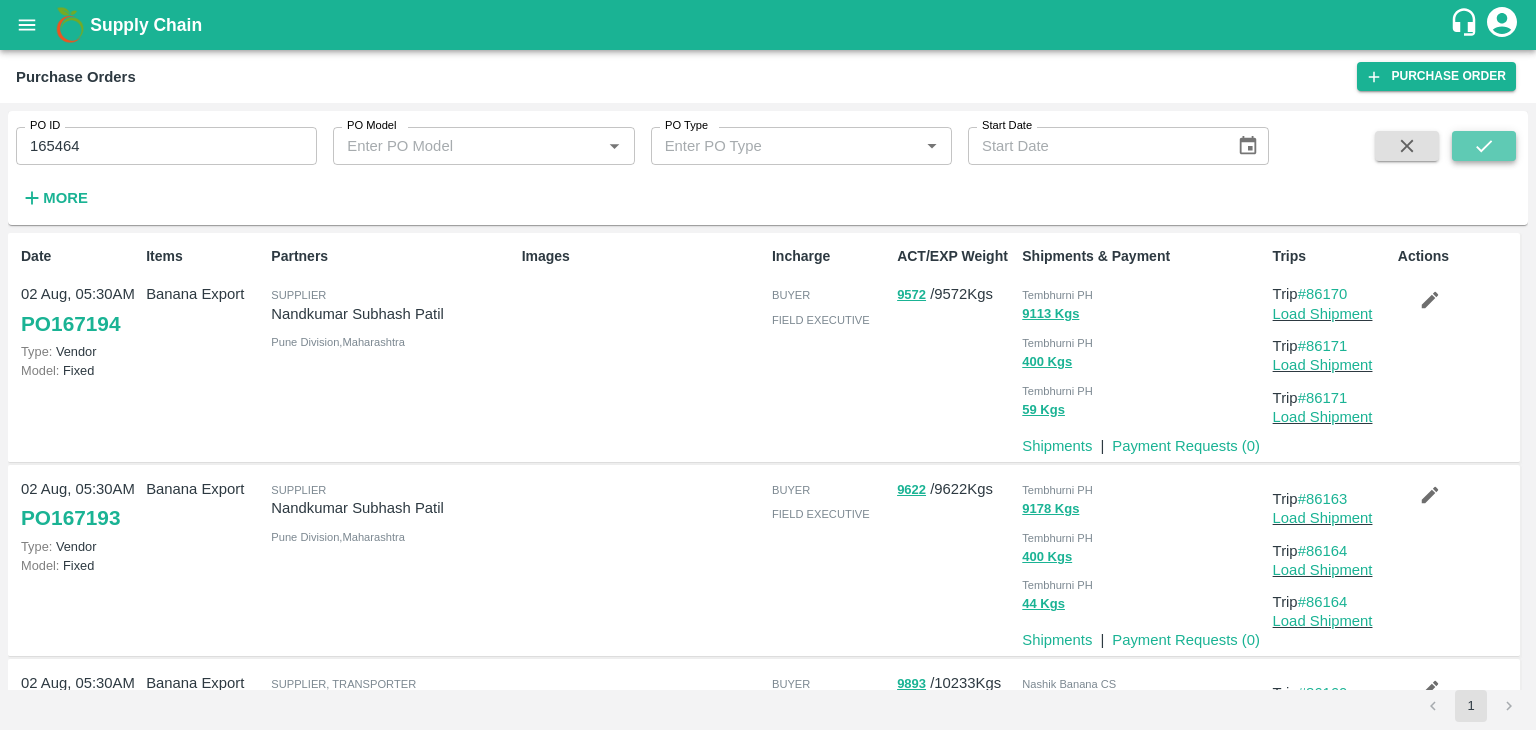 click 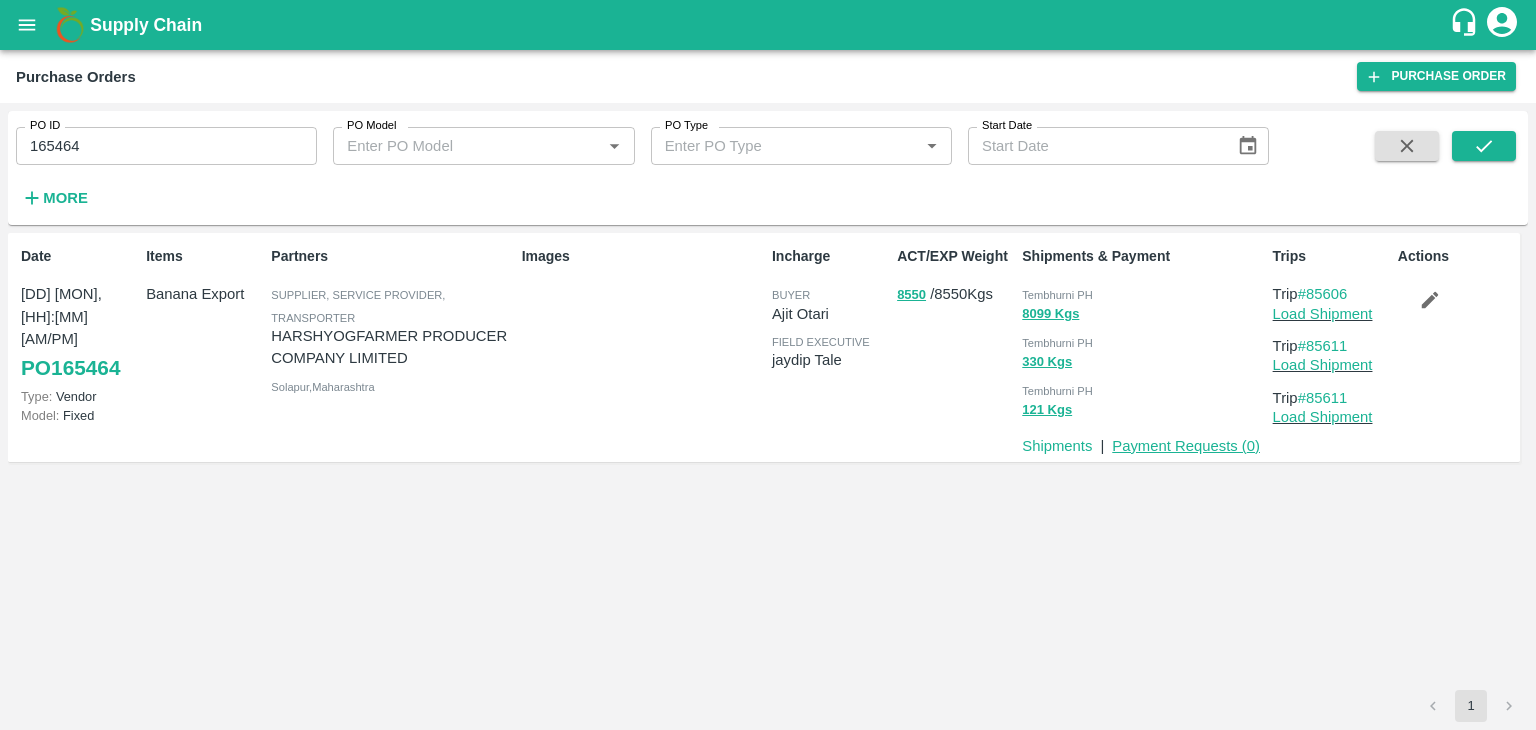 click on "Payment Requests ( 0 )" at bounding box center (1186, 446) 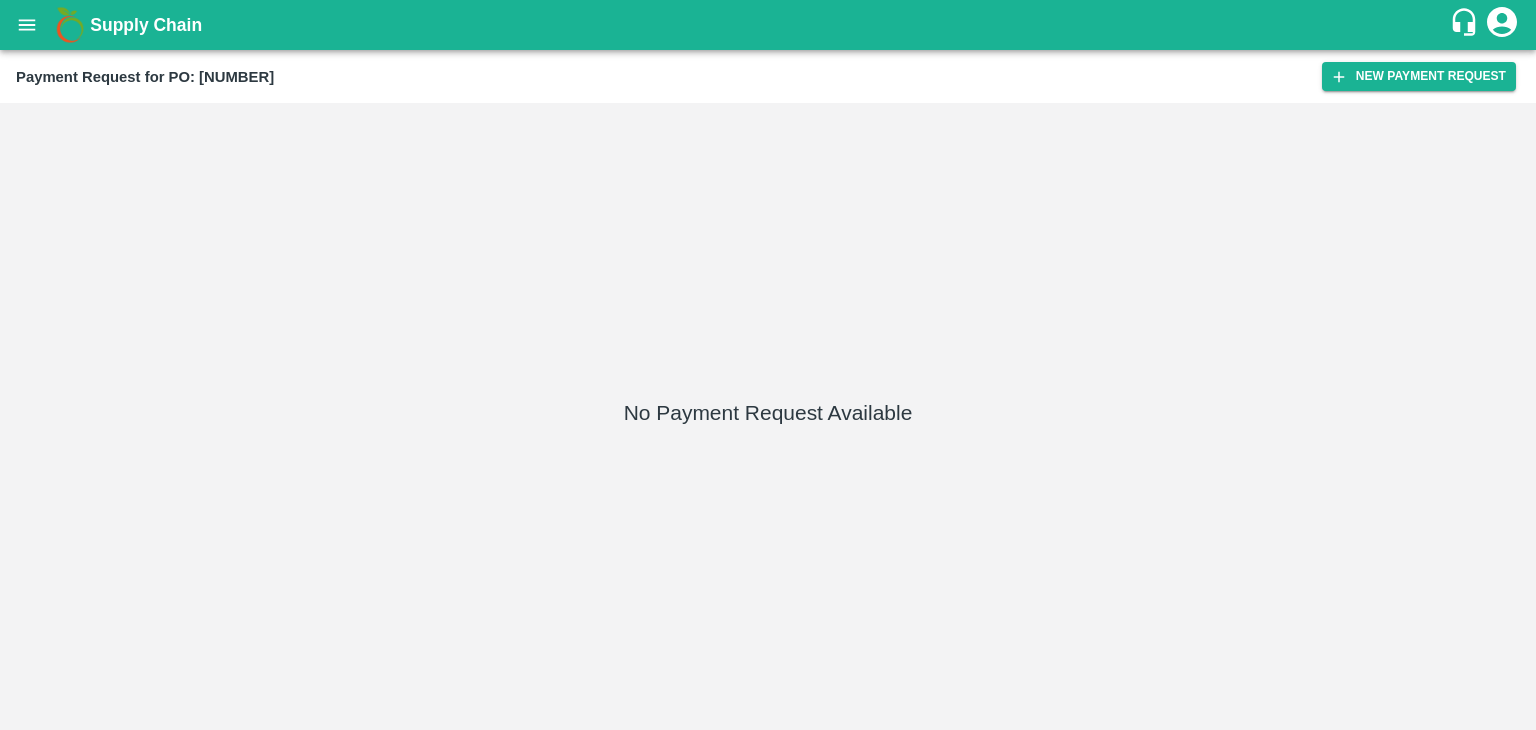 scroll, scrollTop: 0, scrollLeft: 0, axis: both 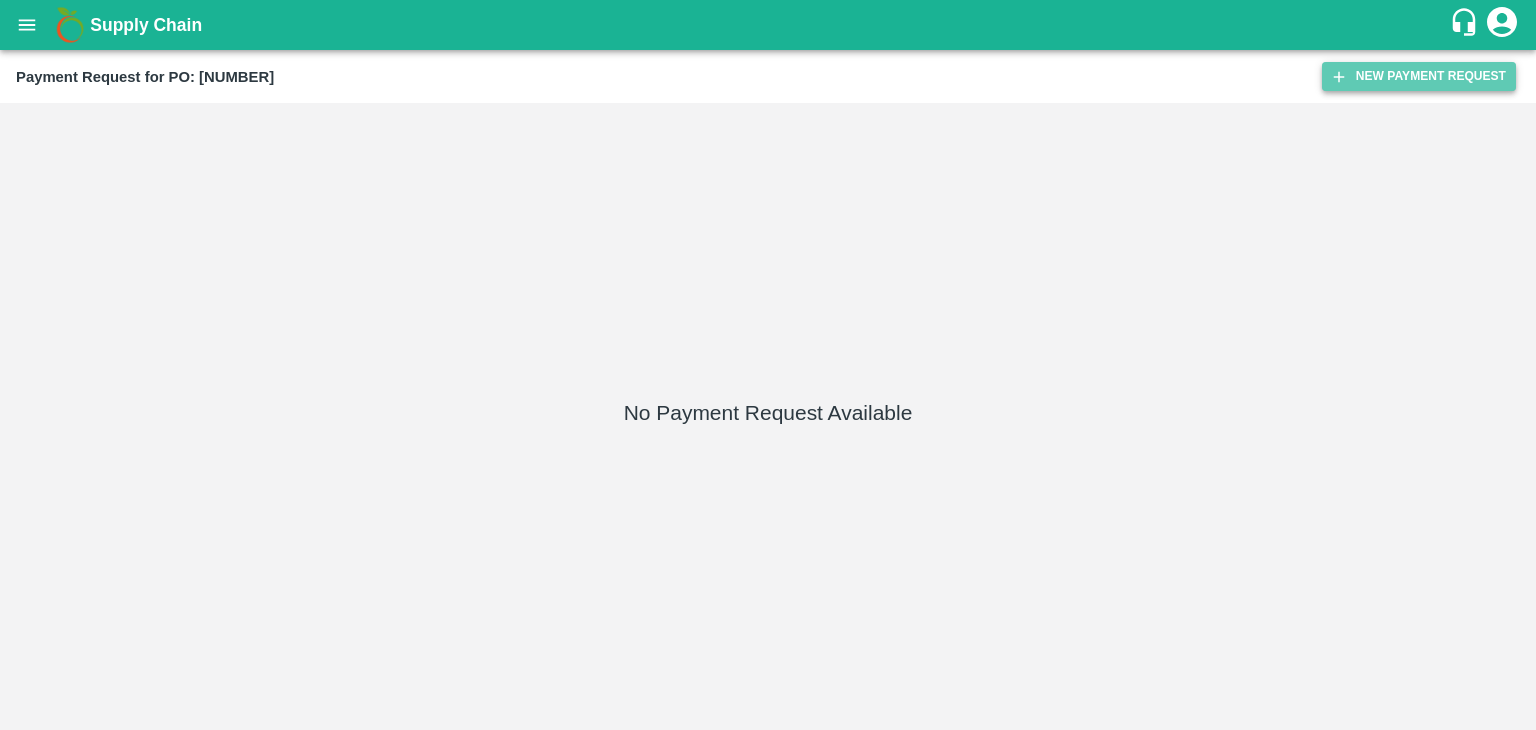 click on "New Payment Request" at bounding box center [1419, 76] 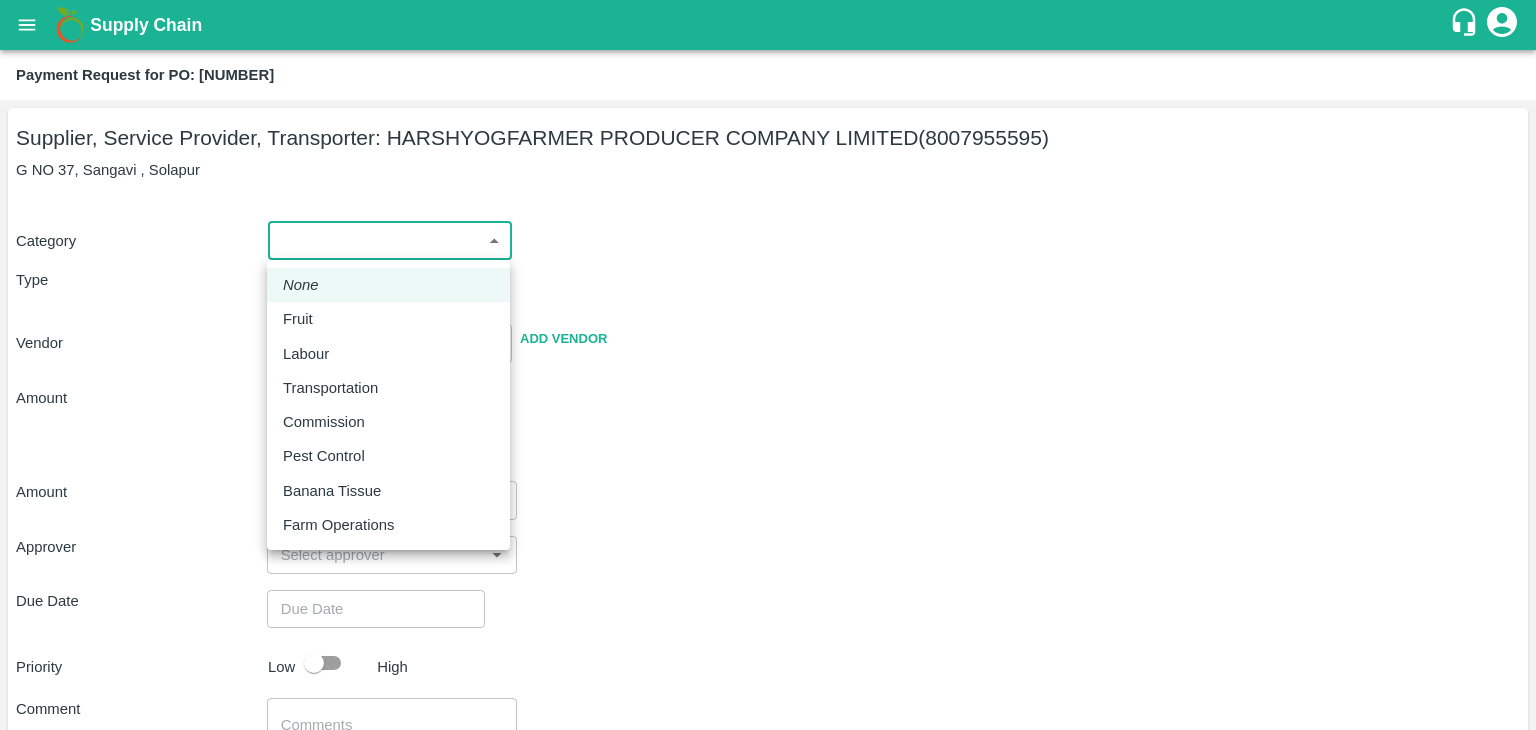 click on "Payment Request for PO: [NUMBER] Supplier, Service Provider, Transporter: [COMPANY_NAME] ([PHONE]) G NO [NUMBER], [CITY], [CITY] Category ​ ​ Type Advance Bill Vendor ​ Add Vendor Amount Total value Per Kg ​ Amount ​ Approver ​ Due Date ​  Priority  Low  High Comment x ​ Attach bill Cancel Save Tembhurni PH Nashik CC Shahada Banana Export PH Nashik Banana CS [FIRST] [LAST] Logout None Fruit Labour Transportation Commission Pest Control Banana Tissue Farm Operations" at bounding box center [768, 365] 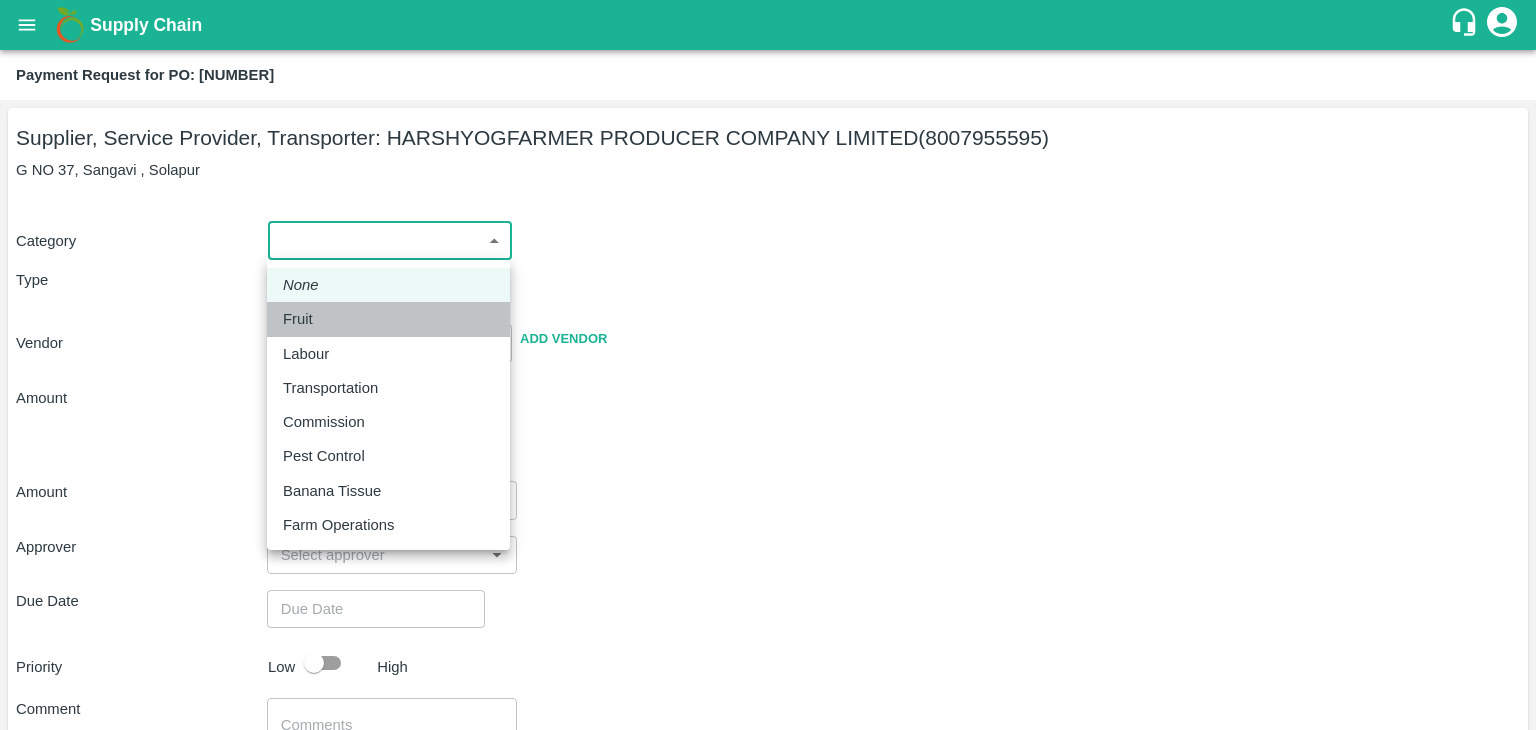 click on "Fruit" at bounding box center [388, 319] 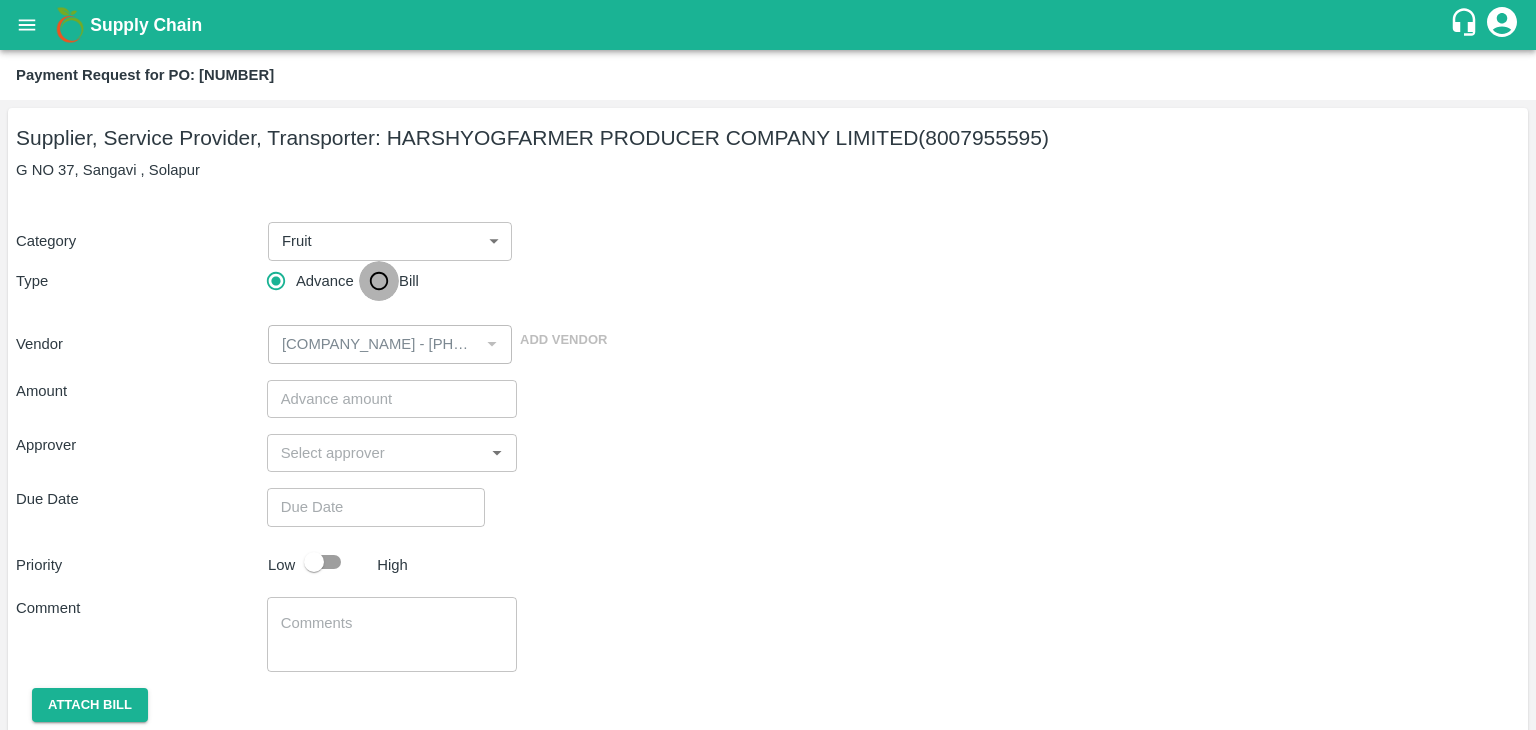 click on "Bill" at bounding box center (379, 281) 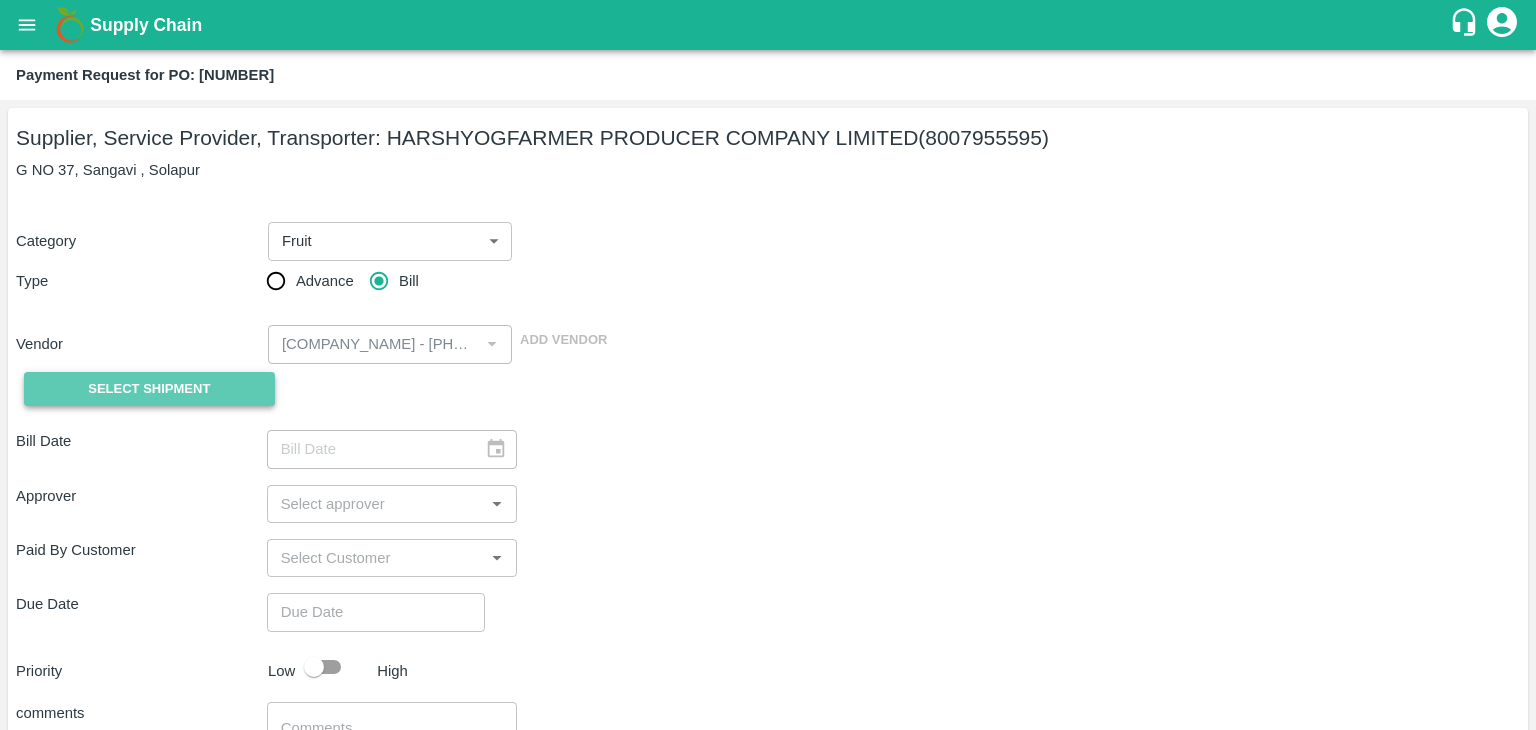 click on "Select Shipment" at bounding box center (149, 389) 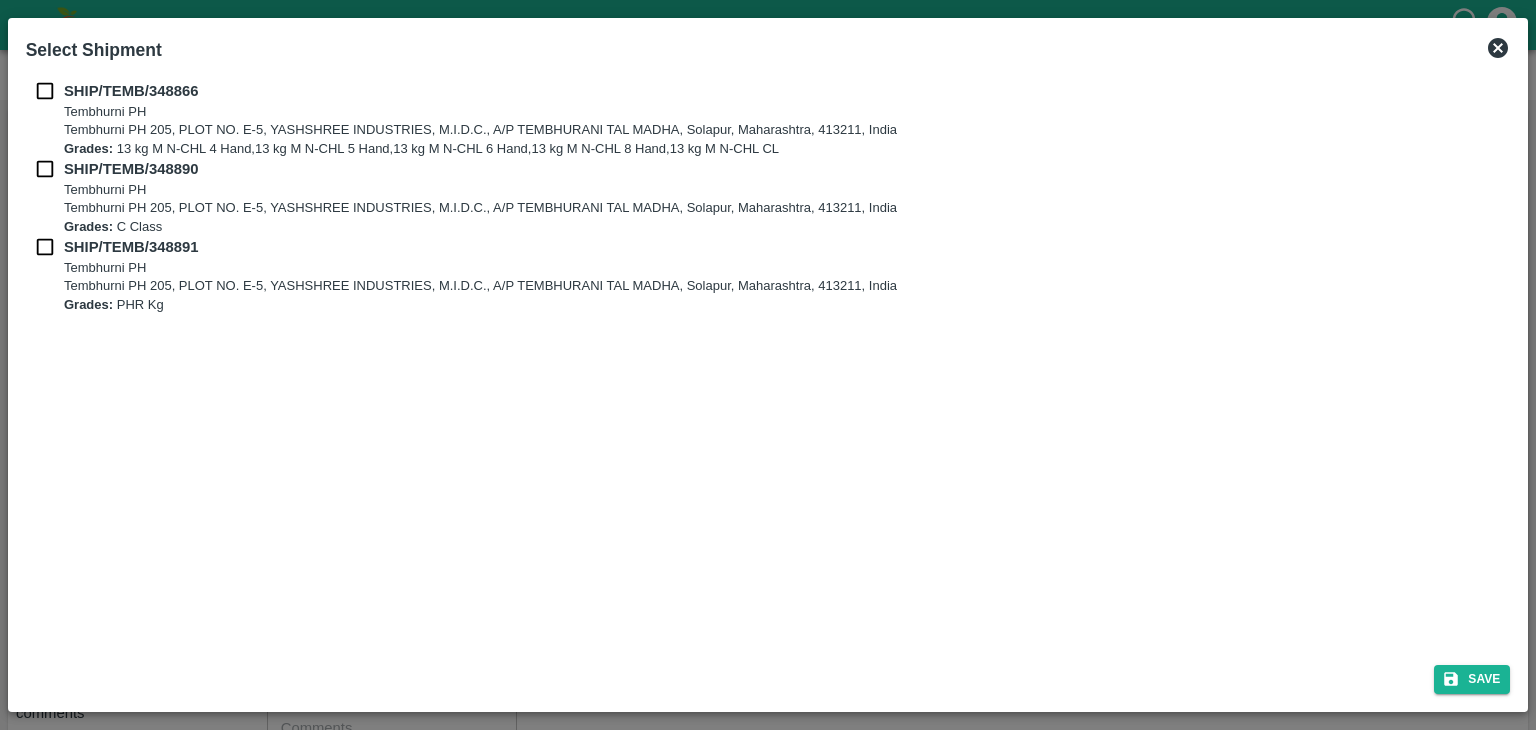 click at bounding box center [45, 91] 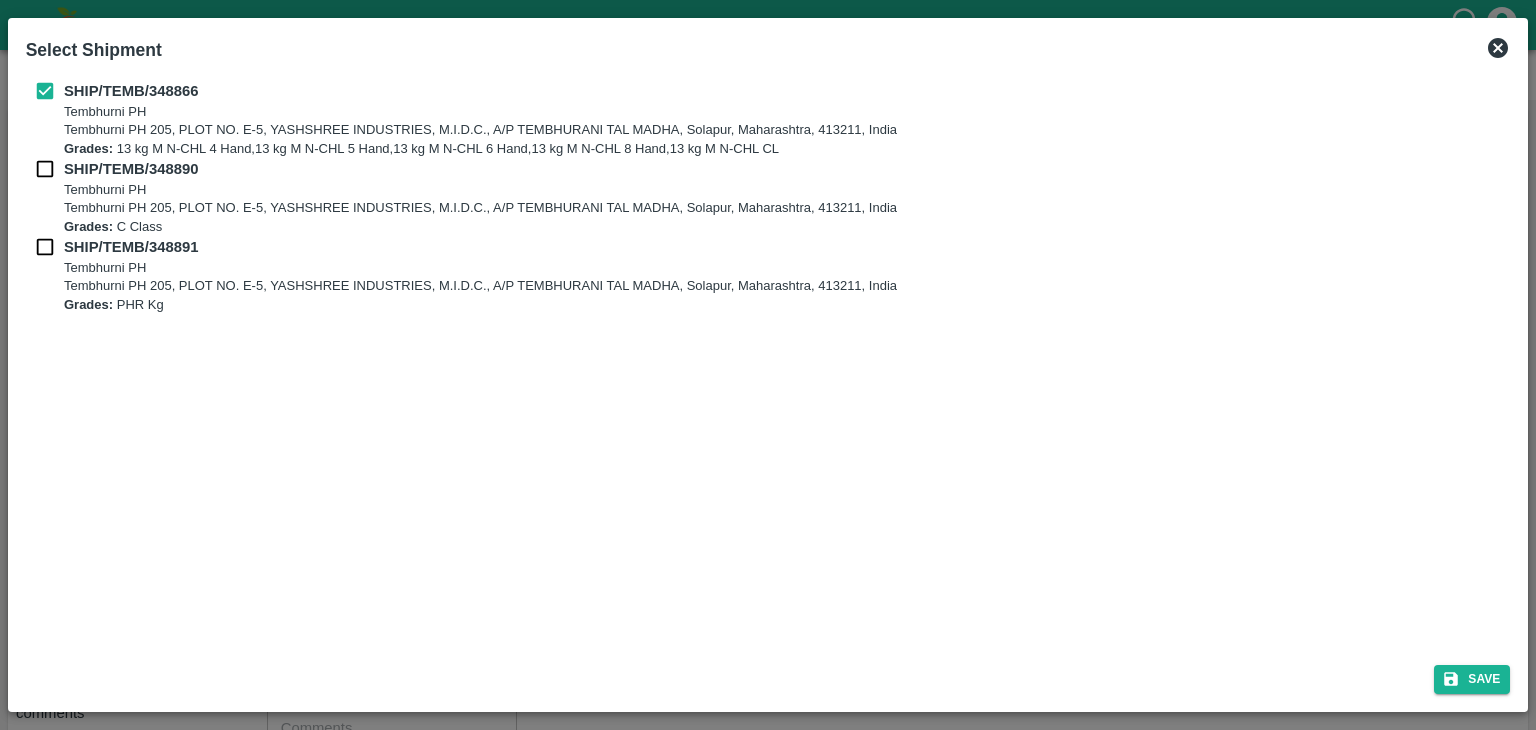 click at bounding box center (45, 169) 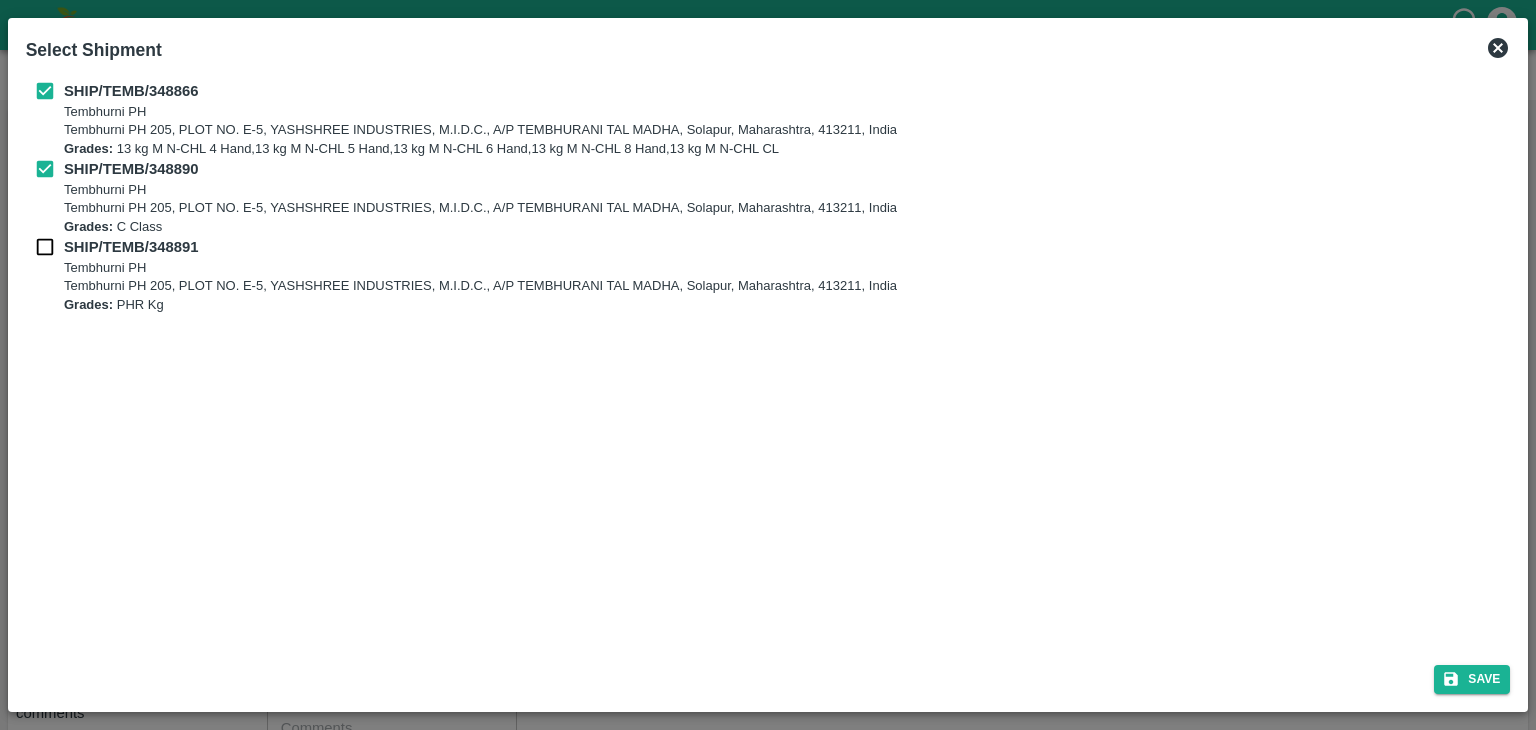 click at bounding box center (45, 247) 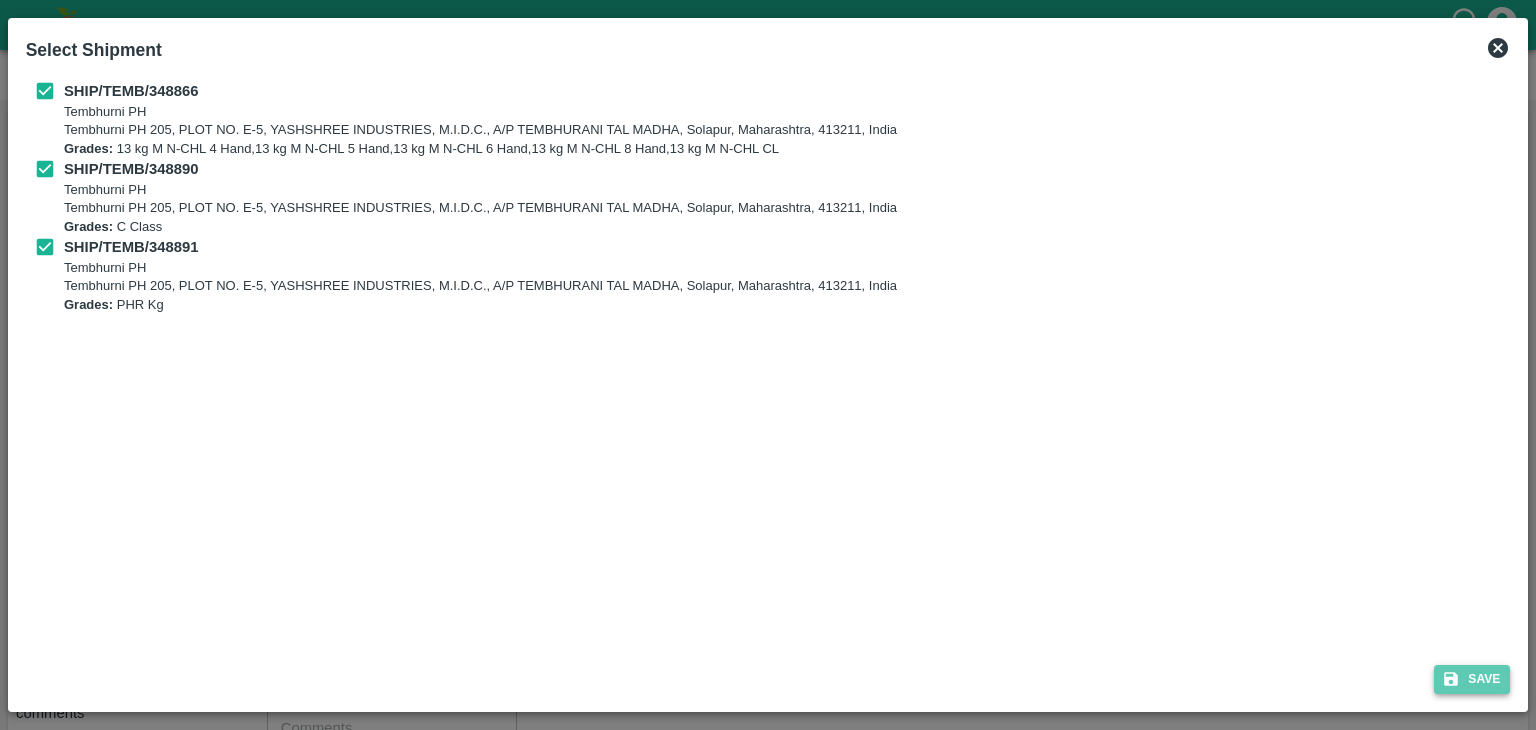 click on "Save" at bounding box center (1472, 679) 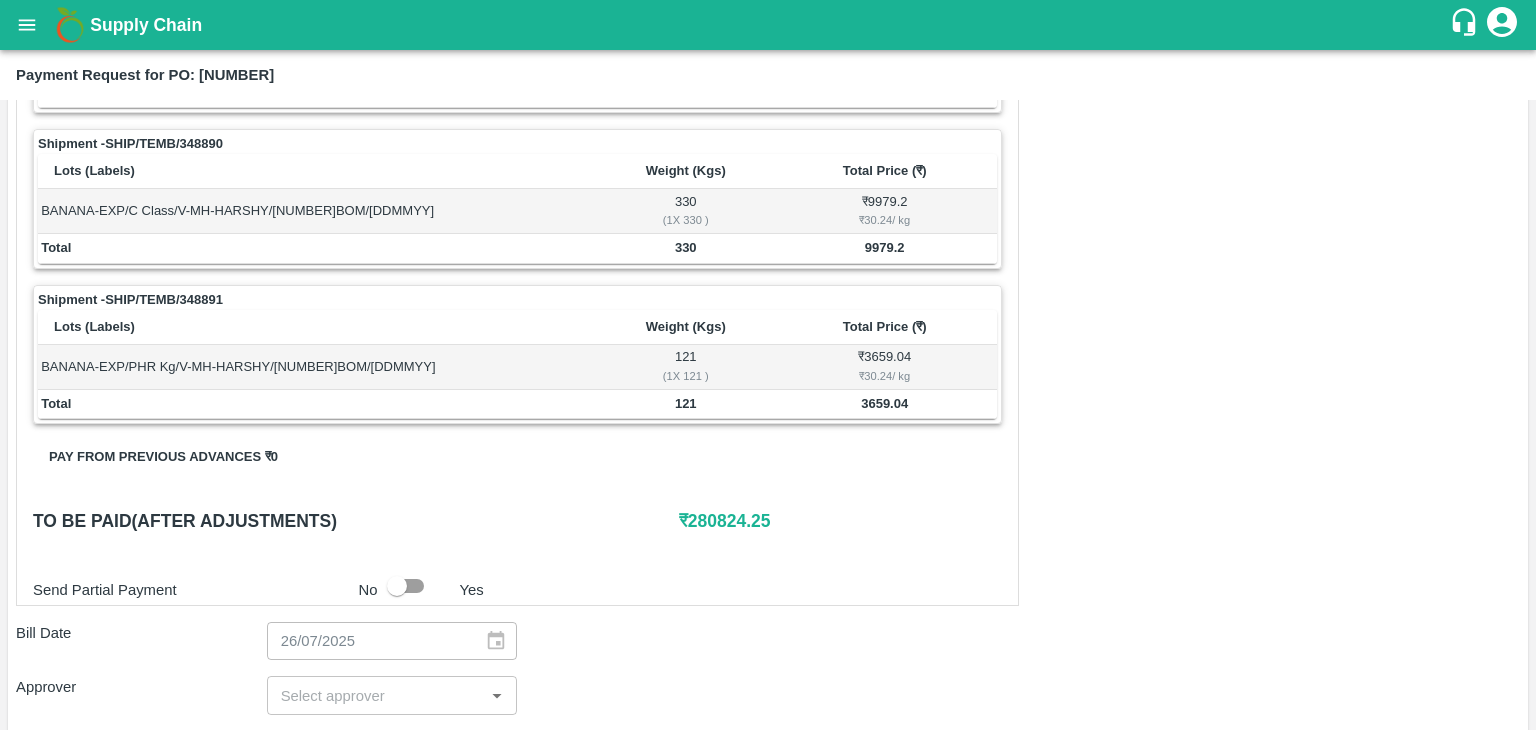 scroll, scrollTop: 980, scrollLeft: 0, axis: vertical 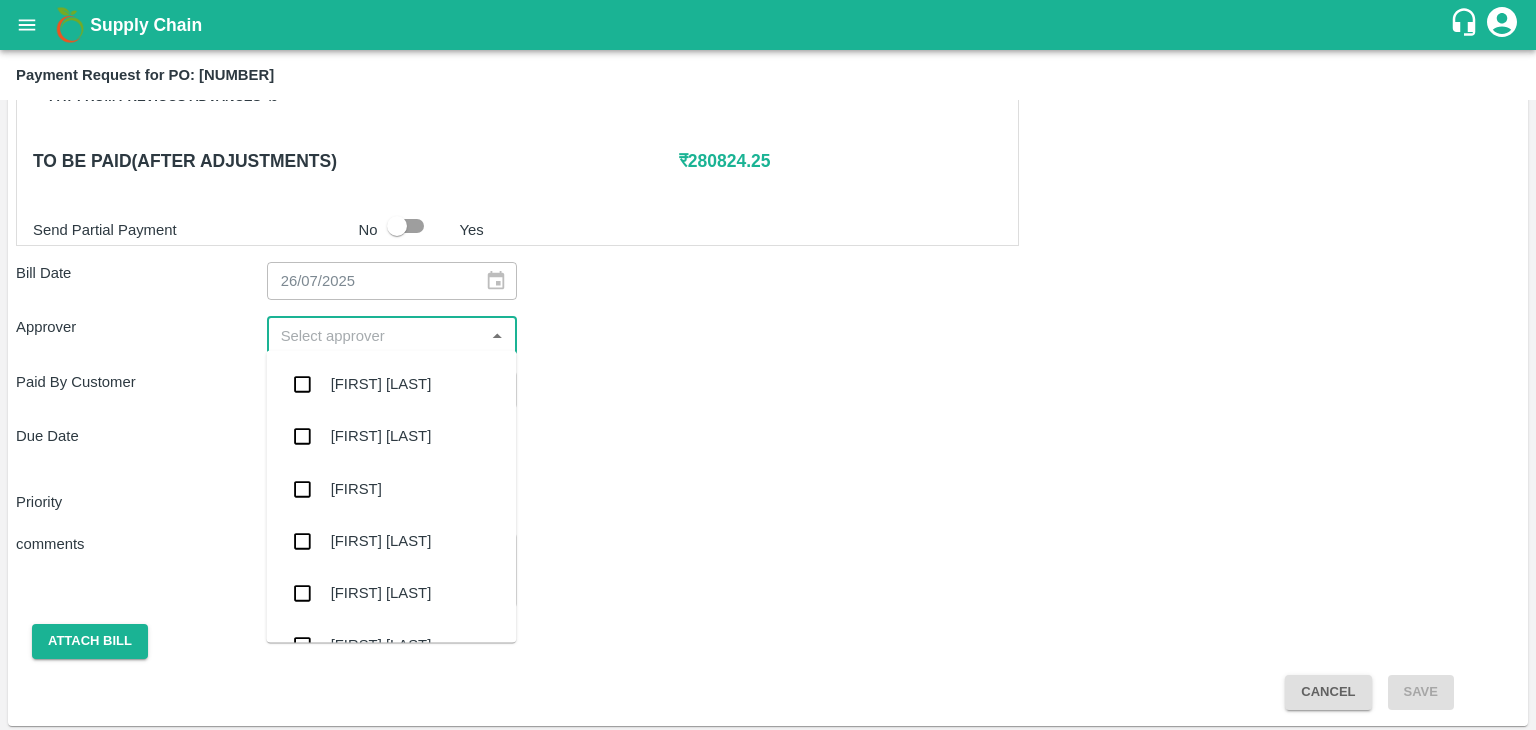 click at bounding box center [376, 335] 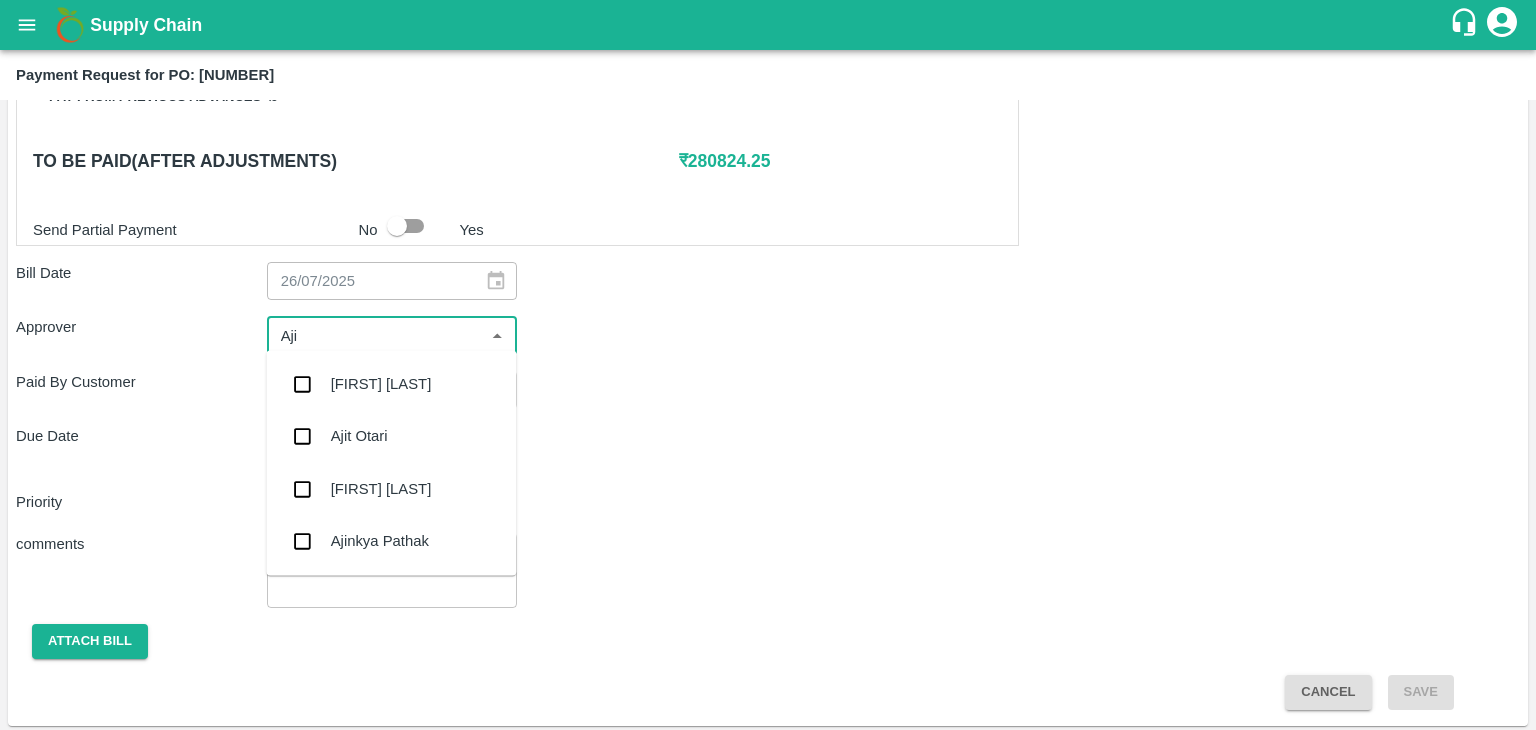 type on "[FIRST]" 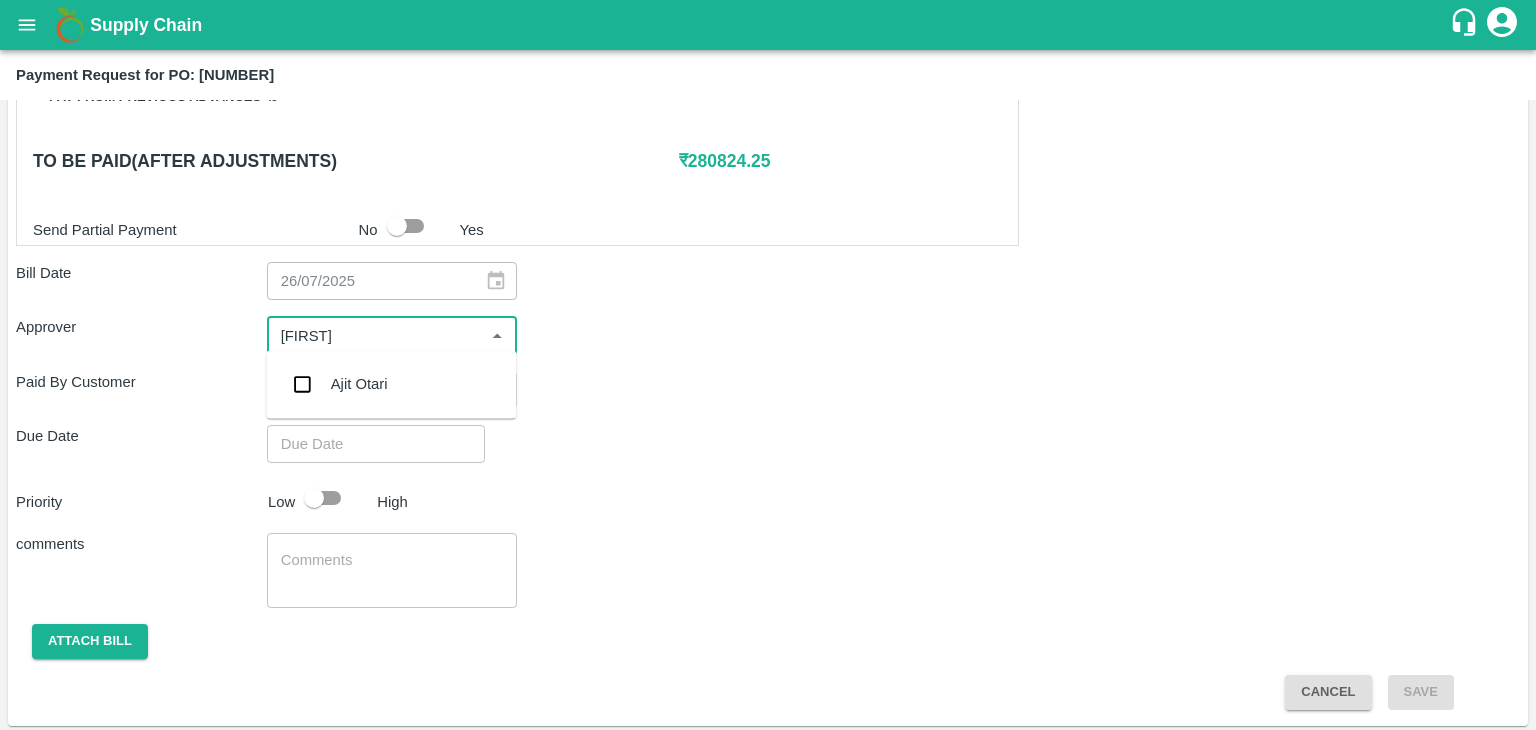 click on "Ajit Otari" at bounding box center [359, 384] 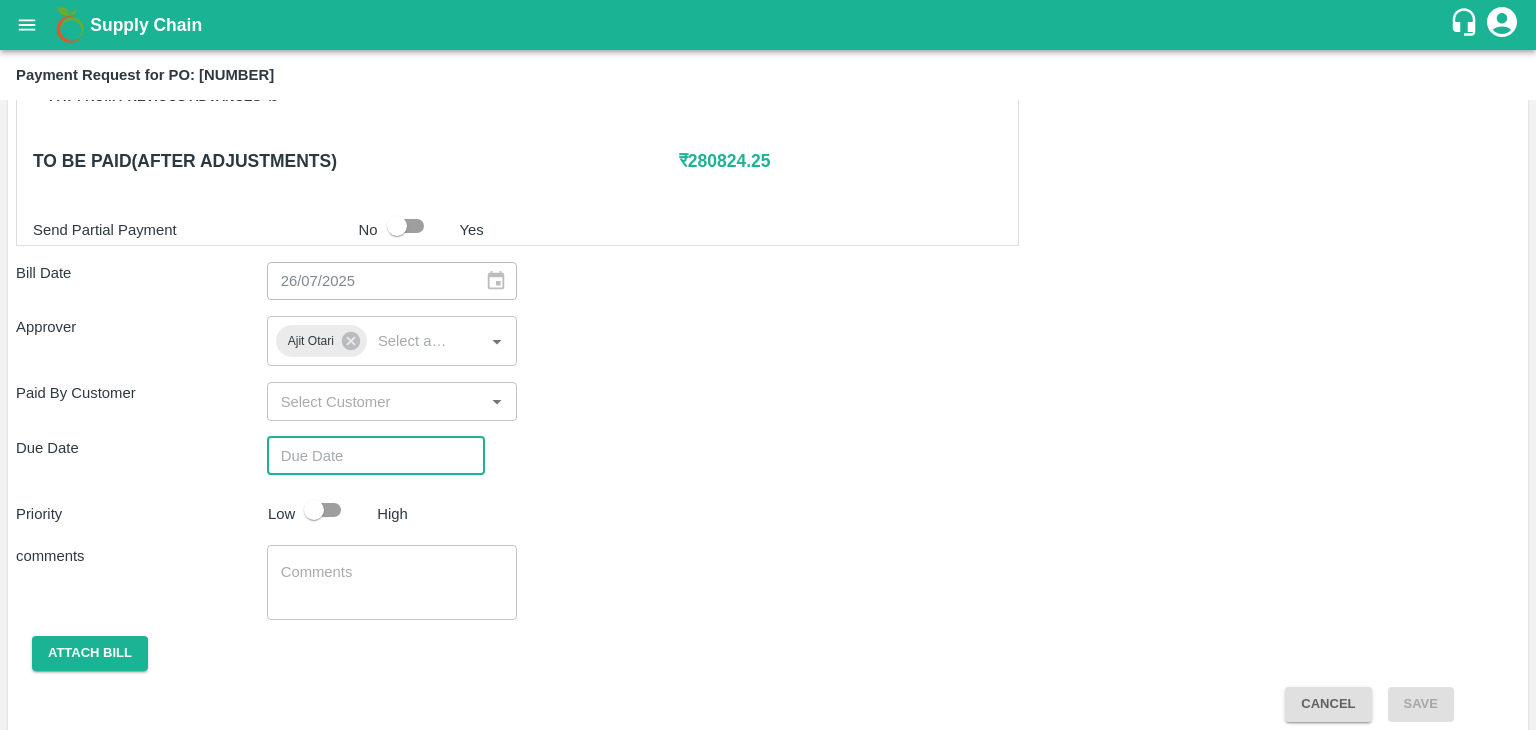 type on "DD/MM/YYYY hh:mm aa" 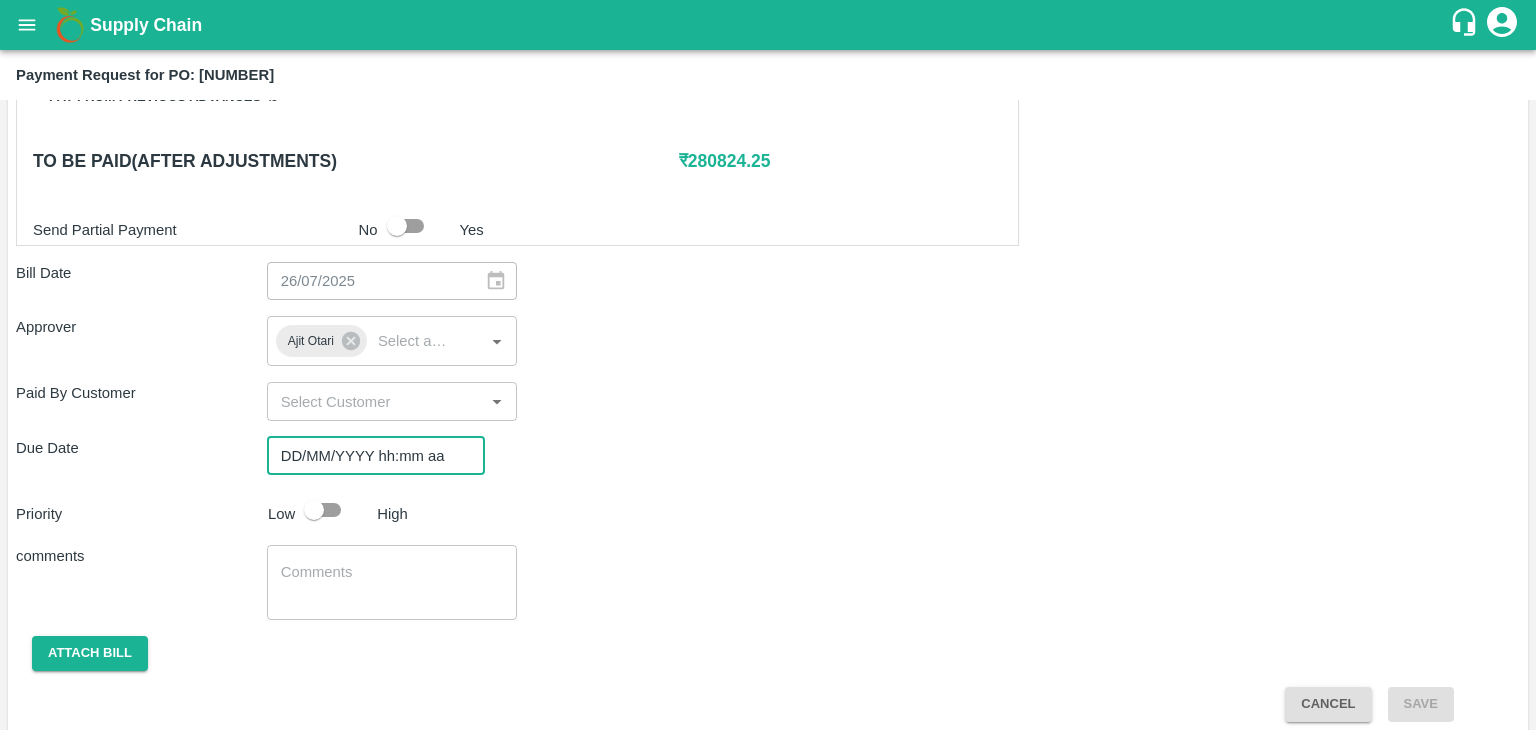 click on "DD/MM/YYYY hh:mm aa" at bounding box center [369, 456] 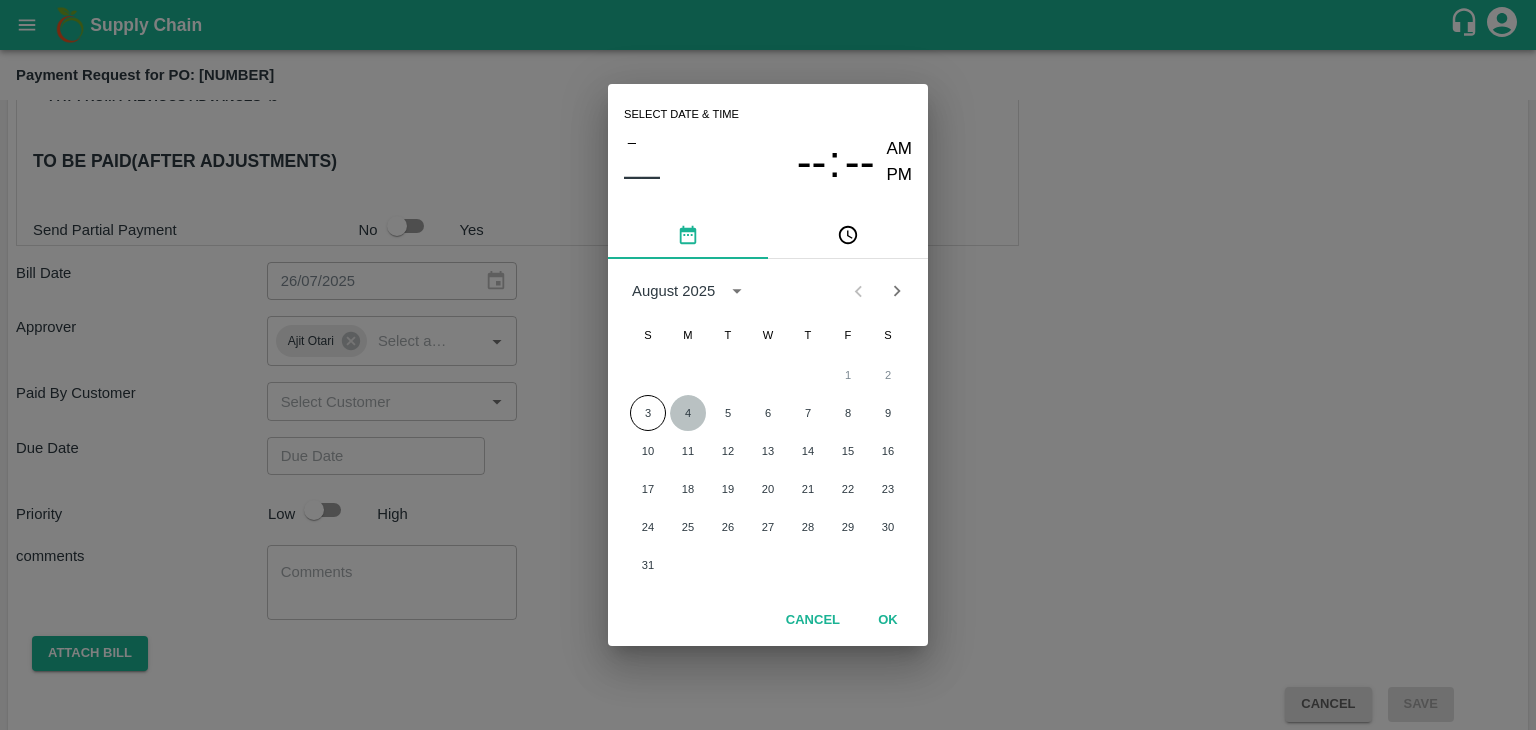 click on "4" at bounding box center (688, 413) 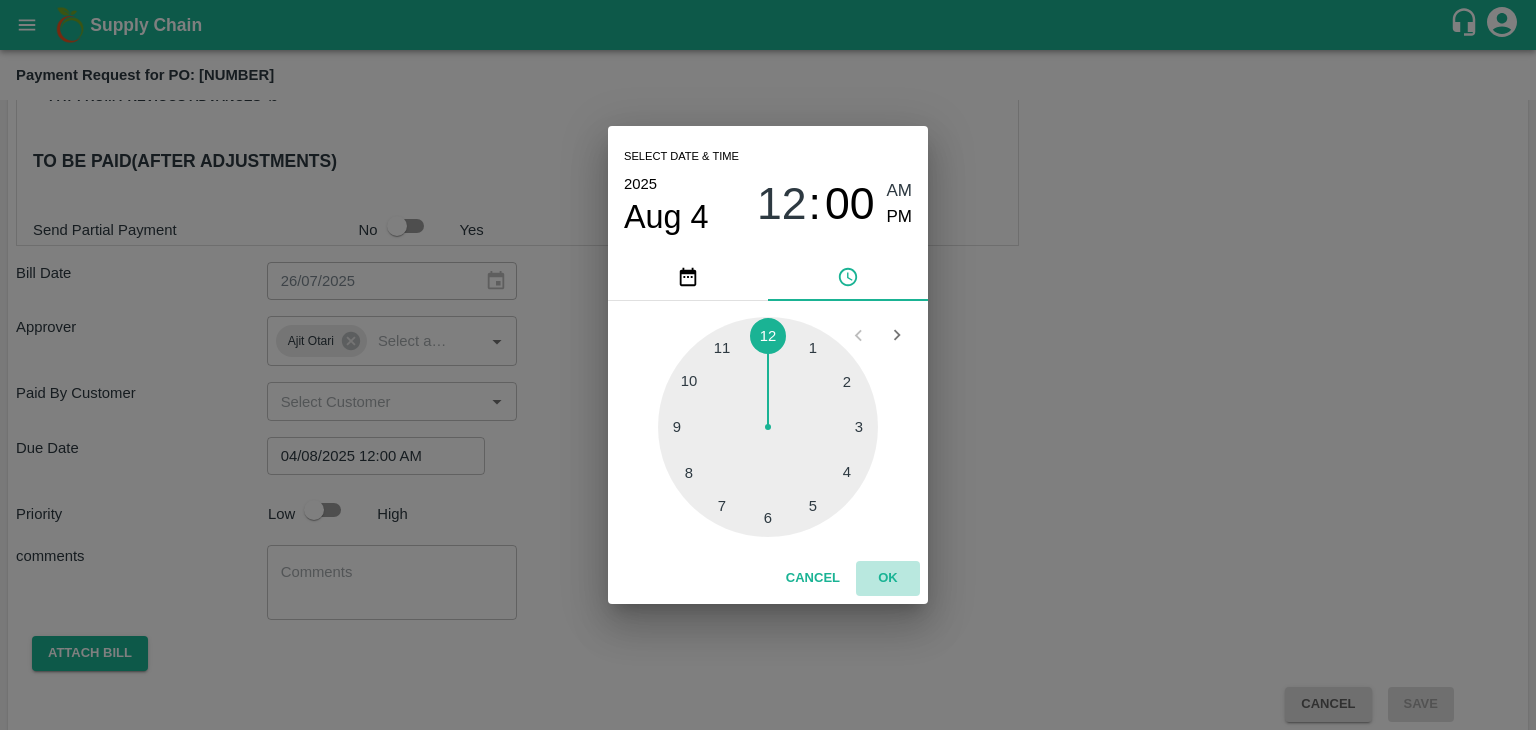 click on "OK" at bounding box center (888, 578) 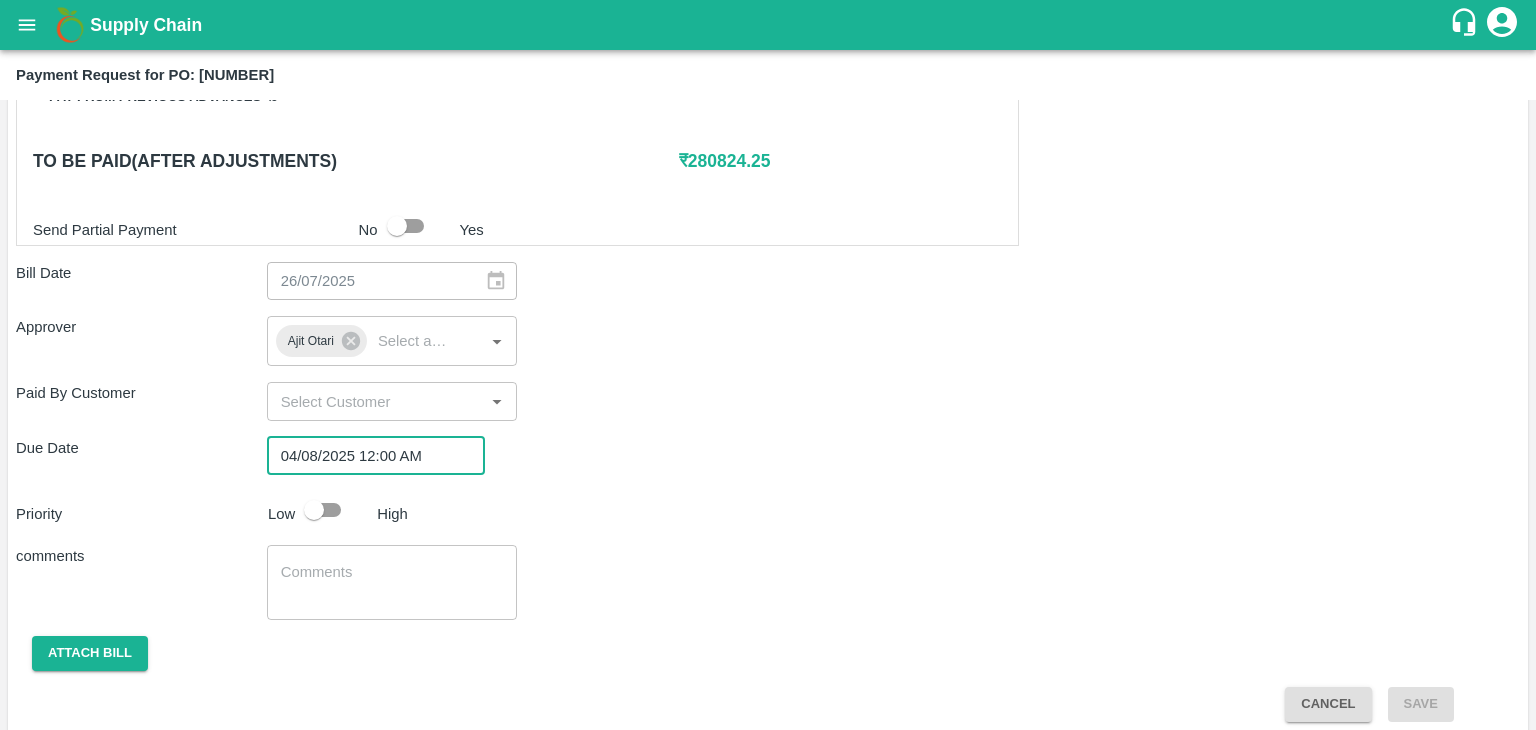 click at bounding box center (314, 510) 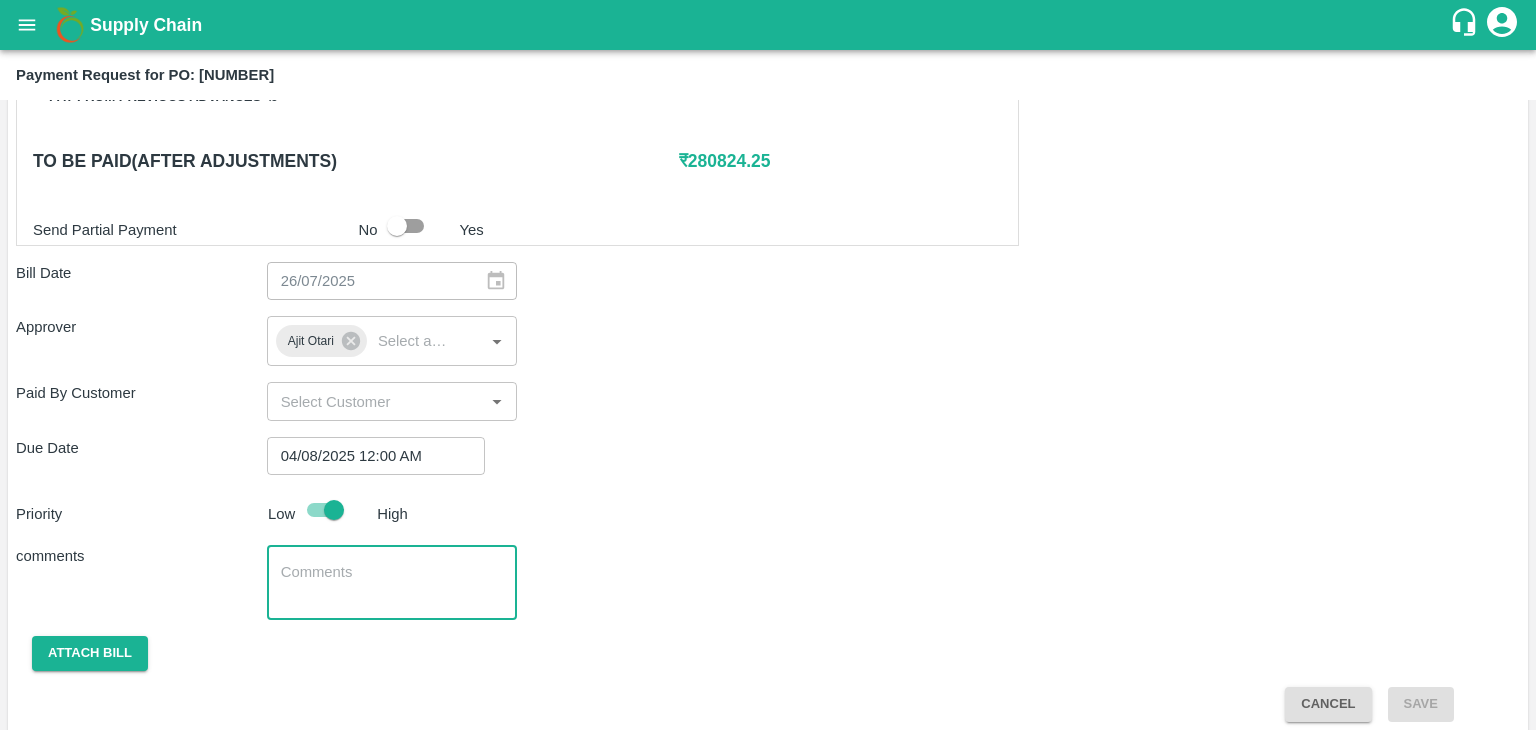 click at bounding box center (392, 583) 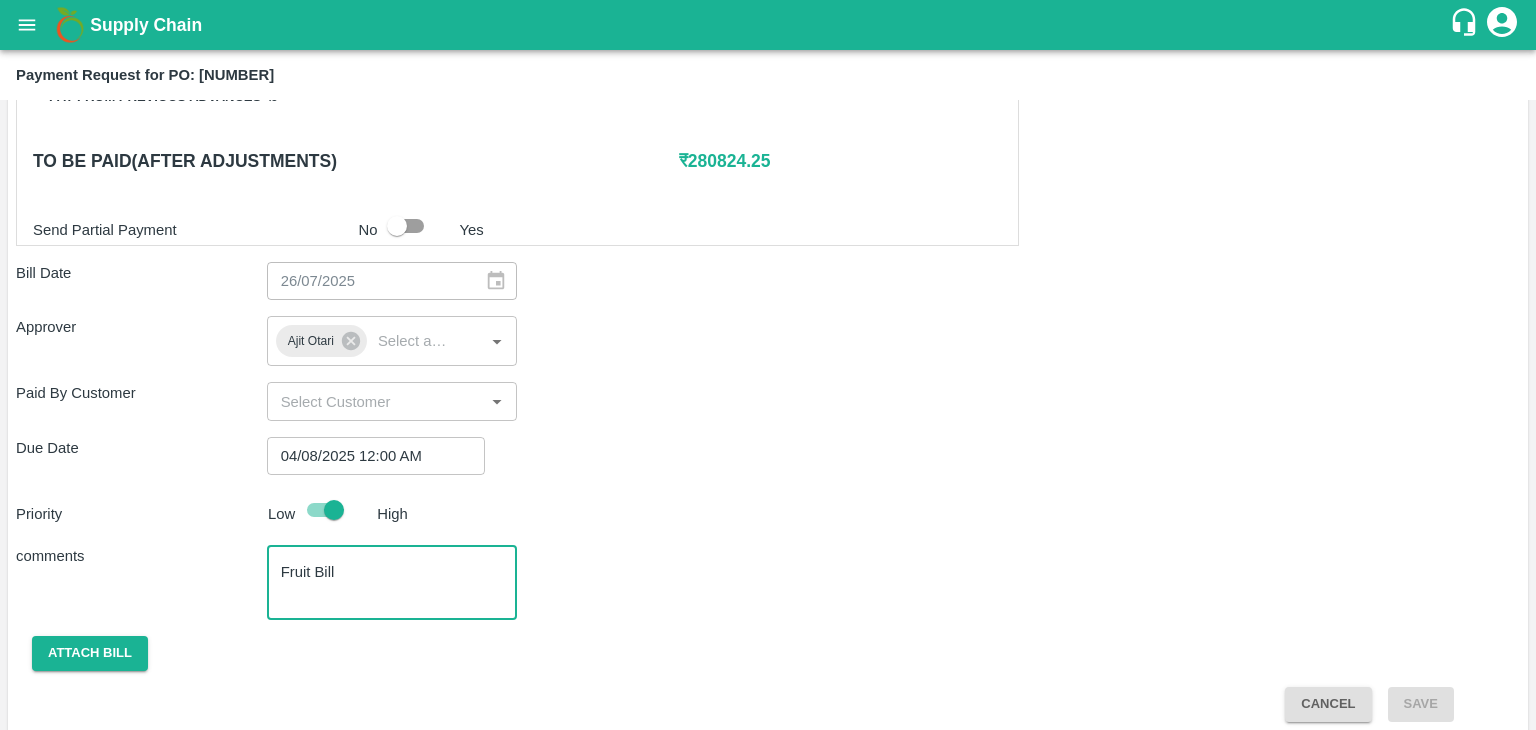 scroll, scrollTop: 992, scrollLeft: 0, axis: vertical 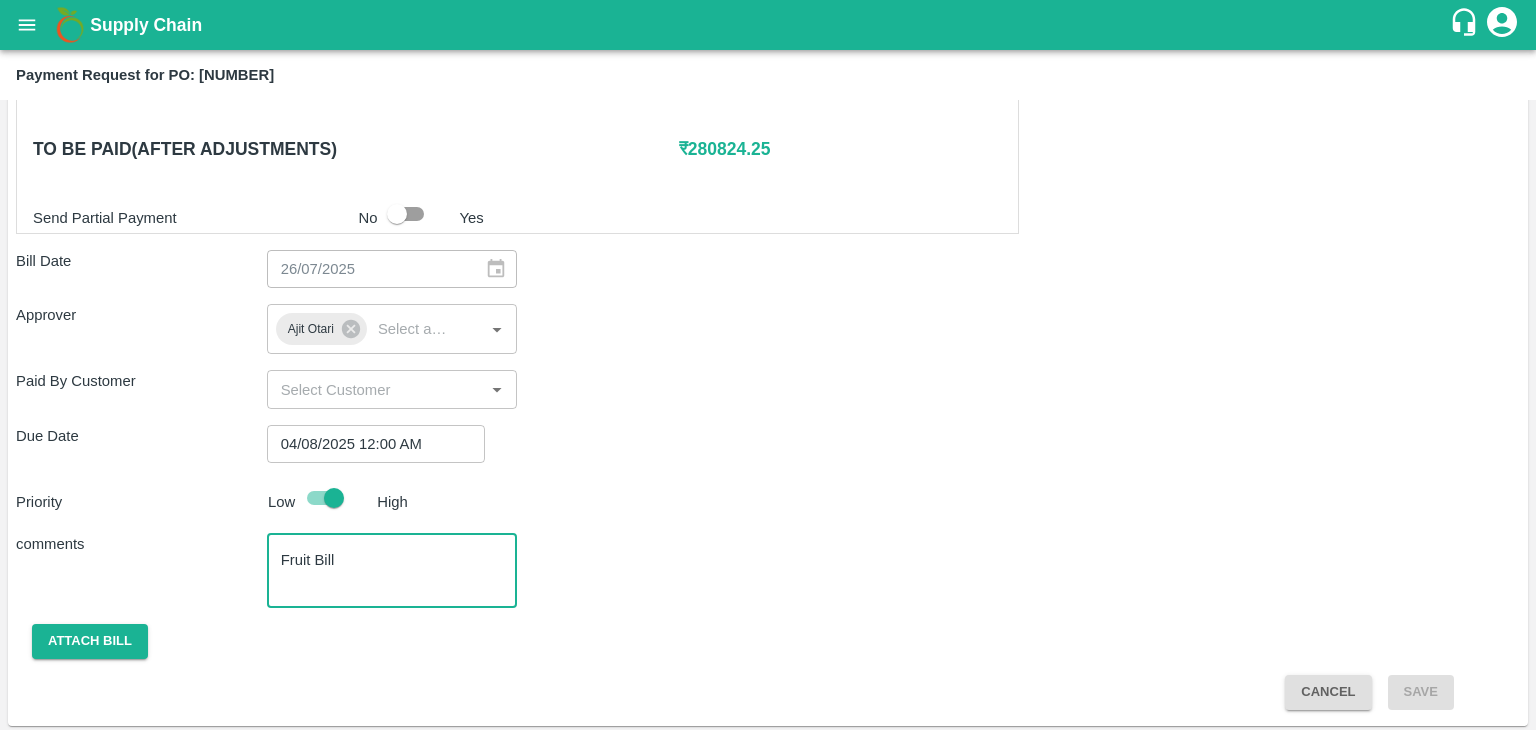 type on "Fruit Bill" 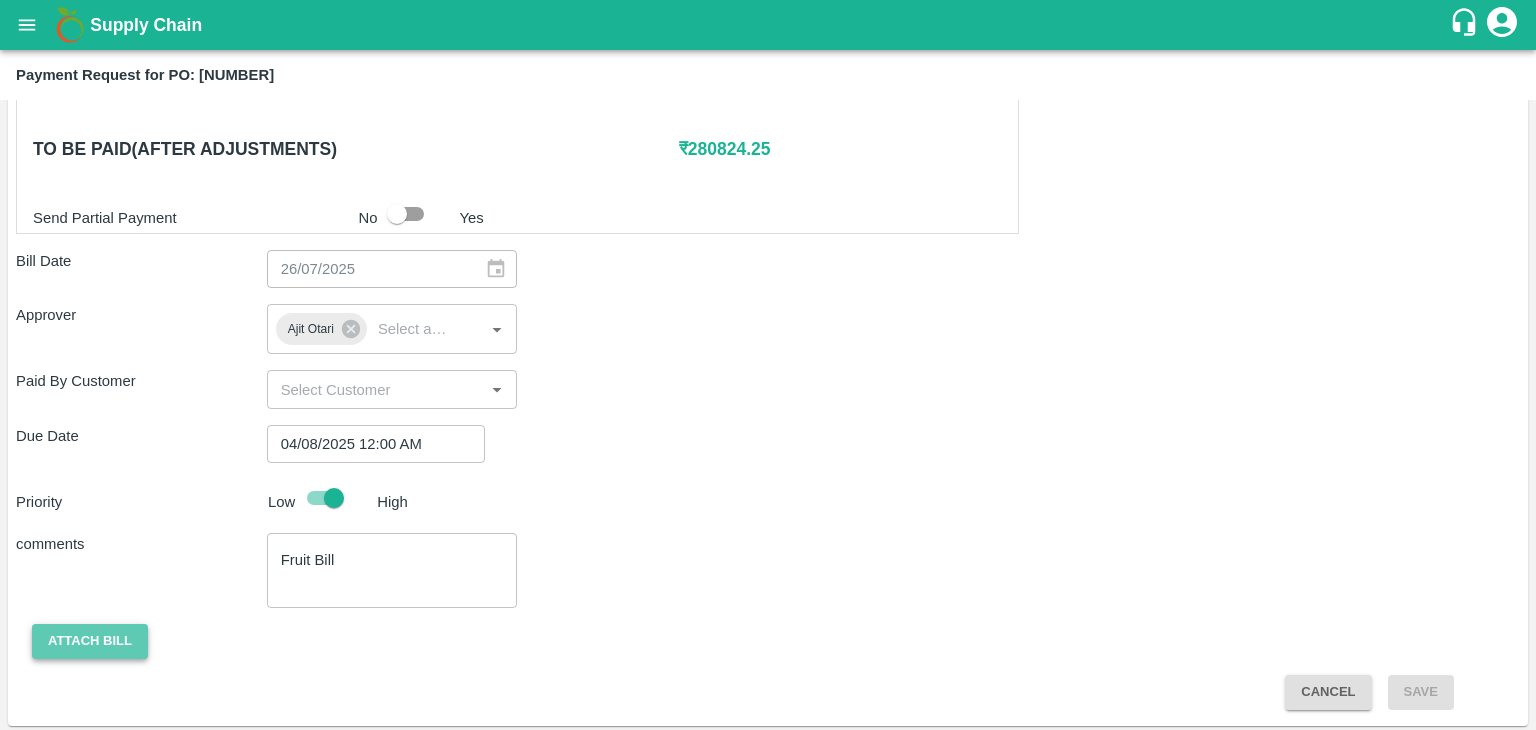 click on "Attach bill" at bounding box center [90, 641] 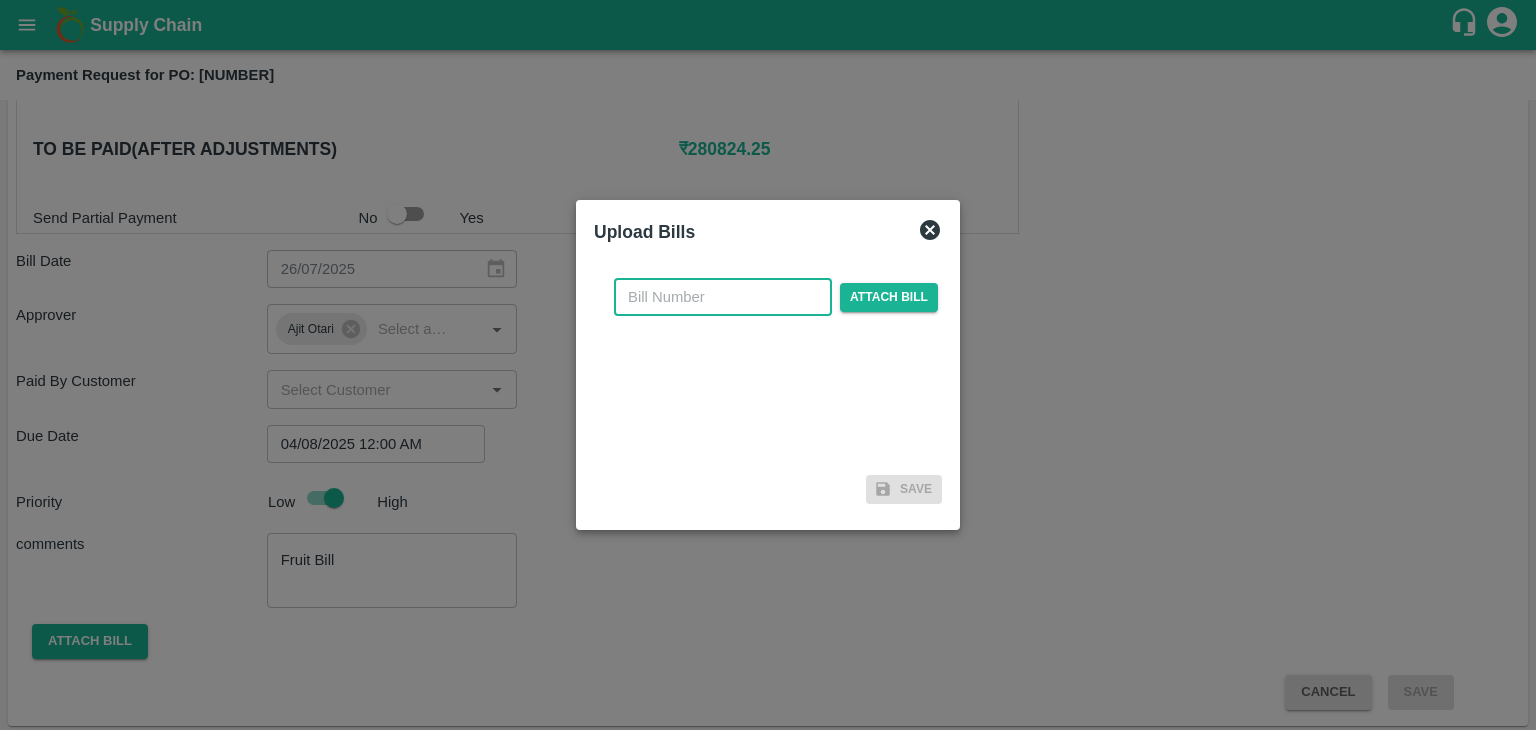 click at bounding box center [723, 297] 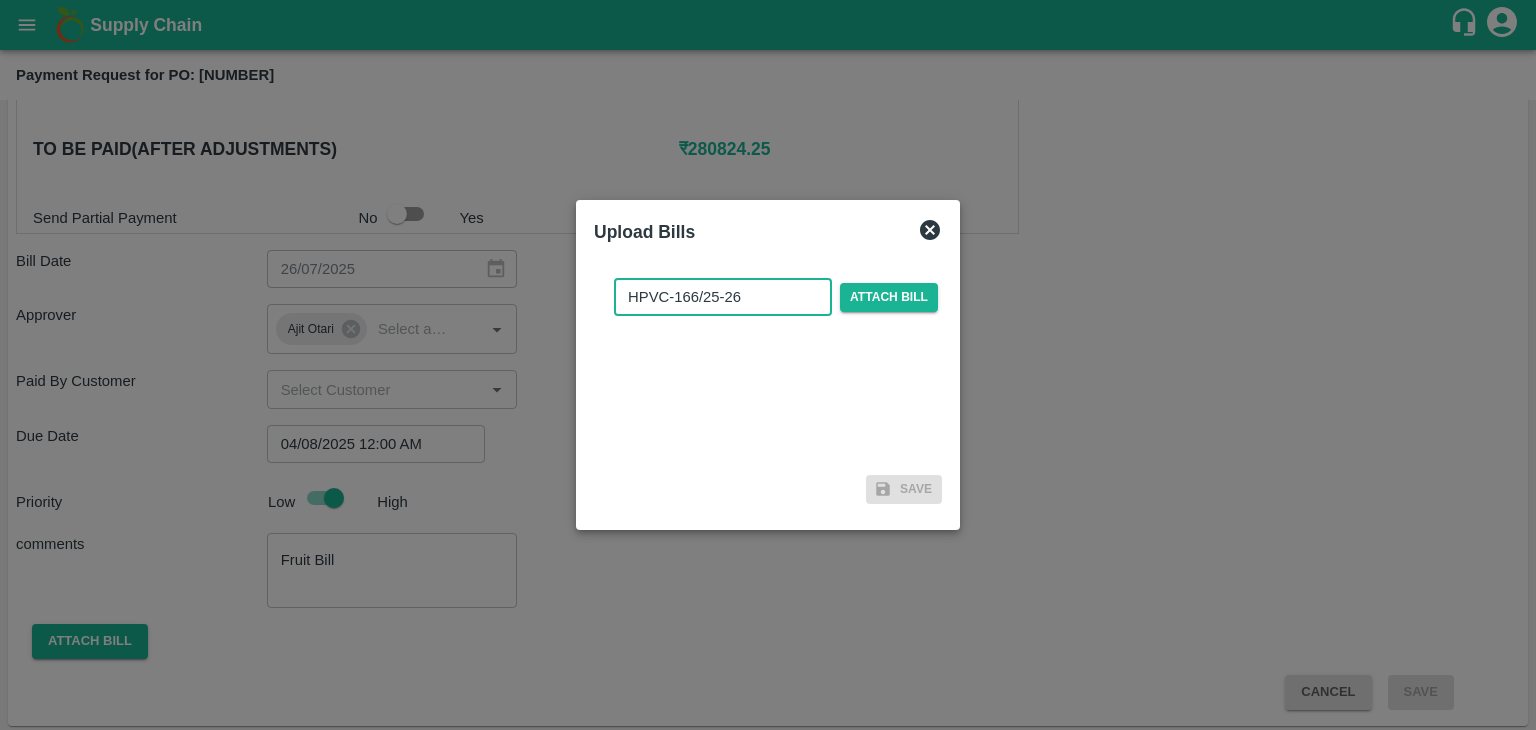 click on "HPVC-166/25-26" at bounding box center (723, 297) 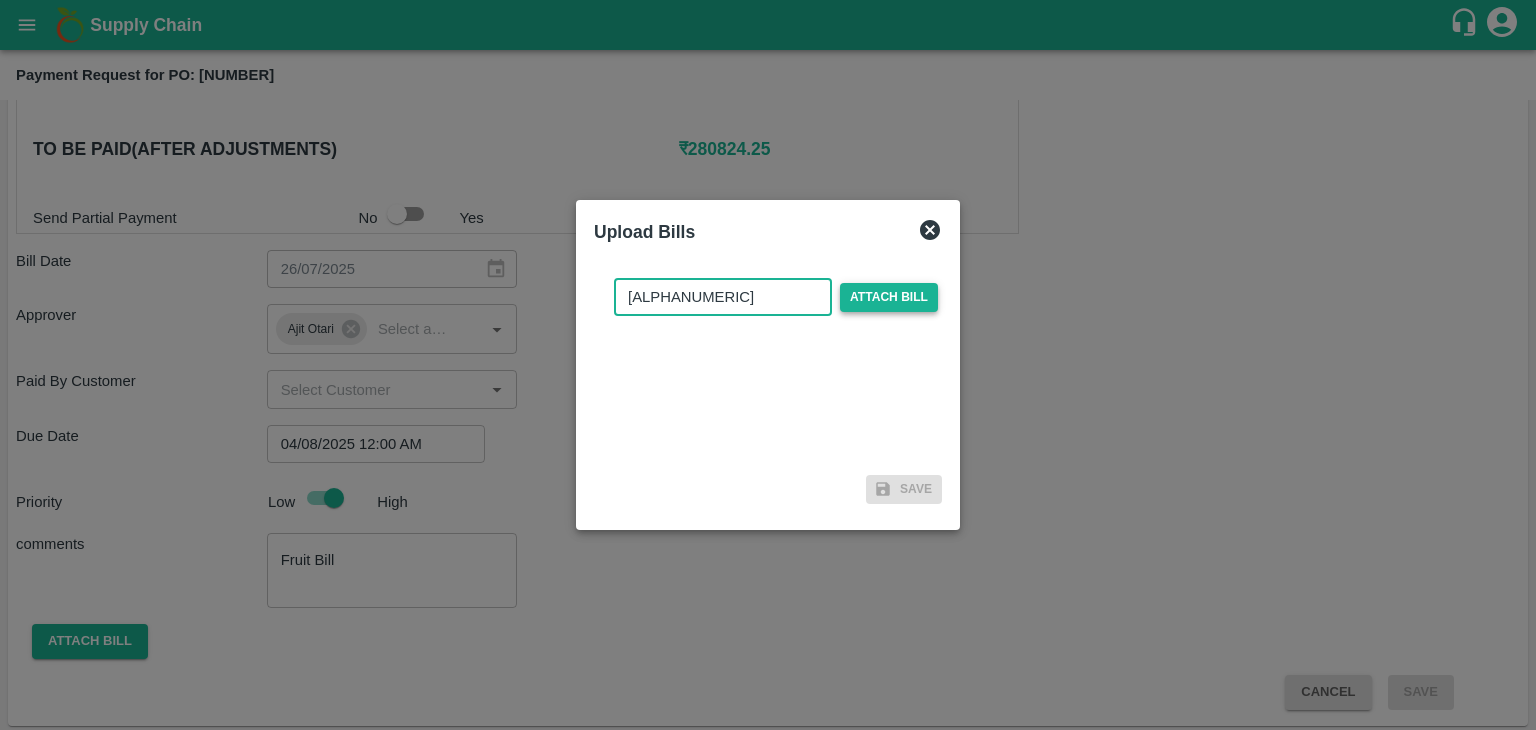type on "HPVC-256/25-26" 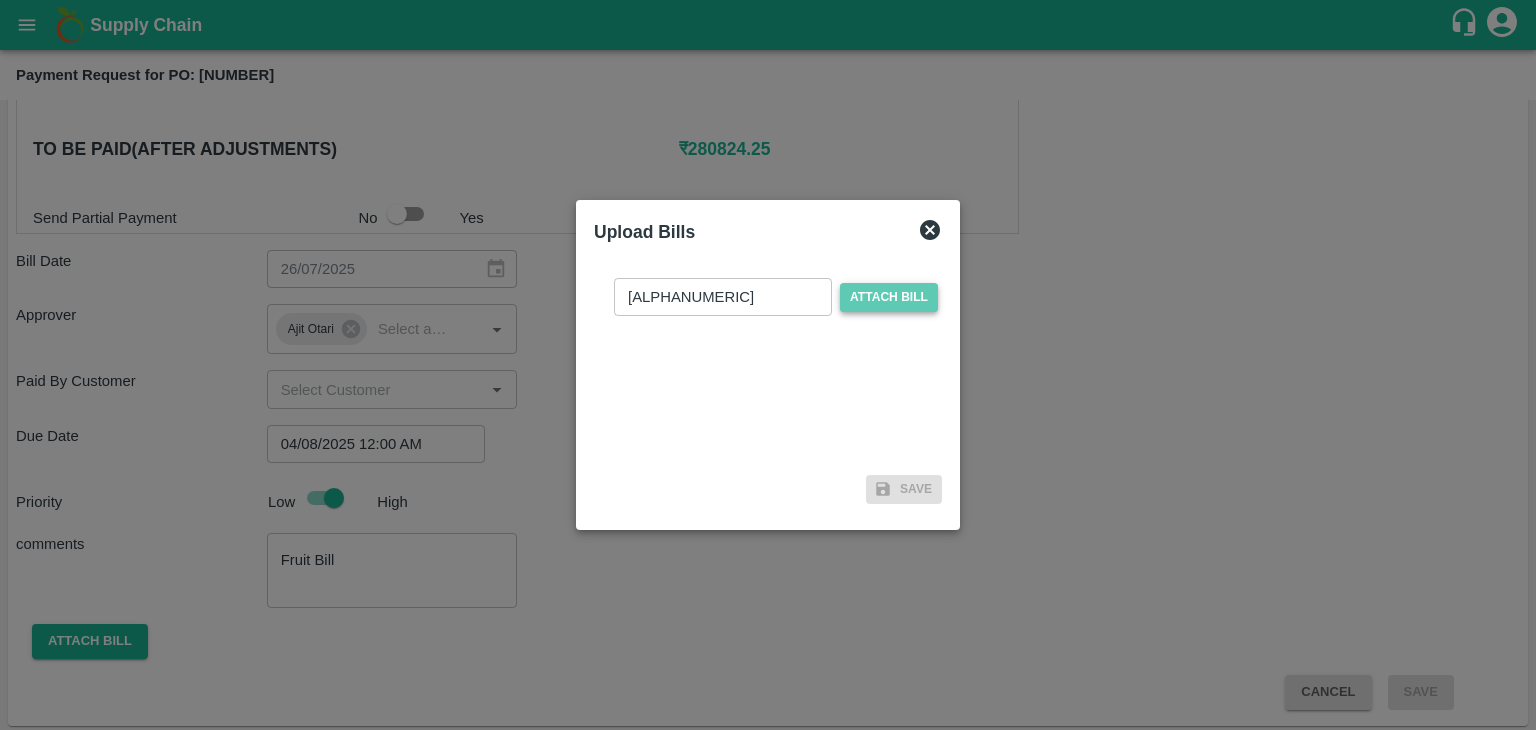 click on "Attach bill" at bounding box center [889, 297] 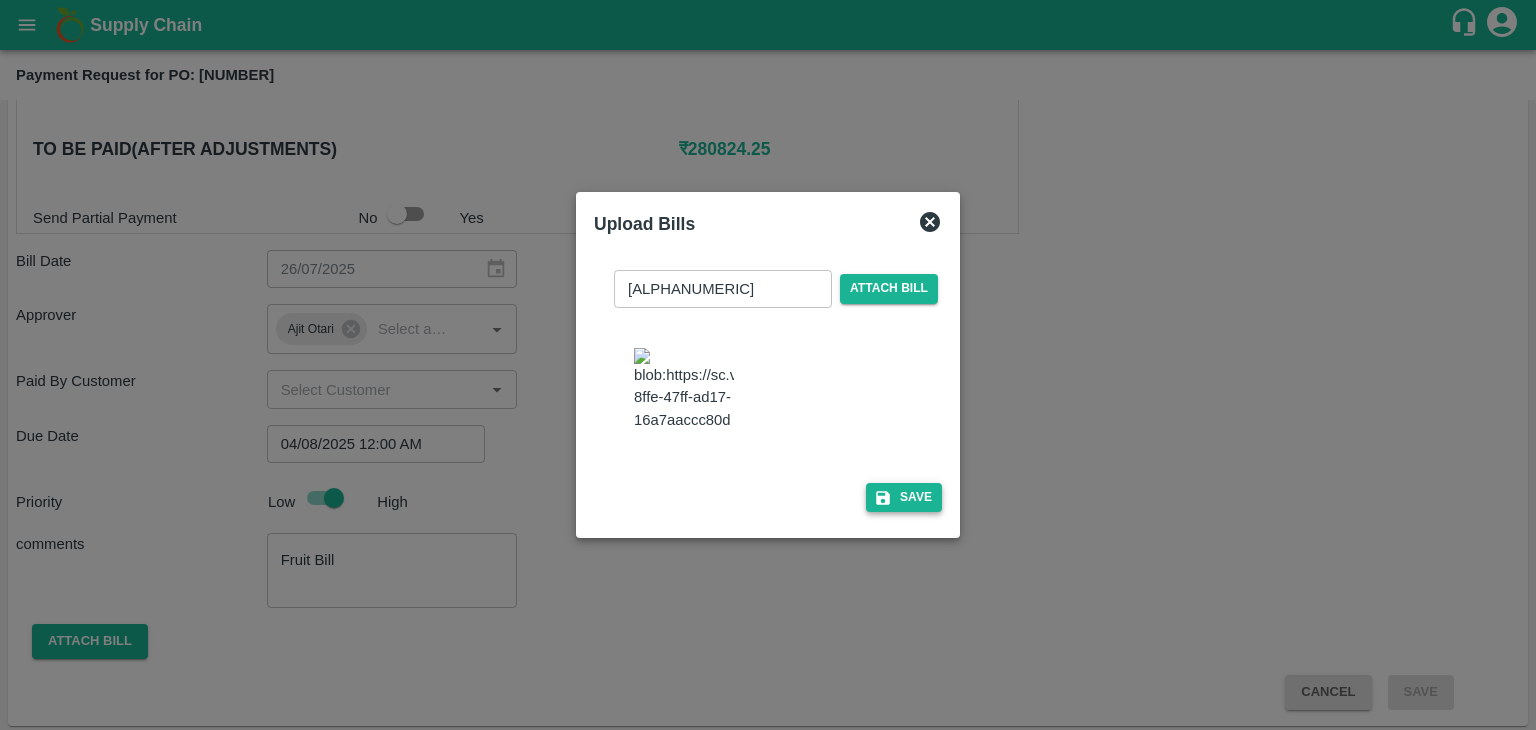 drag, startPoint x: 926, startPoint y: 540, endPoint x: 912, endPoint y: 521, distance: 23.600847 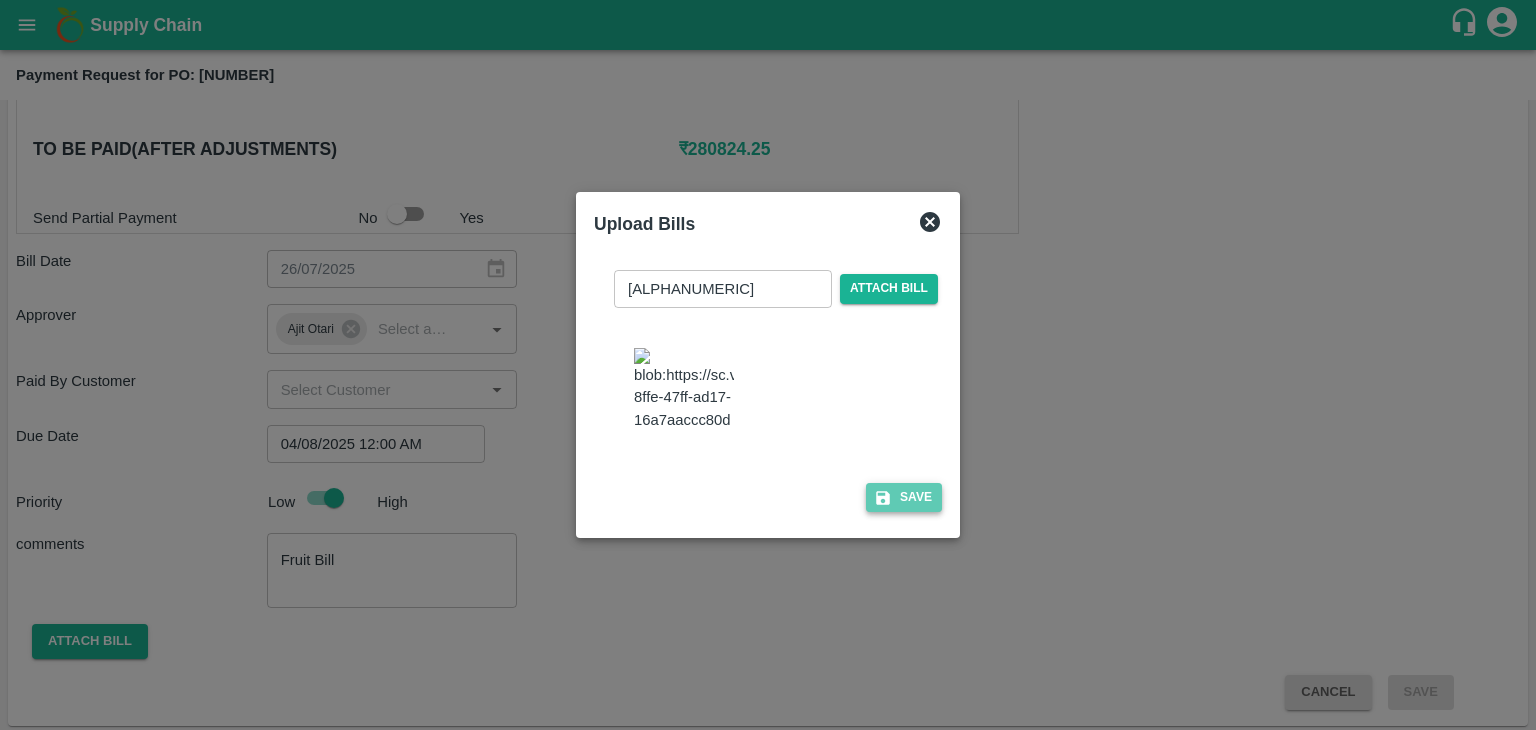 click on "Save" at bounding box center (904, 497) 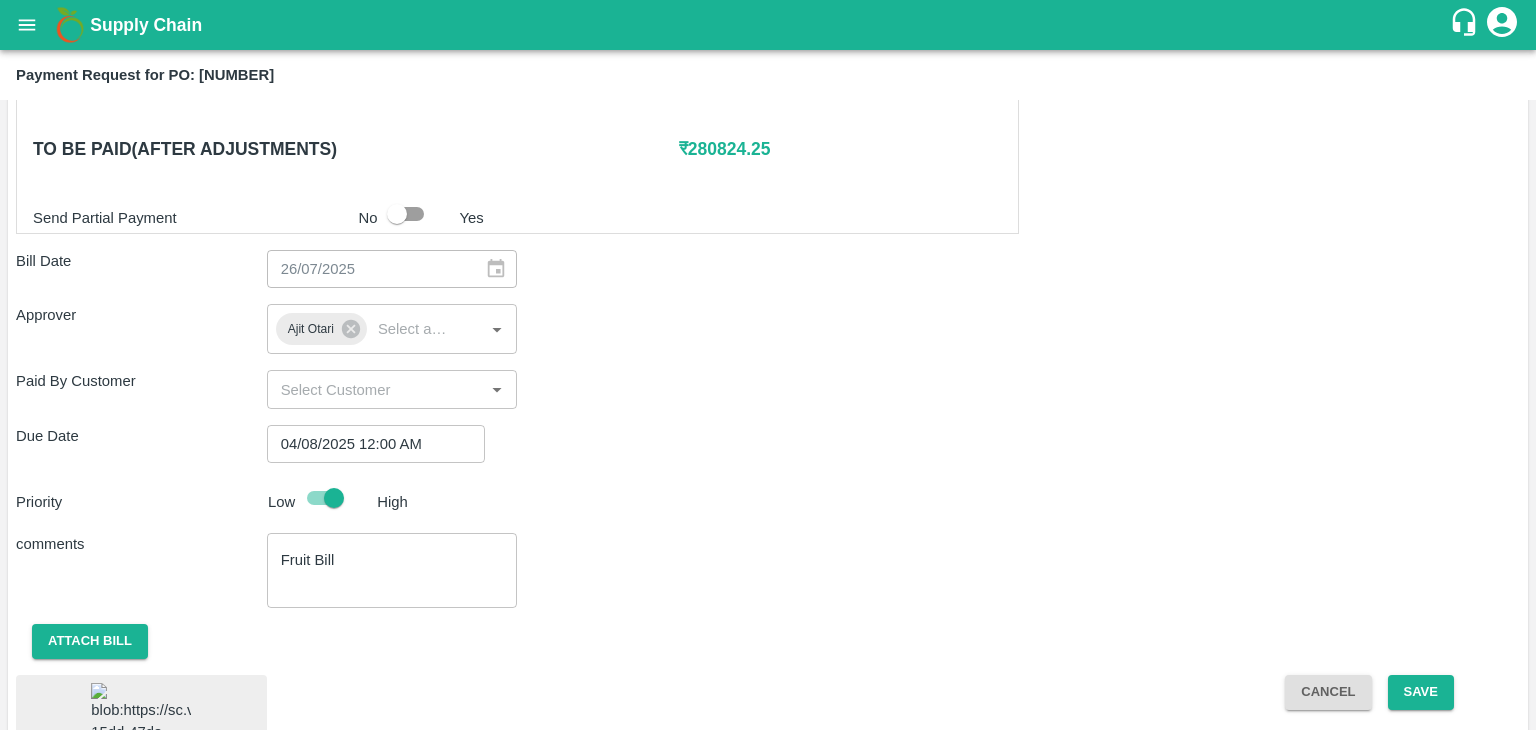 scroll, scrollTop: 1125, scrollLeft: 0, axis: vertical 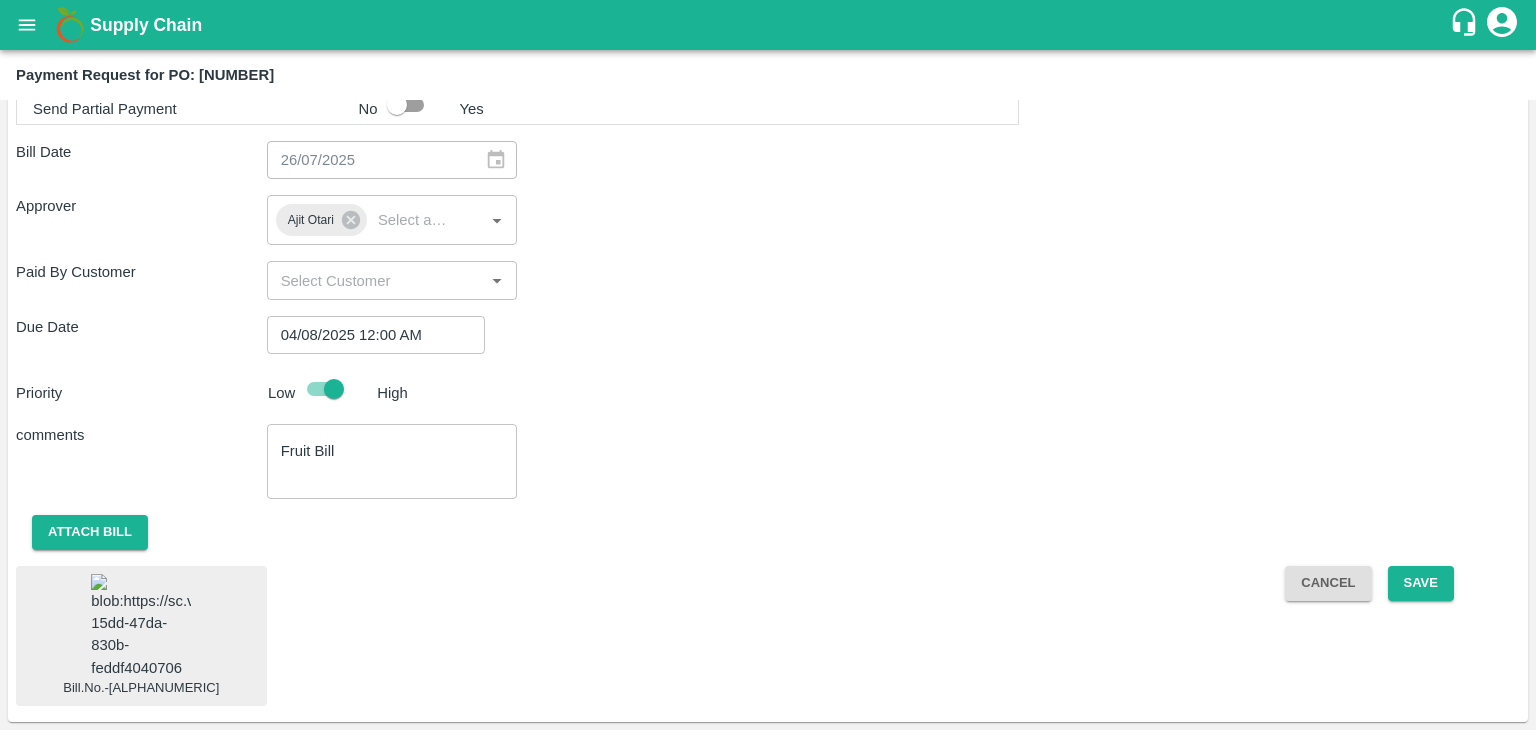 click at bounding box center (141, 626) 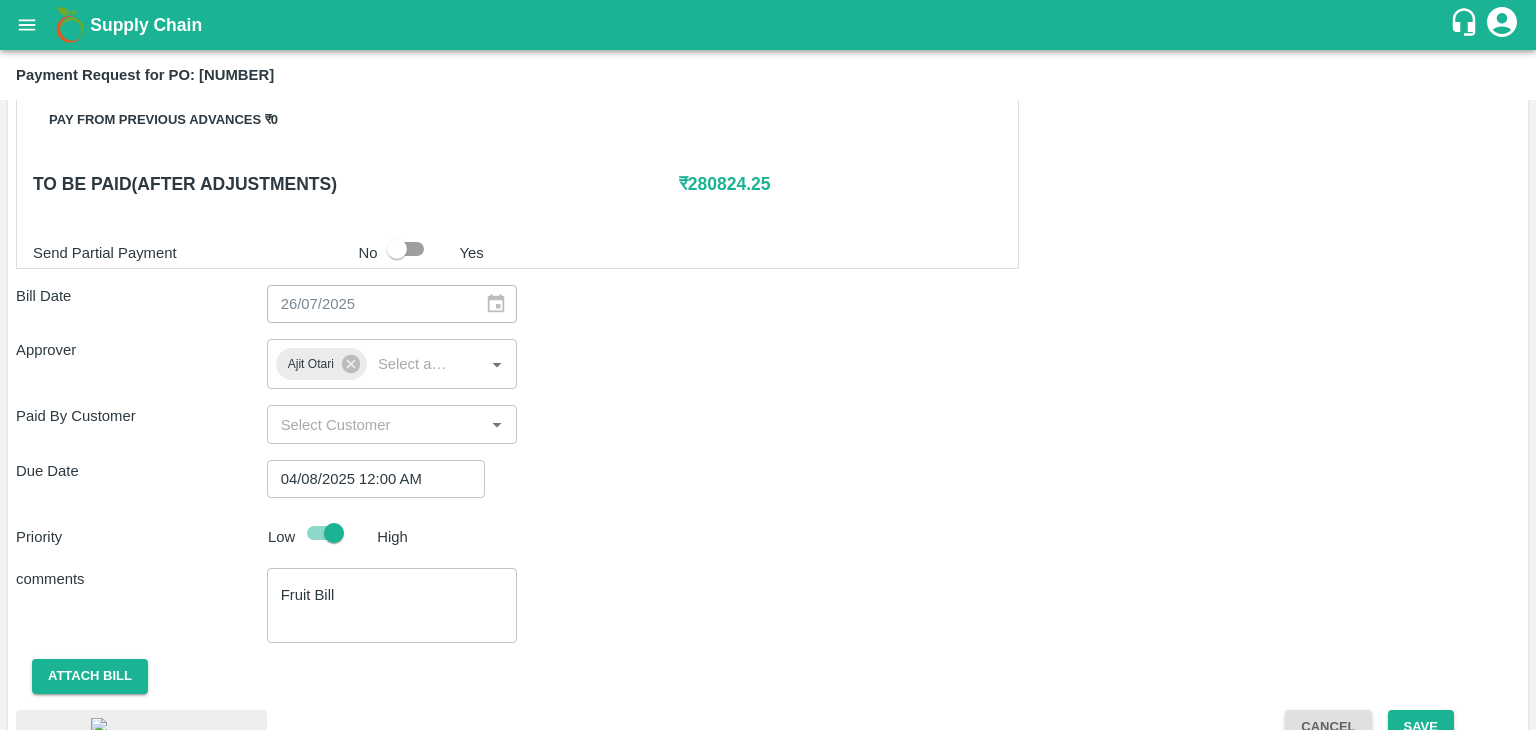 scroll, scrollTop: 1125, scrollLeft: 0, axis: vertical 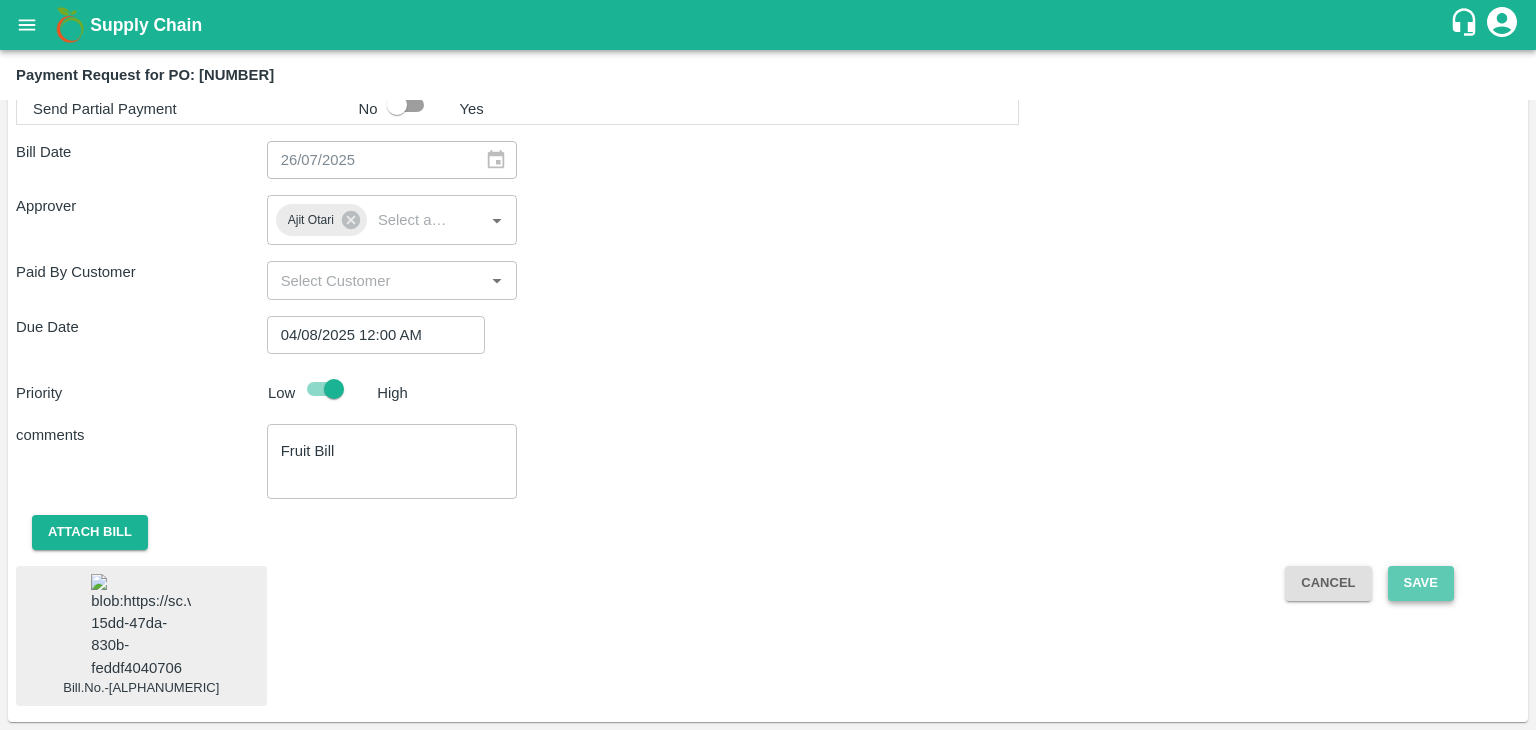 click on "Save" at bounding box center [1421, 583] 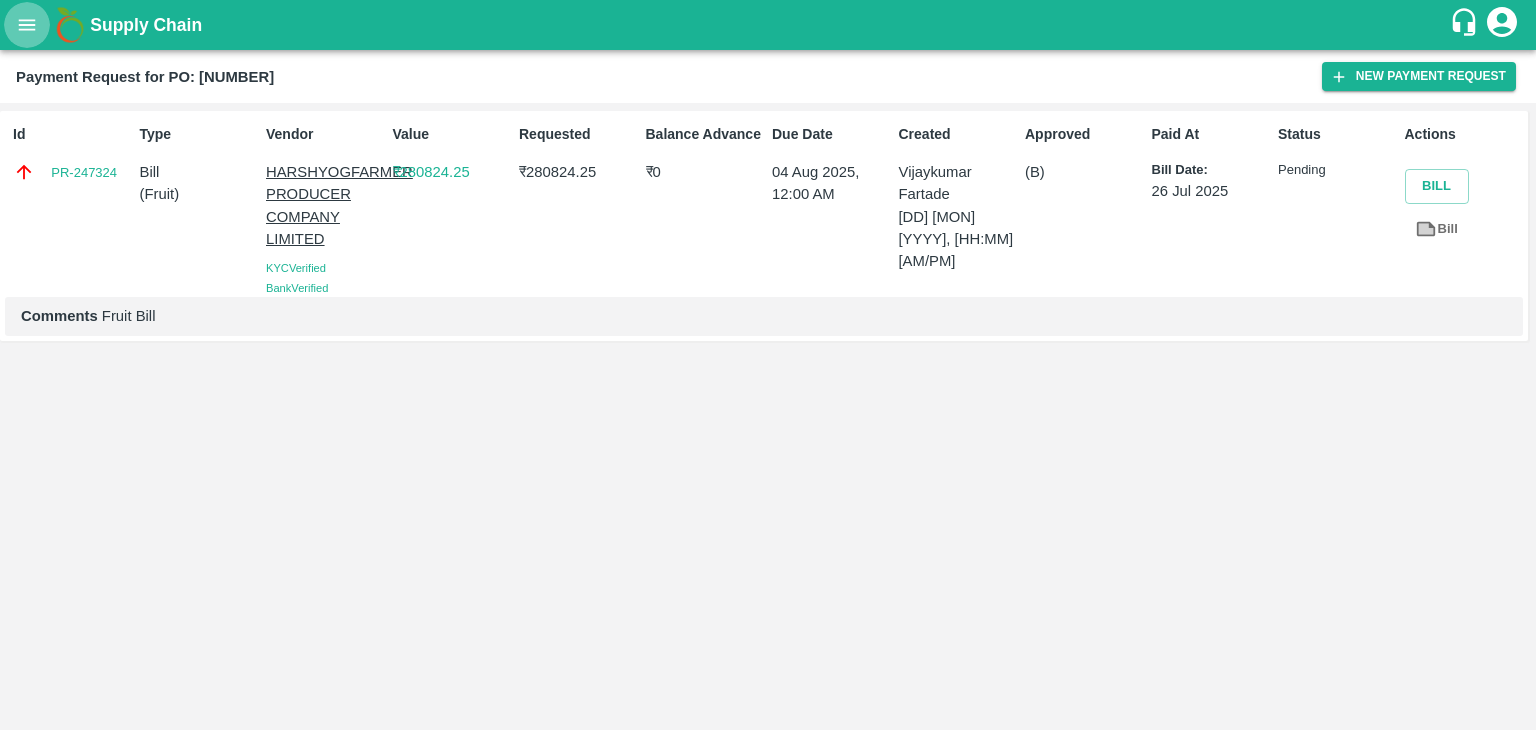 click at bounding box center [27, 25] 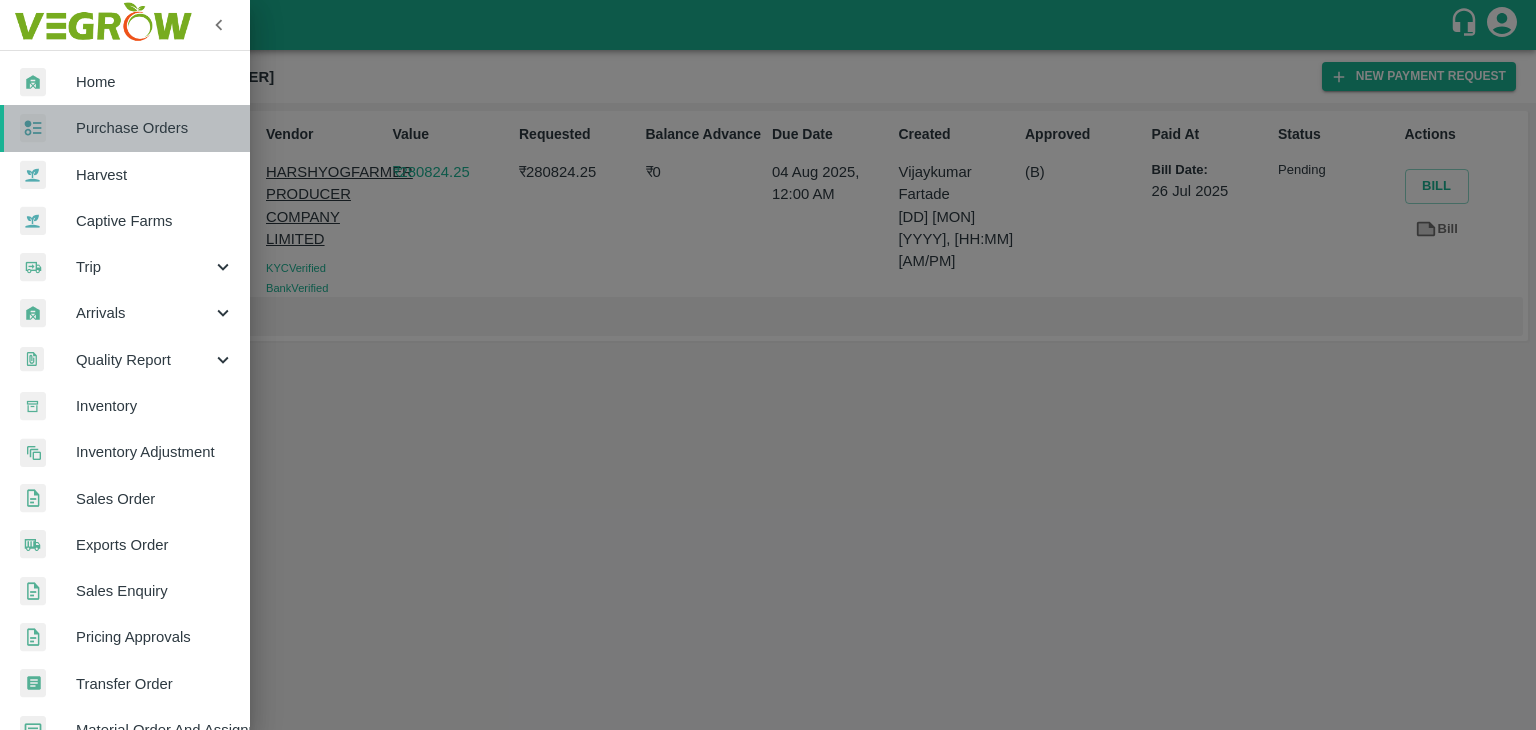 click on "Purchase Orders" at bounding box center [155, 128] 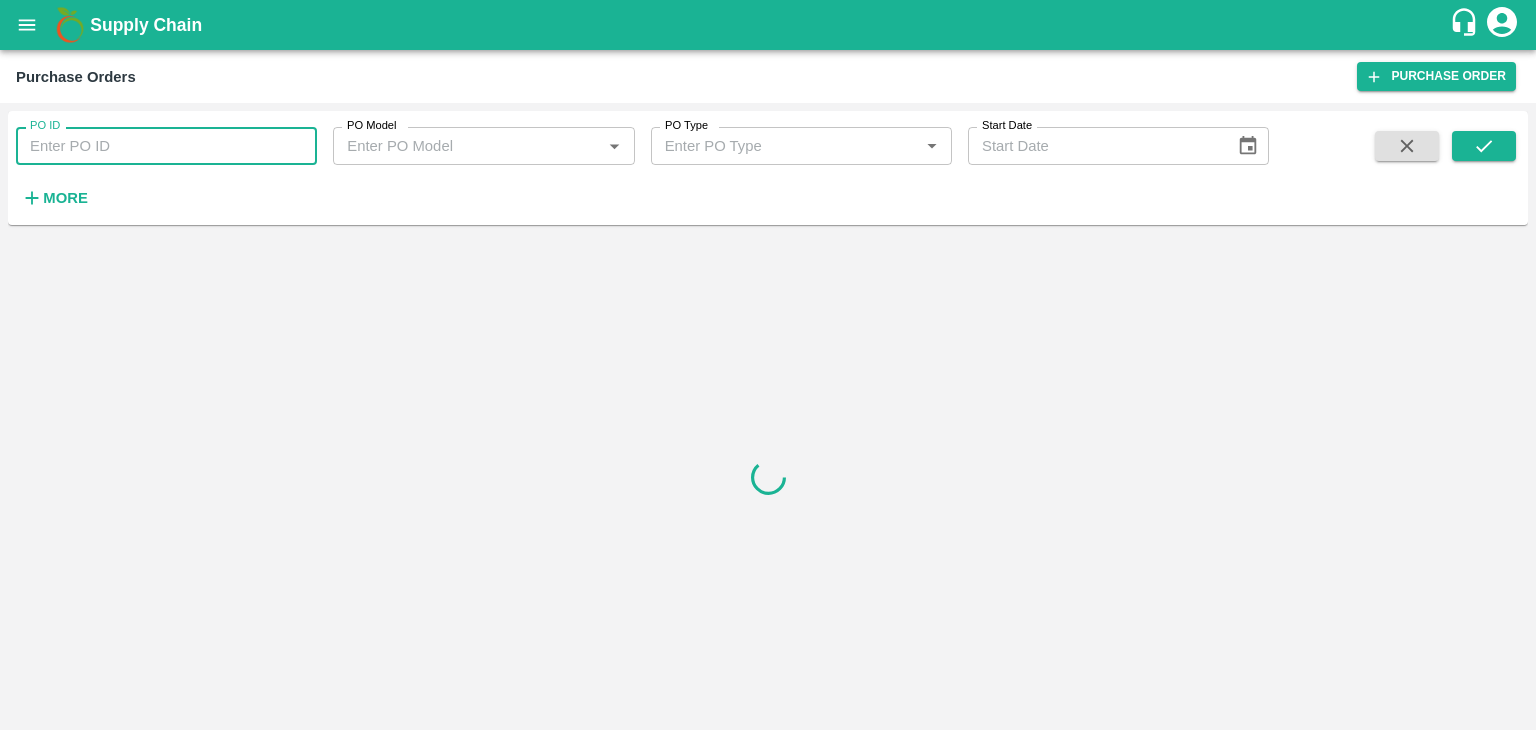 click on "PO ID" at bounding box center [166, 146] 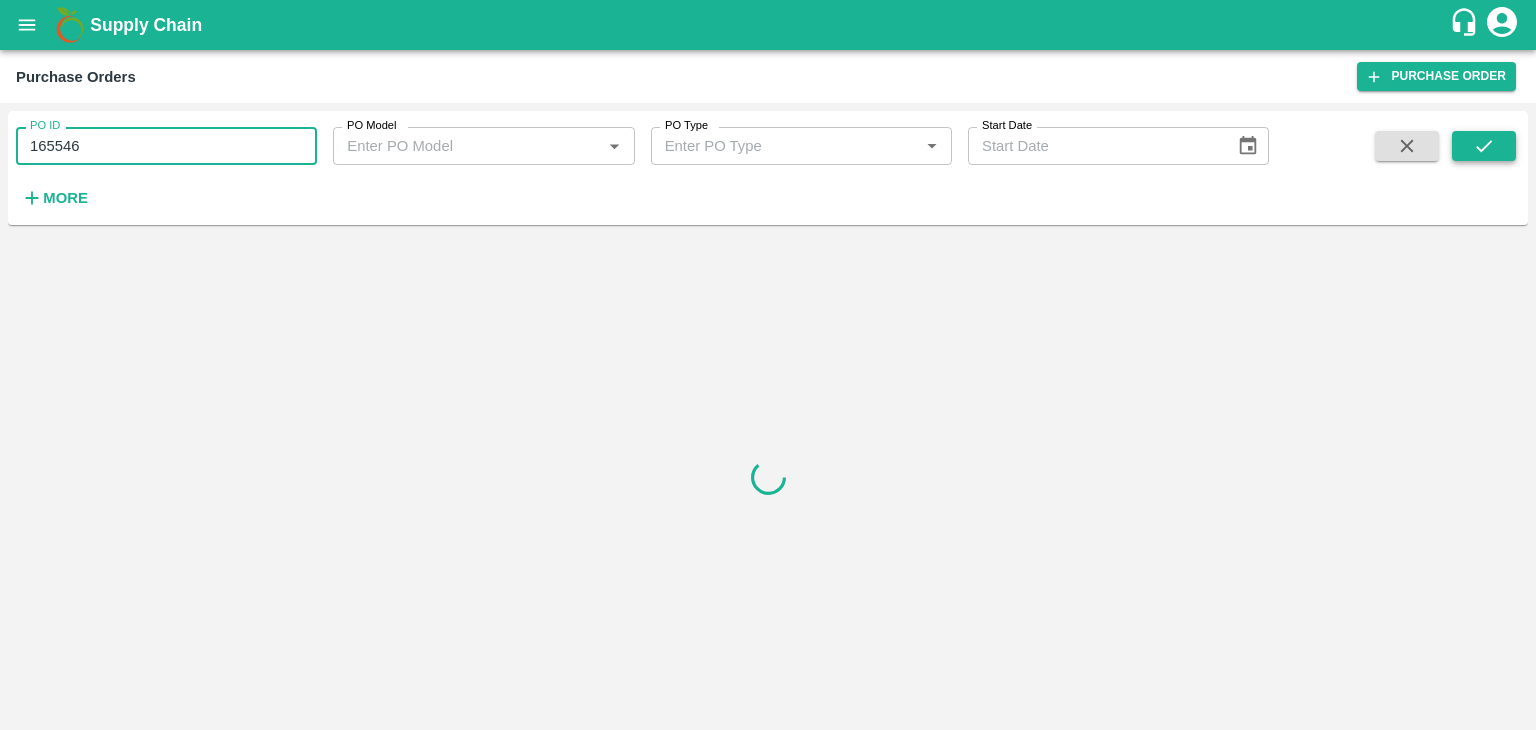type on "165546" 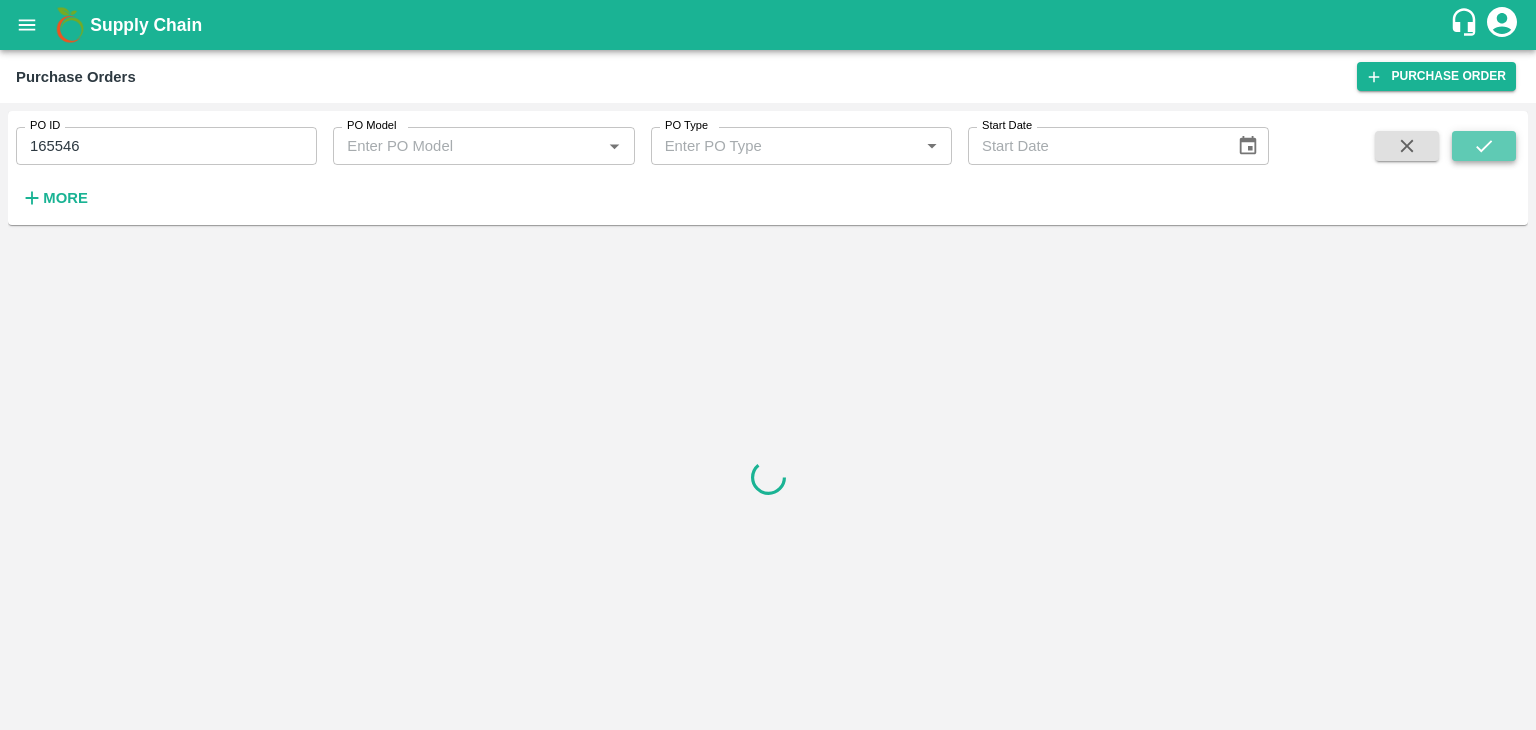 click at bounding box center [1484, 146] 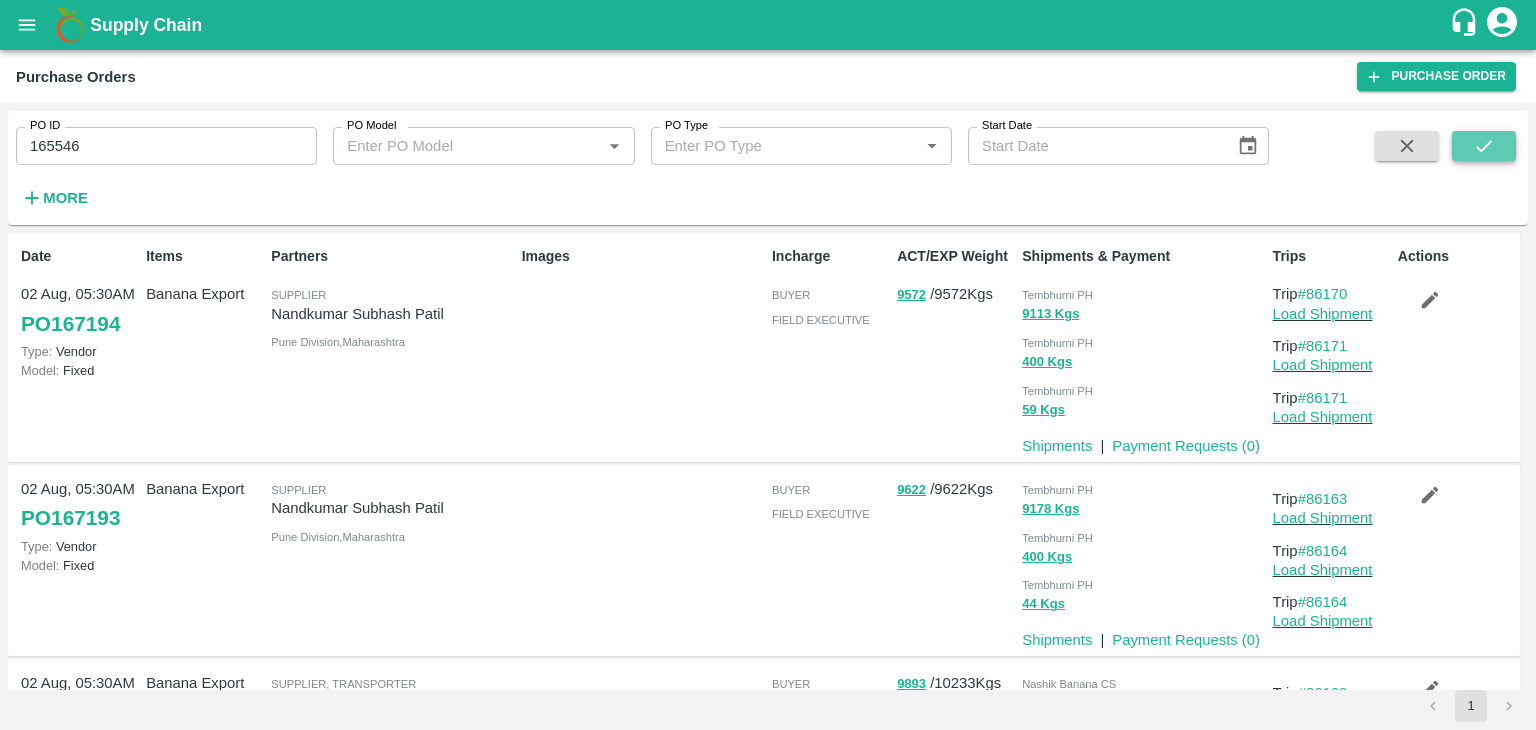 click 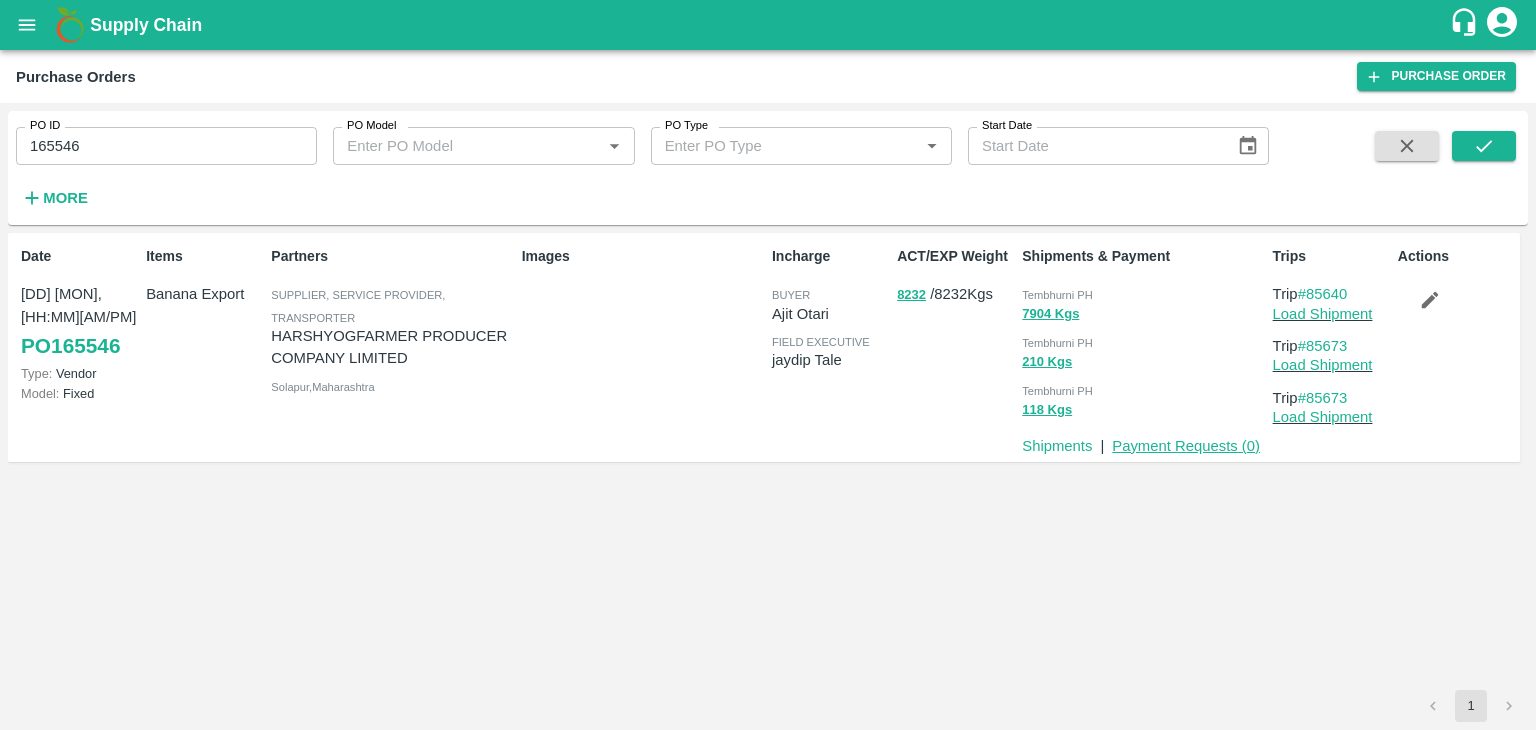 click on "Payment Requests ( 0 )" at bounding box center (1186, 446) 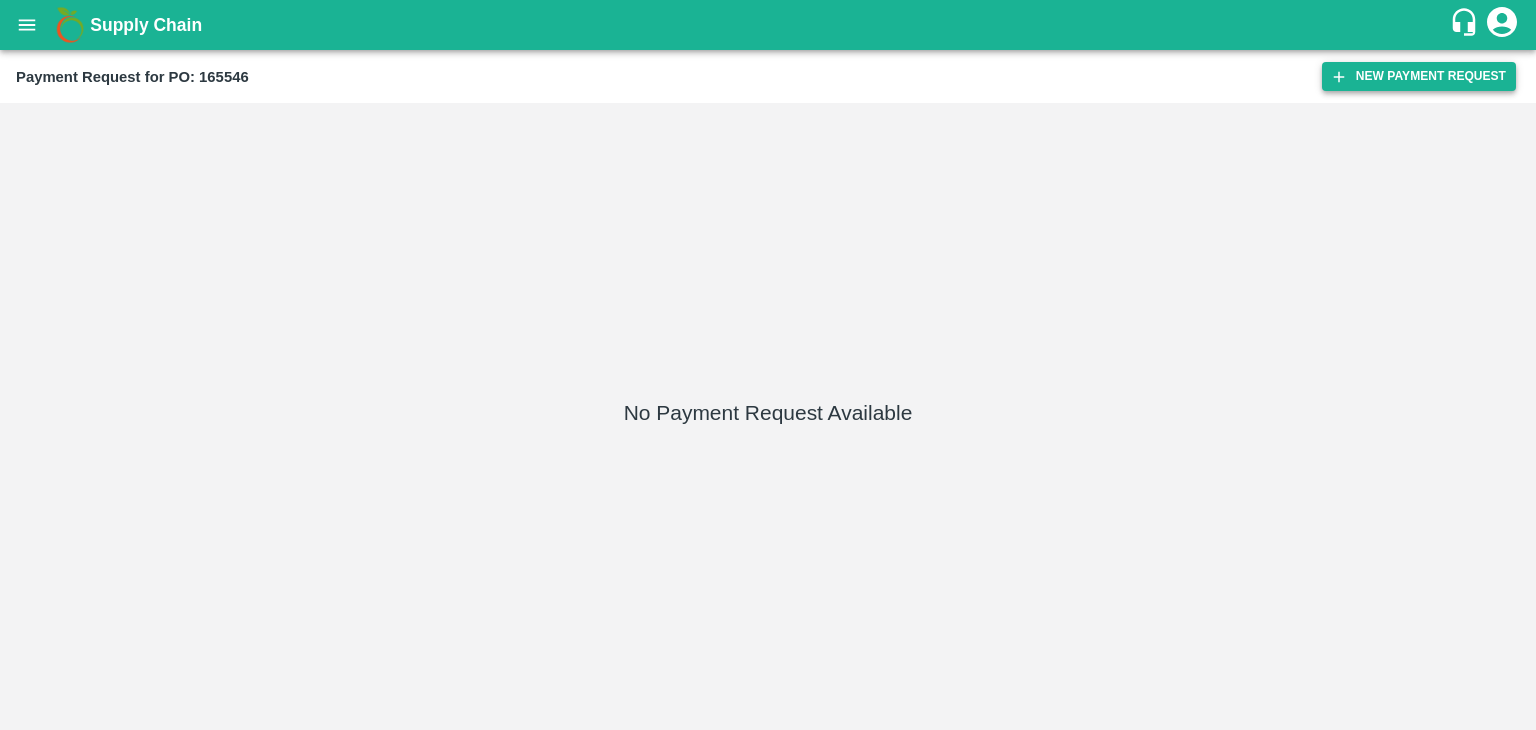 scroll, scrollTop: 0, scrollLeft: 0, axis: both 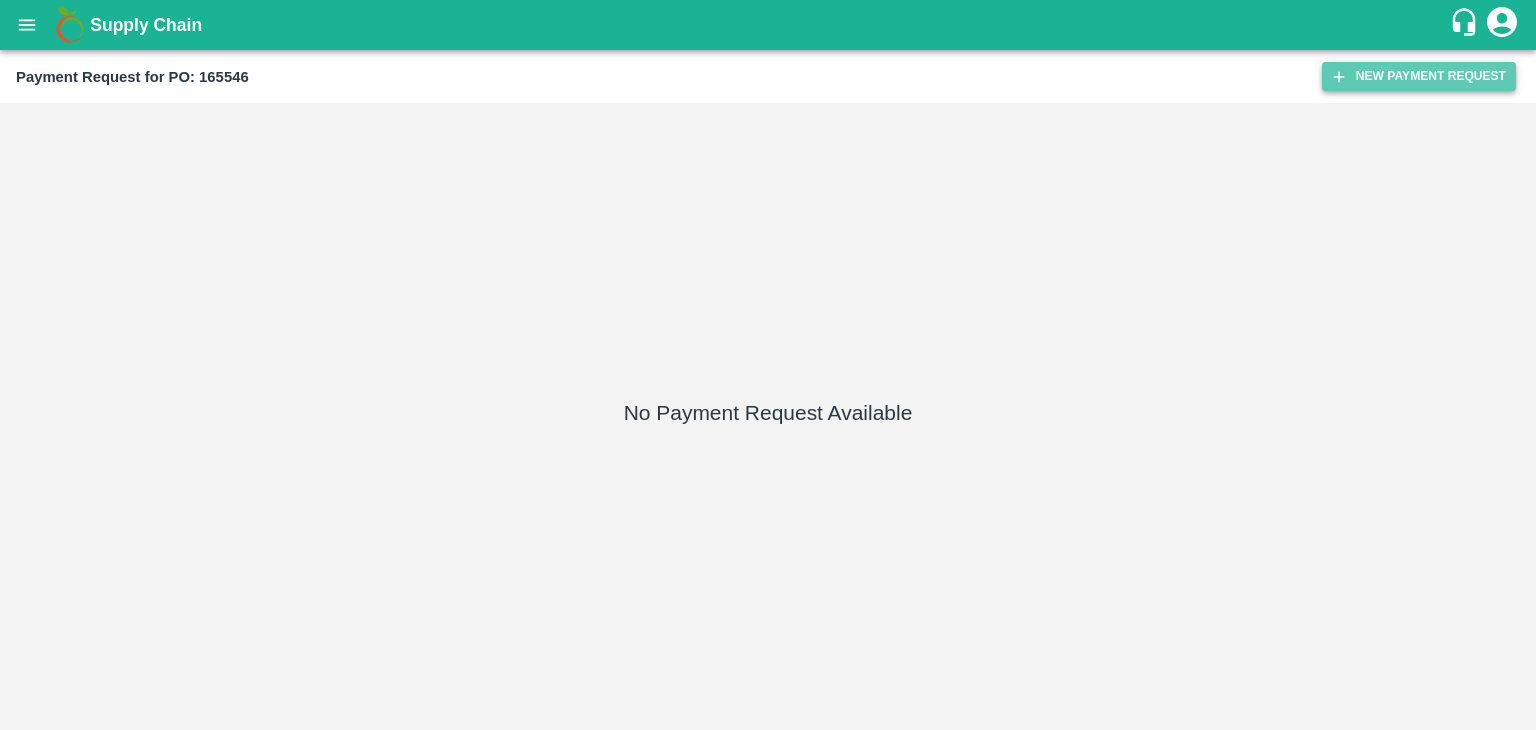 click on "New Payment Request" at bounding box center (1419, 76) 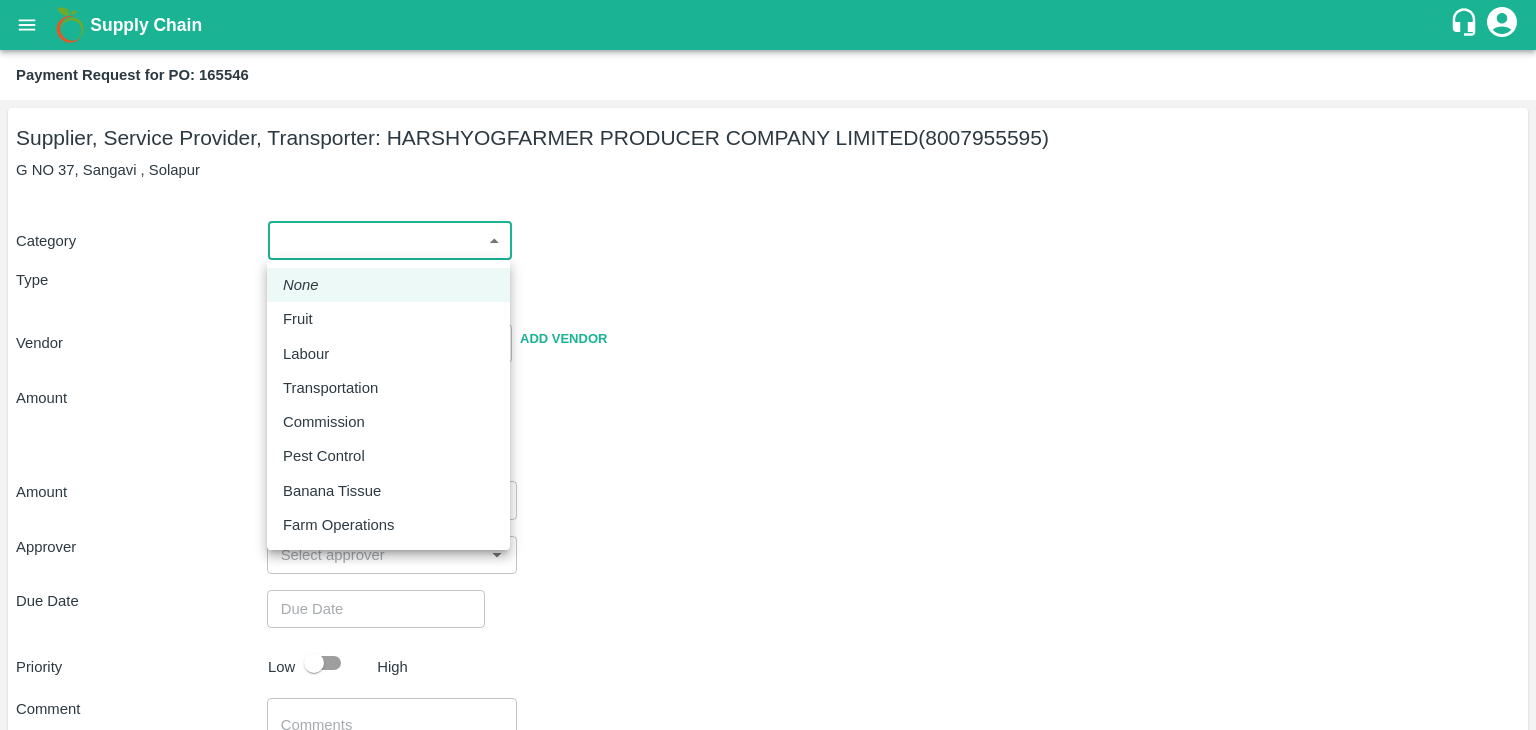 drag, startPoint x: 288, startPoint y: 243, endPoint x: 320, endPoint y: 318, distance: 81.5414 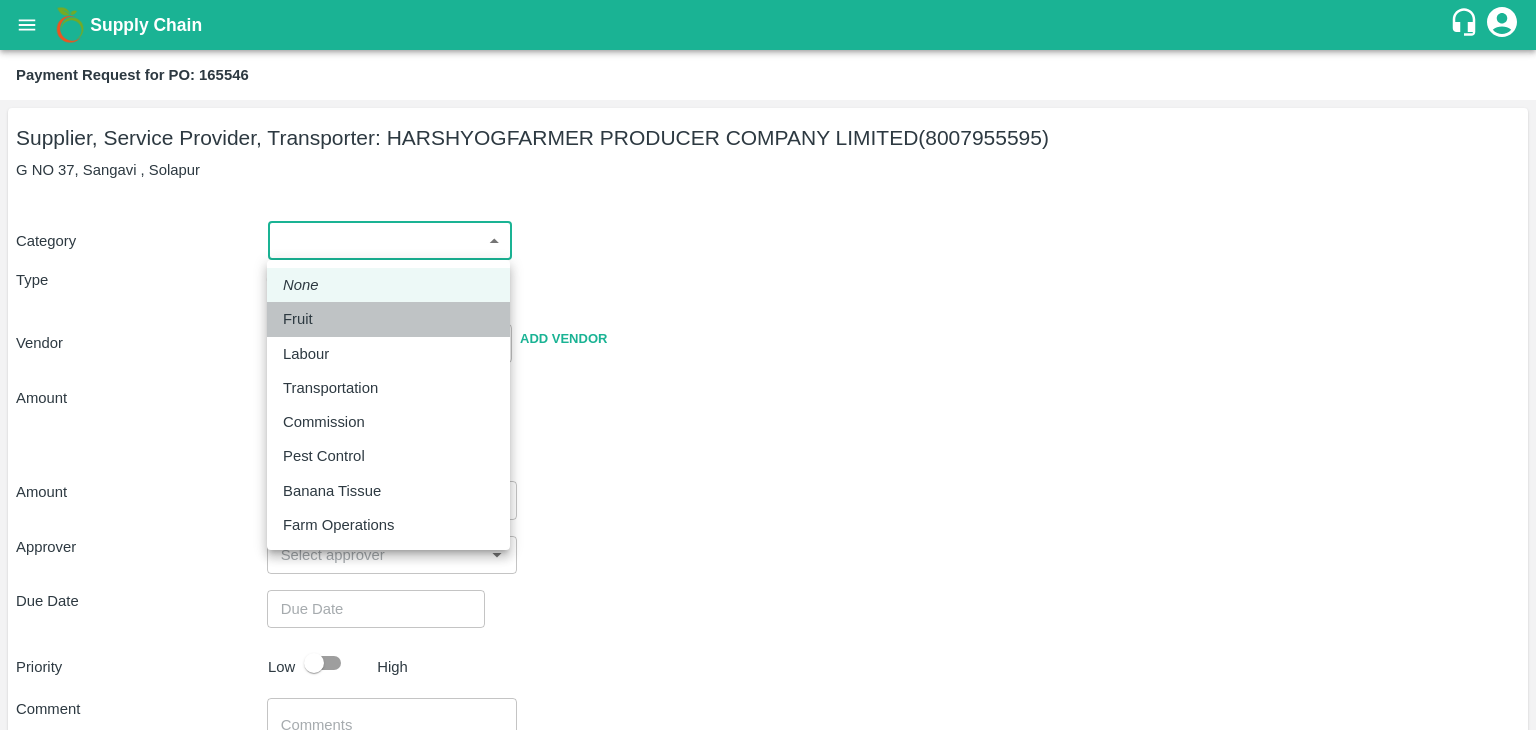click on "Fruit" at bounding box center [303, 319] 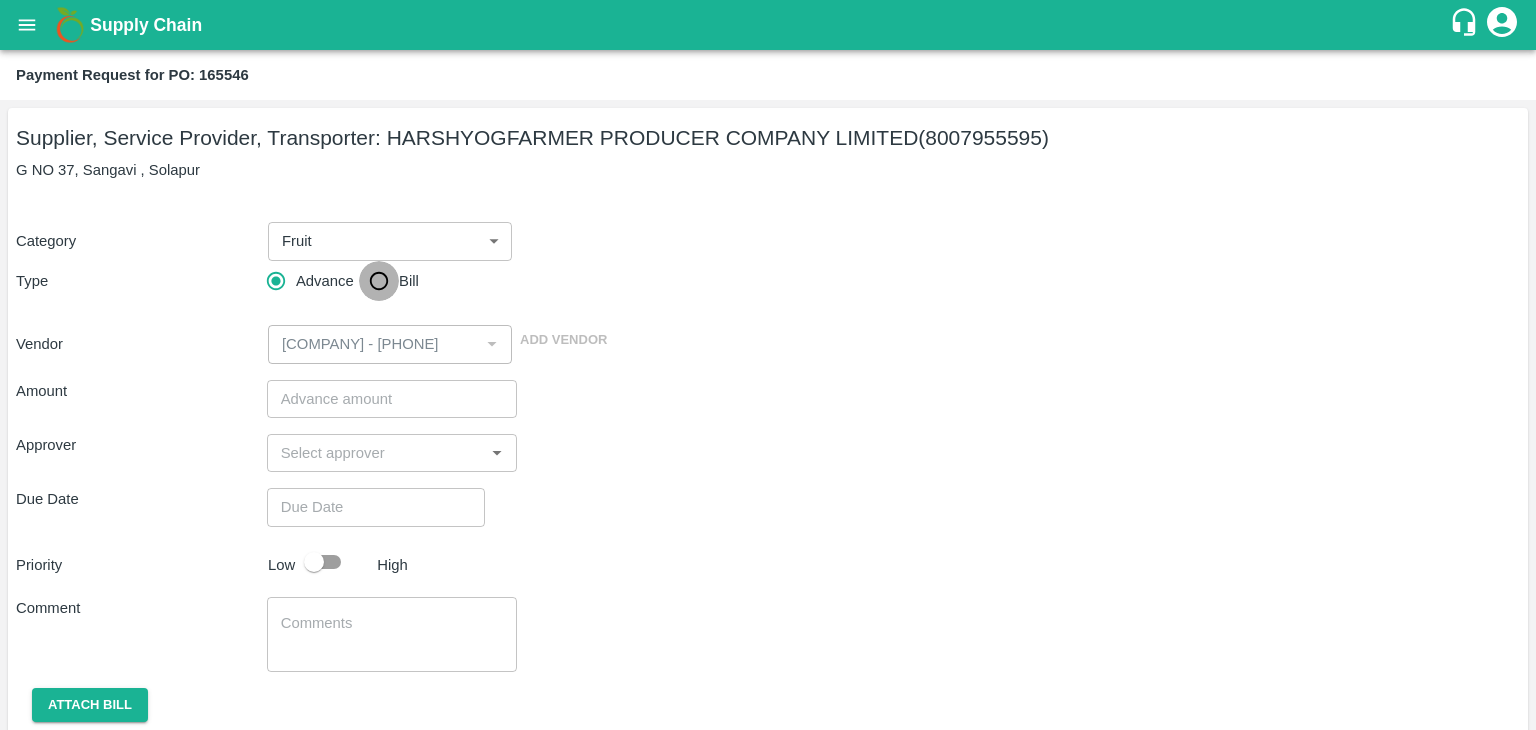 click on "Bill" at bounding box center (379, 281) 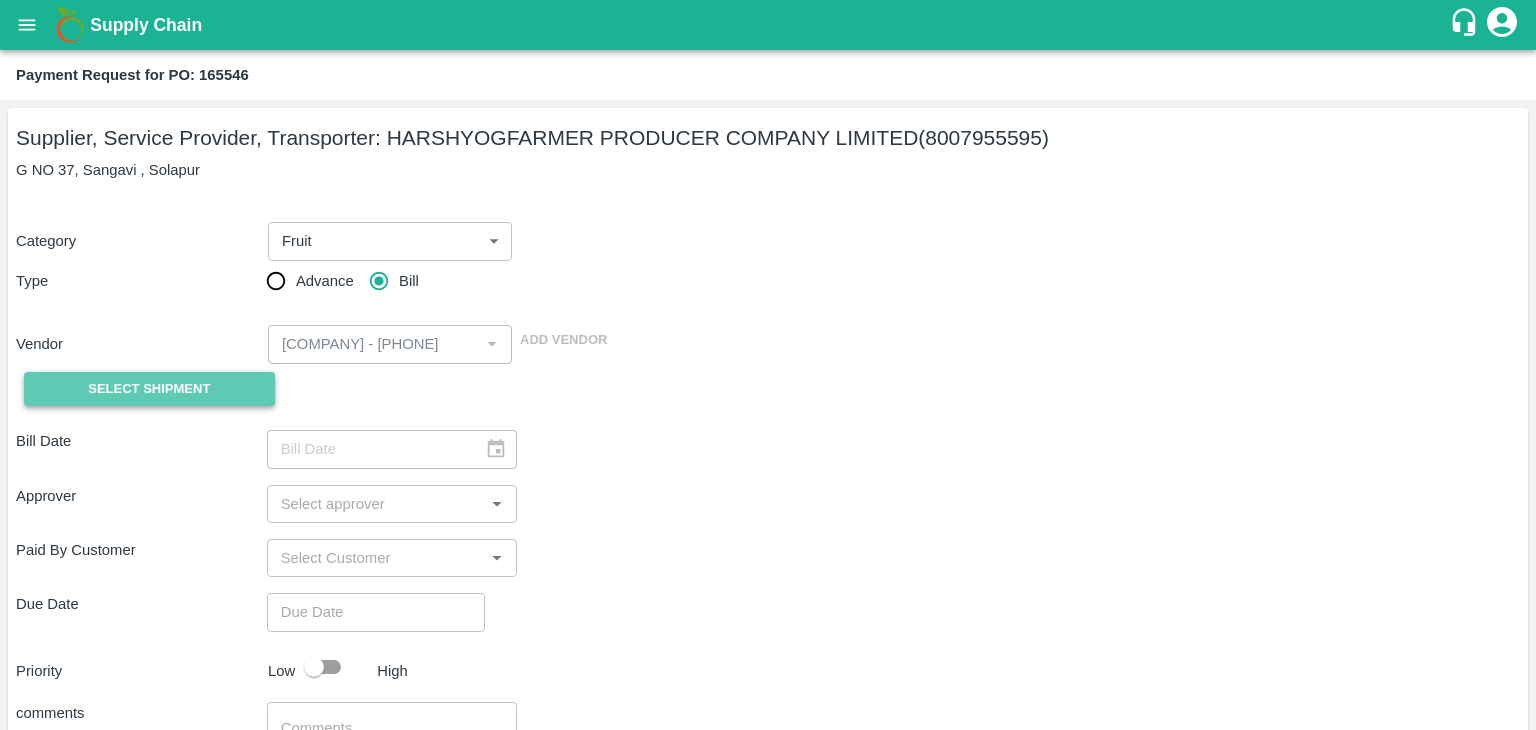 click on "Select Shipment" at bounding box center (149, 389) 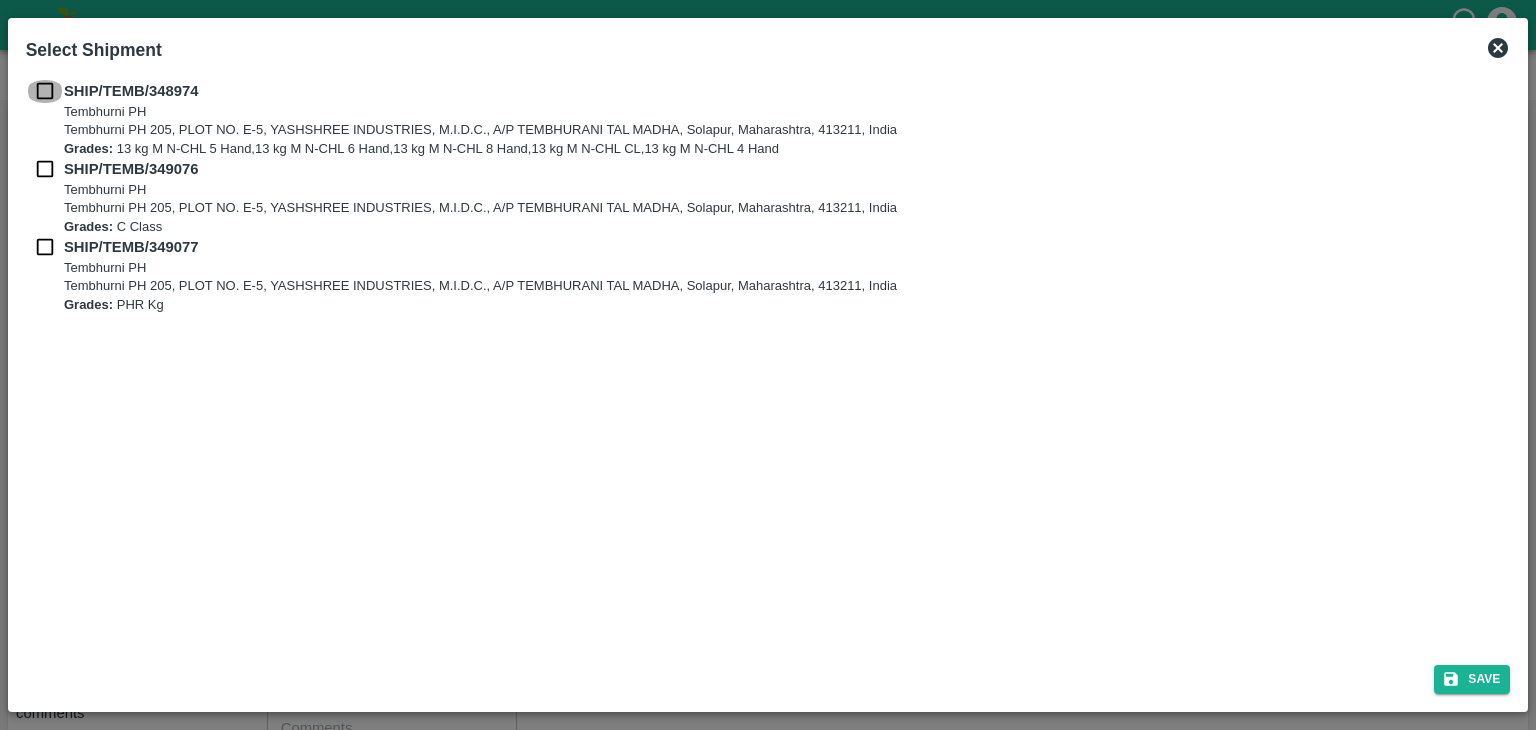 click at bounding box center [45, 91] 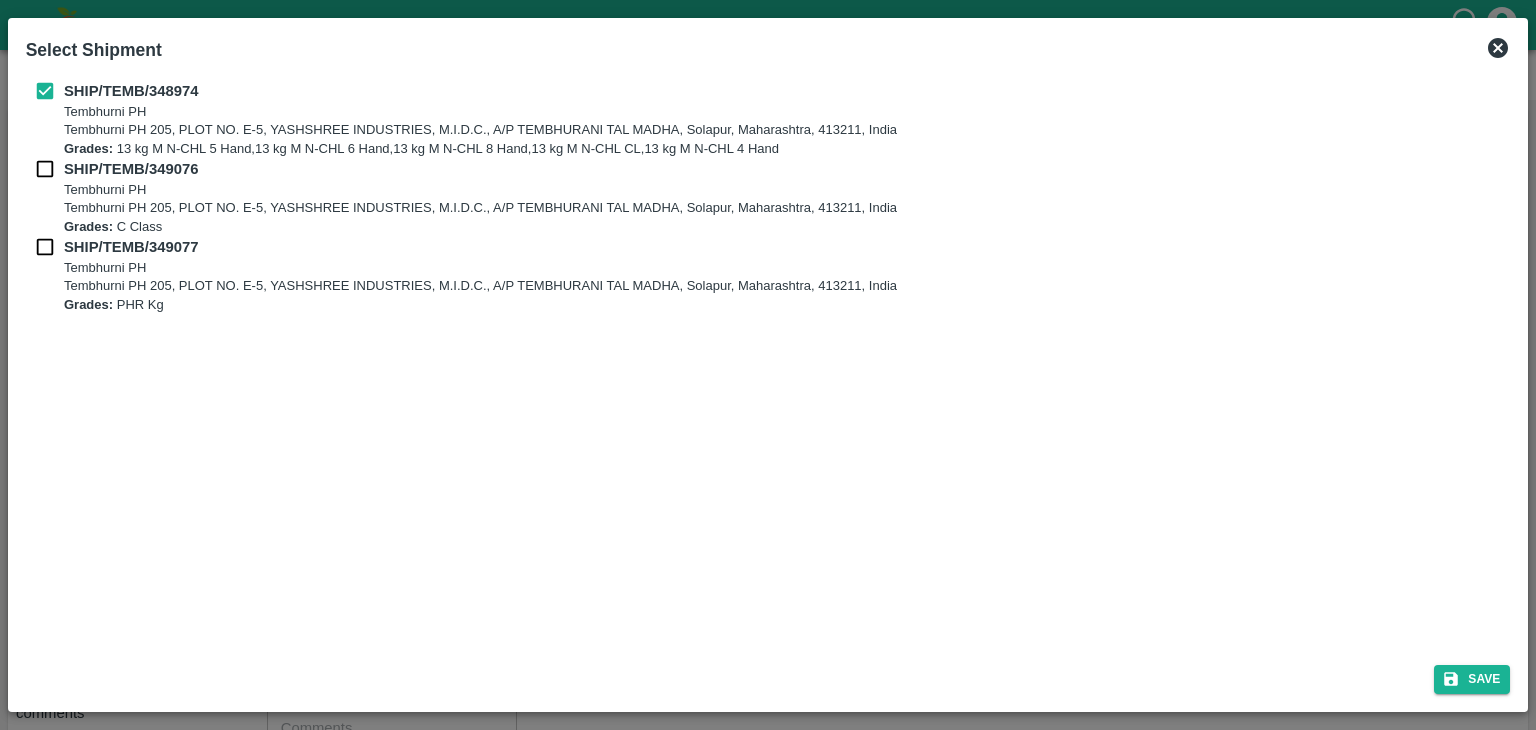 drag, startPoint x: 48, startPoint y: 185, endPoint x: 36, endPoint y: 158, distance: 29.546574 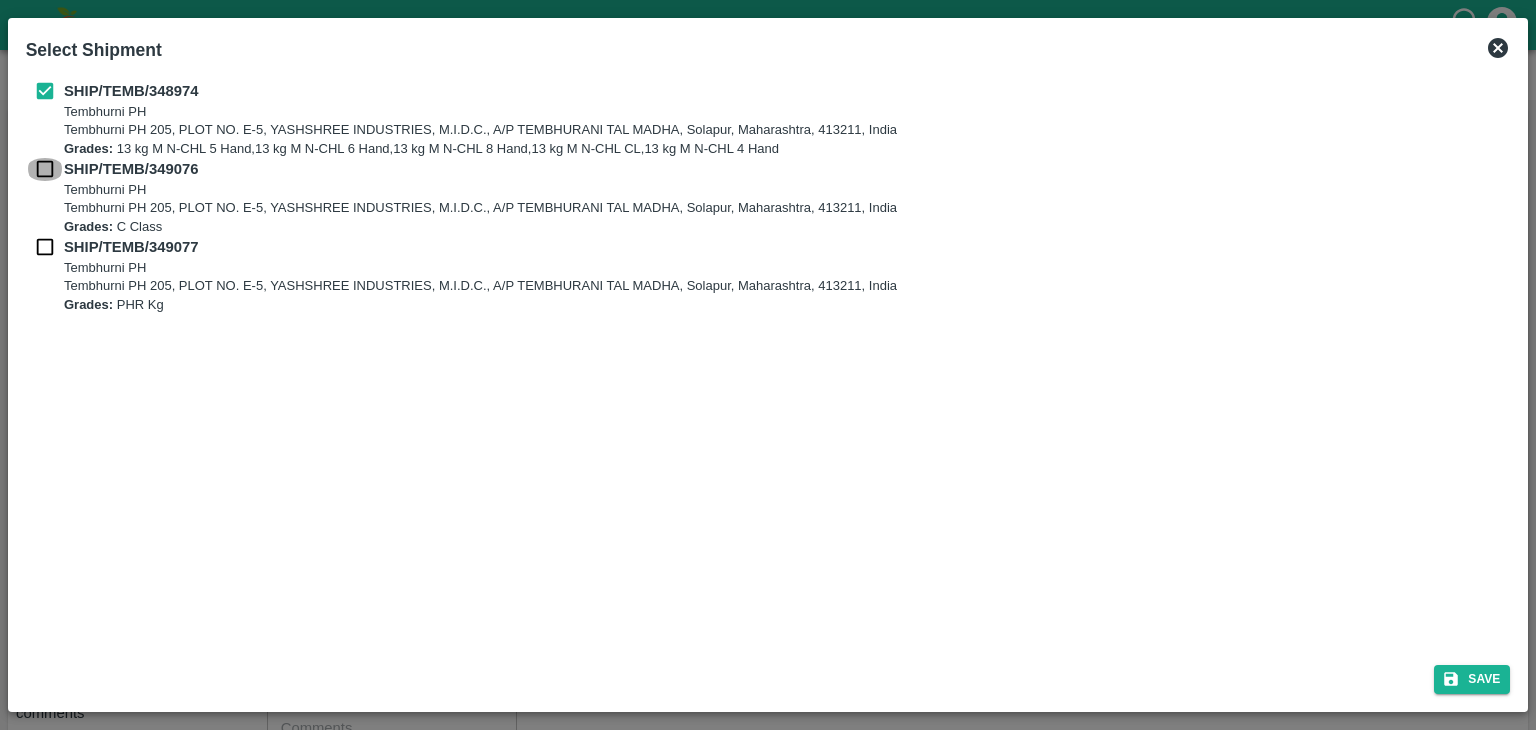 click at bounding box center (45, 169) 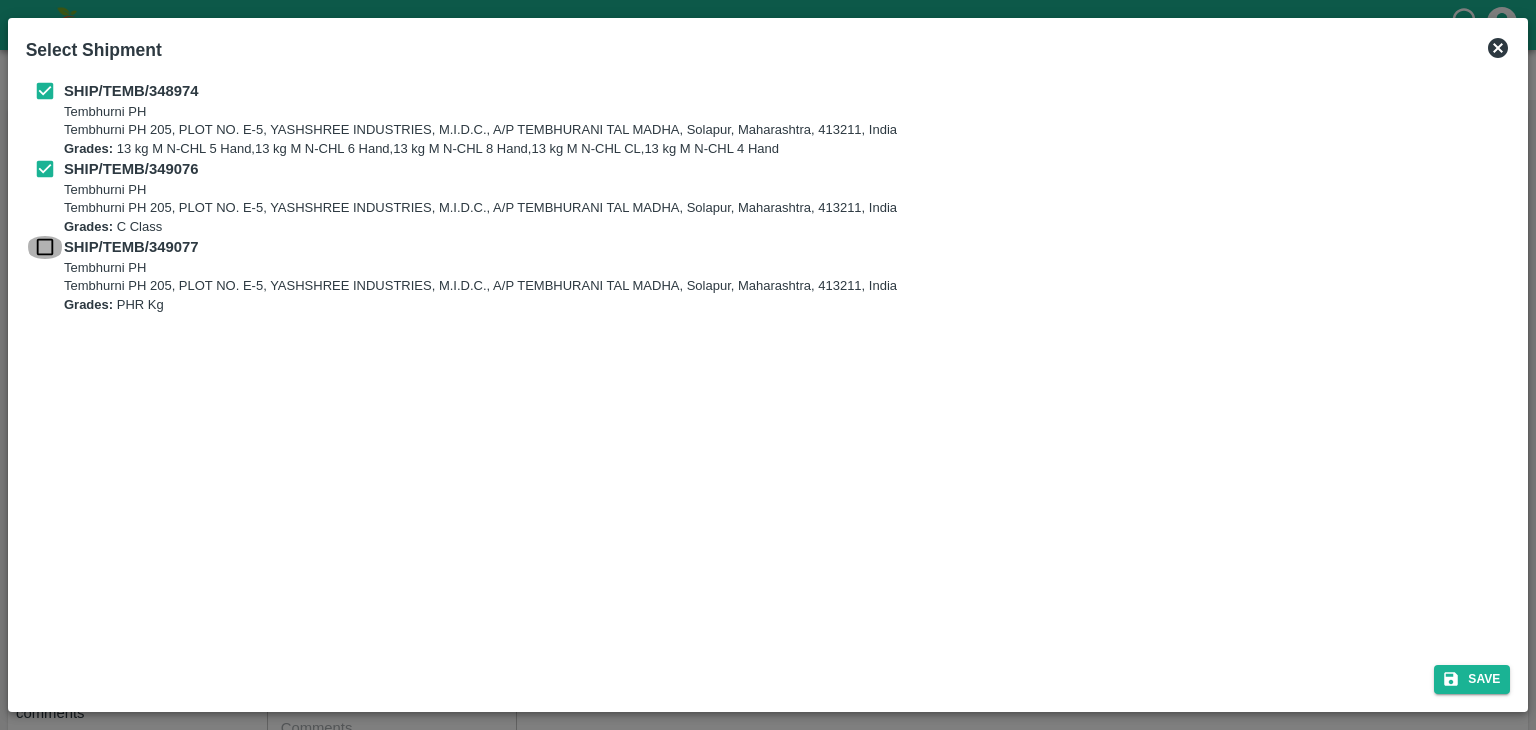 click at bounding box center [45, 247] 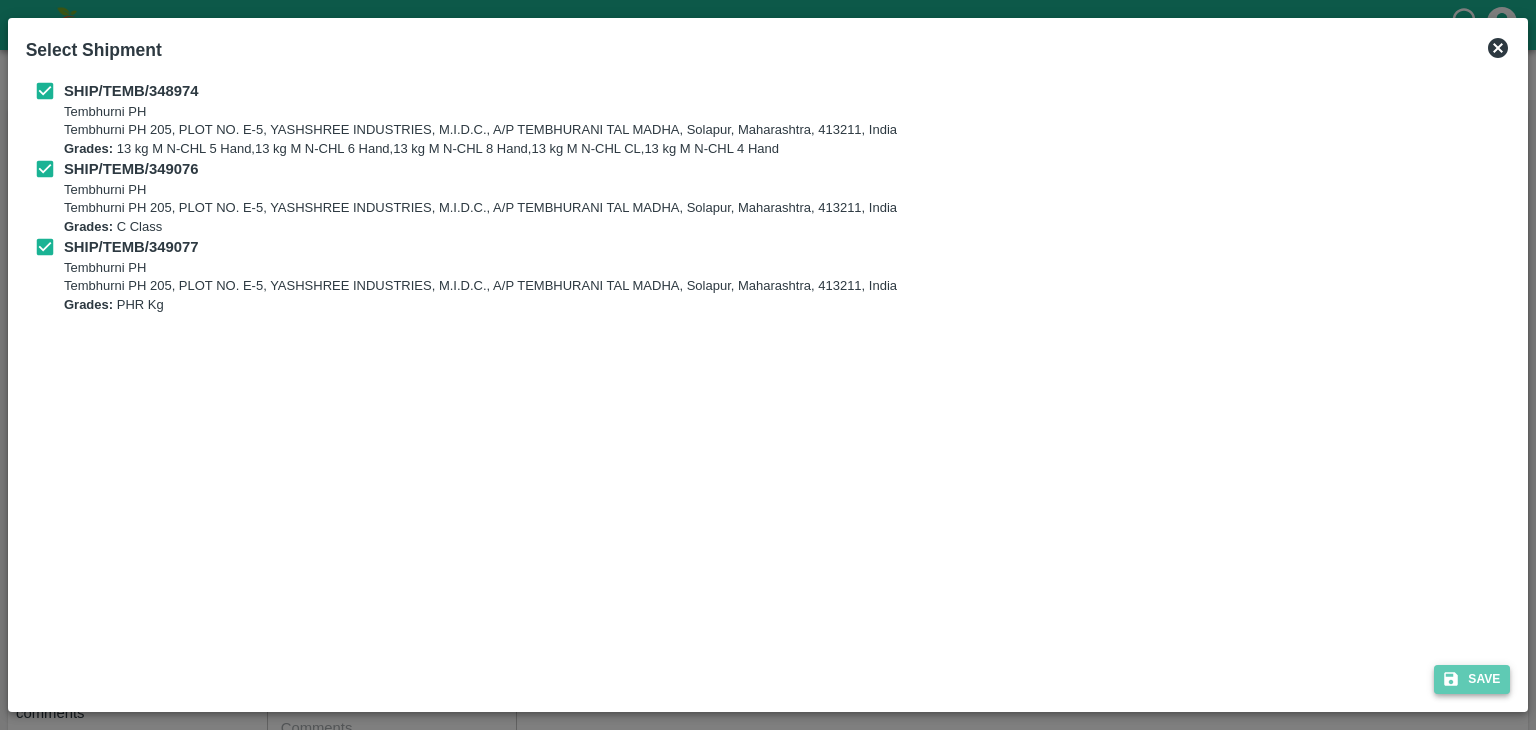 click on "Save" at bounding box center [1472, 679] 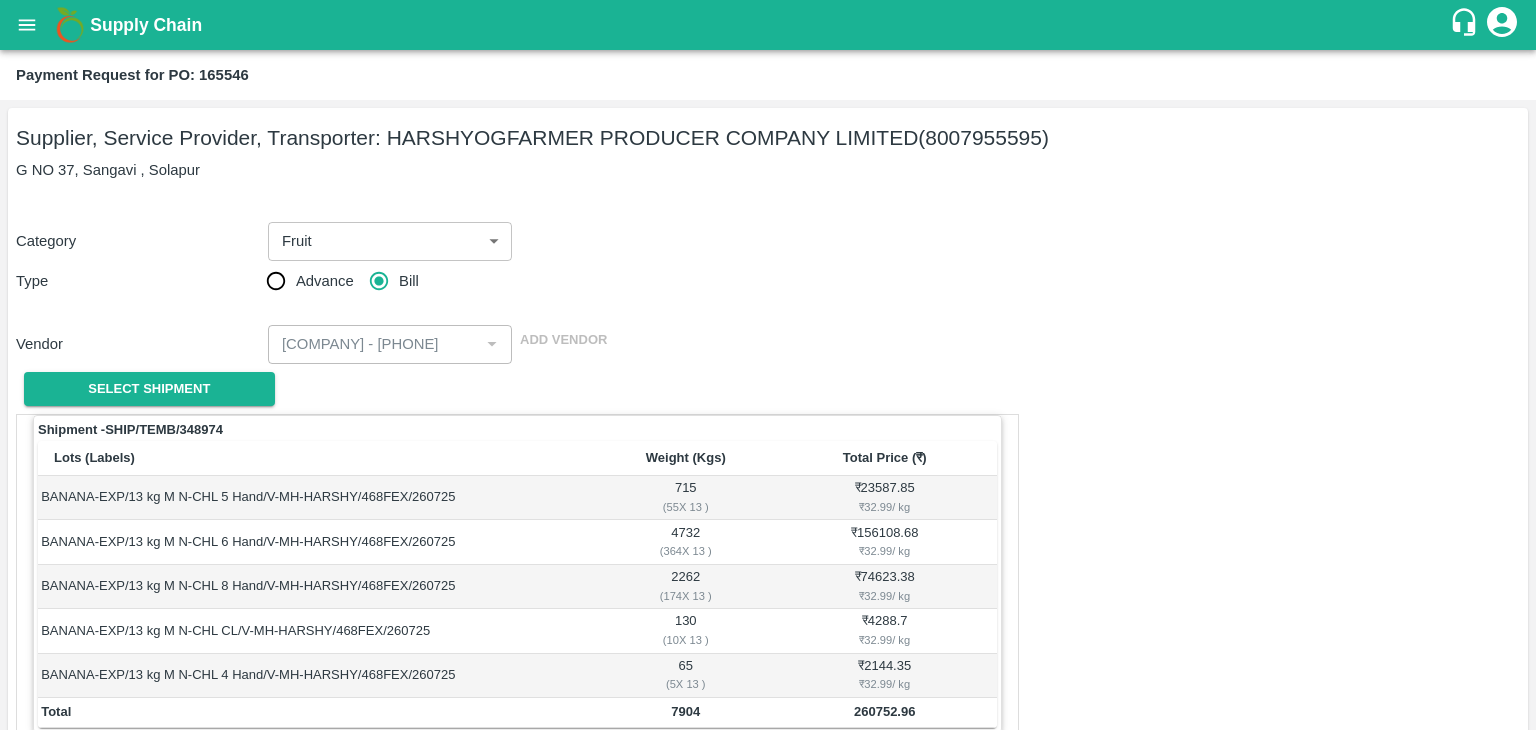 scroll, scrollTop: 980, scrollLeft: 0, axis: vertical 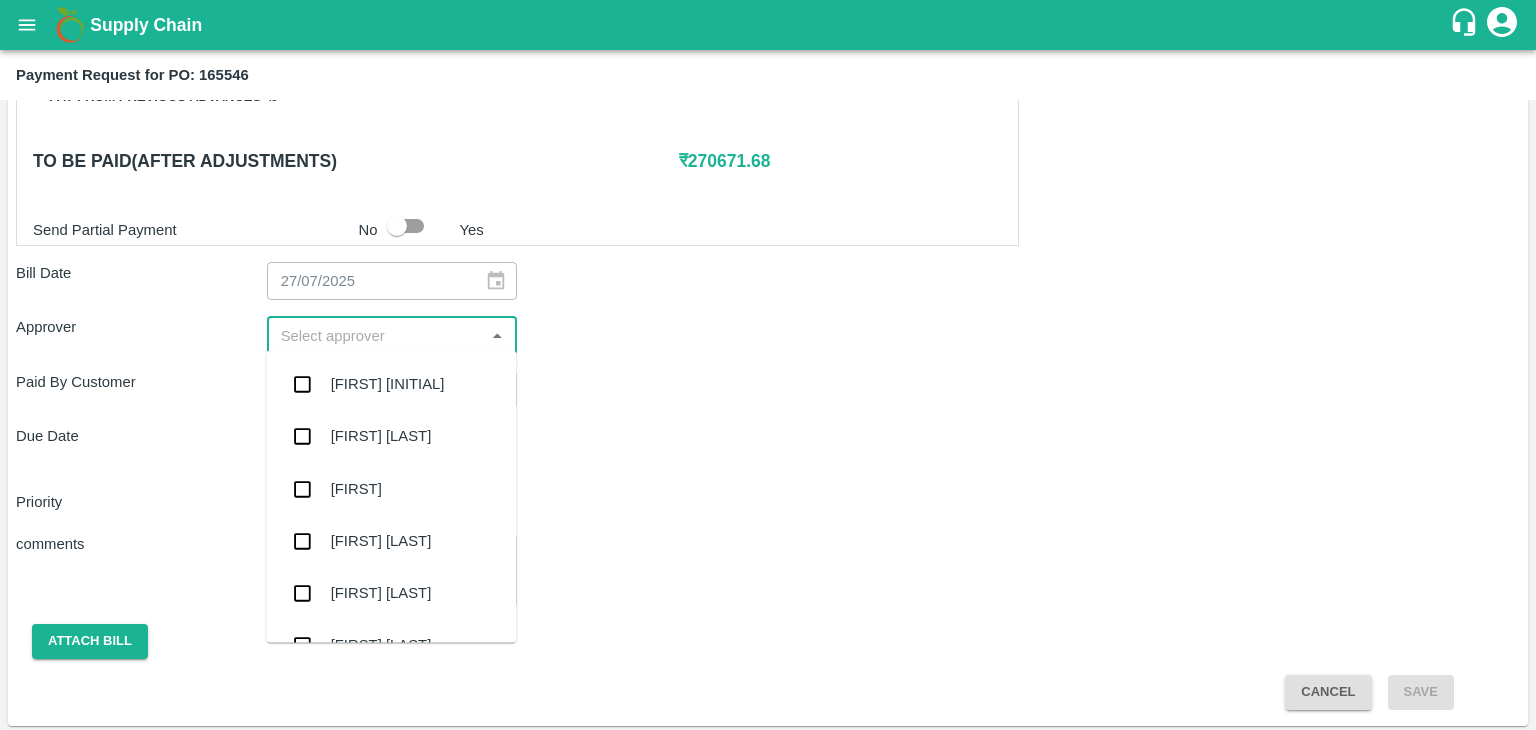 click at bounding box center [376, 335] 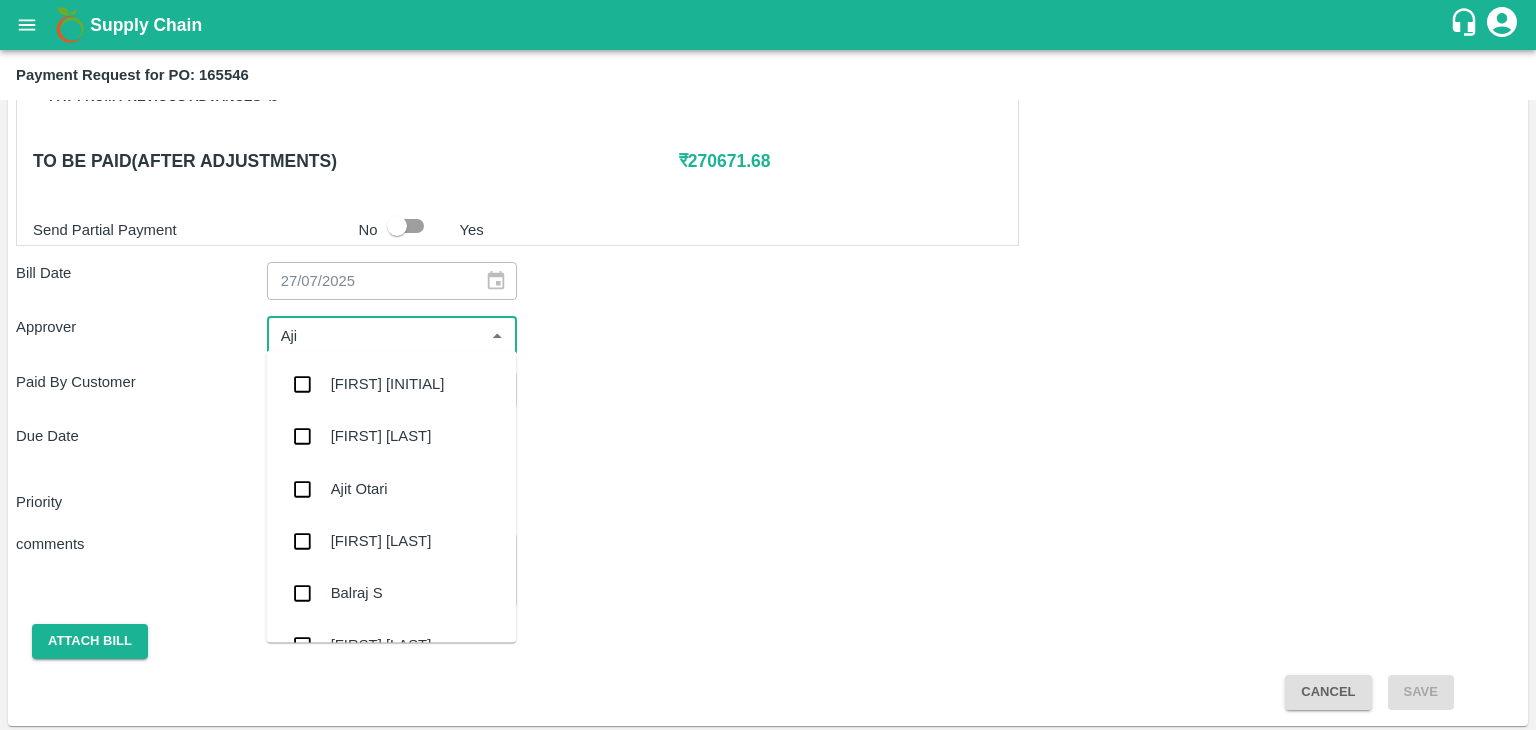 type on "[FIRST]" 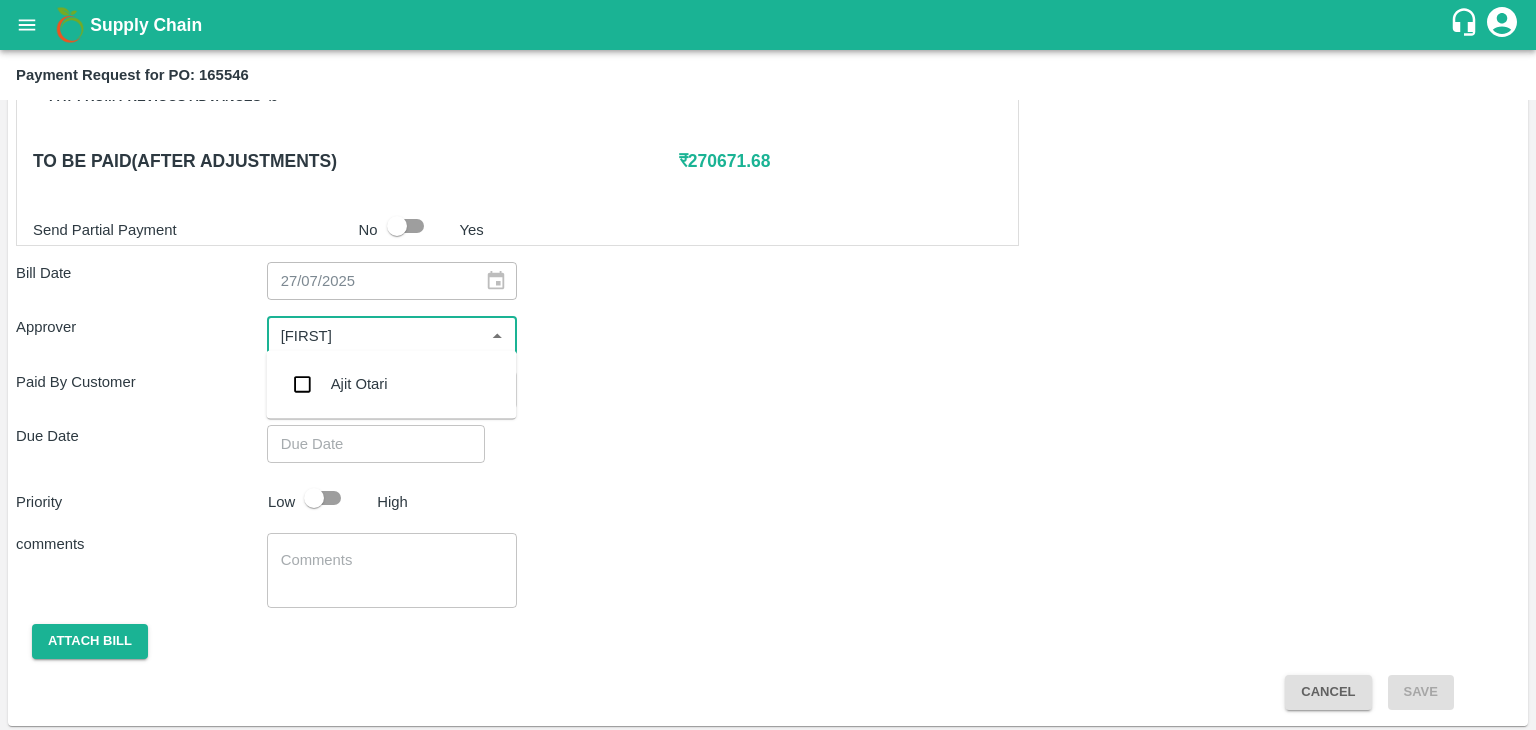 click on "Ajit Otari" at bounding box center [391, 384] 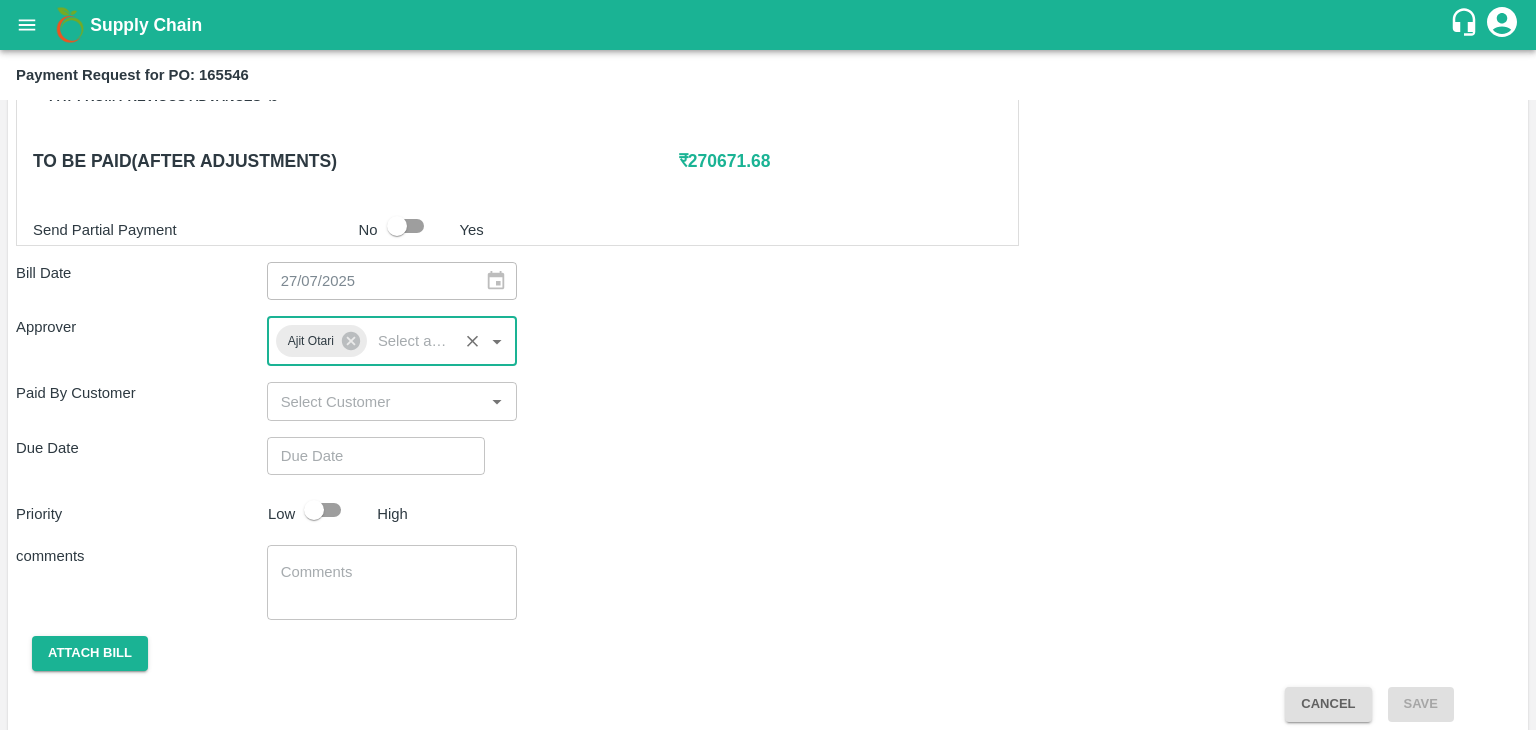 type on "DD/MM/YYYY hh:mm aa" 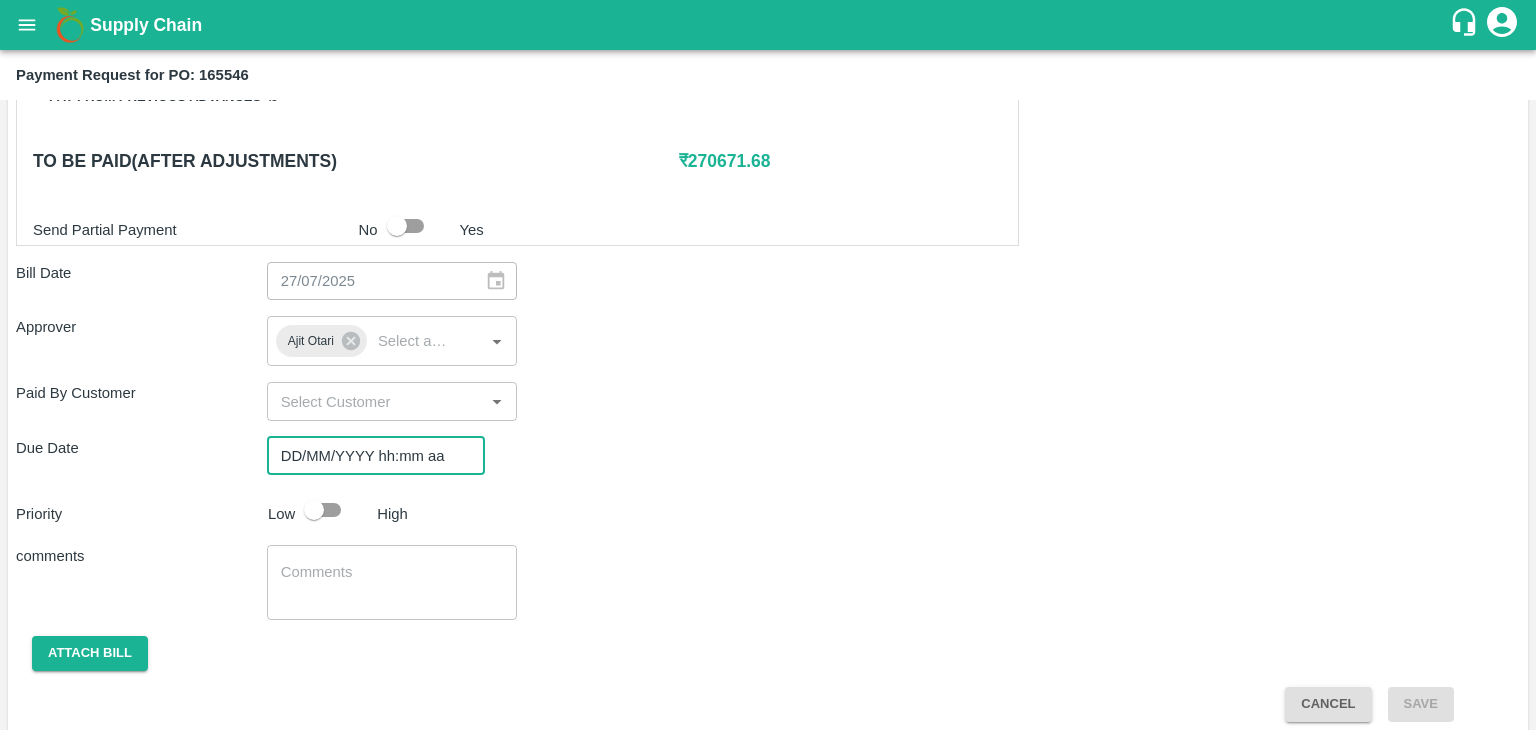 click on "DD/MM/YYYY hh:mm aa" at bounding box center (369, 456) 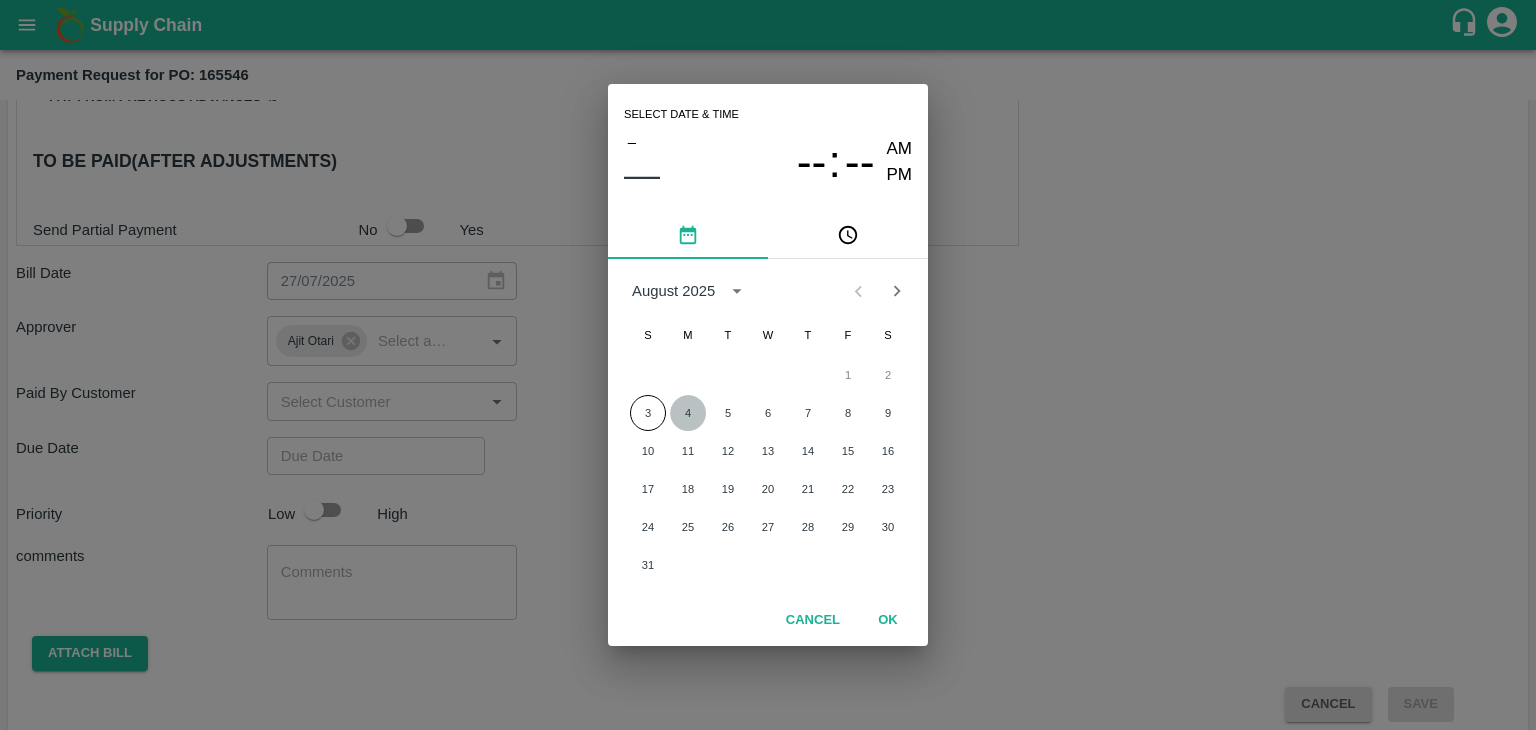 click on "4" at bounding box center [688, 413] 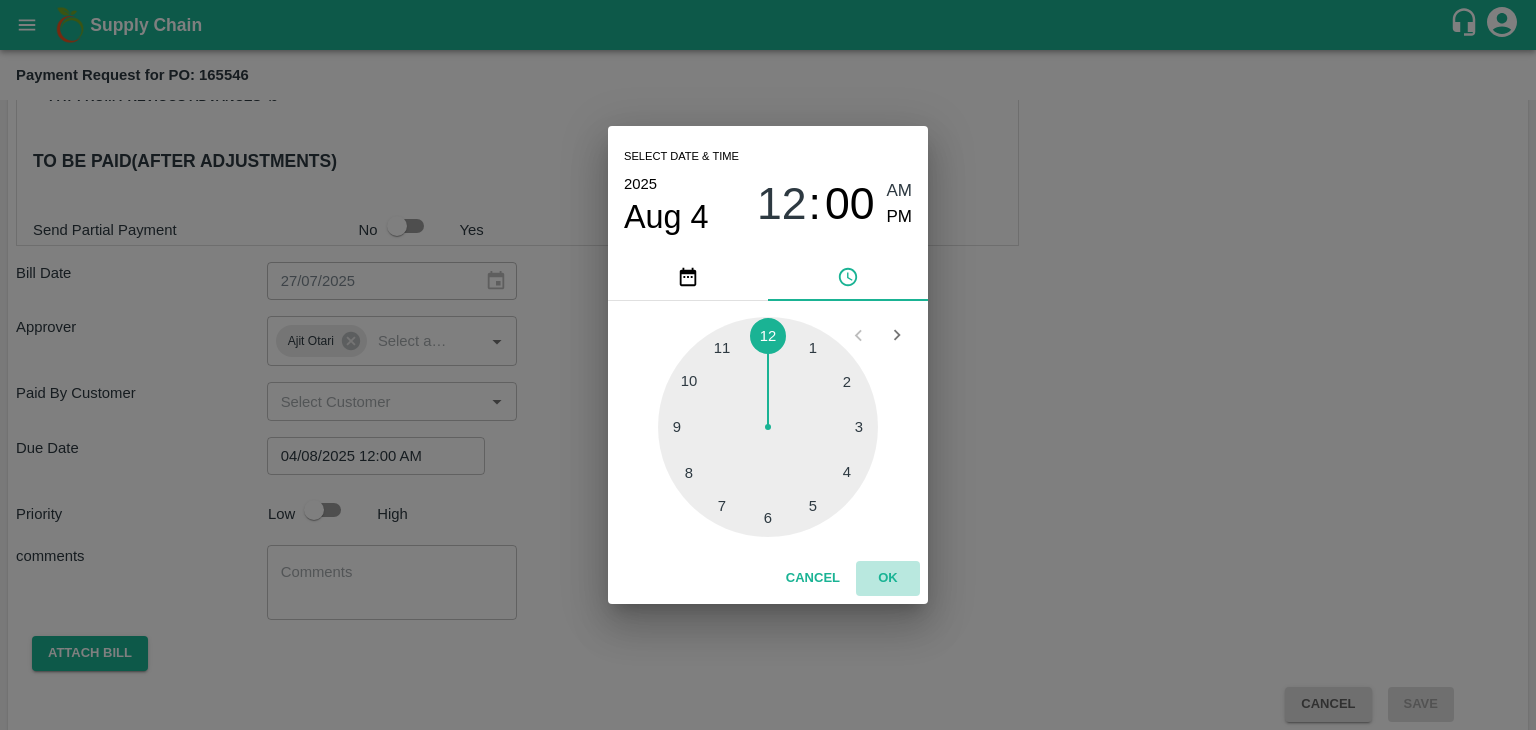 click on "OK" at bounding box center (888, 578) 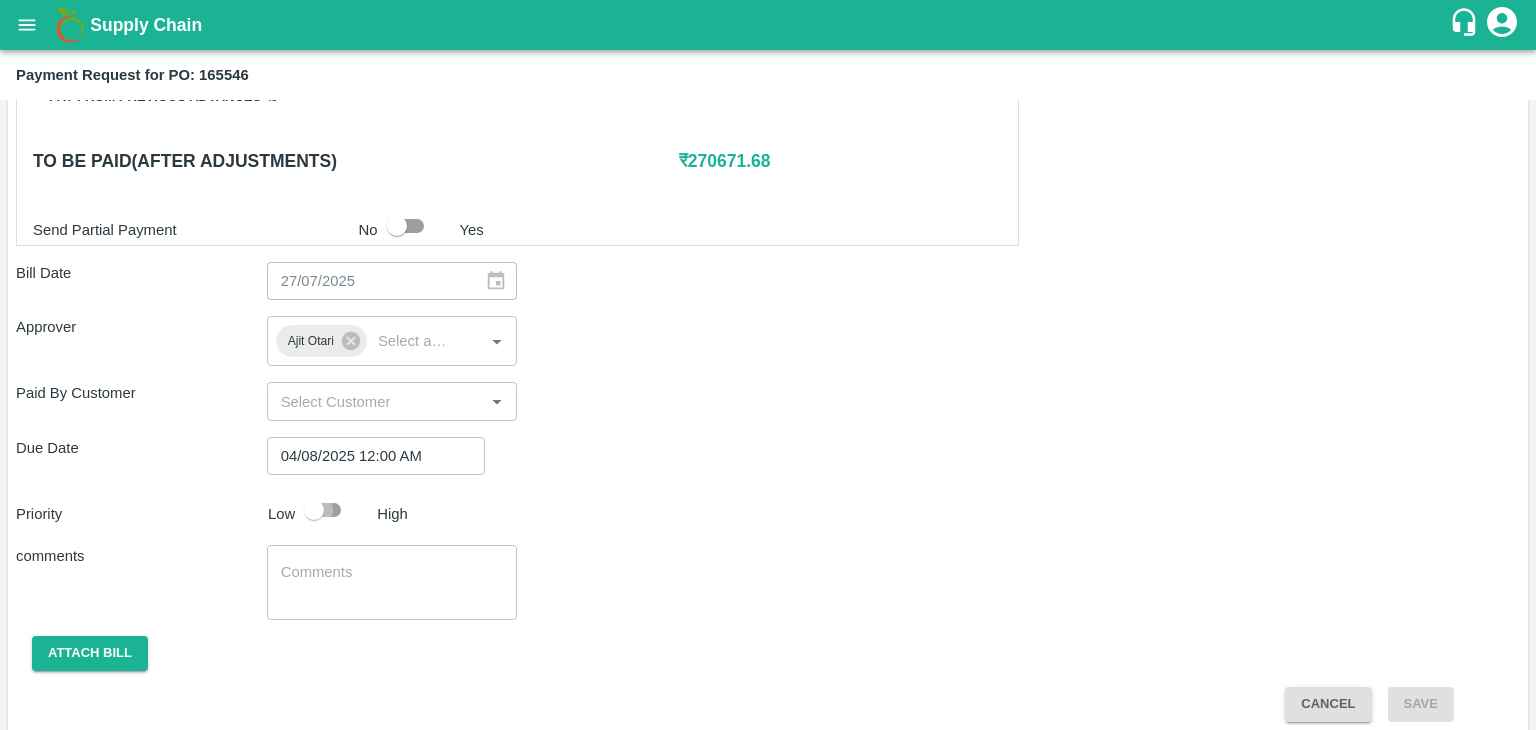 click at bounding box center [314, 510] 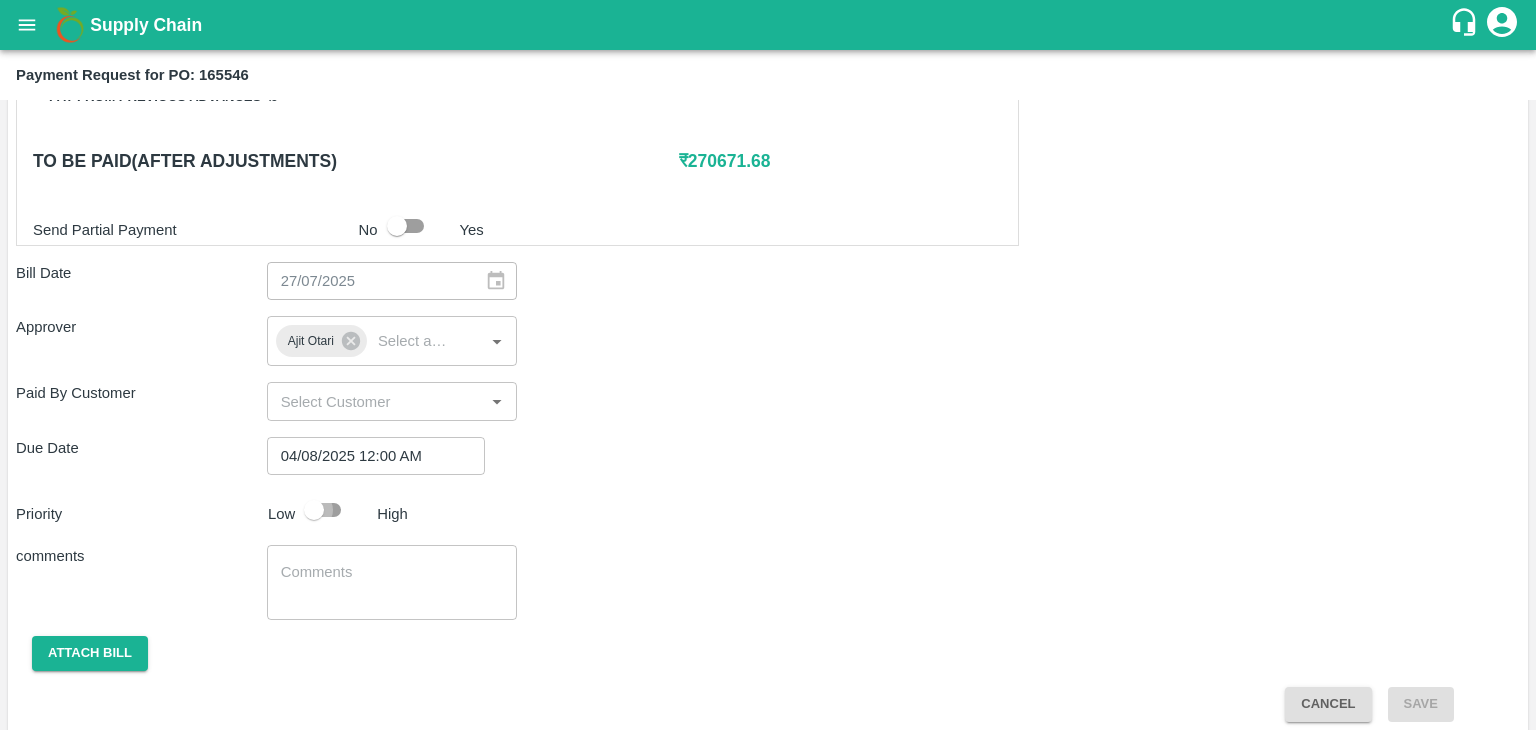 checkbox on "true" 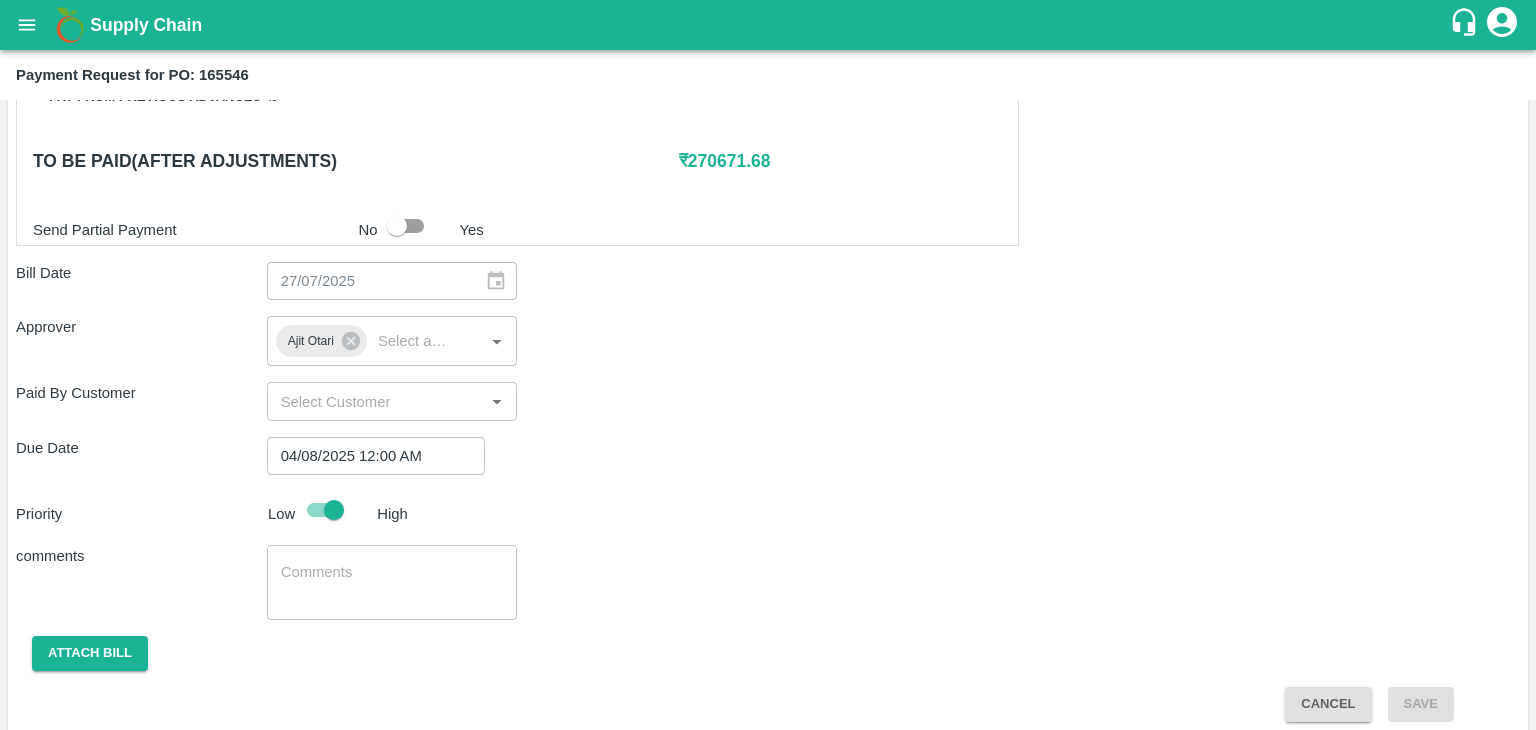 click at bounding box center [392, 583] 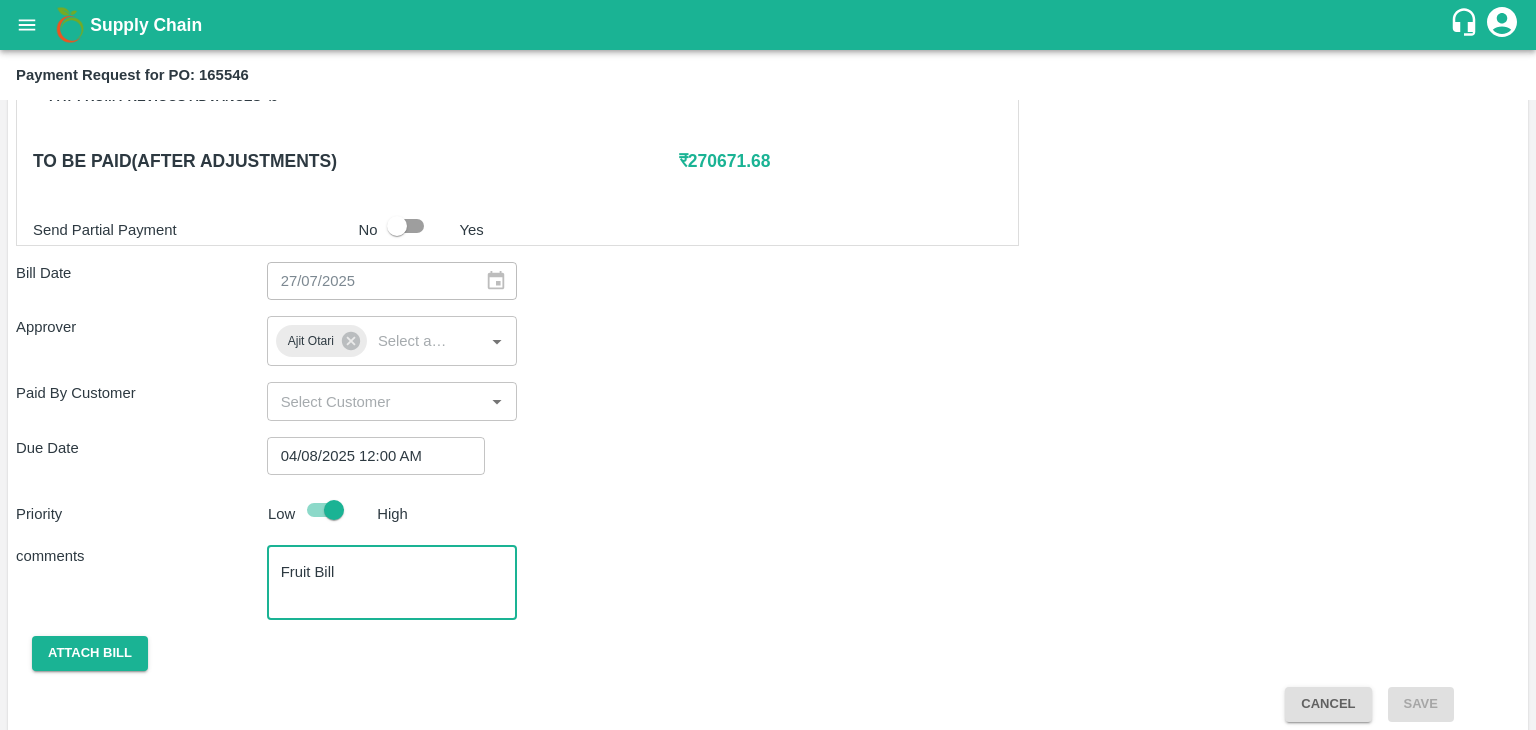 scroll, scrollTop: 992, scrollLeft: 0, axis: vertical 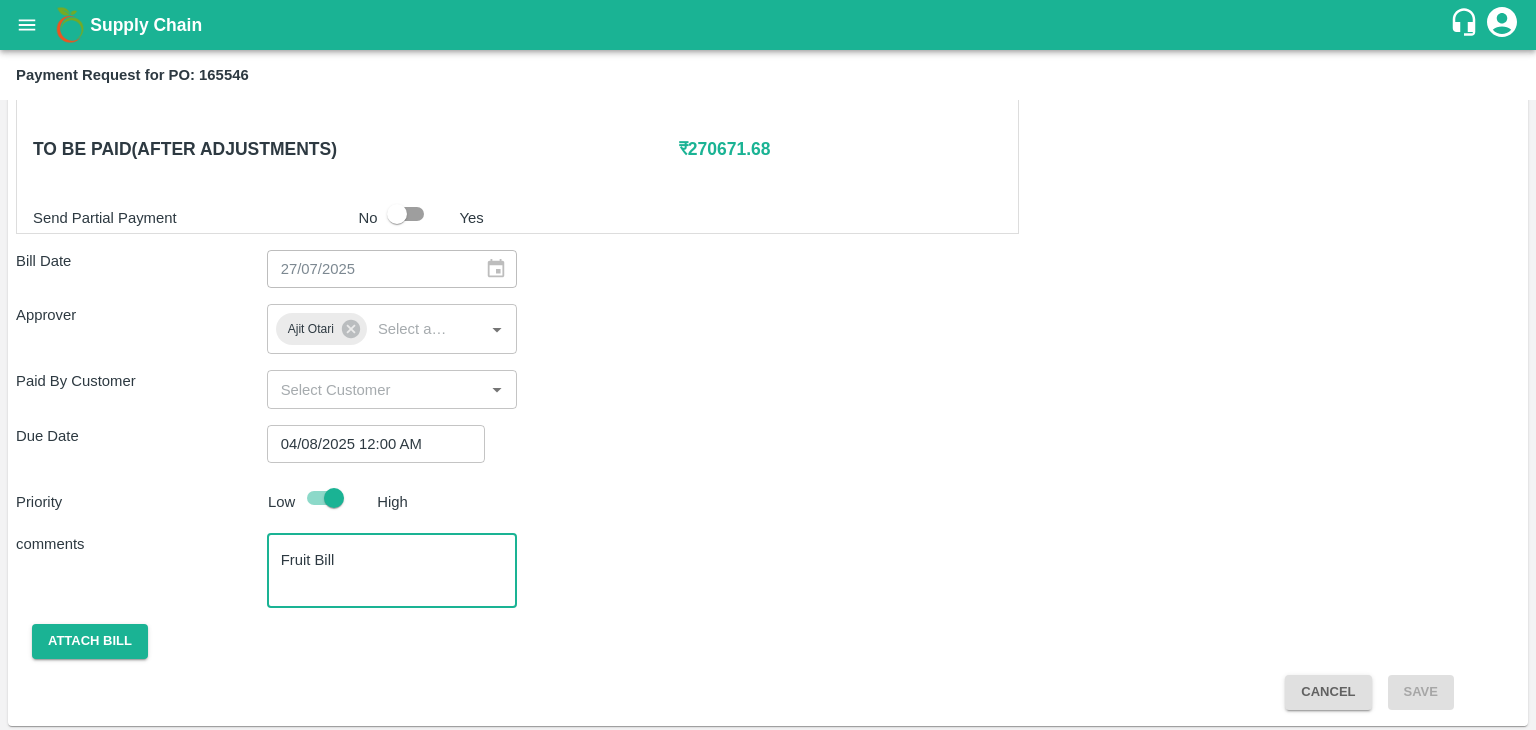 type on "Fruit Bill" 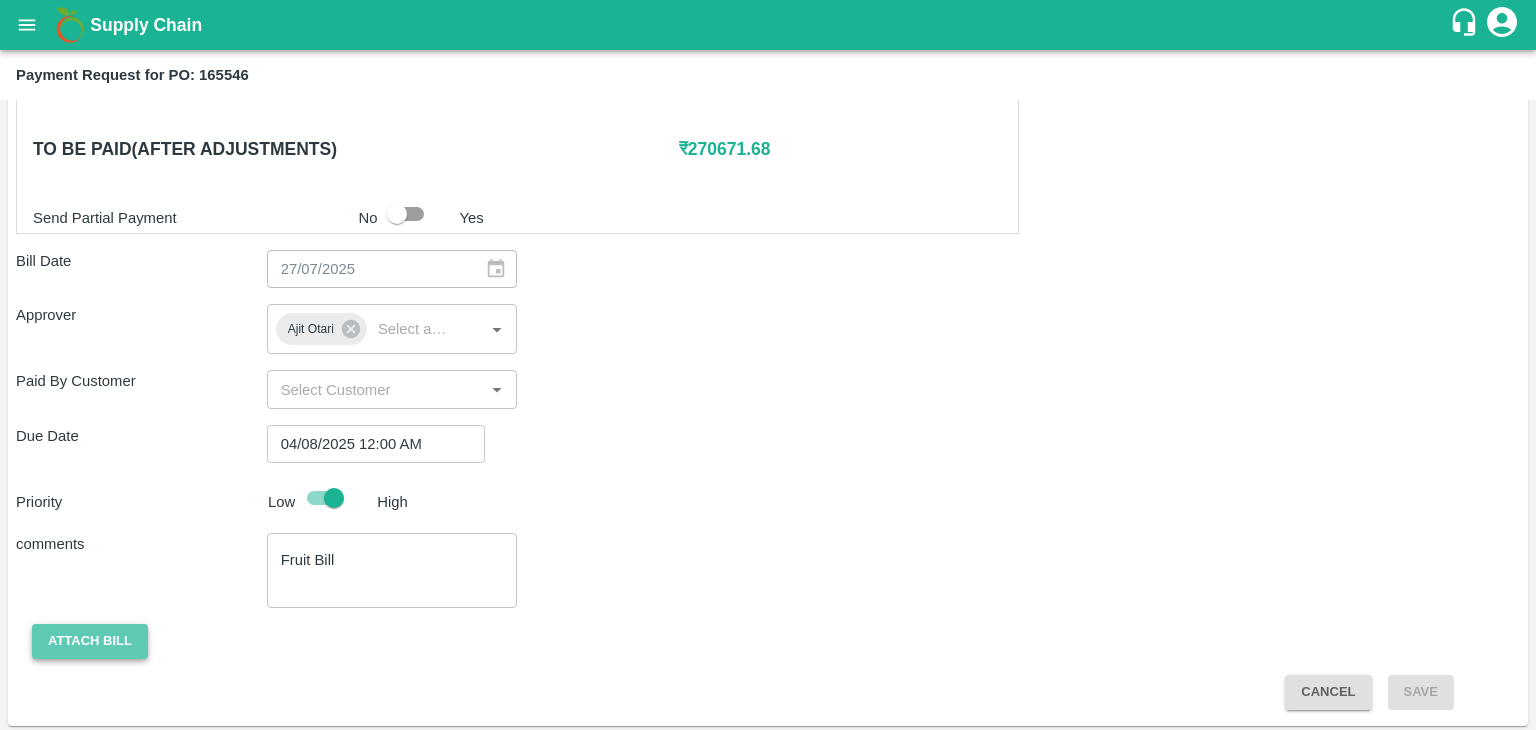 click on "Attach bill" at bounding box center (90, 641) 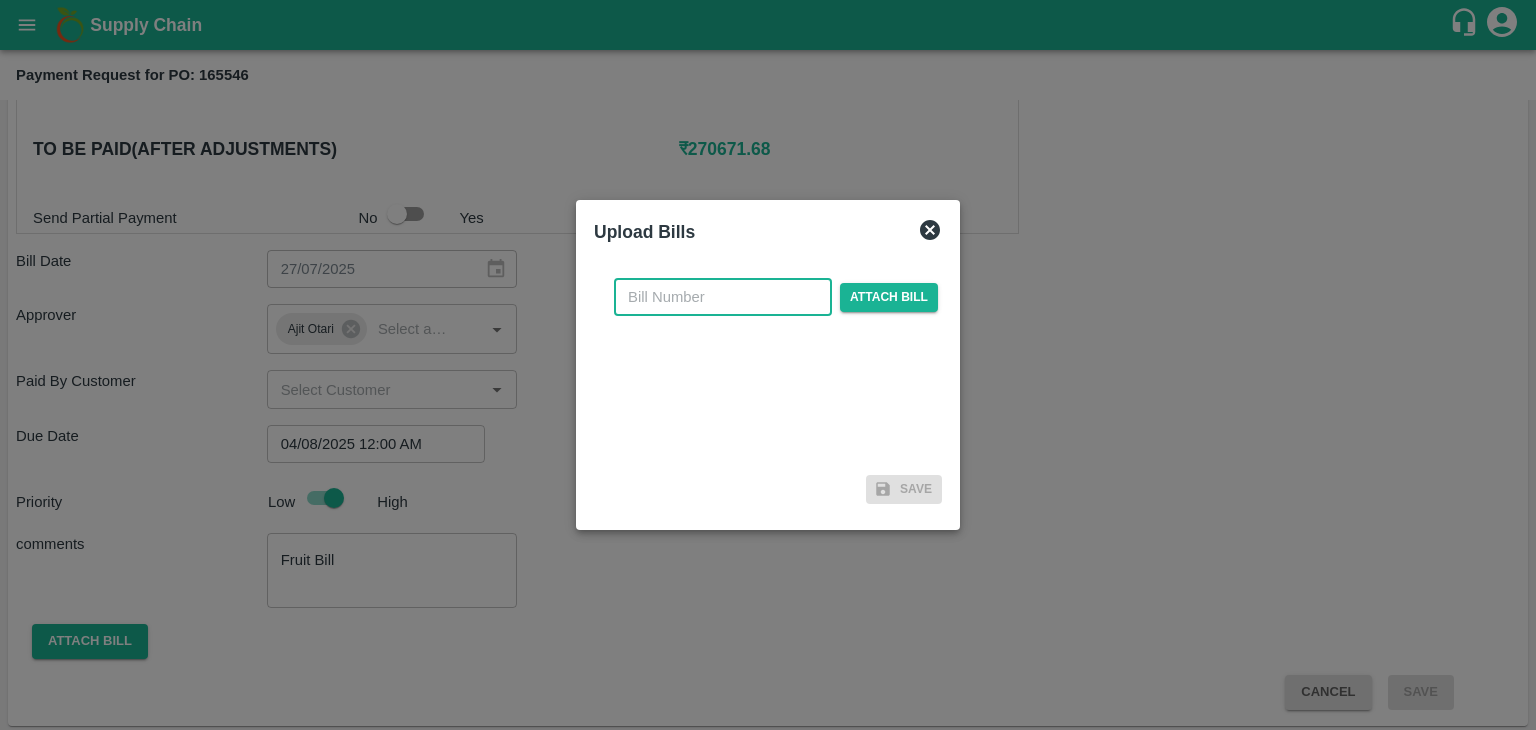 click at bounding box center (723, 297) 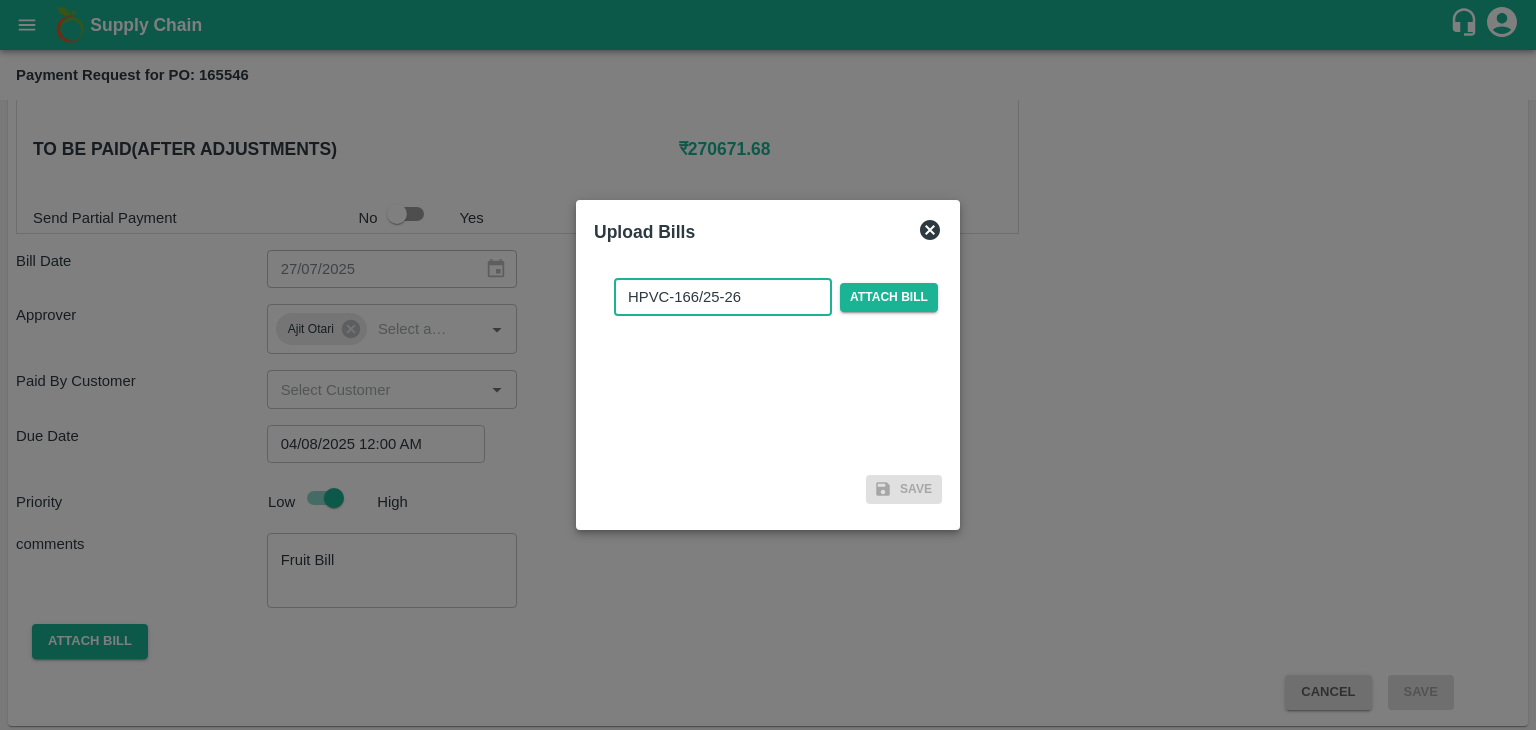 click on "HPVC-166/25-26" at bounding box center (723, 297) 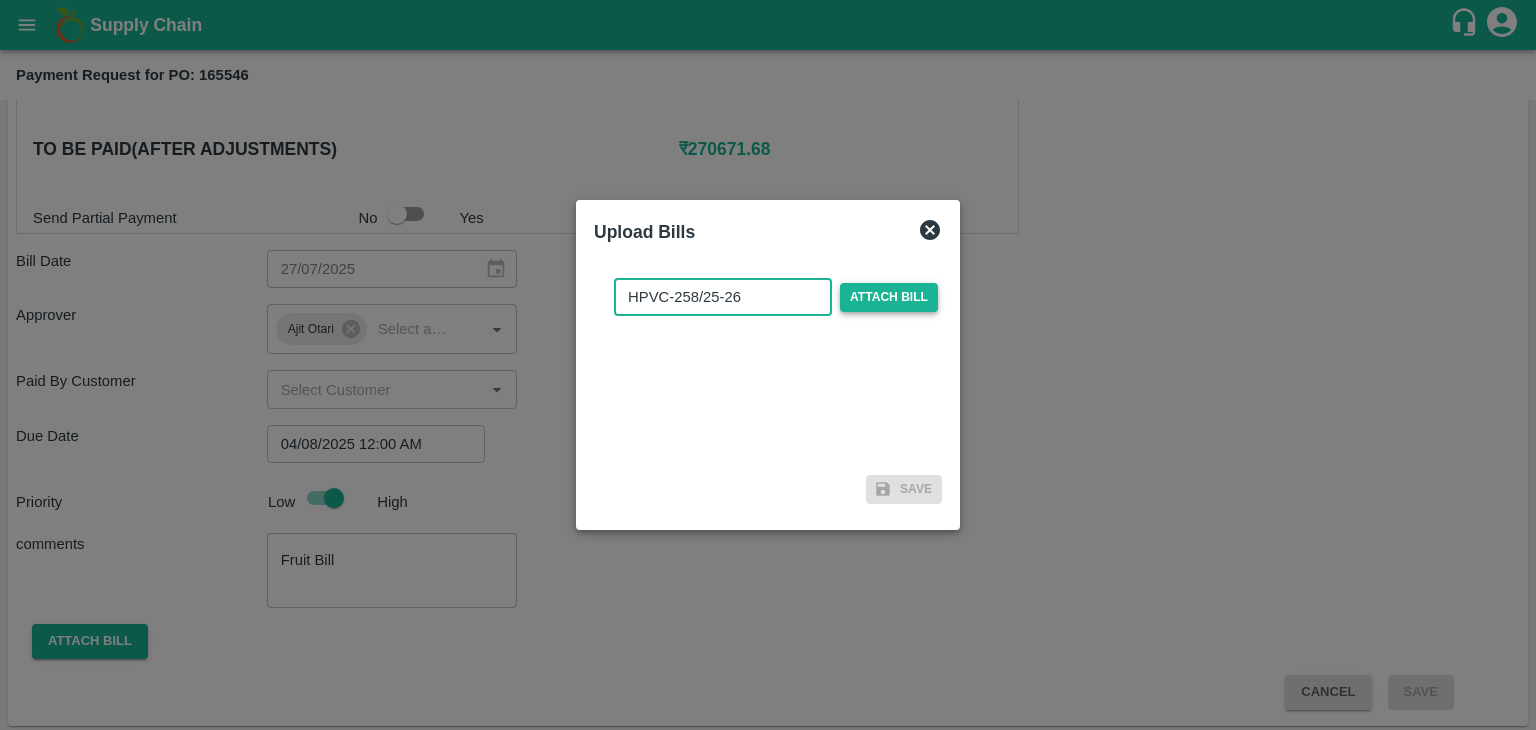 type on "HPVC-258/25-26" 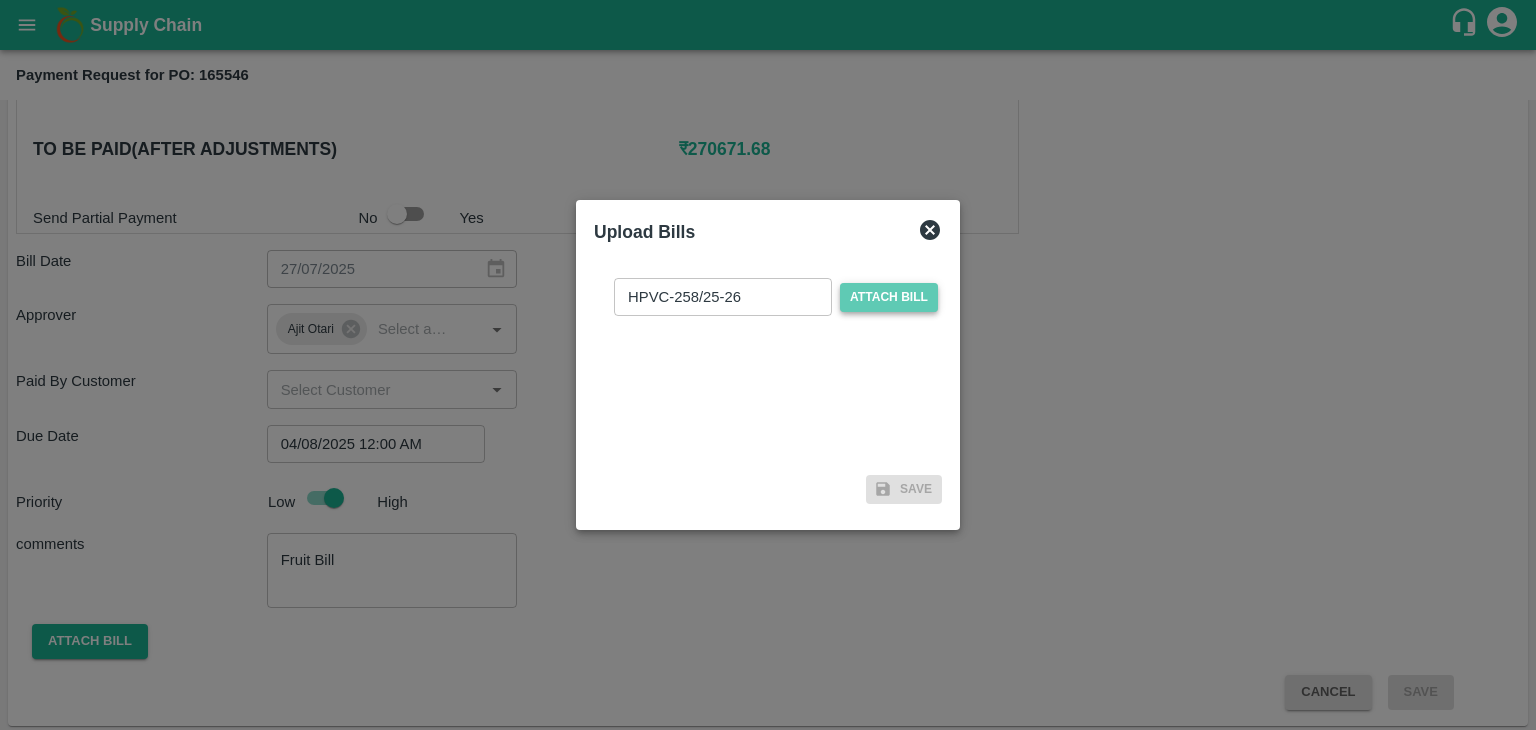 click on "Attach bill" at bounding box center (889, 297) 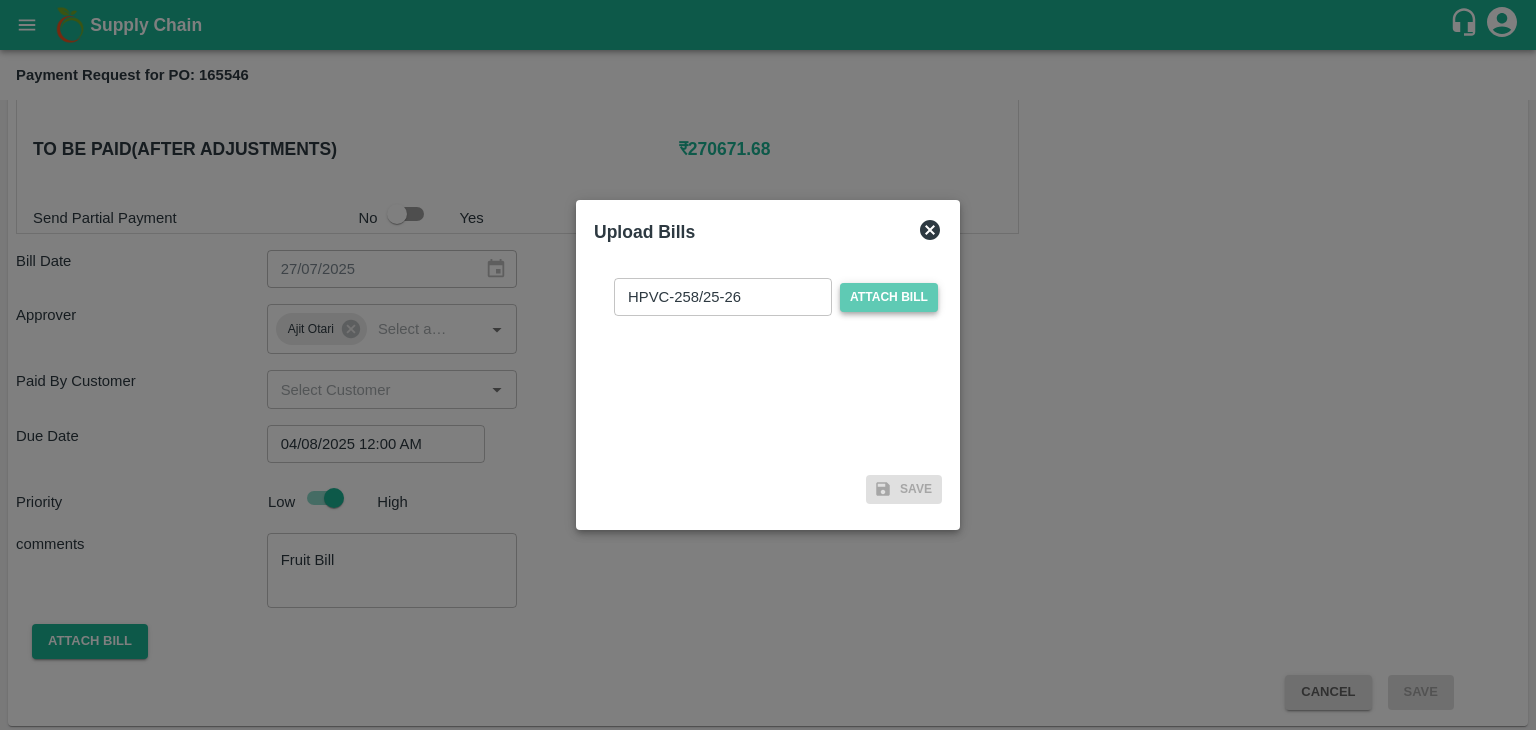 click on "Attach bill" at bounding box center [0, 0] 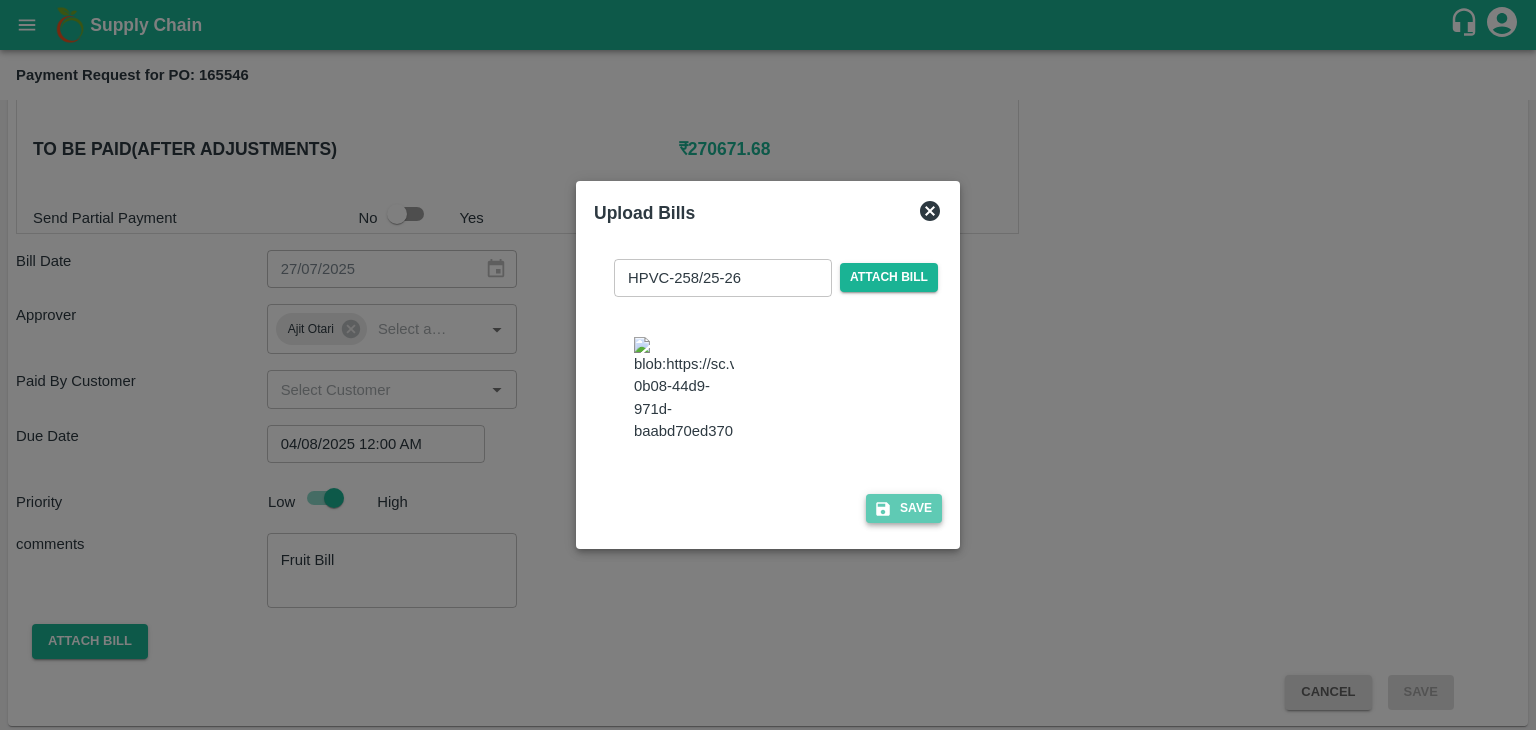 click on "Save" at bounding box center [904, 508] 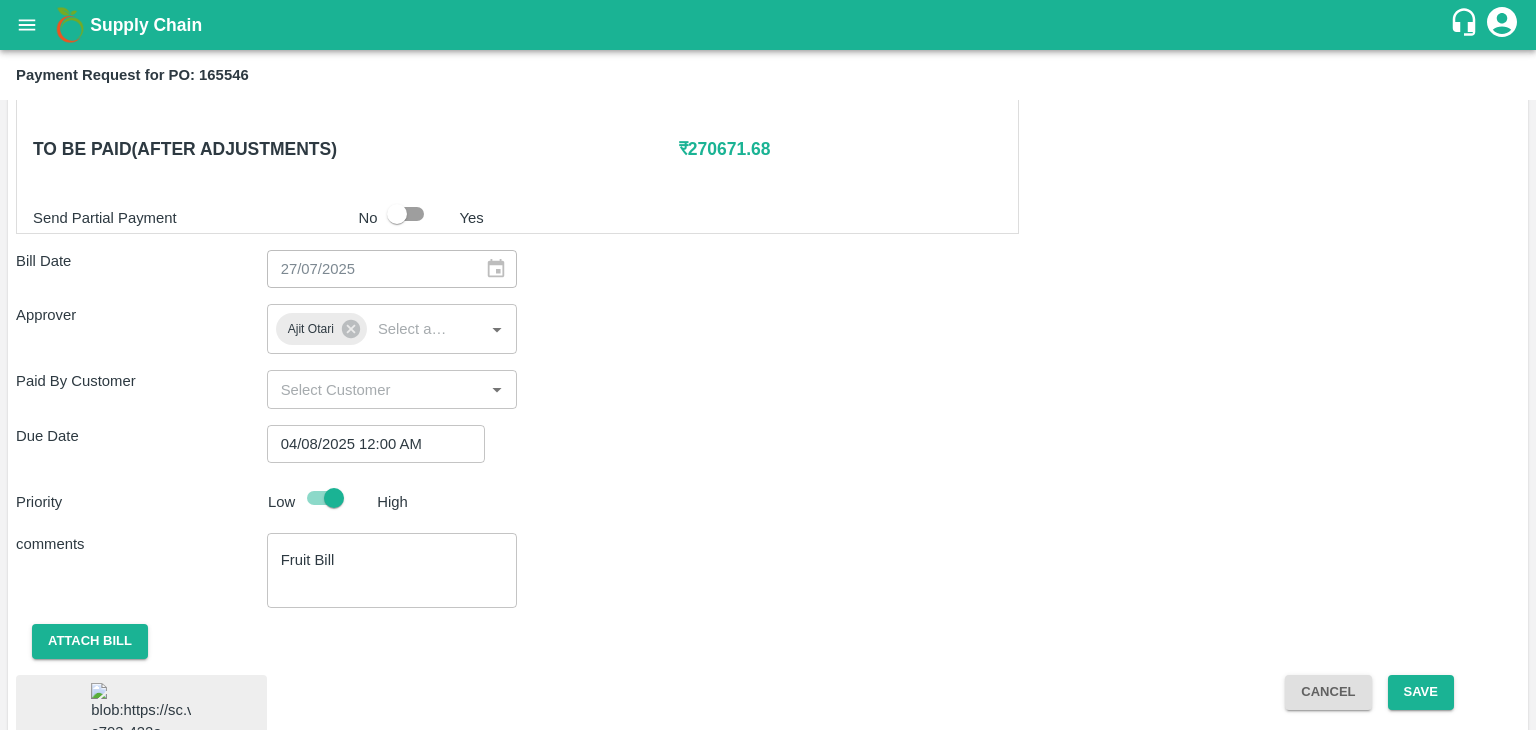 scroll, scrollTop: 1125, scrollLeft: 0, axis: vertical 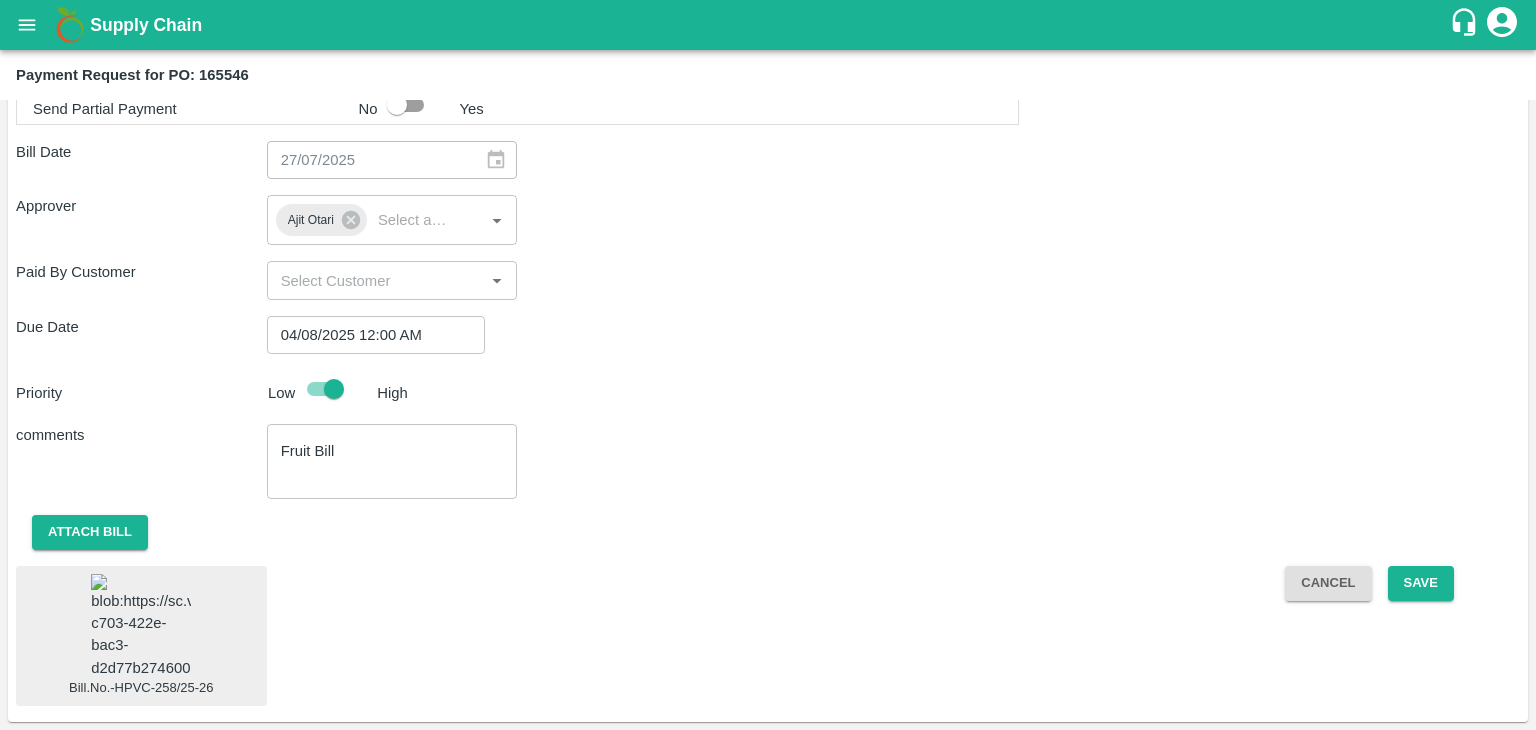 click at bounding box center (141, 626) 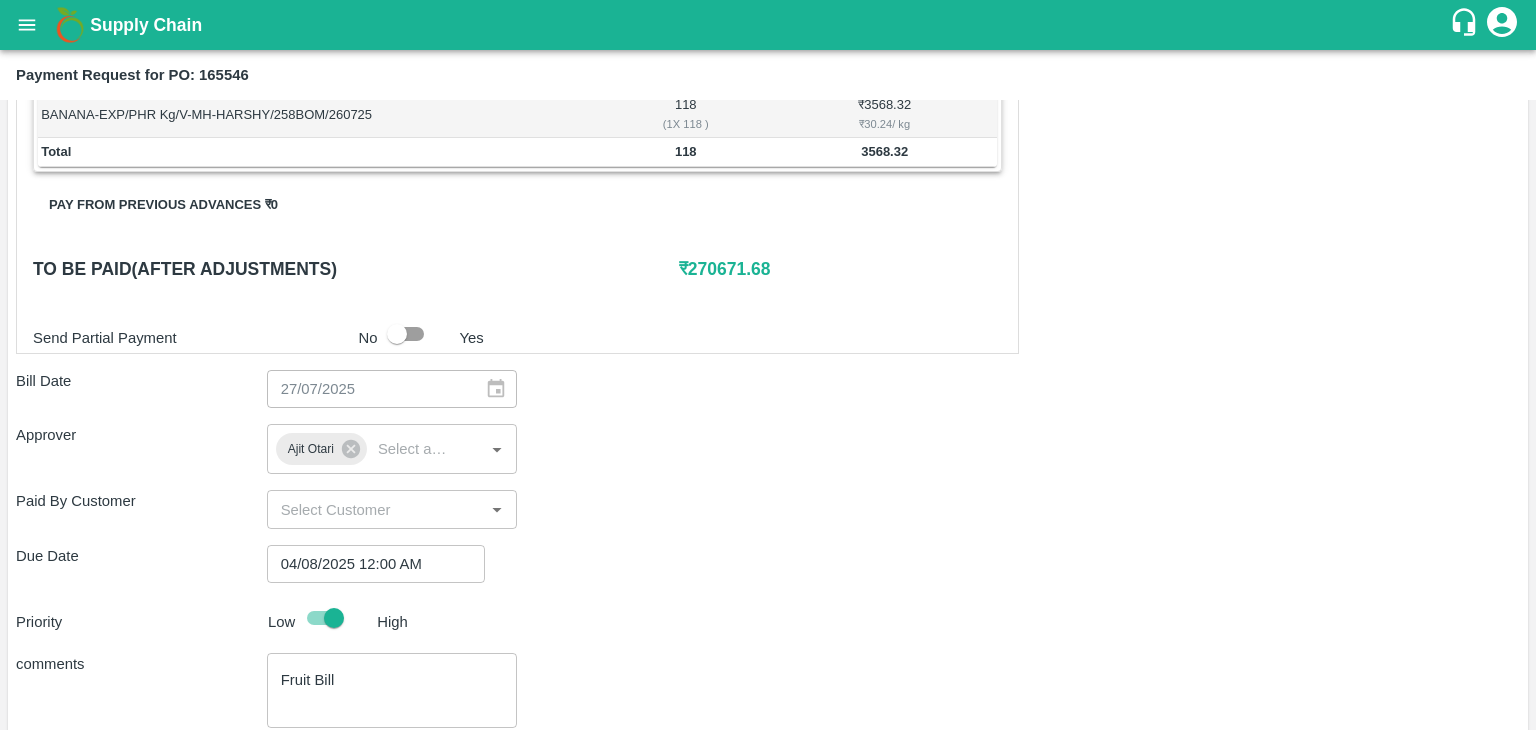 scroll, scrollTop: 1125, scrollLeft: 0, axis: vertical 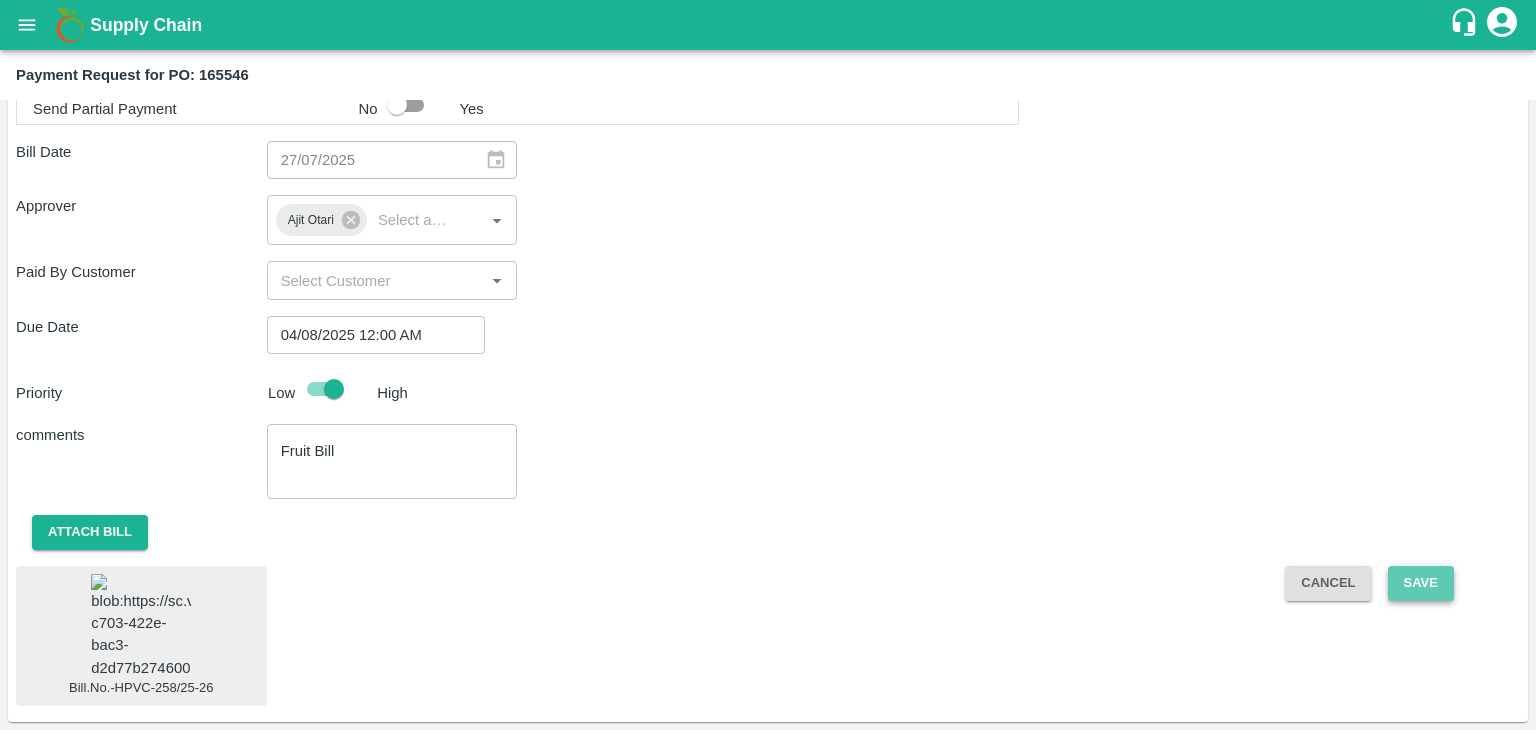 click on "Save" at bounding box center (1421, 583) 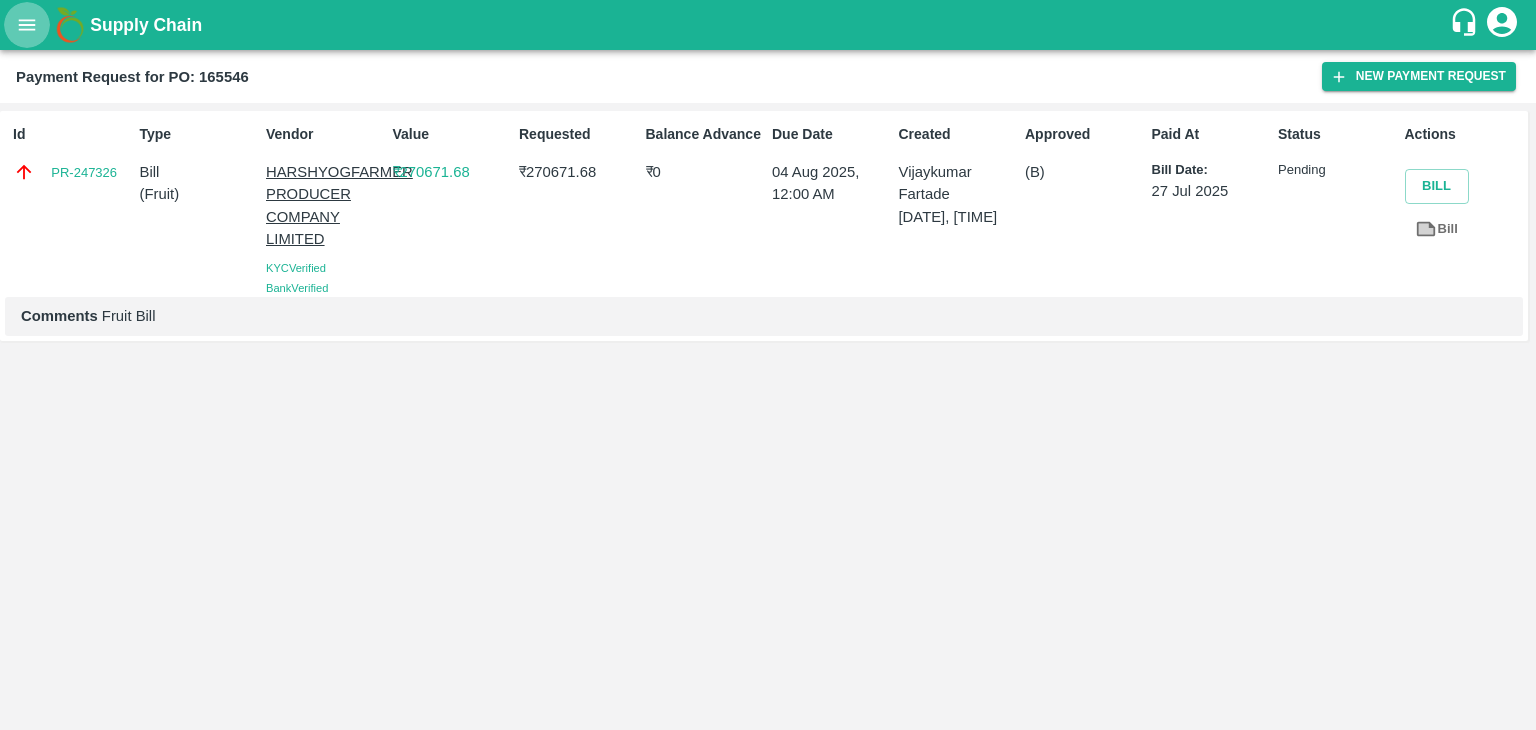 click 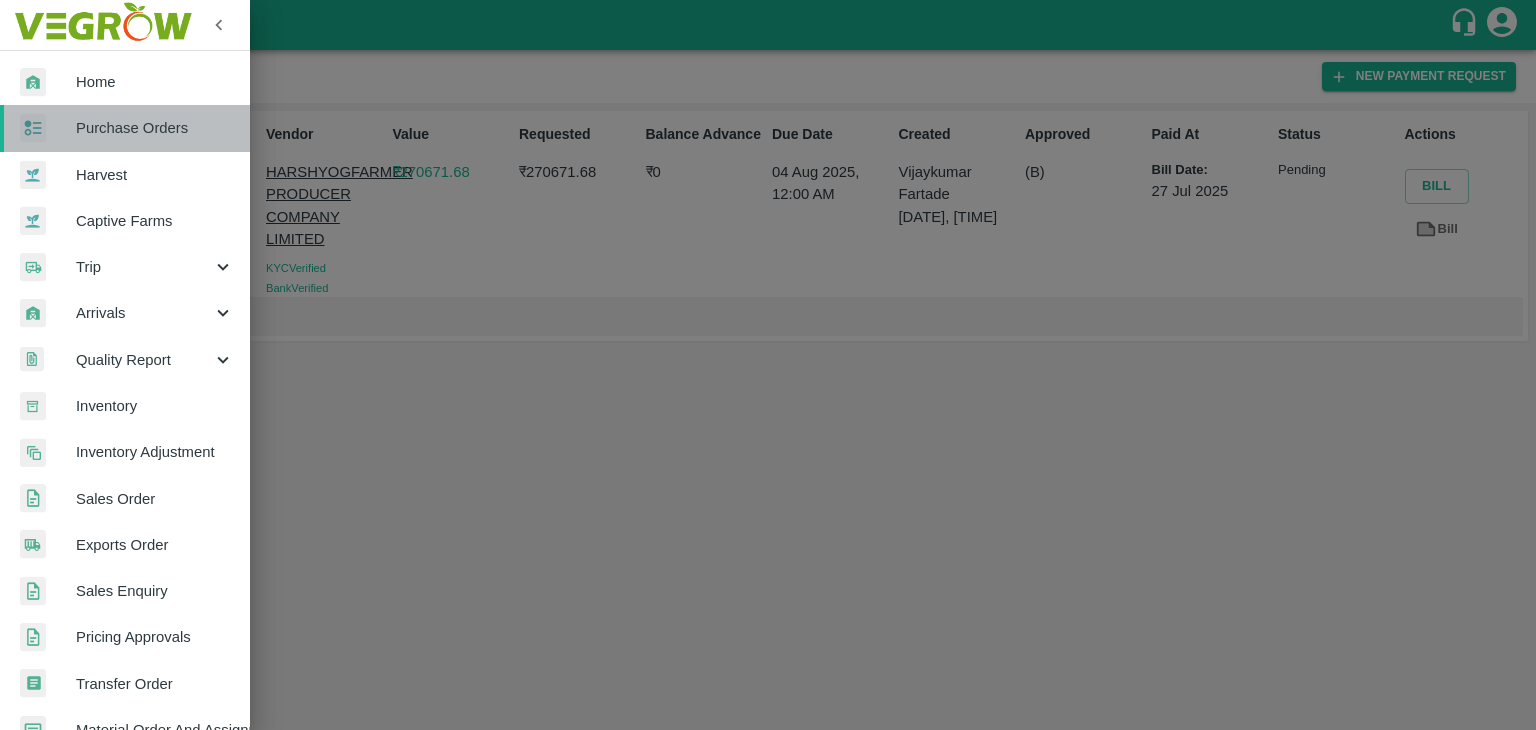 click on "Purchase Orders" at bounding box center (155, 128) 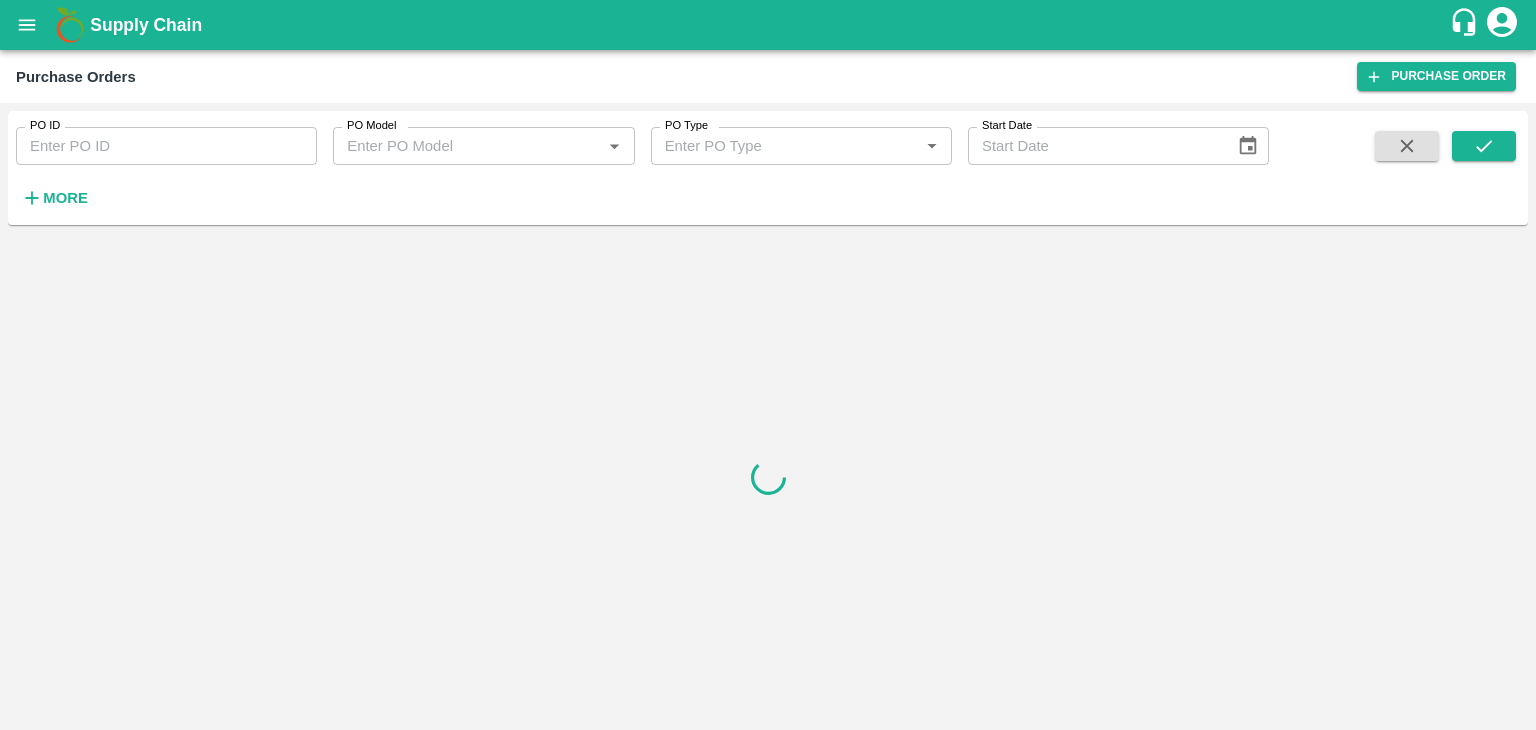 click on "PO ID" at bounding box center [166, 146] 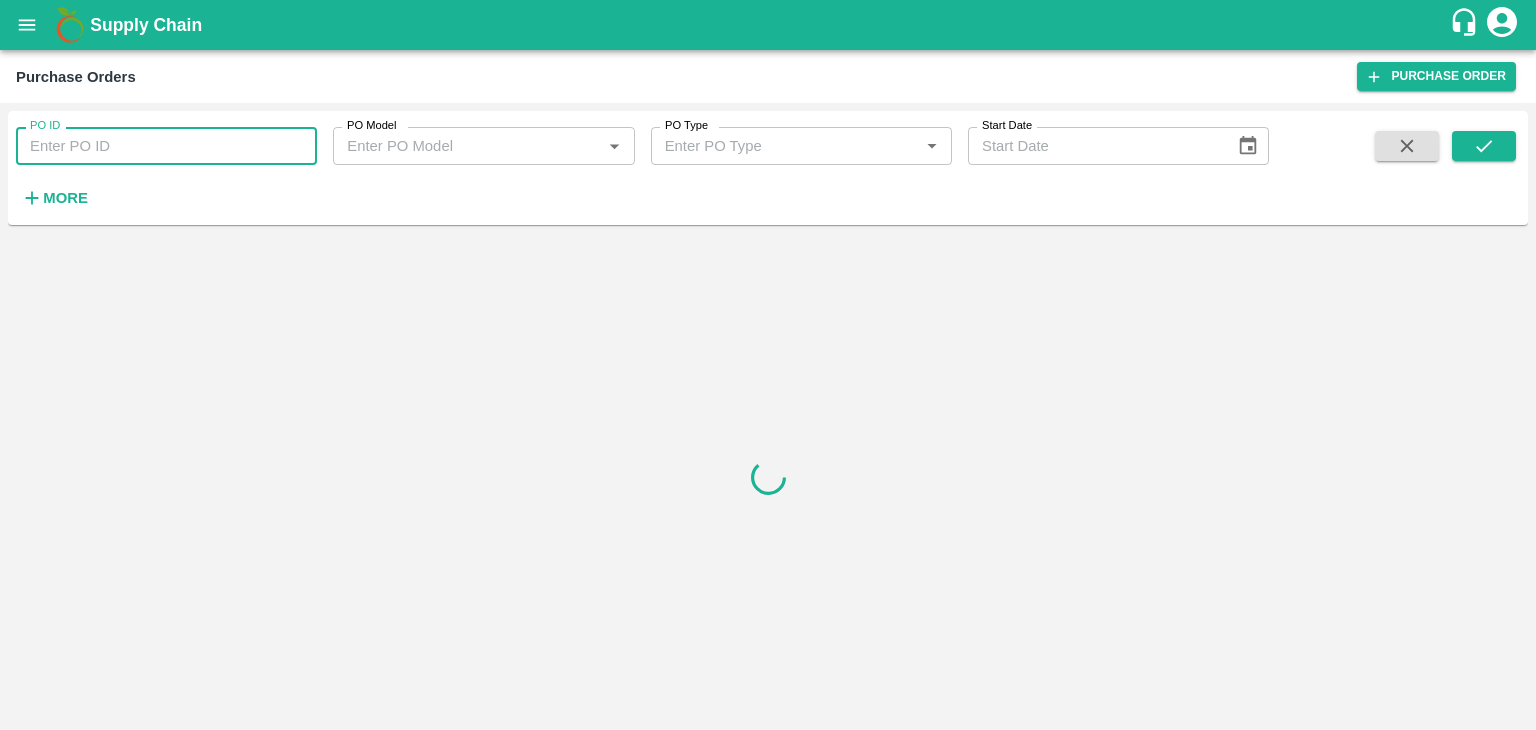 paste on "165529" 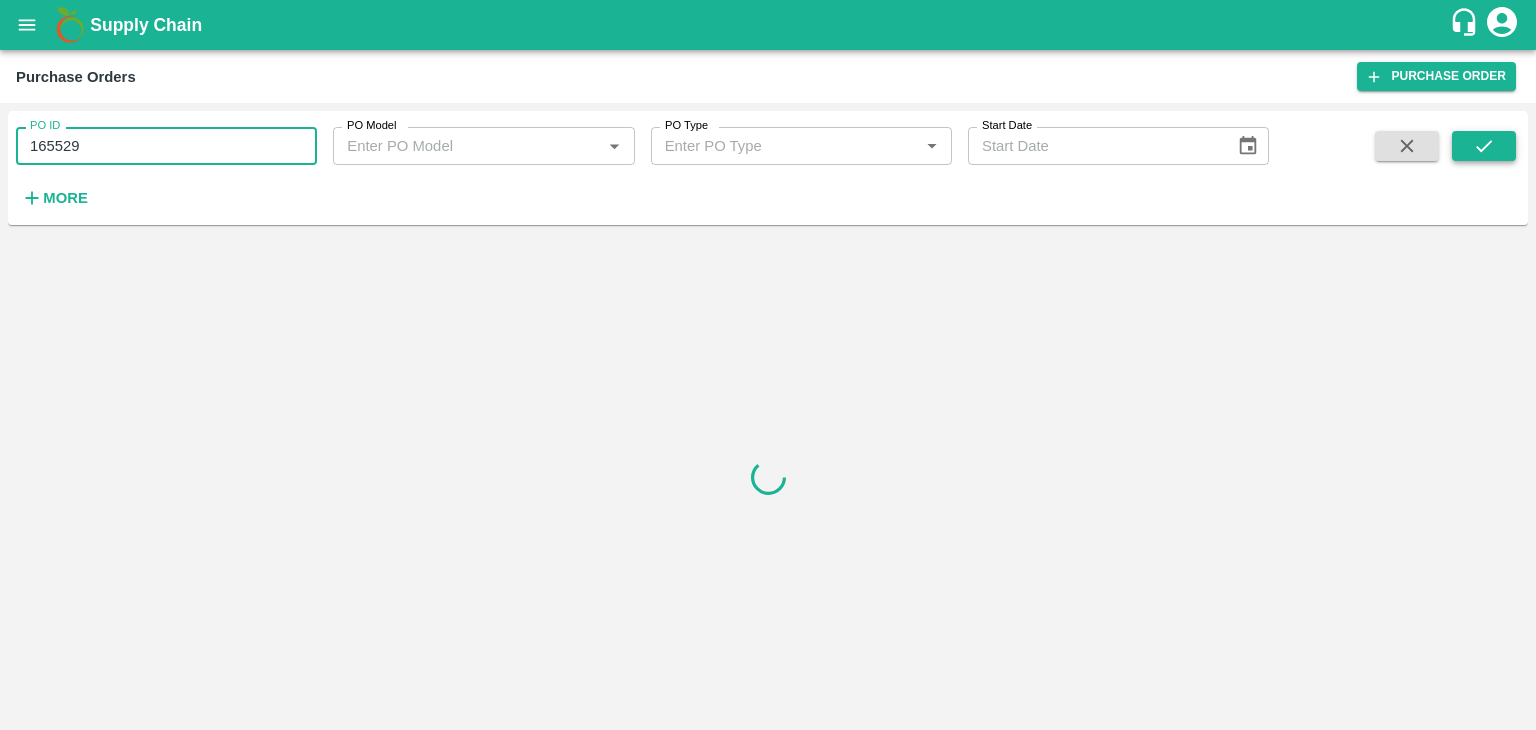 type on "165529" 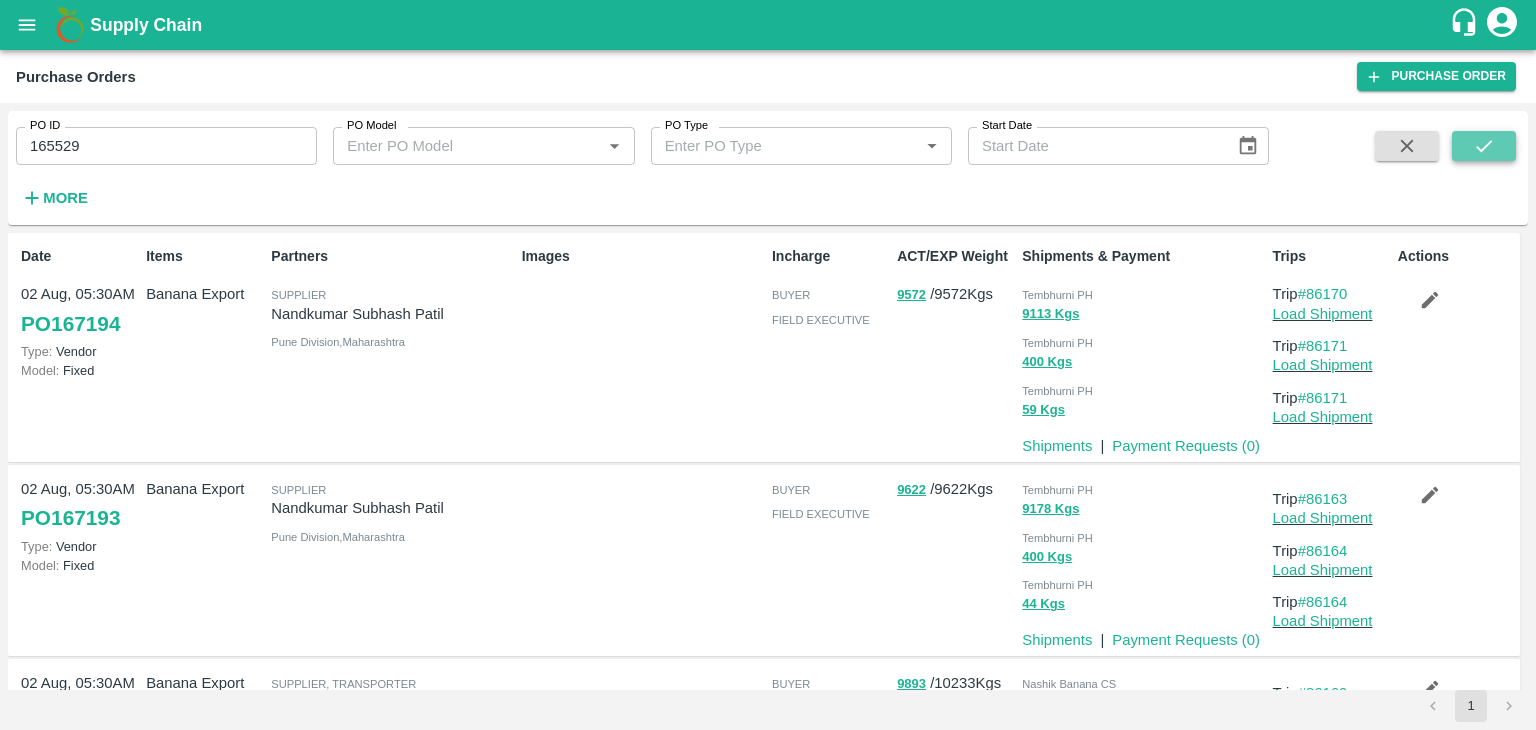click 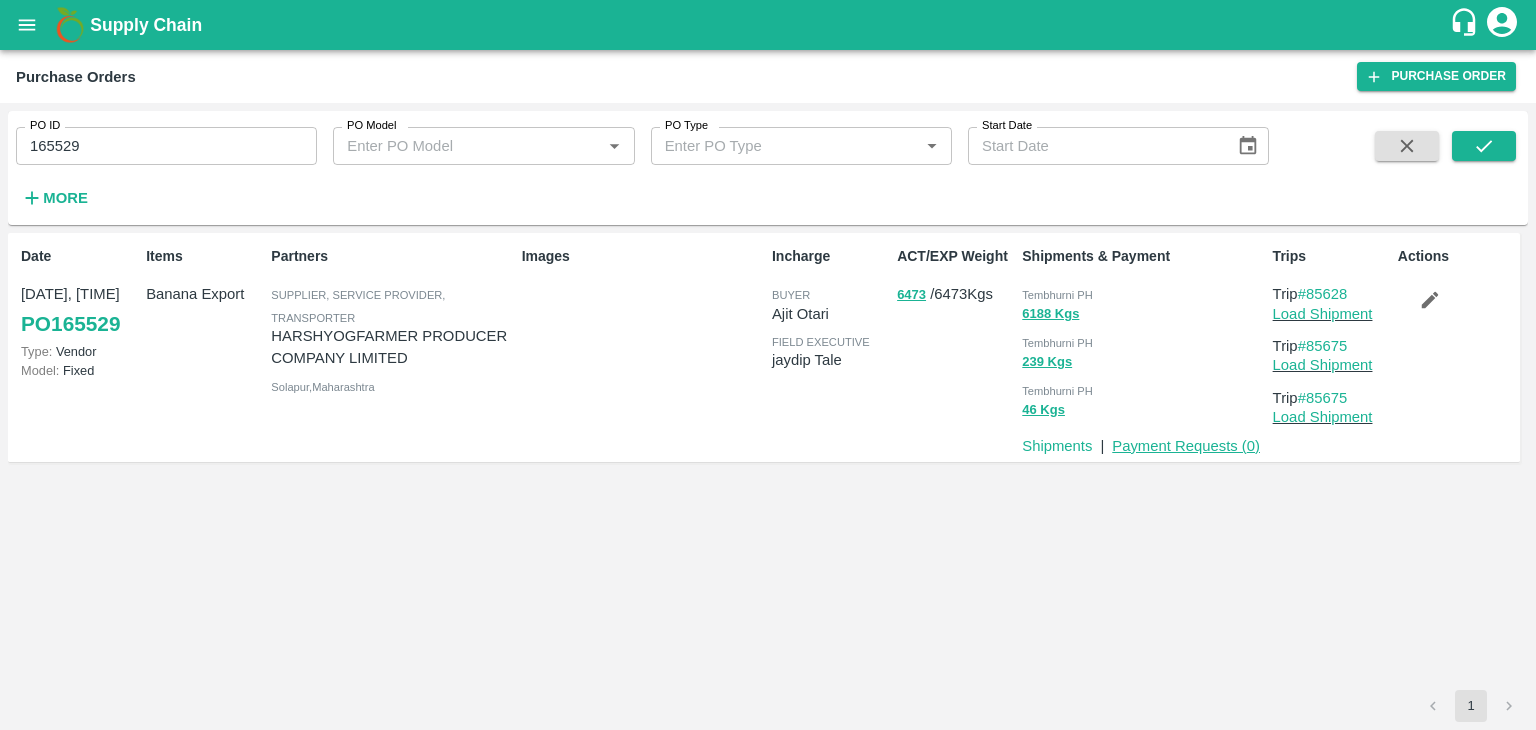 click on "Payment Requests ( 0 )" at bounding box center (1186, 446) 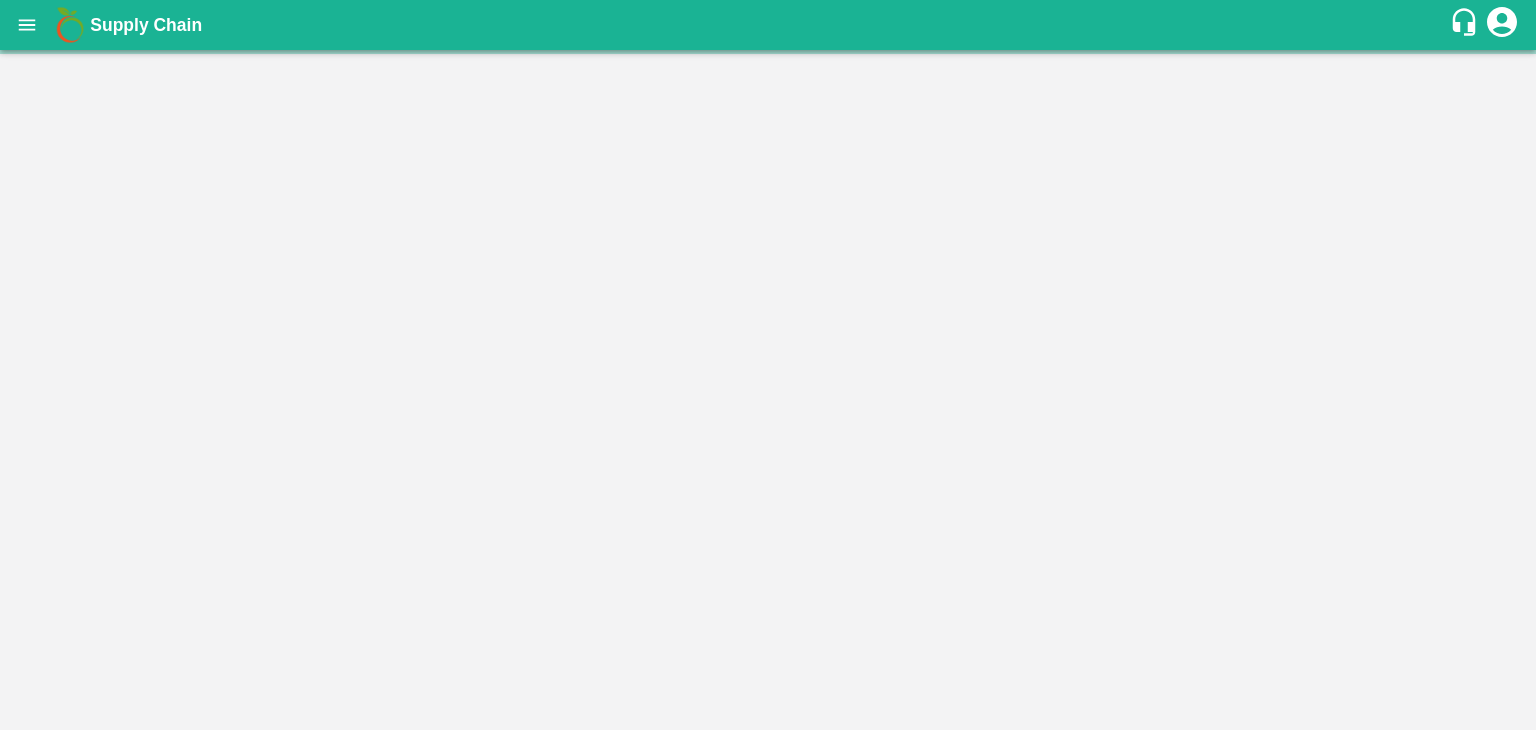 scroll, scrollTop: 0, scrollLeft: 0, axis: both 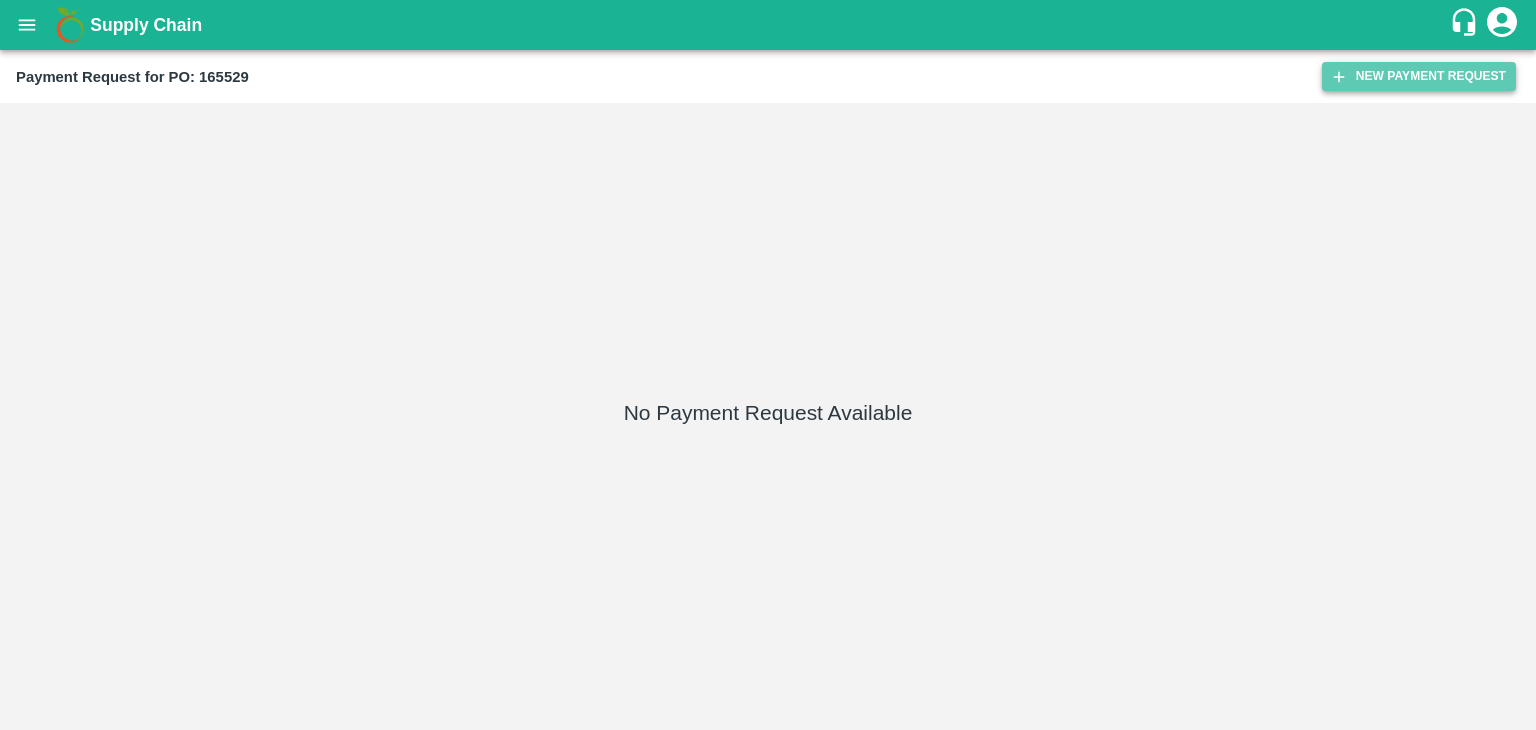 click on "New Payment Request" at bounding box center (1419, 76) 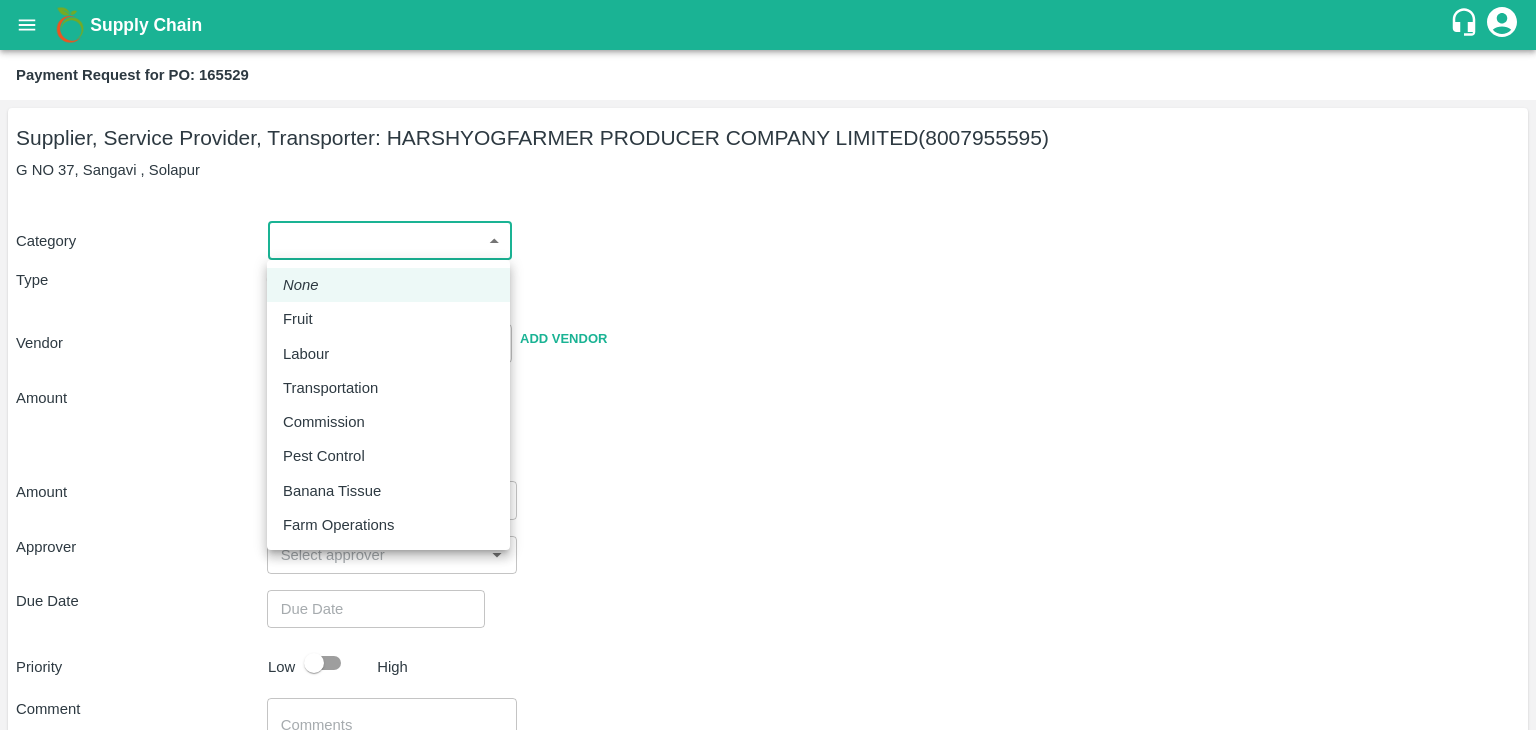 drag, startPoint x: 294, startPoint y: 253, endPoint x: 348, endPoint y: 317, distance: 83.737686 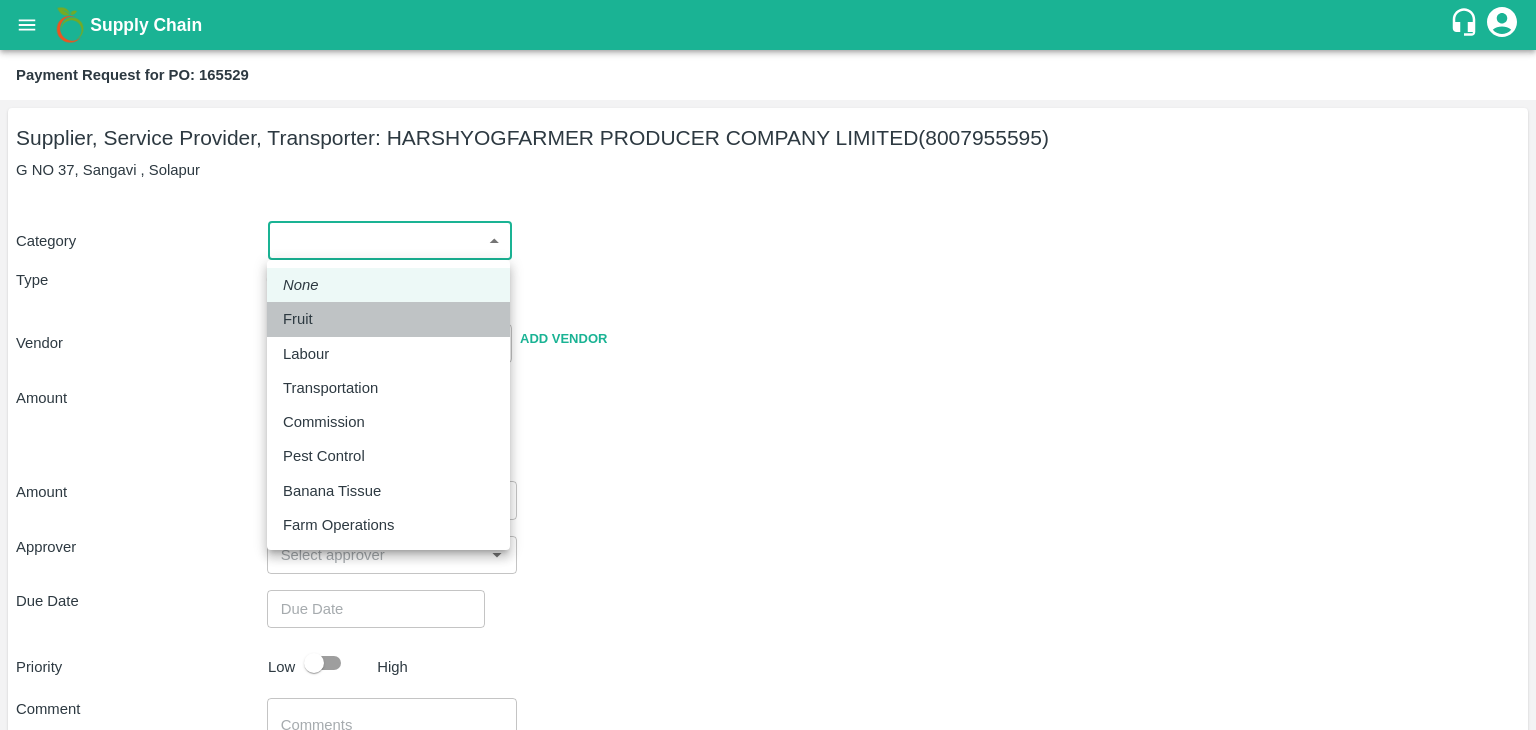 click on "Fruit" at bounding box center [388, 319] 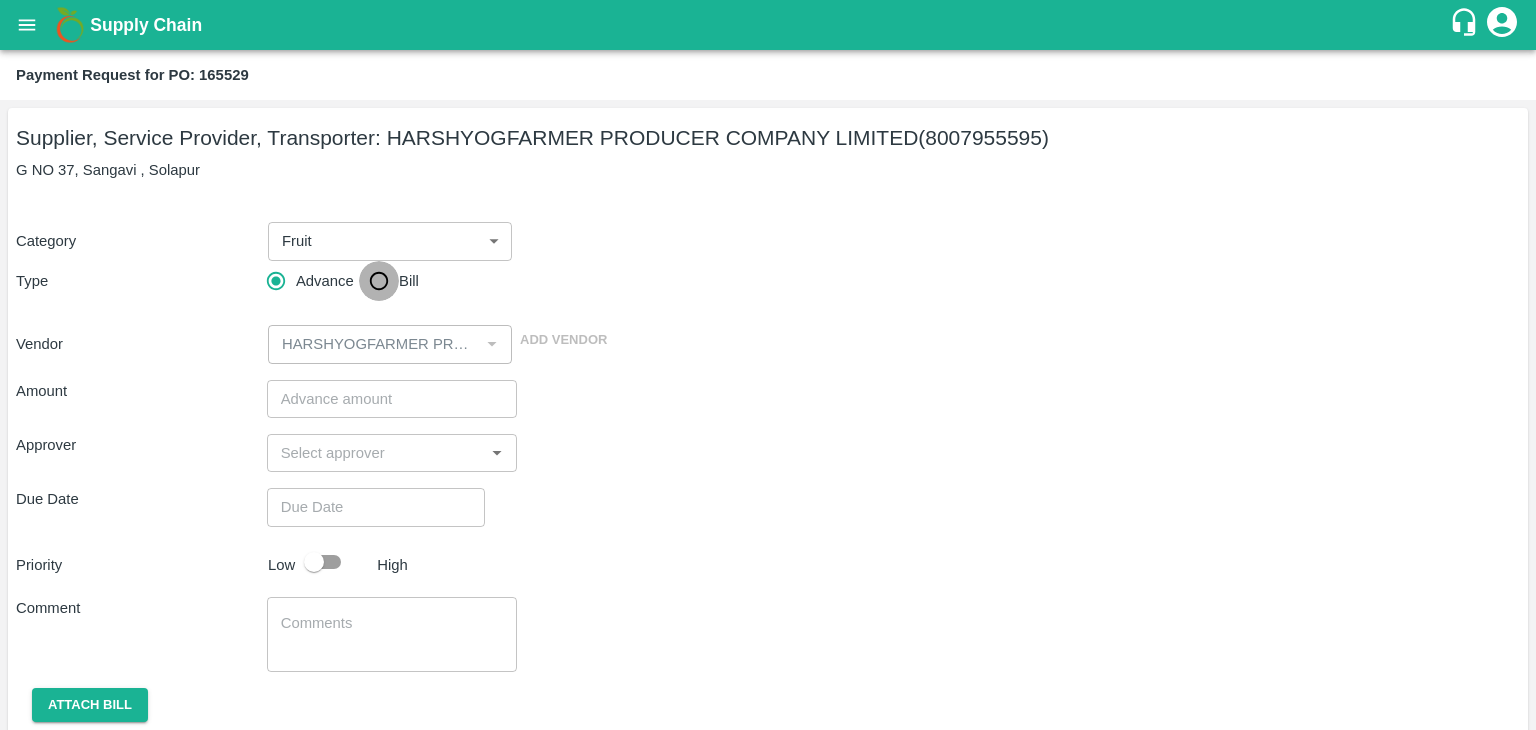 click on "Bill" at bounding box center [379, 281] 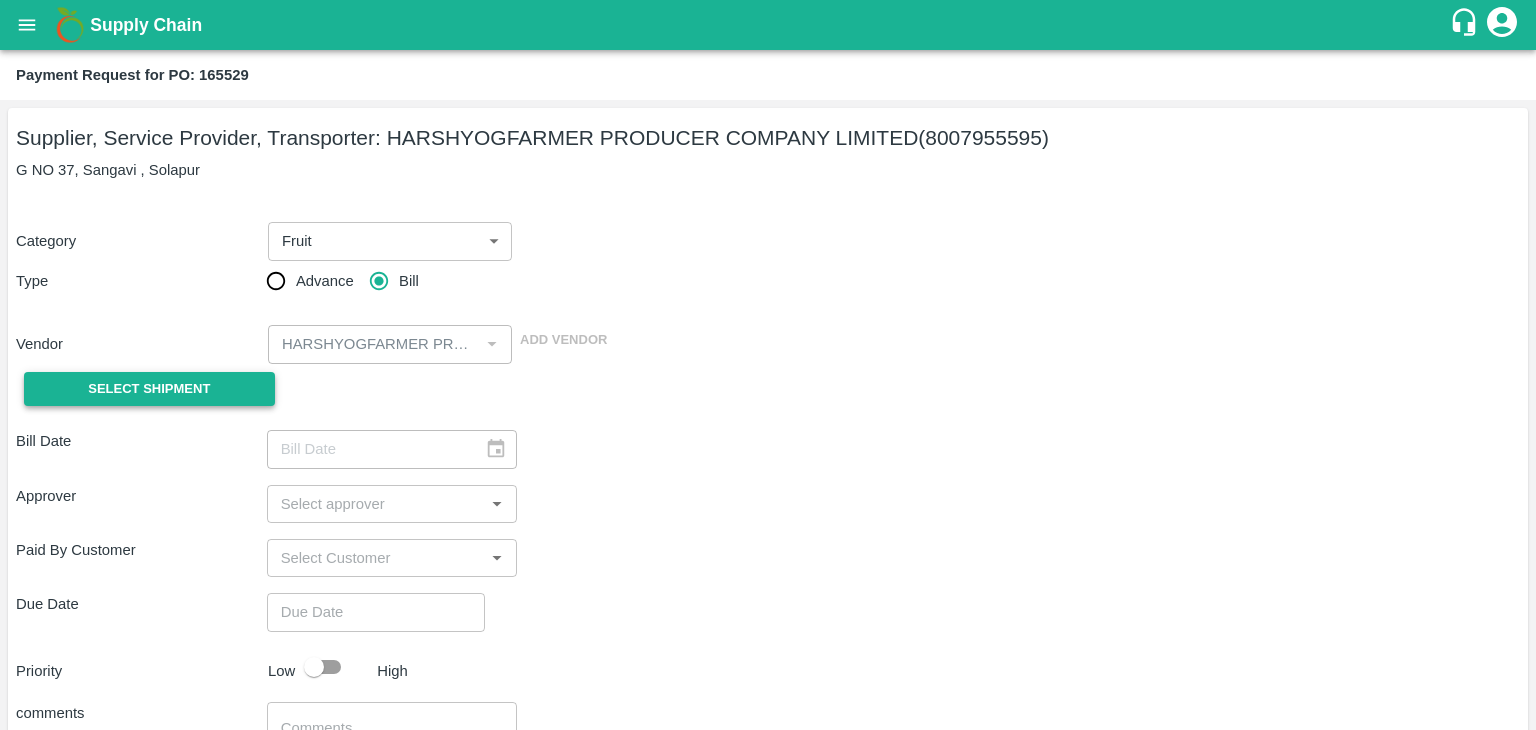 drag, startPoint x: 195, startPoint y: 368, endPoint x: 170, endPoint y: 377, distance: 26.57066 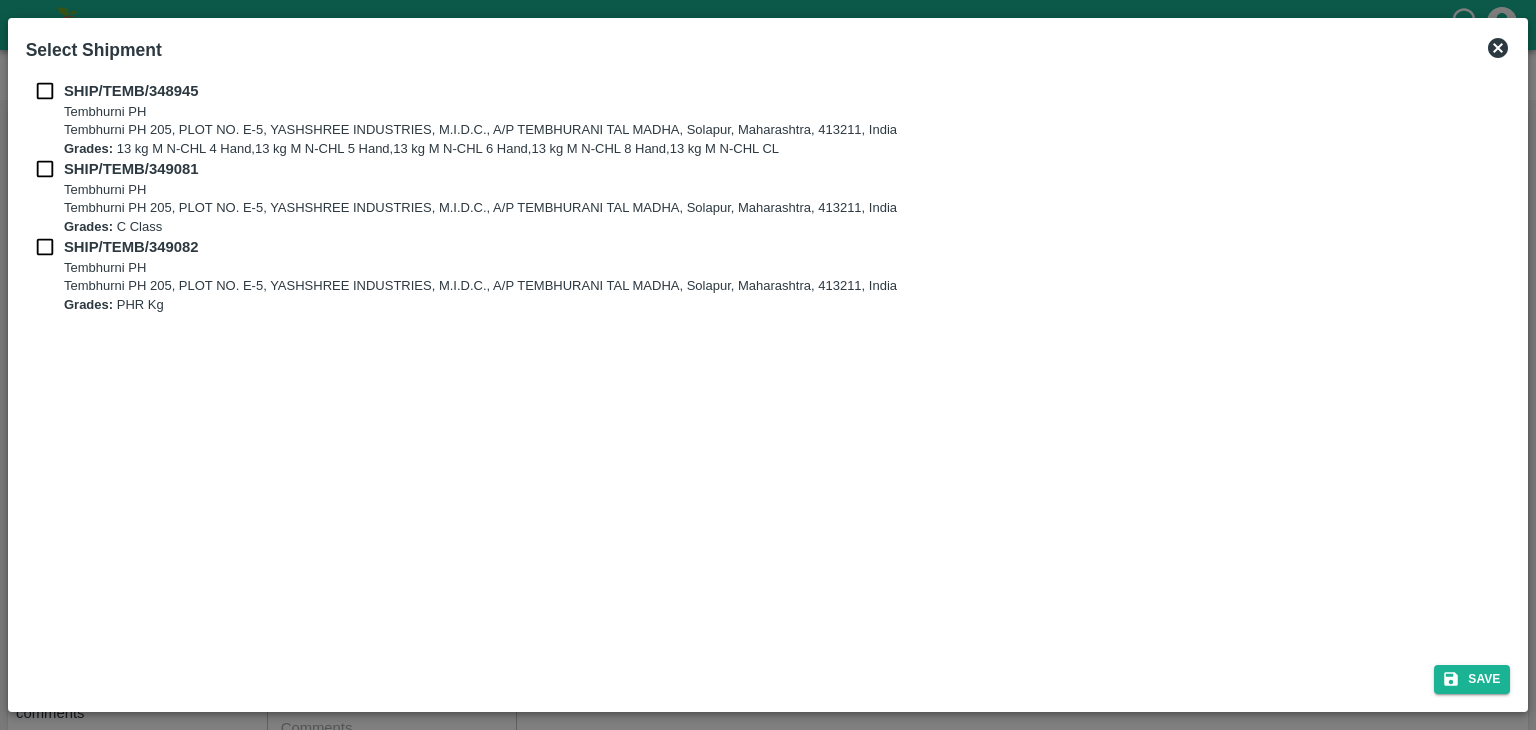 drag, startPoint x: 44, startPoint y: 72, endPoint x: 44, endPoint y: 97, distance: 25 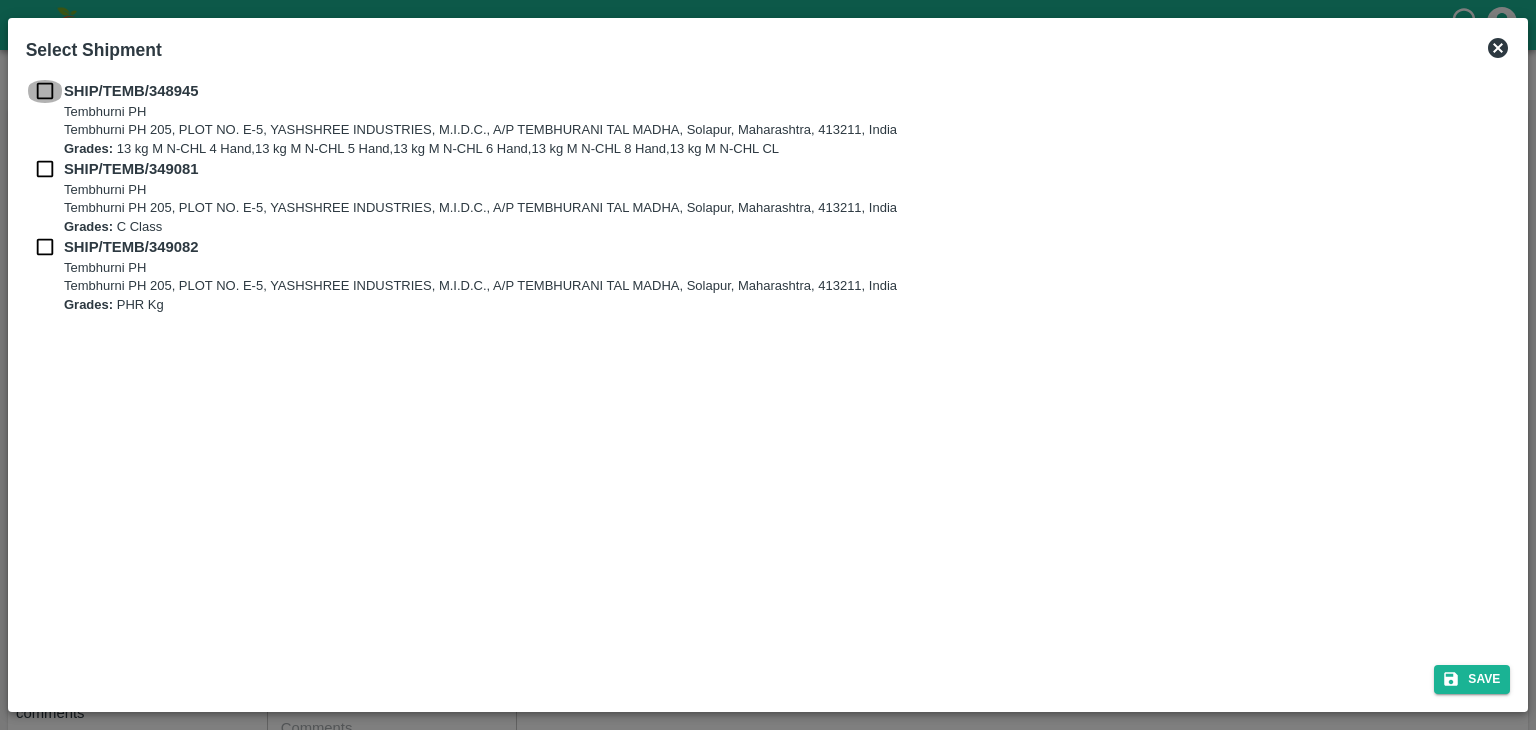 click at bounding box center (45, 91) 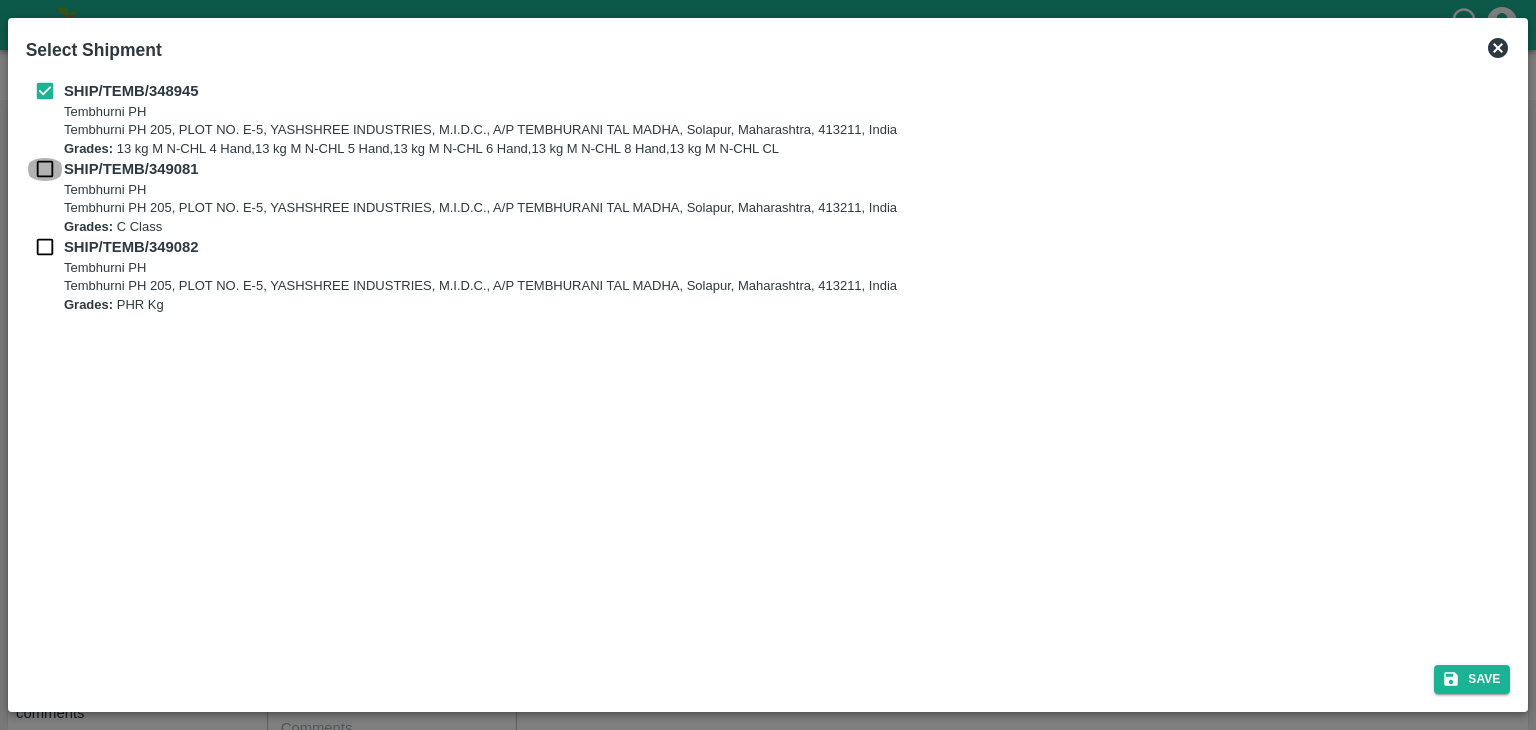 click at bounding box center [45, 169] 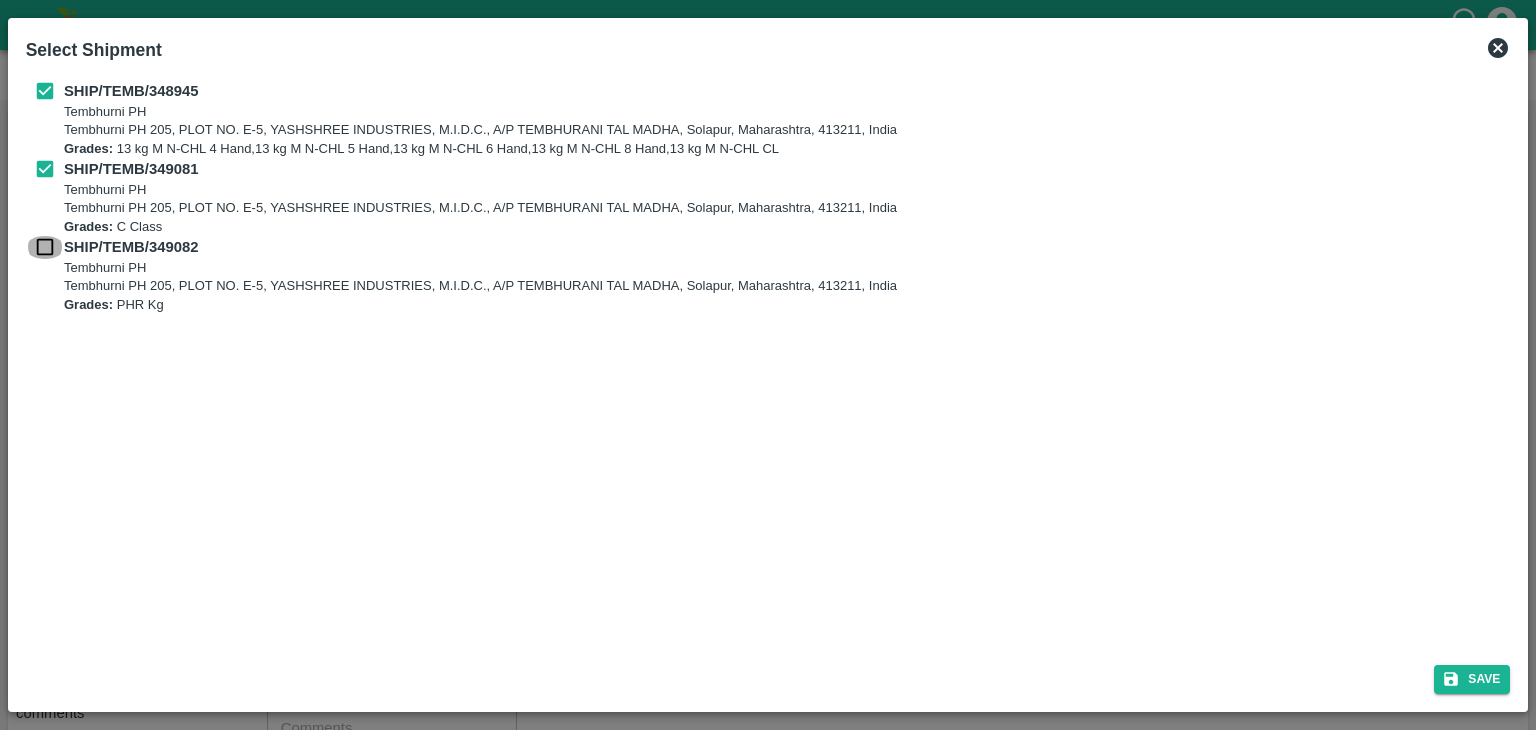 click at bounding box center [45, 247] 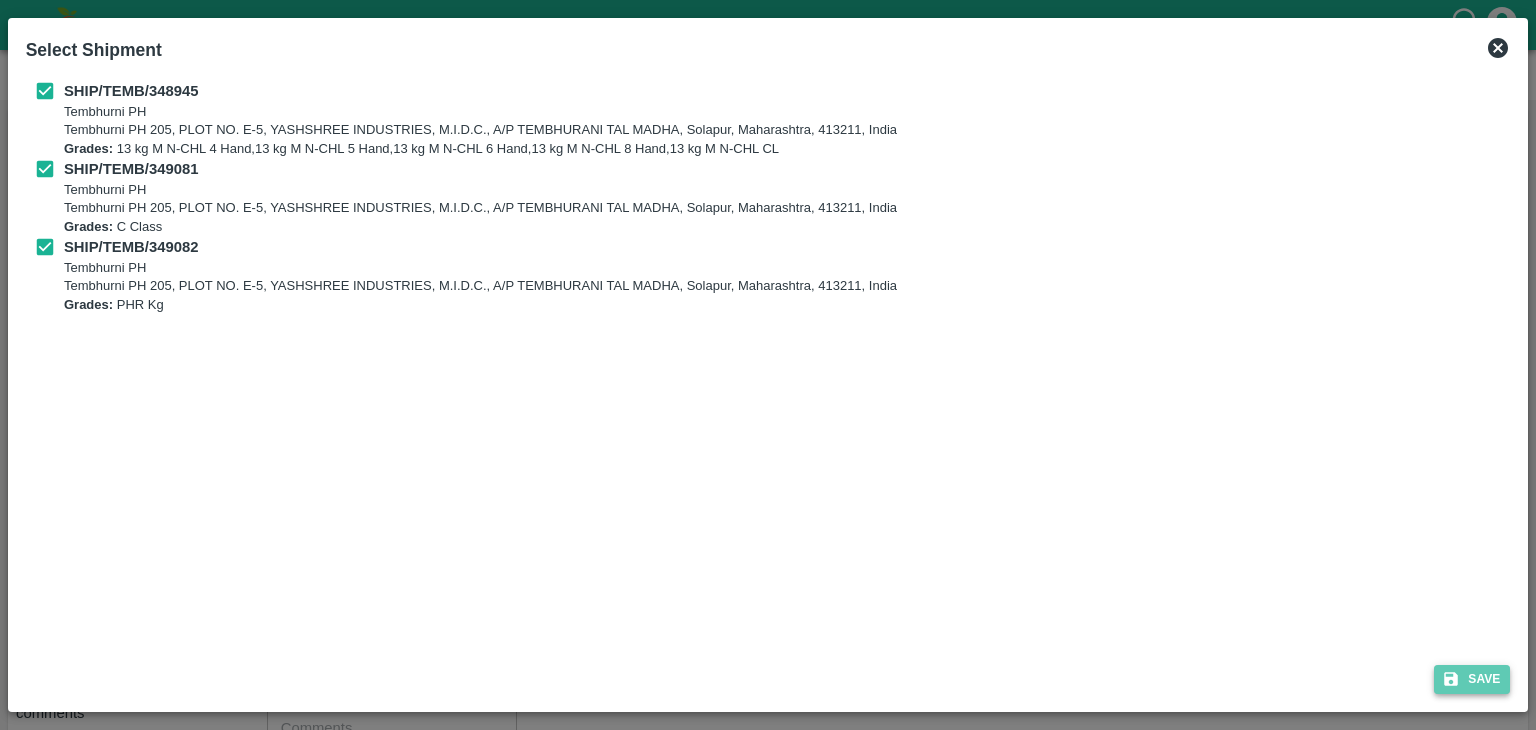 click on "Save" at bounding box center (1472, 679) 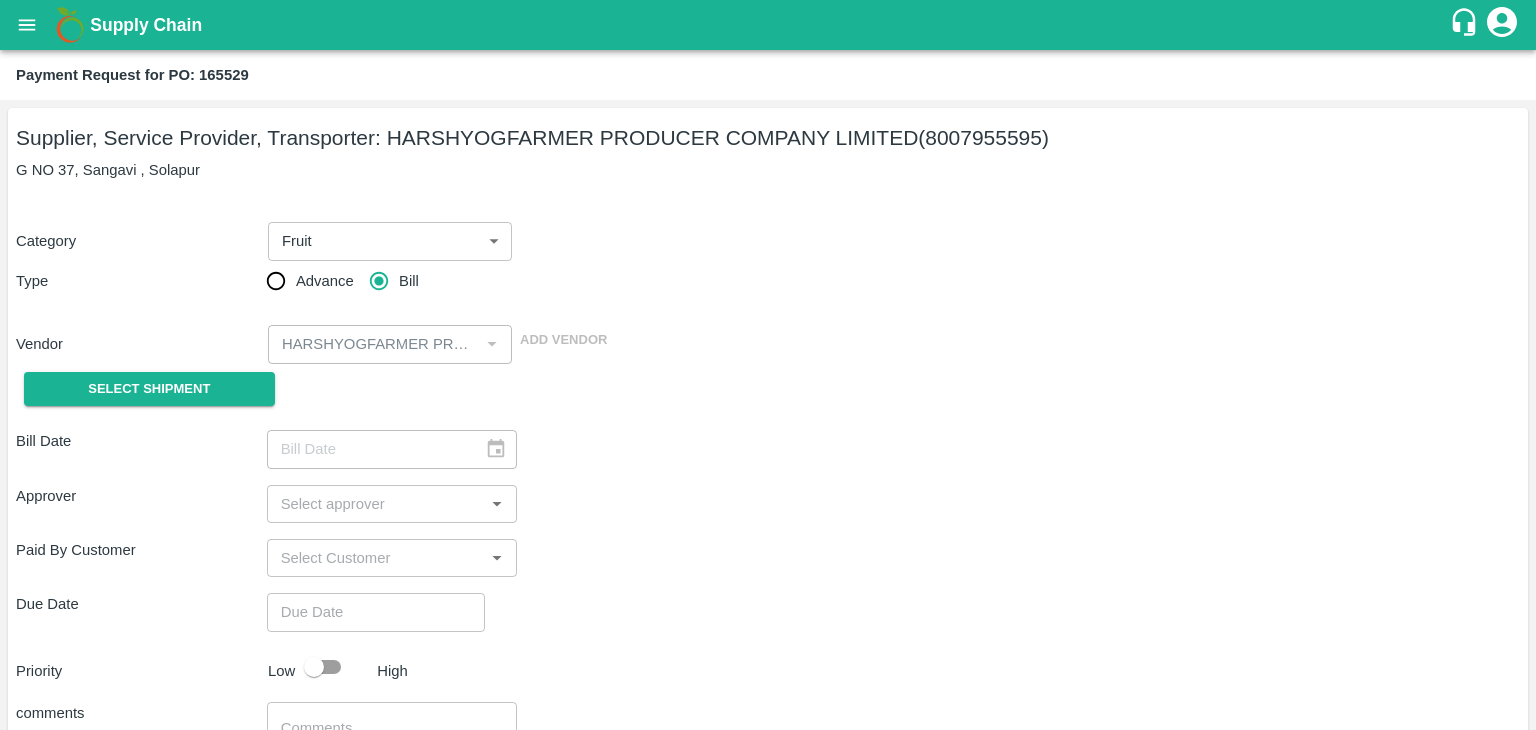 type on "27/07/2025" 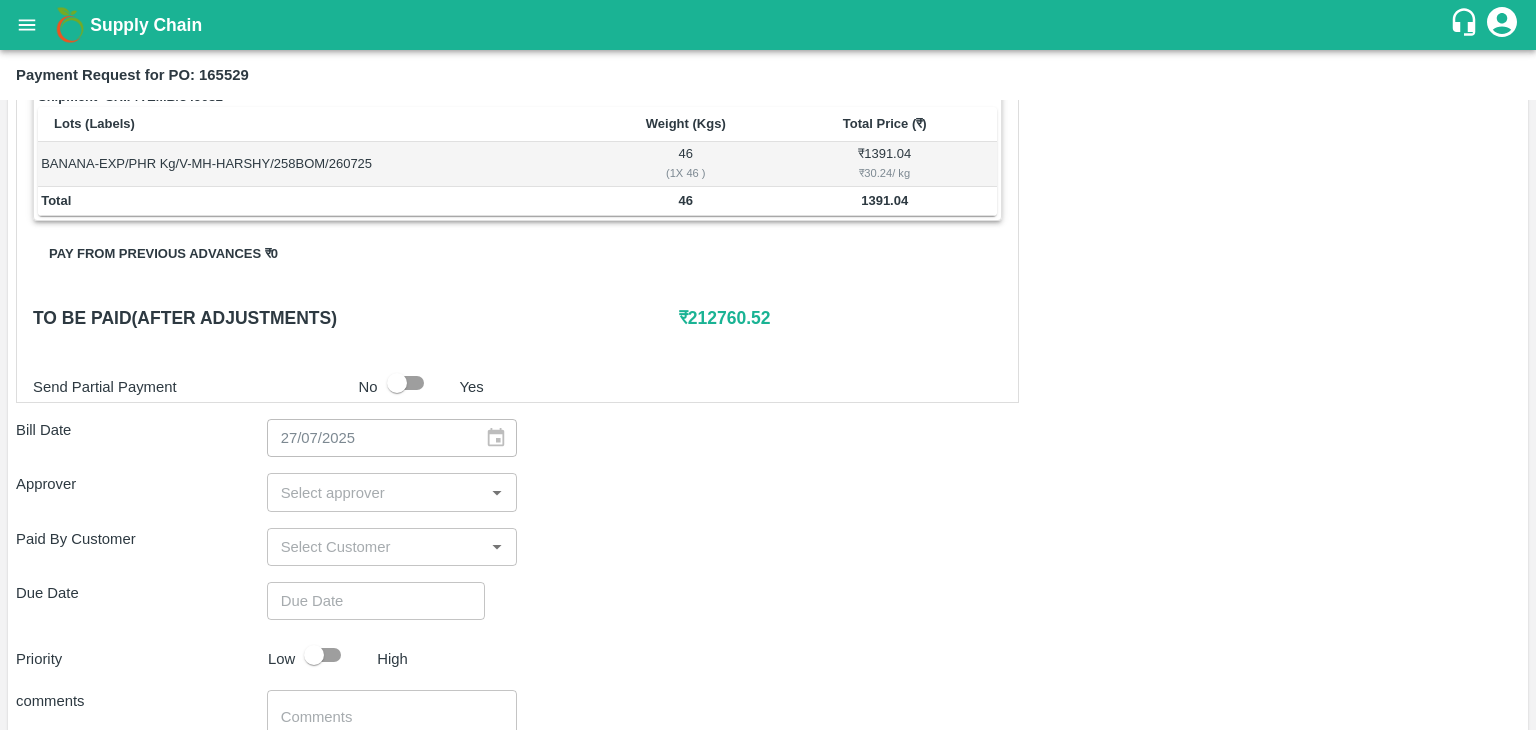 scroll, scrollTop: 980, scrollLeft: 0, axis: vertical 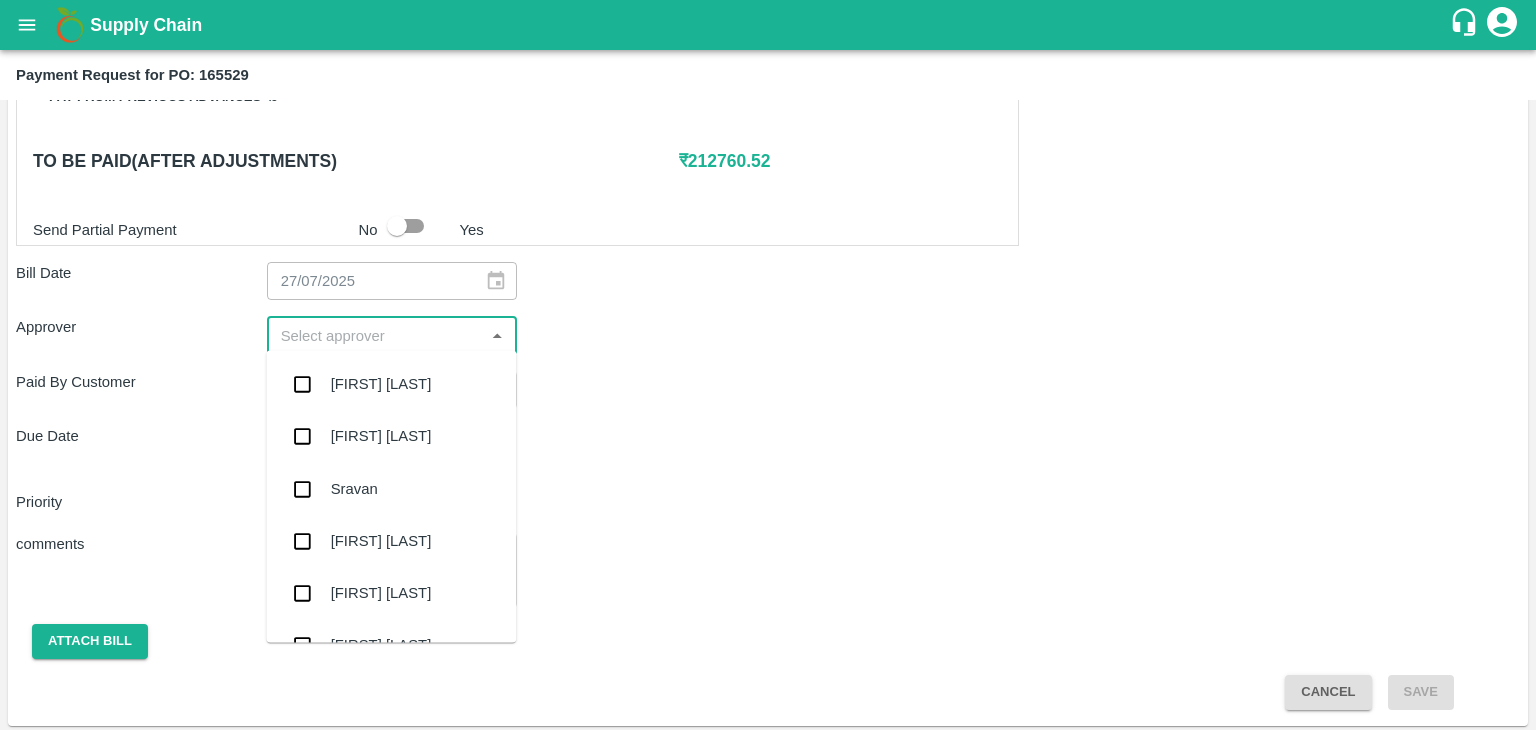 click at bounding box center [376, 335] 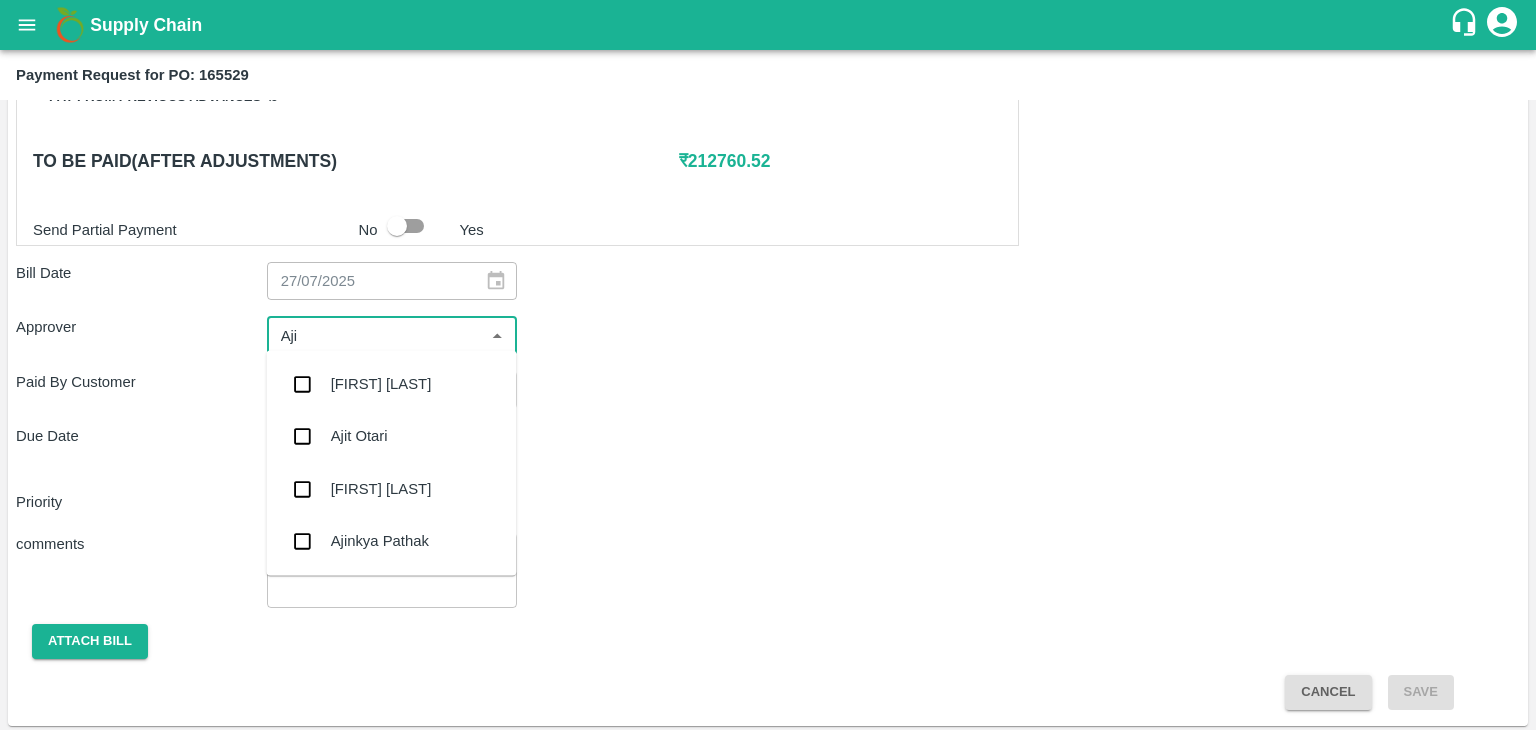 type on "[FIRST]" 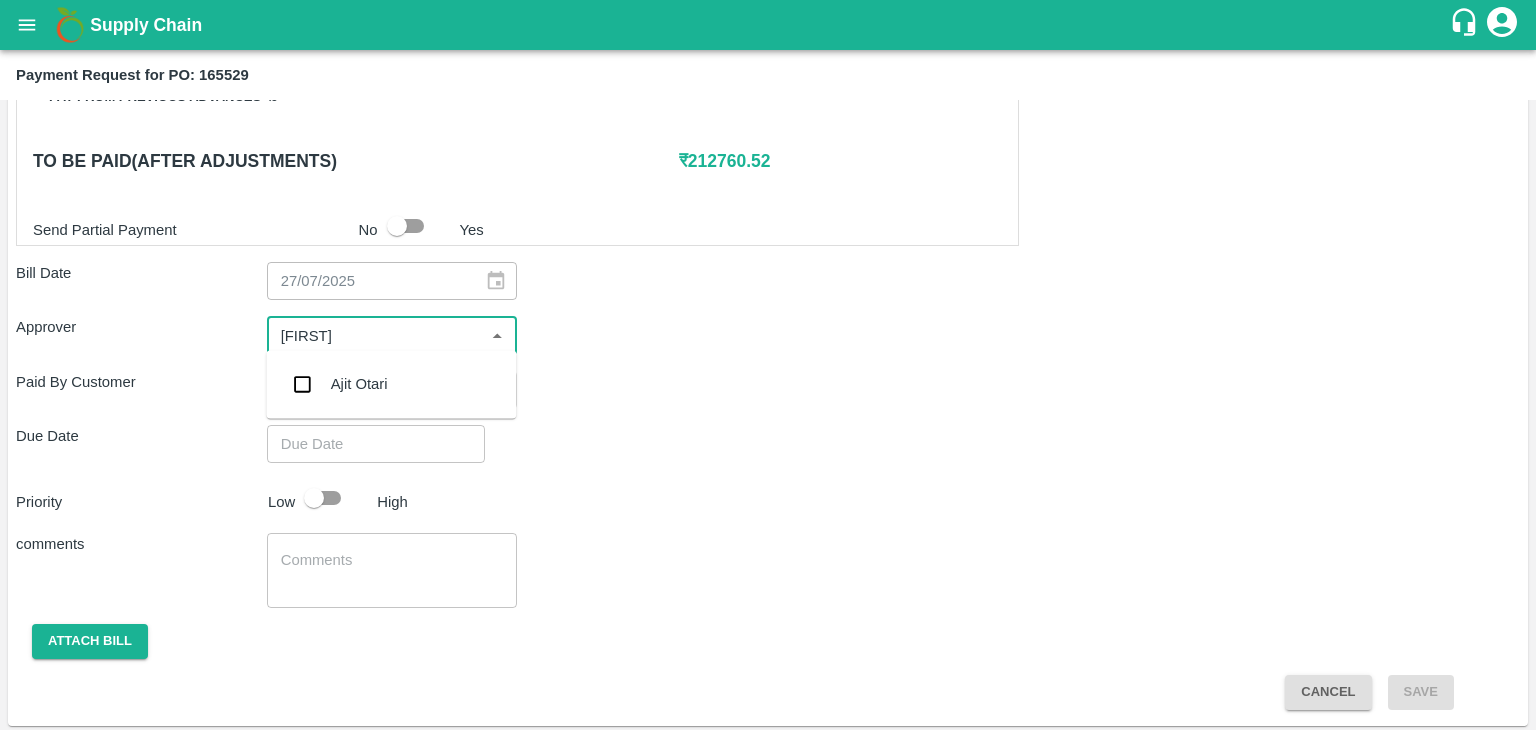 click on "Ajit Otari" at bounding box center (391, 384) 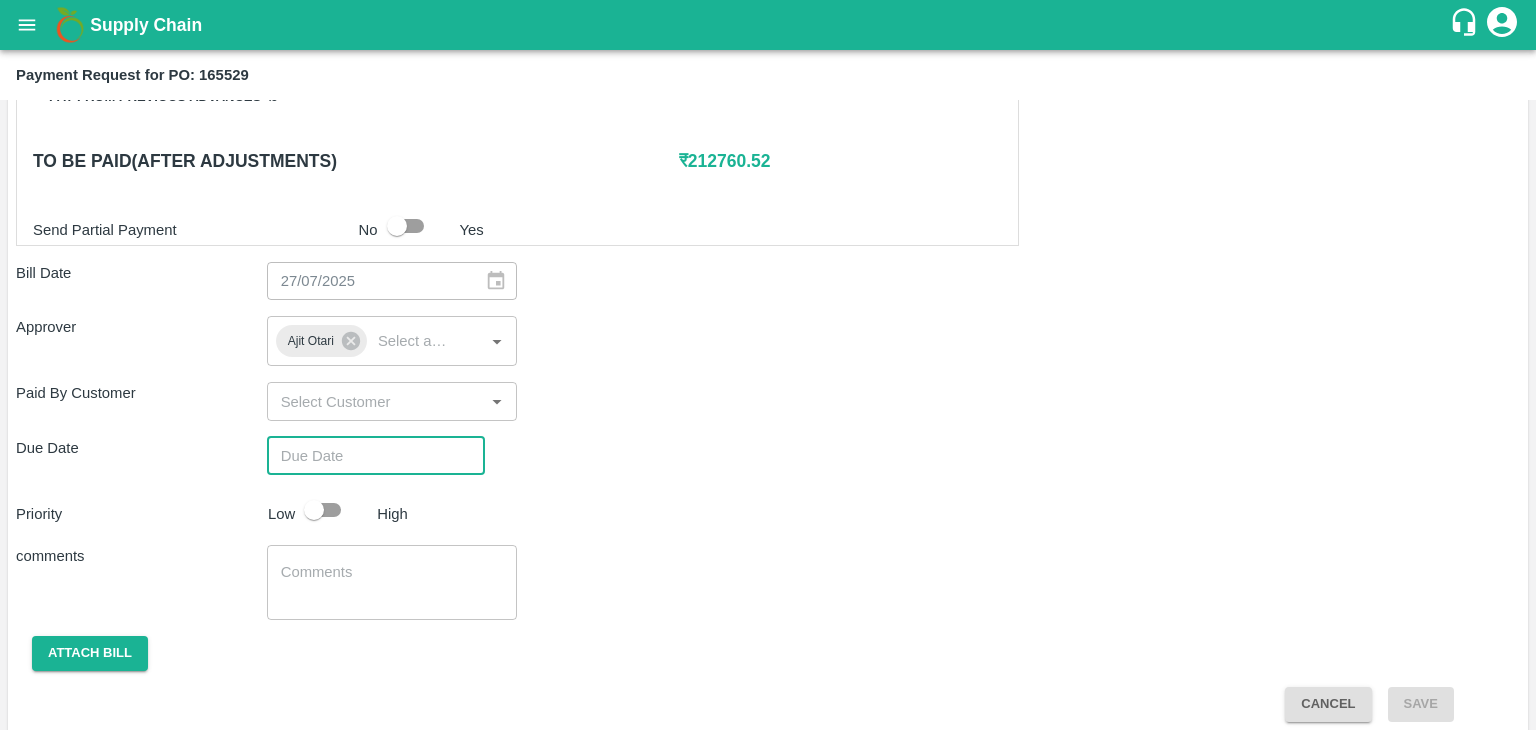 type on "DD/MM/YYYY hh:mm aa" 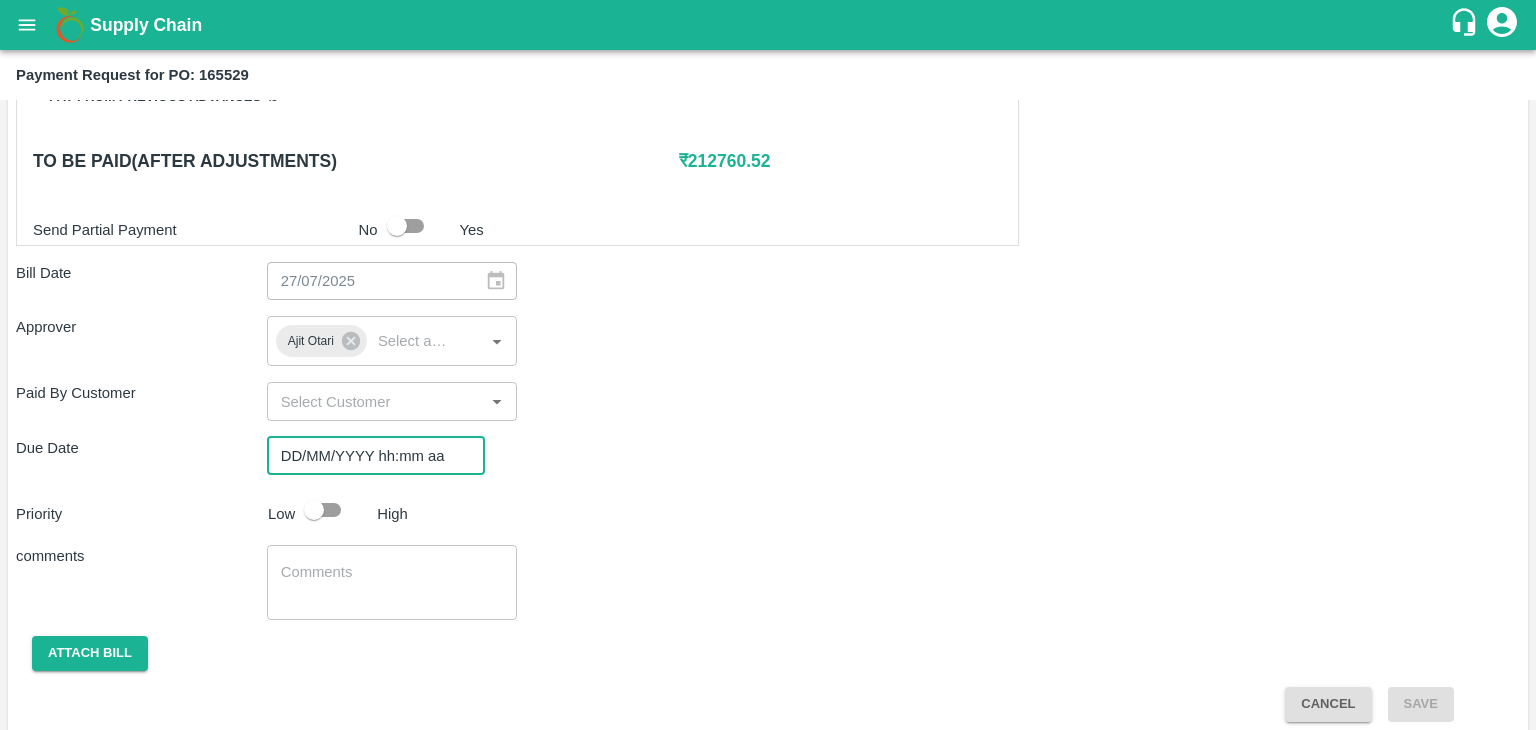 click on "DD/MM/YYYY hh:mm aa" at bounding box center (369, 456) 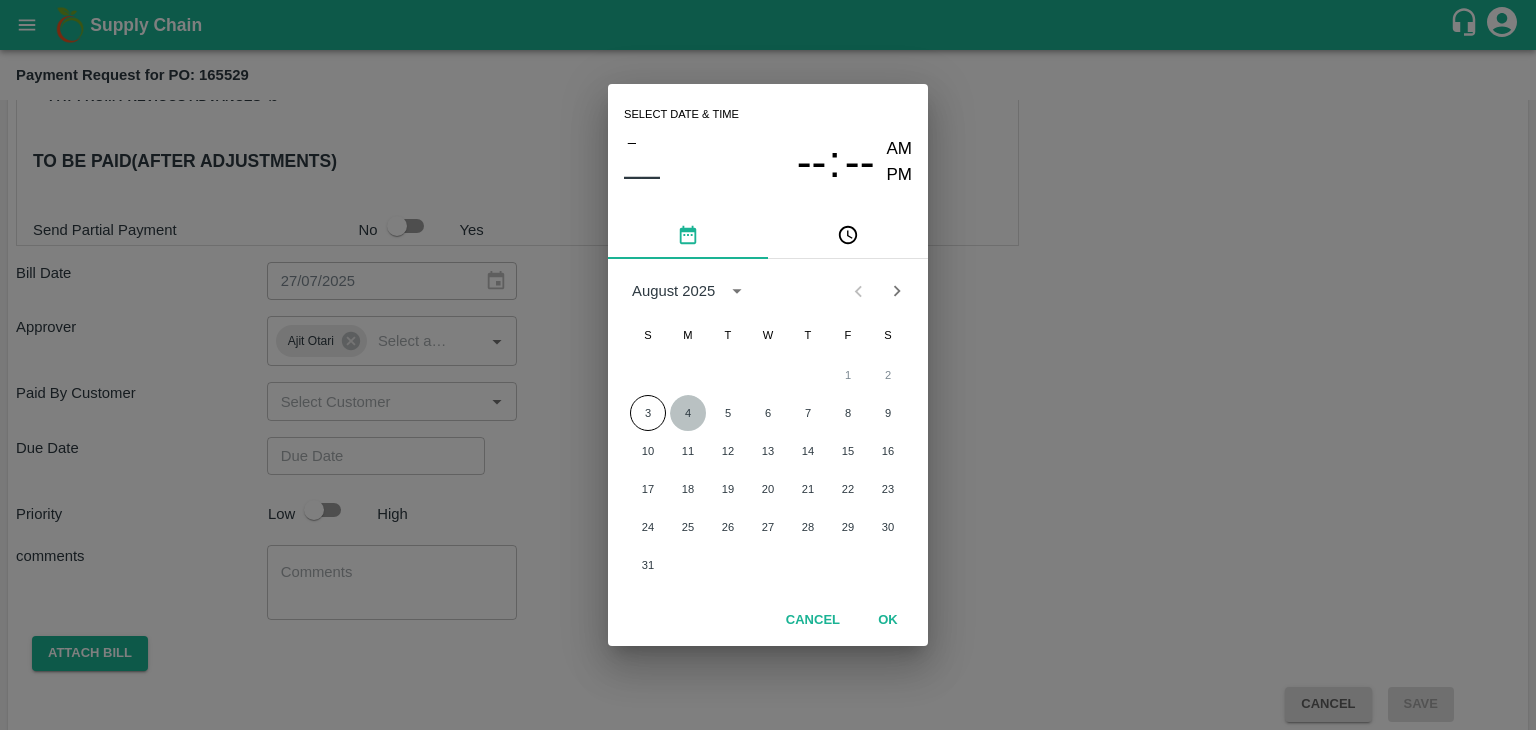 click on "4" at bounding box center (688, 413) 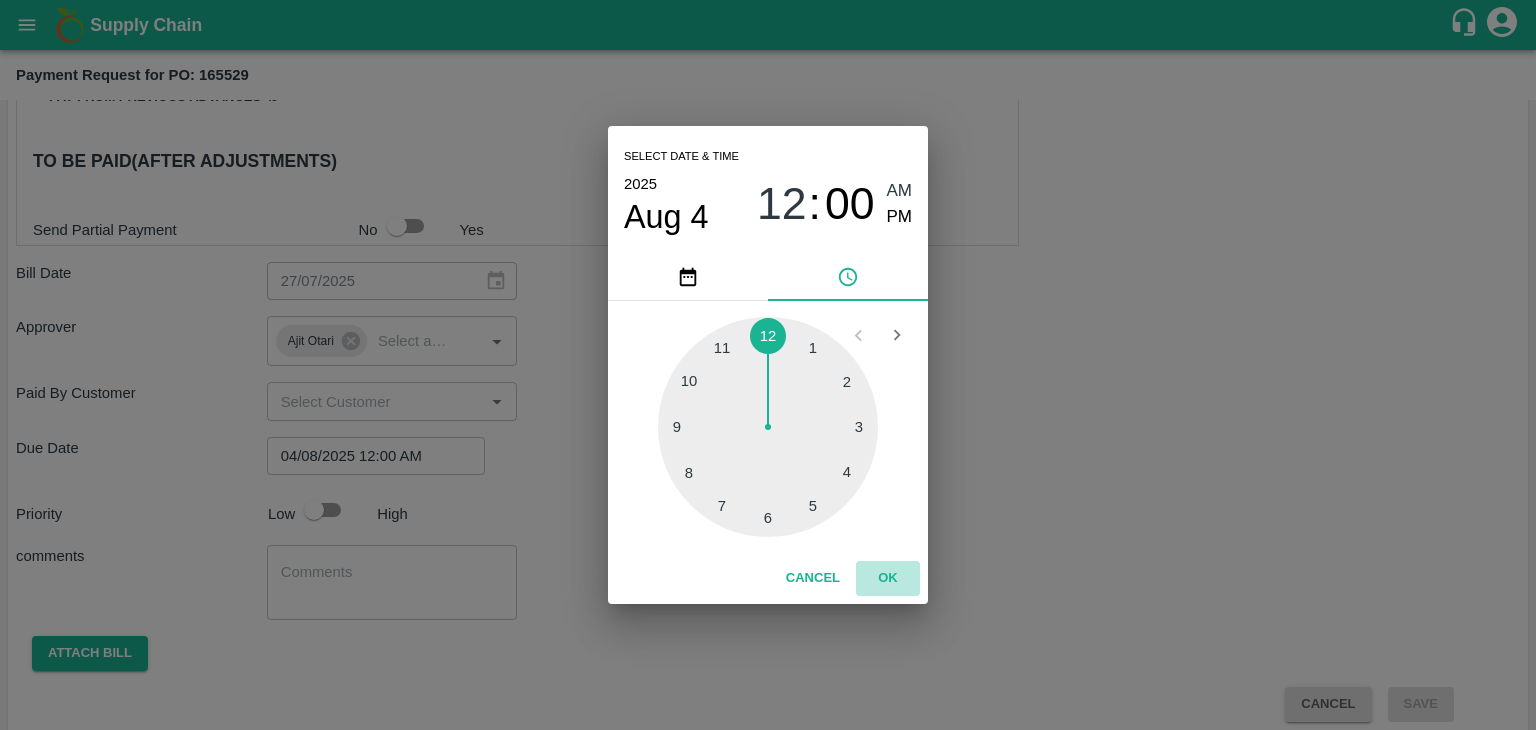 click on "OK" at bounding box center [888, 578] 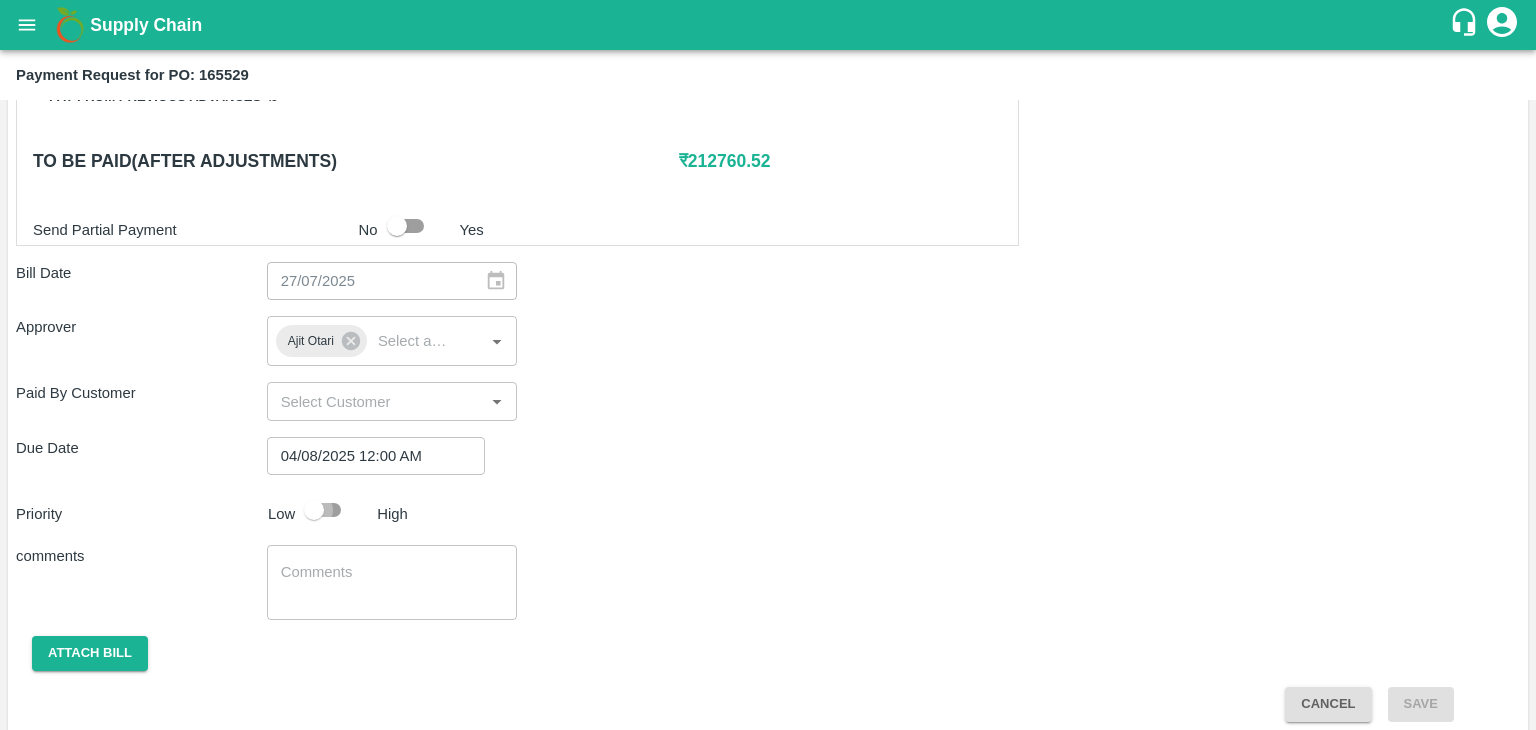 click at bounding box center (314, 510) 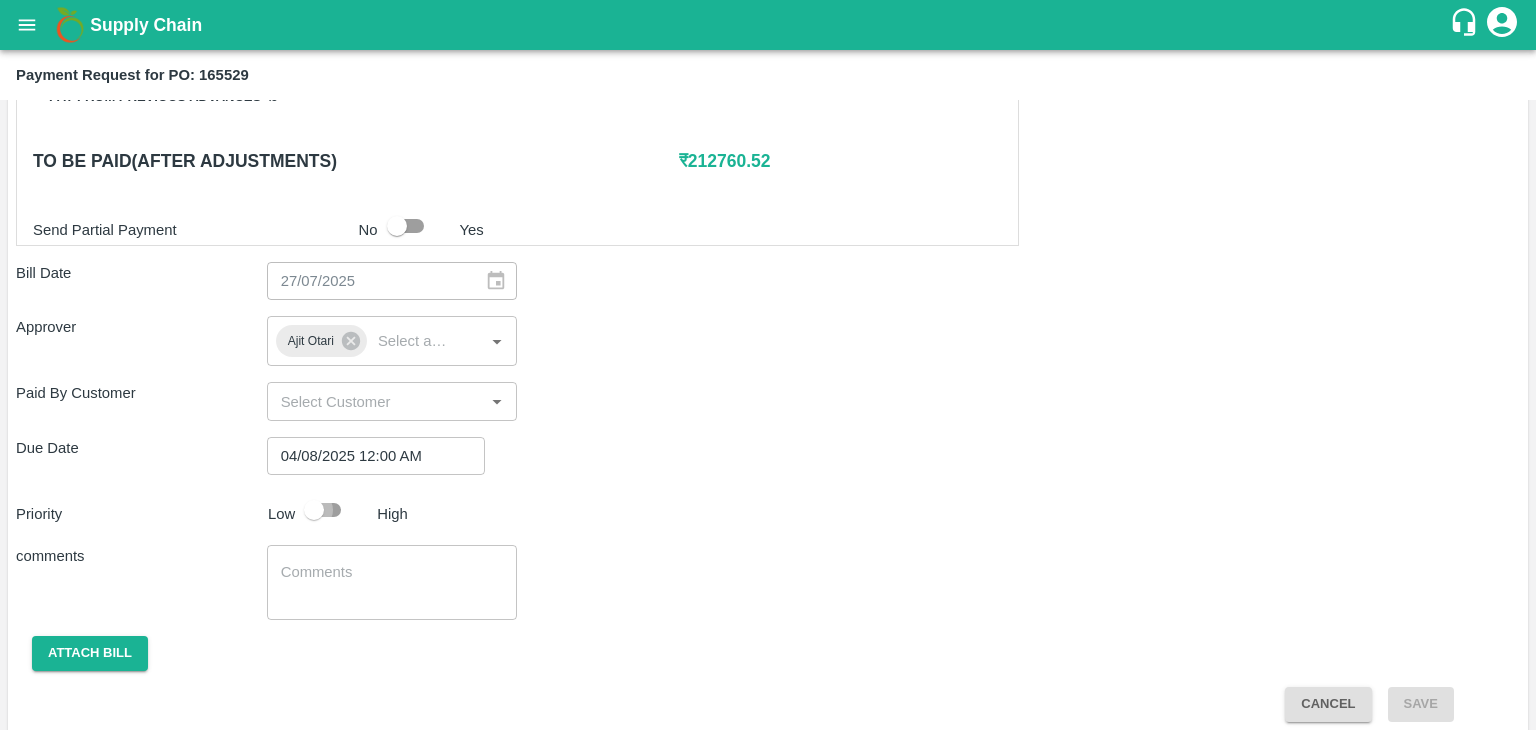 checkbox on "true" 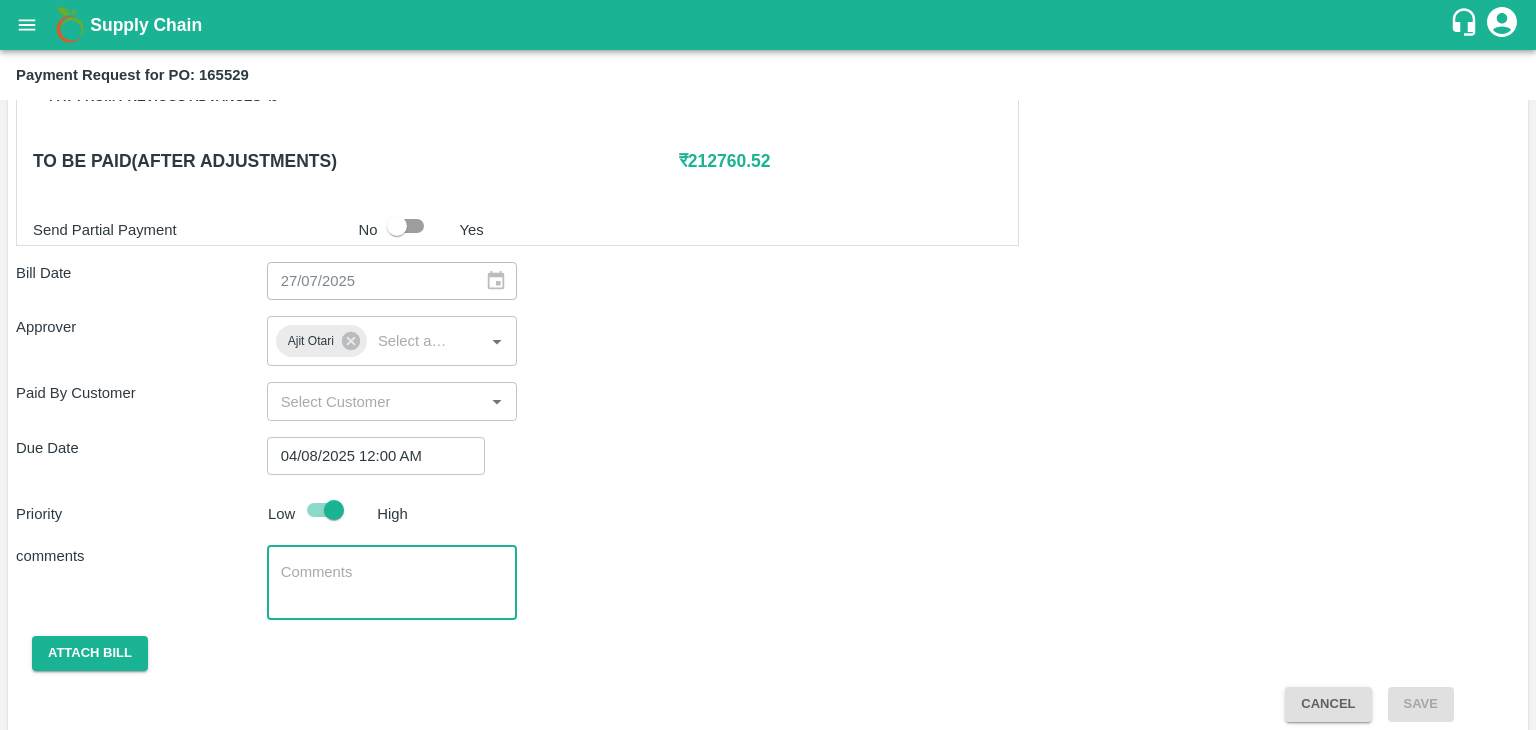 click at bounding box center [392, 583] 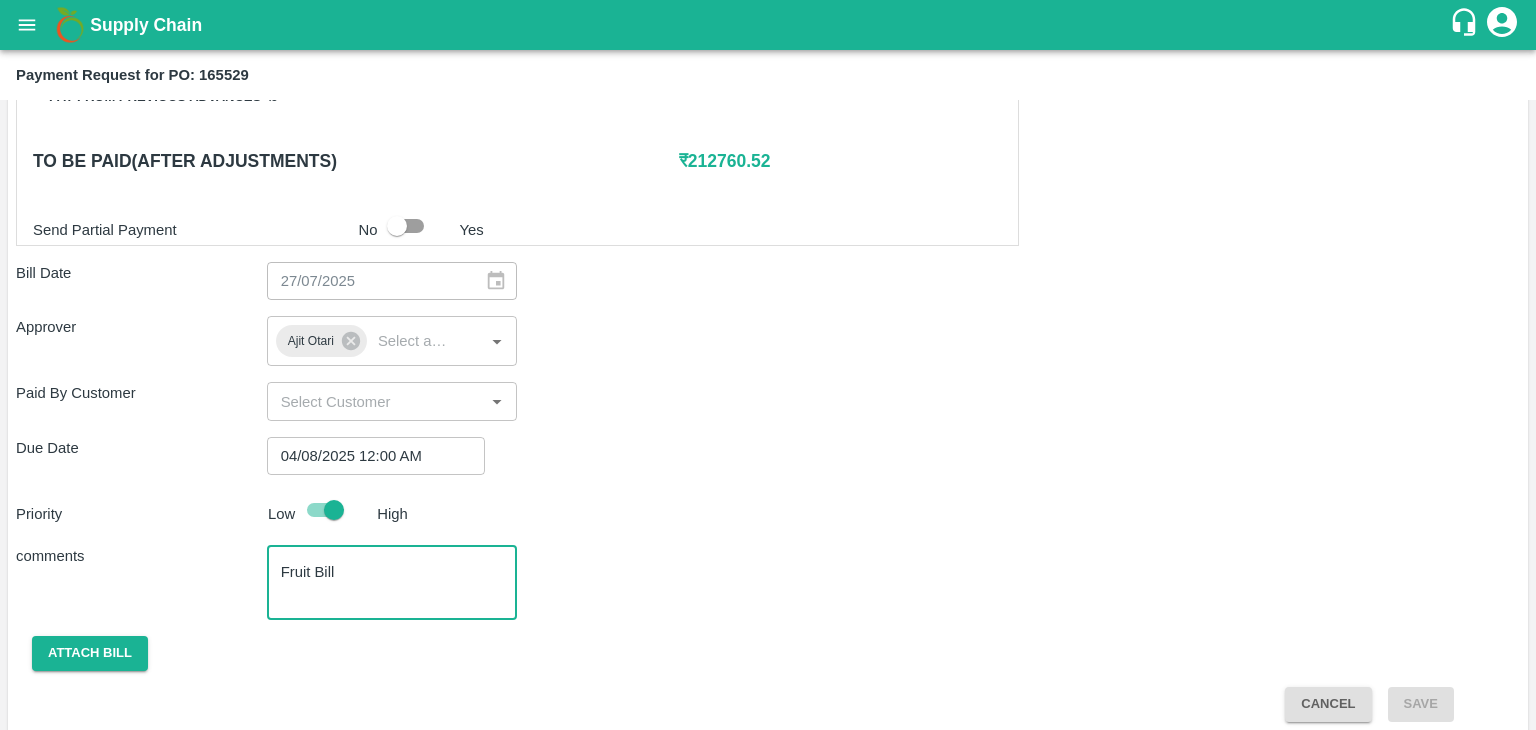 scroll, scrollTop: 992, scrollLeft: 0, axis: vertical 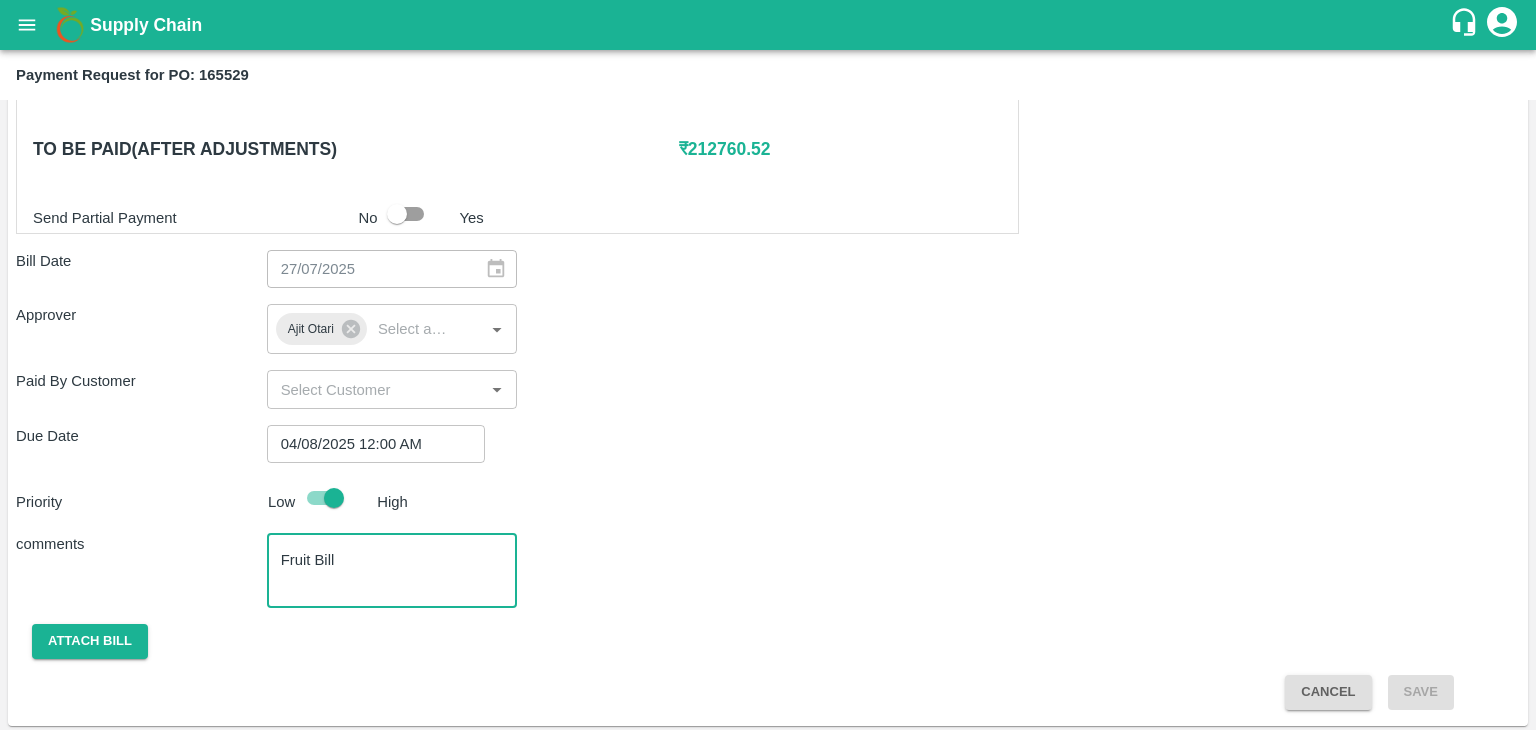 type on "Fruit Bill" 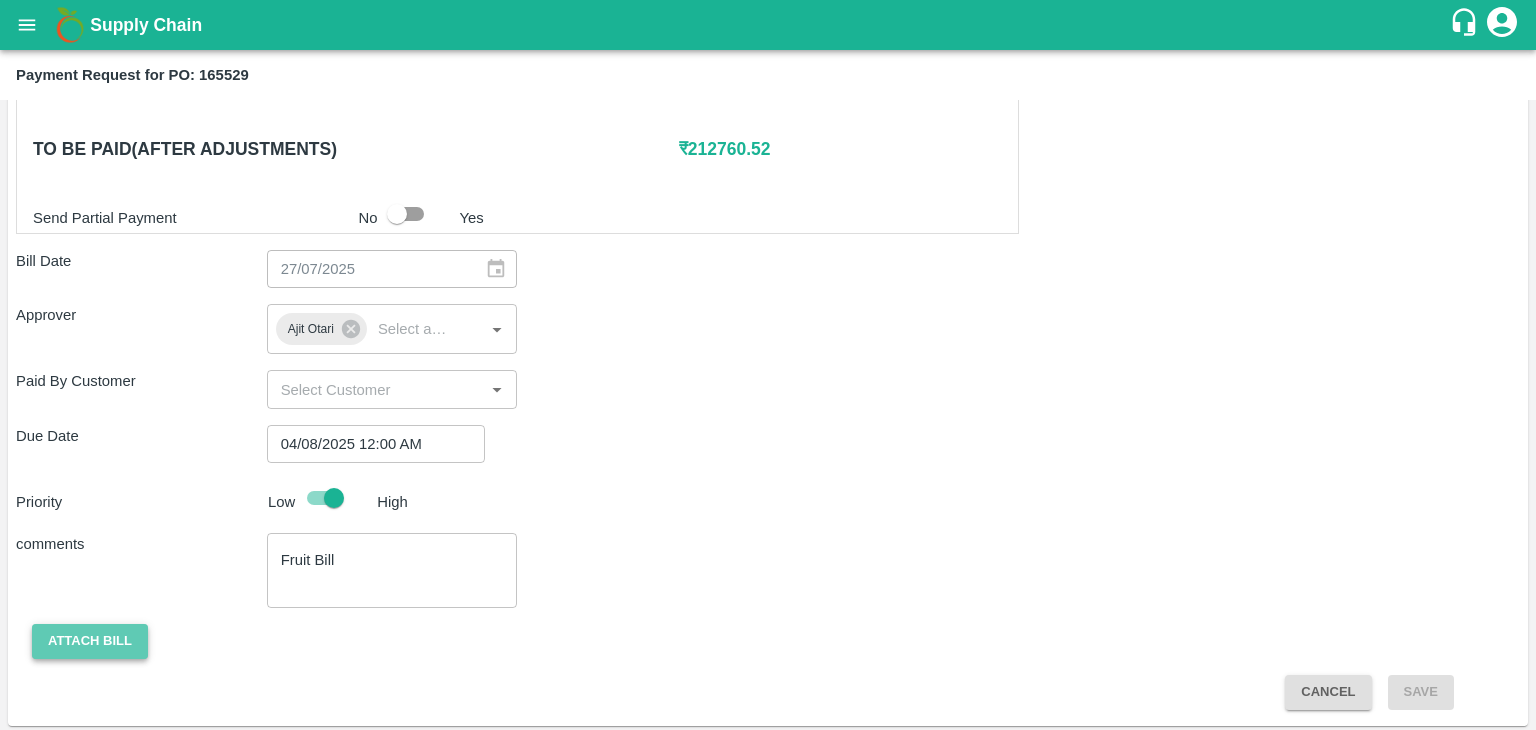 click on "Attach bill" at bounding box center (90, 641) 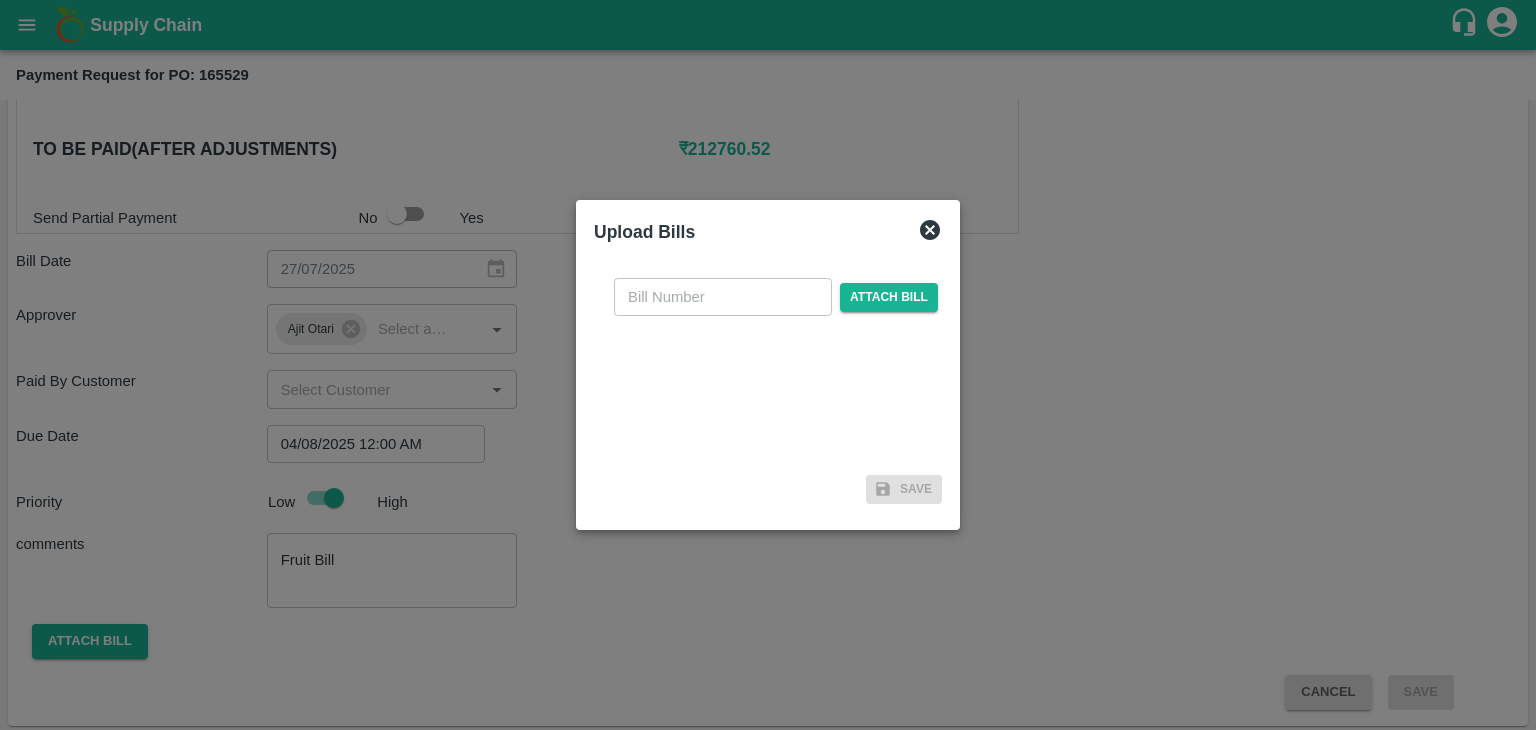 click at bounding box center [723, 297] 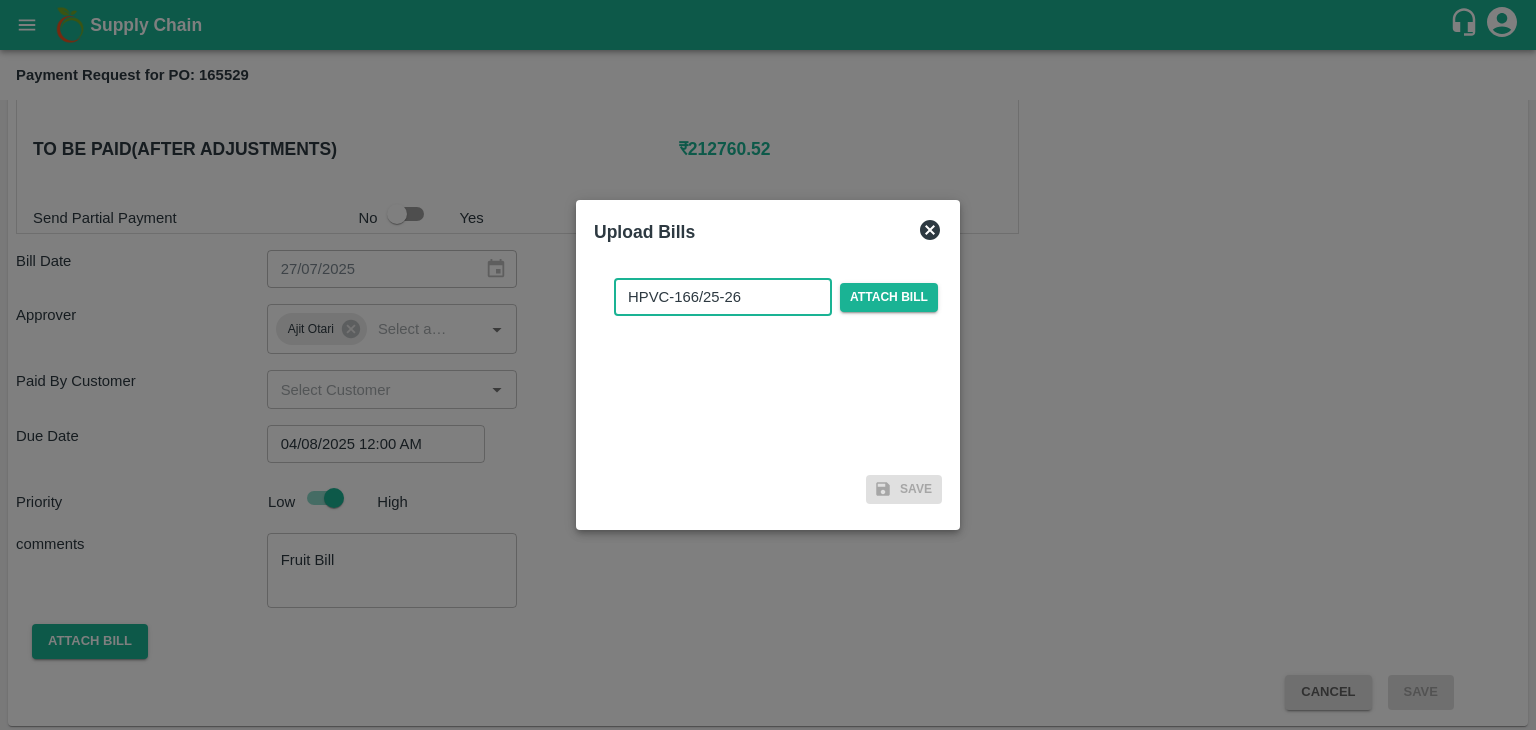 click on "HPVC-166/25-26" at bounding box center (723, 297) 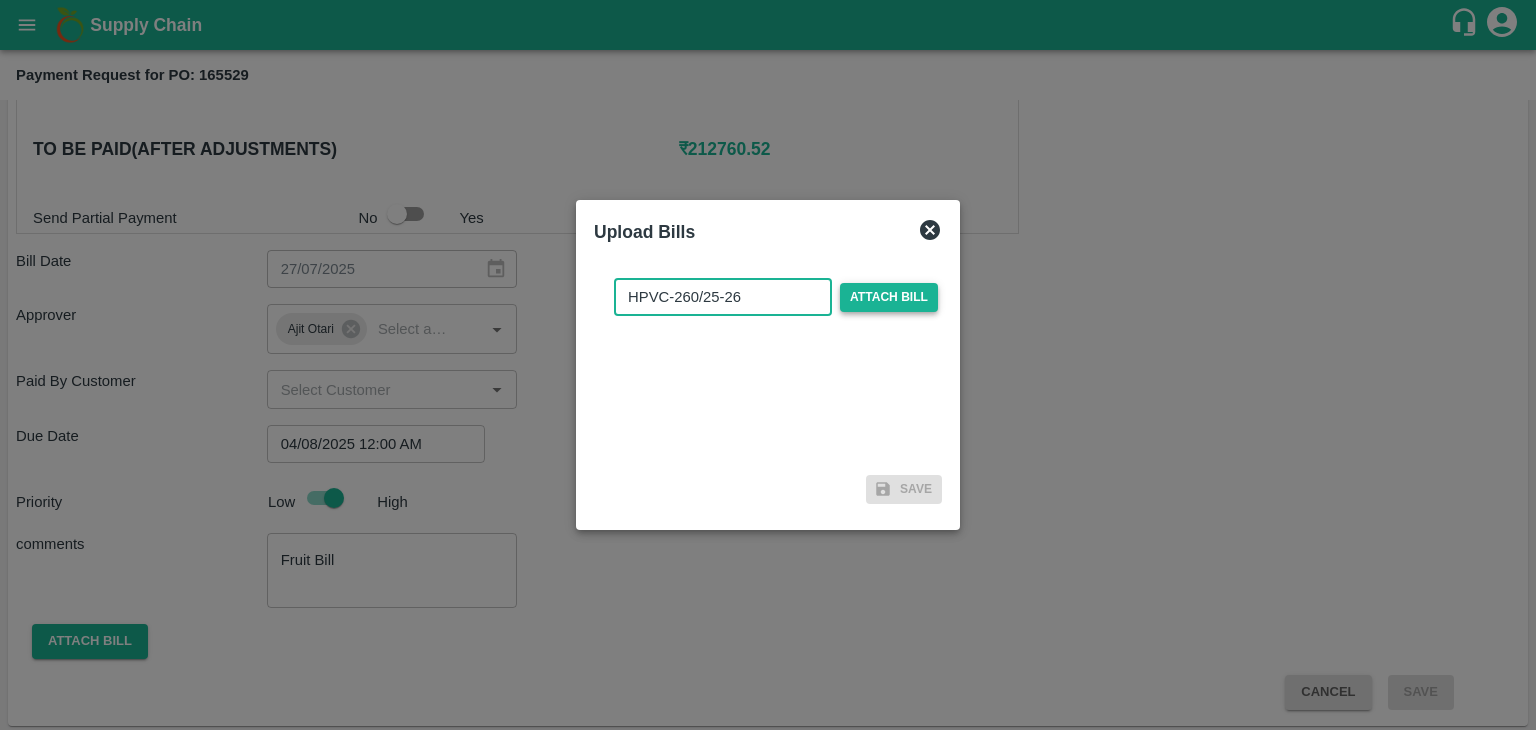 type on "HPVC-260/25-26" 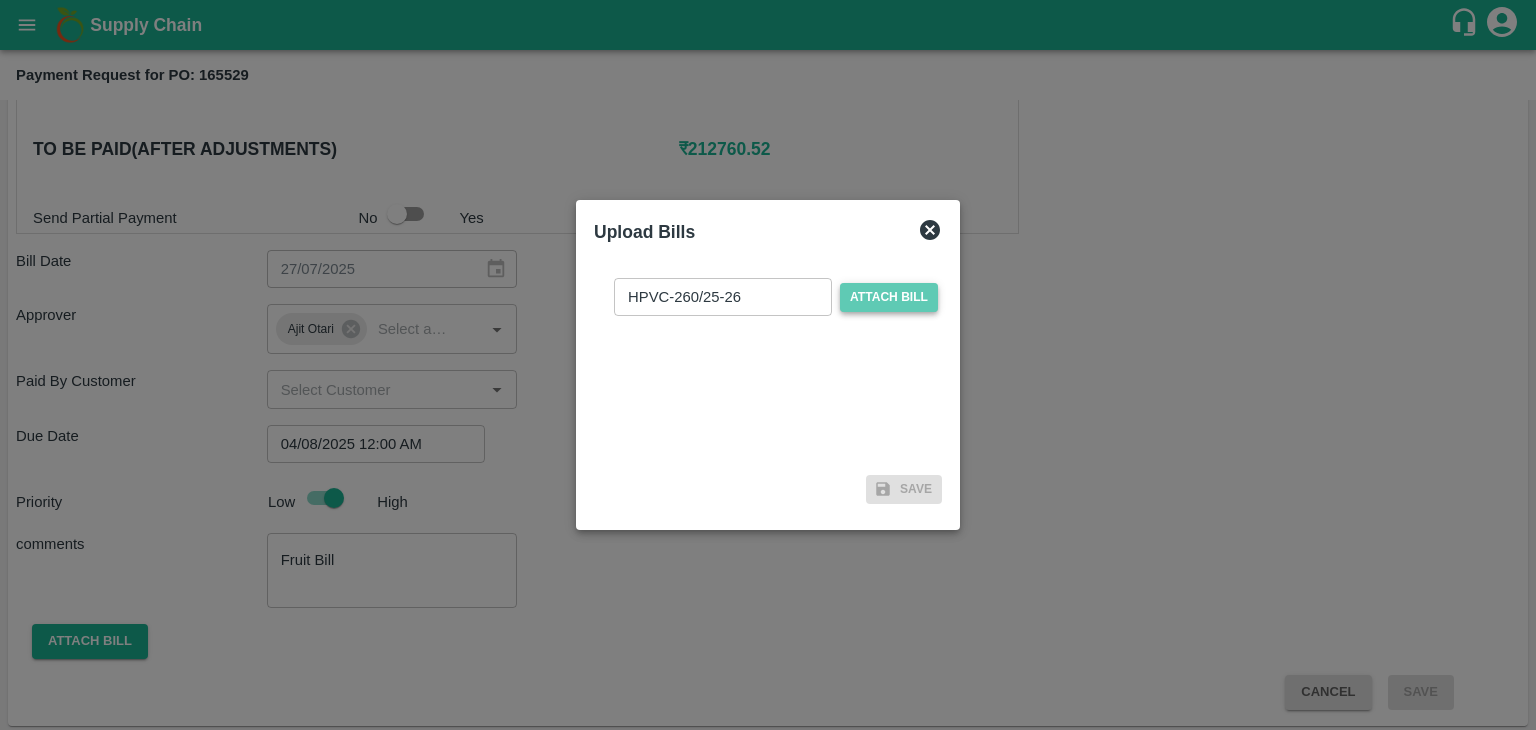 click on "Attach bill" at bounding box center [889, 297] 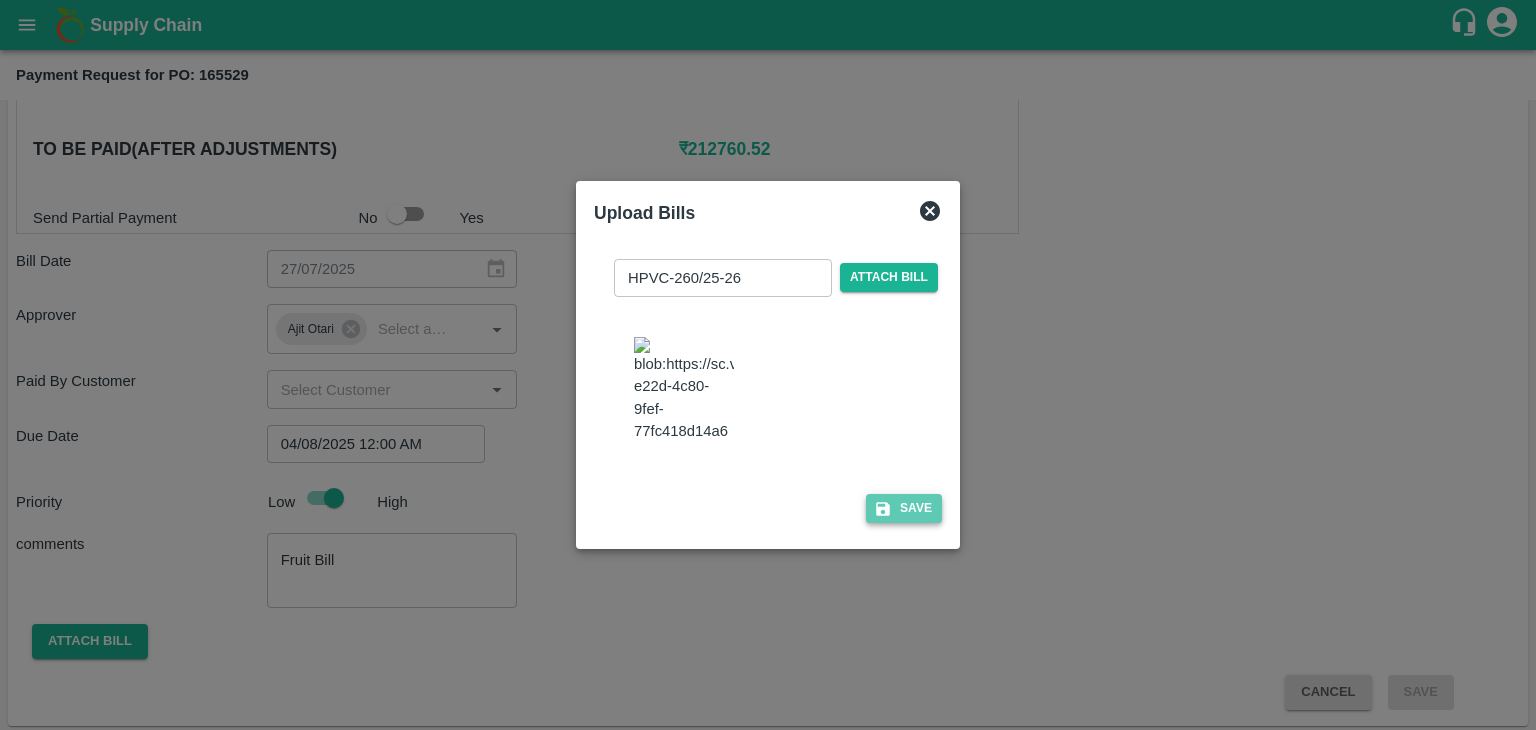 click on "Save" at bounding box center [904, 508] 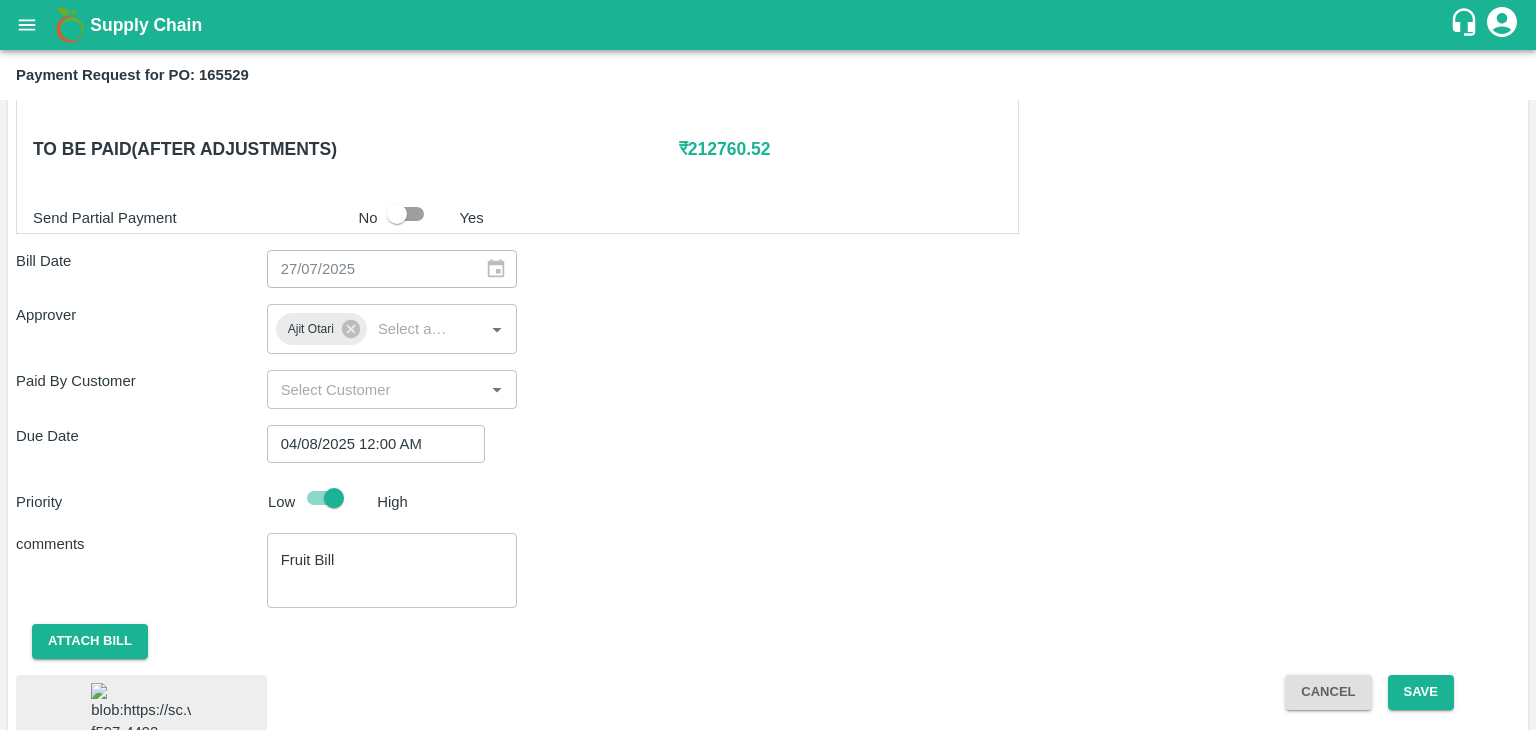 scroll, scrollTop: 1125, scrollLeft: 0, axis: vertical 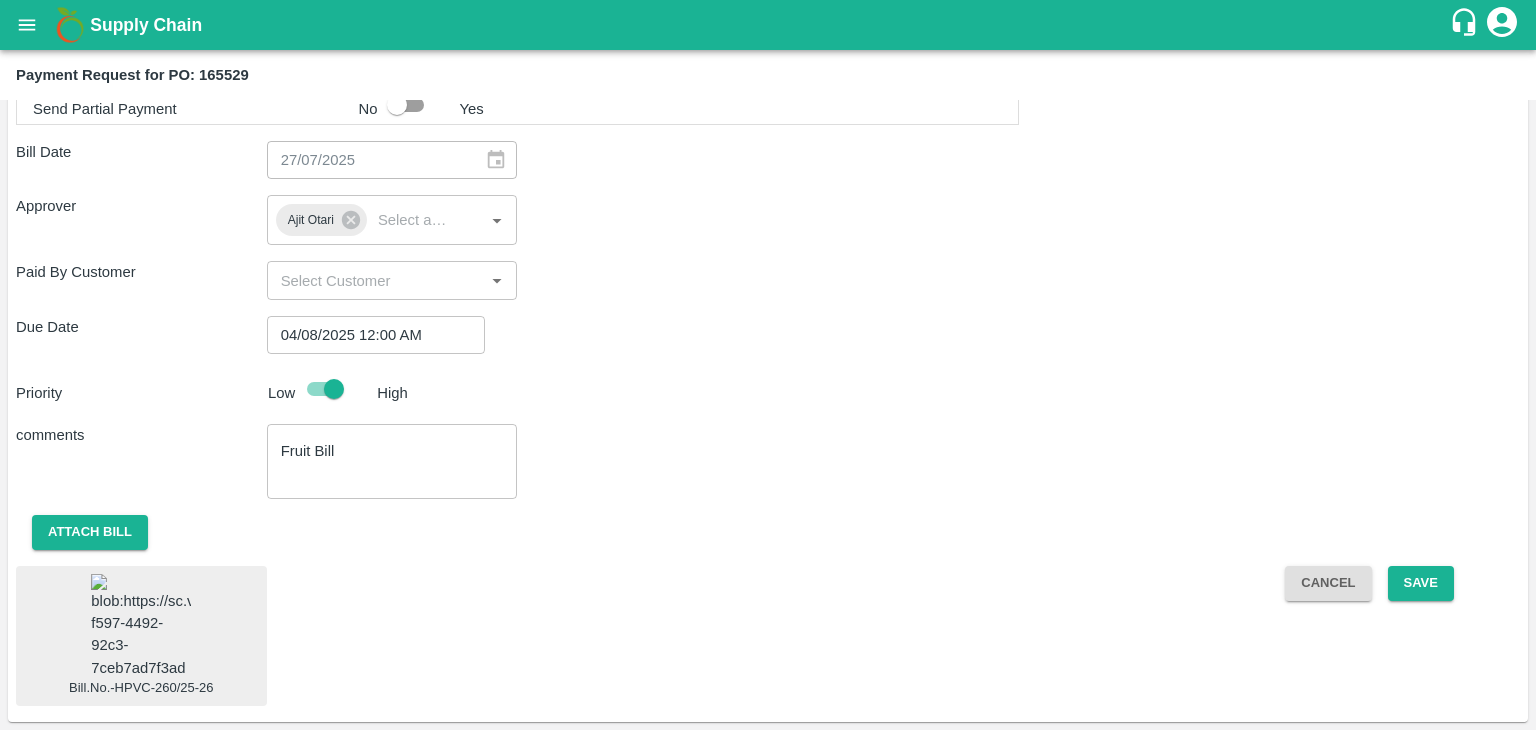 click at bounding box center (141, 626) 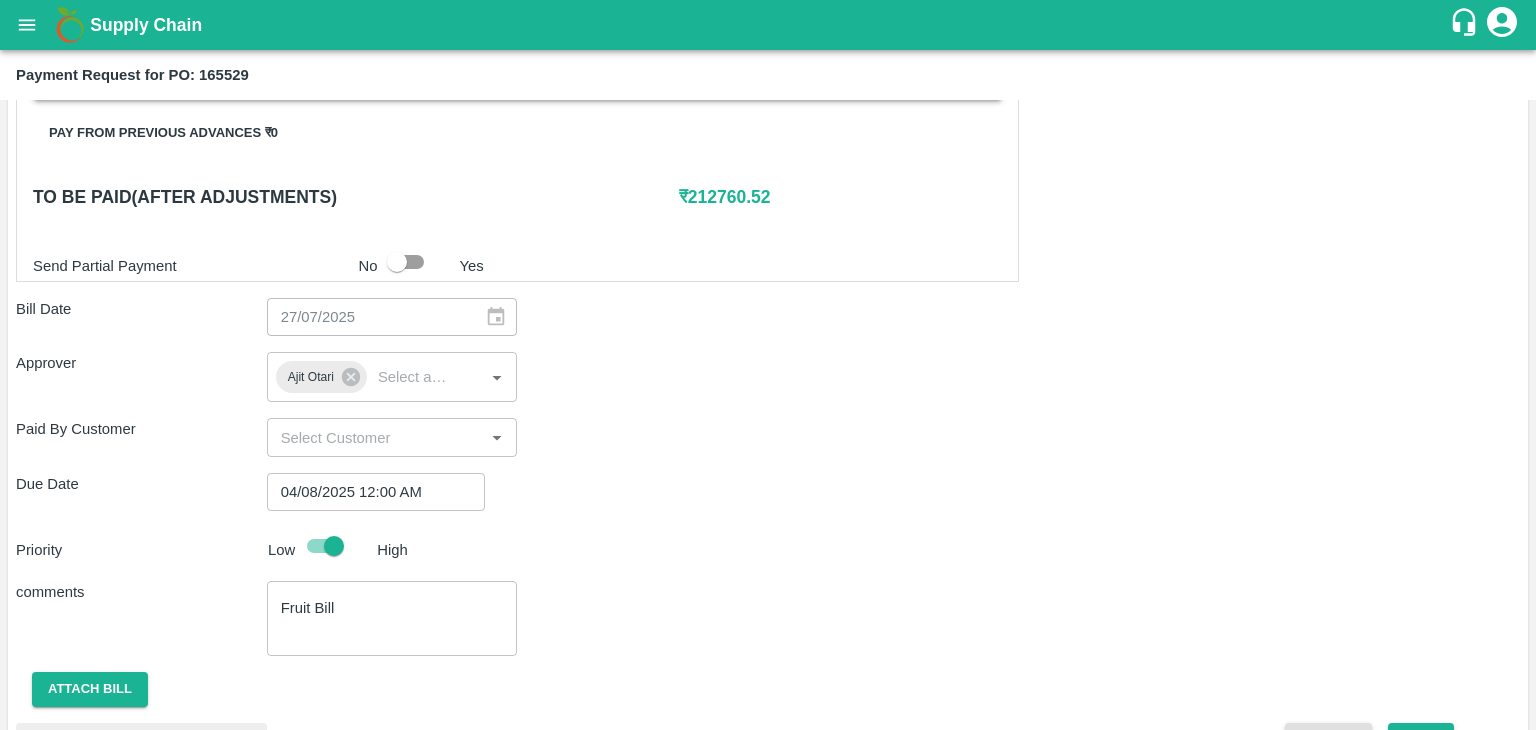 scroll, scrollTop: 1125, scrollLeft: 0, axis: vertical 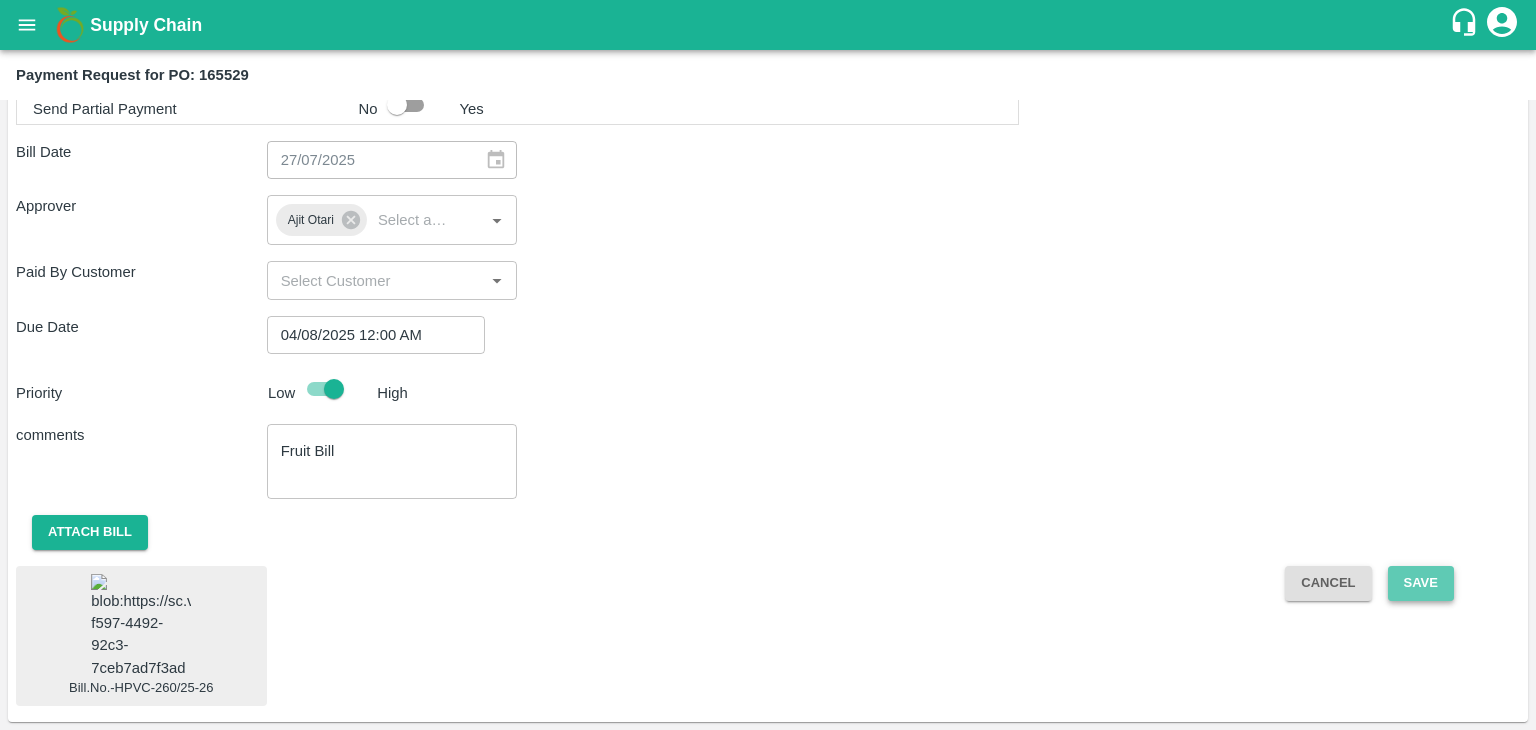 click on "Save" at bounding box center (1421, 583) 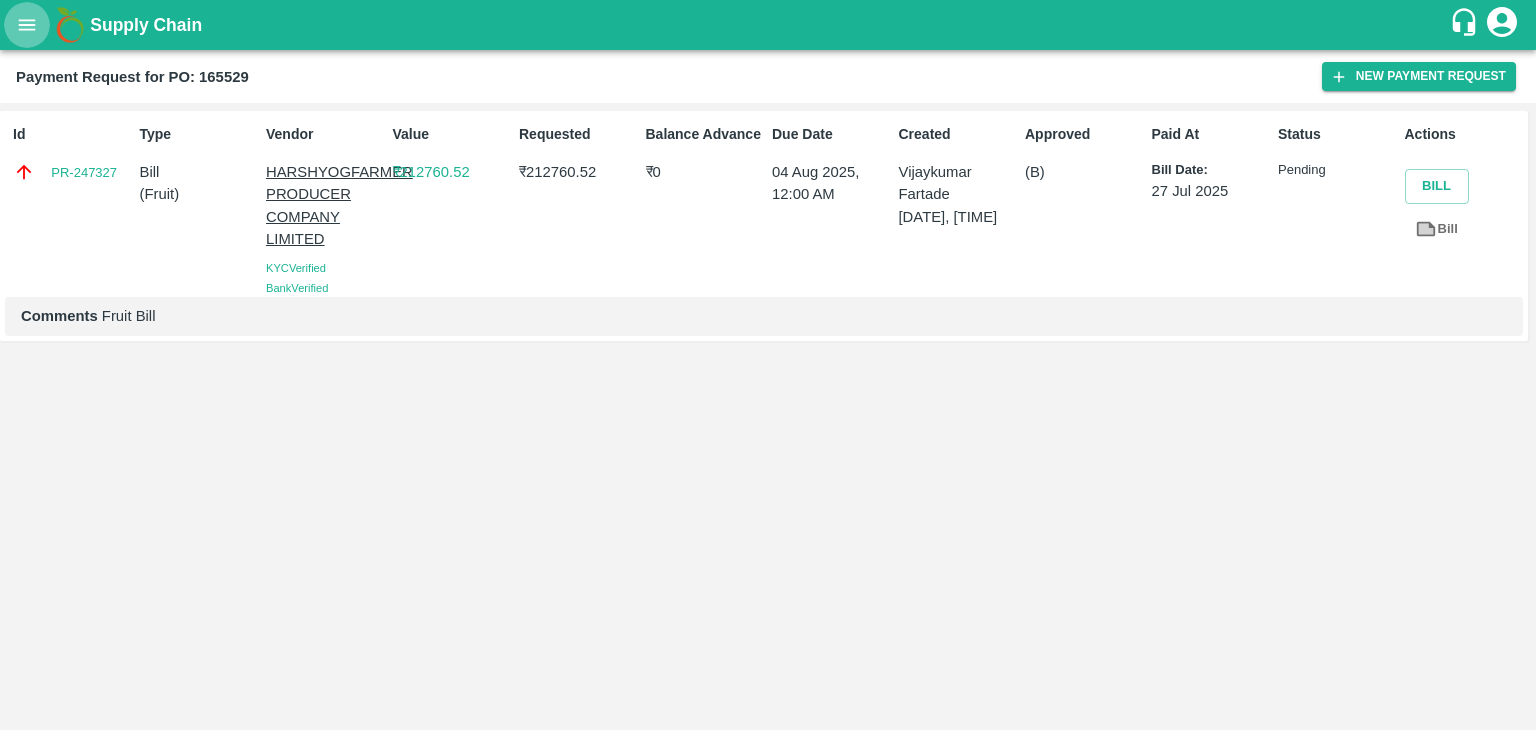 click at bounding box center (27, 25) 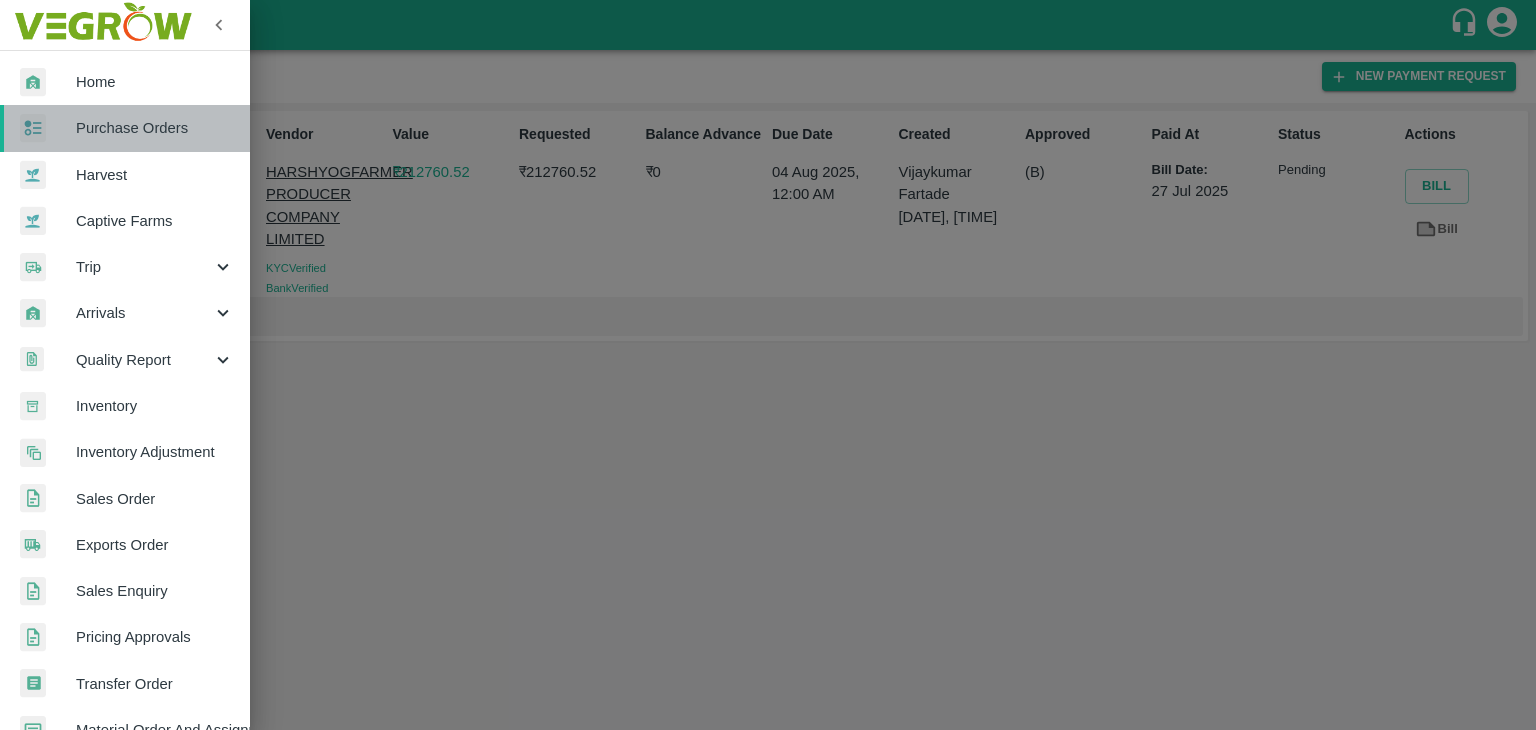 click on "Purchase Orders" at bounding box center (155, 128) 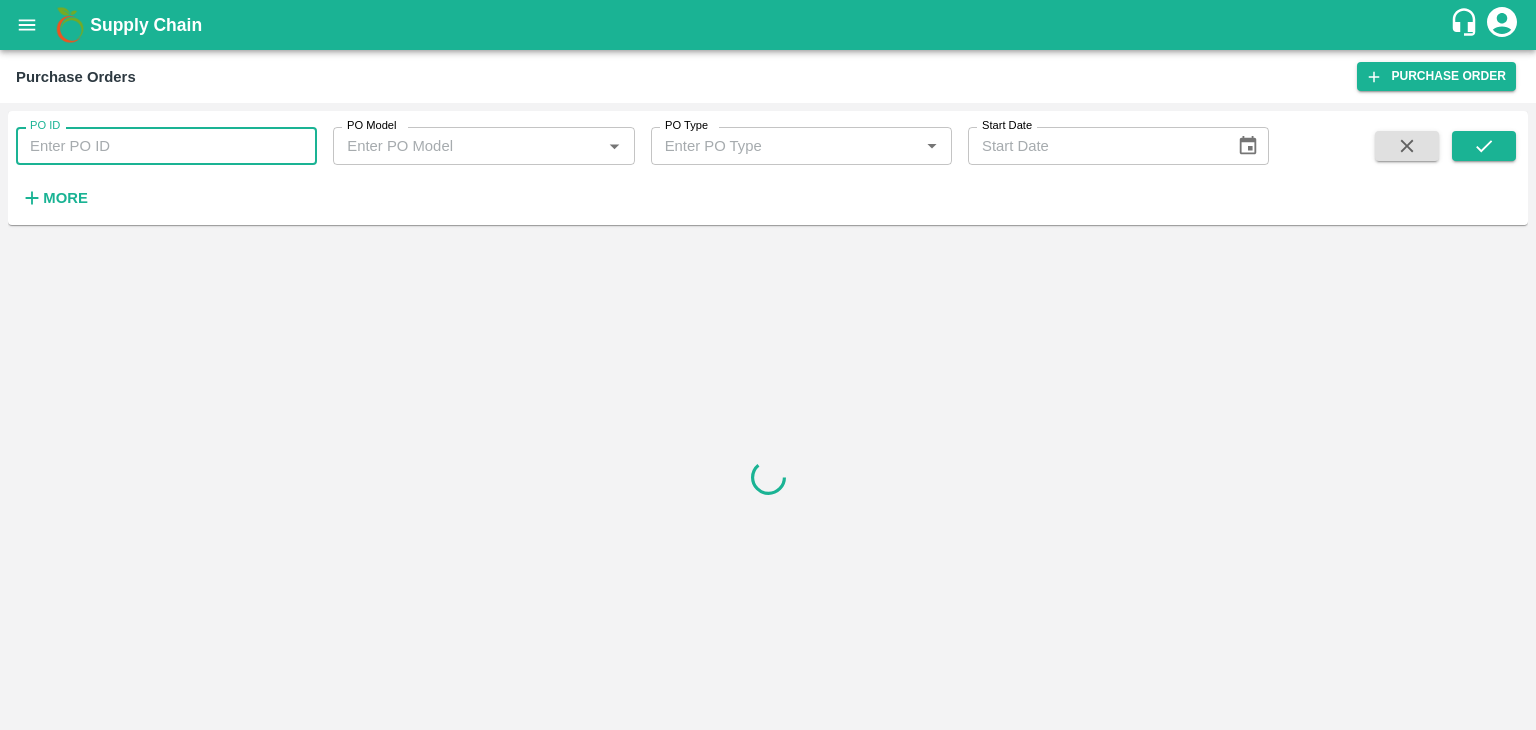 click on "PO ID" at bounding box center (166, 146) 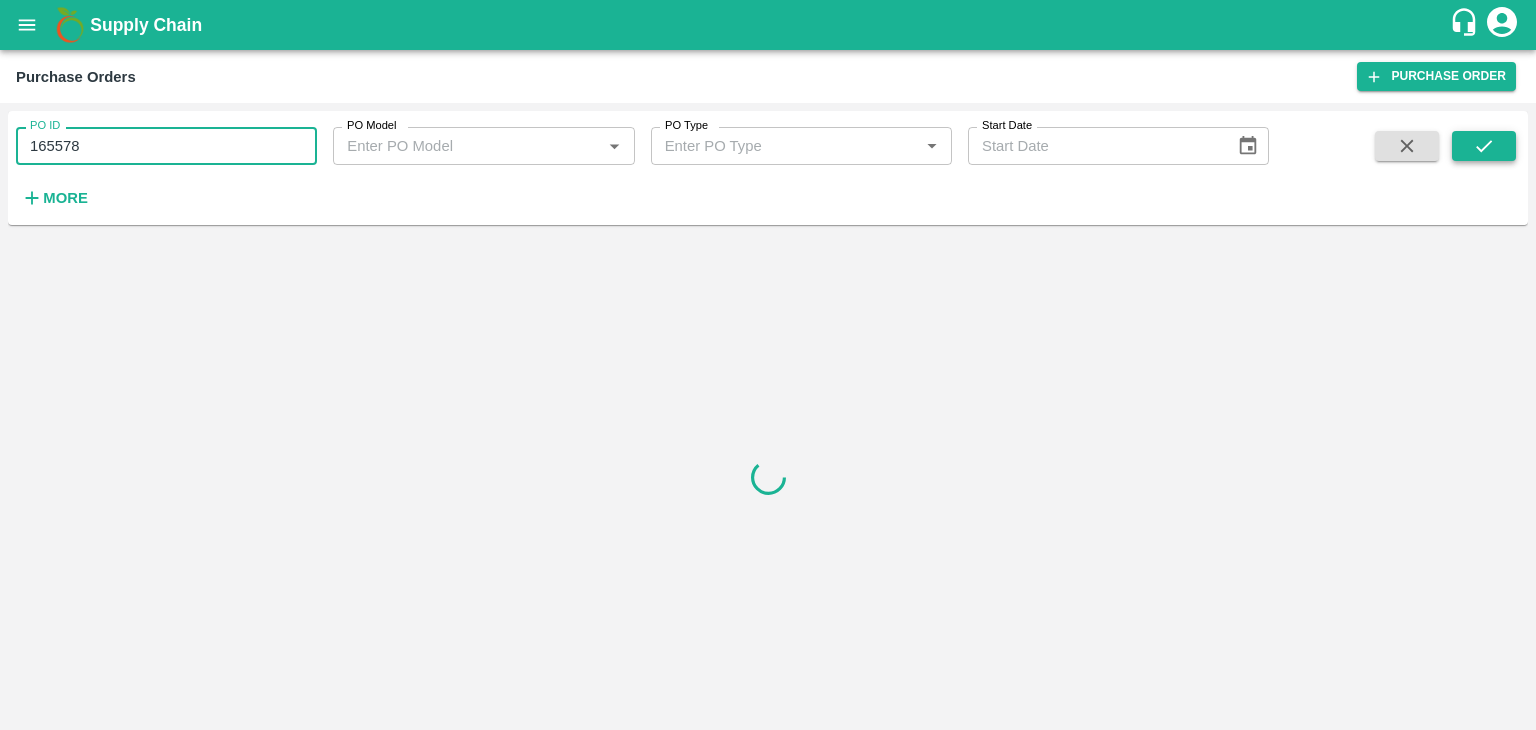 type on "165578" 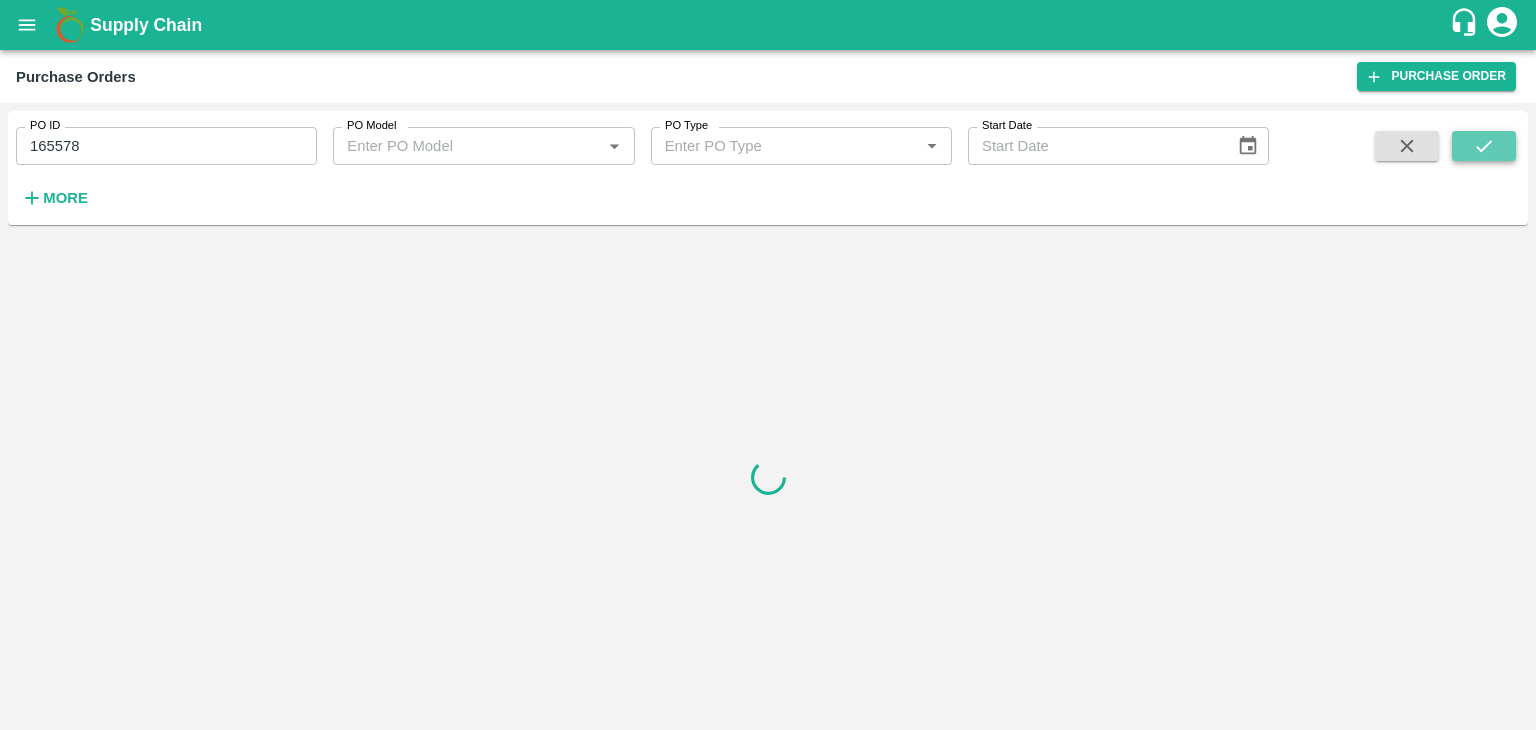 click at bounding box center (1484, 146) 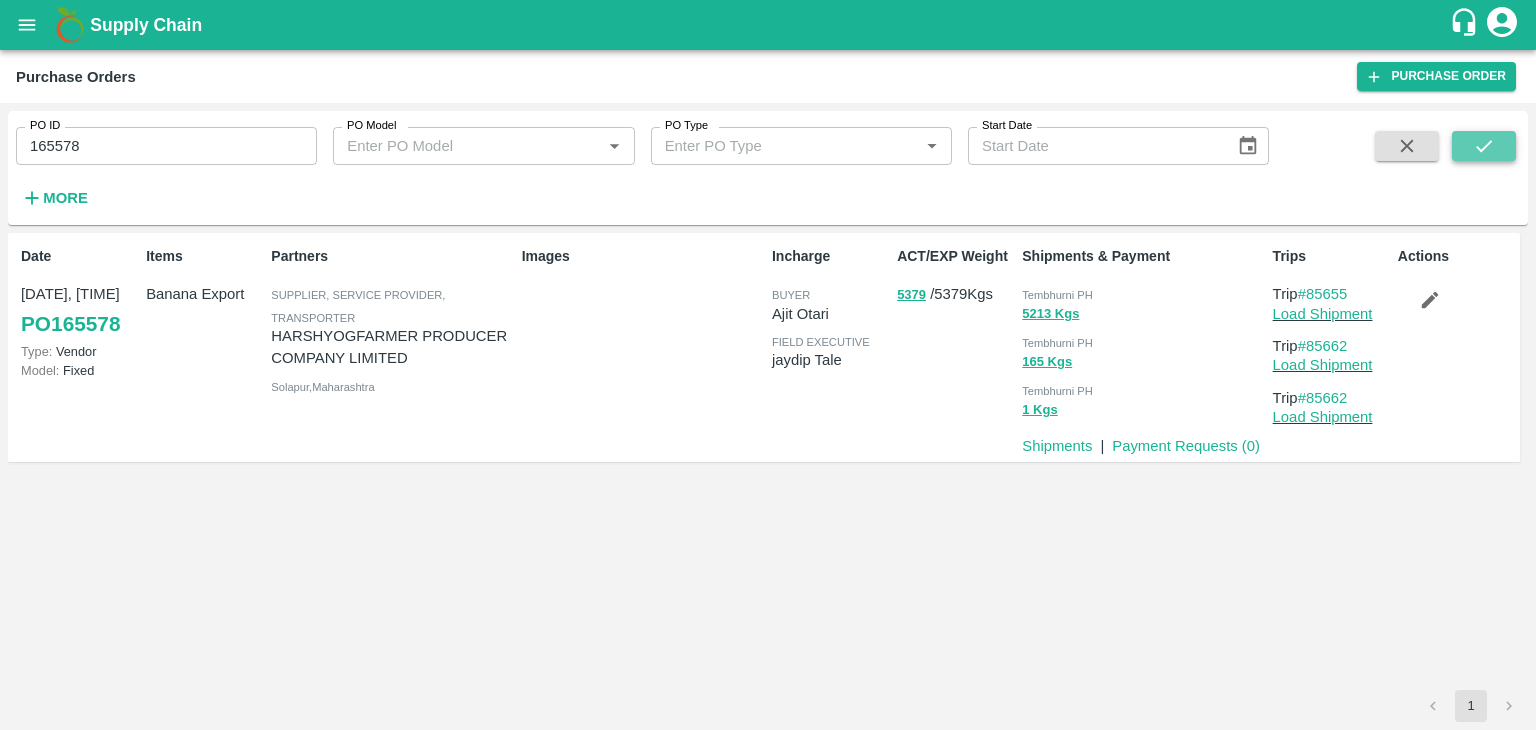 click at bounding box center (1484, 146) 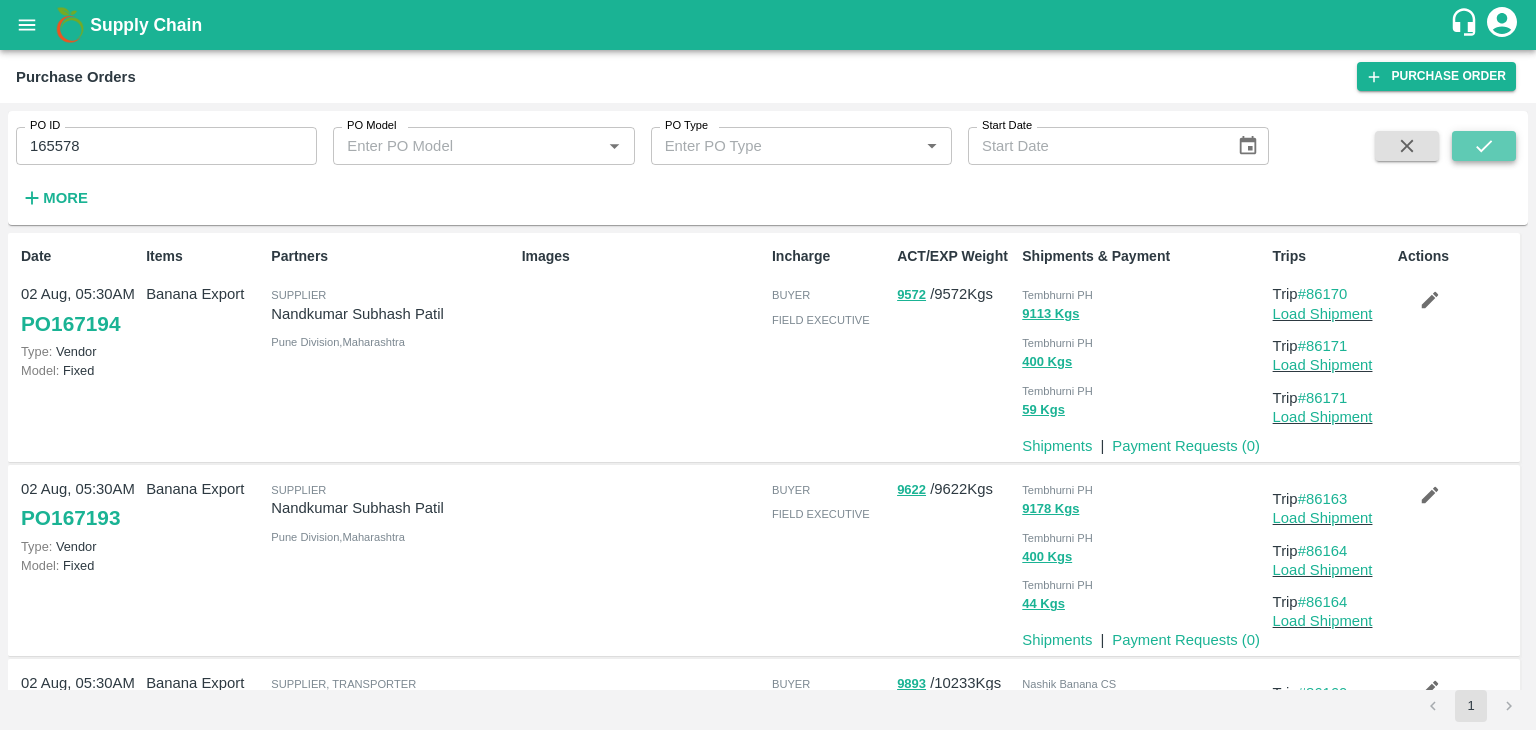 click at bounding box center [1484, 146] 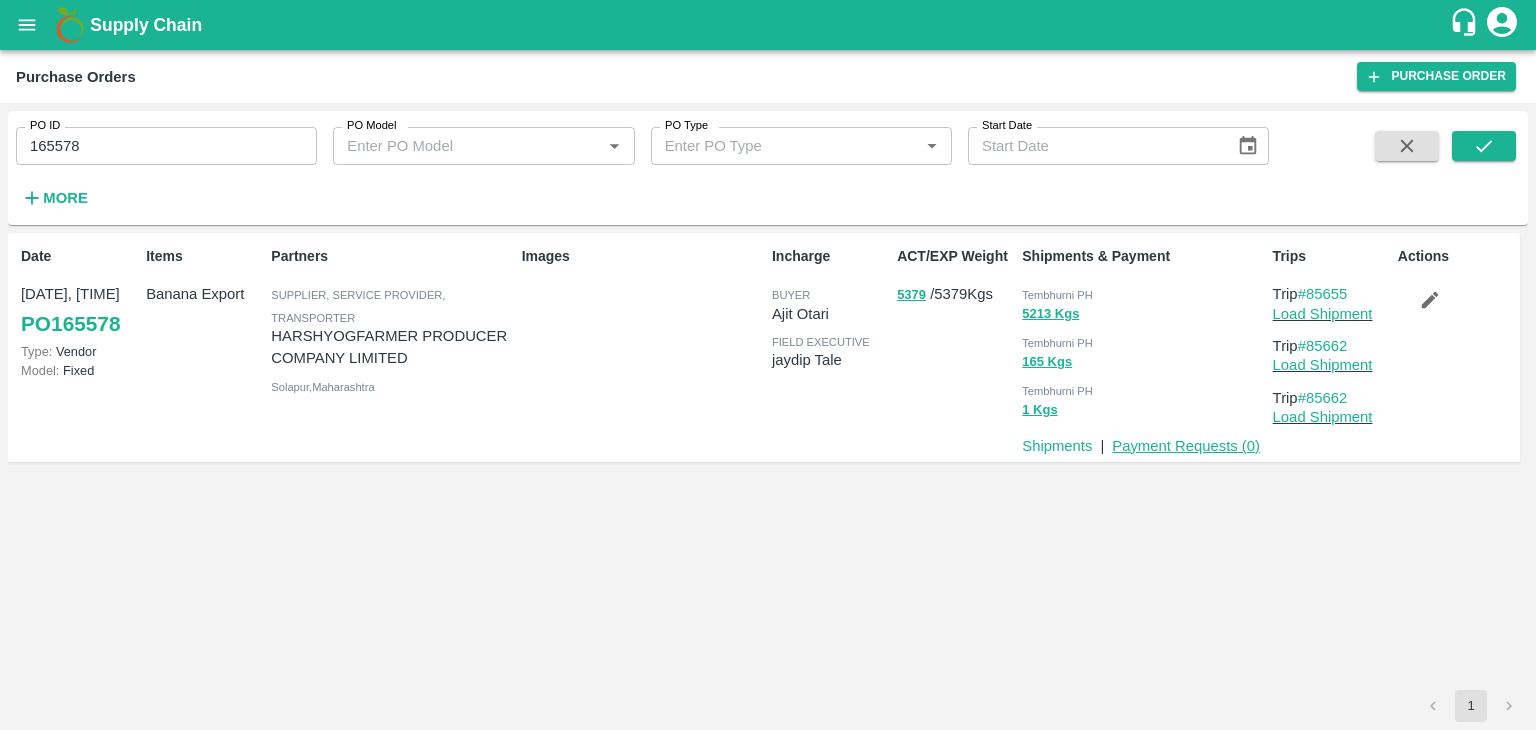 click on "Payment Requests ( 0 )" at bounding box center (1186, 446) 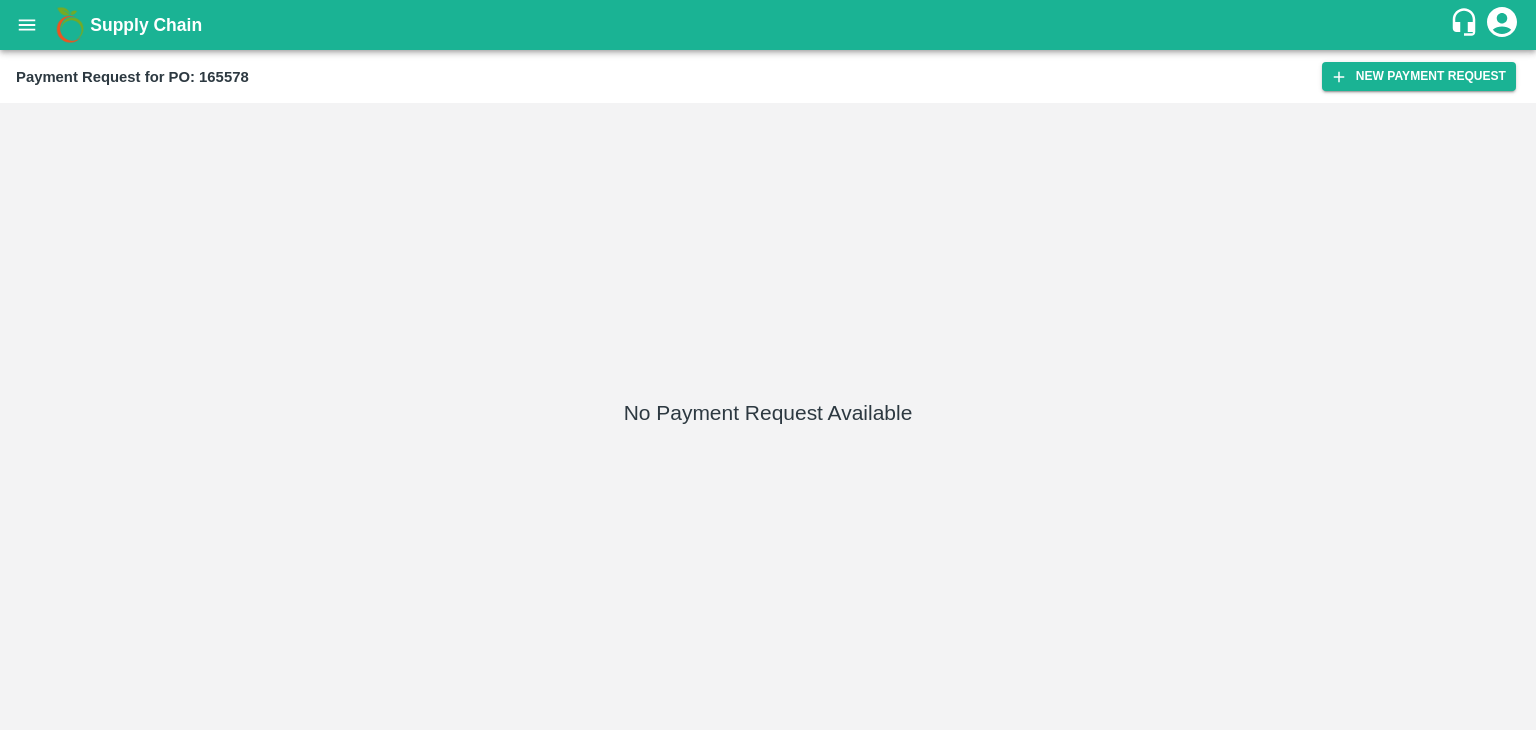 scroll, scrollTop: 0, scrollLeft: 0, axis: both 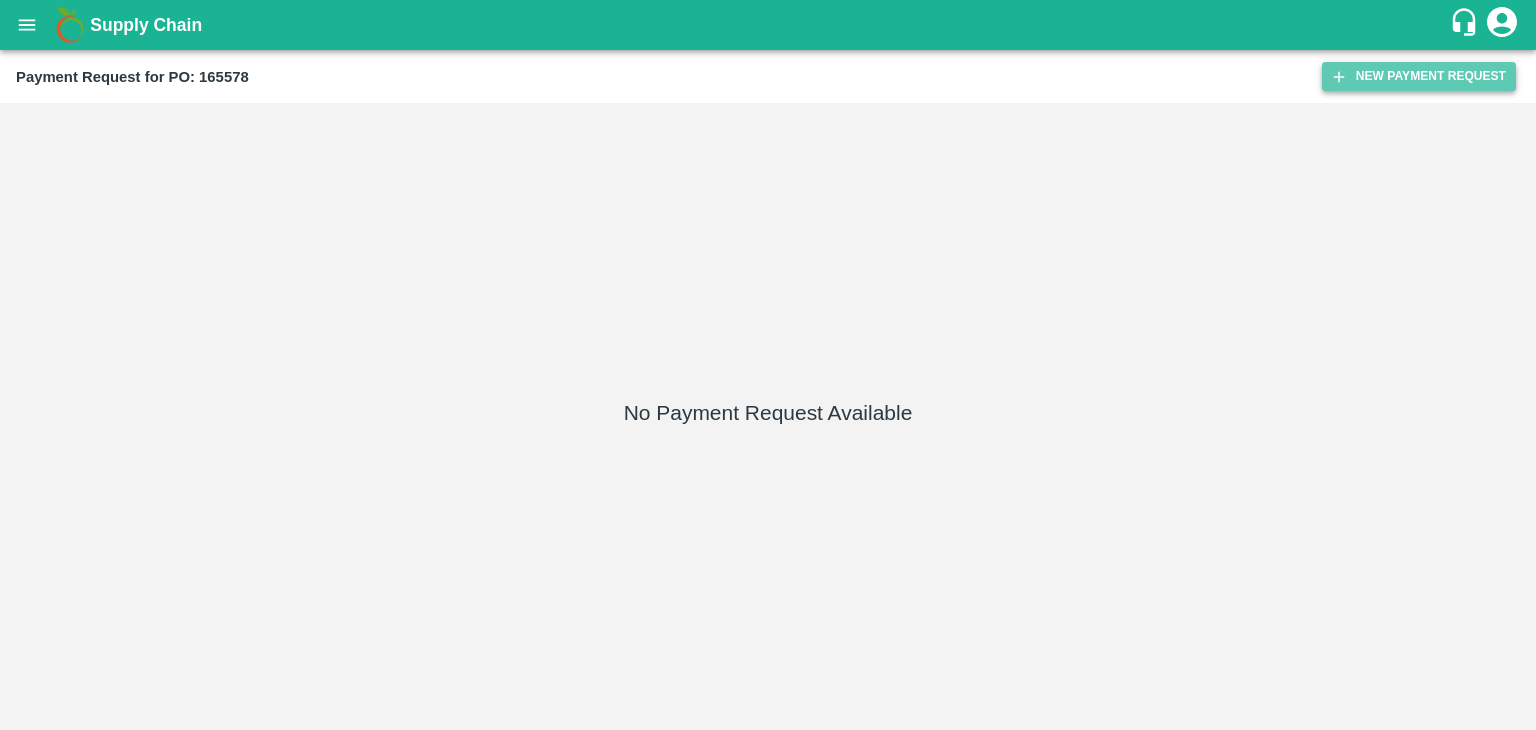 click on "New Payment Request" at bounding box center [1419, 76] 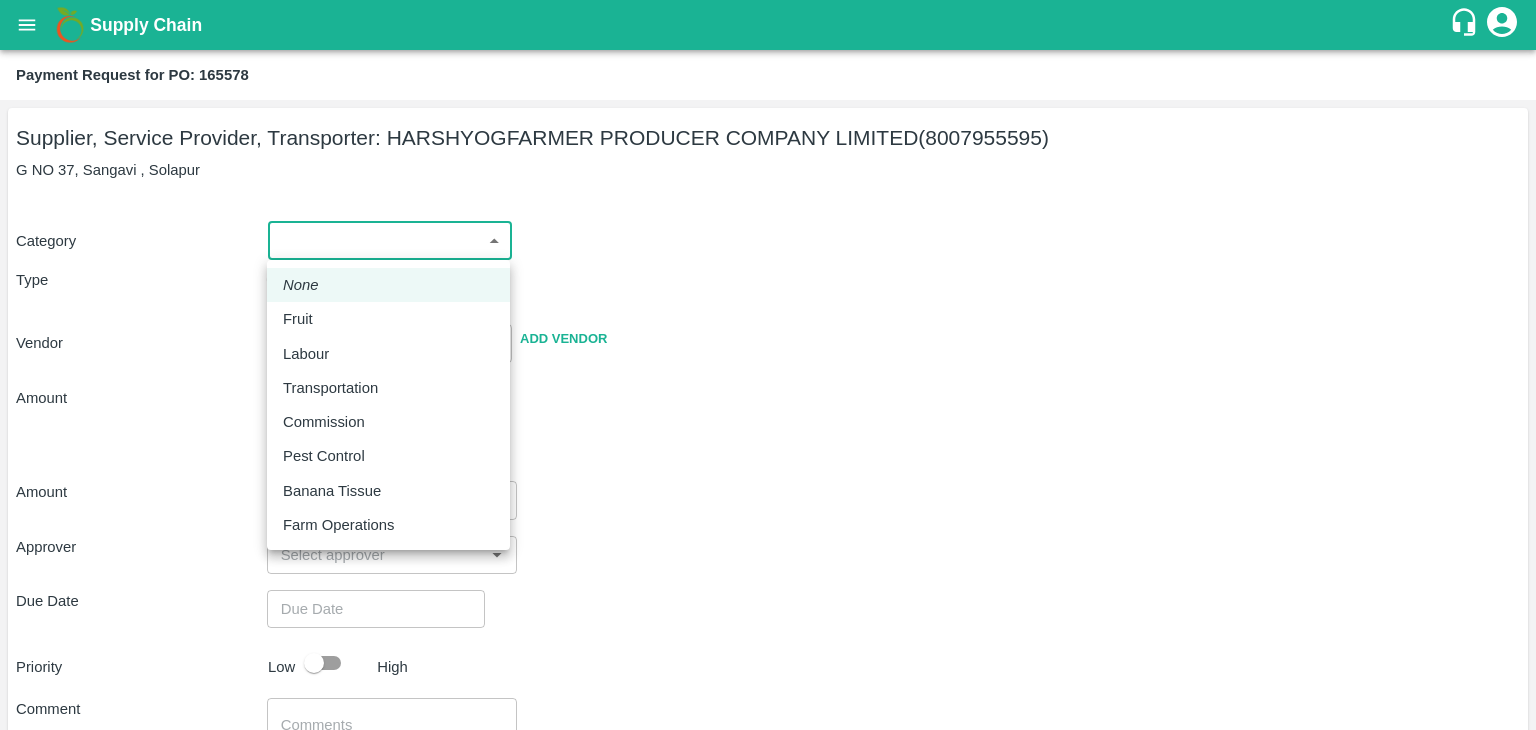 drag, startPoint x: 292, startPoint y: 242, endPoint x: 332, endPoint y: 321, distance: 88.54942 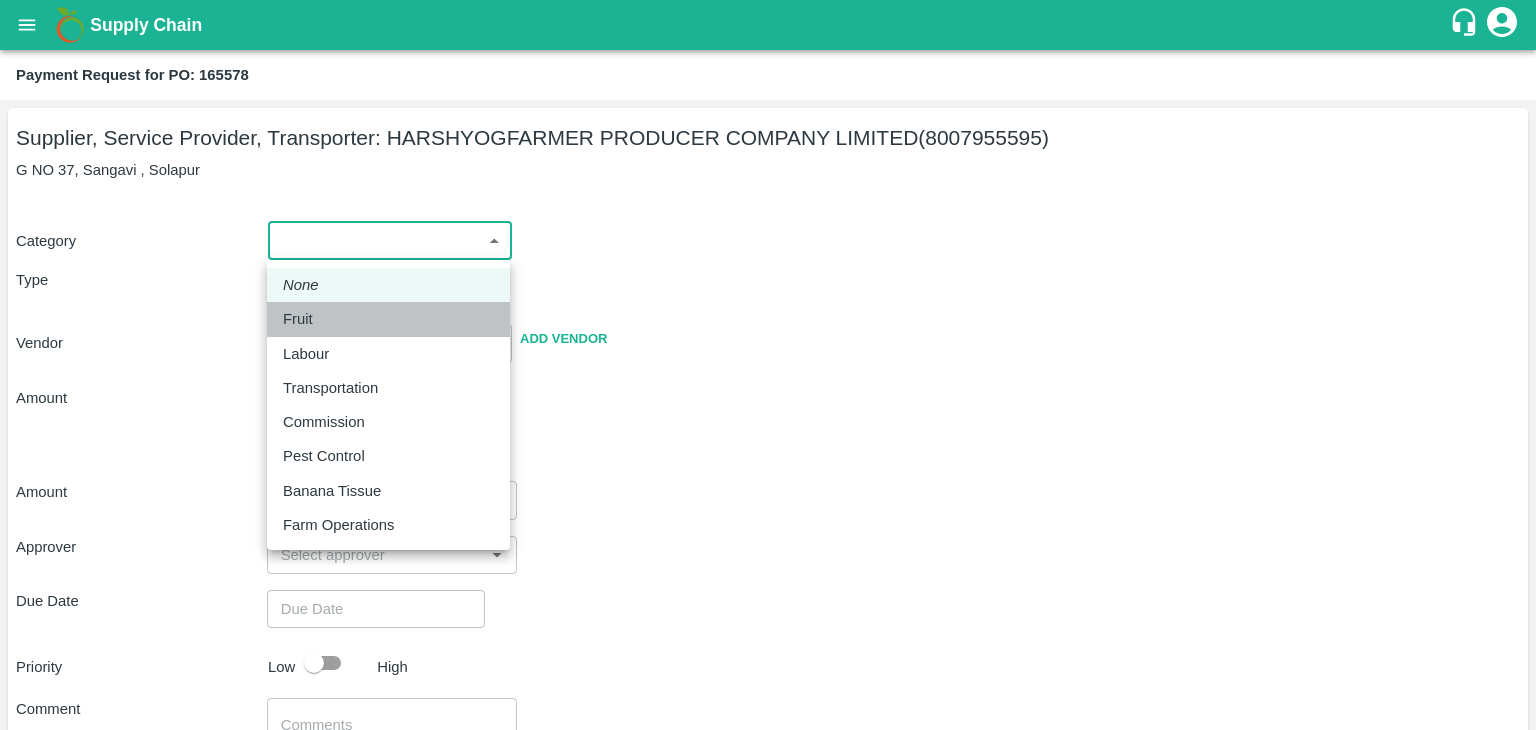 click on "Fruit" at bounding box center [388, 319] 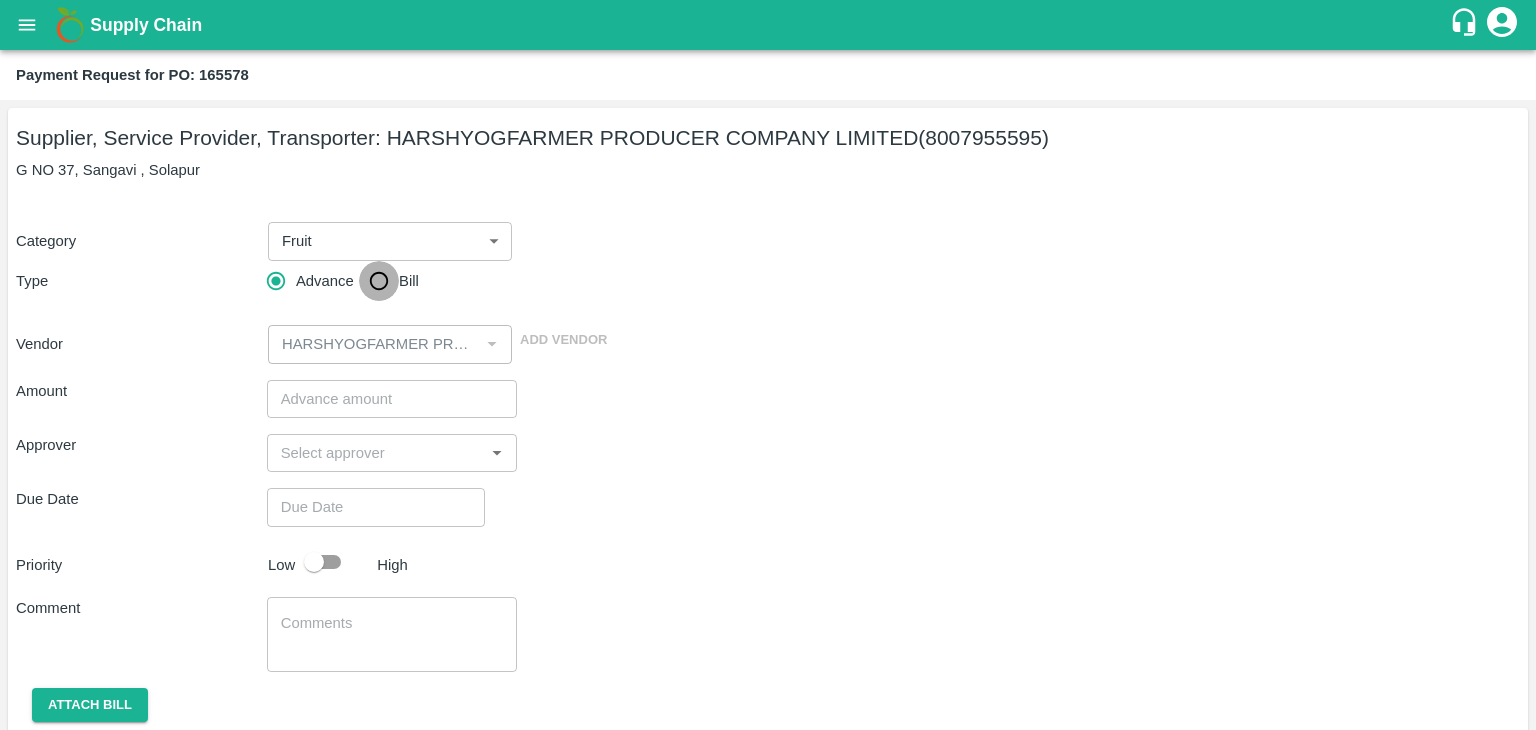 click on "Bill" at bounding box center (379, 281) 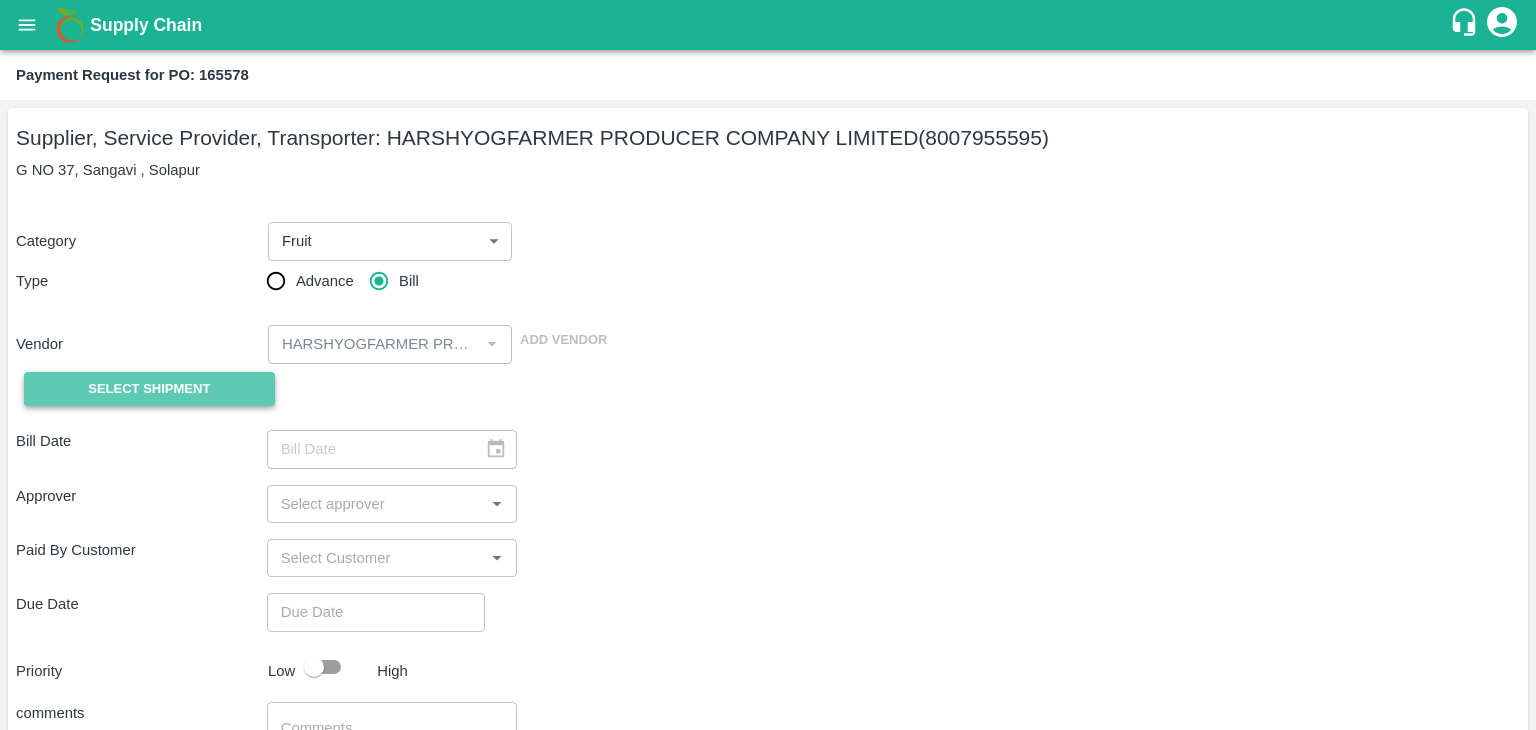 click on "Select Shipment" at bounding box center [149, 389] 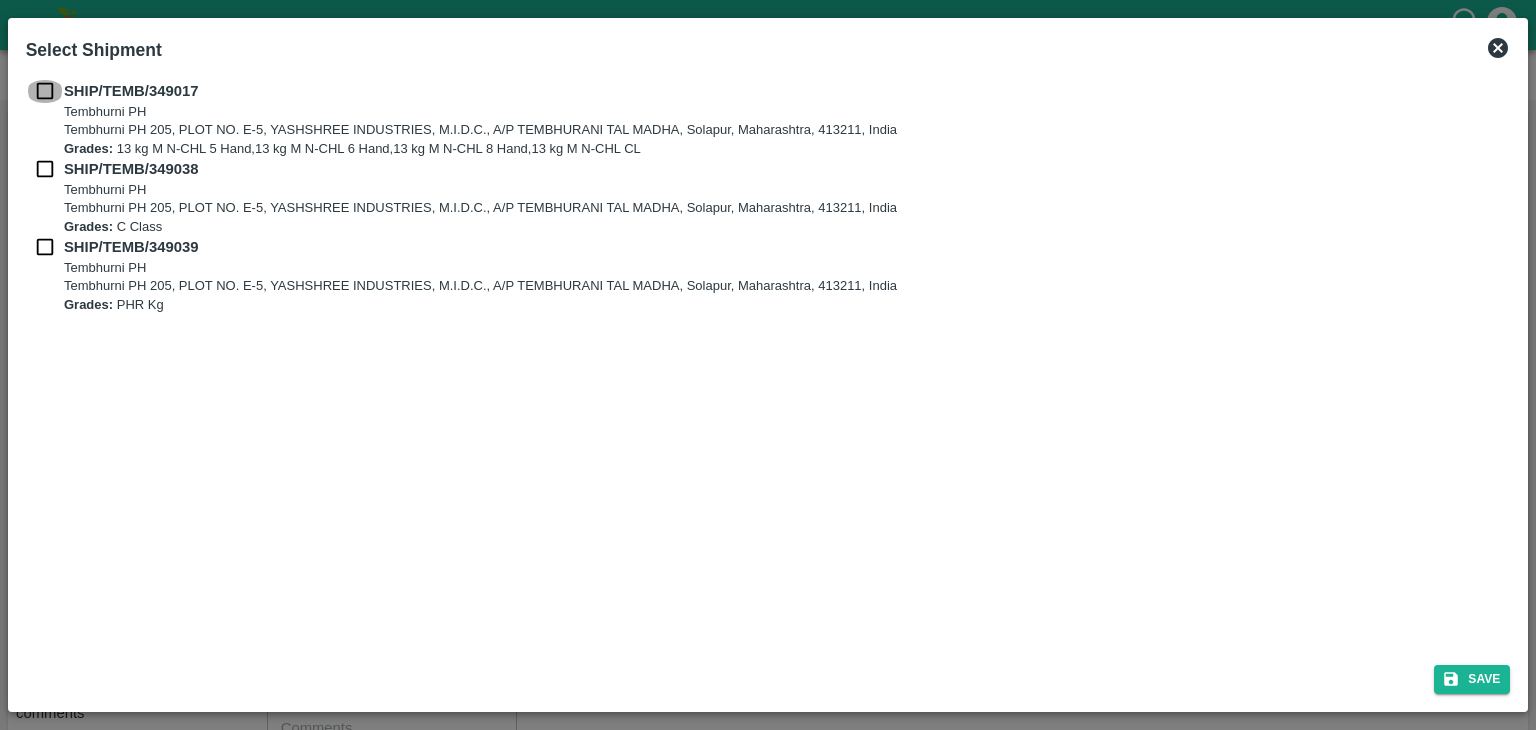 click at bounding box center (45, 91) 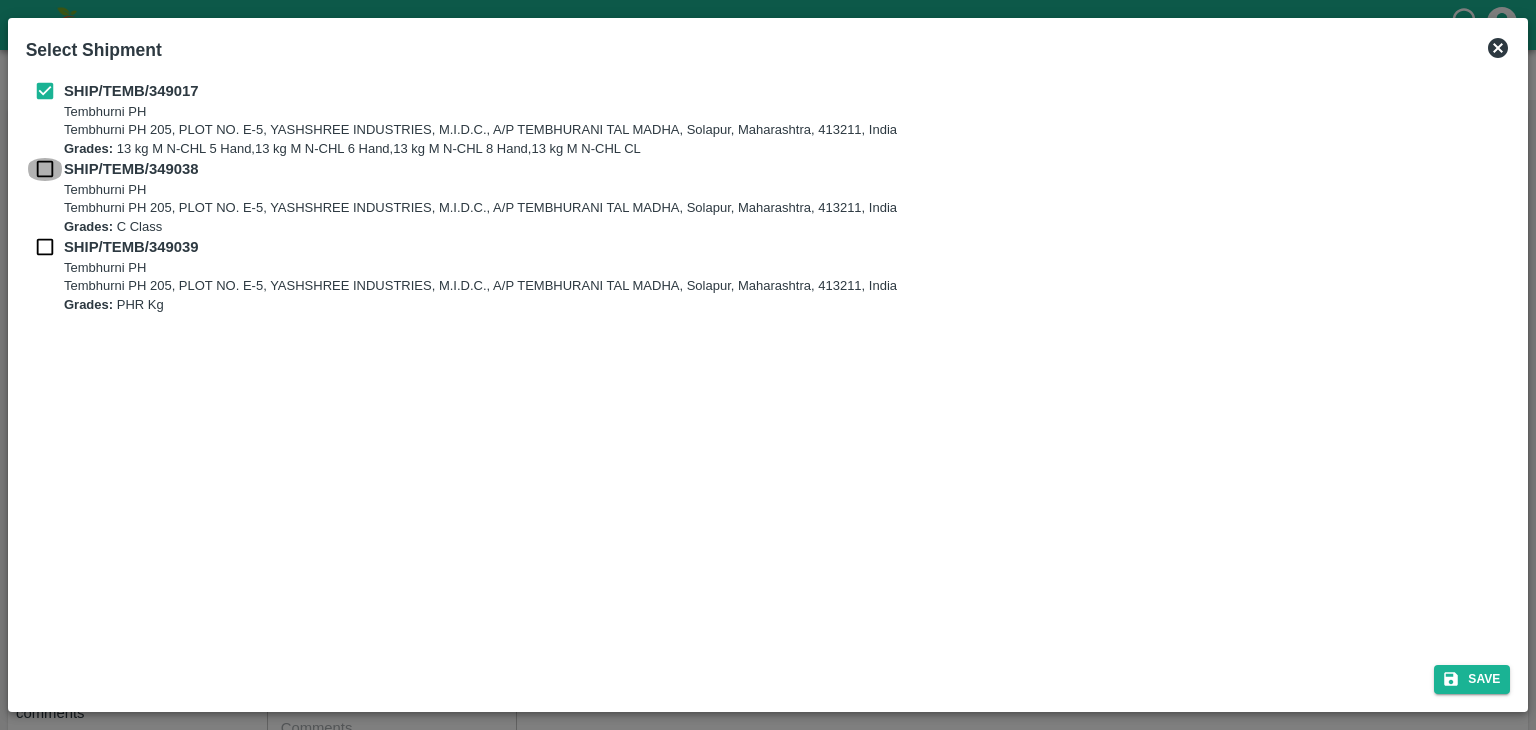 click at bounding box center (45, 169) 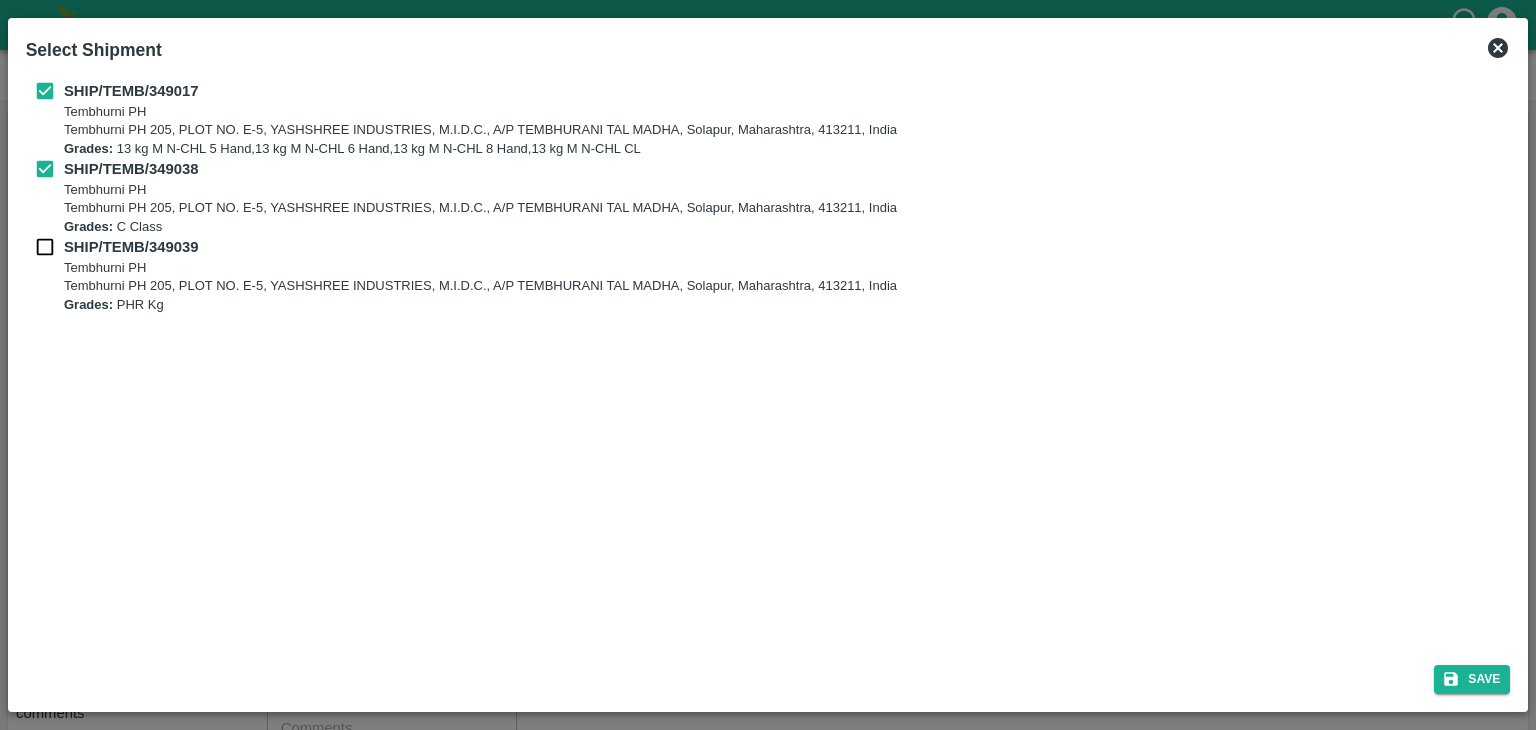 click on "SHIP/TEMB/349039 Tembhurni PH Tembhurni PH 205, PLOT NO. E-5, YASHSHREE INDUSTRIES, M.I.D.C., A/P TEMBHURANI TAL MADHA, Solapur, Maharashtra, 413211, India Grades:   PHR Kg" at bounding box center [768, 275] 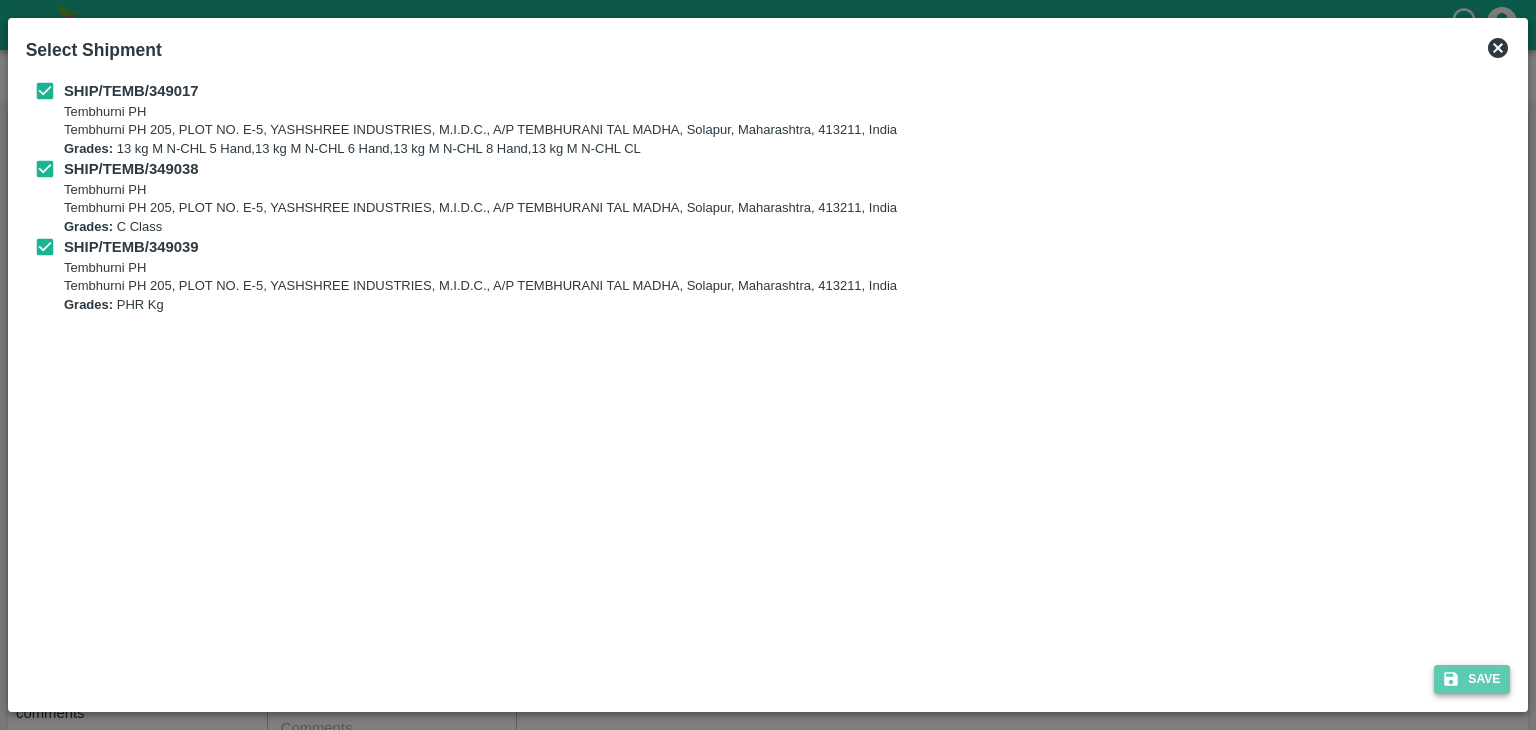 click on "Save" at bounding box center (1472, 679) 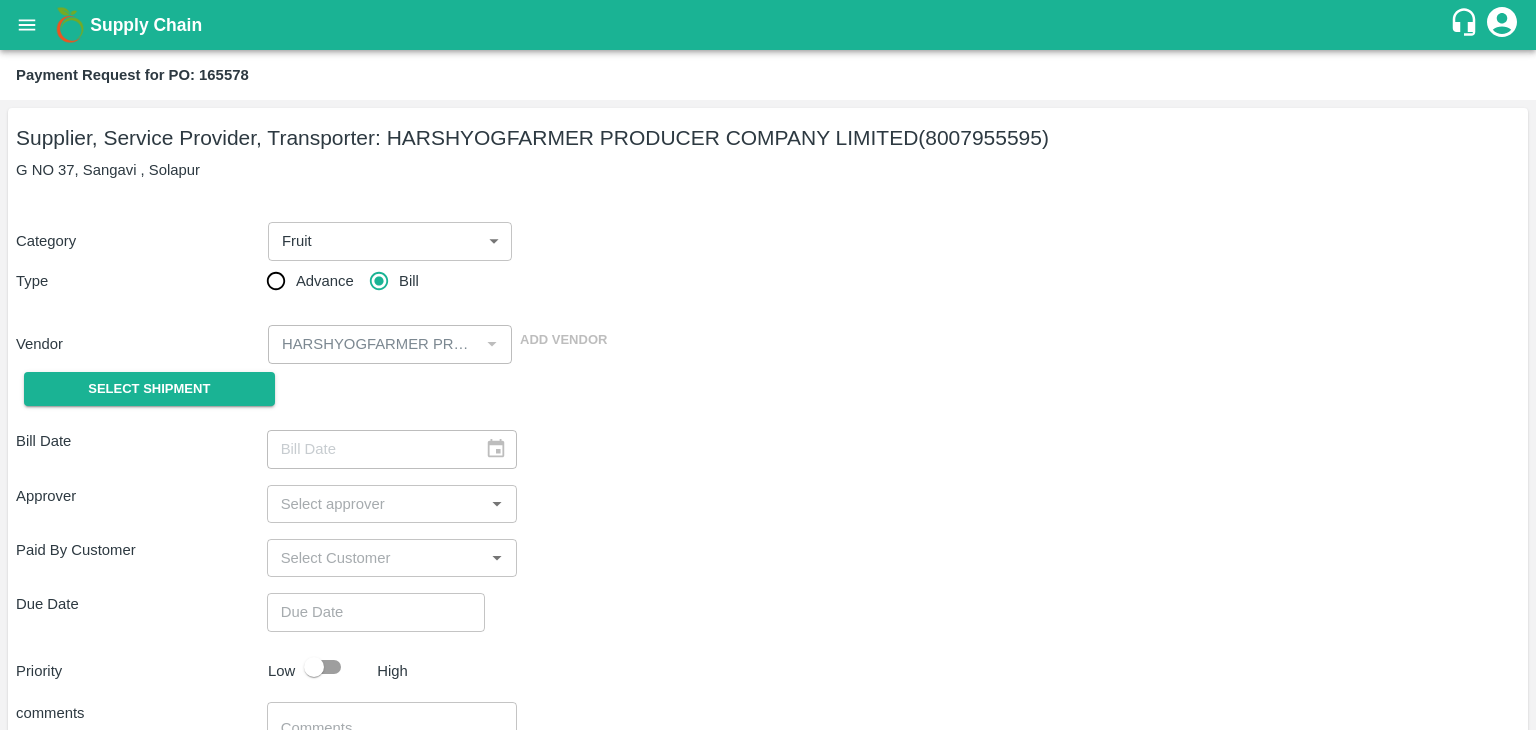 type on "27/07/2025" 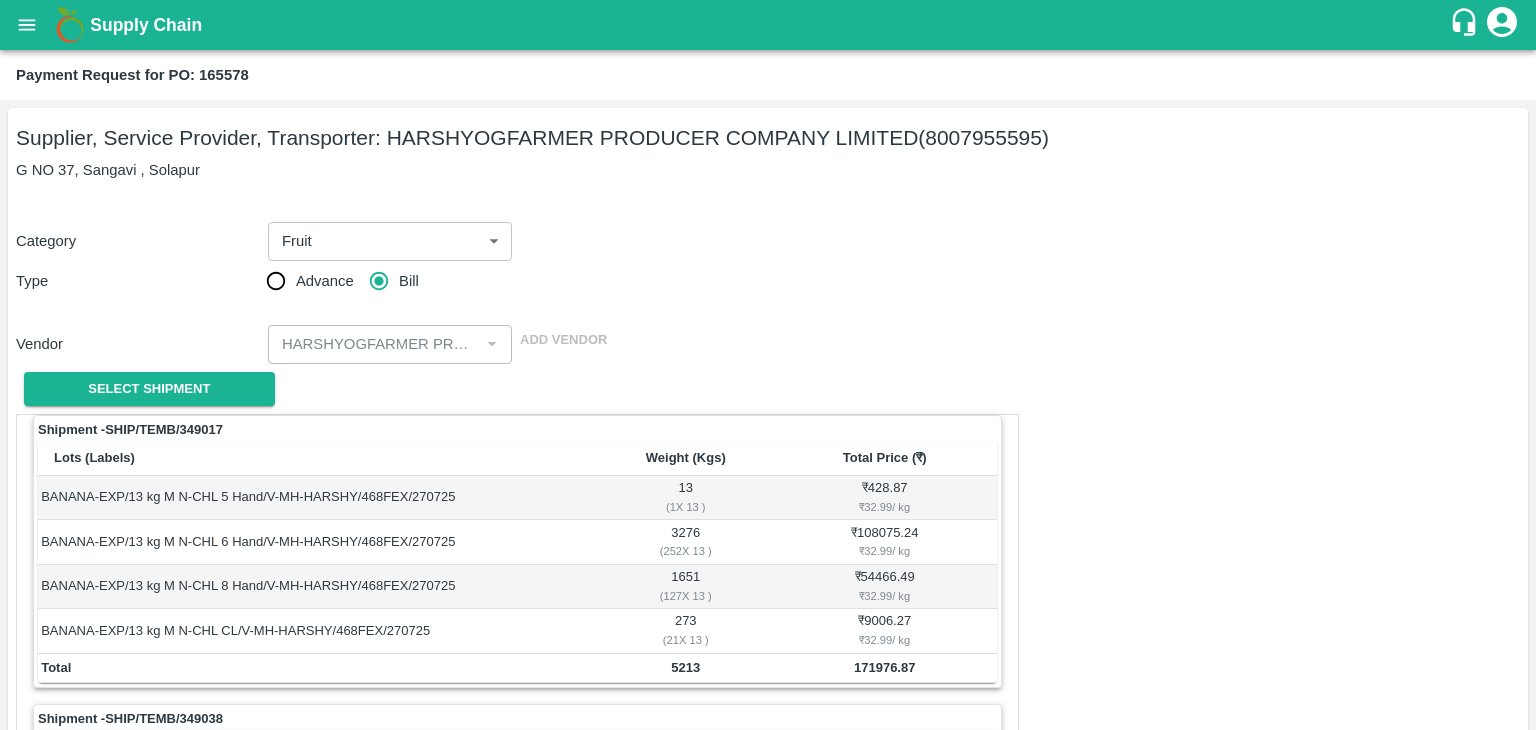 scroll, scrollTop: 936, scrollLeft: 0, axis: vertical 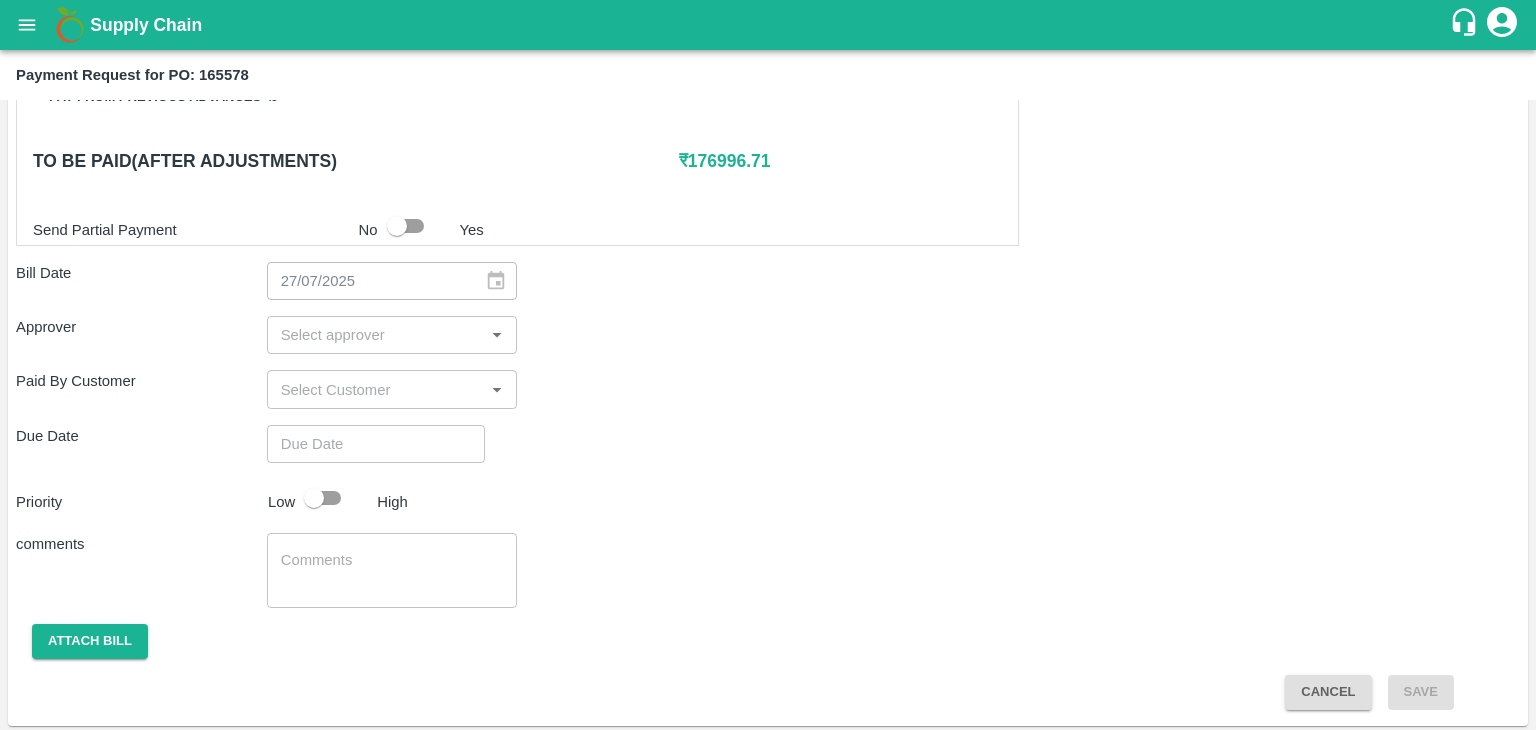 click at bounding box center [376, 335] 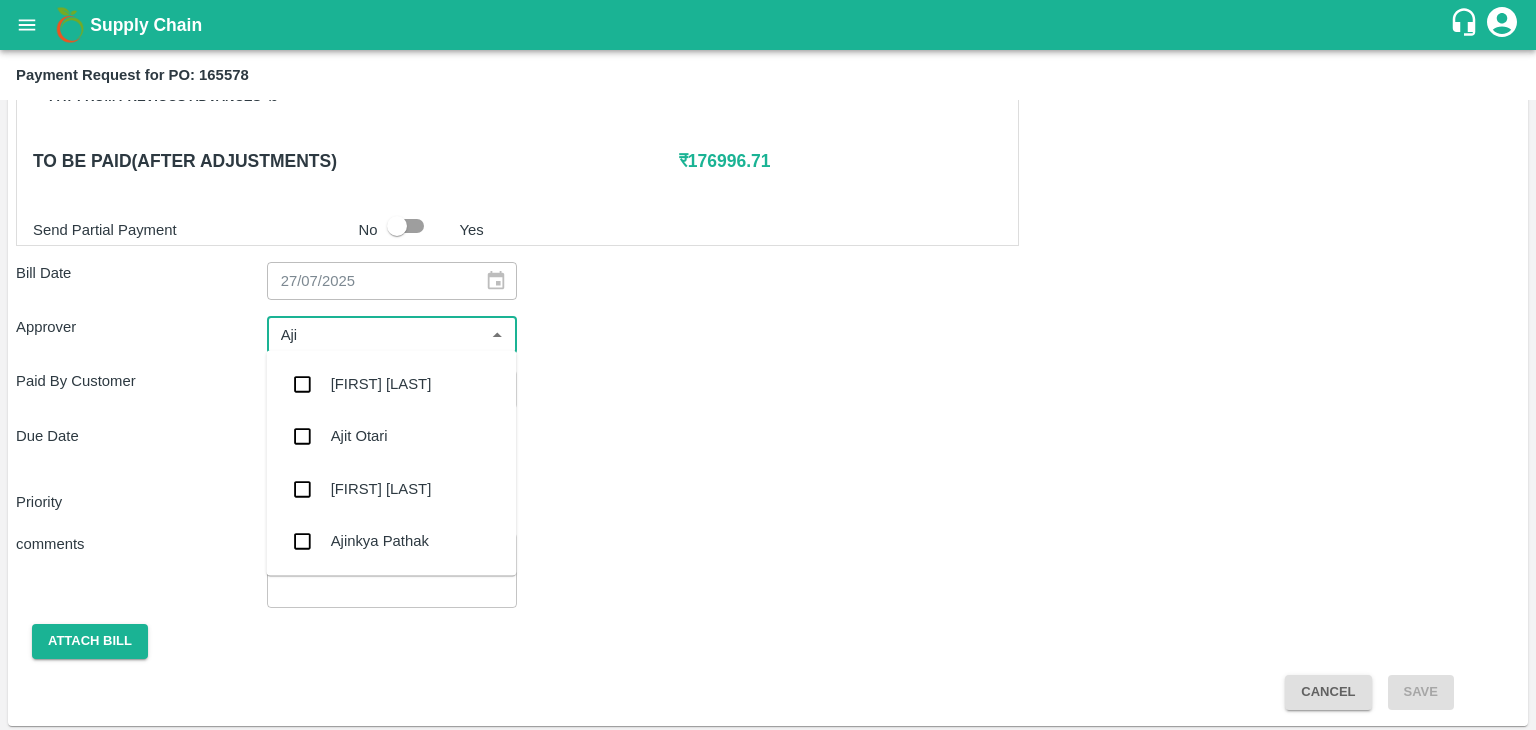 type on "[FIRST]" 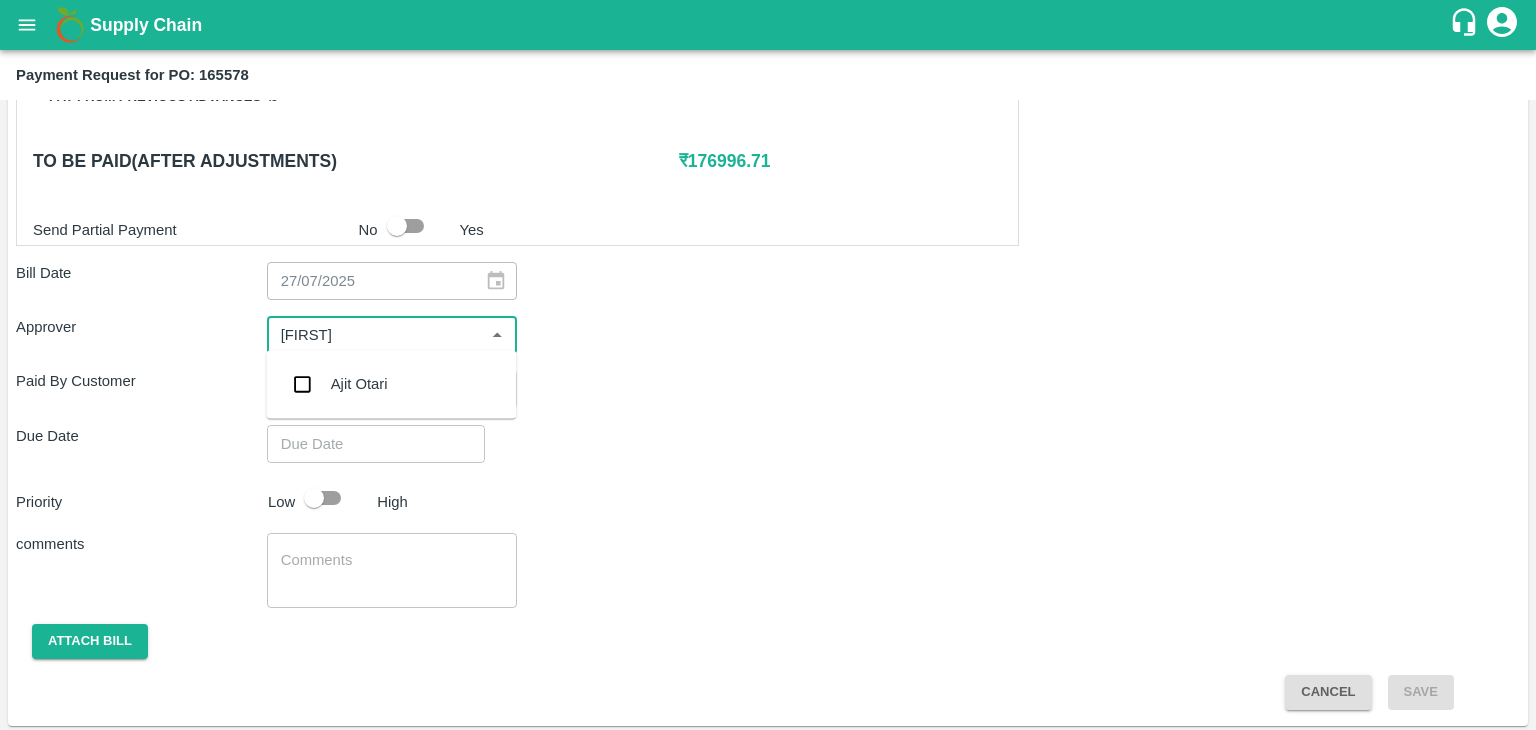 click on "Ajit Otari" at bounding box center (359, 384) 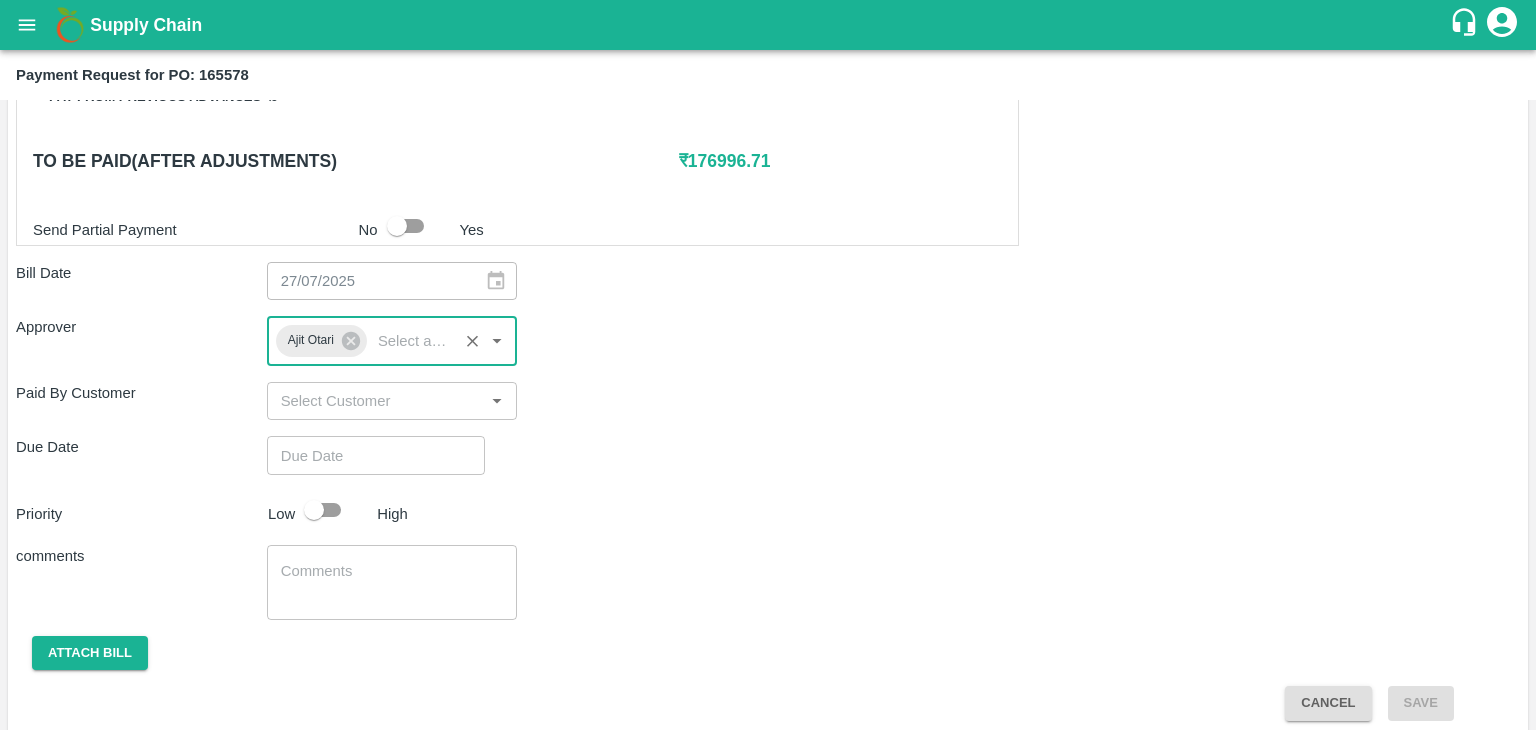 type on "DD/MM/YYYY hh:mm aa" 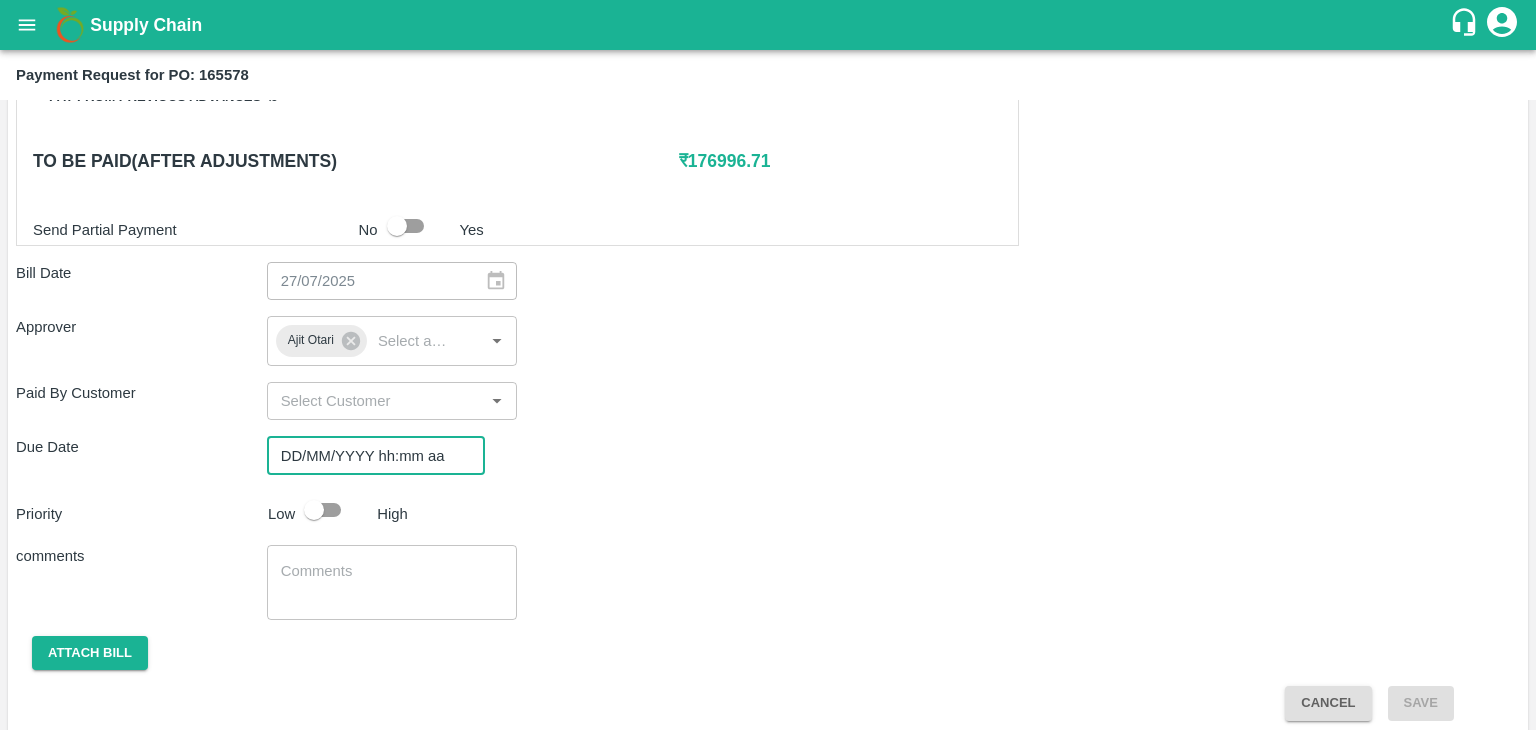 click on "DD/MM/YYYY hh:mm aa" at bounding box center [369, 455] 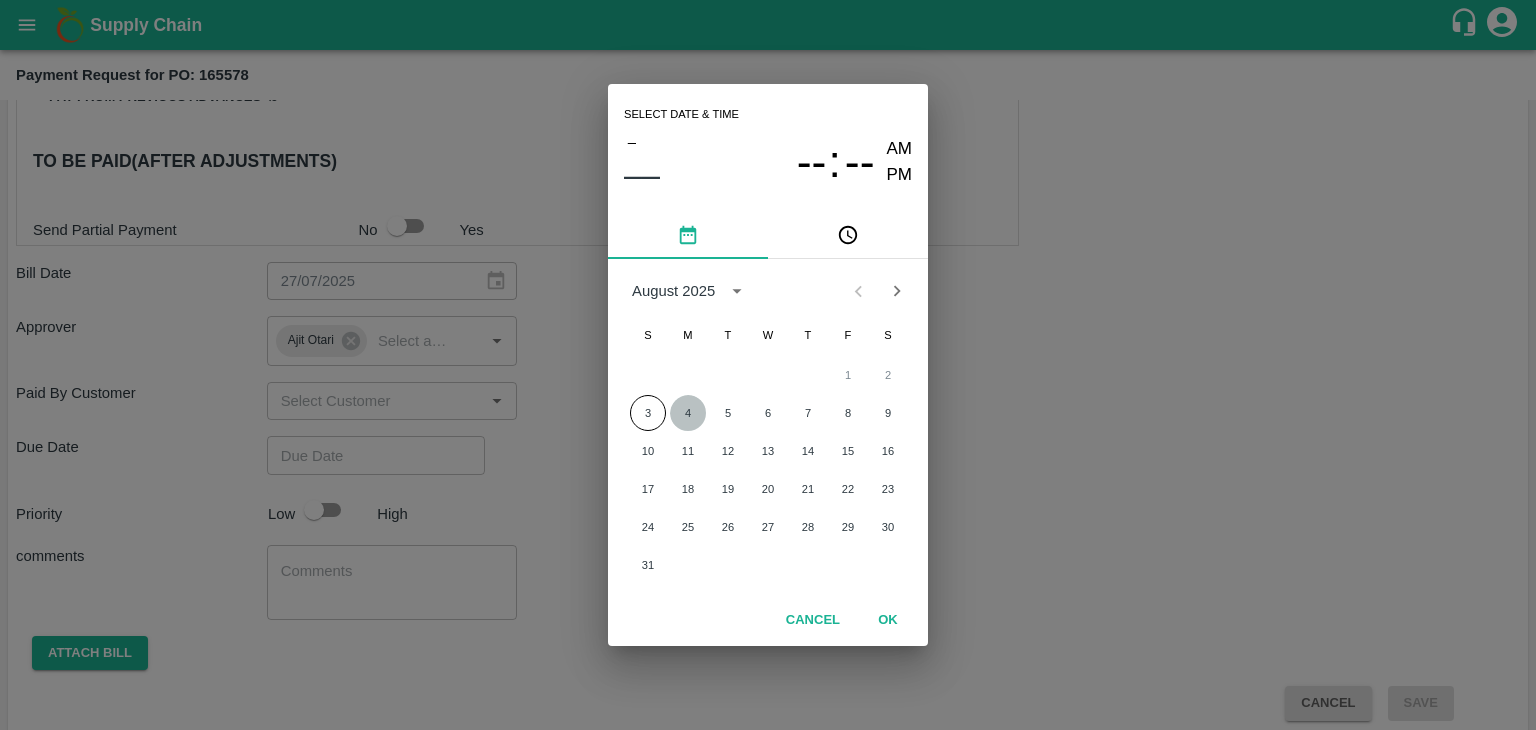 click on "4" at bounding box center [688, 413] 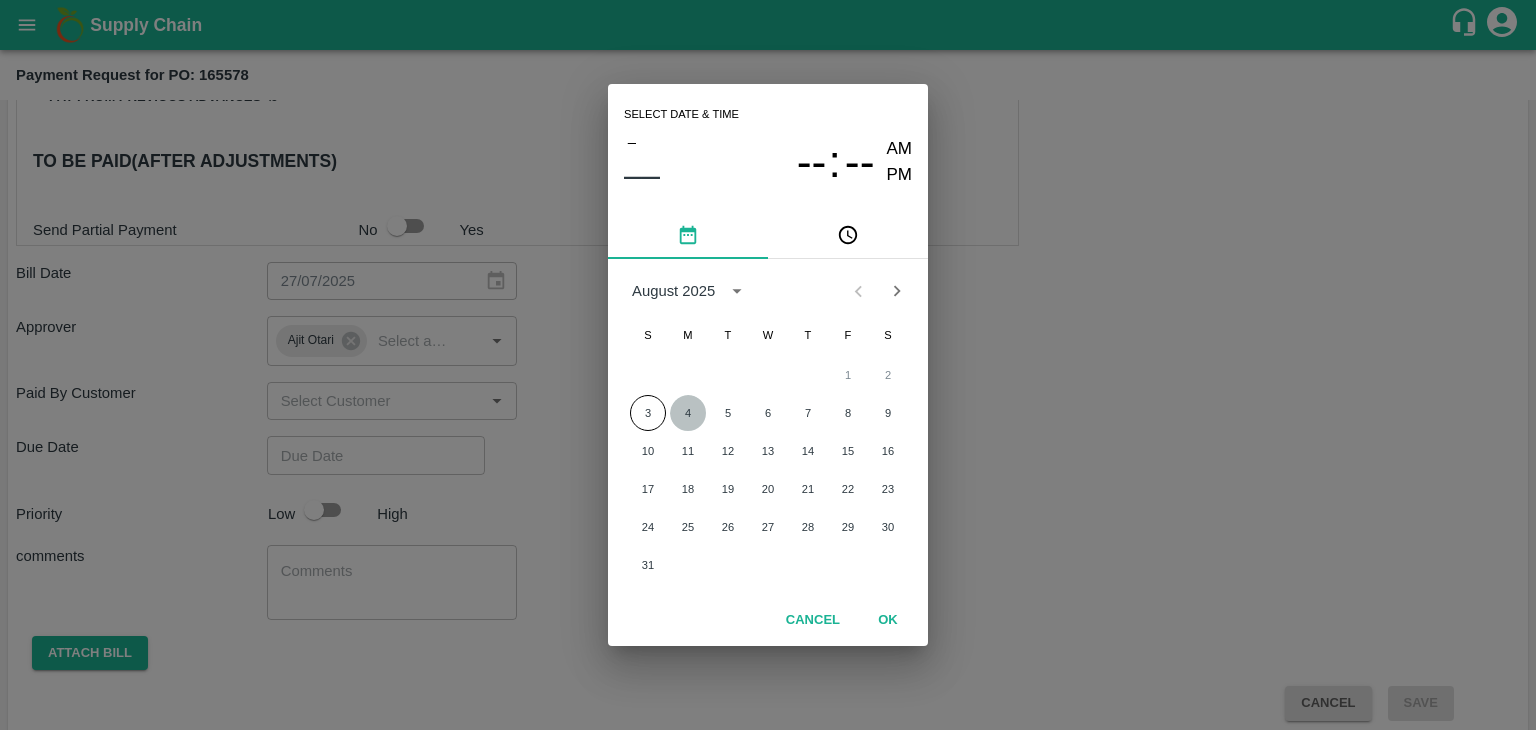 type on "04/08/2025 12:00 AM" 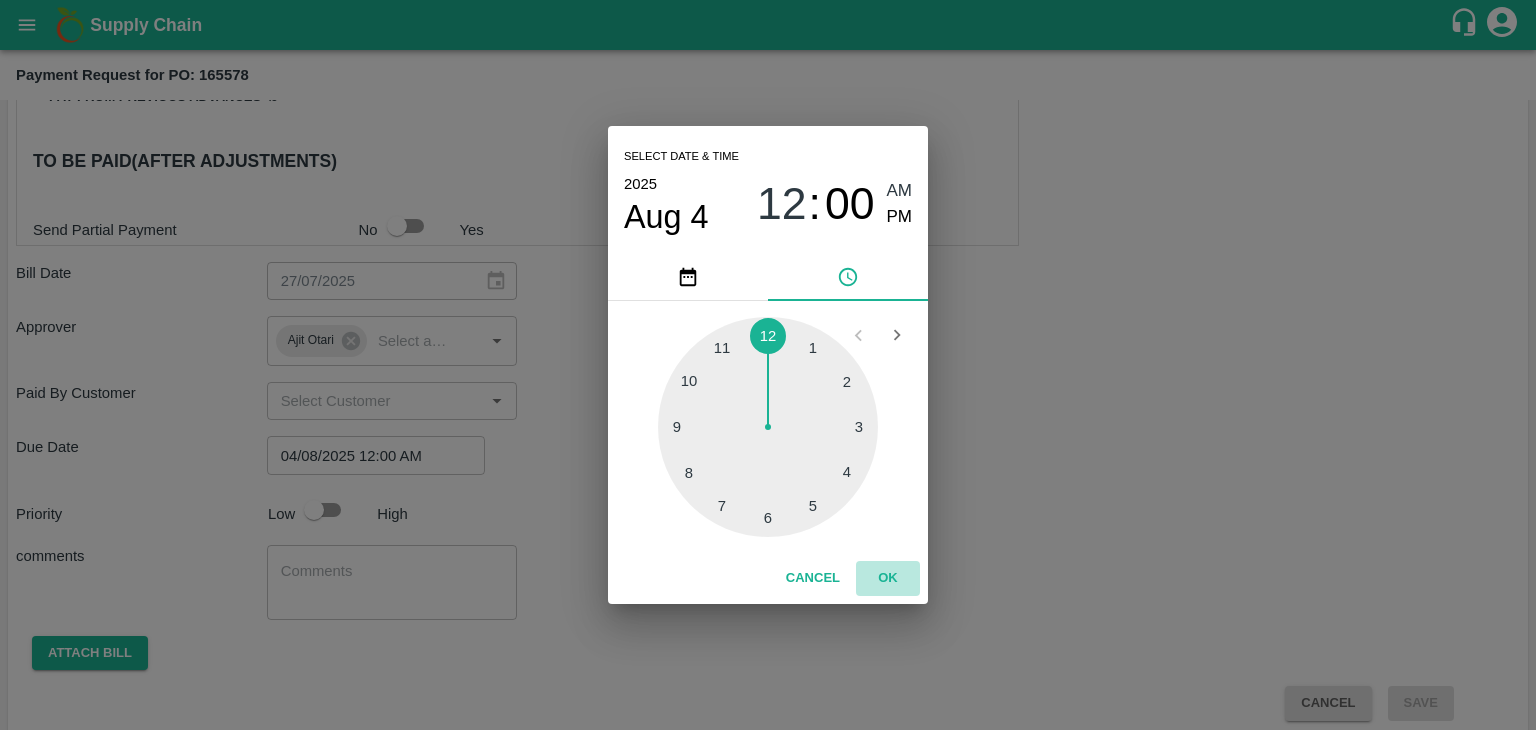 click on "OK" at bounding box center [888, 578] 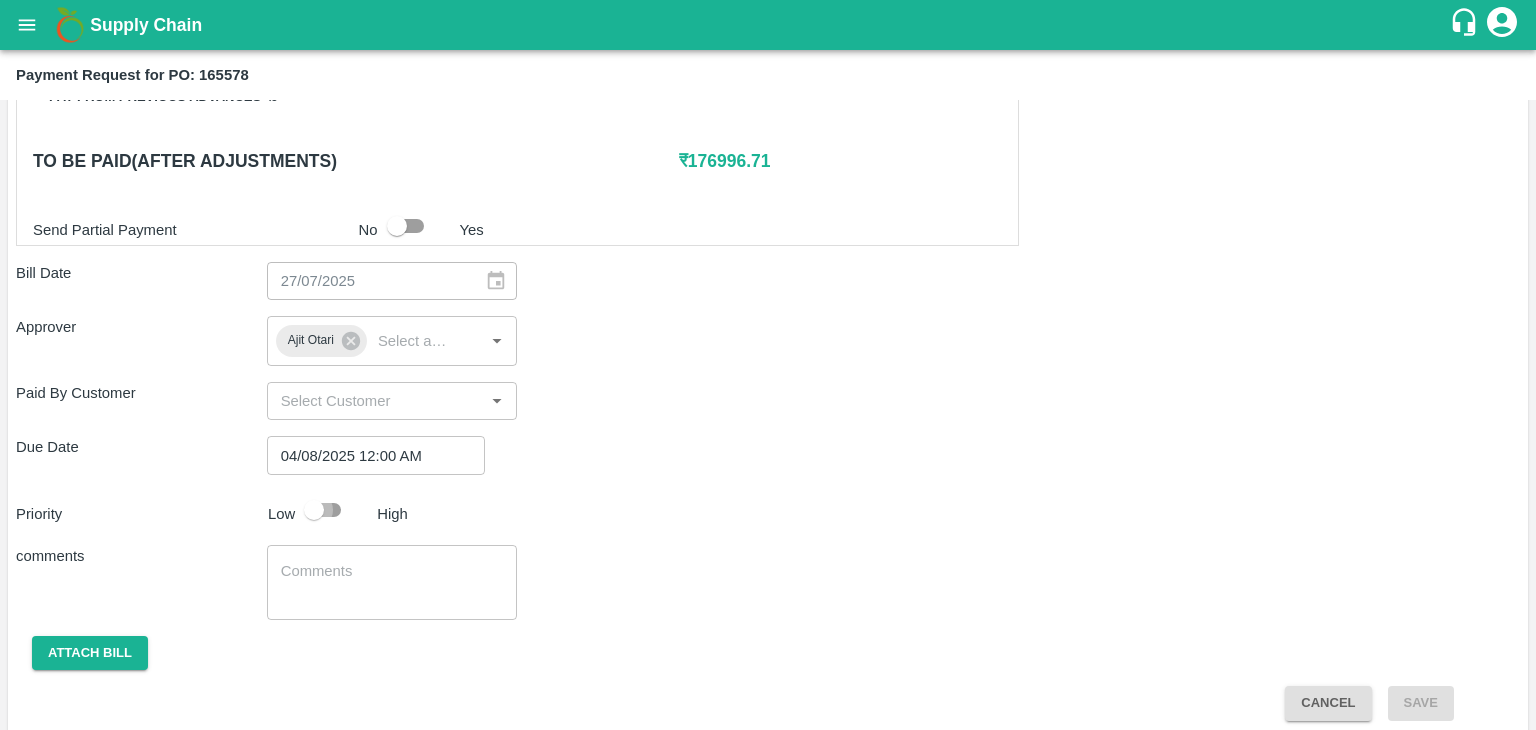 click at bounding box center (314, 510) 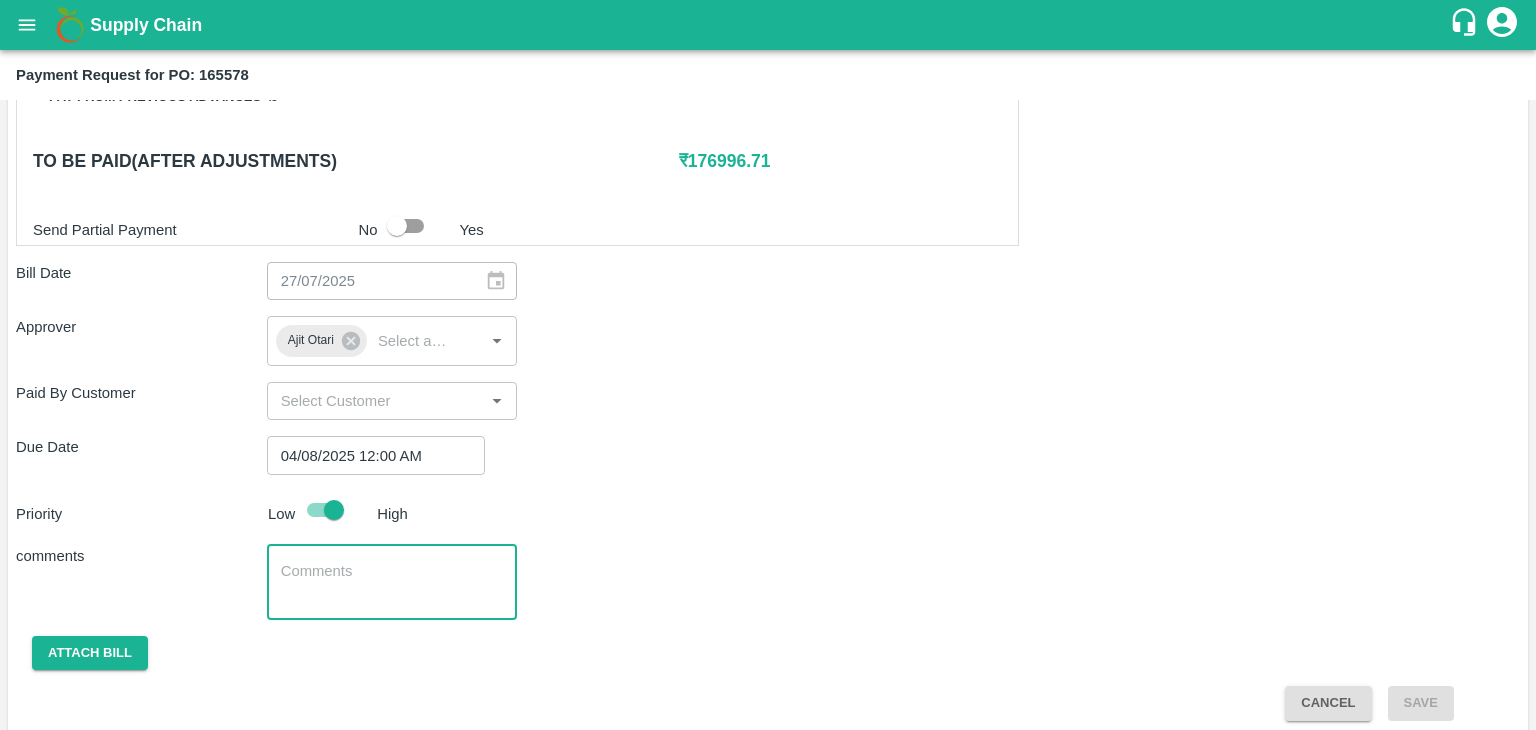 click at bounding box center (392, 582) 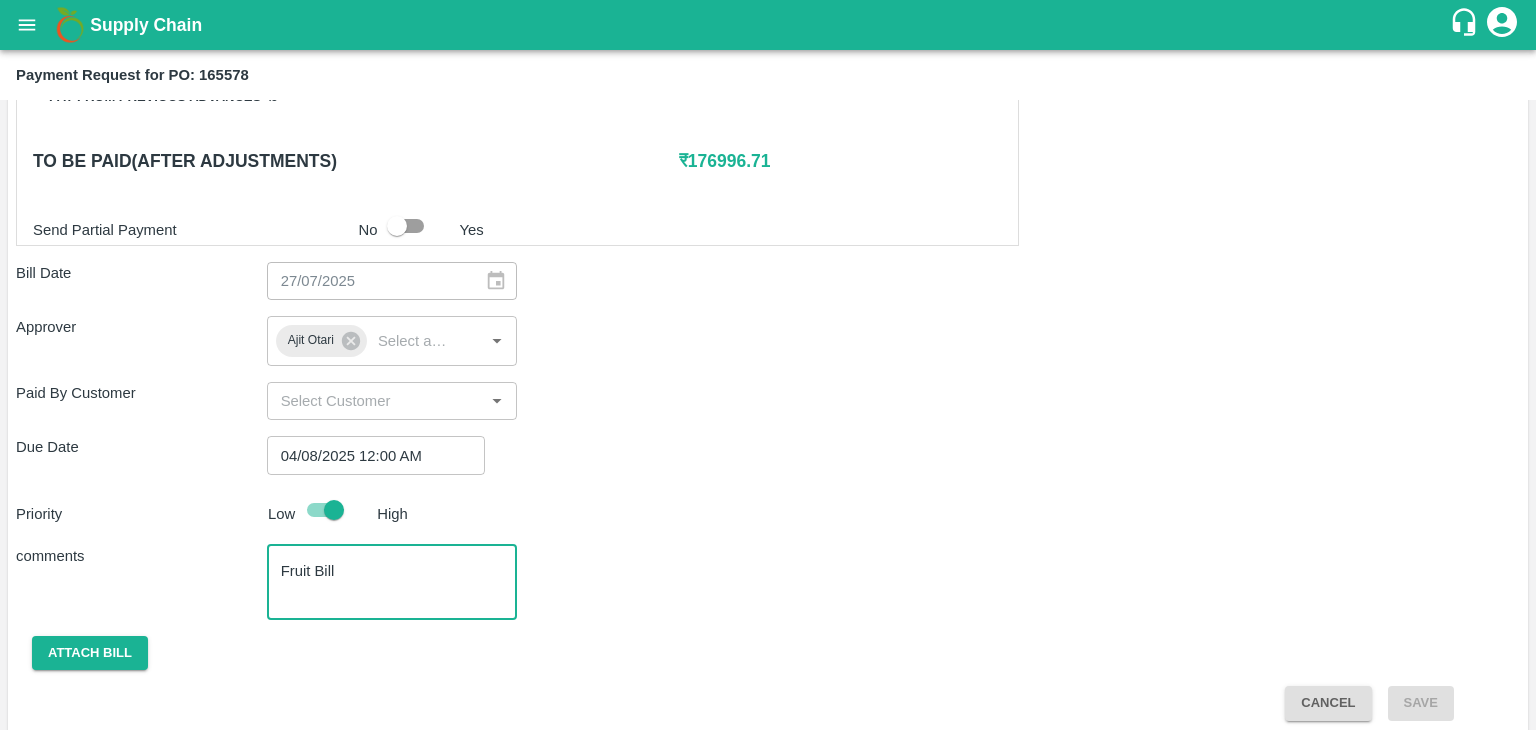 scroll, scrollTop: 948, scrollLeft: 0, axis: vertical 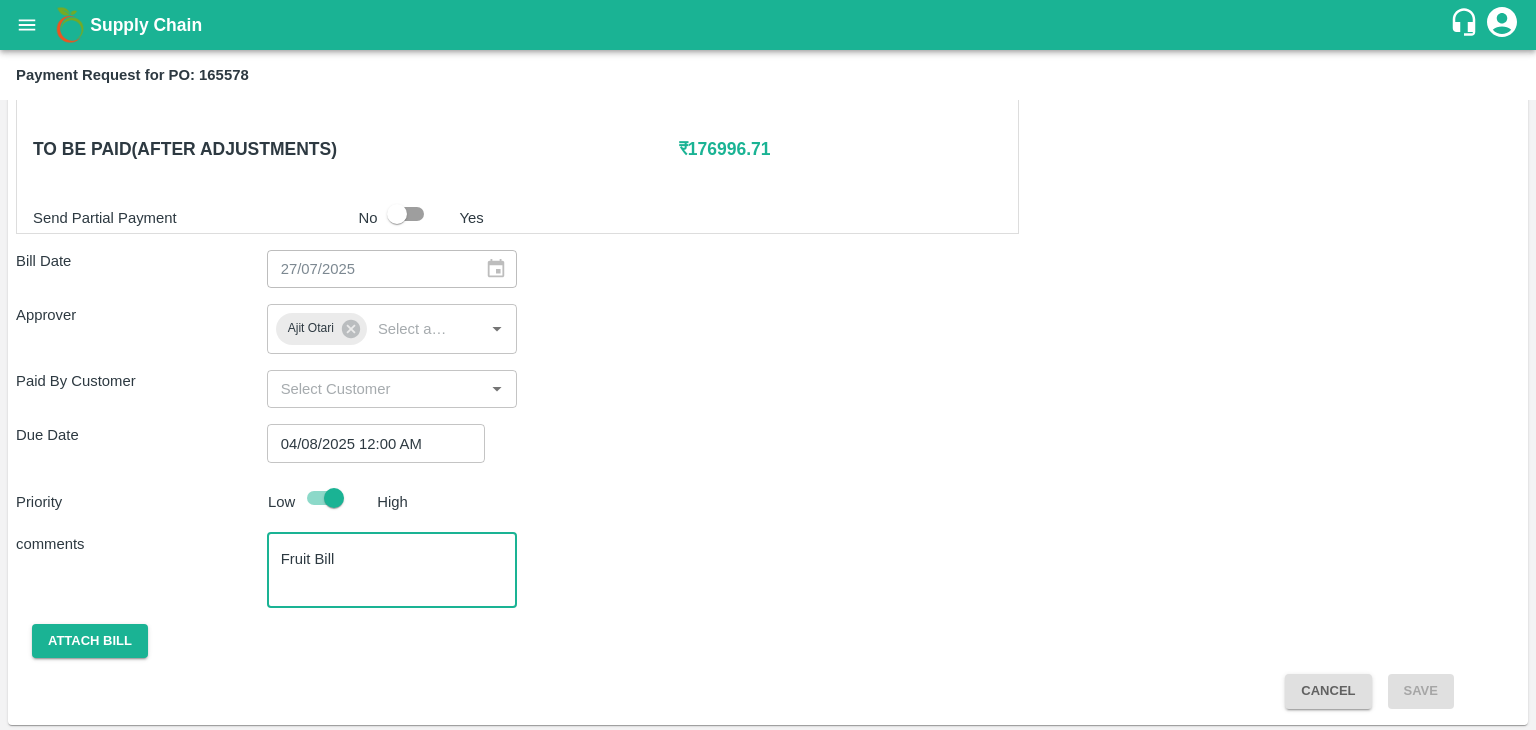 type on "Fruit Bill" 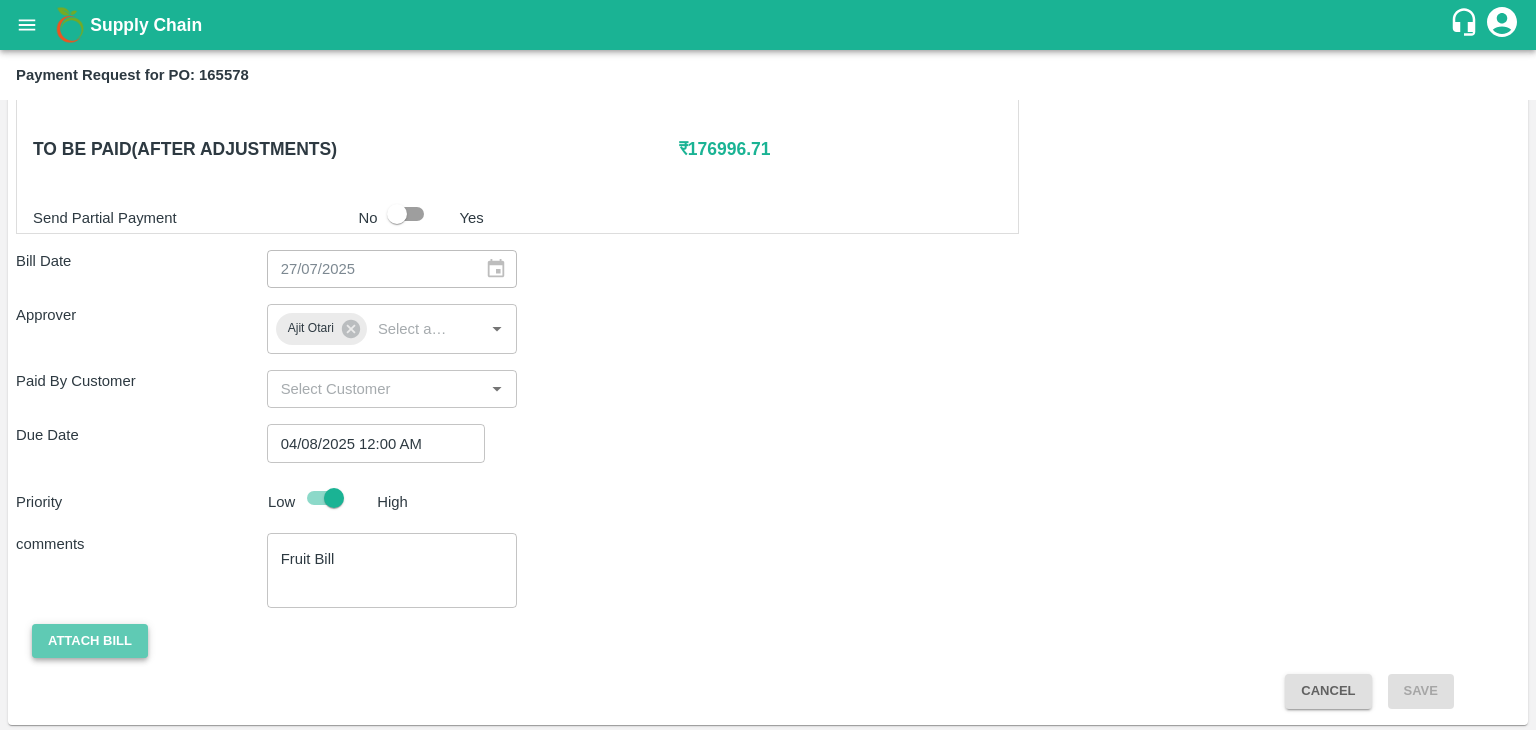 click on "Attach bill" at bounding box center [90, 641] 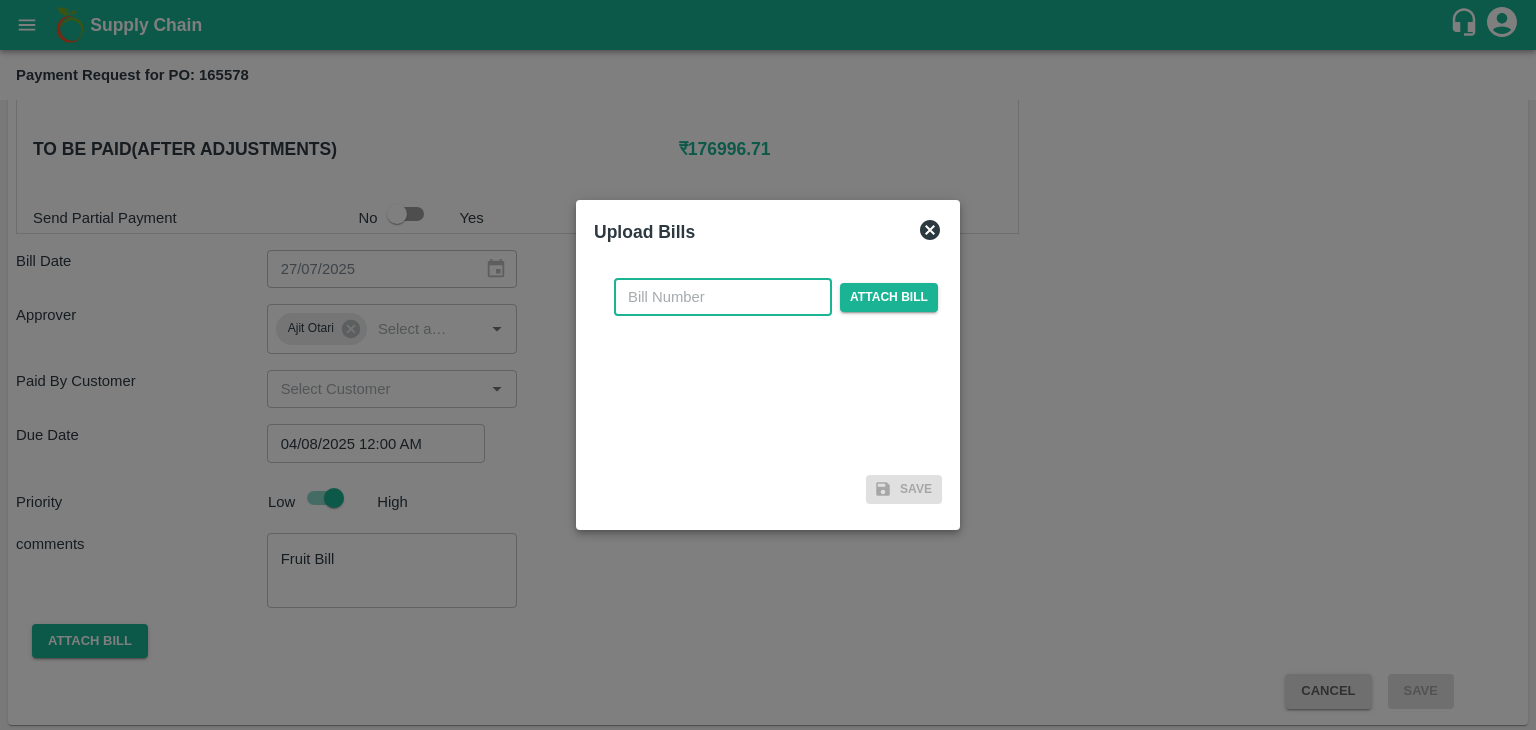 click at bounding box center [723, 297] 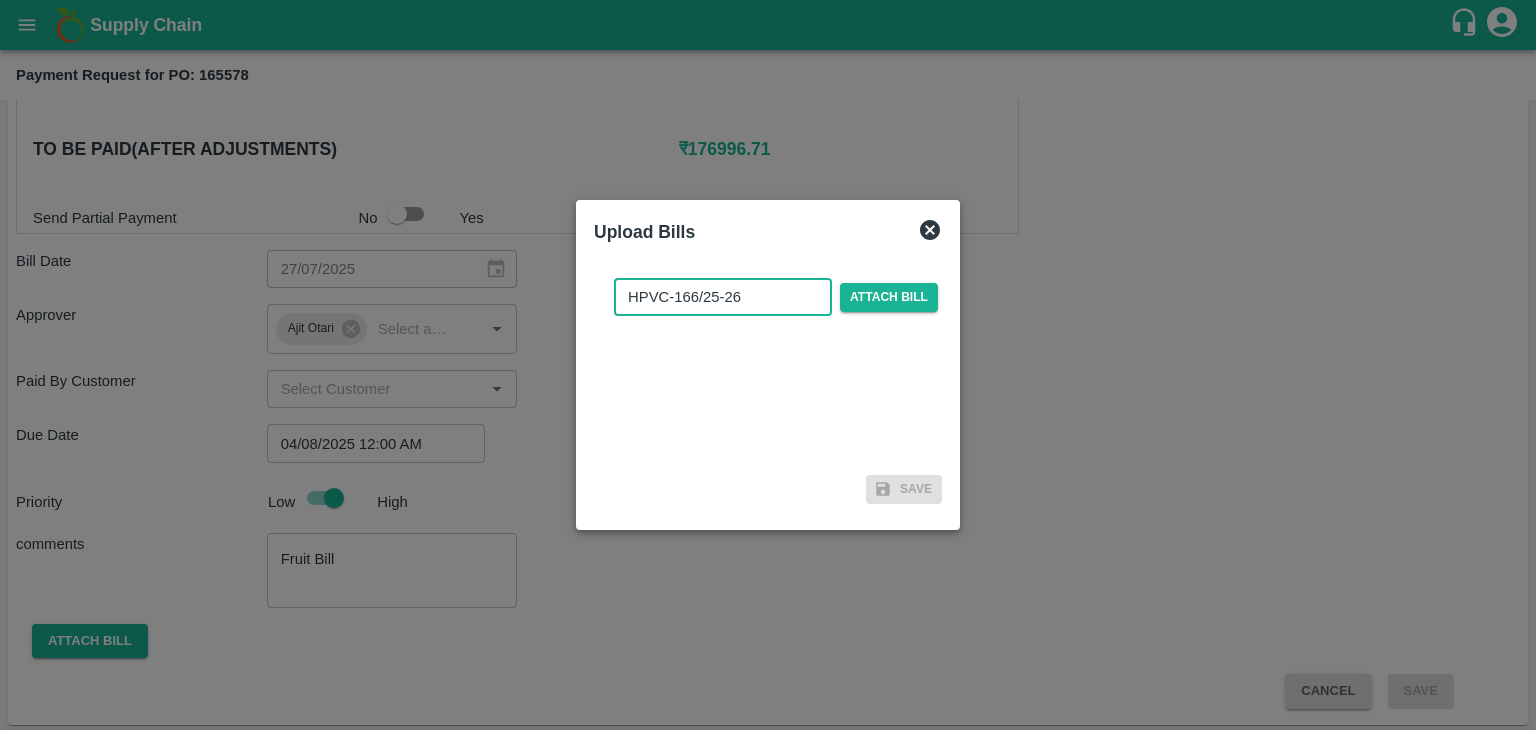 click on "HPVC-166/25-26" at bounding box center [723, 297] 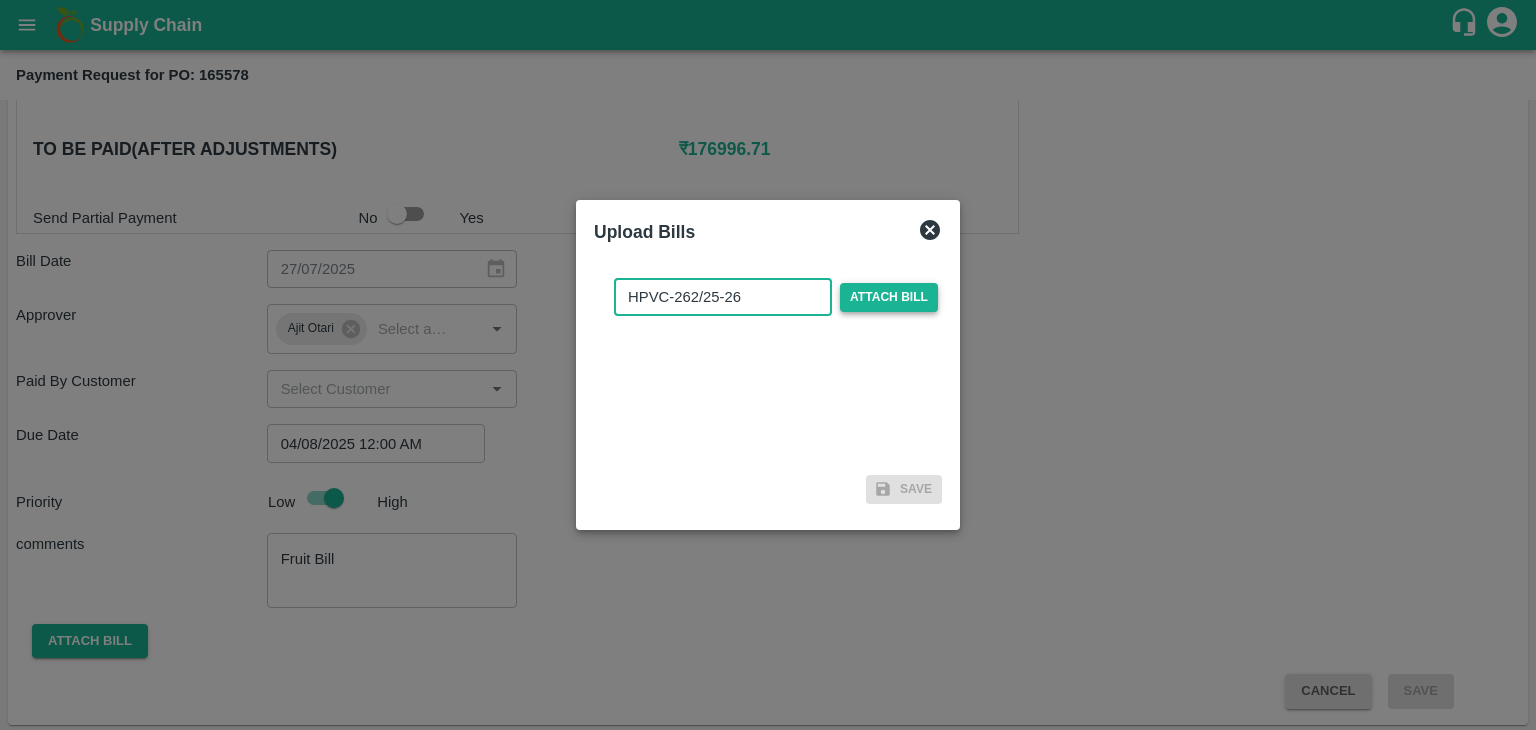 type on "HPVC-262/25-26" 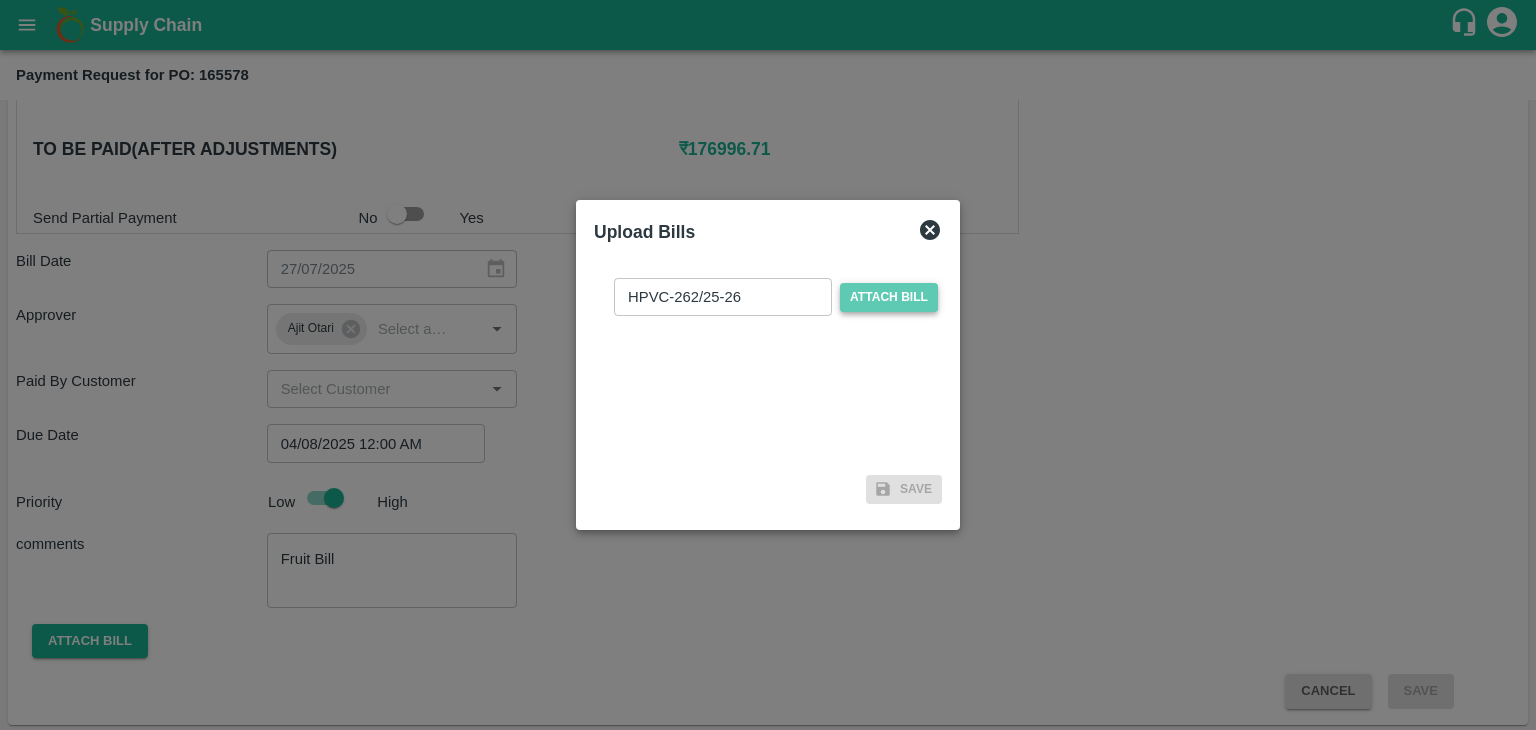 click on "Attach bill" at bounding box center (889, 297) 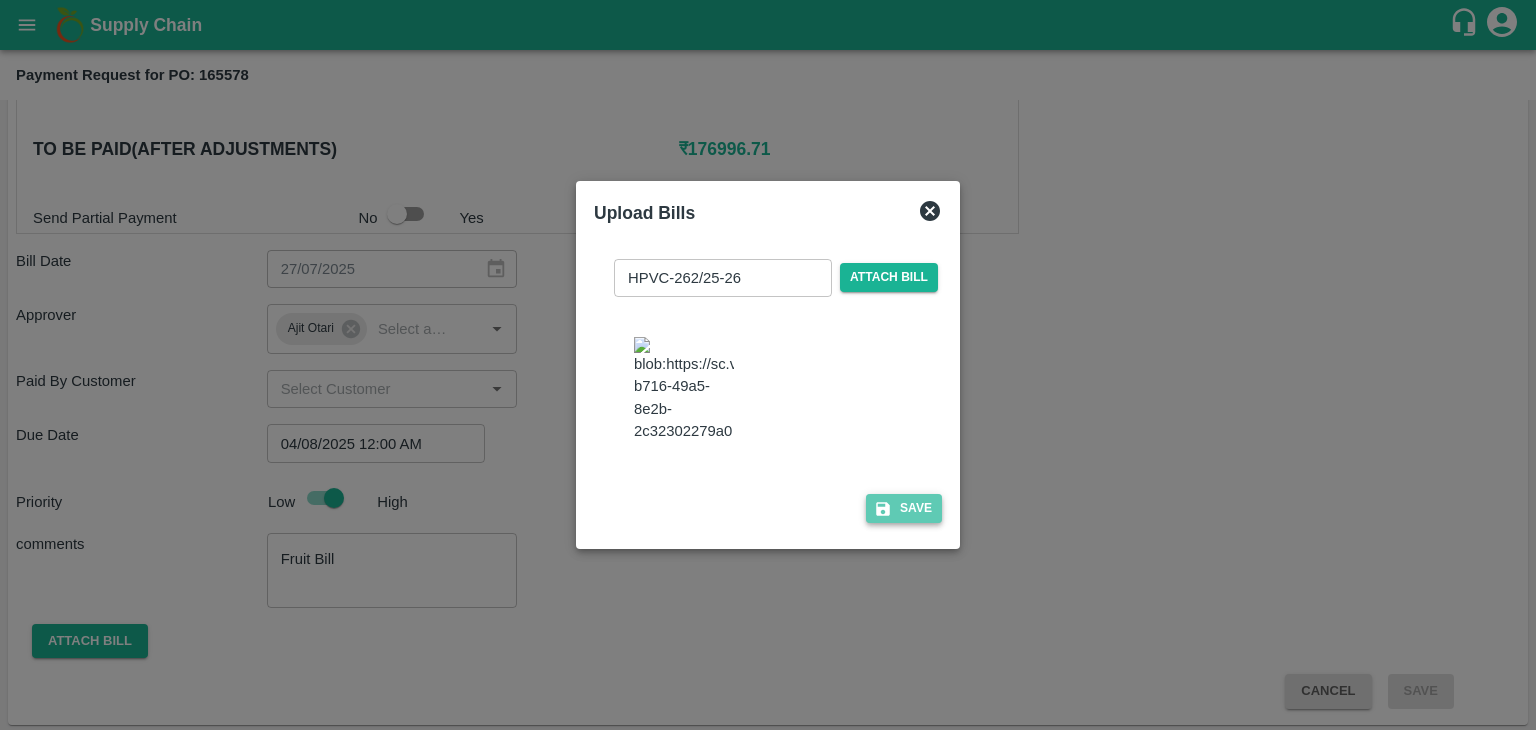 click on "Save" at bounding box center [904, 508] 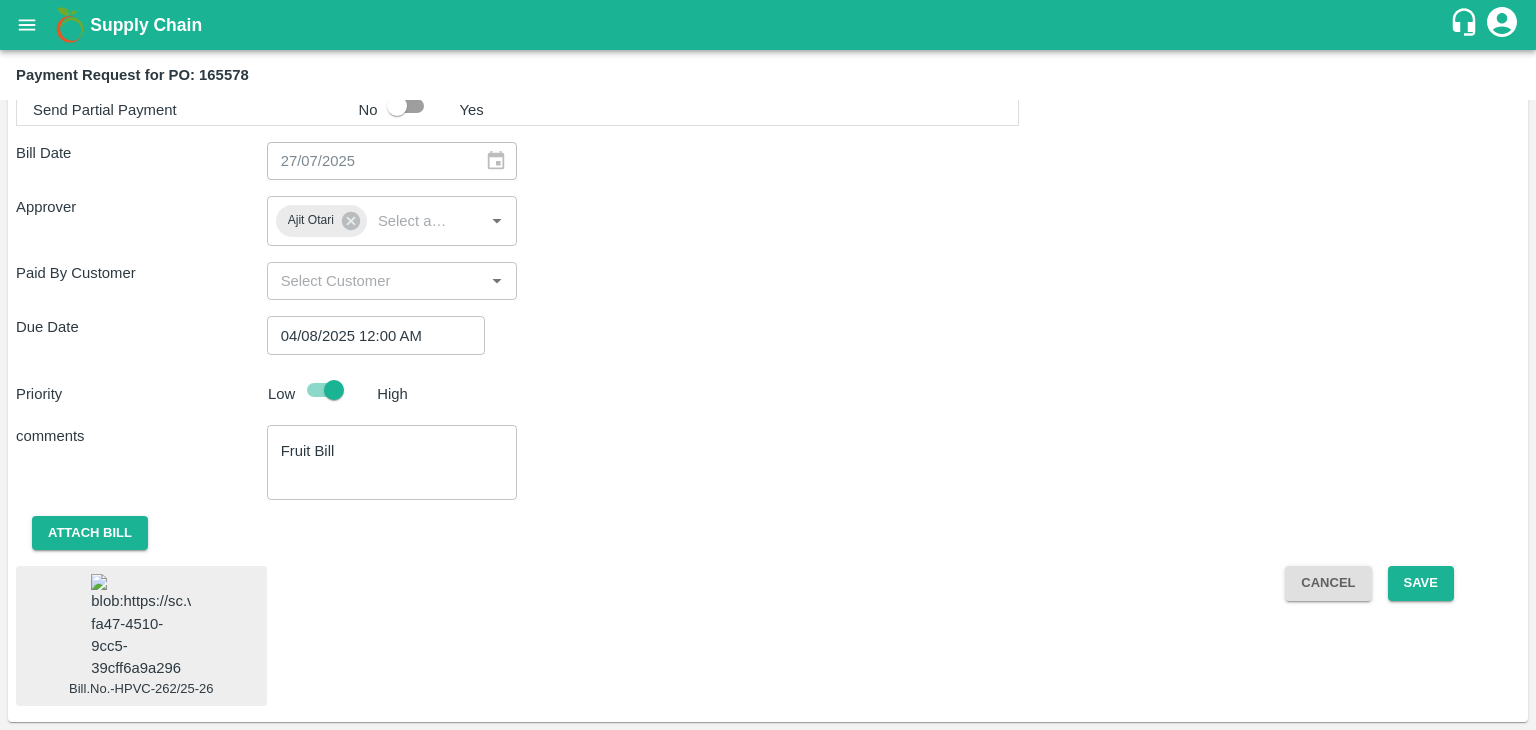 scroll, scrollTop: 1080, scrollLeft: 0, axis: vertical 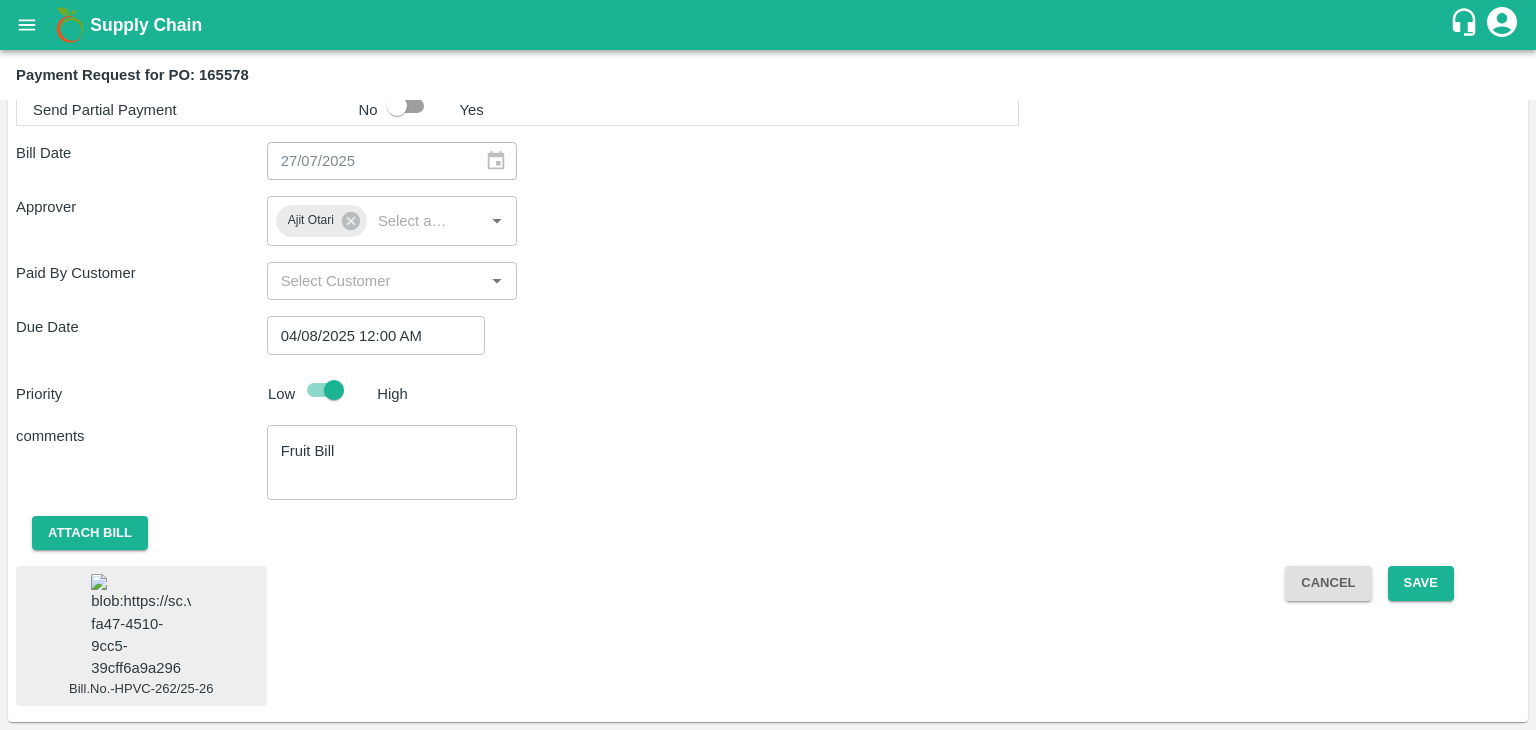 click at bounding box center [141, 626] 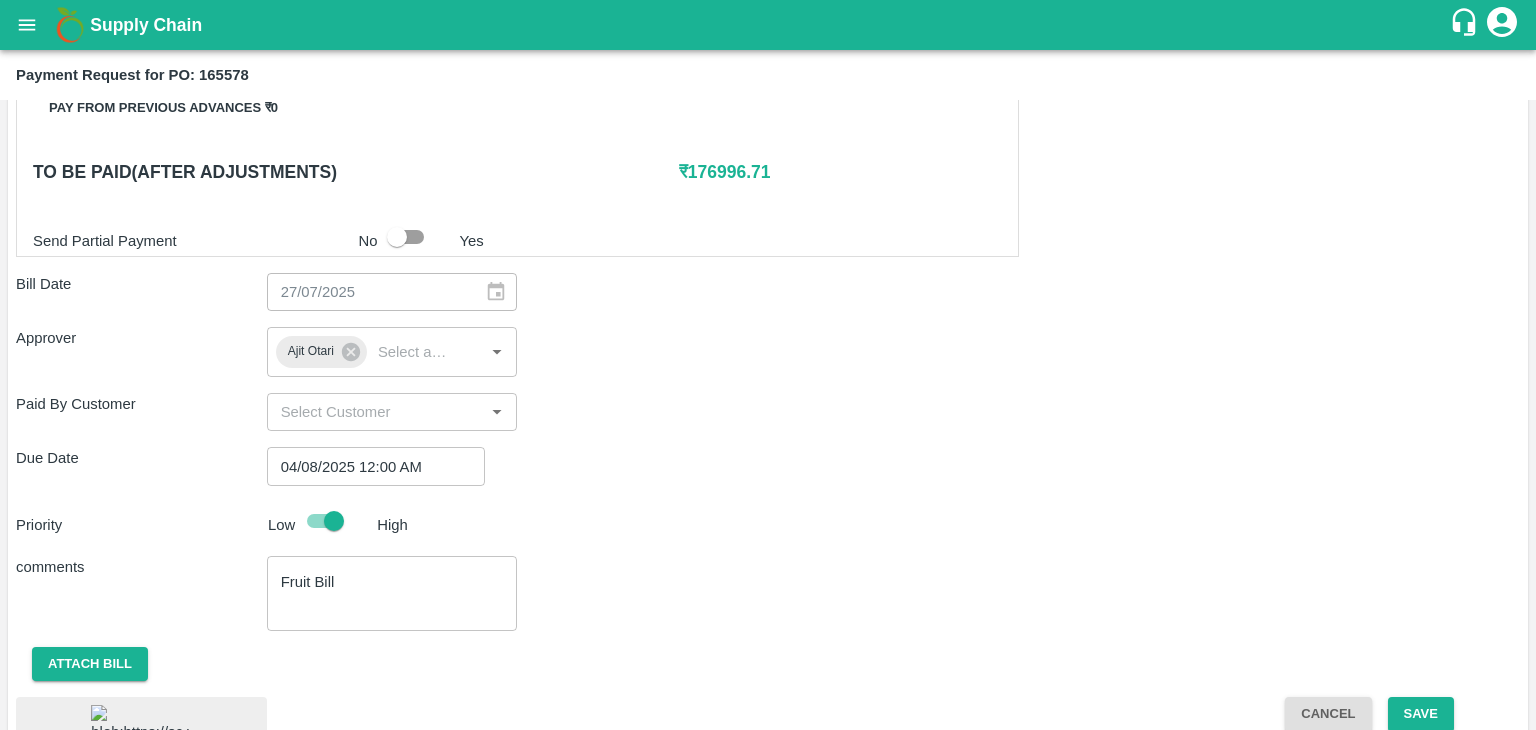 scroll, scrollTop: 1080, scrollLeft: 0, axis: vertical 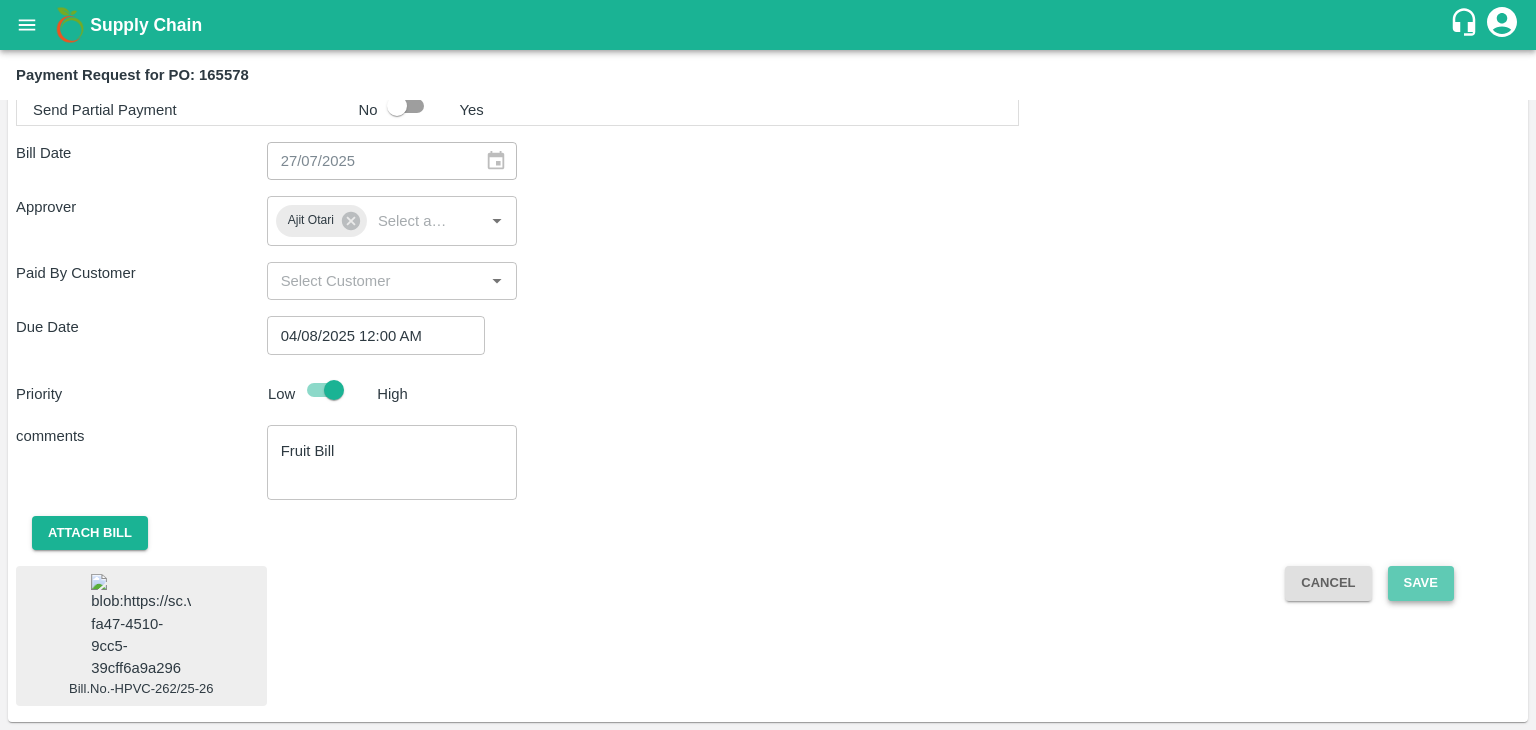 click on "Save" at bounding box center (1421, 583) 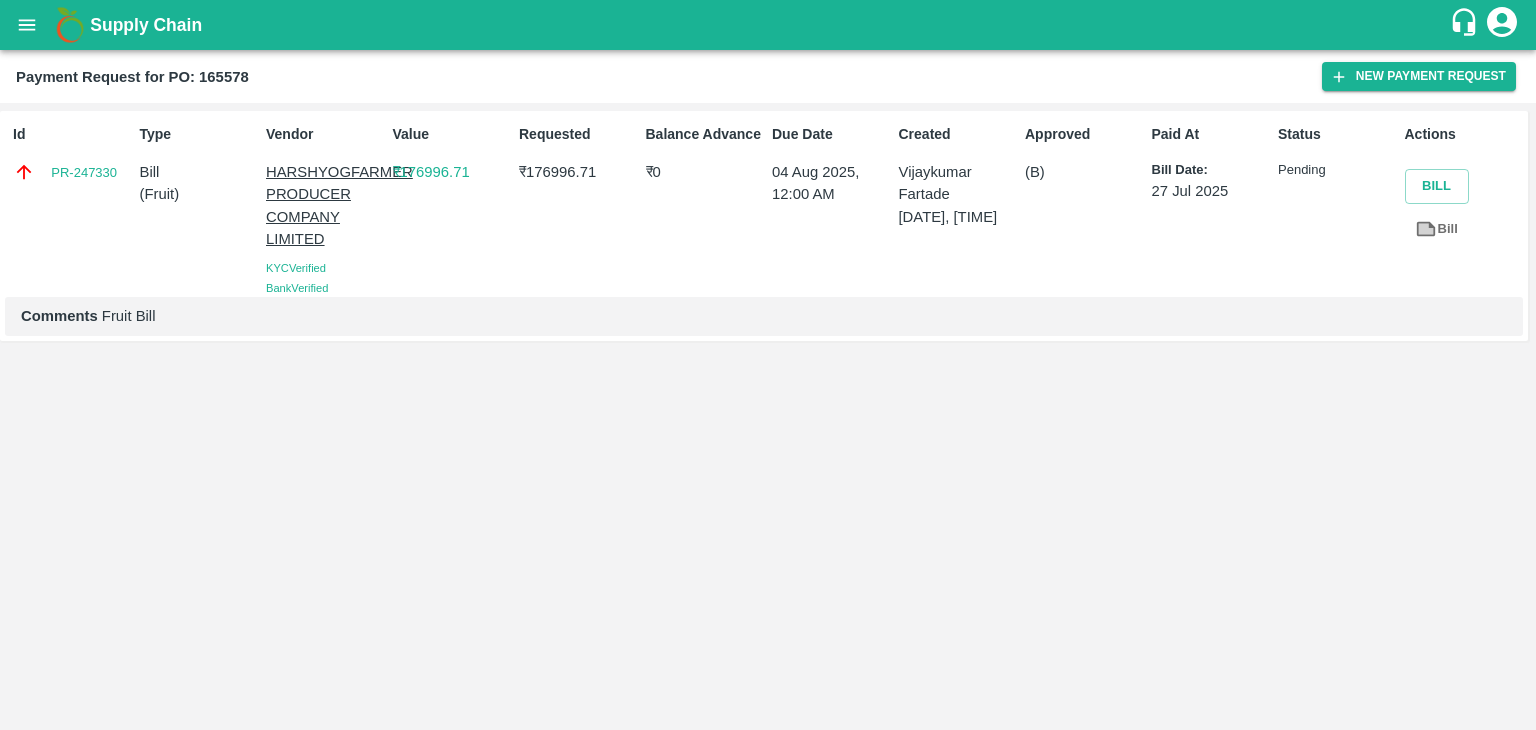 click on "Supply Chain" at bounding box center [768, 25] 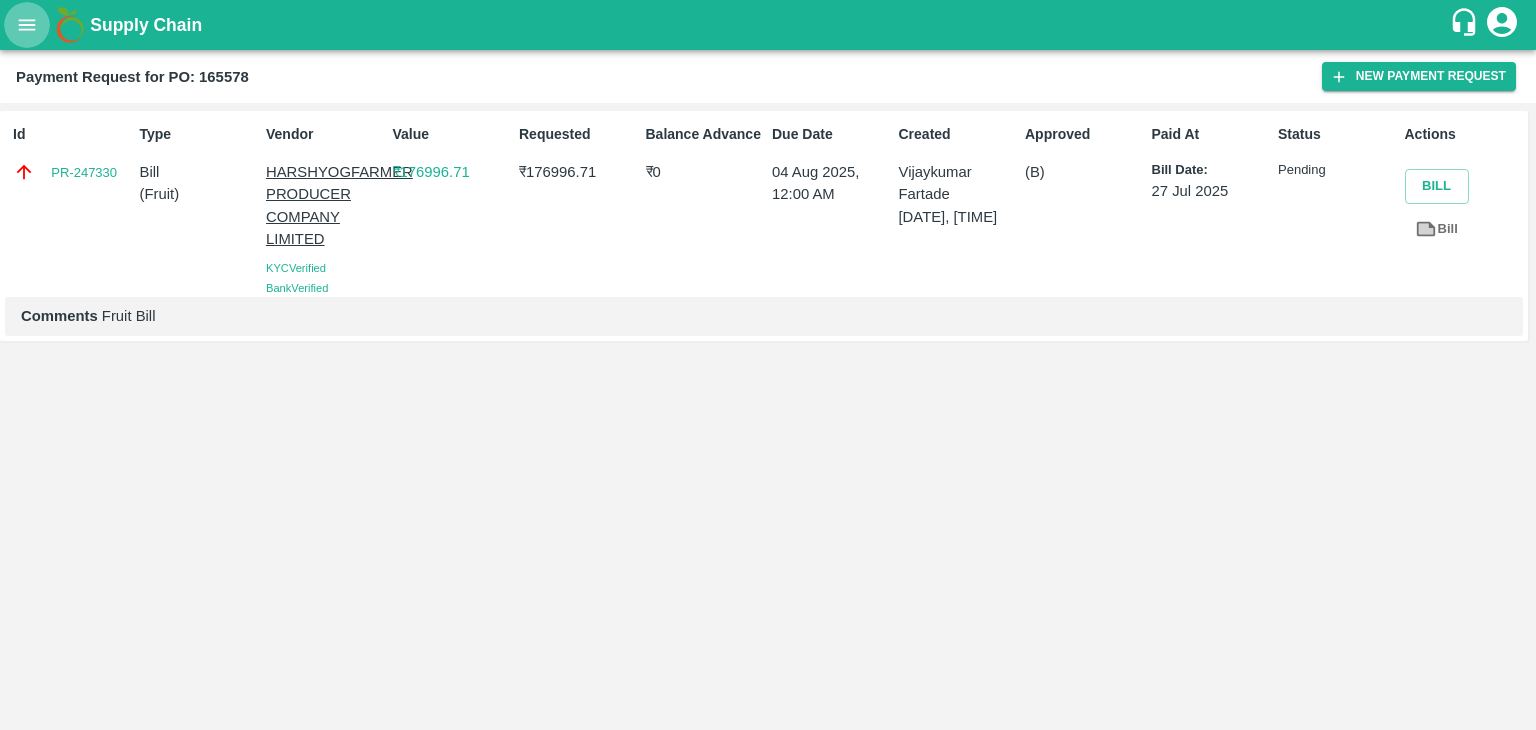 click 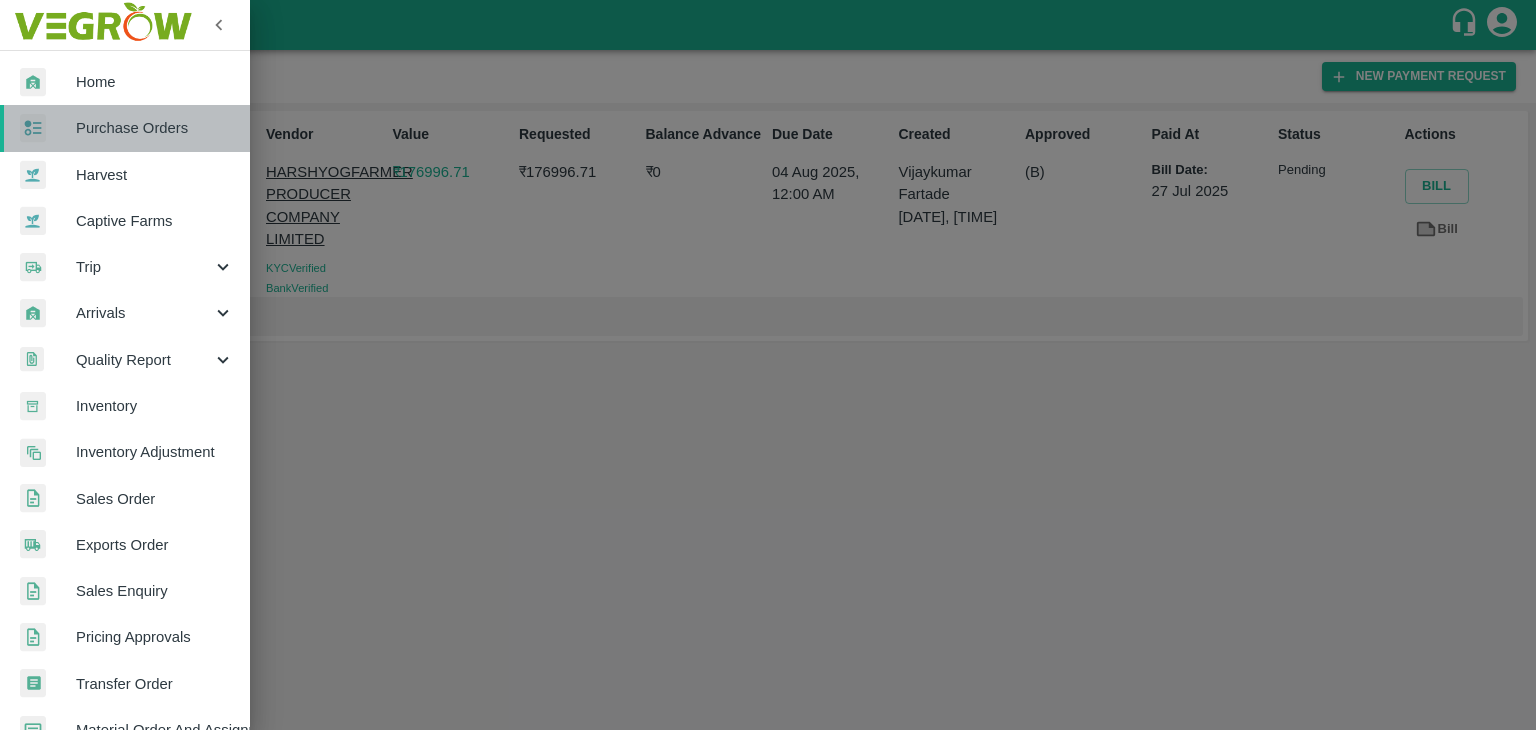 click on "Purchase Orders" at bounding box center [125, 128] 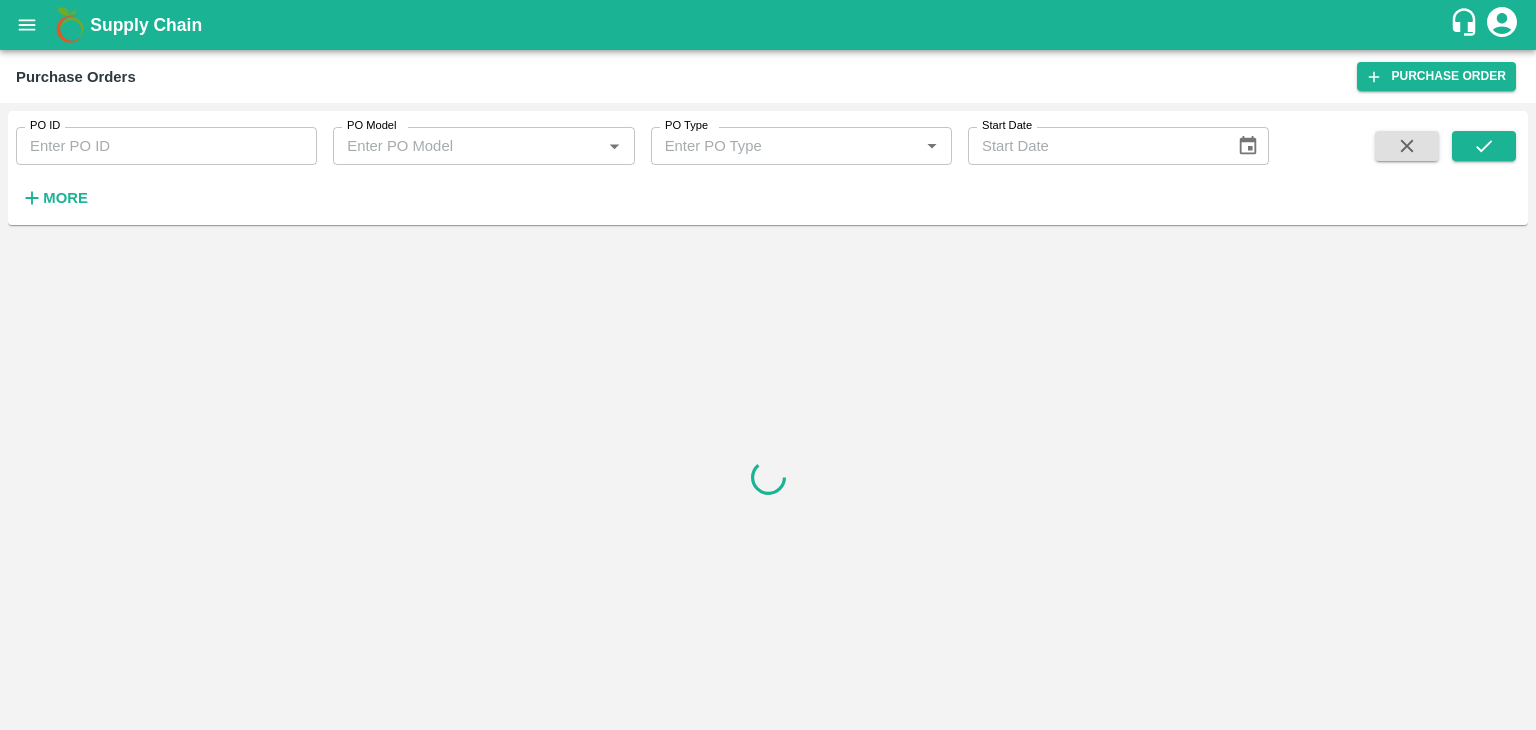click on "PO ID" at bounding box center (166, 146) 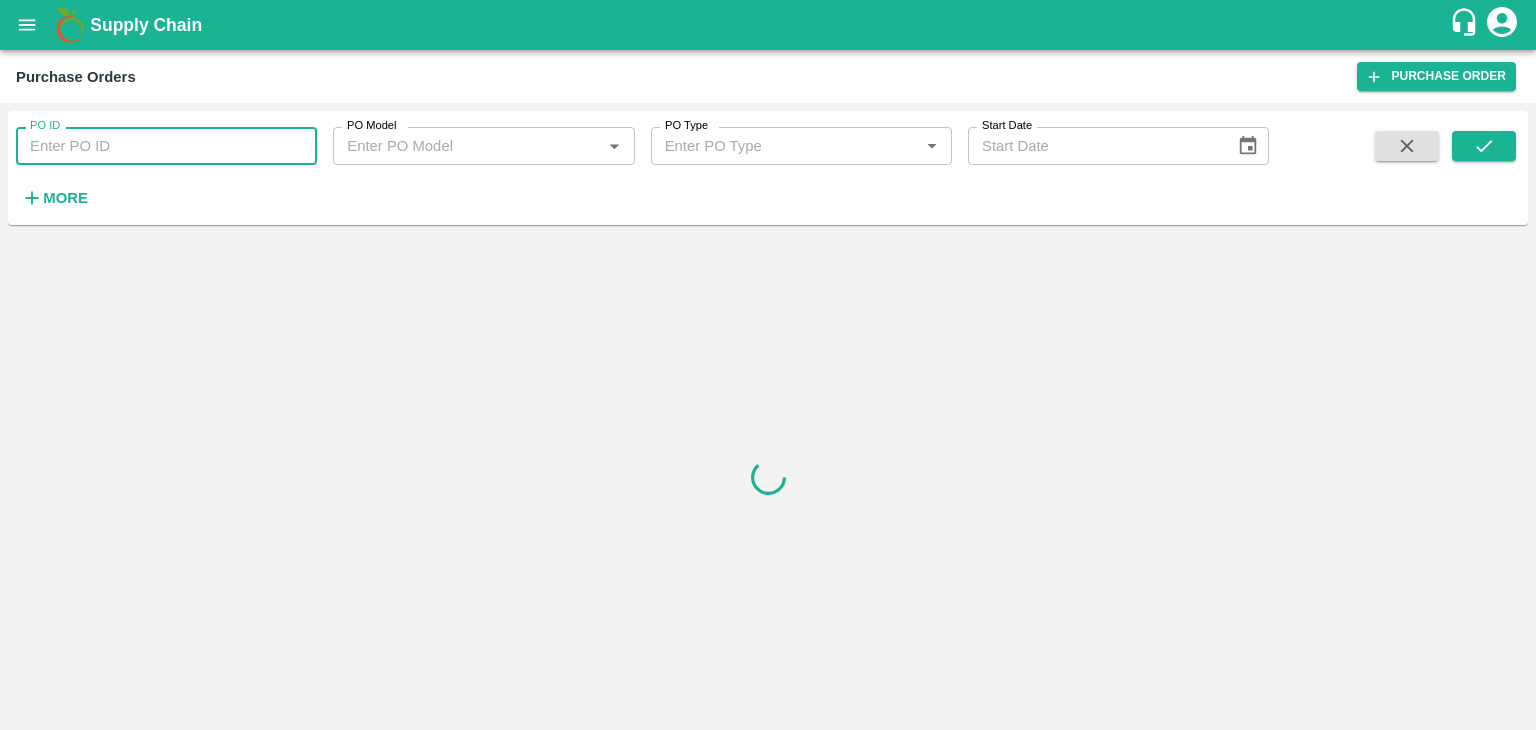 paste on "165608" 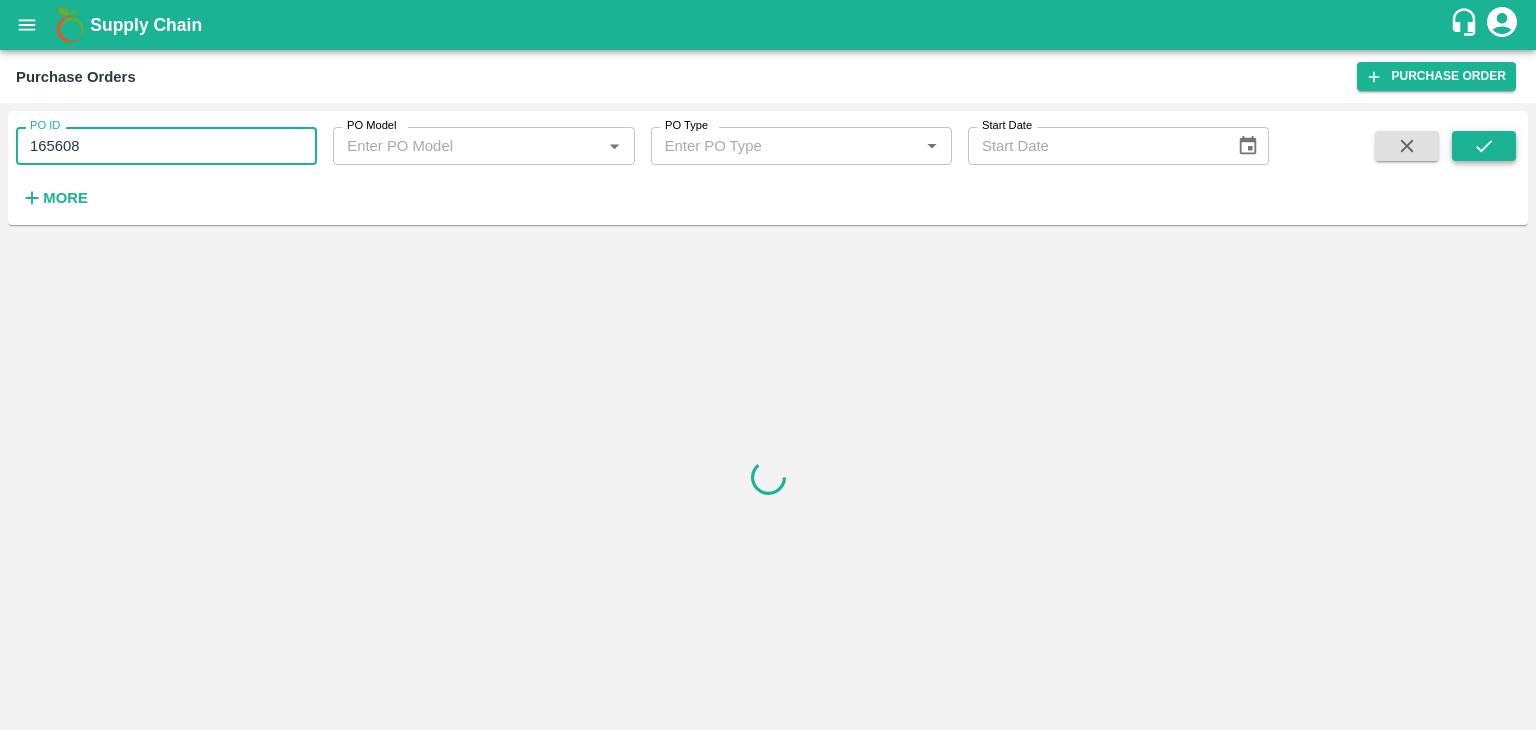 type on "165608" 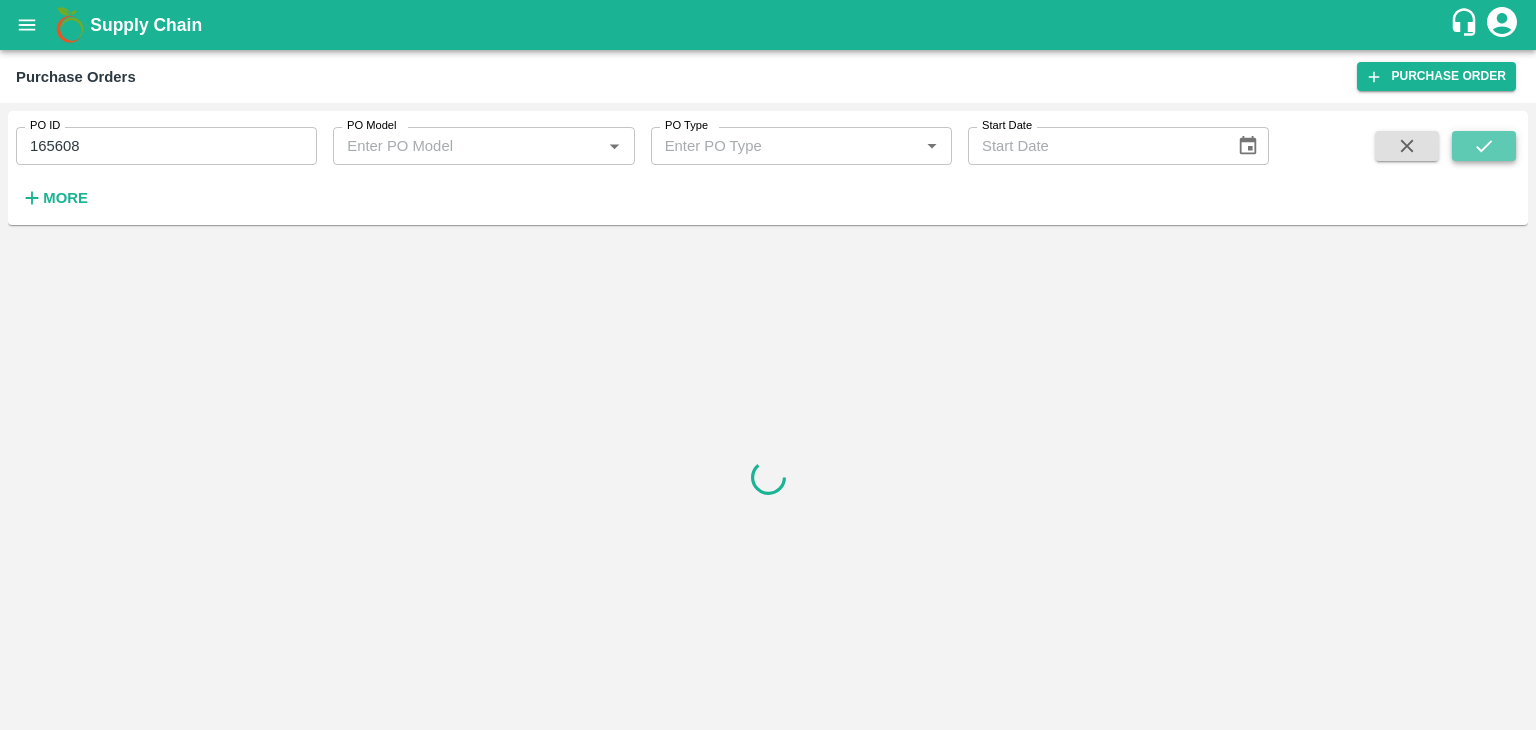 click at bounding box center (1484, 146) 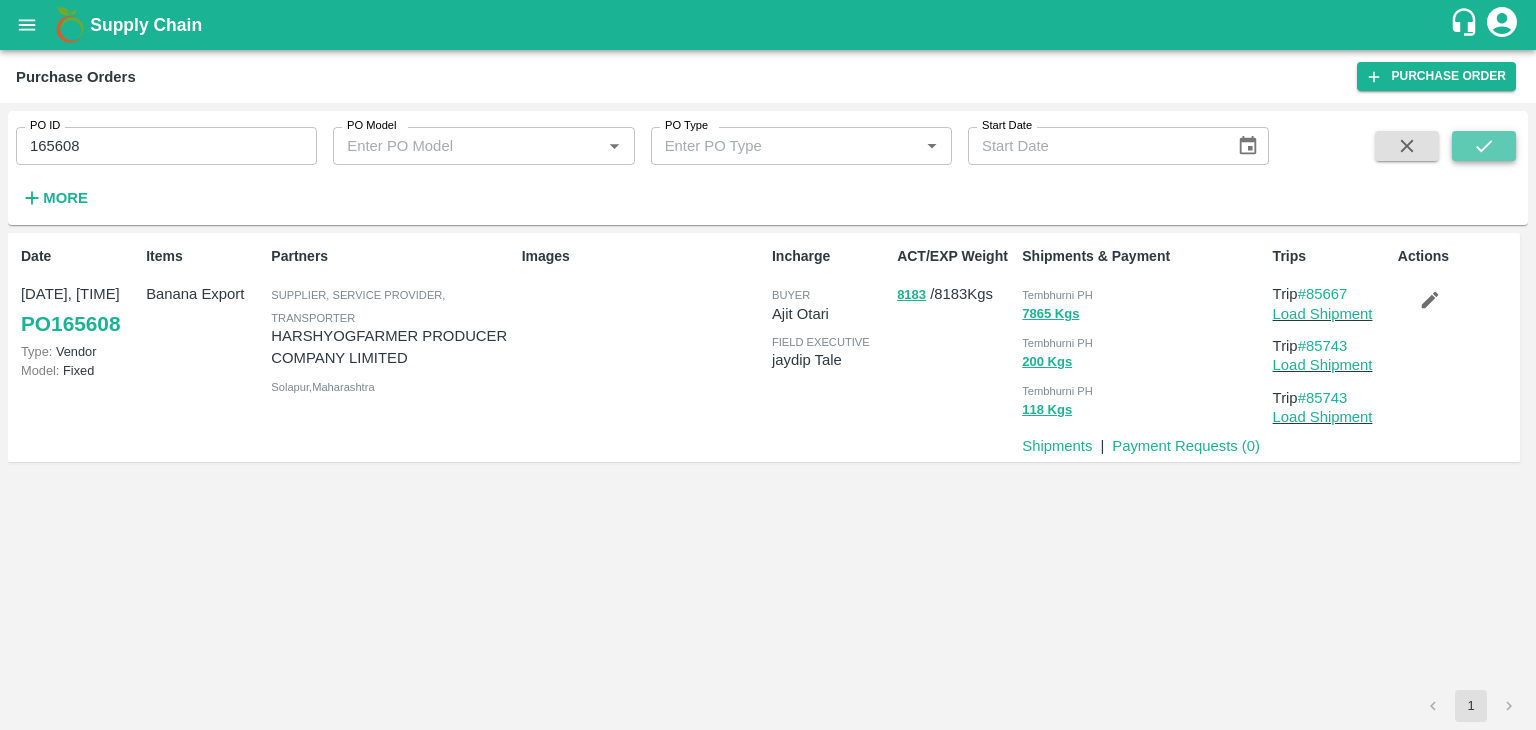 click at bounding box center (1484, 146) 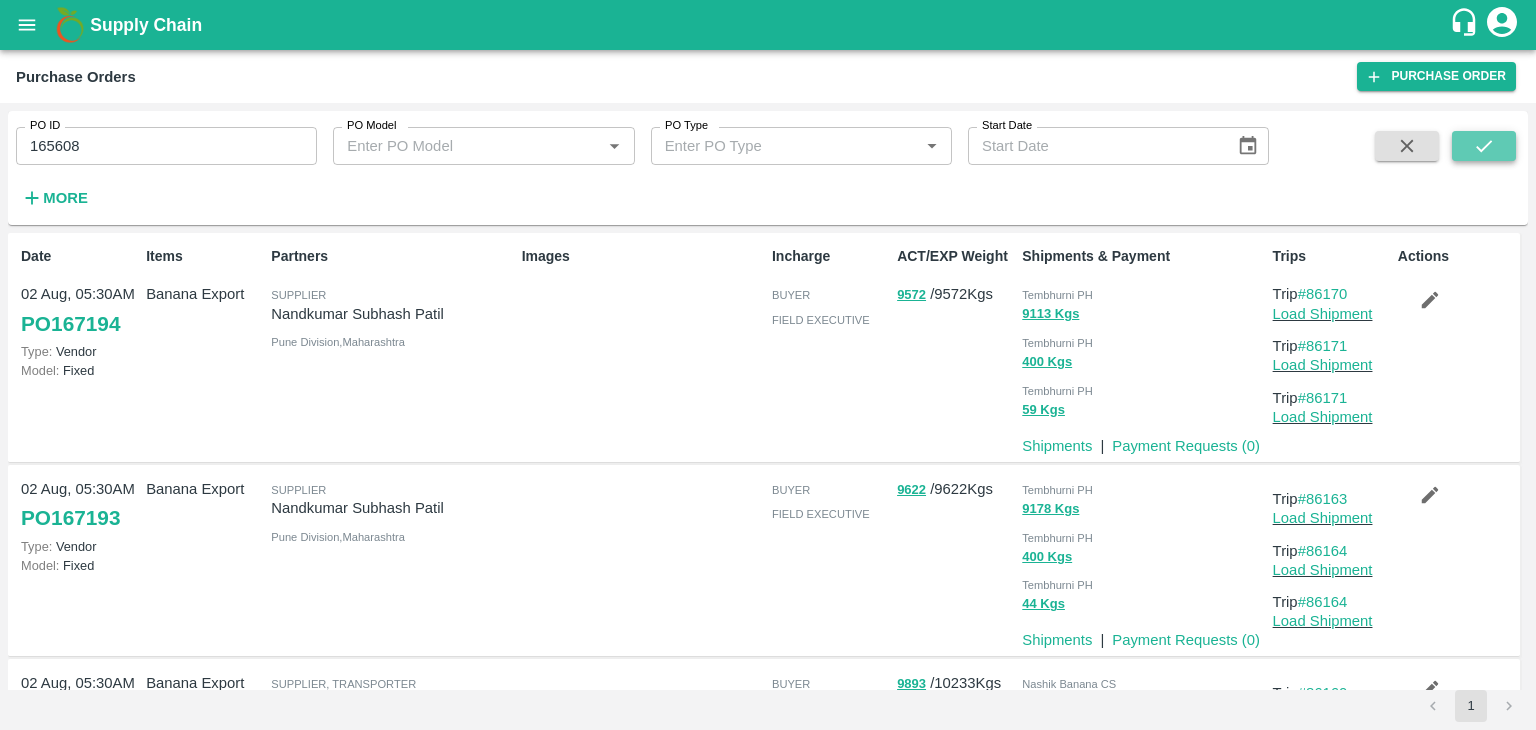 click at bounding box center (1484, 146) 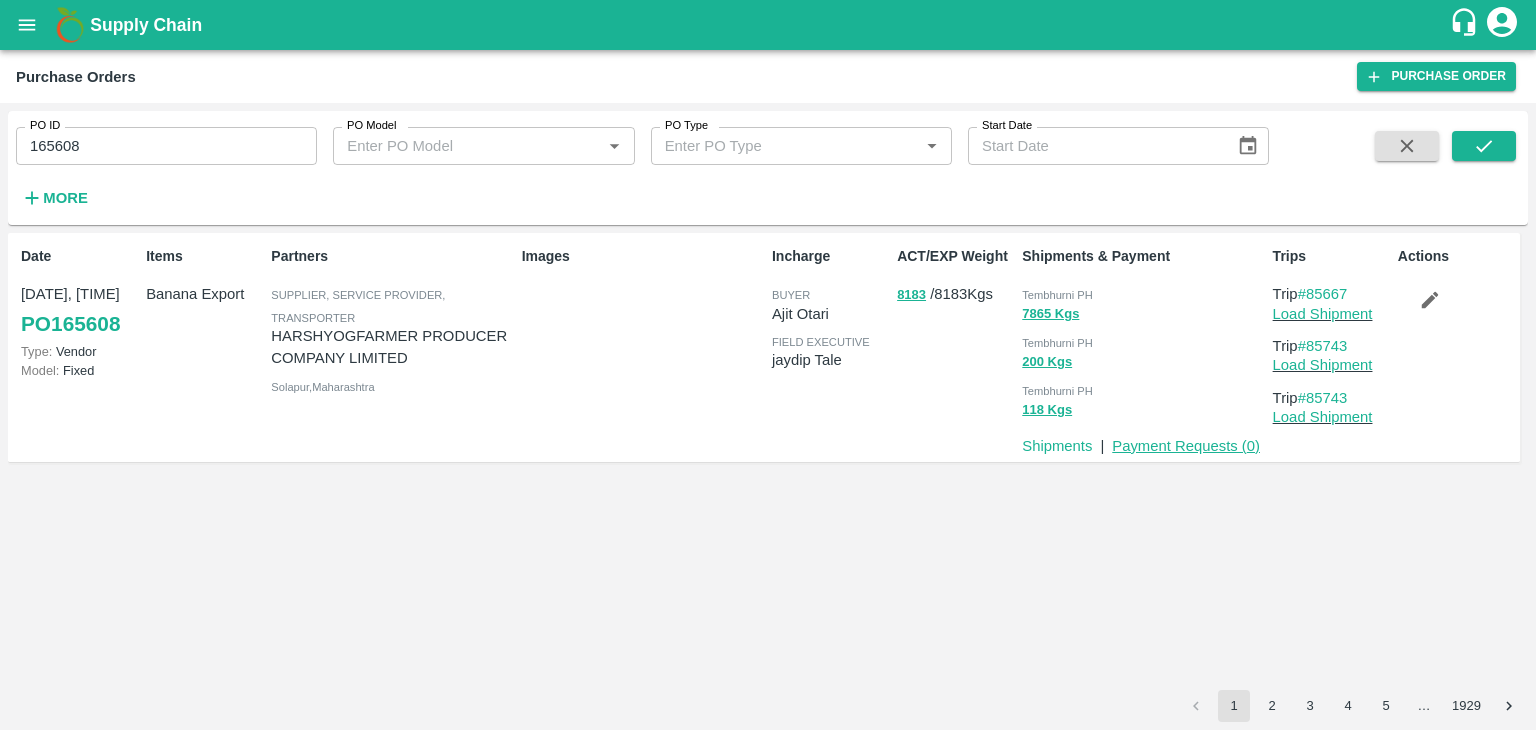click on "Payment Requests ( 0 )" at bounding box center [1186, 446] 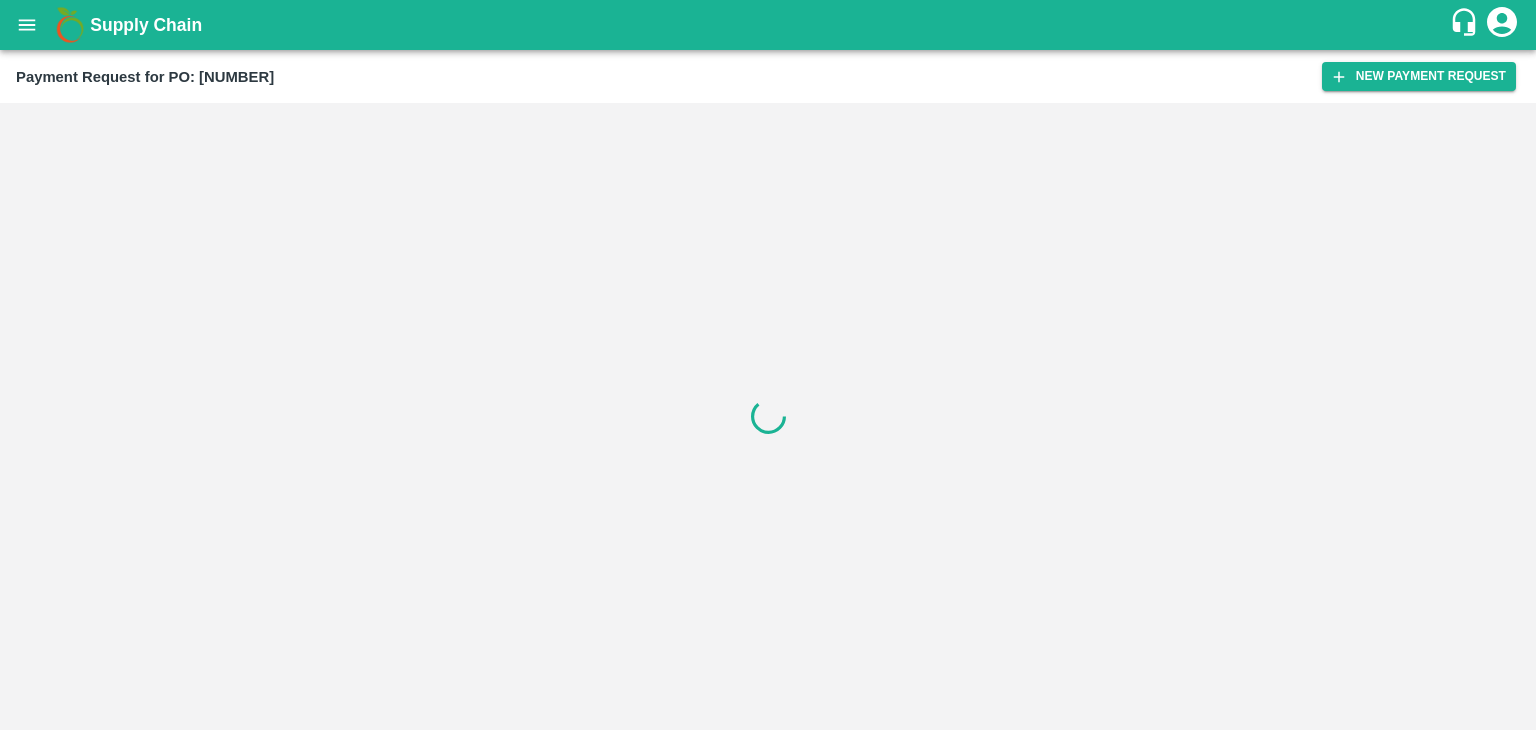 scroll, scrollTop: 0, scrollLeft: 0, axis: both 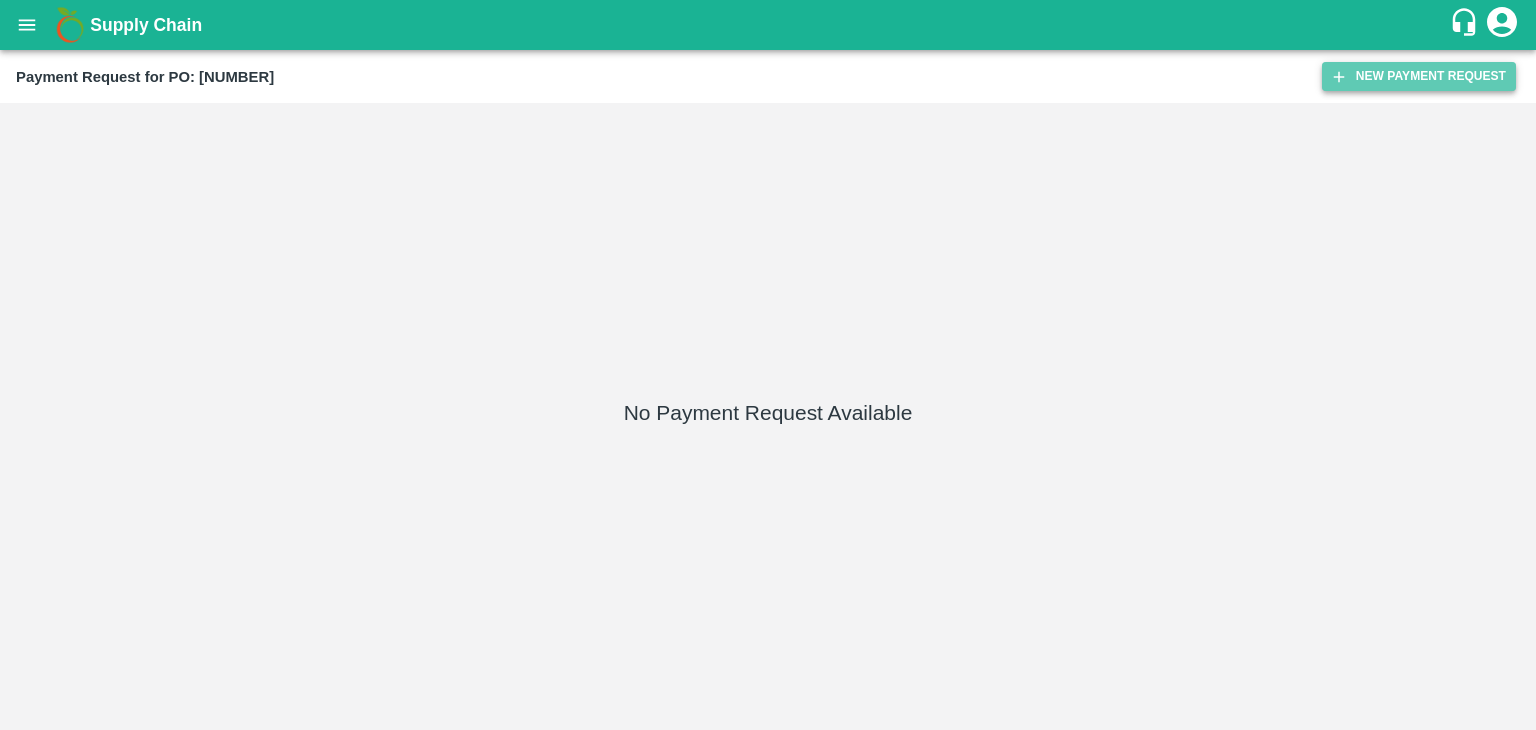 click on "New Payment Request" at bounding box center [1419, 76] 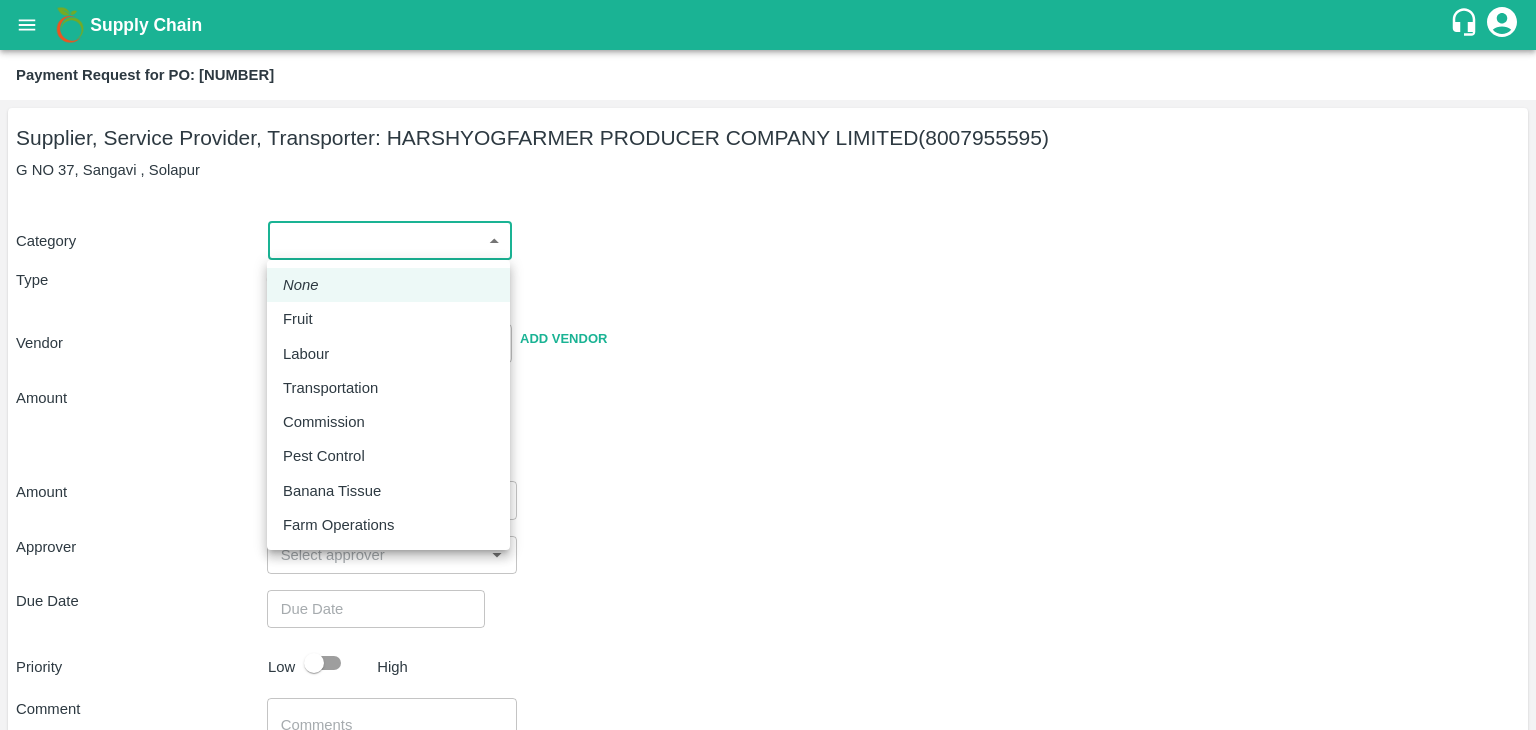 drag, startPoint x: 286, startPoint y: 248, endPoint x: 332, endPoint y: 333, distance: 96.64885 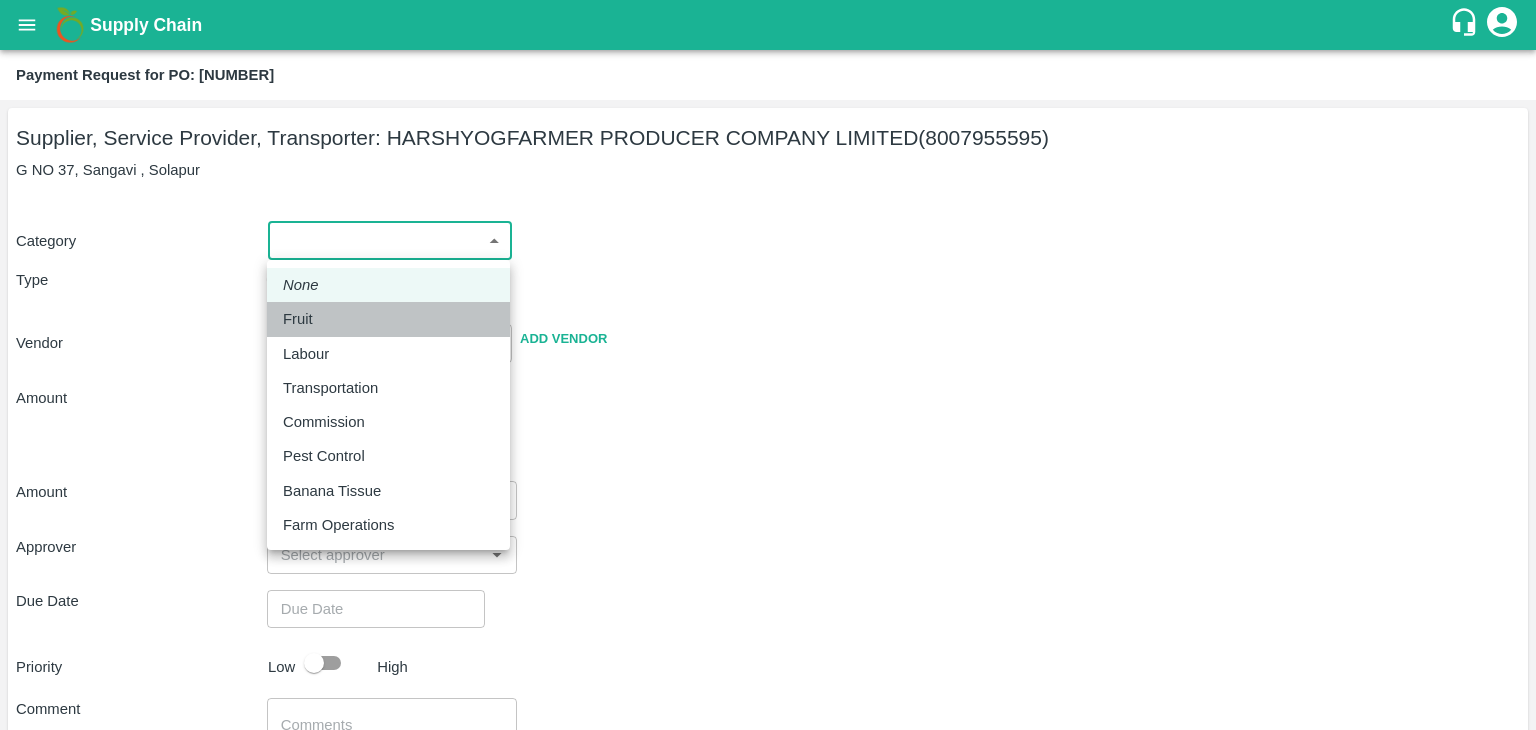 click on "Fruit" at bounding box center (388, 319) 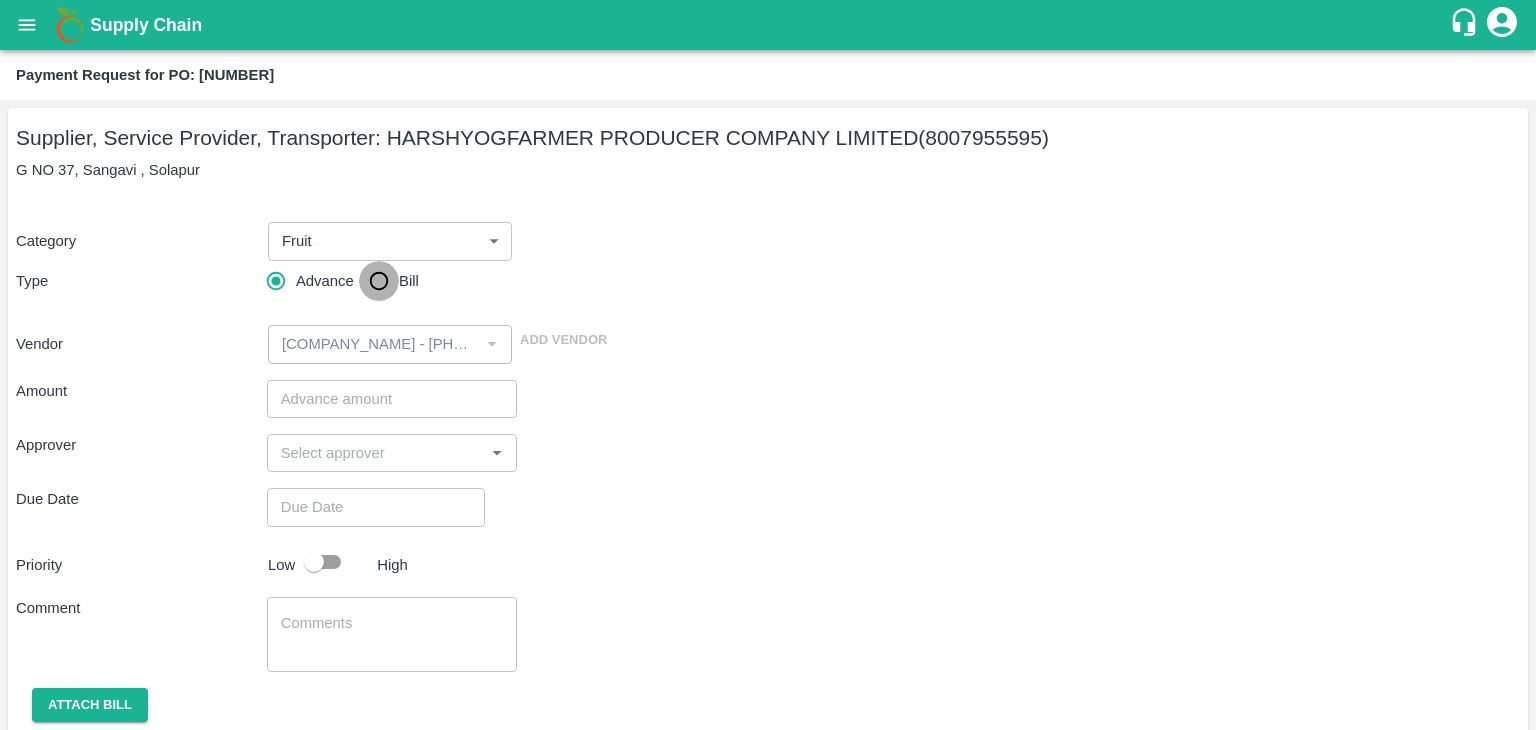 click on "Bill" at bounding box center (379, 281) 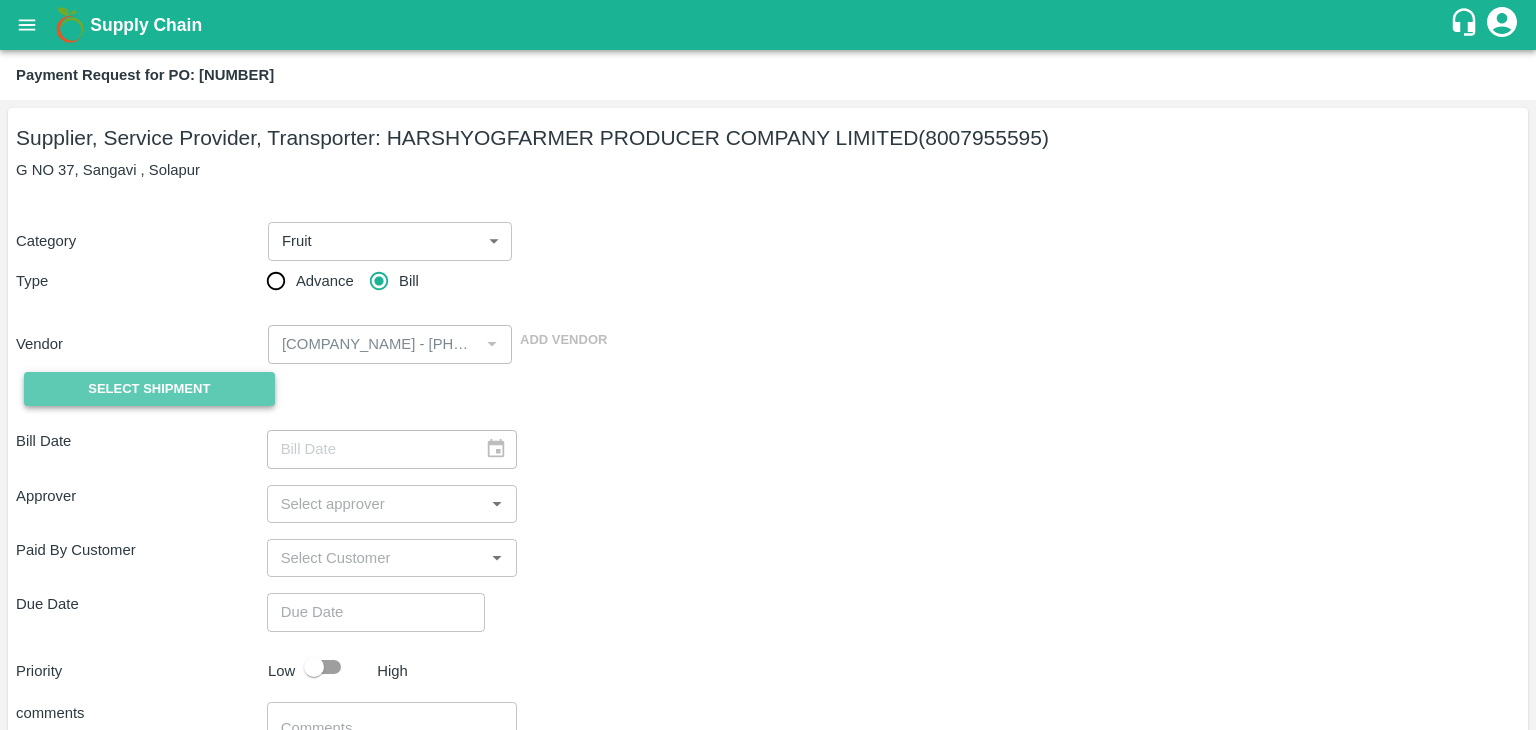 click on "Select Shipment" at bounding box center [149, 389] 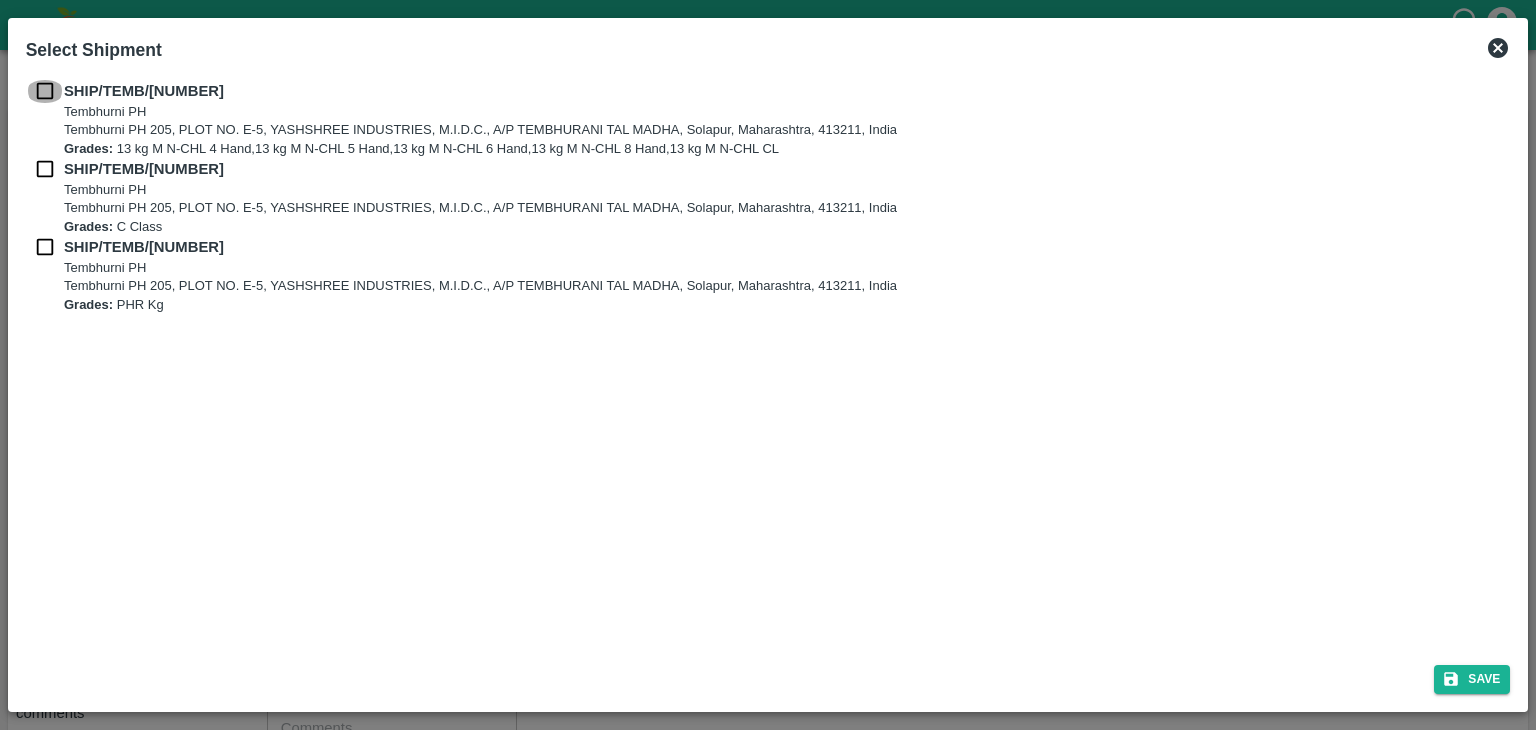 click at bounding box center (45, 91) 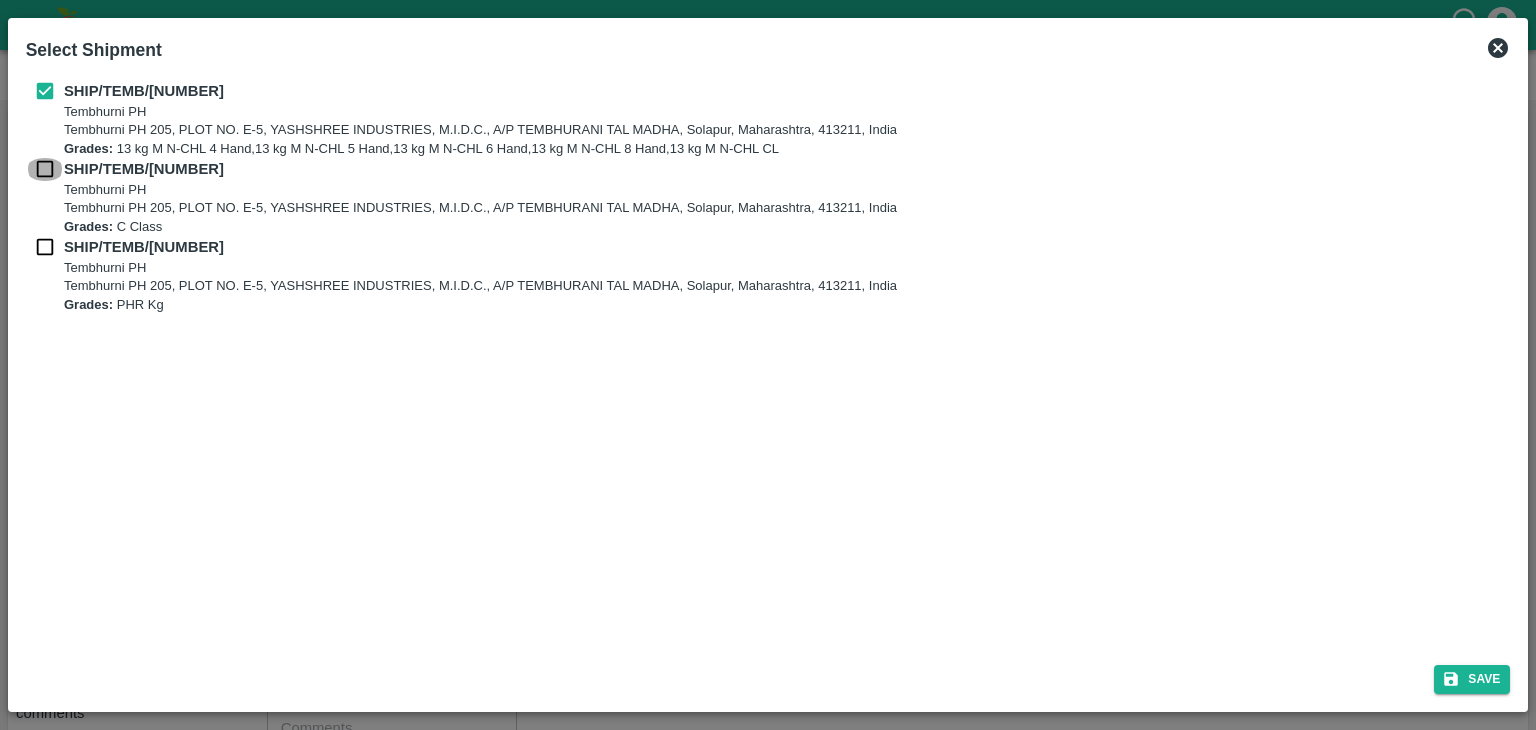 click at bounding box center (45, 169) 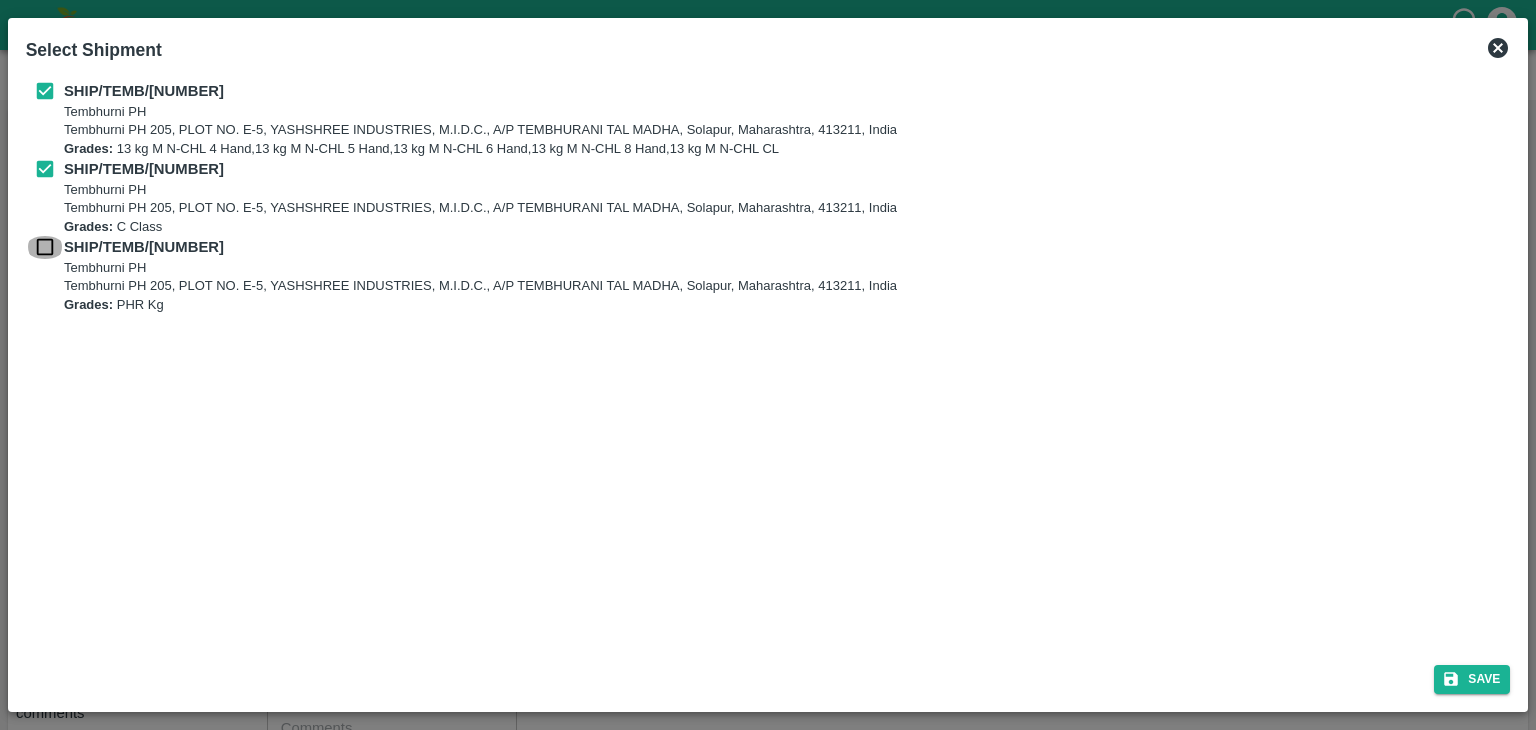 click at bounding box center [45, 247] 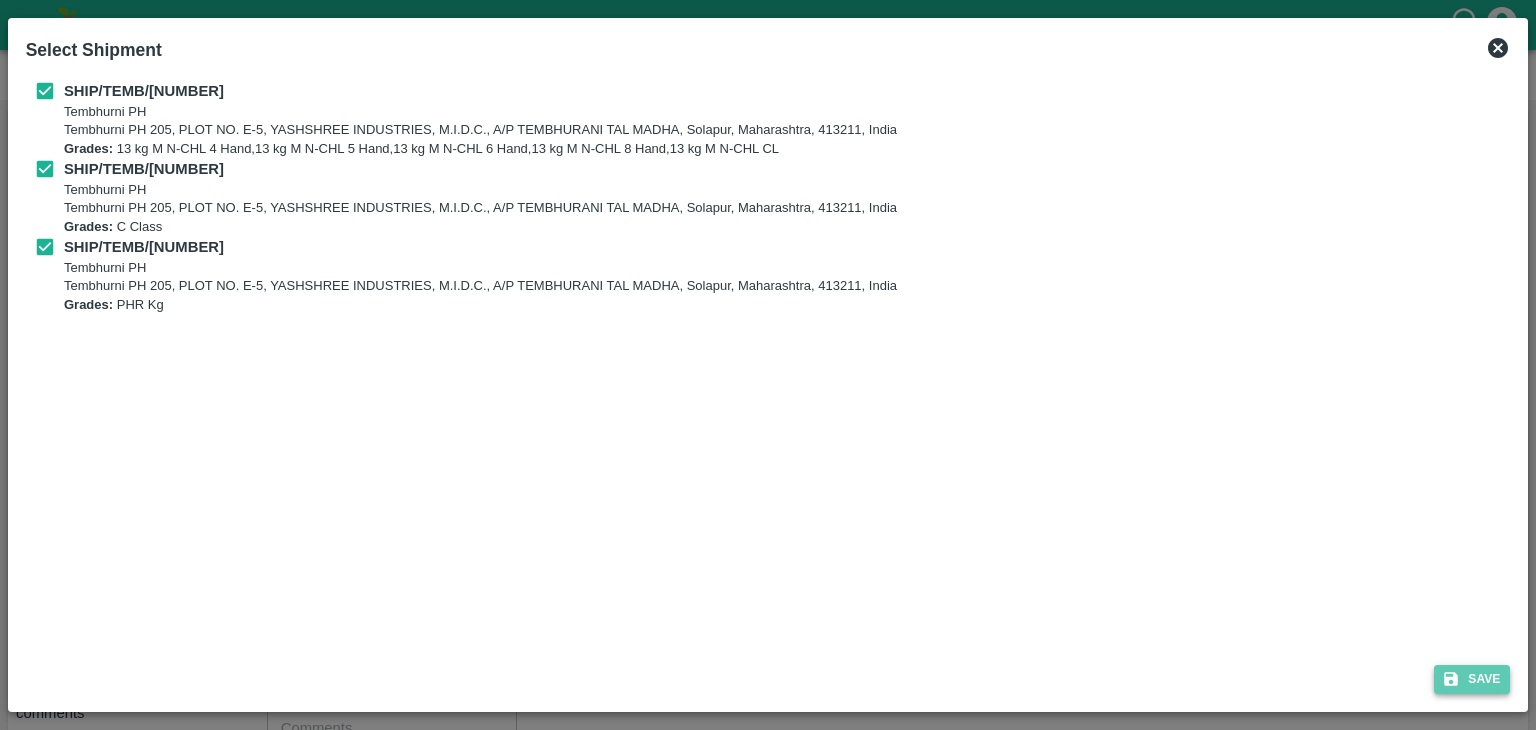 click on "Save" at bounding box center (1472, 679) 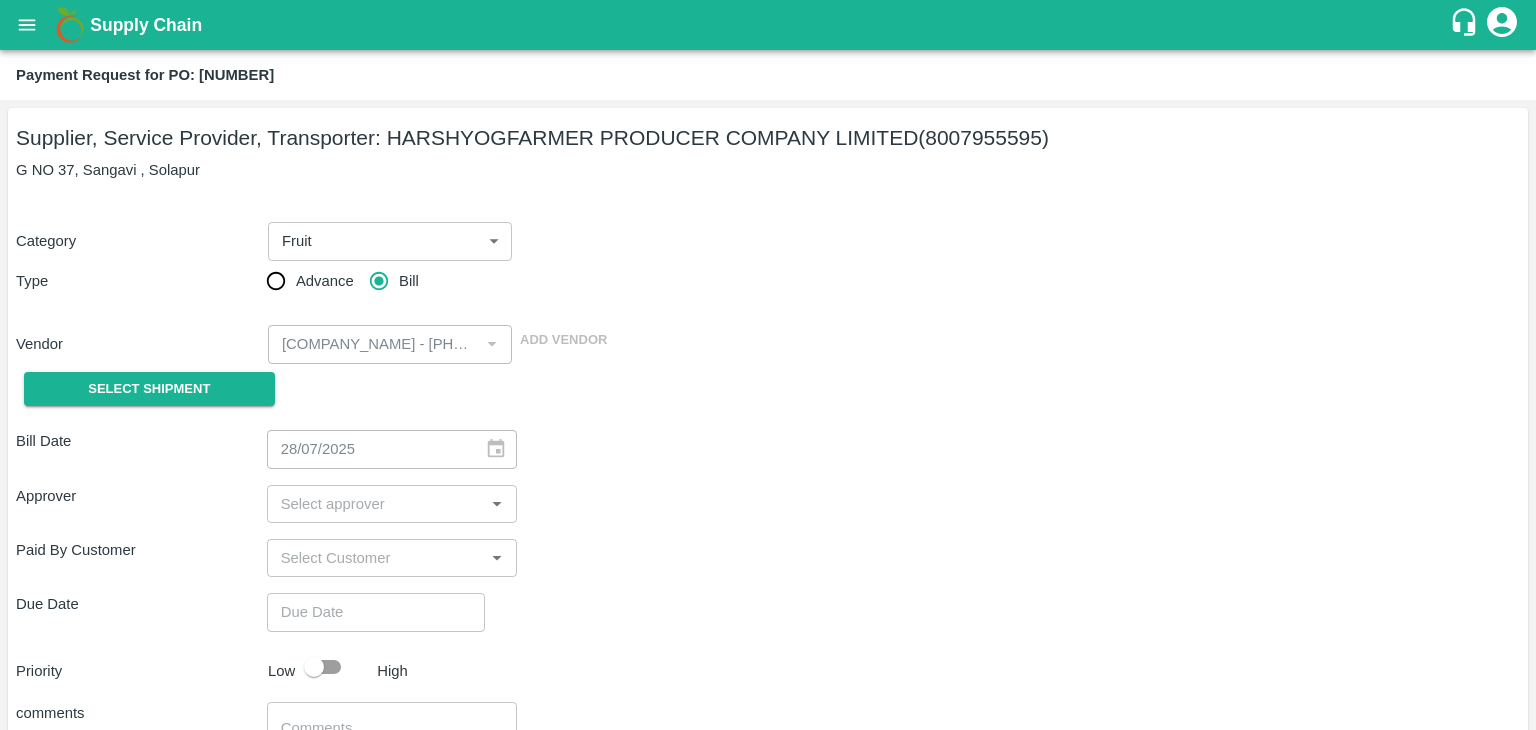 type on "28/07/2025" 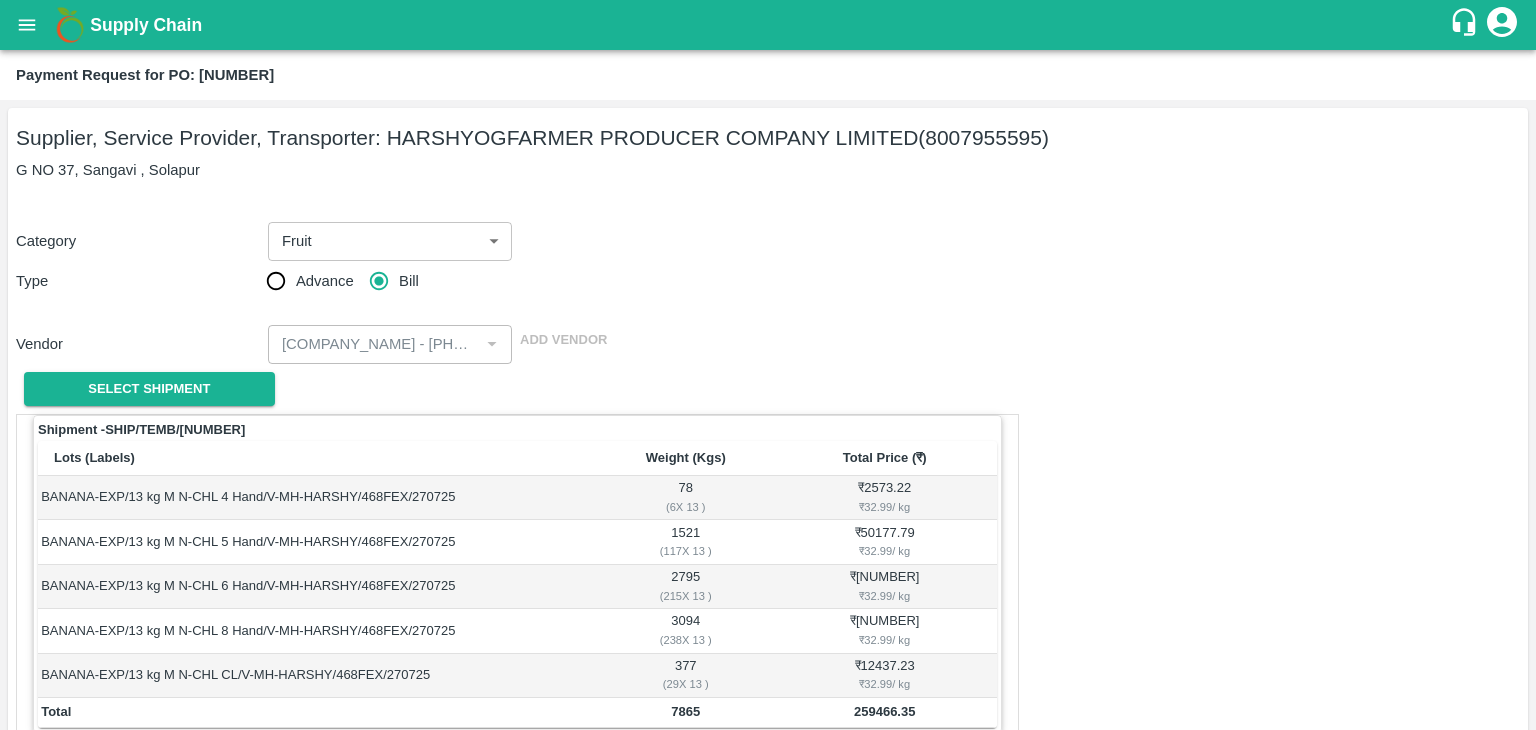 scroll, scrollTop: 980, scrollLeft: 0, axis: vertical 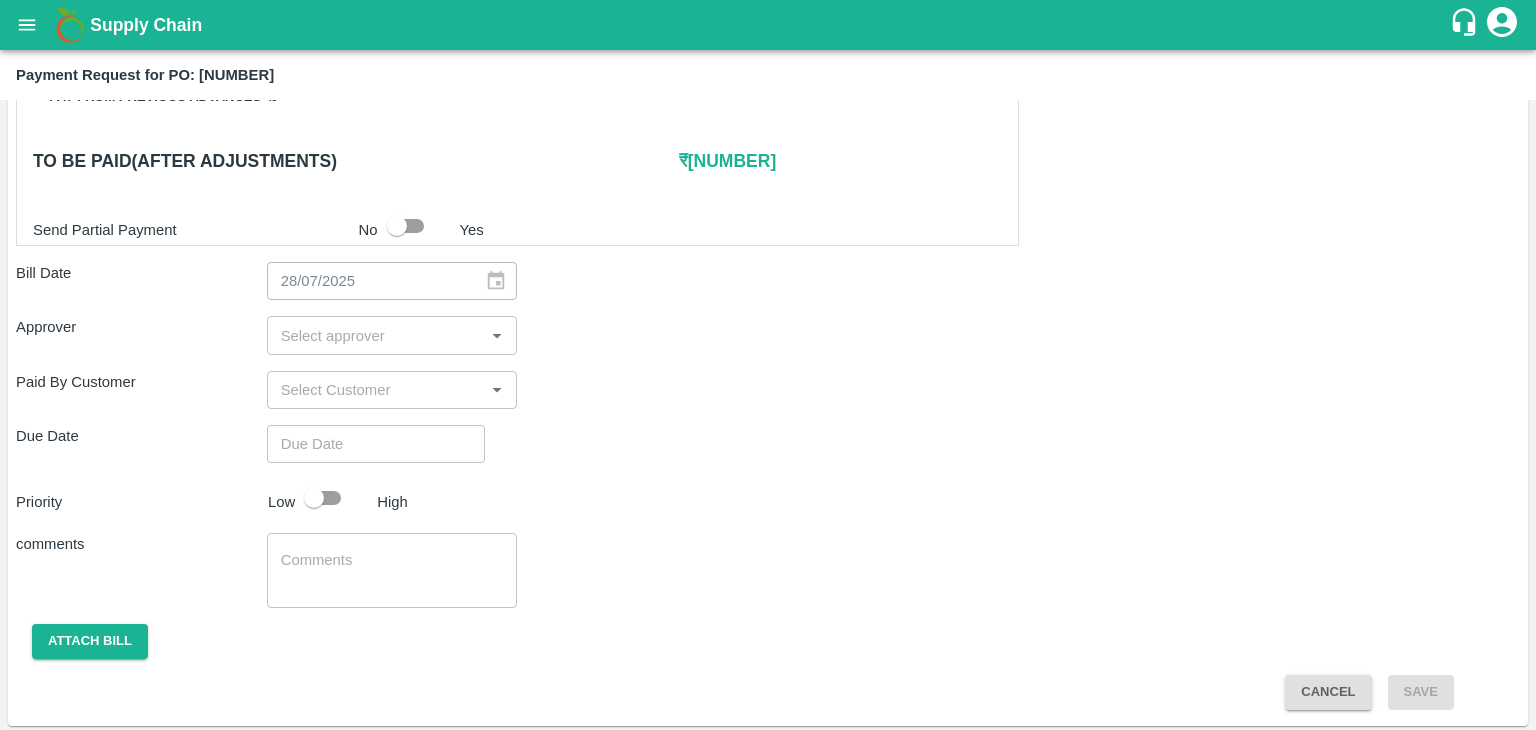 click at bounding box center [376, 335] 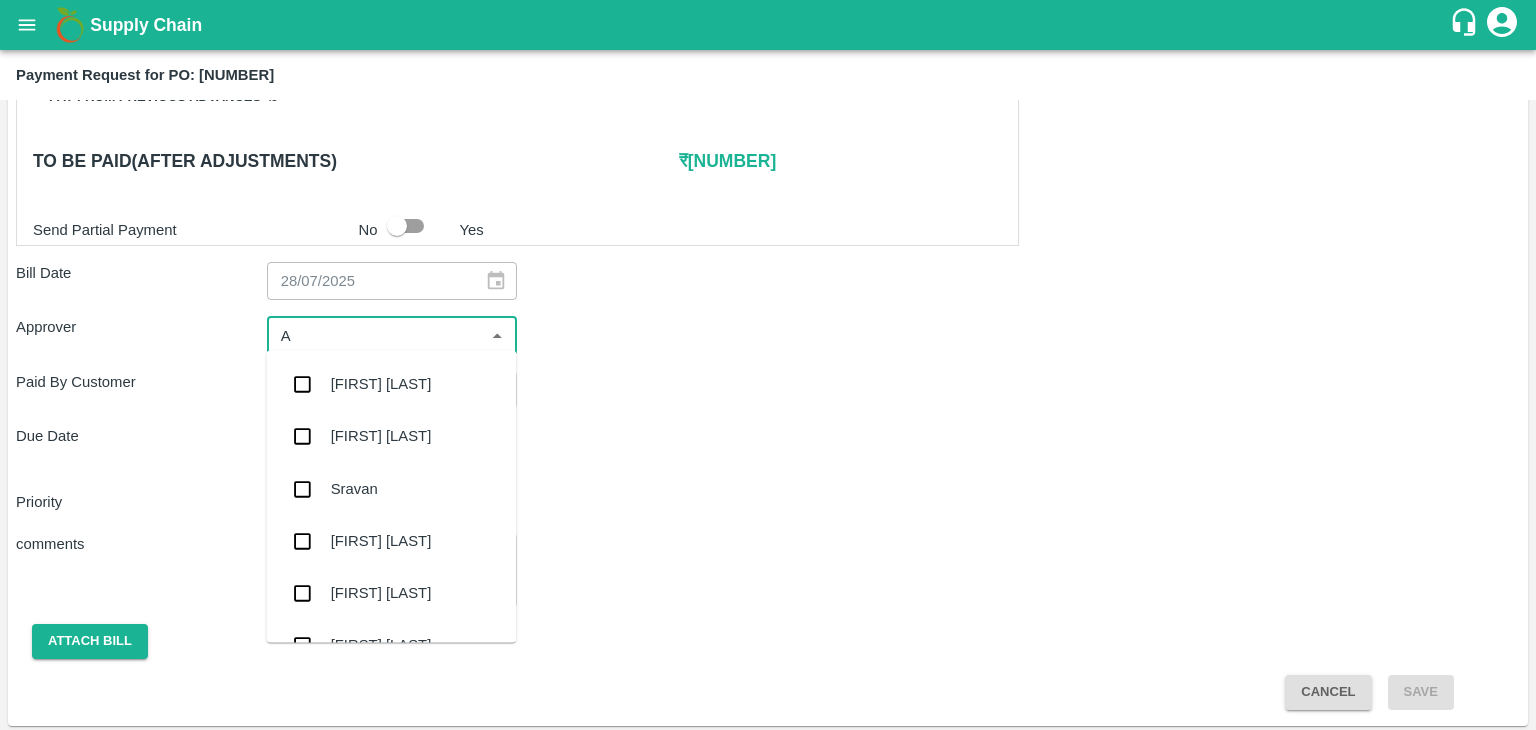 click at bounding box center (376, 335) 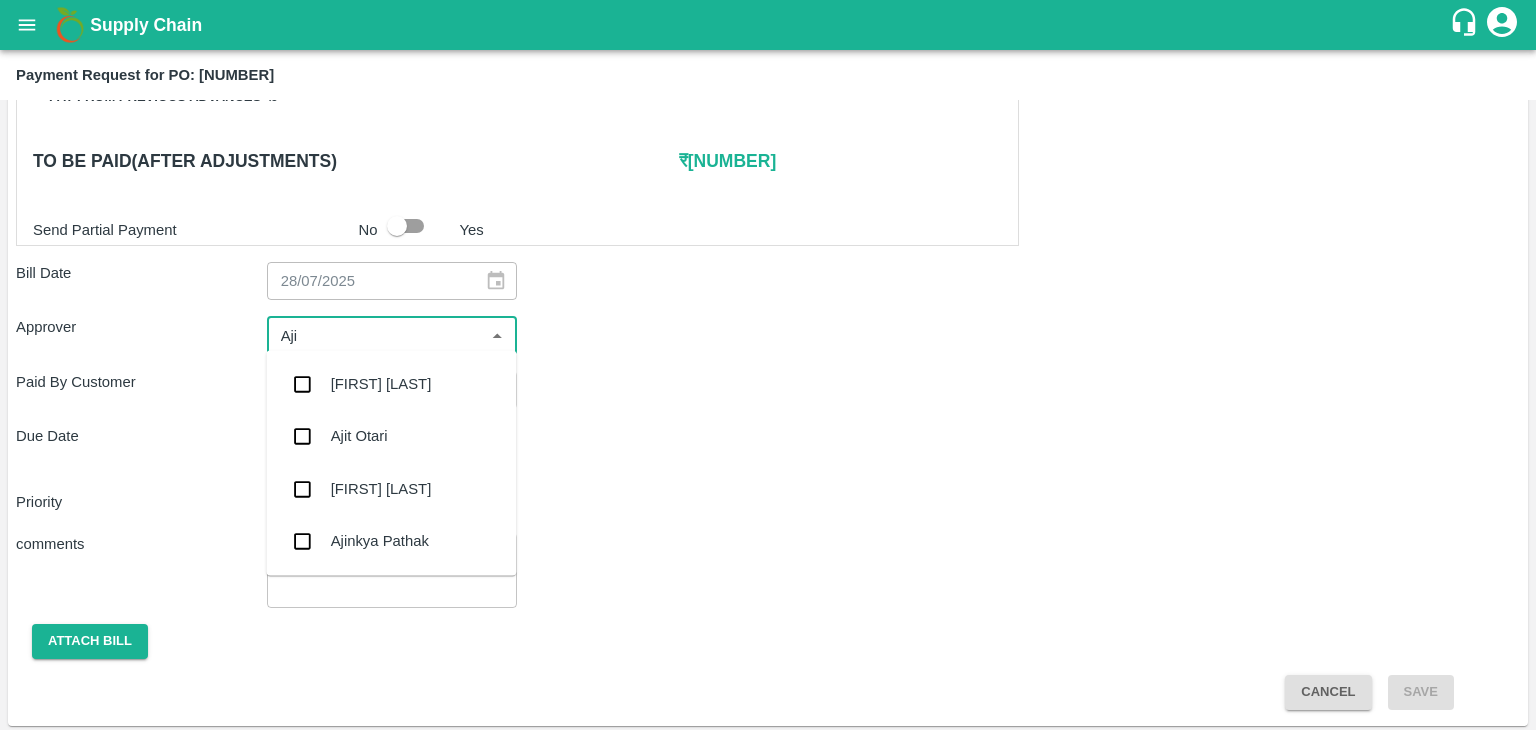 type on "[FIRST]" 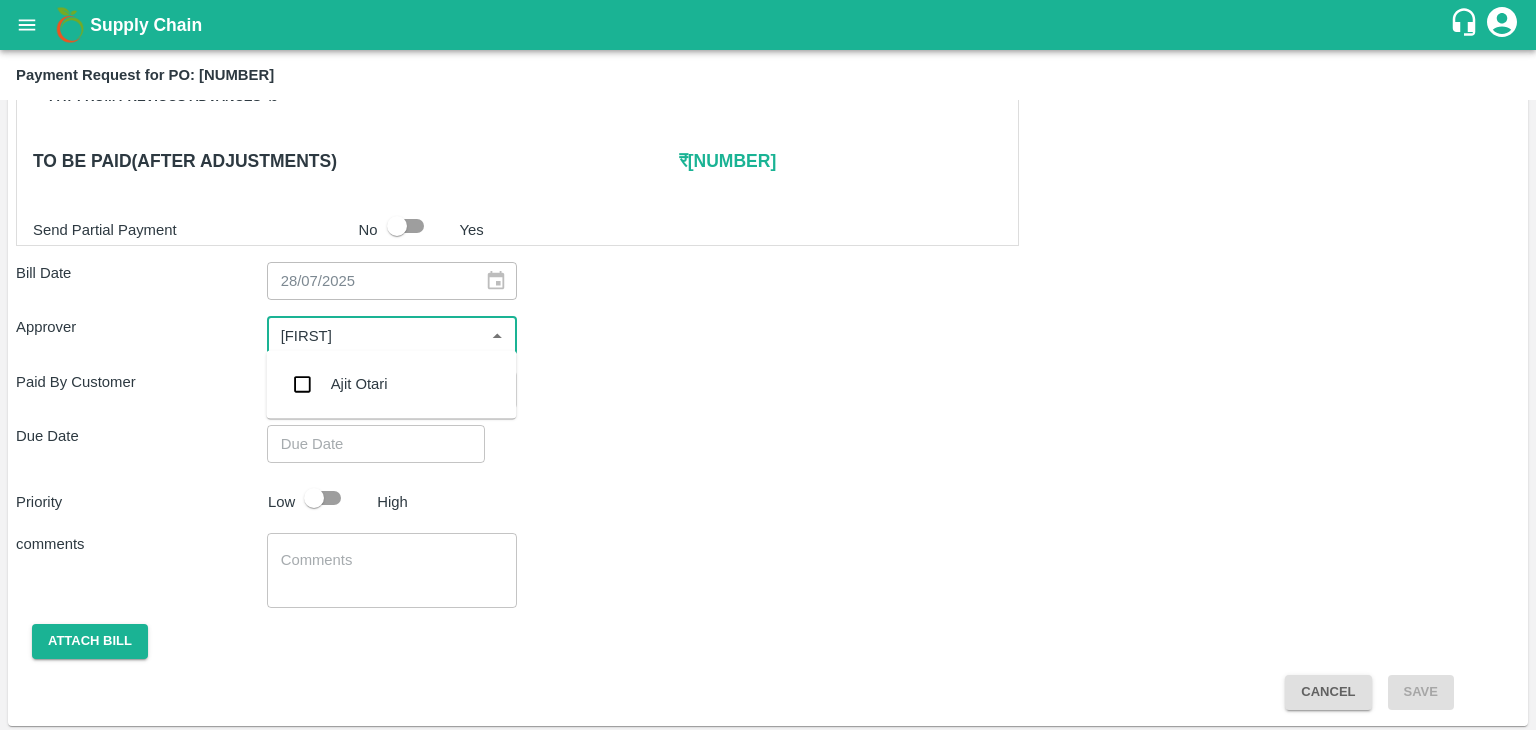 click on "Ajit Otari" at bounding box center [359, 384] 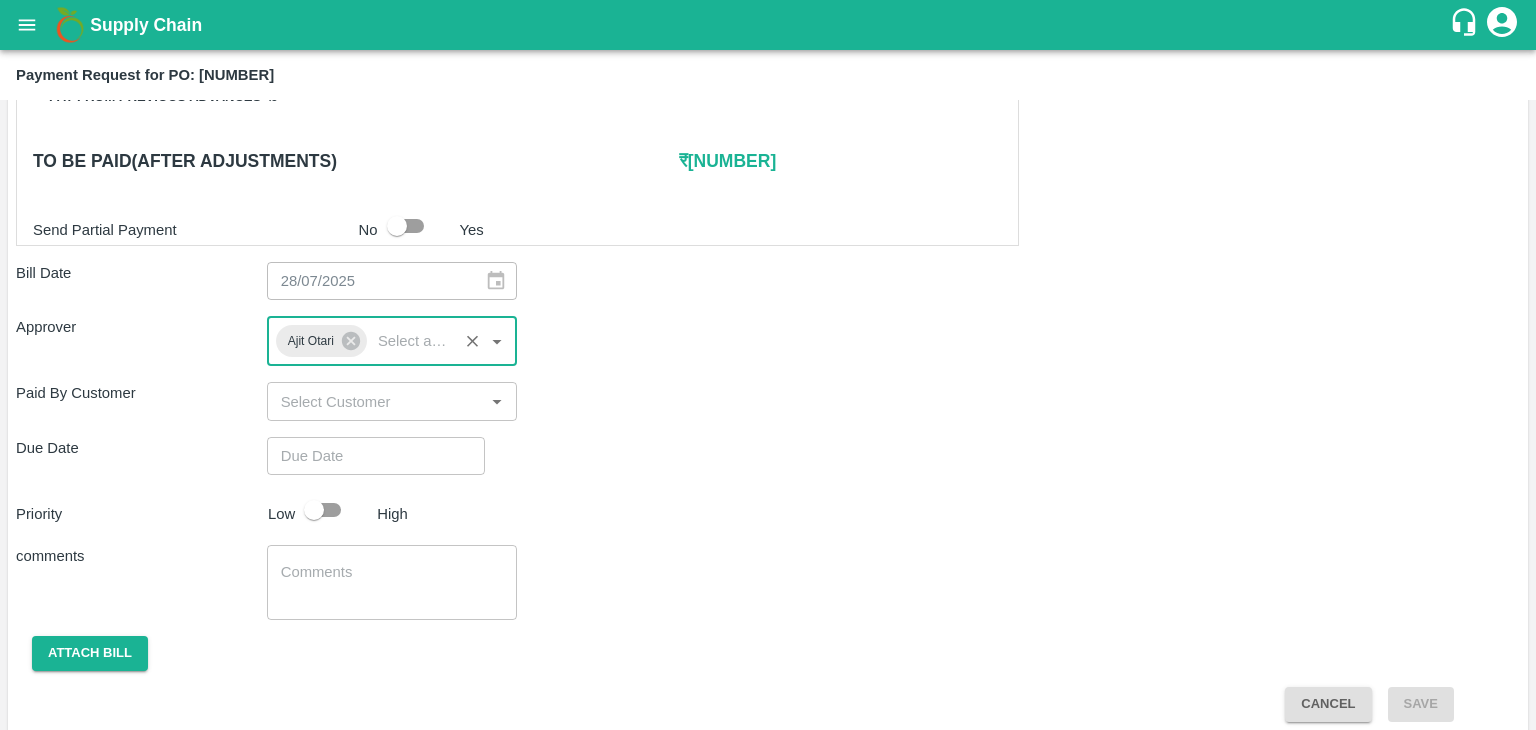 type on "DD/MM/YYYY hh:mm aa" 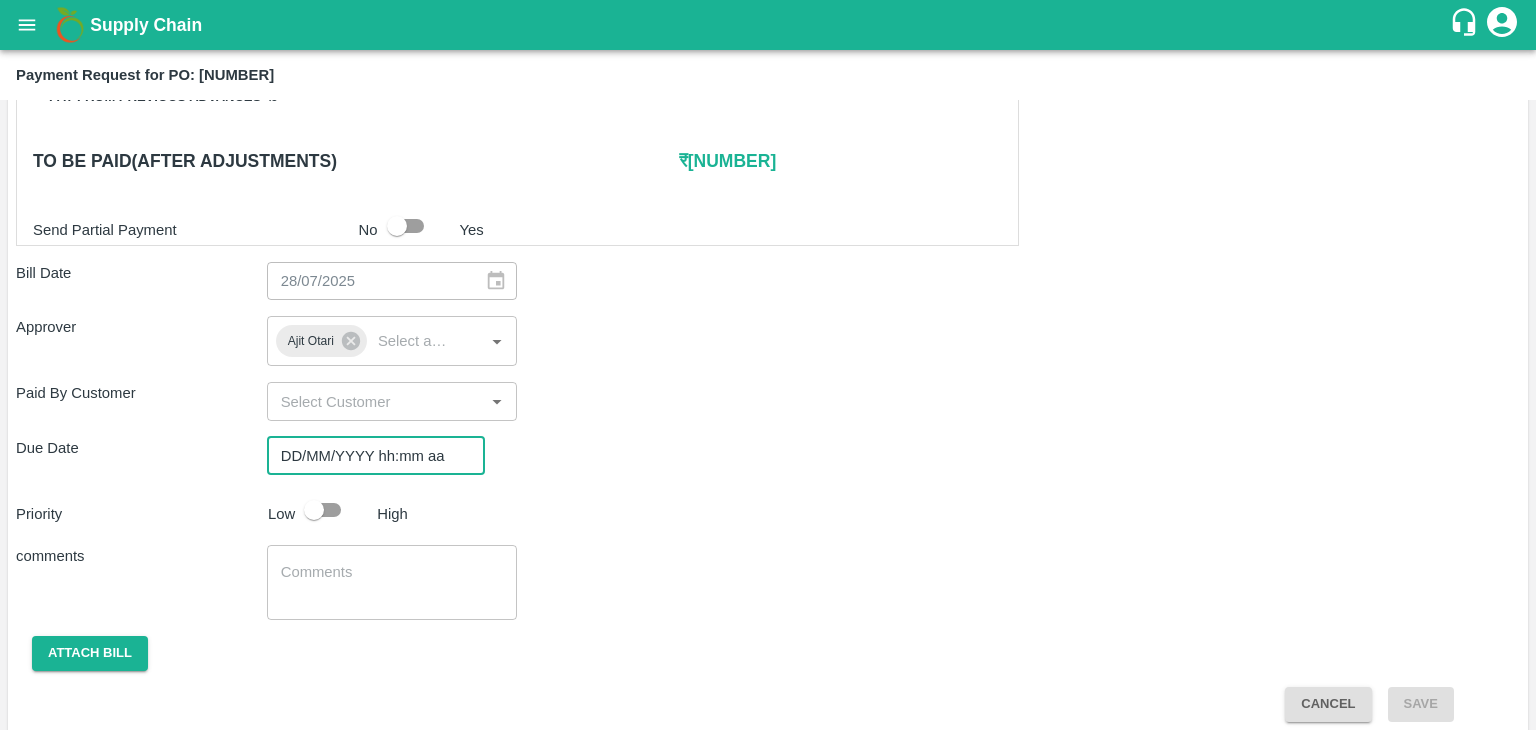 click on "DD/MM/YYYY hh:mm aa" at bounding box center [369, 456] 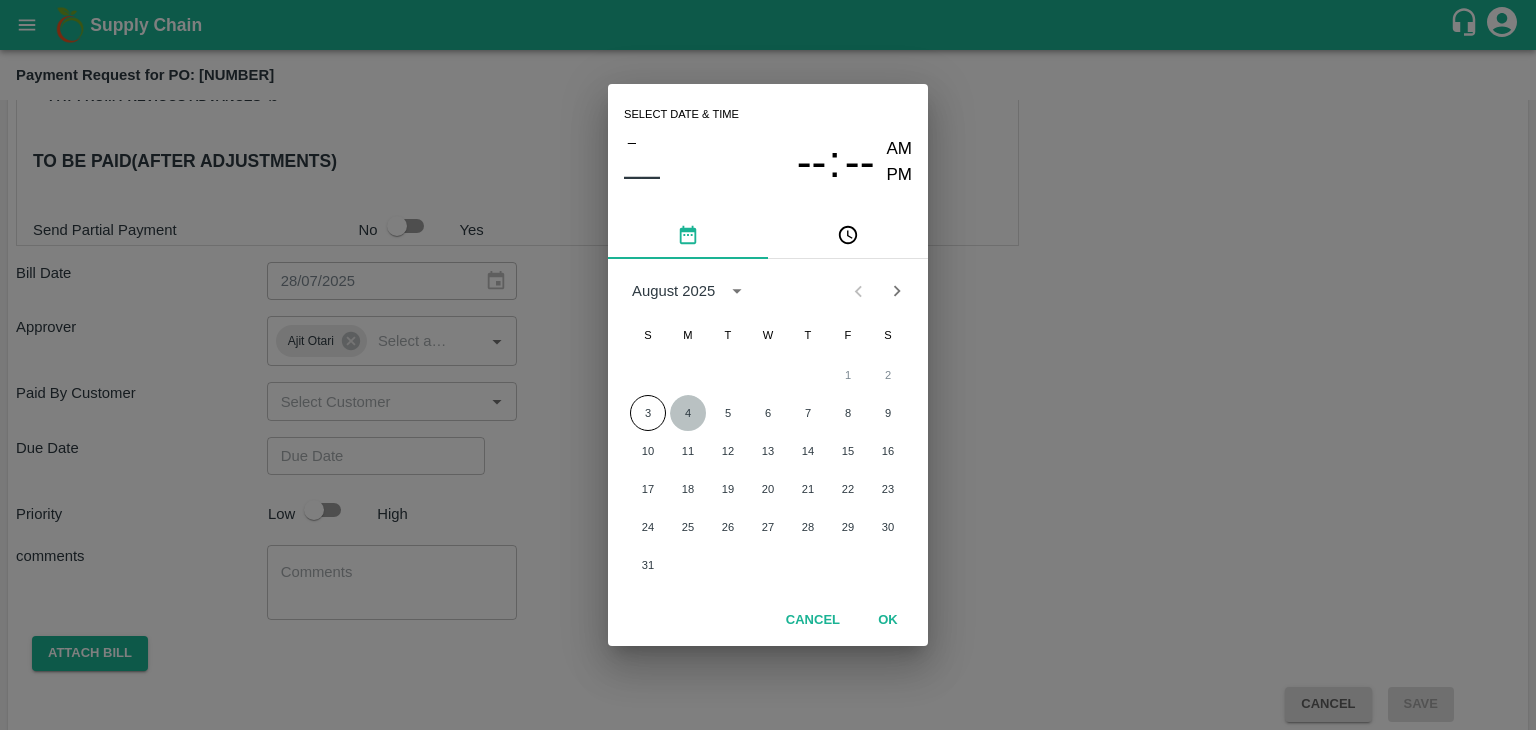 click on "4" at bounding box center (688, 413) 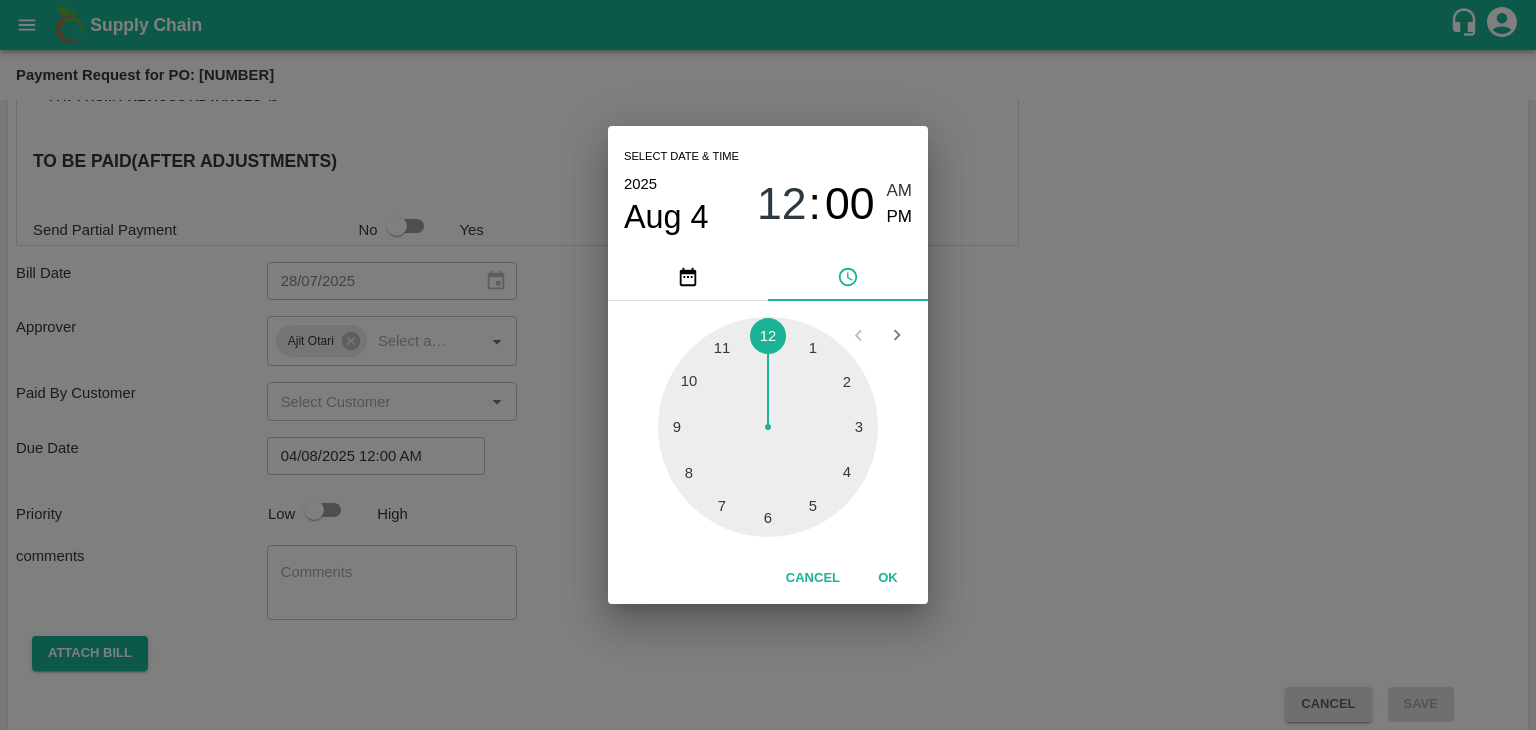 click on "OK" at bounding box center [888, 578] 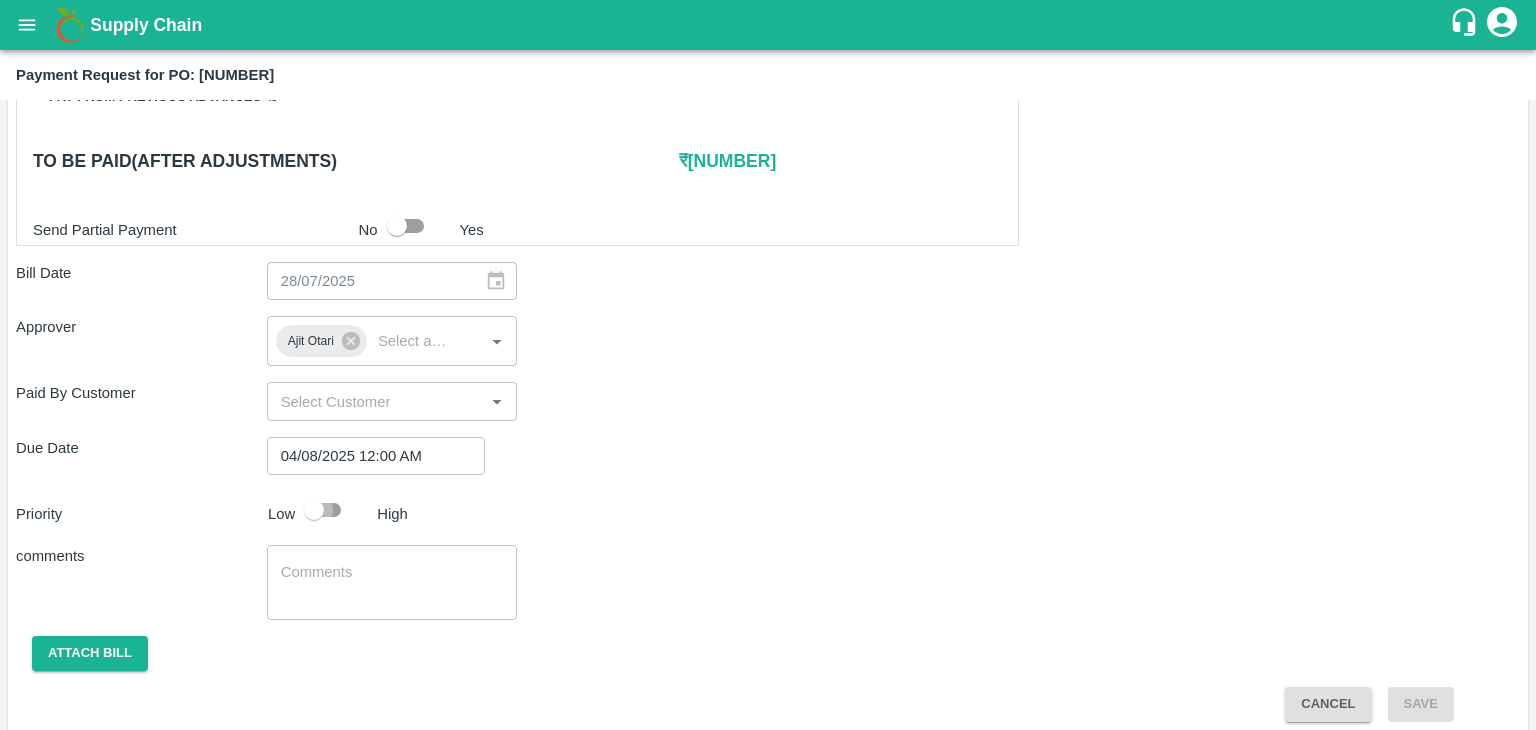 click at bounding box center [314, 510] 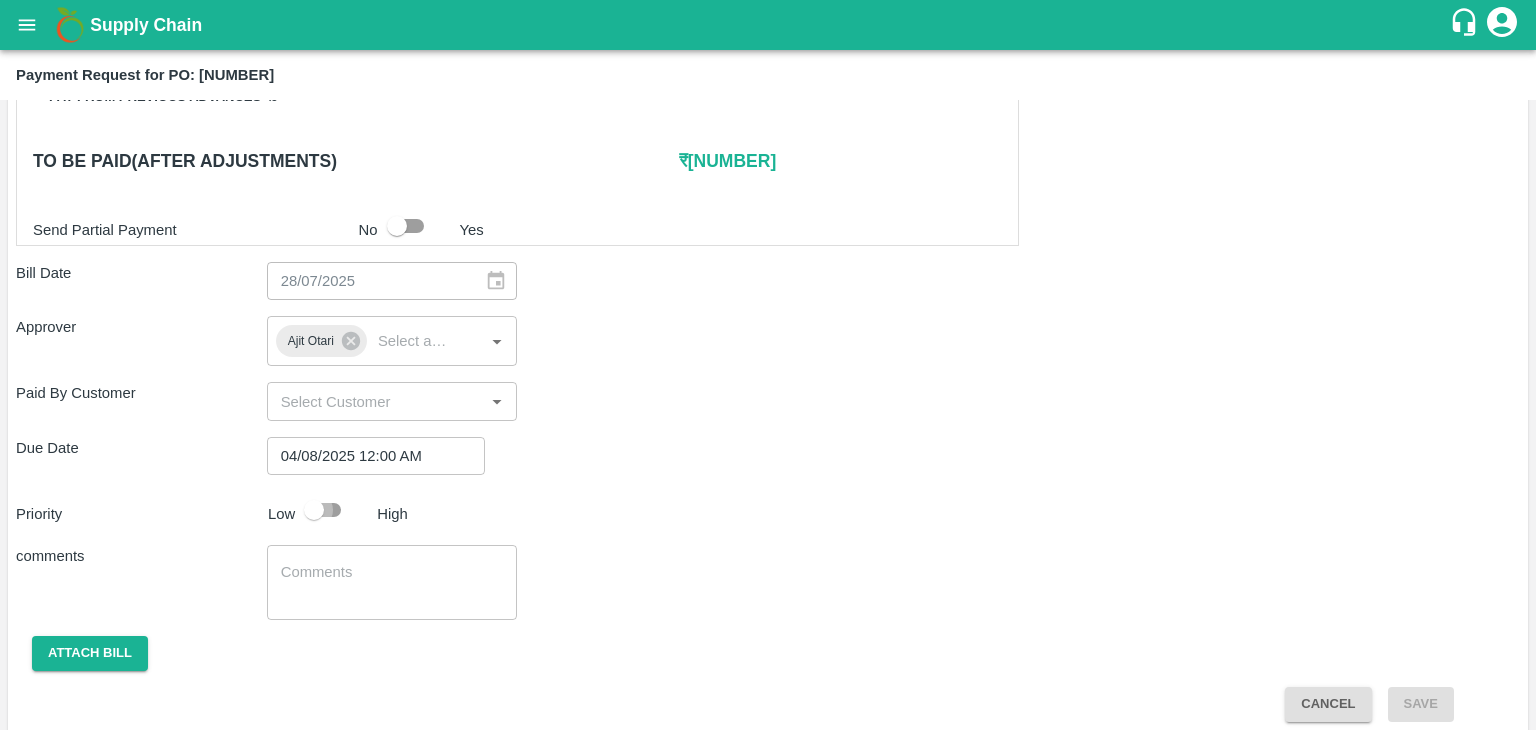 checkbox on "true" 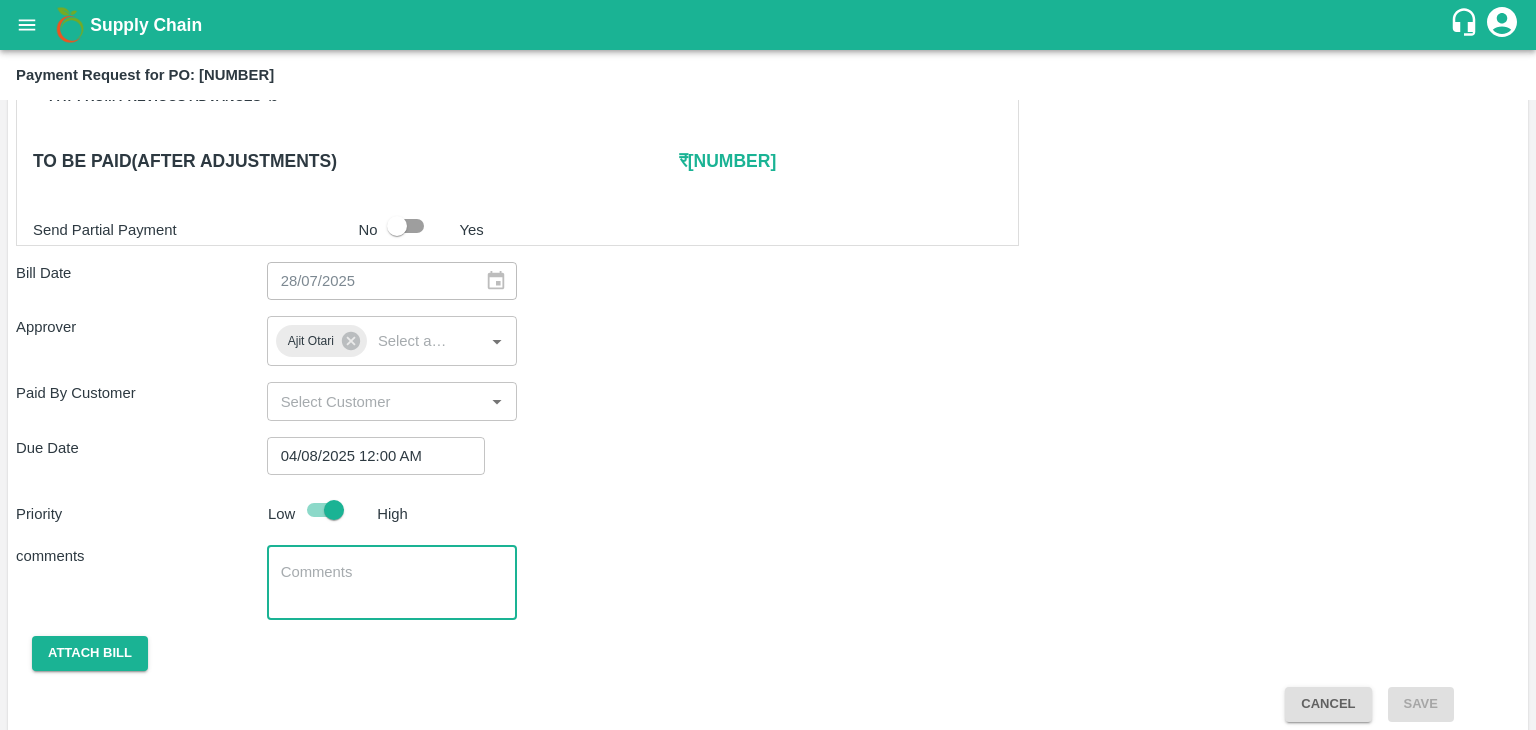 click at bounding box center [392, 583] 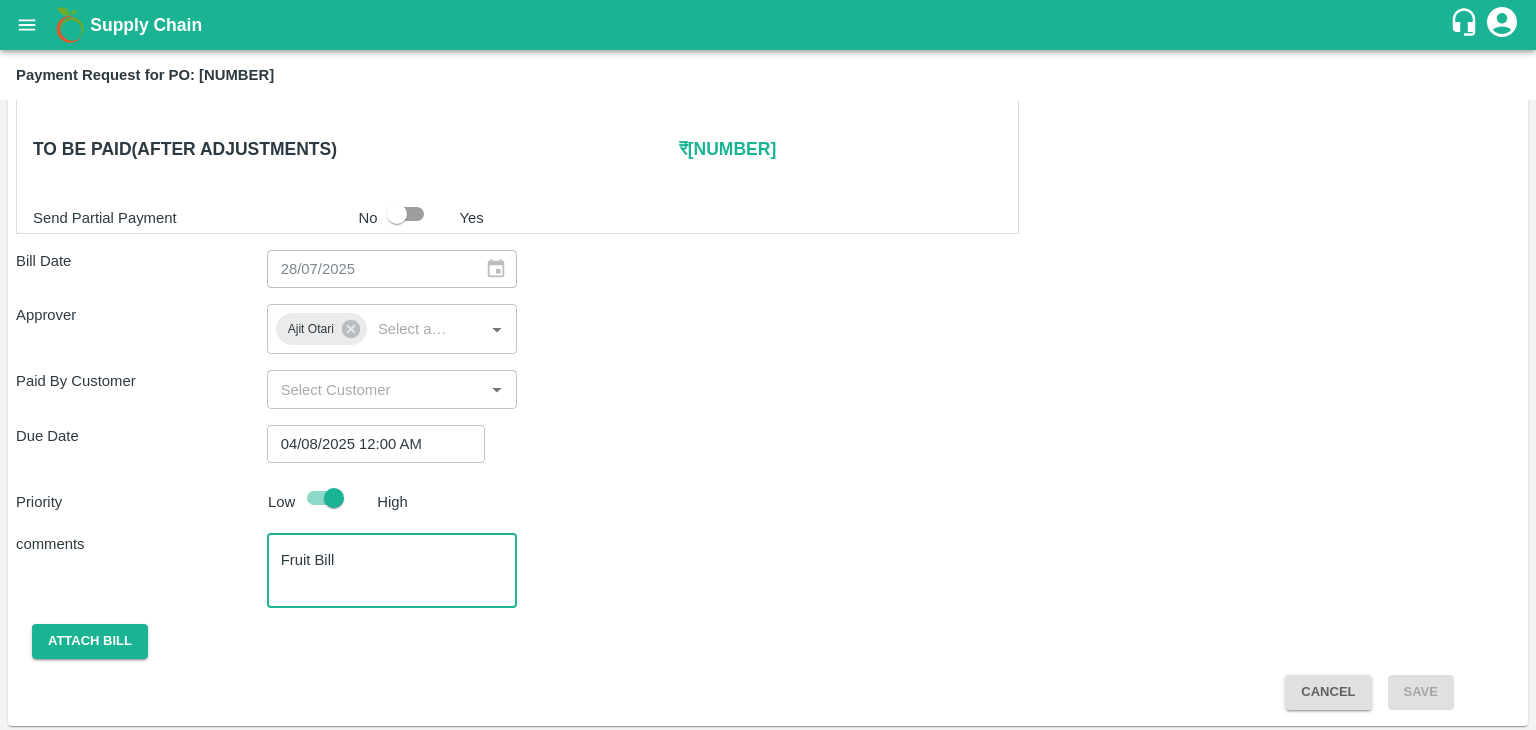 scroll, scrollTop: 991, scrollLeft: 0, axis: vertical 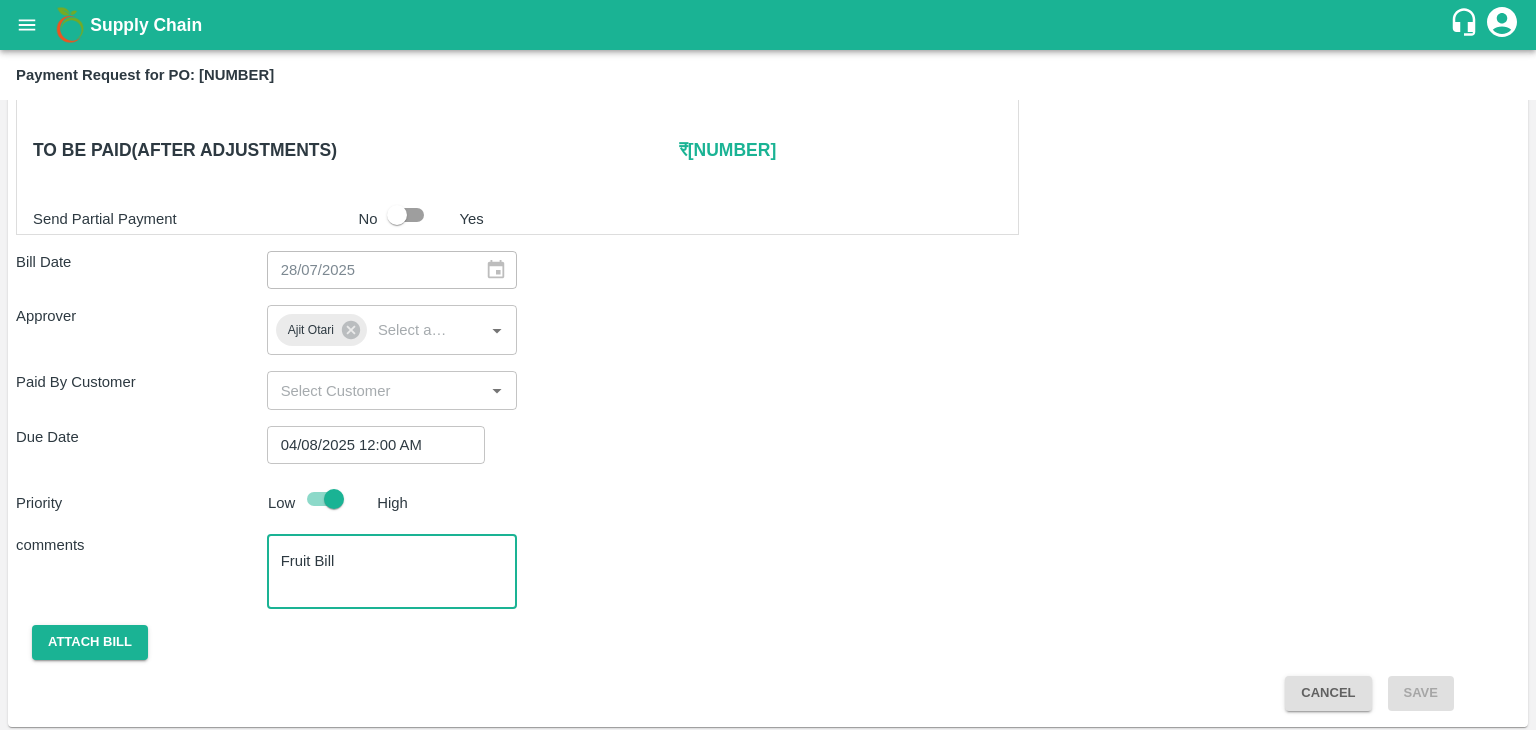 type on "Fruit Bill" 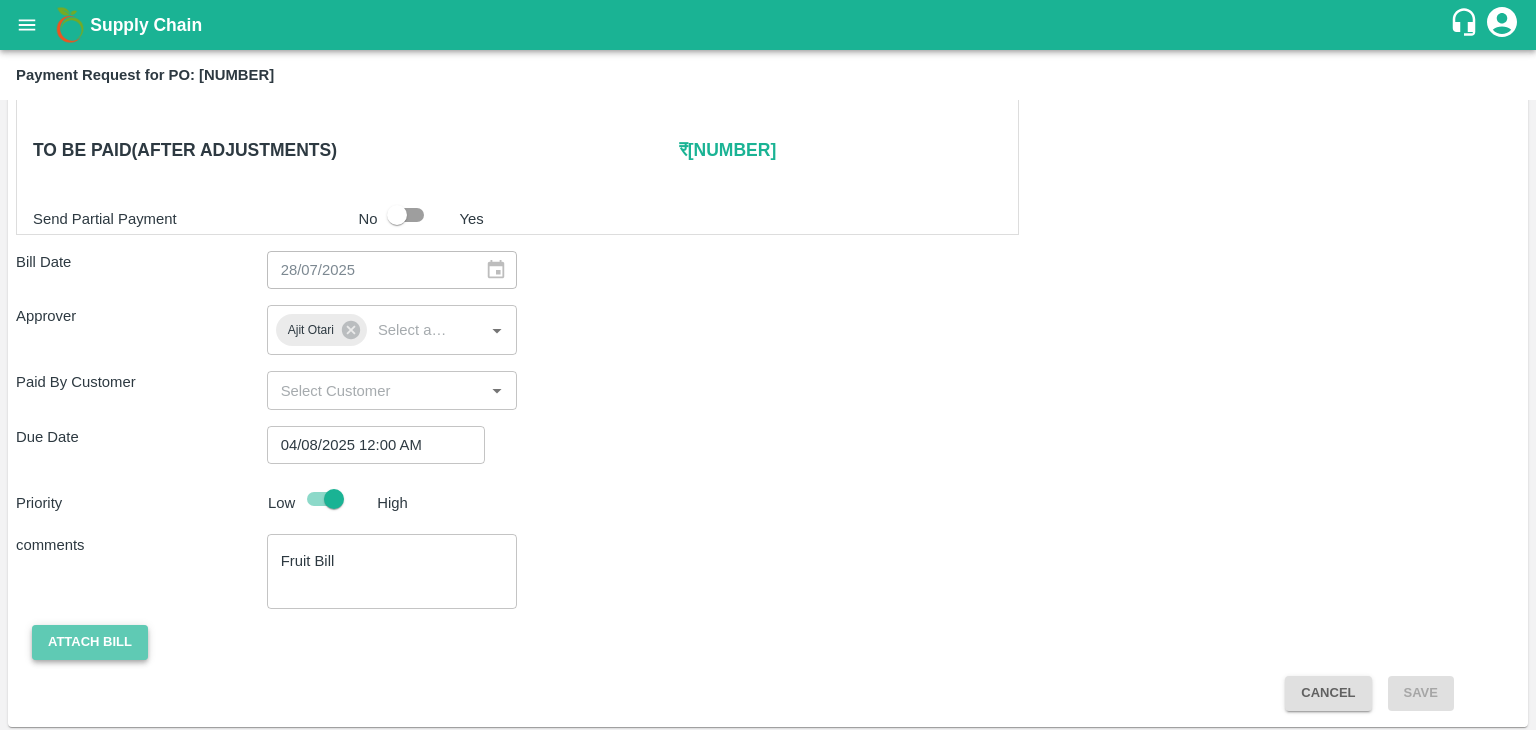 click on "Attach bill" at bounding box center [90, 642] 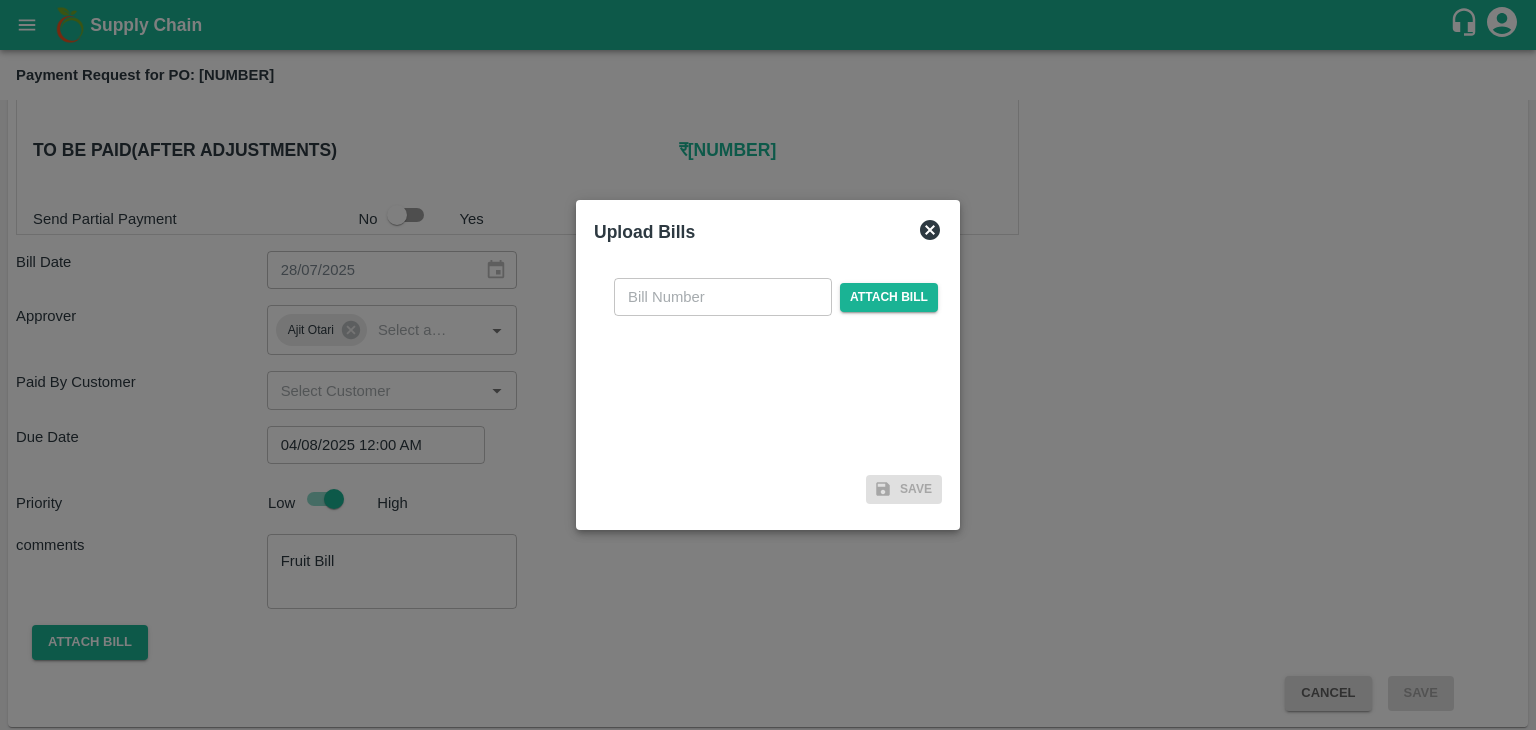 click at bounding box center [723, 297] 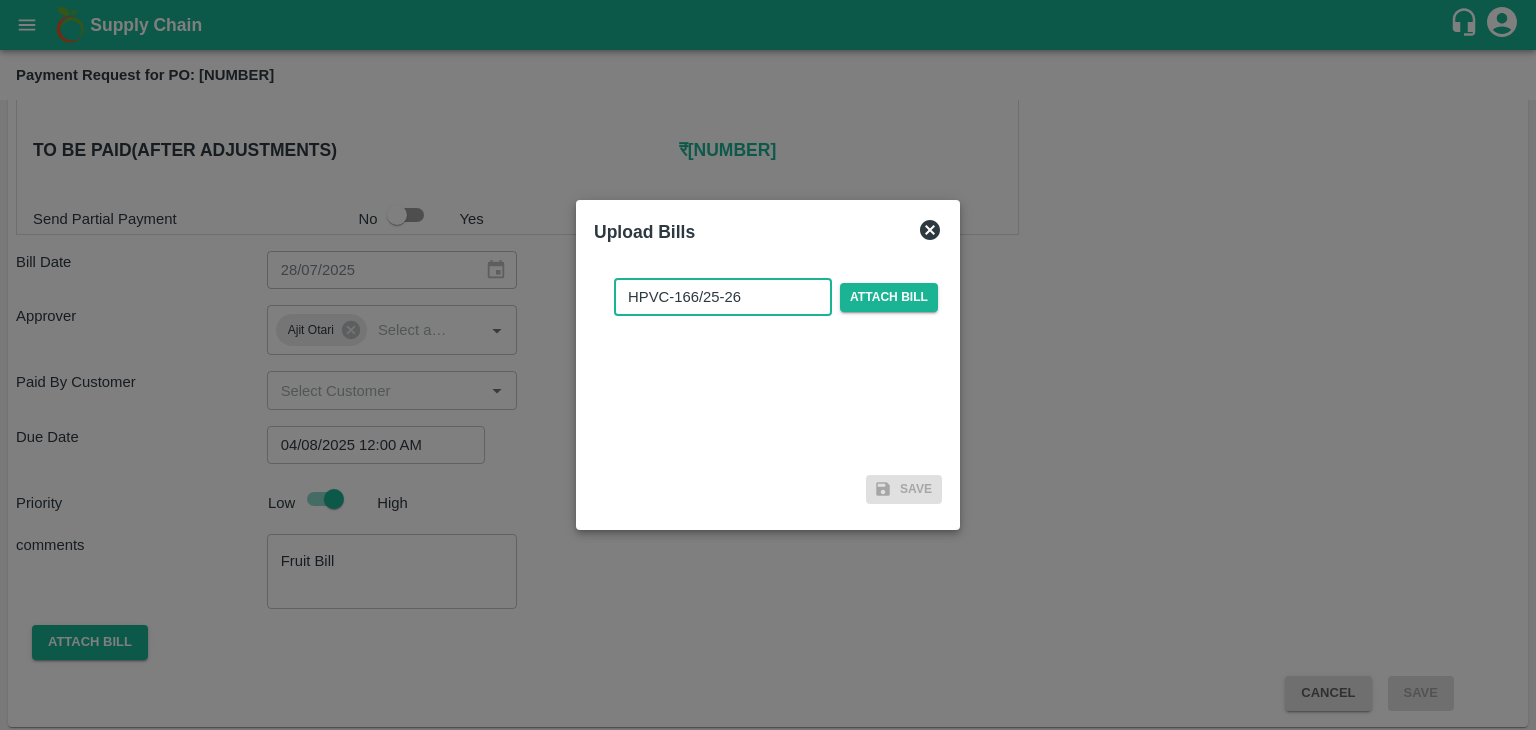 click on "HPVC-166/25-26" at bounding box center (723, 297) 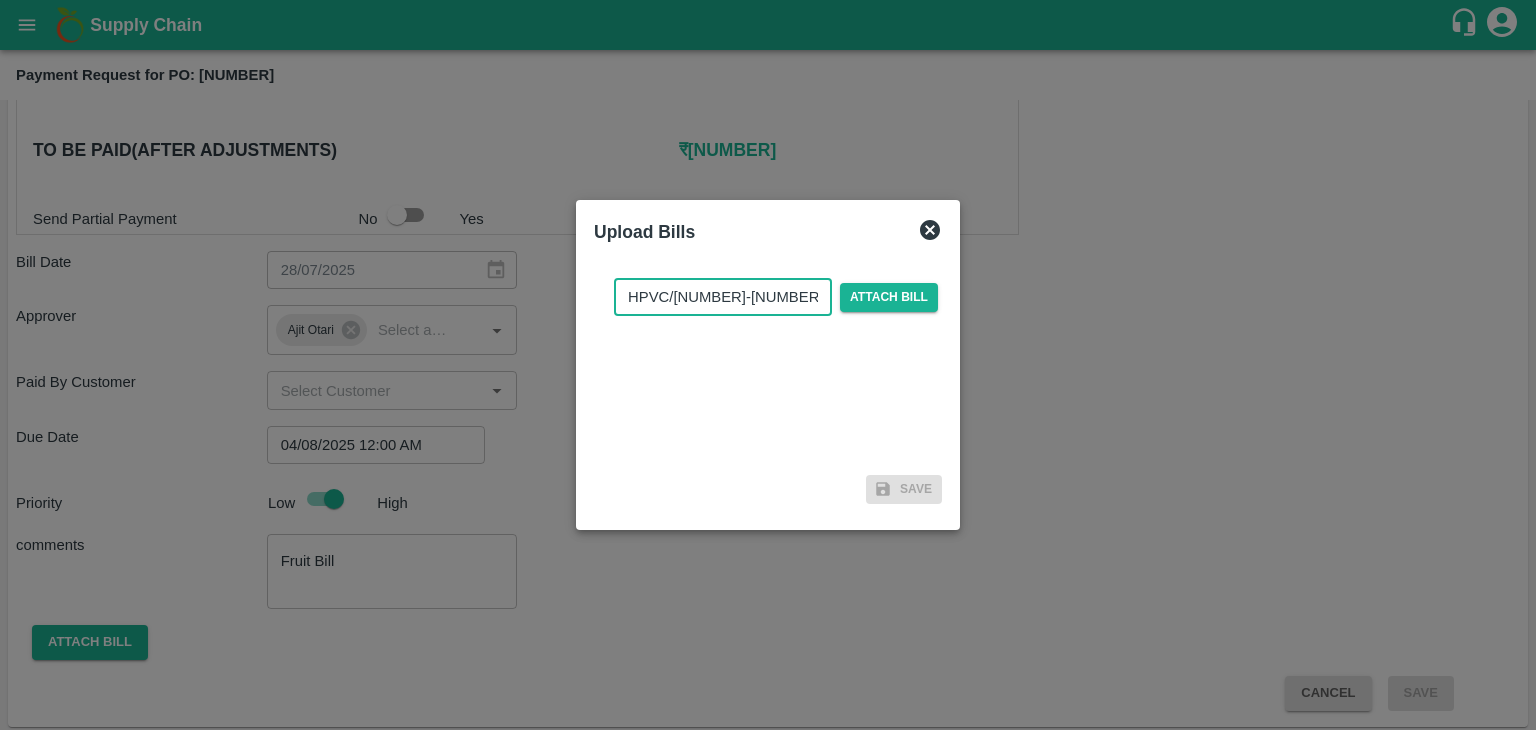 type on "HPVC/[NUMBER]-[NUMBER]" 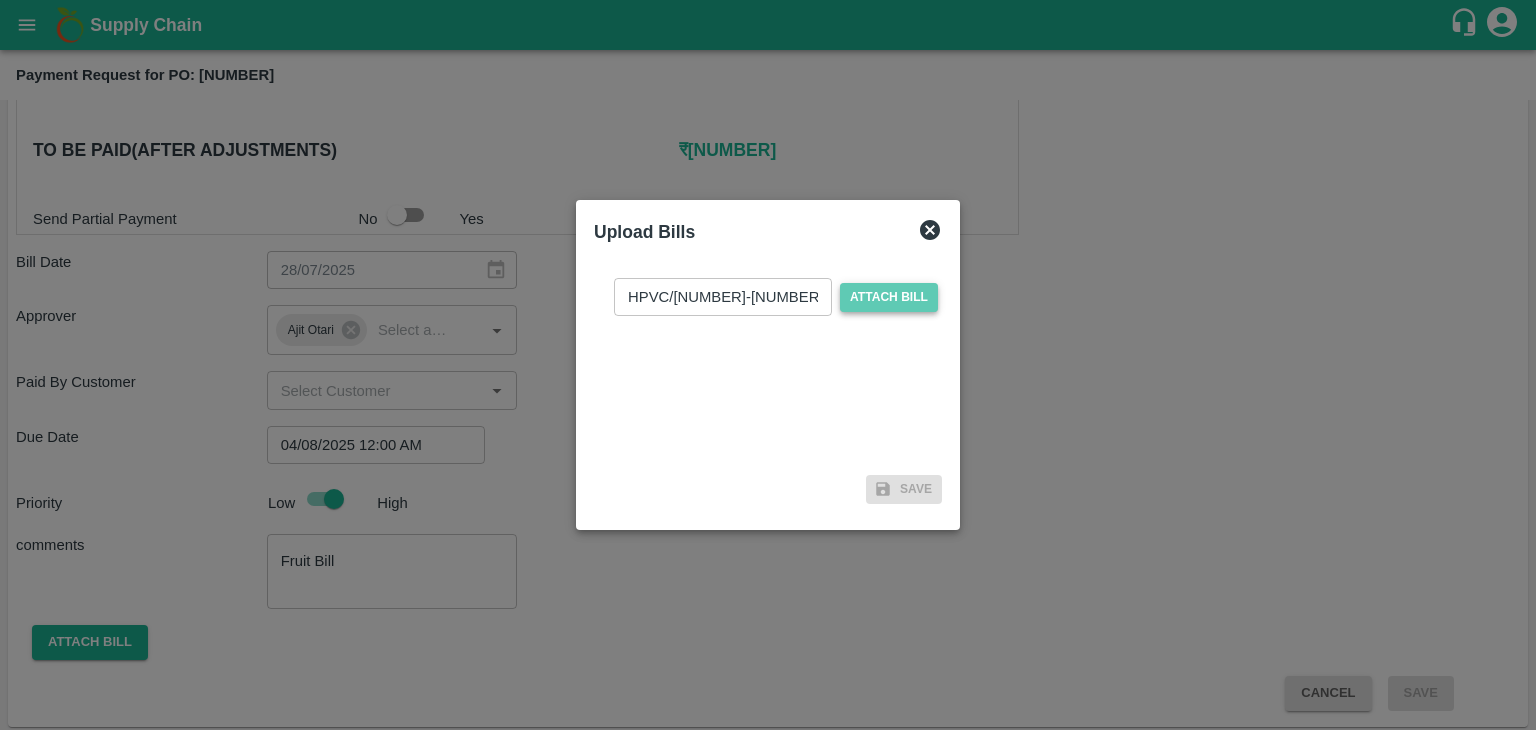 click on "Attach bill" at bounding box center (889, 297) 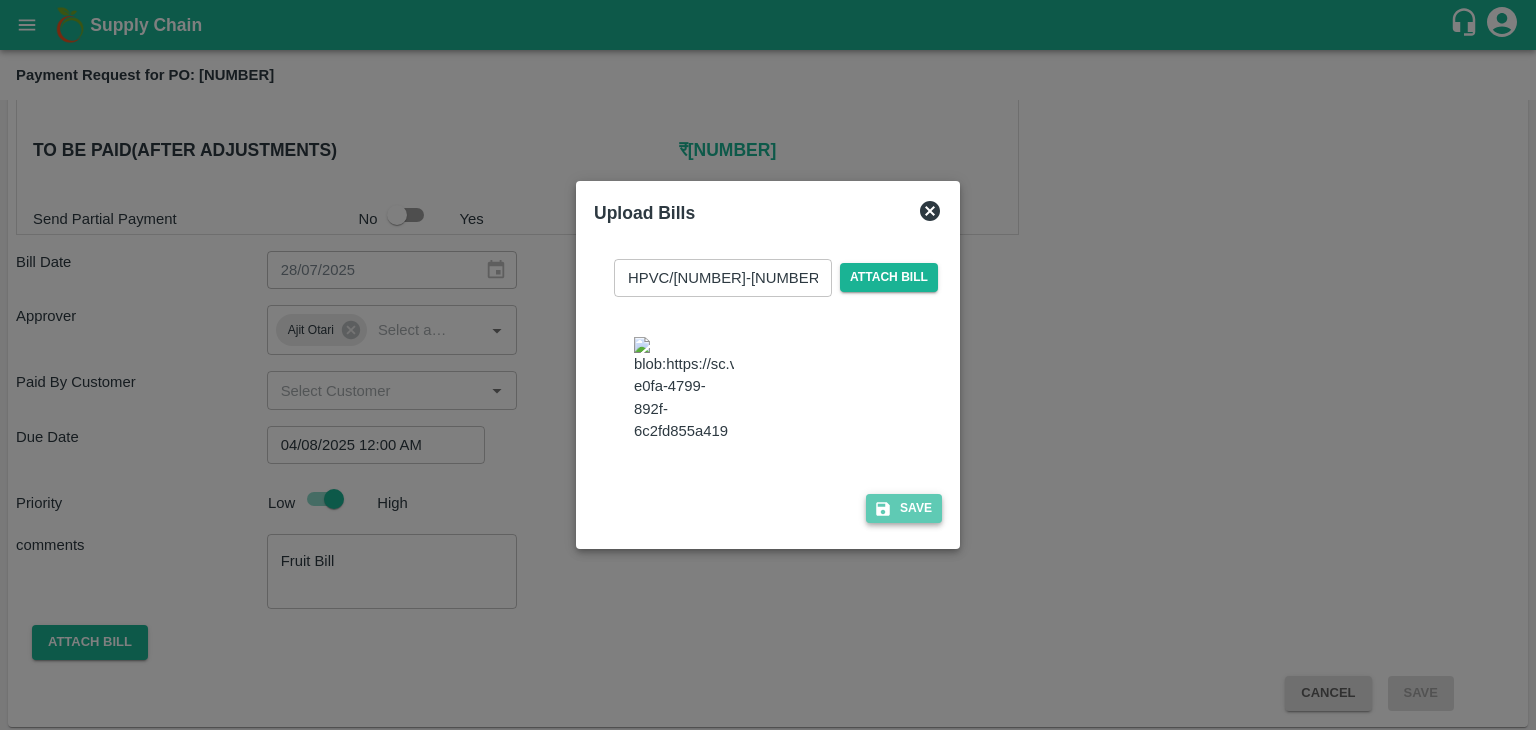 click on "Save" at bounding box center (904, 508) 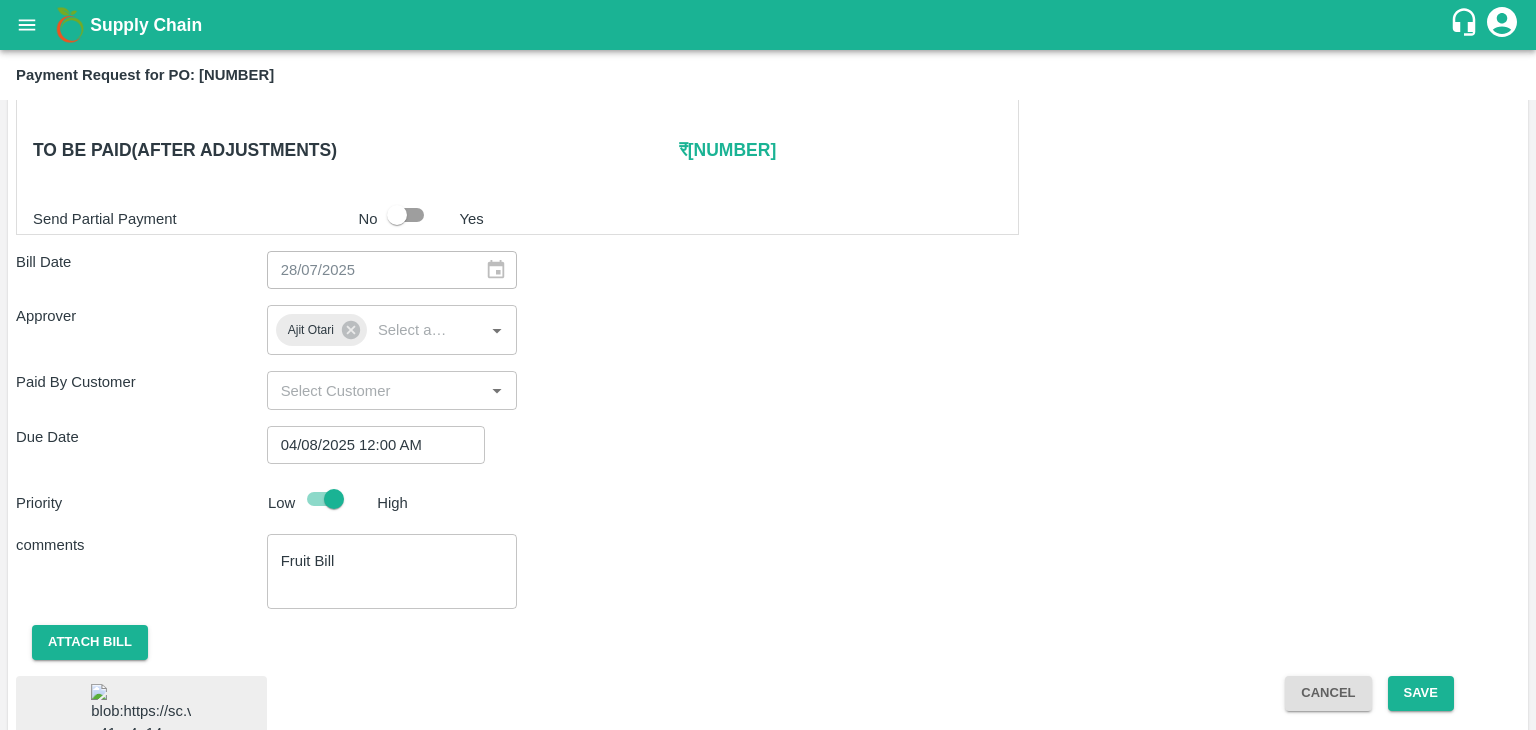 scroll, scrollTop: 1125, scrollLeft: 0, axis: vertical 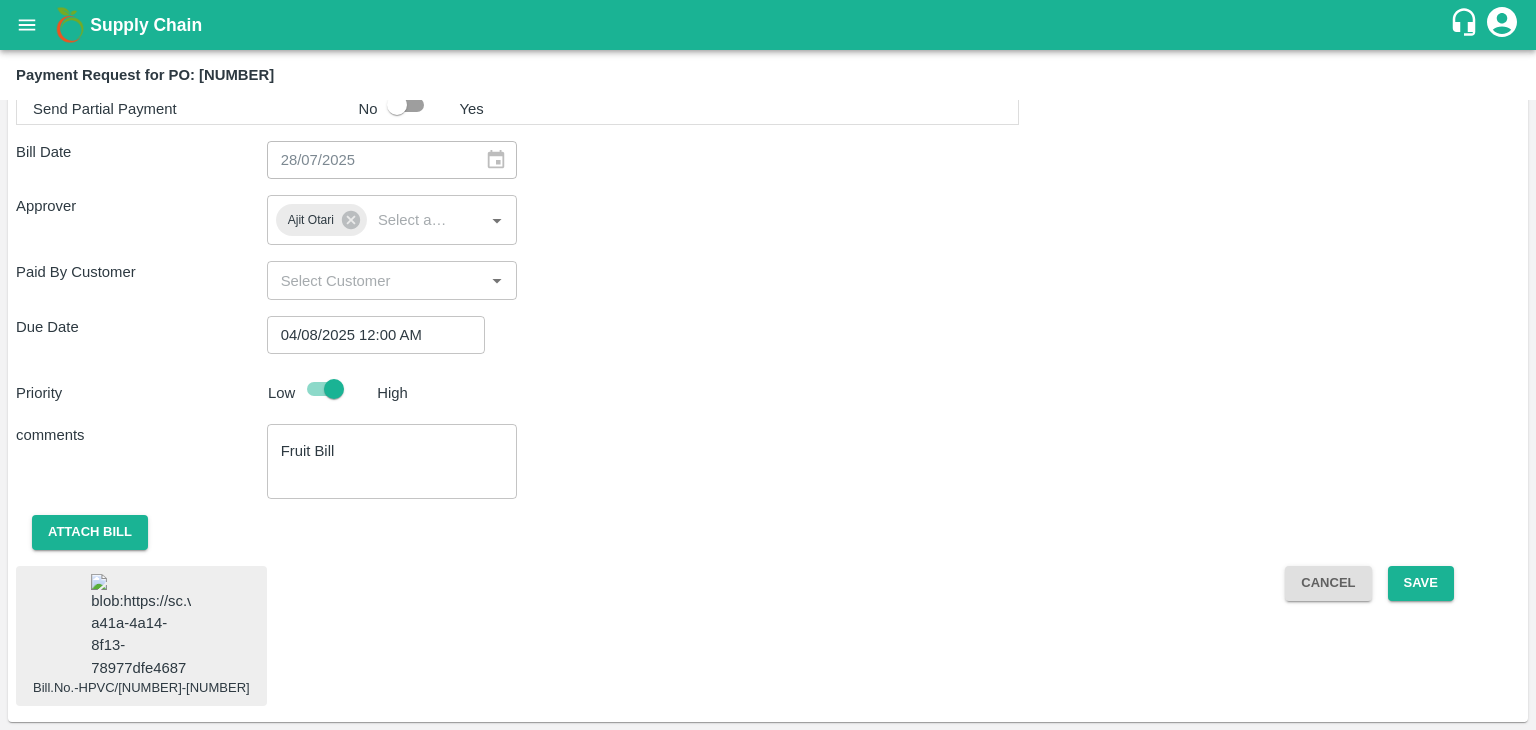 click at bounding box center [141, 626] 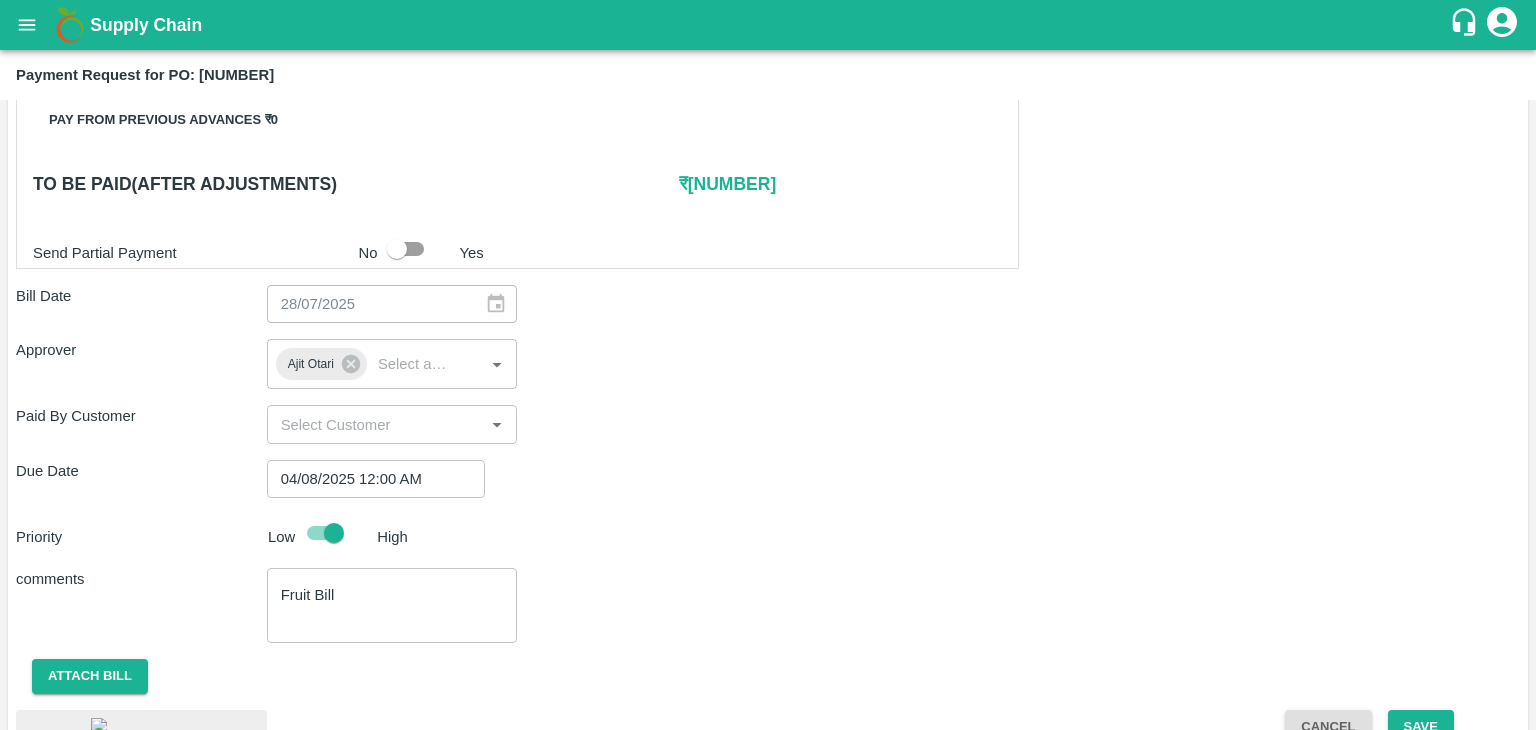 scroll, scrollTop: 1125, scrollLeft: 0, axis: vertical 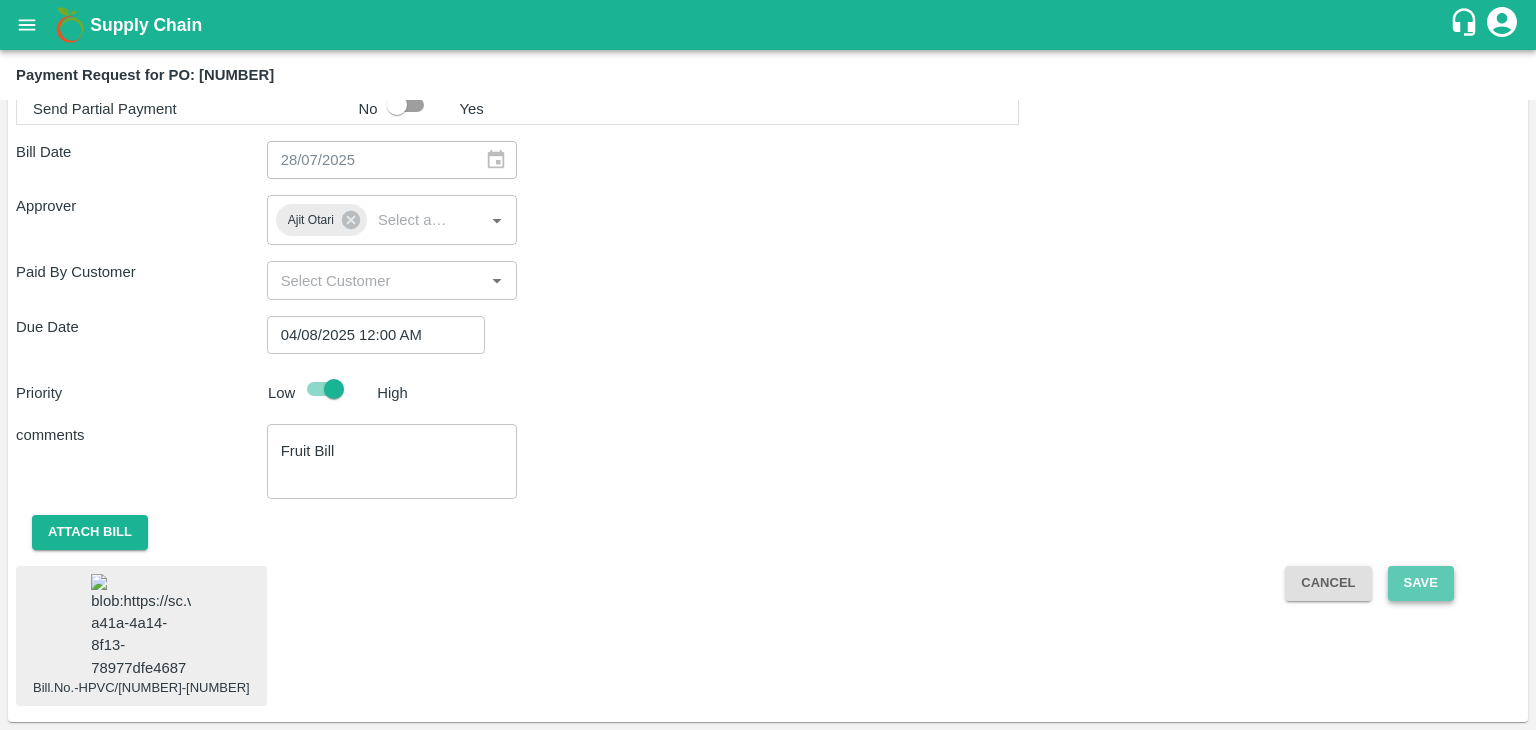 click on "Save" at bounding box center [1421, 583] 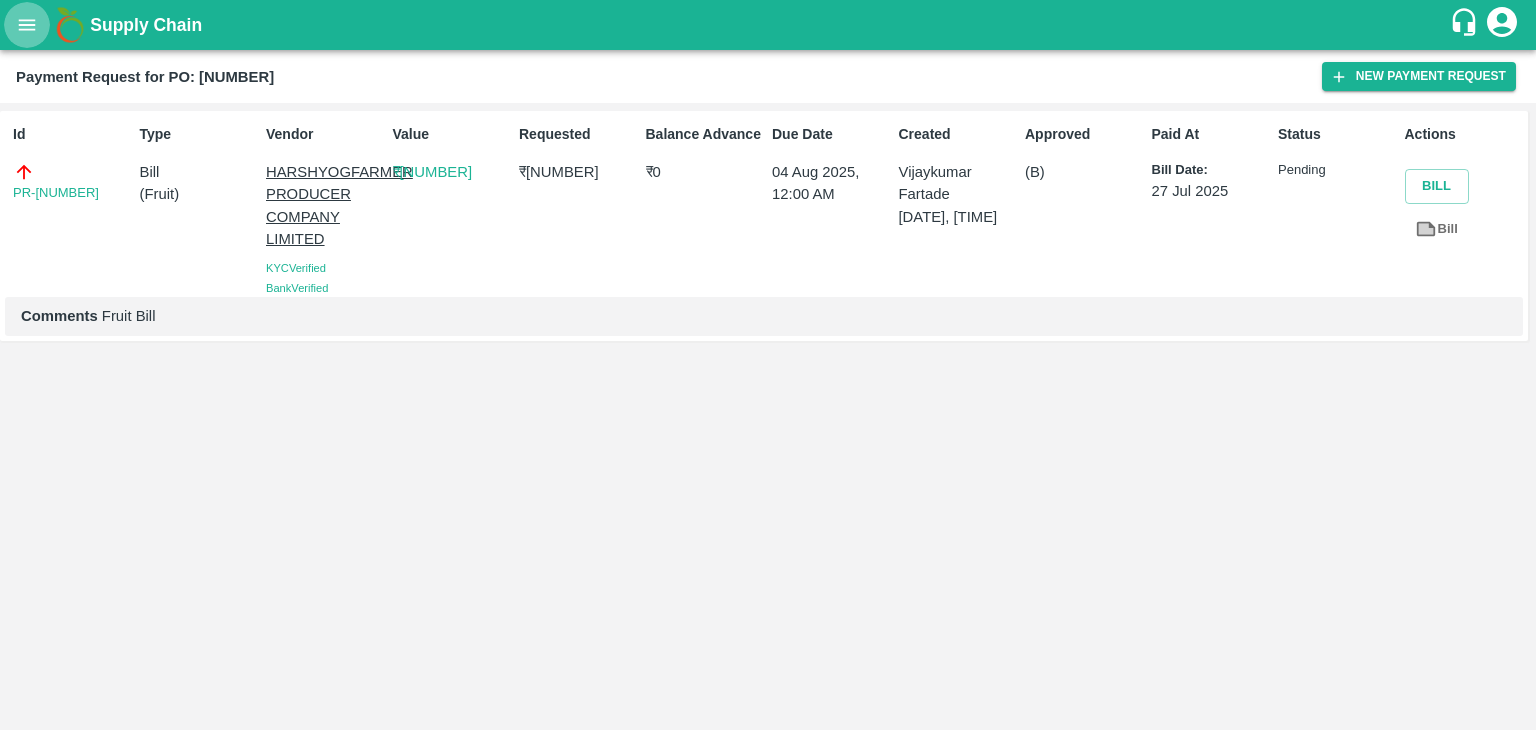 click 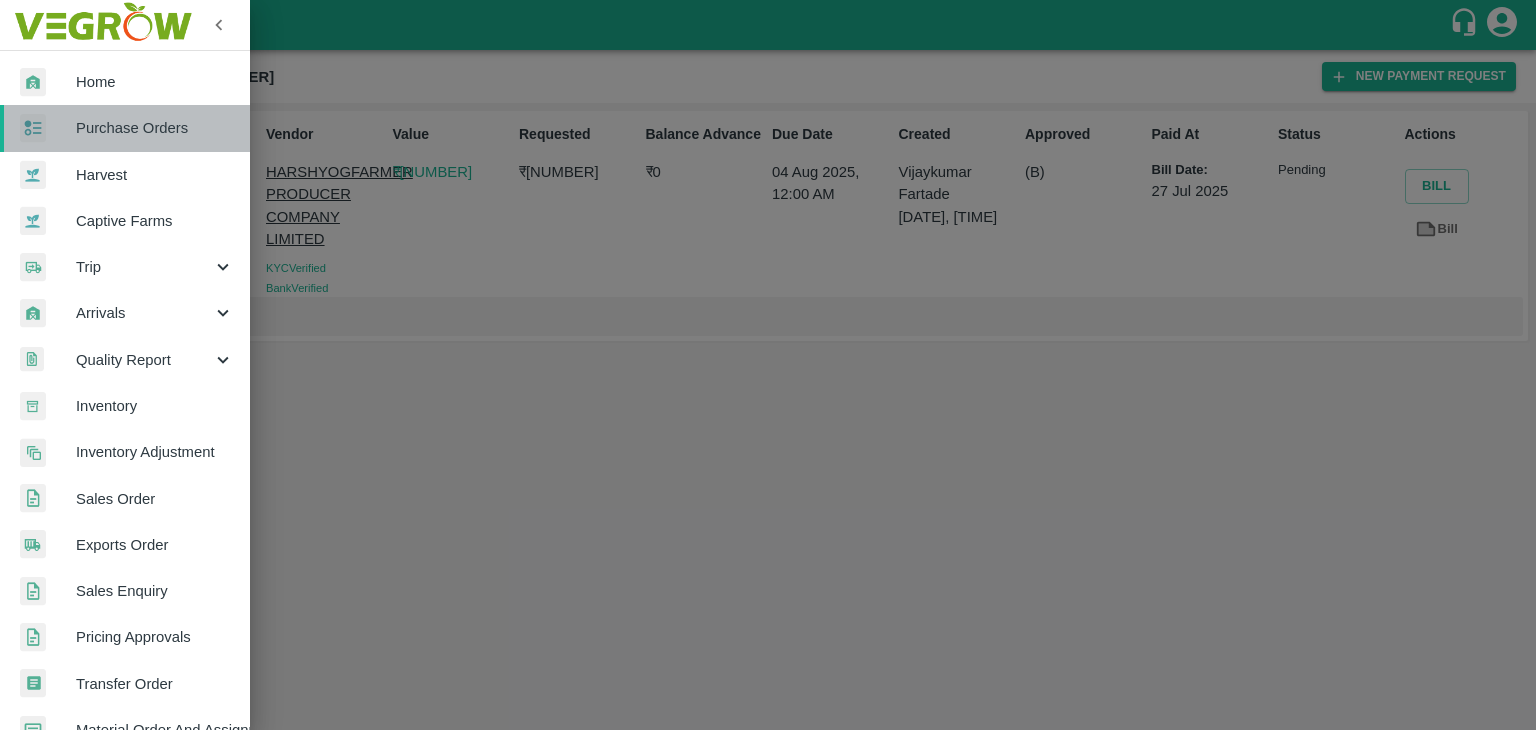 click on "Purchase Orders" at bounding box center (155, 128) 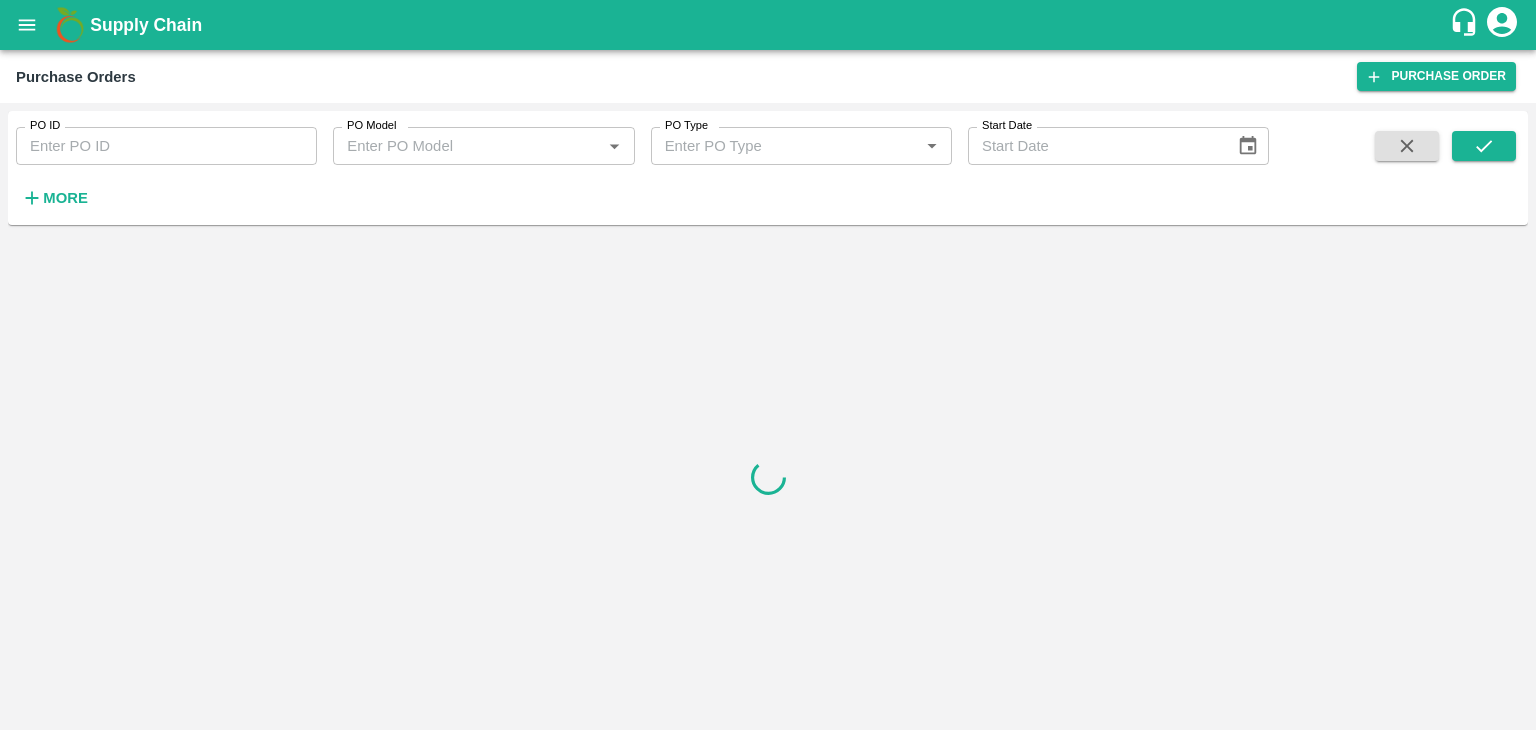 click on "PO ID" at bounding box center (166, 146) 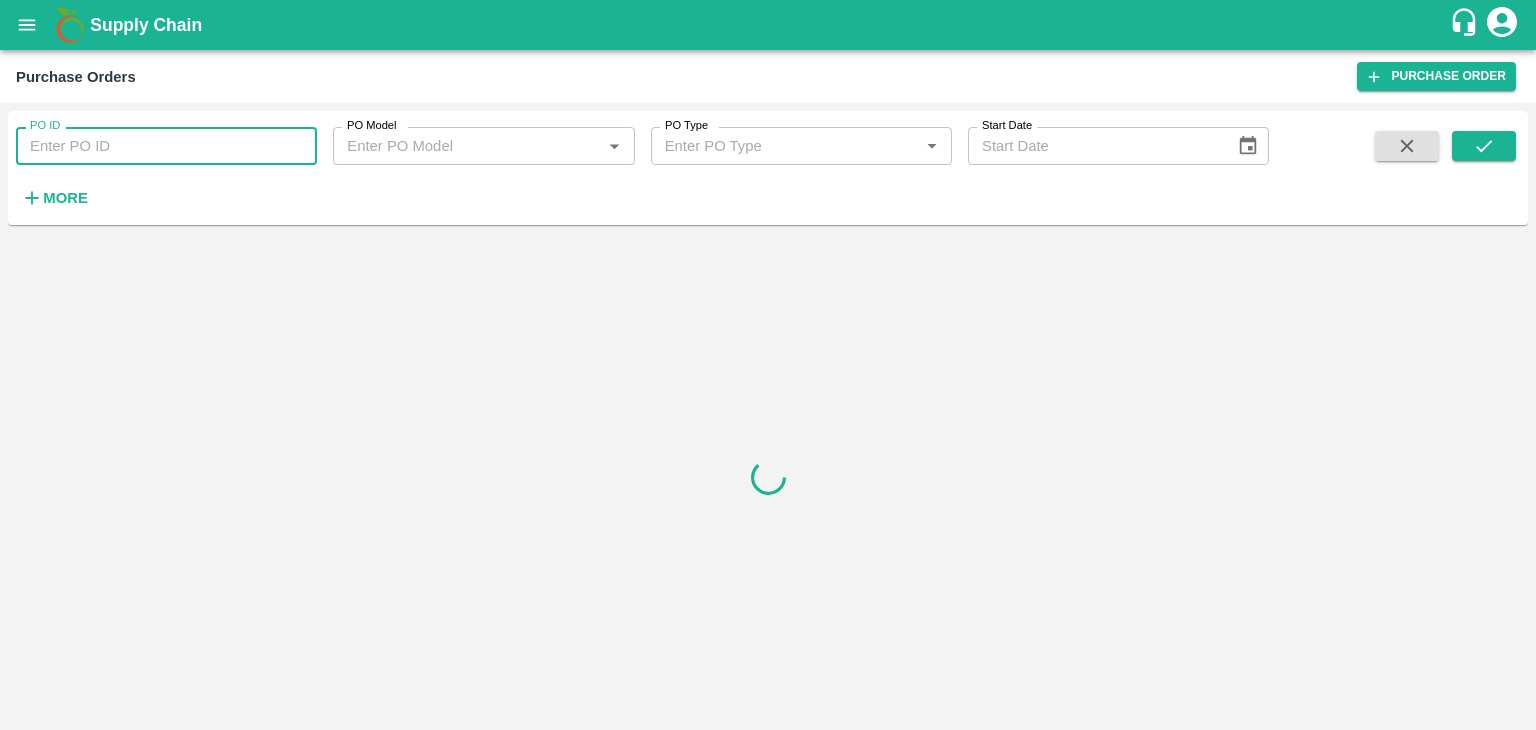 paste on "[NUMBER]" 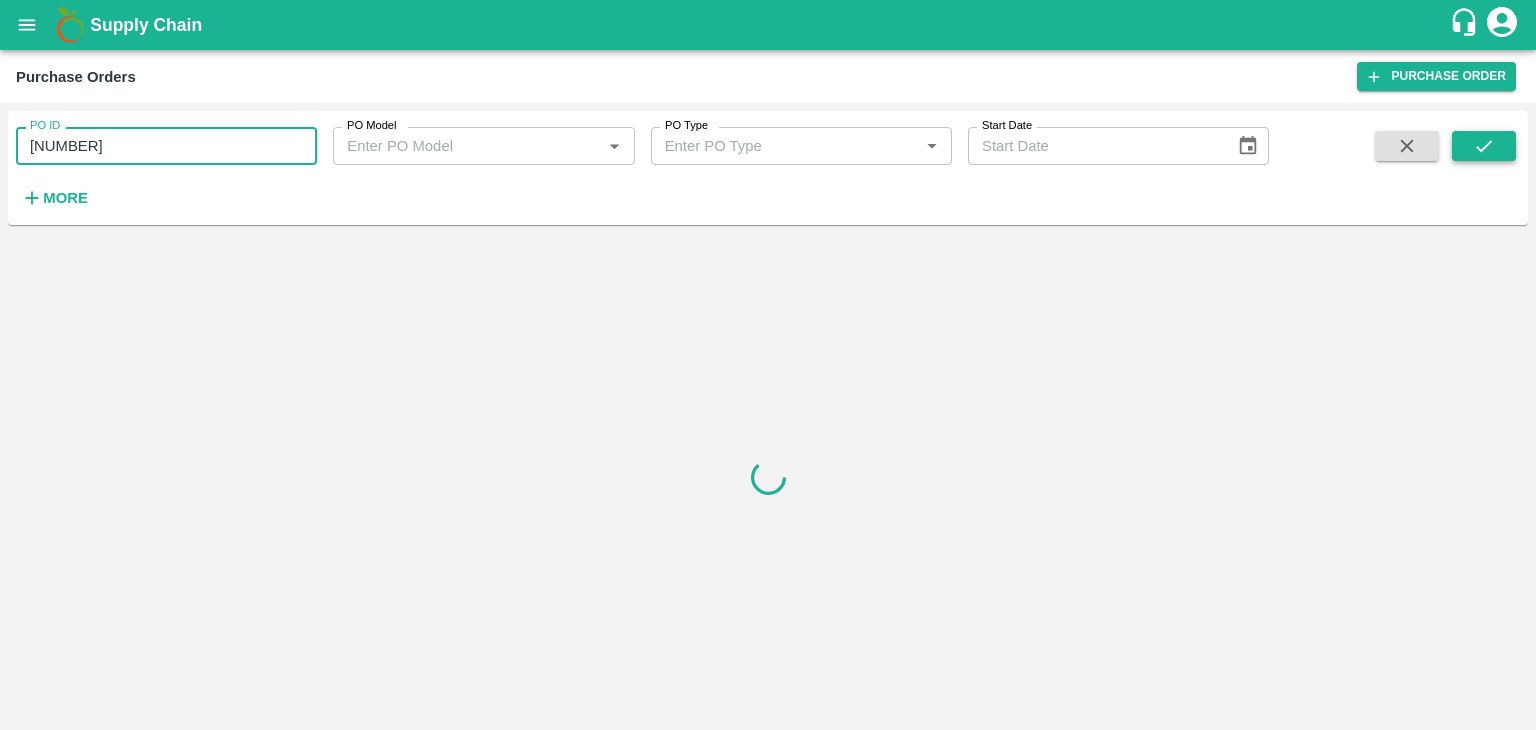 type on "[NUMBER]" 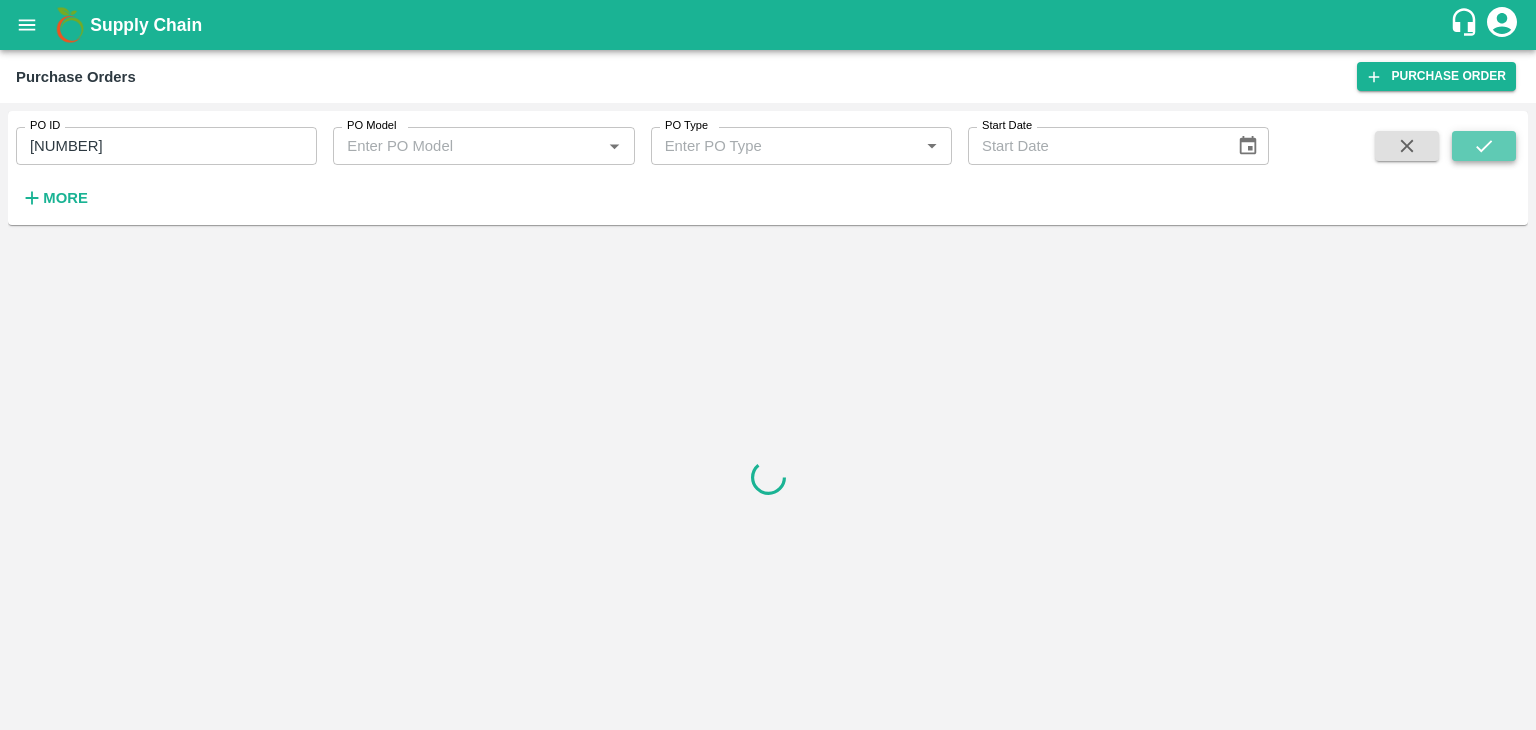 click 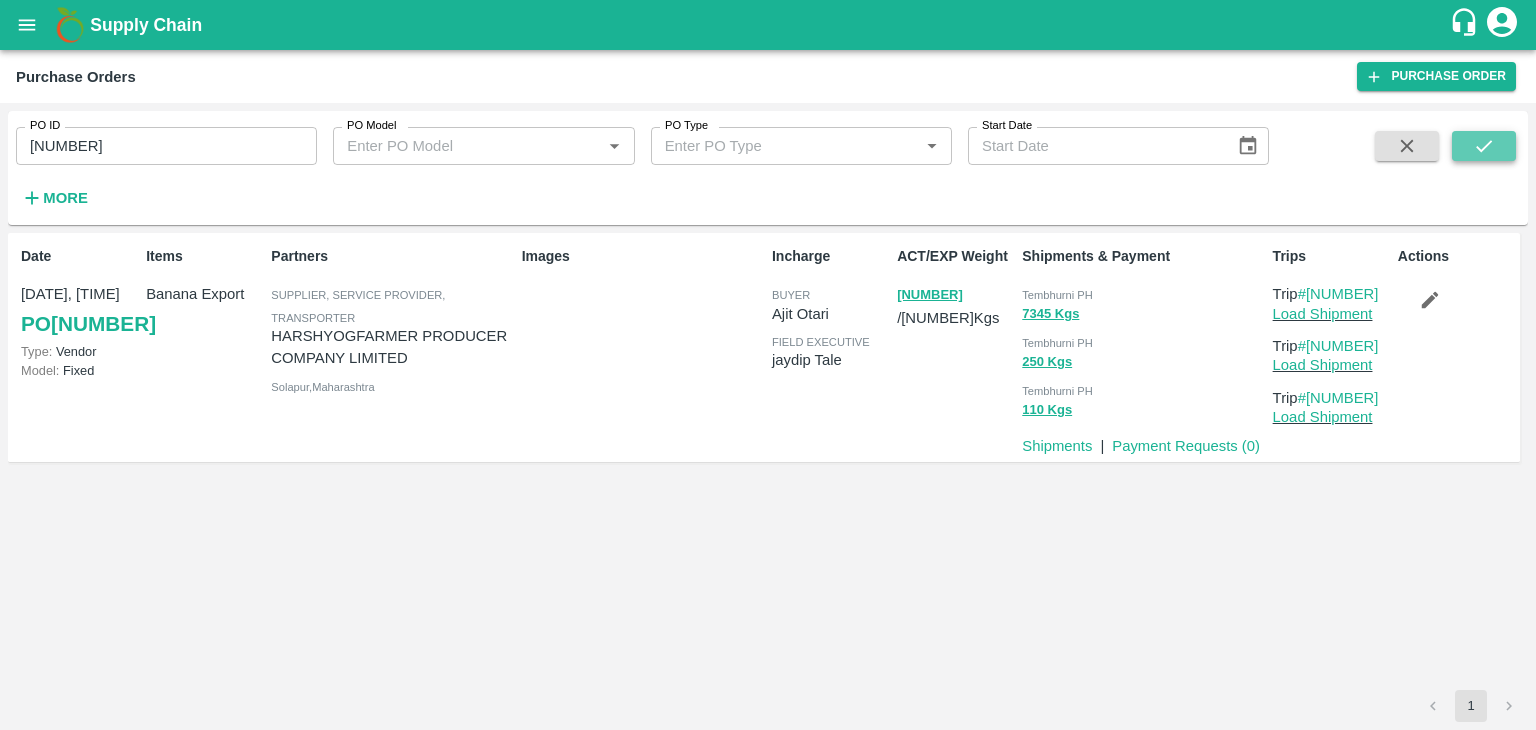 click 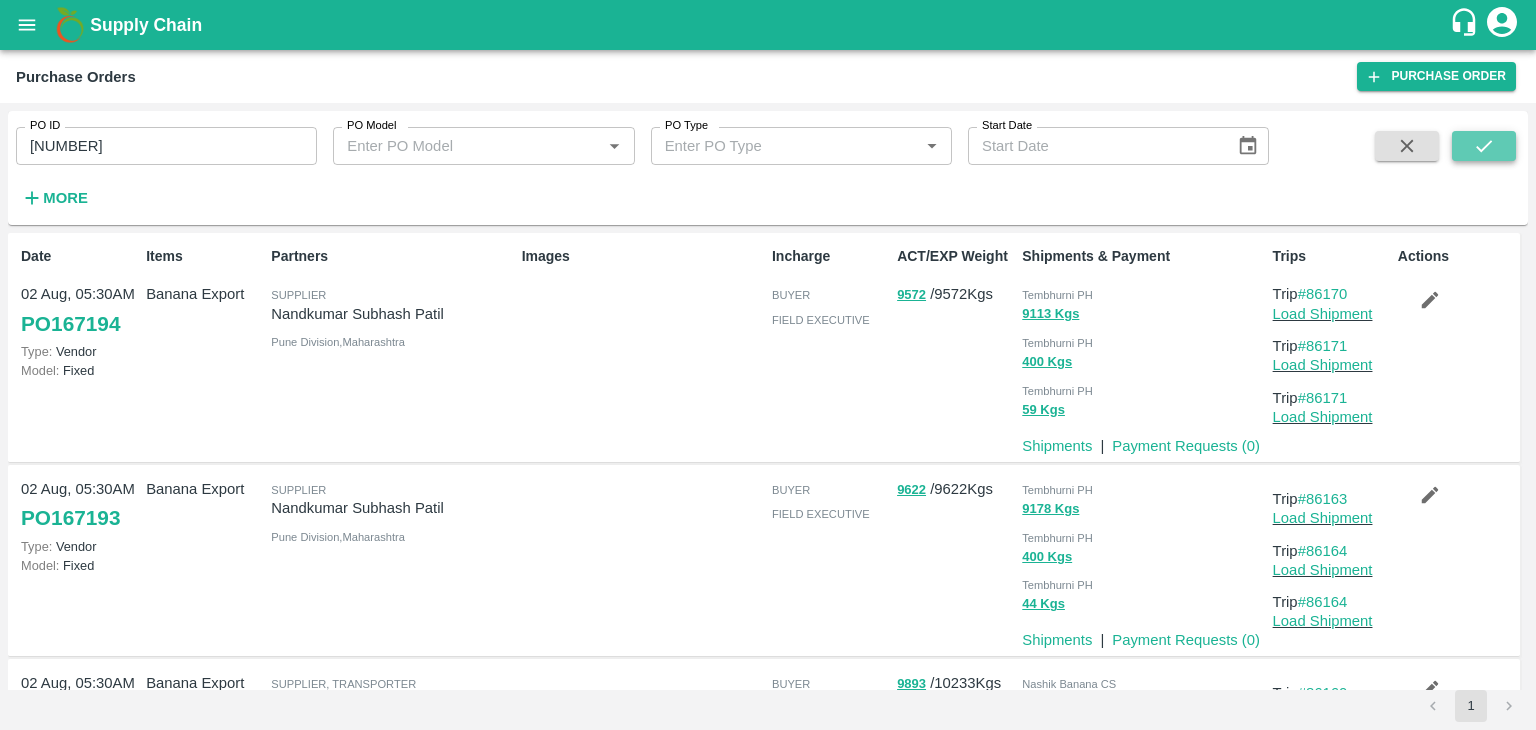 click 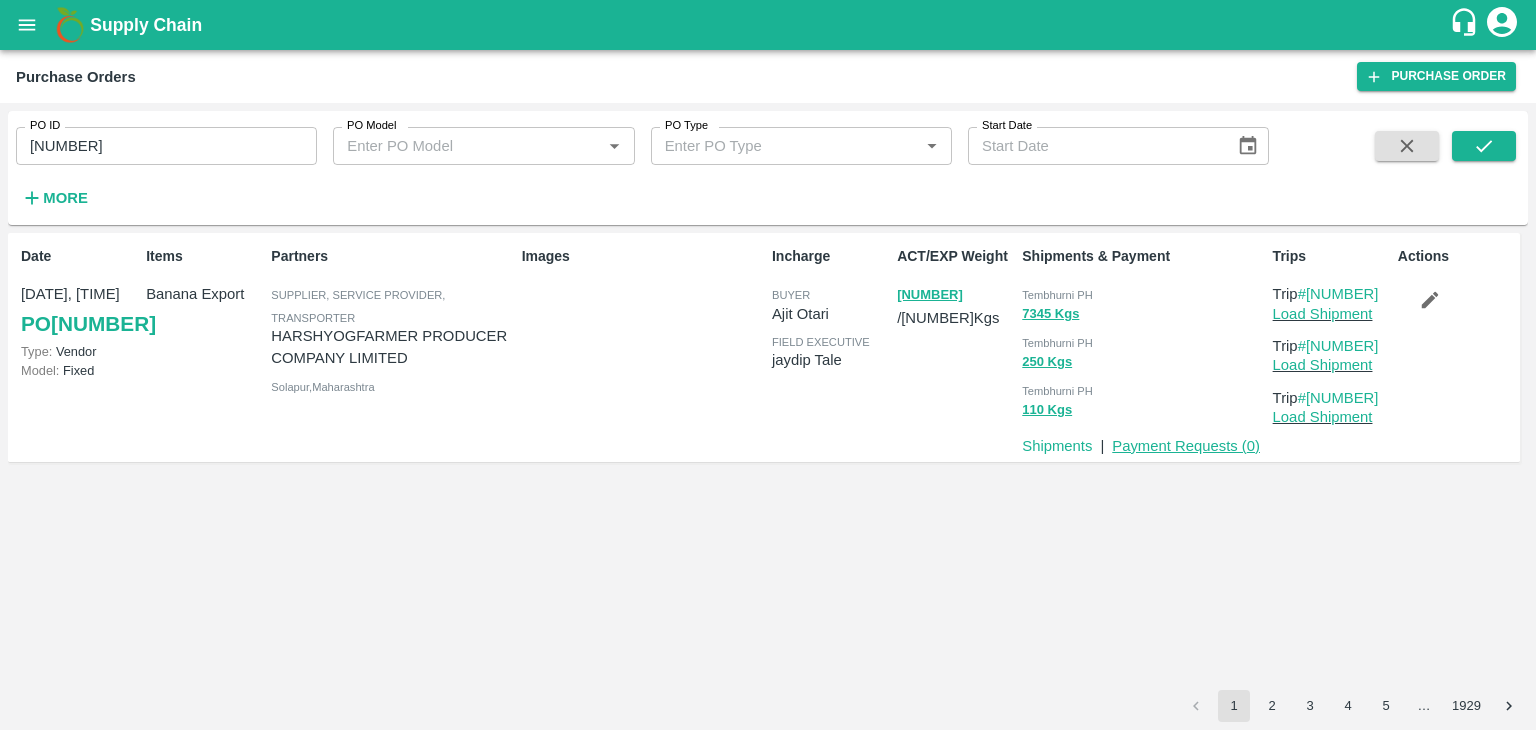 click on "Payment Requests ( 0 )" at bounding box center [1186, 446] 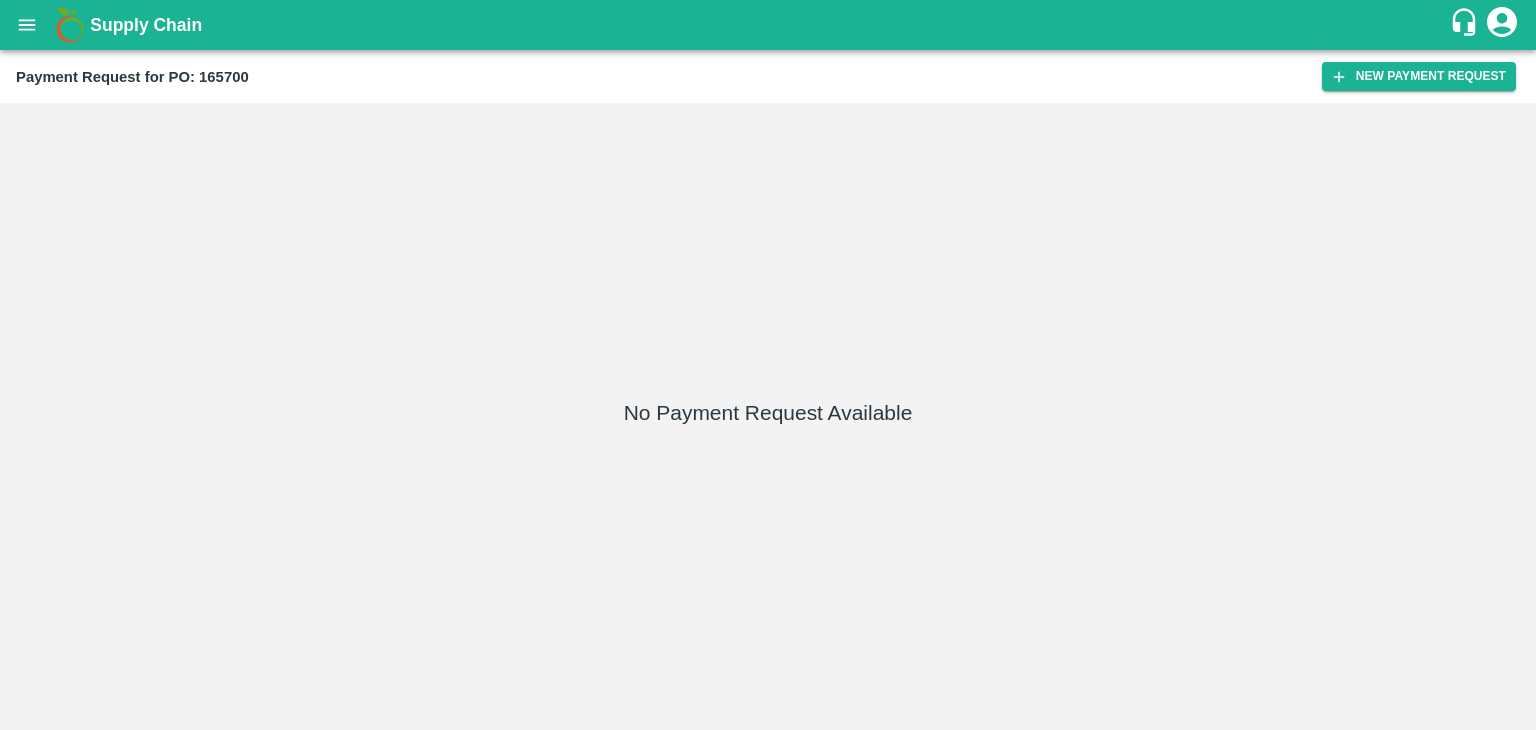 scroll, scrollTop: 0, scrollLeft: 0, axis: both 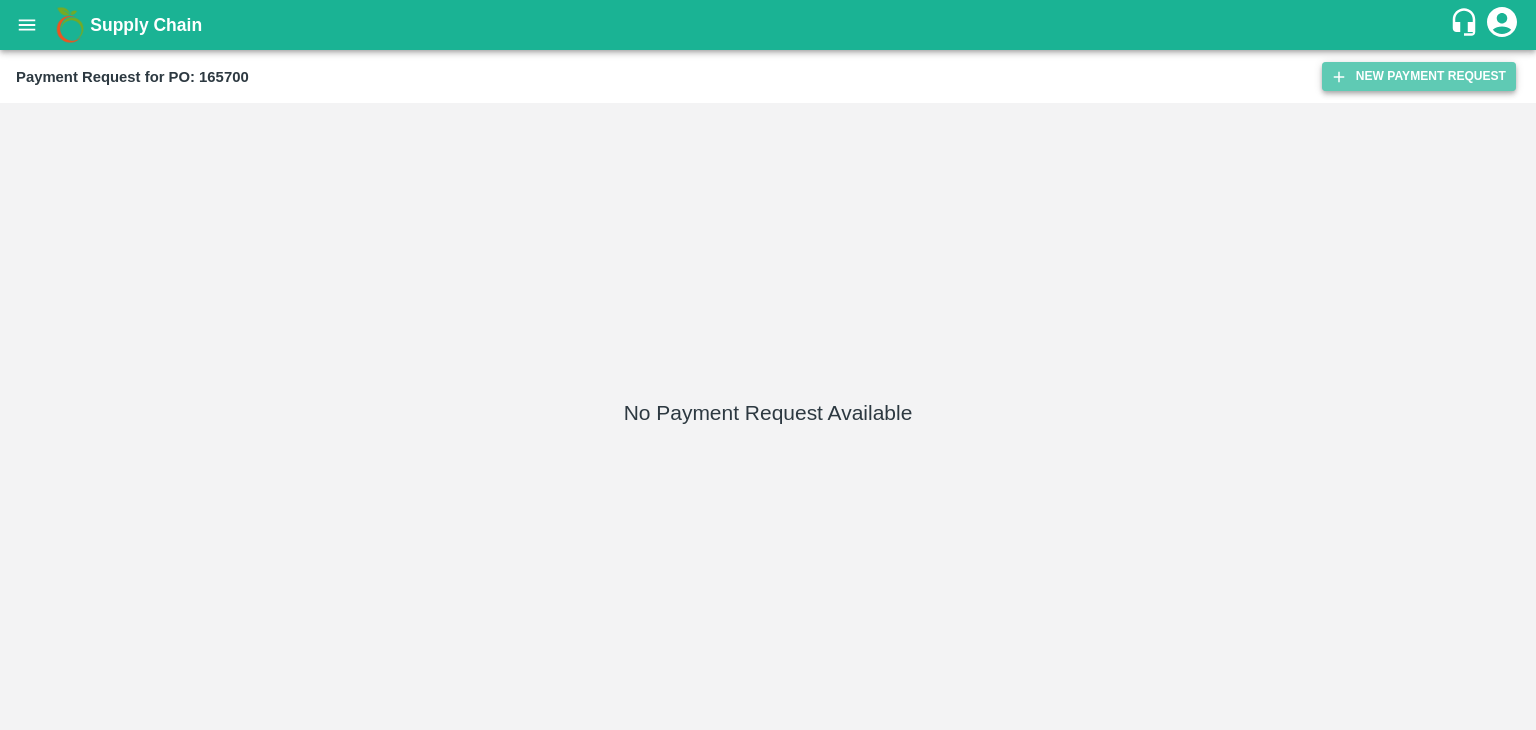 click 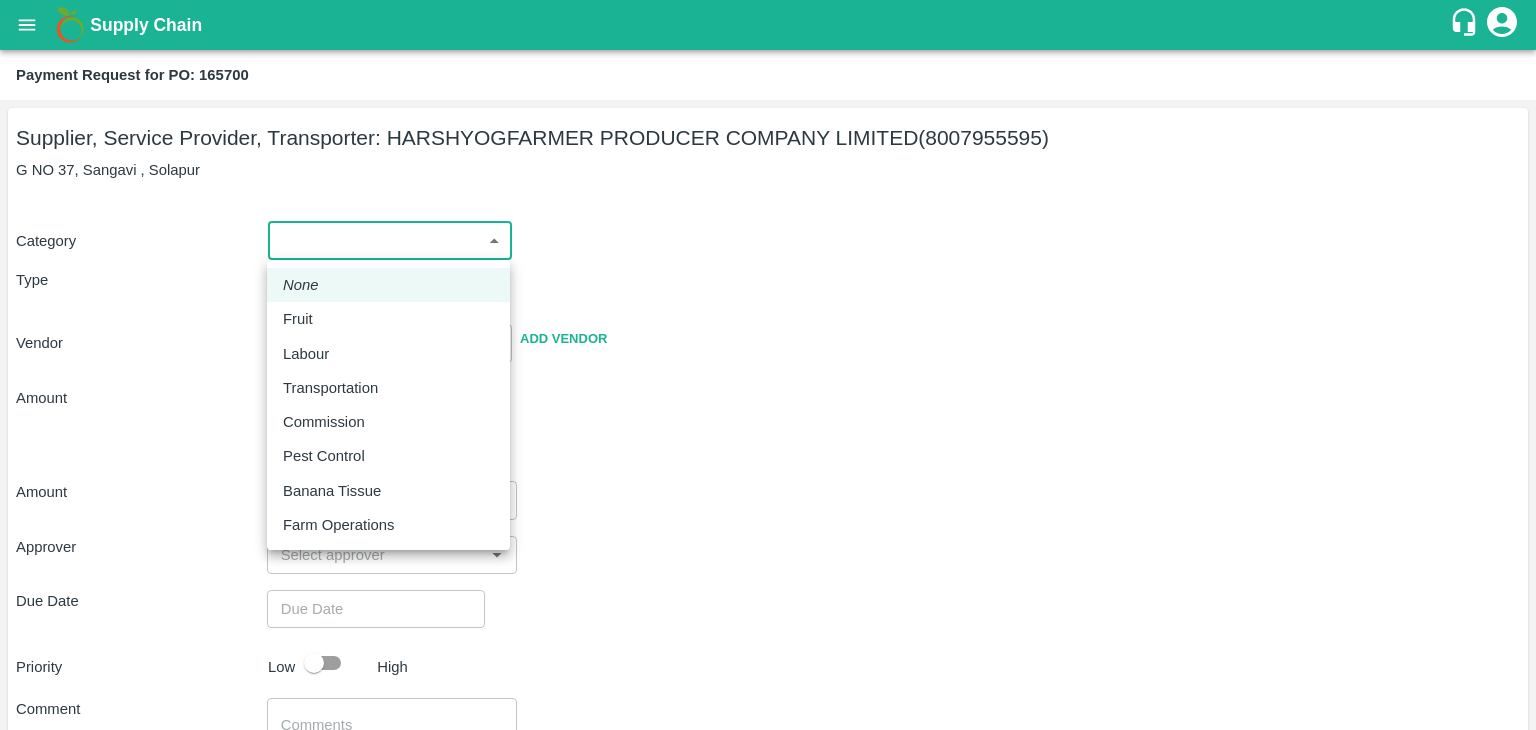 drag, startPoint x: 303, startPoint y: 256, endPoint x: 332, endPoint y: 316, distance: 66.64083 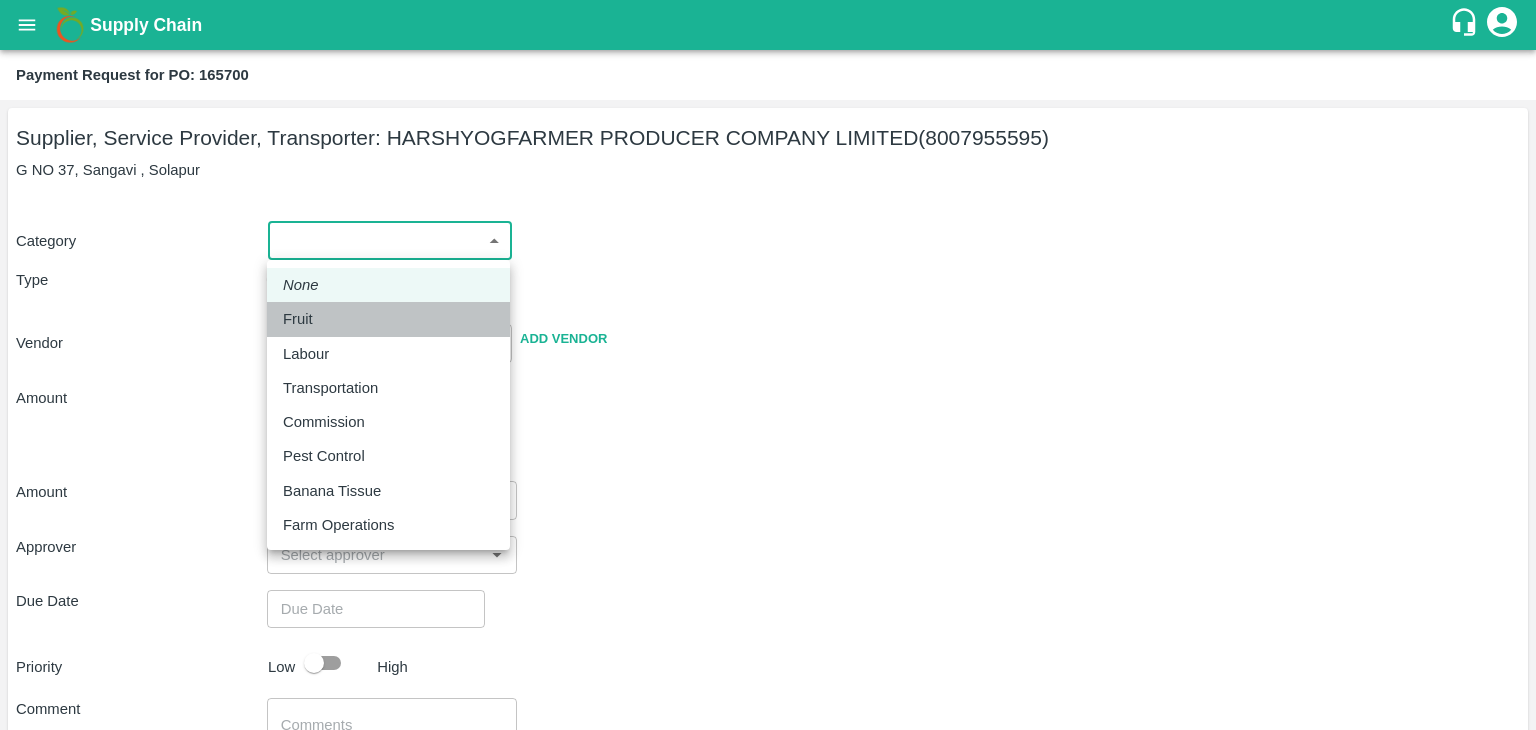 click on "Fruit" at bounding box center (388, 319) 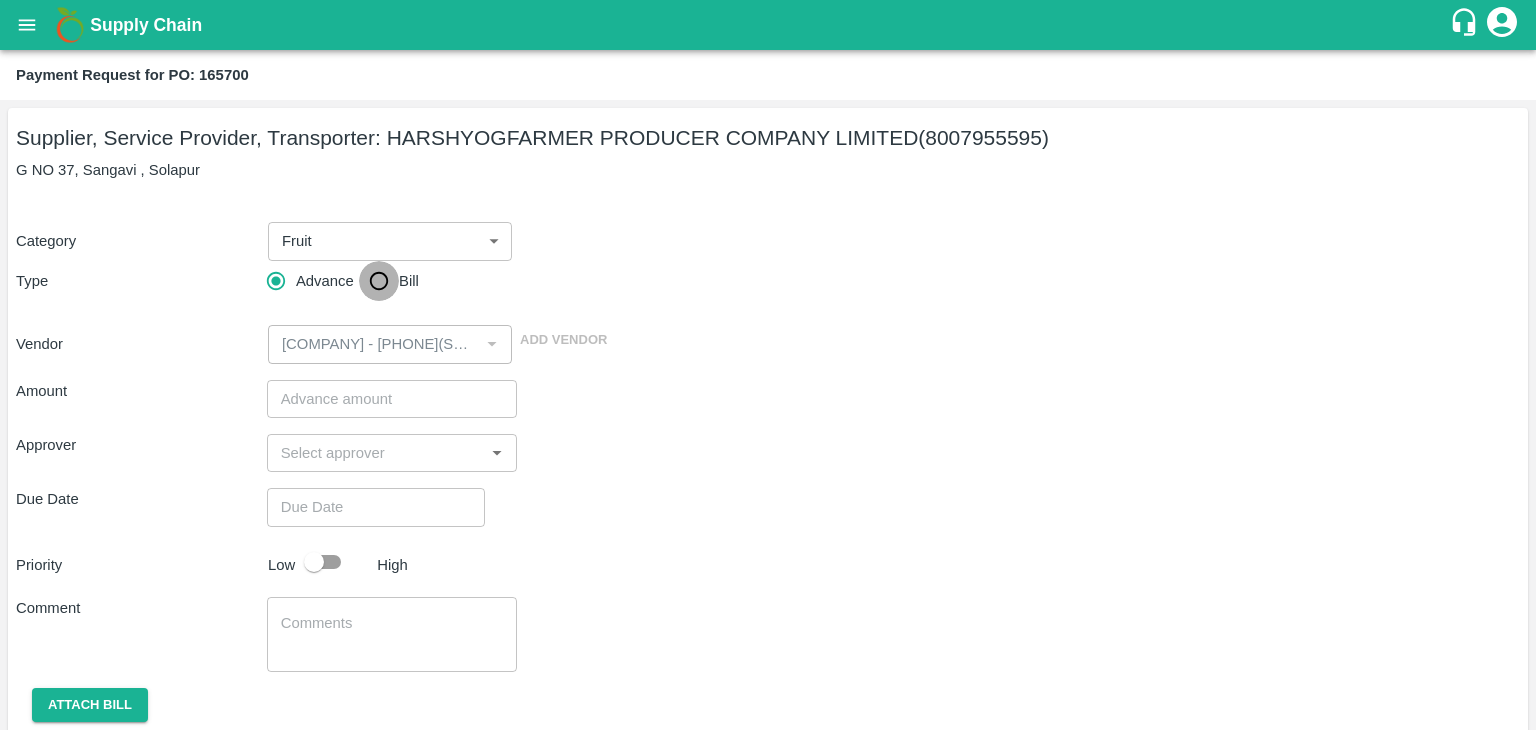click on "Bill" at bounding box center (379, 281) 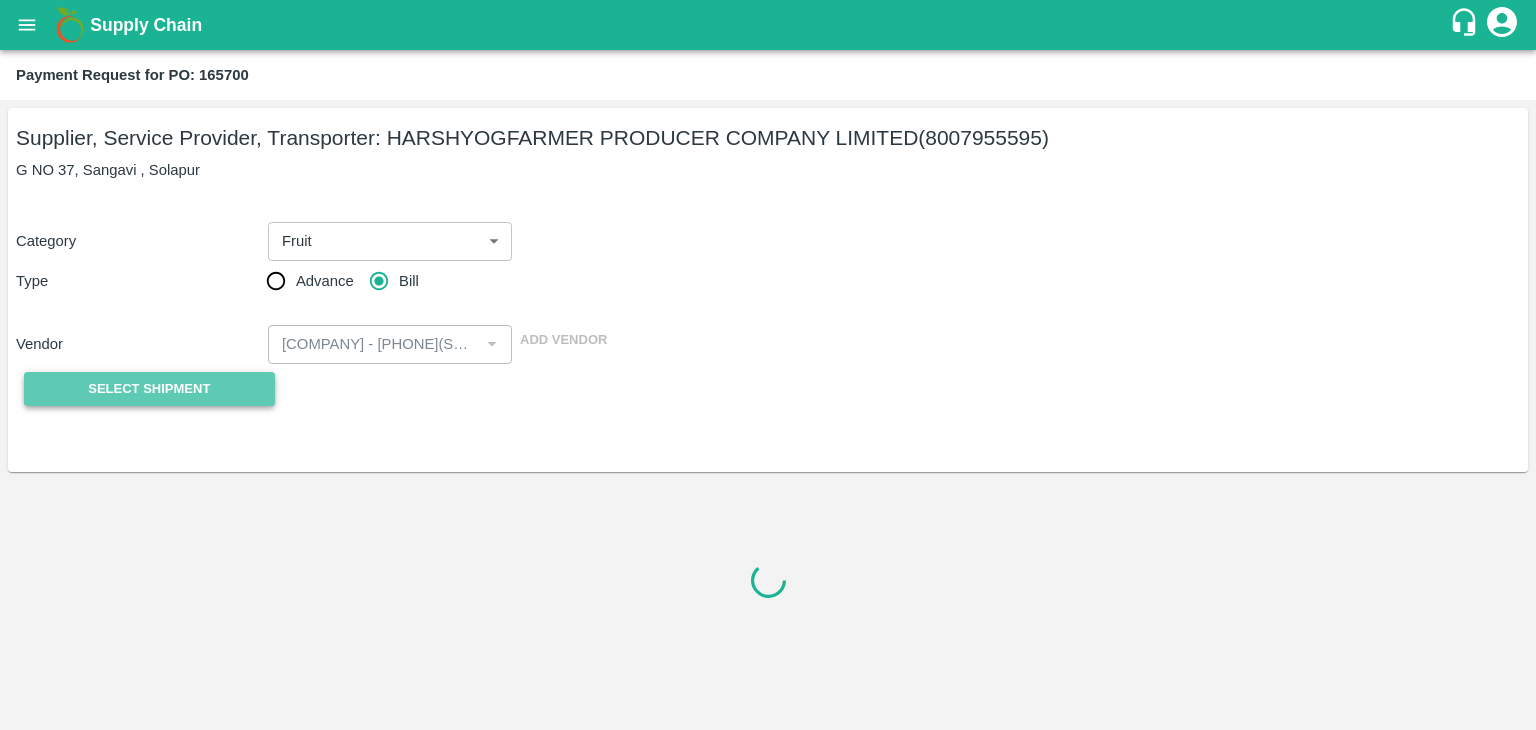 click on "Select Shipment" at bounding box center (149, 389) 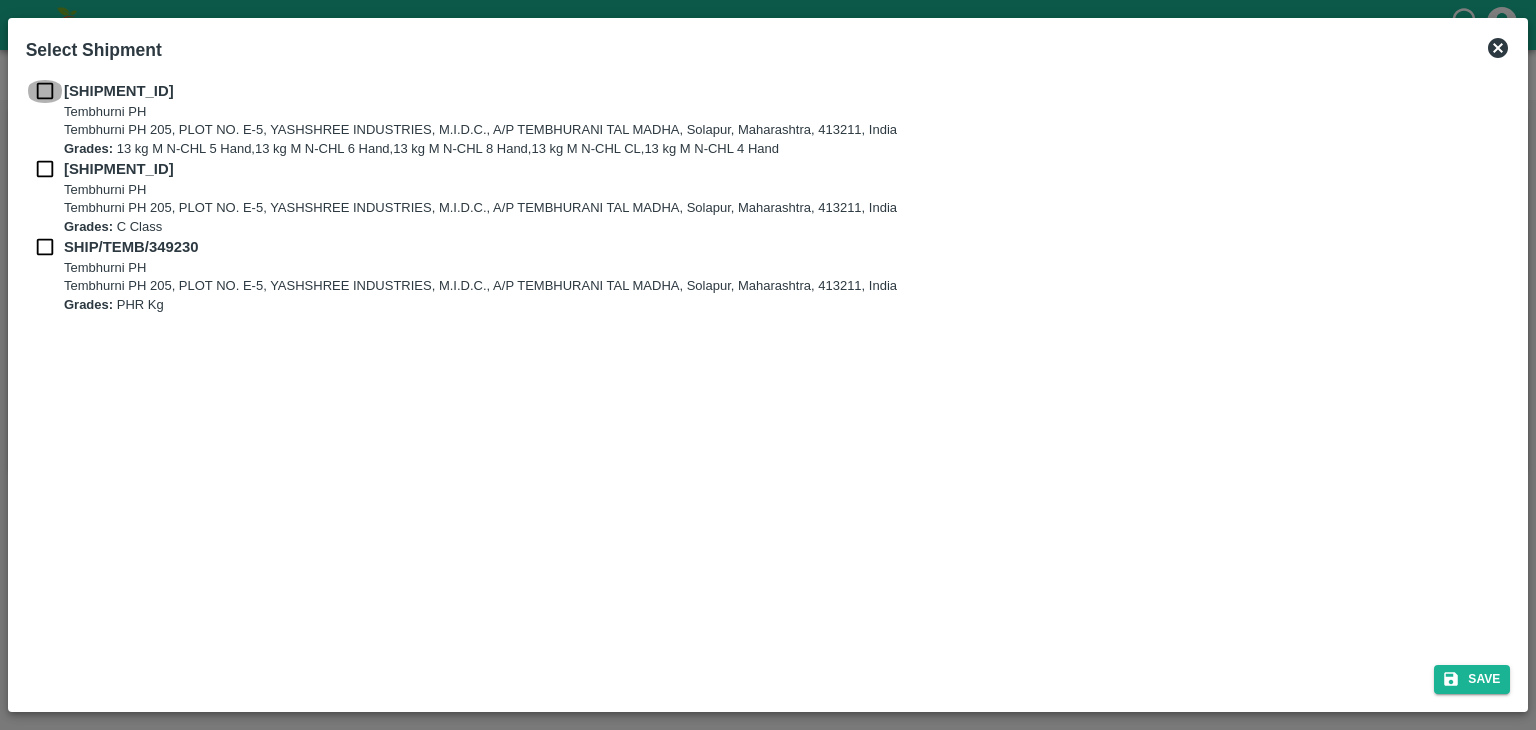 click at bounding box center (45, 91) 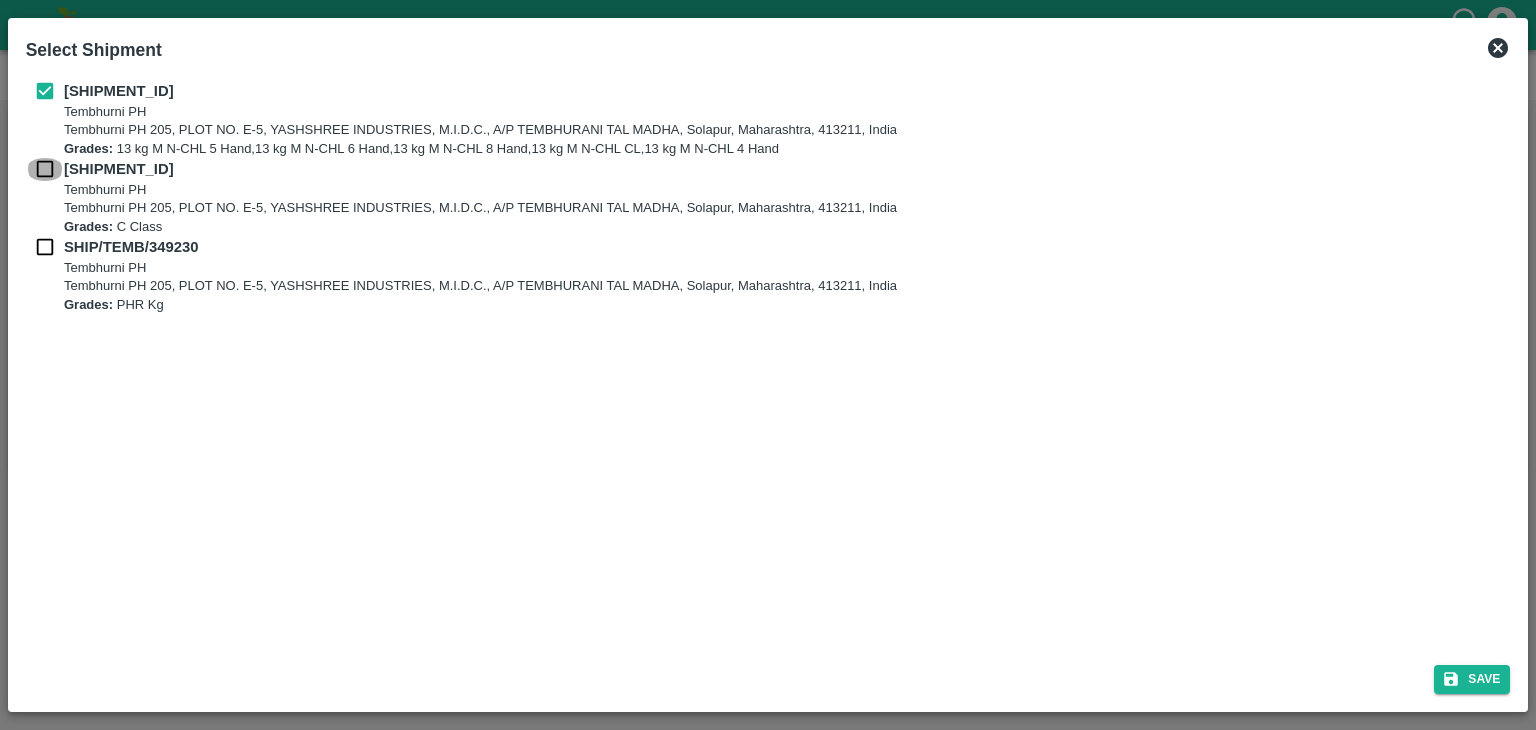 click at bounding box center [45, 169] 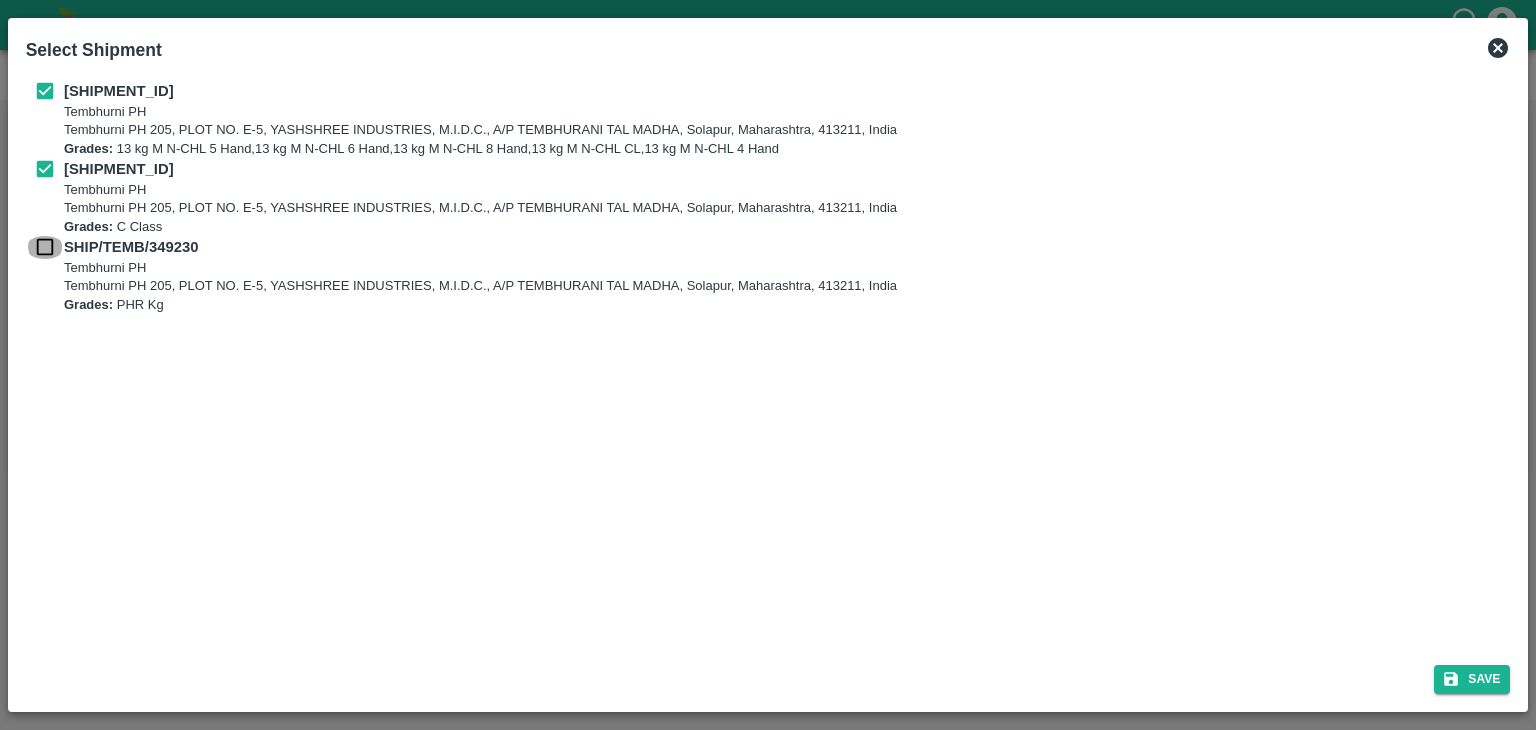 click at bounding box center (45, 247) 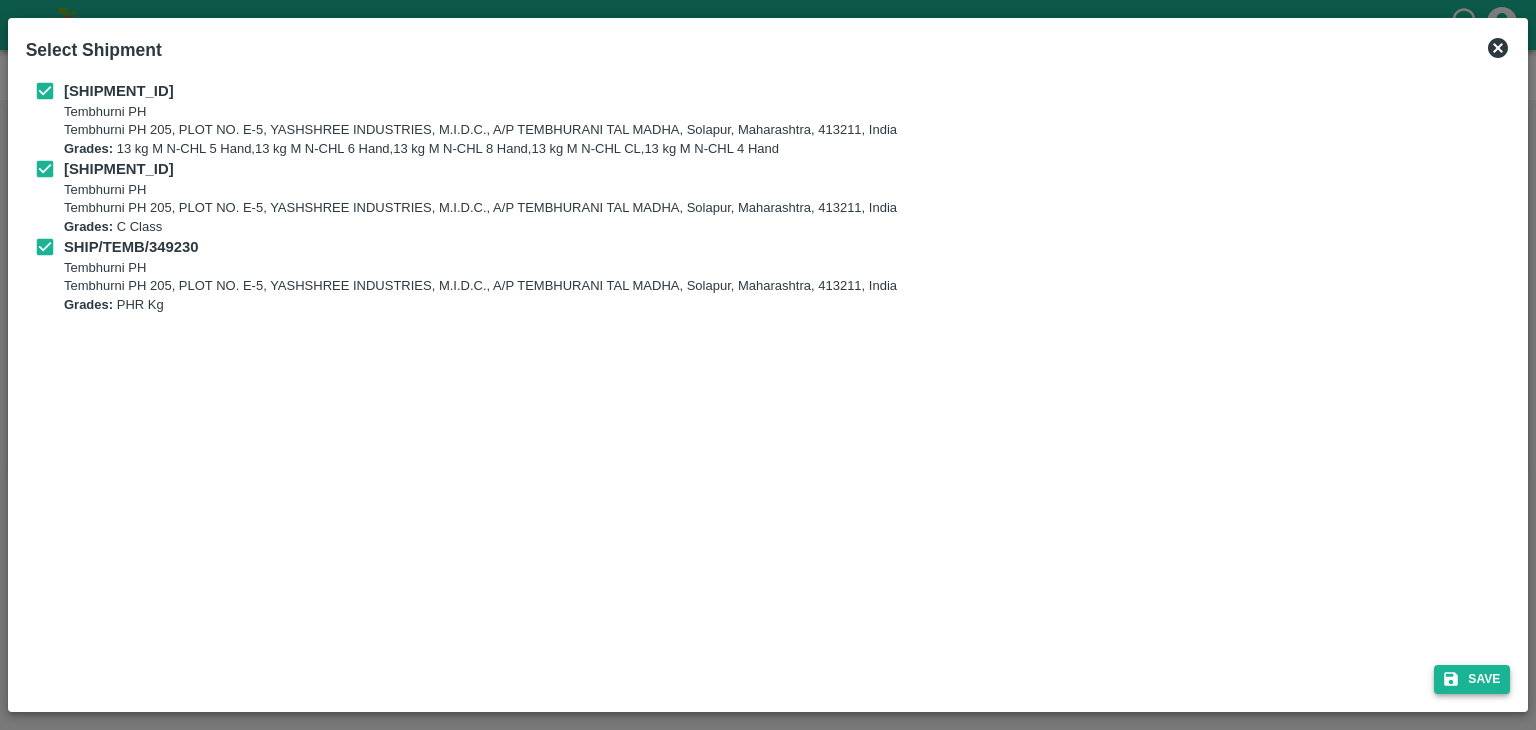 click on "Save" at bounding box center [1472, 679] 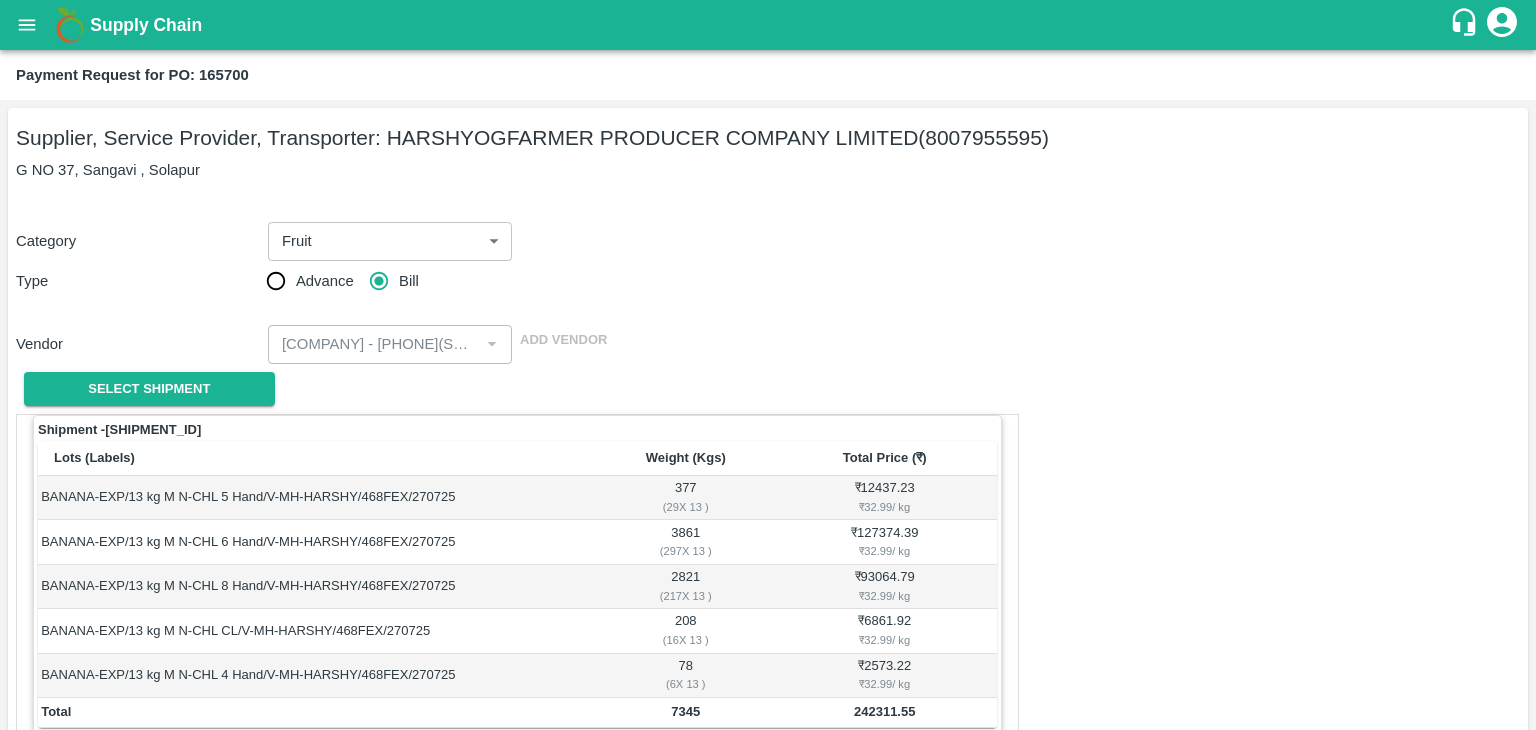 scroll, scrollTop: 980, scrollLeft: 0, axis: vertical 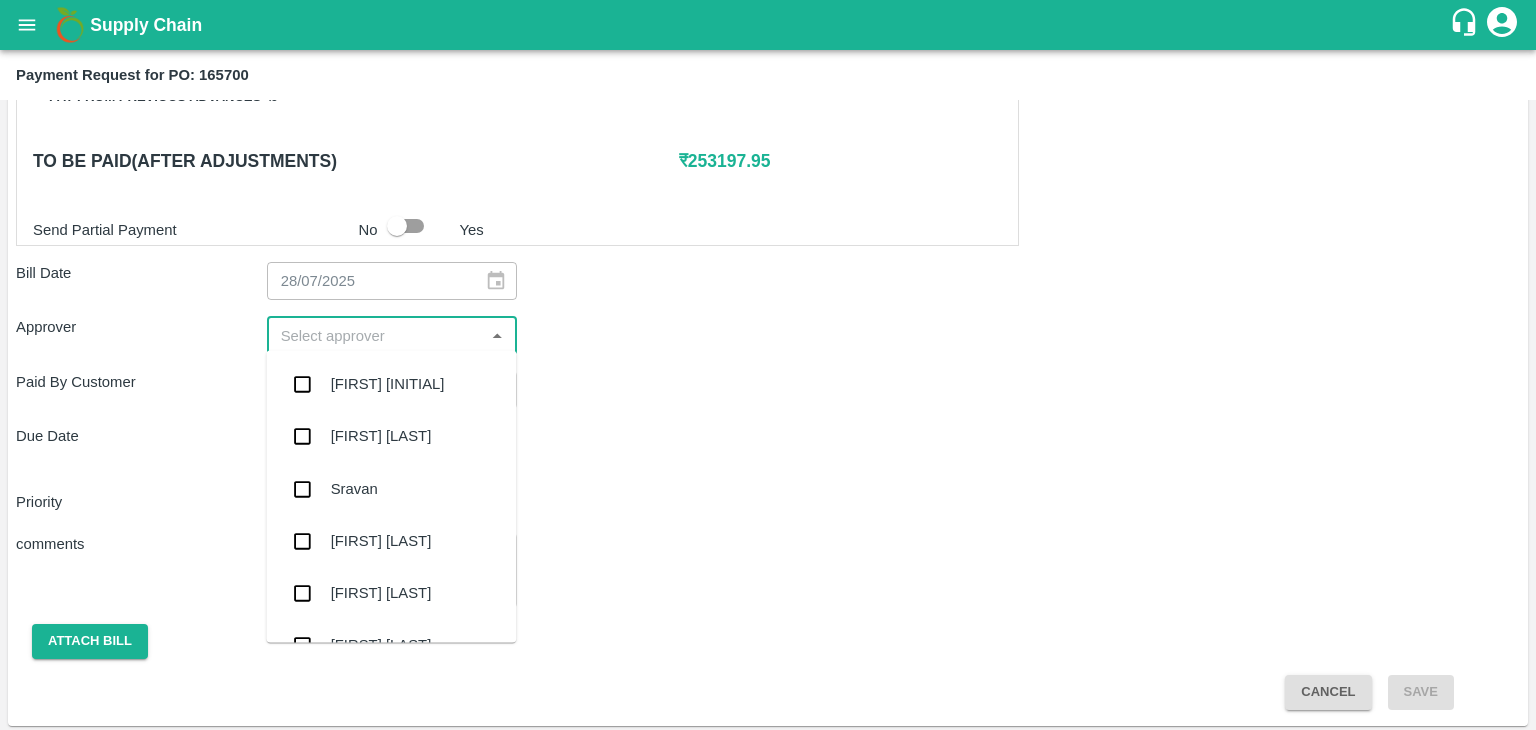 click at bounding box center [376, 335] 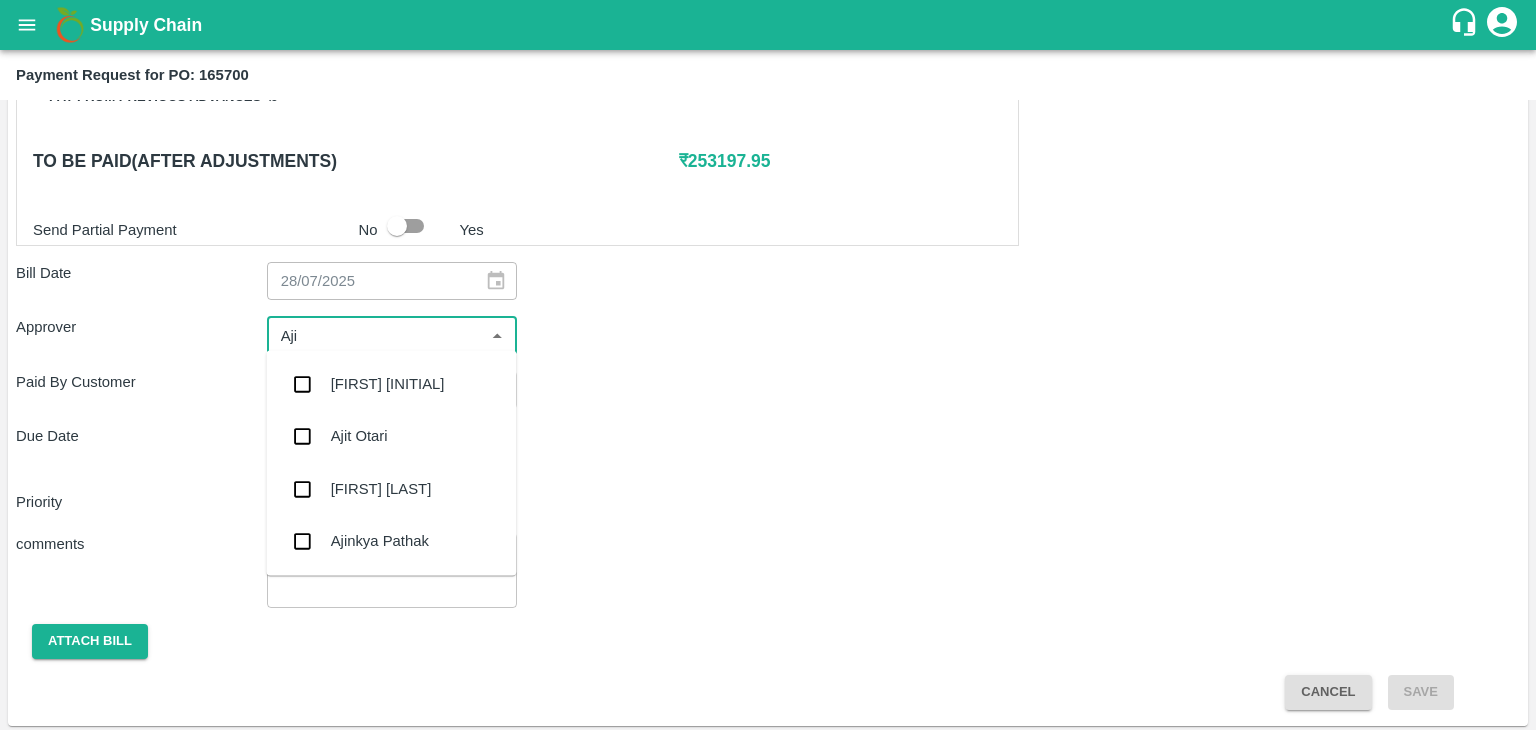 type on "[FIRST]" 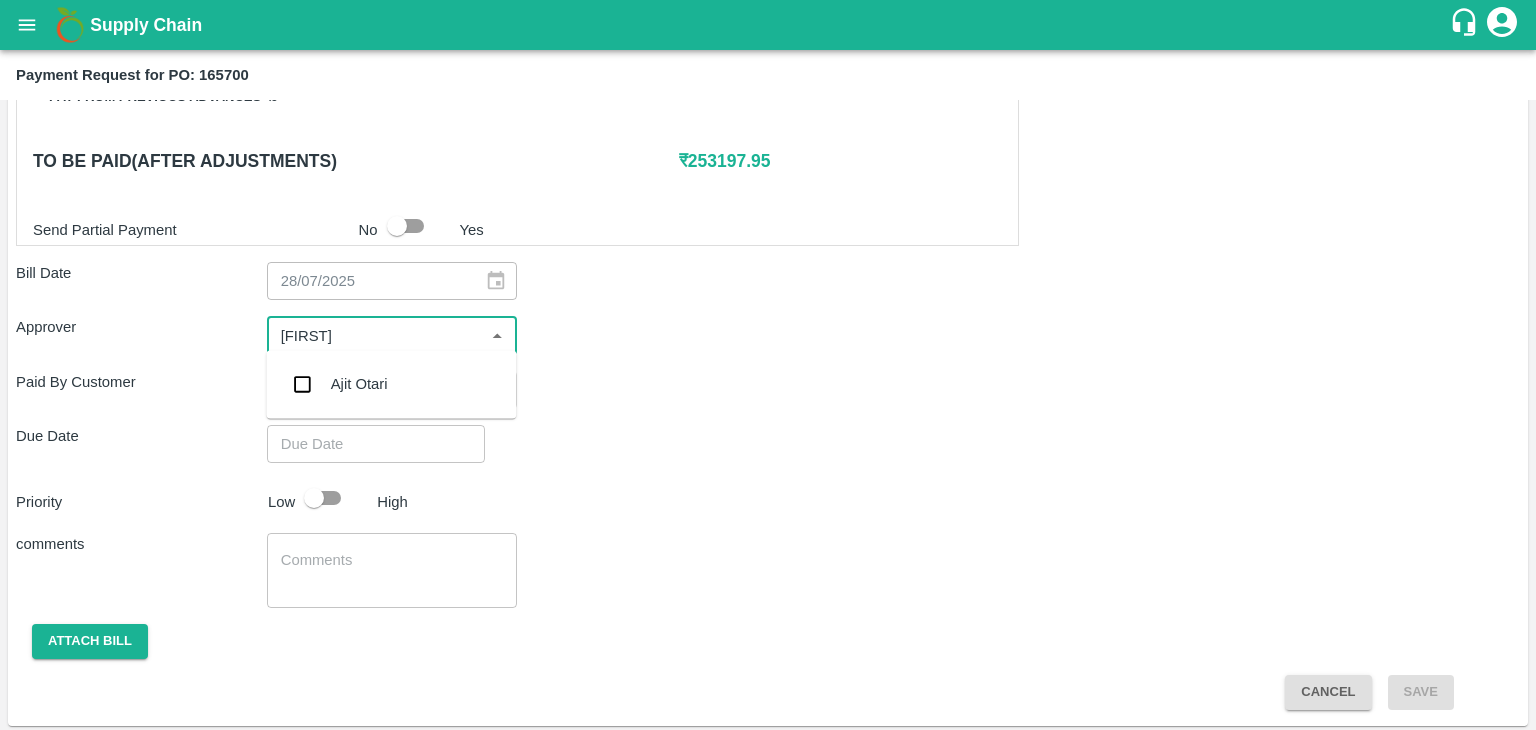 click on "Ajit Otari" at bounding box center (359, 384) 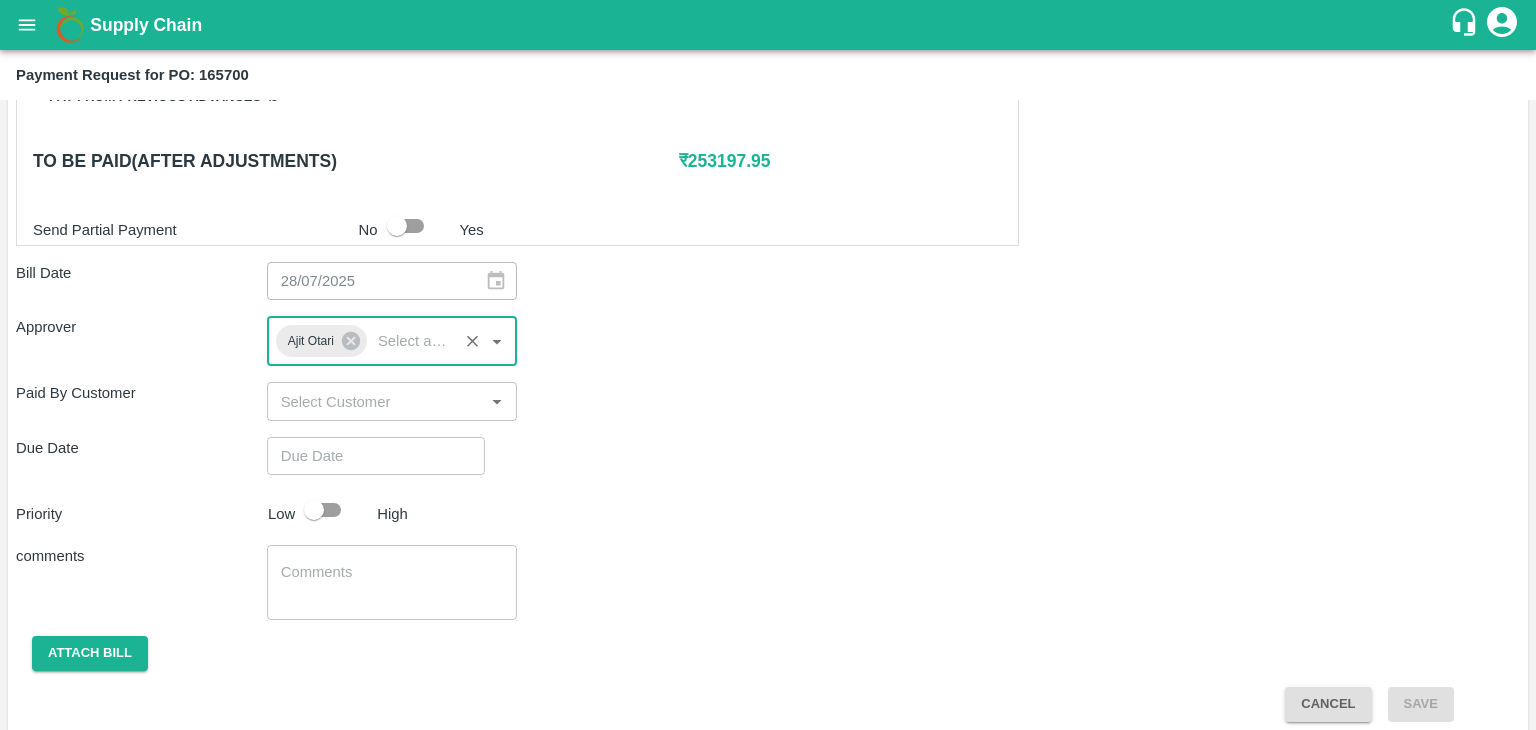 type on "DD/MM/YYYY hh:mm aa" 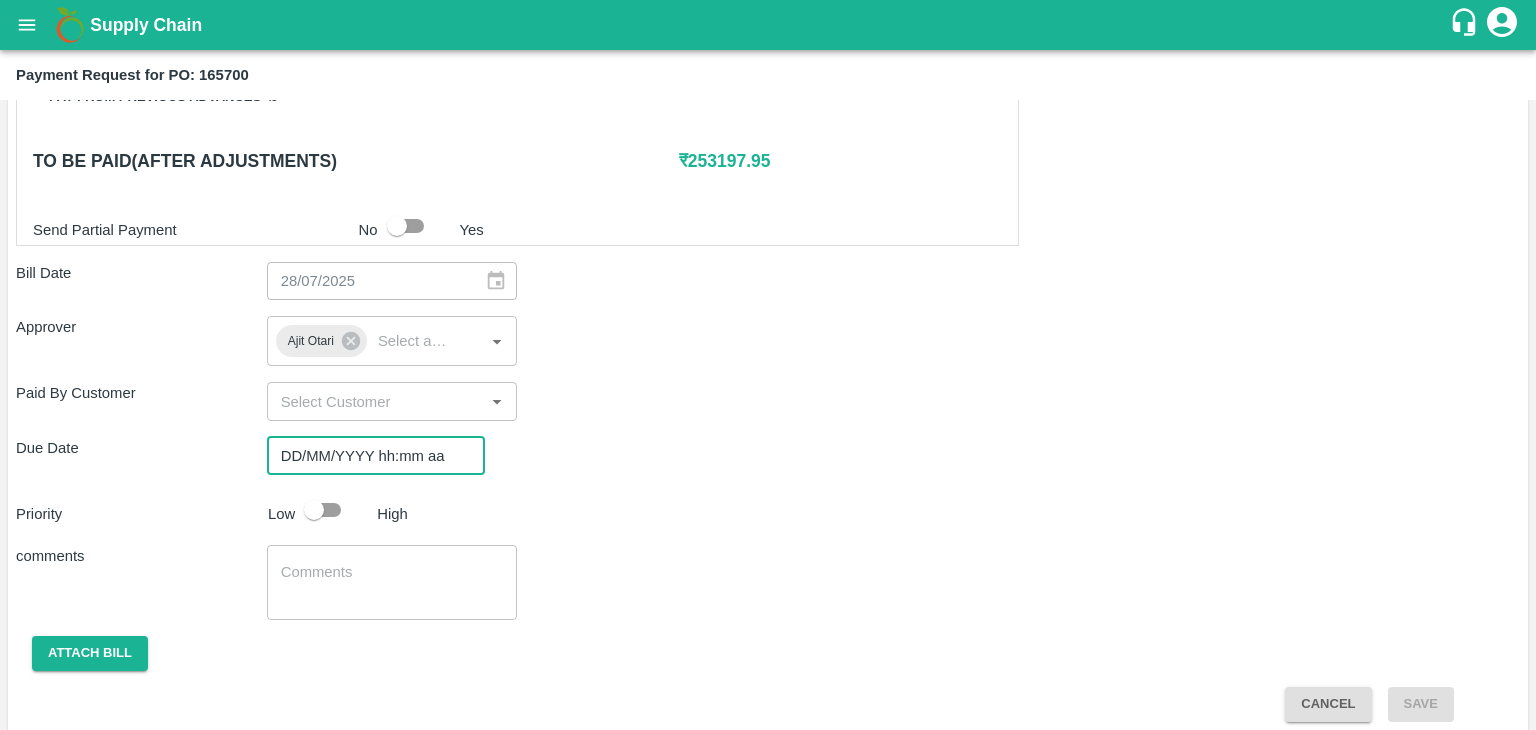 click on "DD/MM/YYYY hh:mm aa" at bounding box center (369, 456) 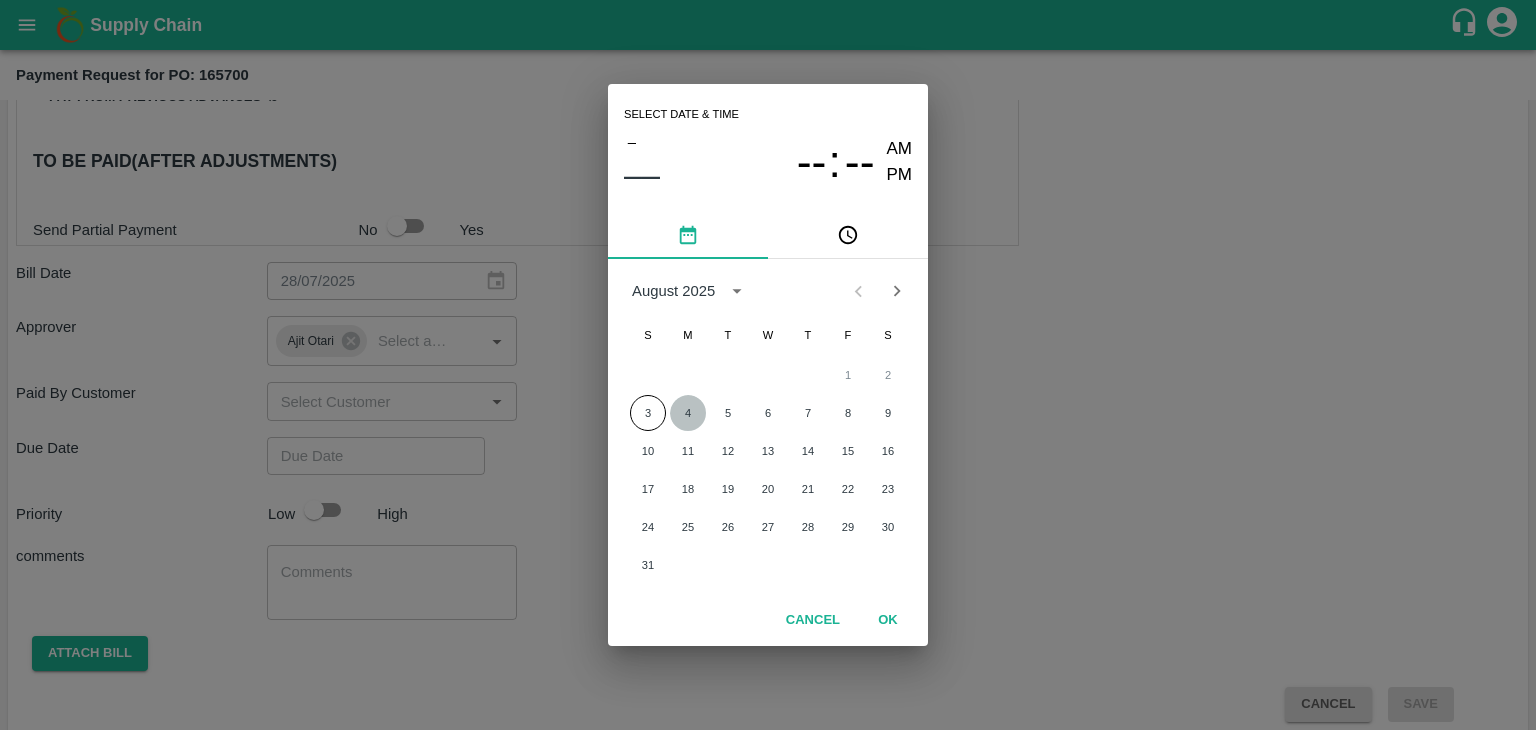 click on "4" at bounding box center (688, 413) 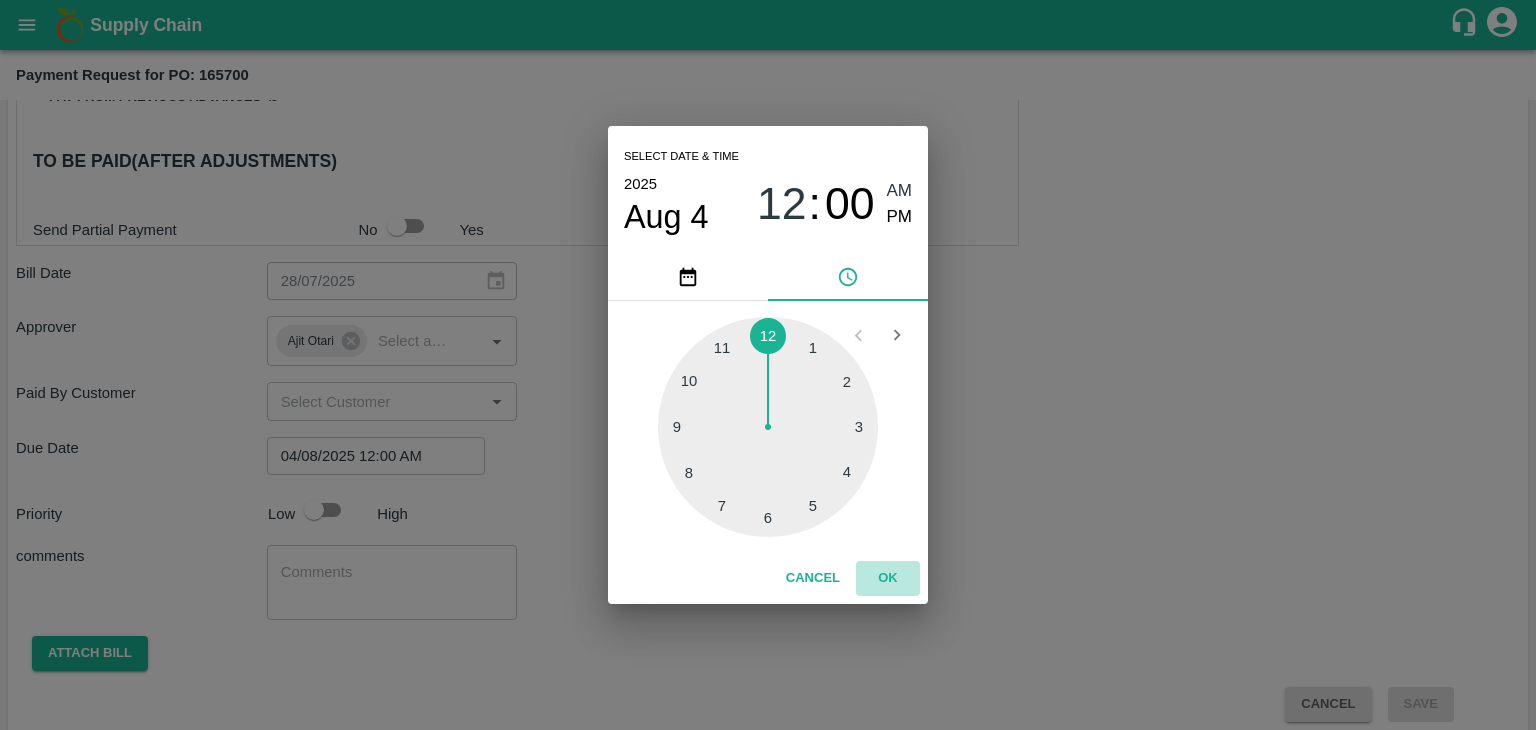 click on "OK" at bounding box center (888, 578) 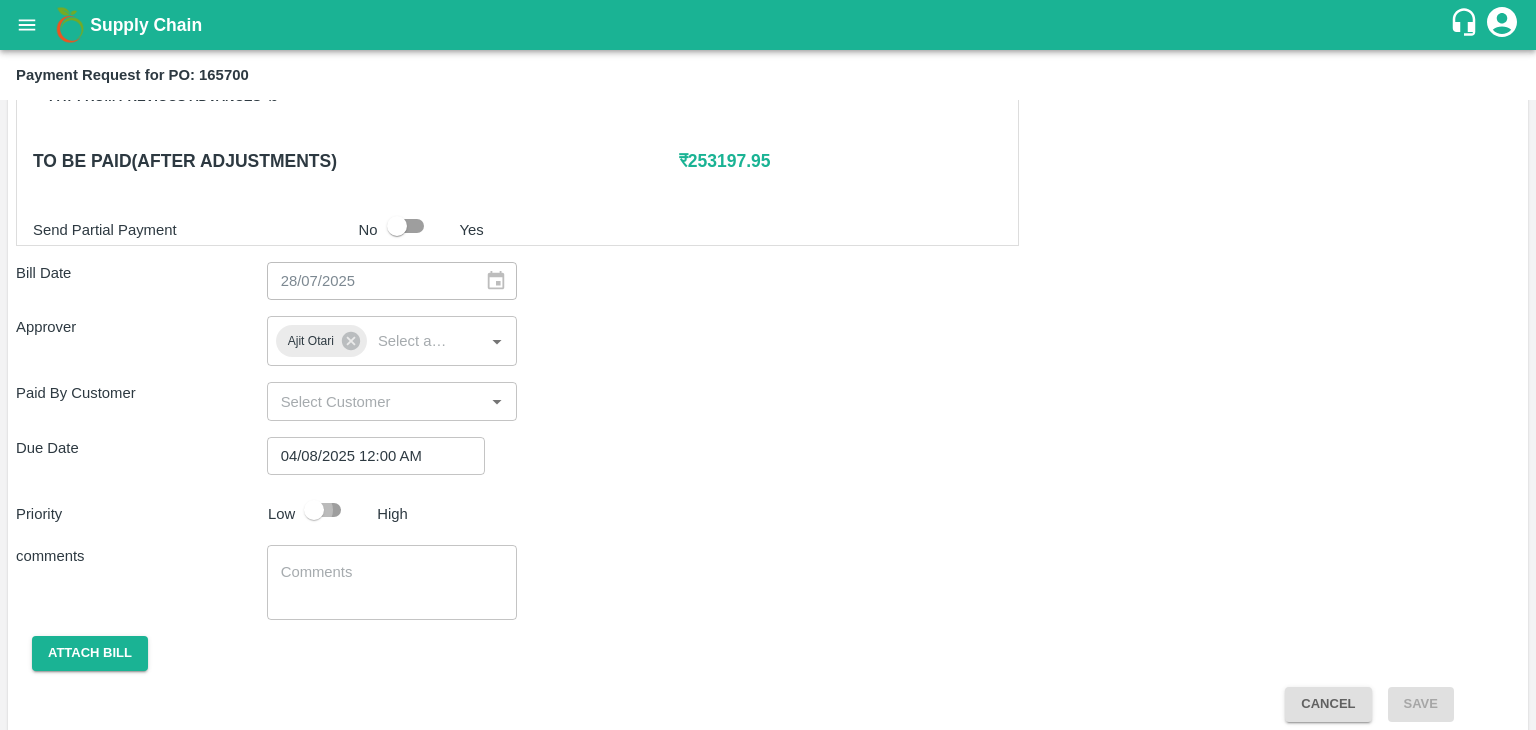 click at bounding box center [314, 510] 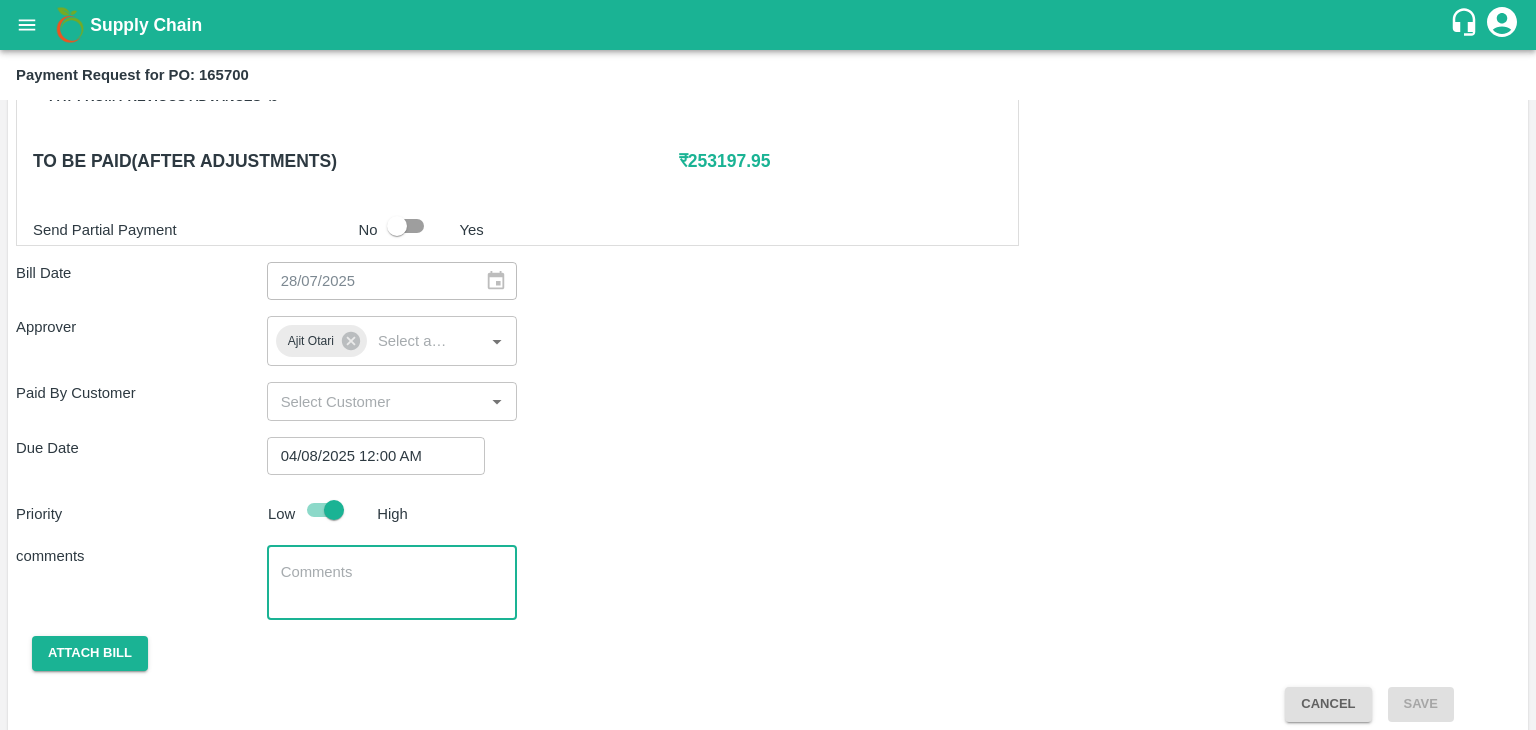 click at bounding box center (392, 583) 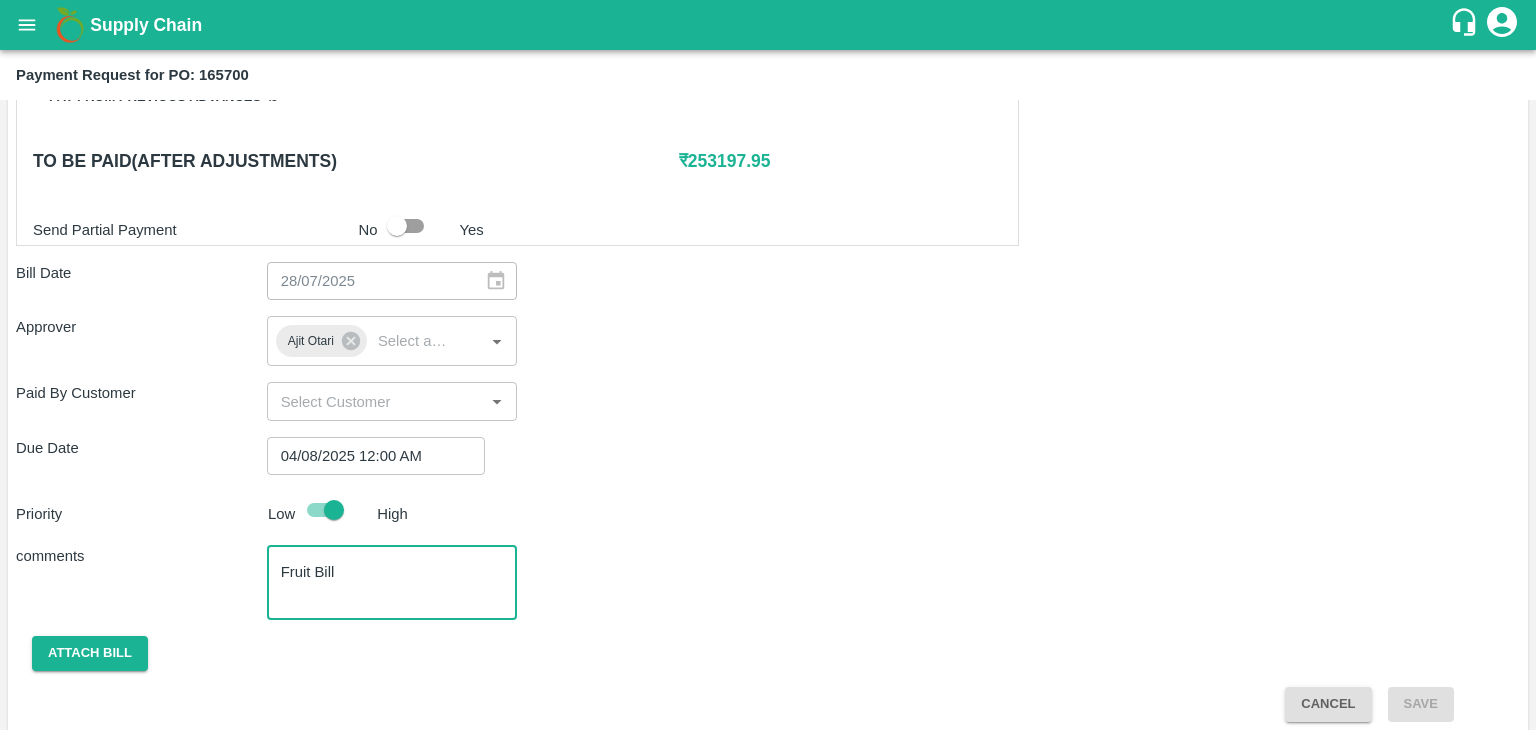 scroll, scrollTop: 992, scrollLeft: 0, axis: vertical 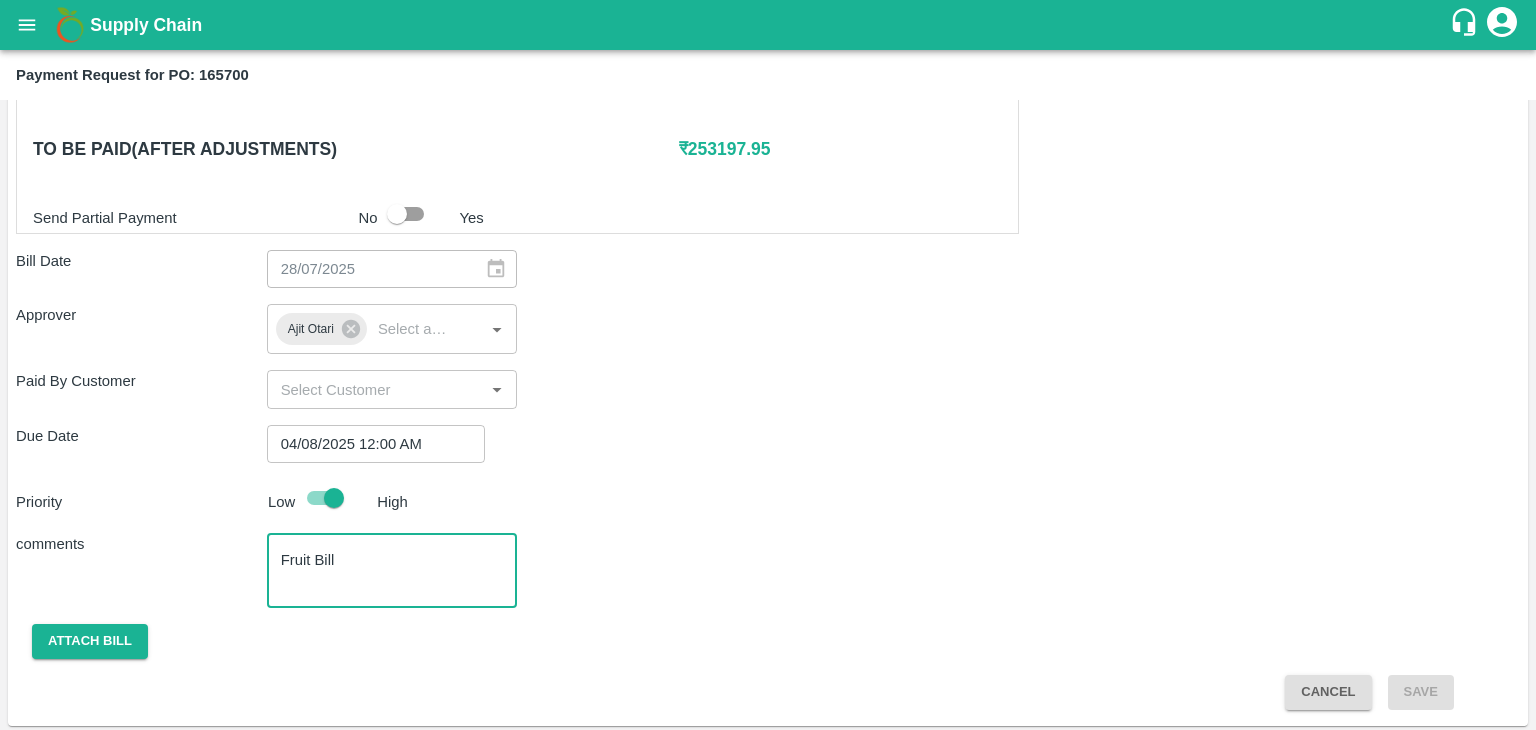 type on "Fruit Bill" 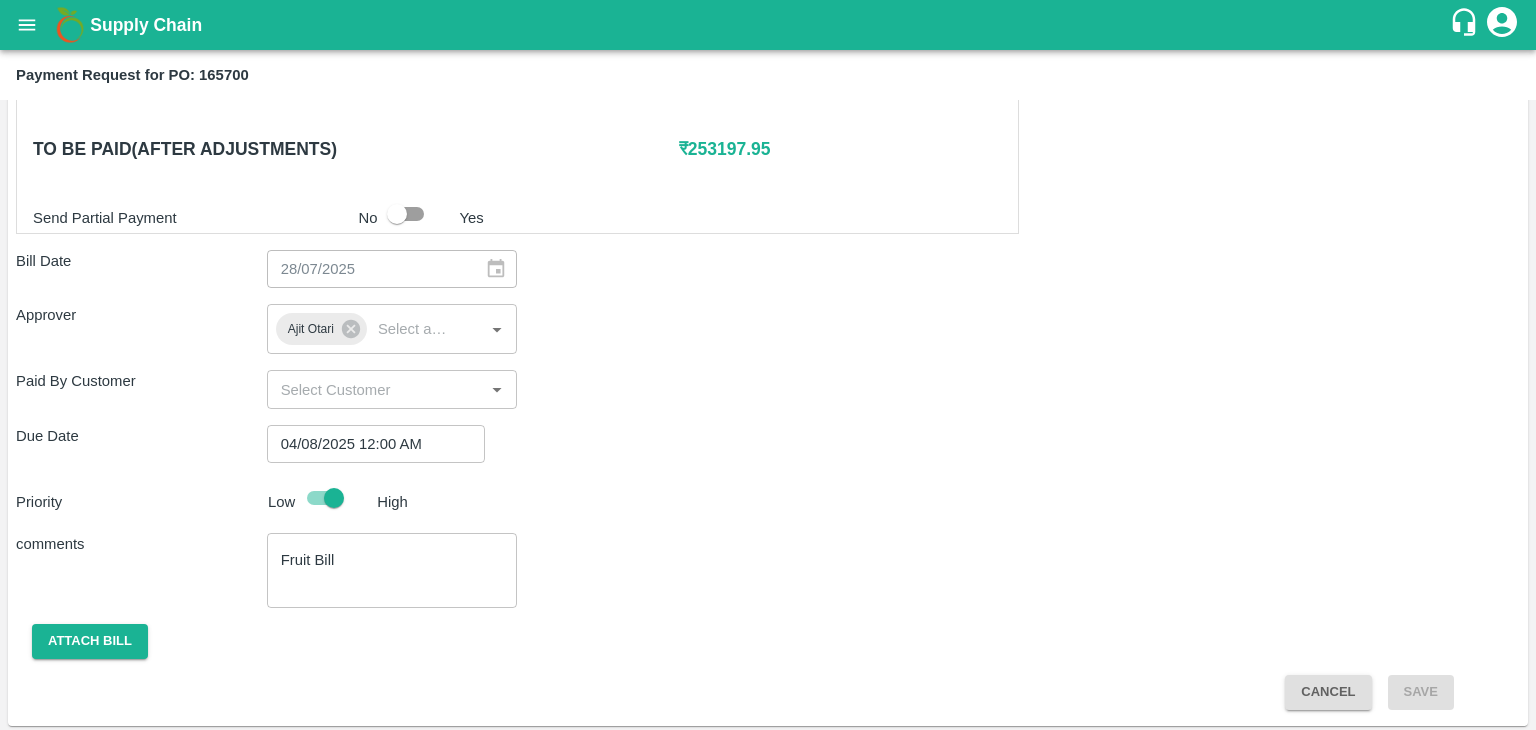 click on "Shipment -  SHIP/TEMB/349228 Lots (Labels) Weight (Kgs) Total Price (₹) BANANA-EXP/13 kg M N-CHL 5 Hand/V-MH-HARSHY/468FEX/270725   377 ( 29  X   13   ) ₹ 12437.23 ₹ 32.99  / kg BANANA-EXP/13 kg M N-CHL 6 Hand/V-MH-HARSHY/468FEX/270725   3861 ( 297  X   13   ) ₹ 127374.39 ₹ 32.99  / kg BANANA-EXP/13 kg M N-CHL 8 Hand/V-MH-HARSHY/468FEX/270725   2821 ( 217  X   13   ) ₹ 93064.79 ₹ 32.99  / kg BANANA-EXP/13 kg M N-CHL CL/V-MH-HARSHY/468FEX/270725   208 ( 16  X   13   ) ₹ 6861.92 ₹ 32.99  / kg BANANA-EXP/13 kg M N-CHL 4 Hand/V-MH-HARSHY/468FEX/270725   78 ( 6  X   13   ) ₹ 2573.22 ₹ 32.99  / kg Total 7345 242311.55 Shipment -  SHIP/TEMB/349229 Lots (Labels) Weight (Kgs) Total Price (₹) BANANA-EXP/C Class/V-MH-HARSHY/258BOM/270725   250 ( 1  X   250   ) ₹ 7560 ₹ 30.24  / kg Total 250 7560 Shipment -  SHIP/TEMB/349230 Lots (Labels) Weight (Kgs) Total Price (₹) BANANA-EXP/PHR Kg/V-MH-HARSHY/258BOM/270725   110 ( 1  X   110   ) ₹ 3326.4 ₹ 30.24  / kg Total 110 3326.4 0 ₹  No Yes x" at bounding box center (768, 65) 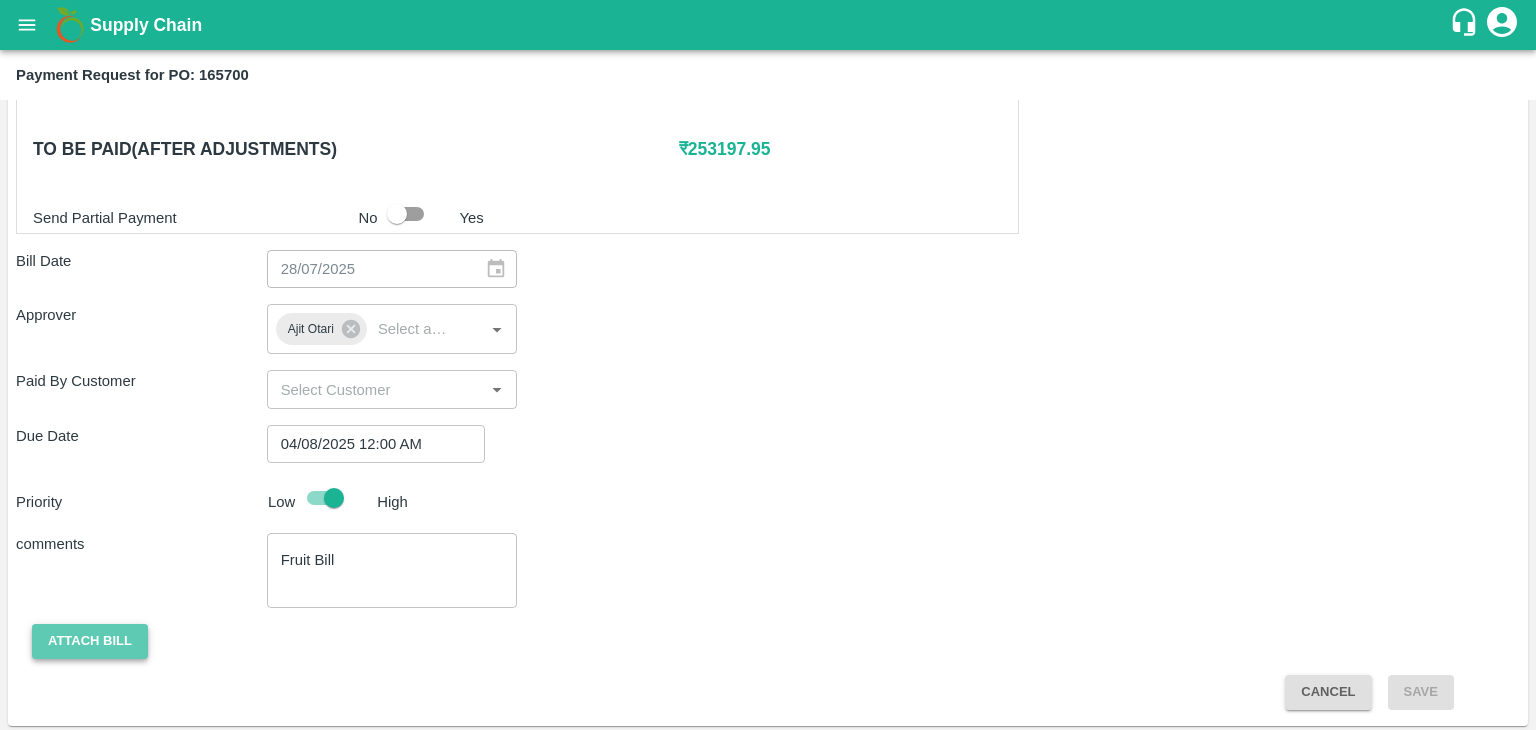 click on "Attach bill" at bounding box center [90, 641] 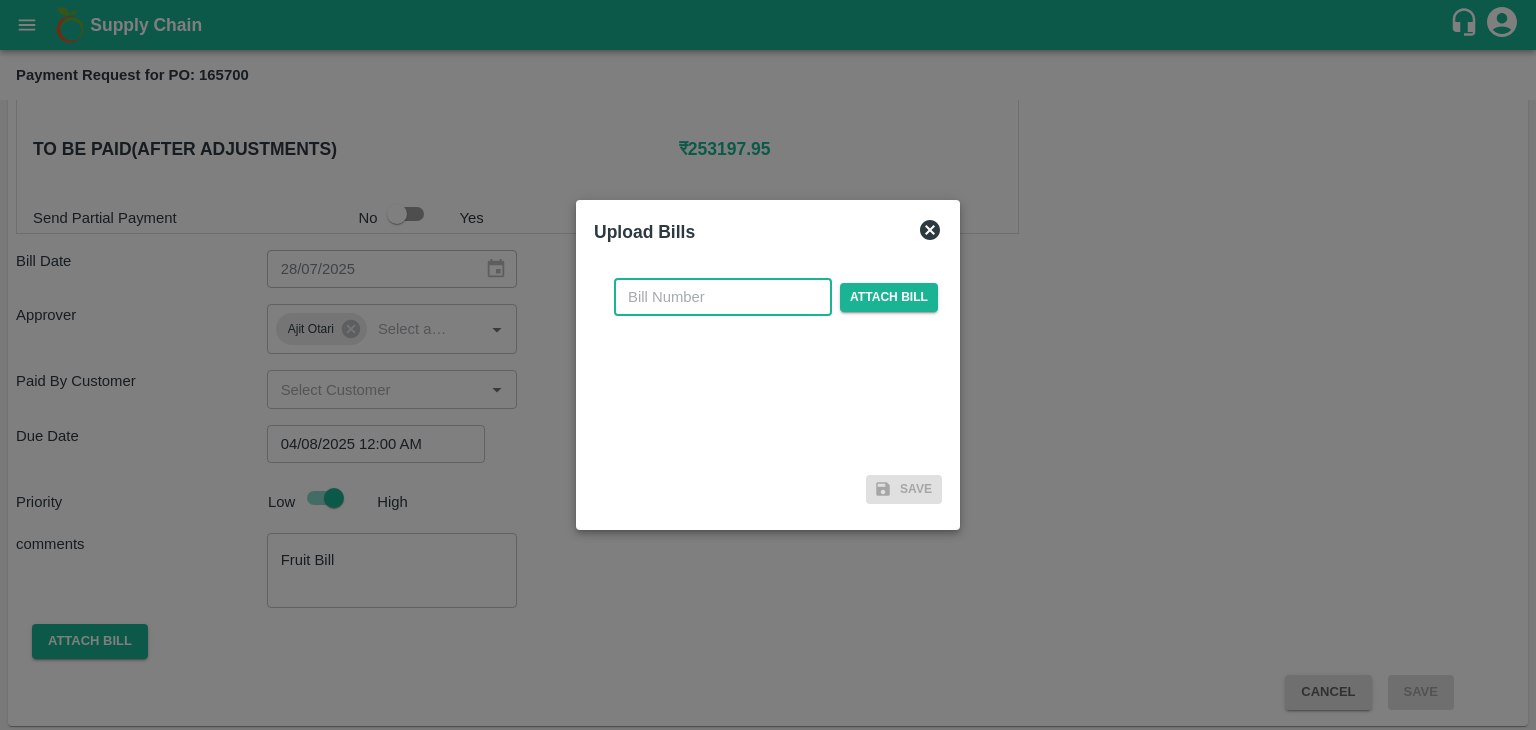 click at bounding box center (723, 297) 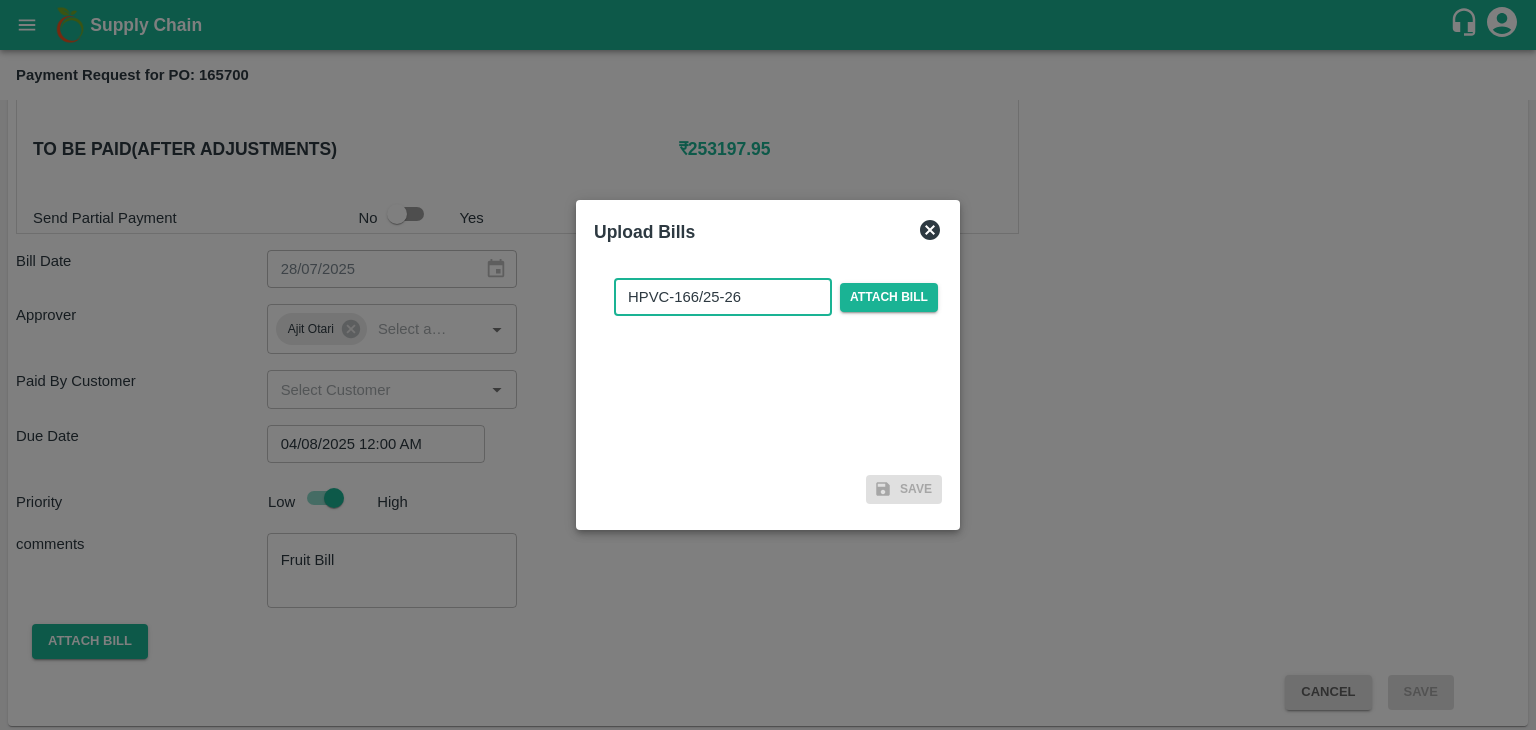 click on "HPVC-166/25-26" at bounding box center [723, 297] 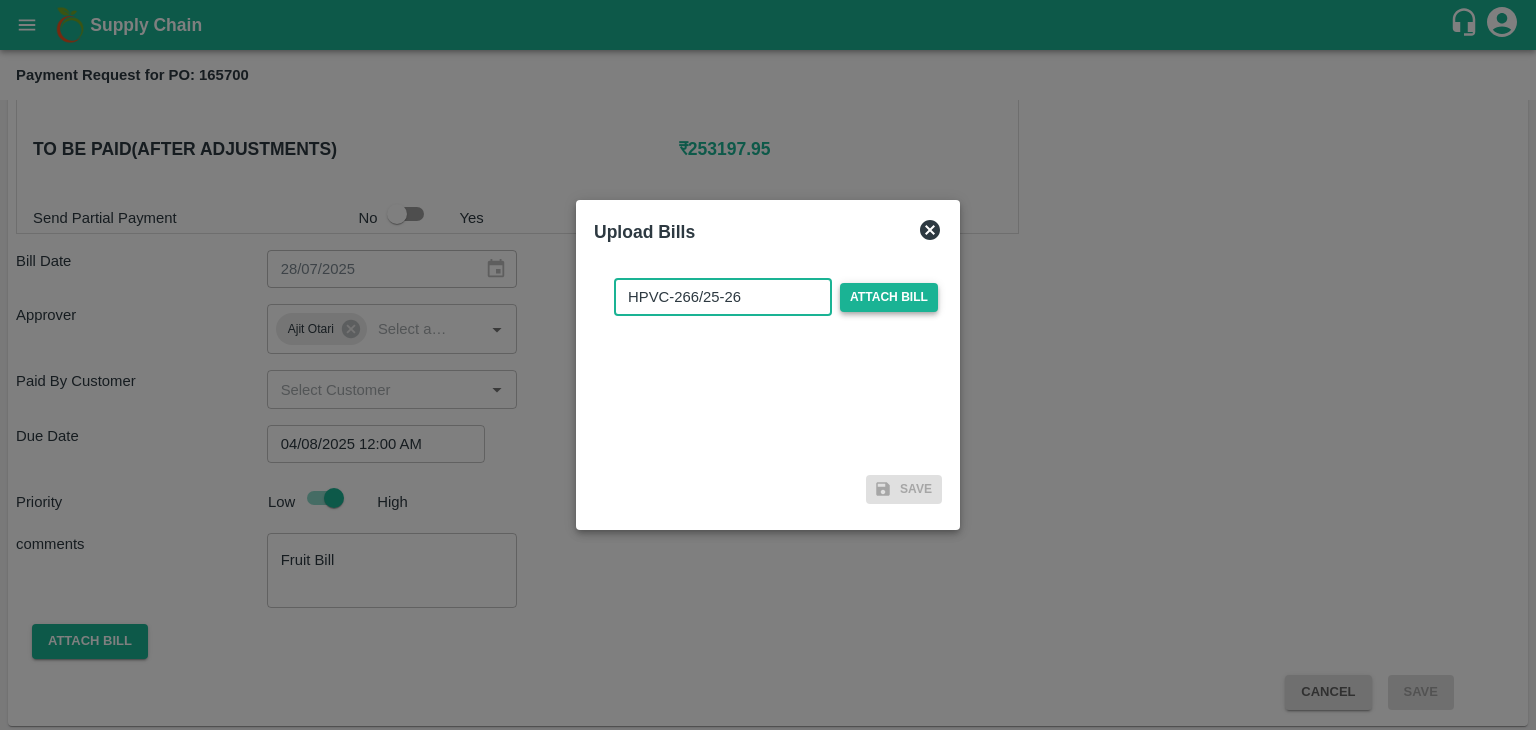 type on "HPVC-266/25-26" 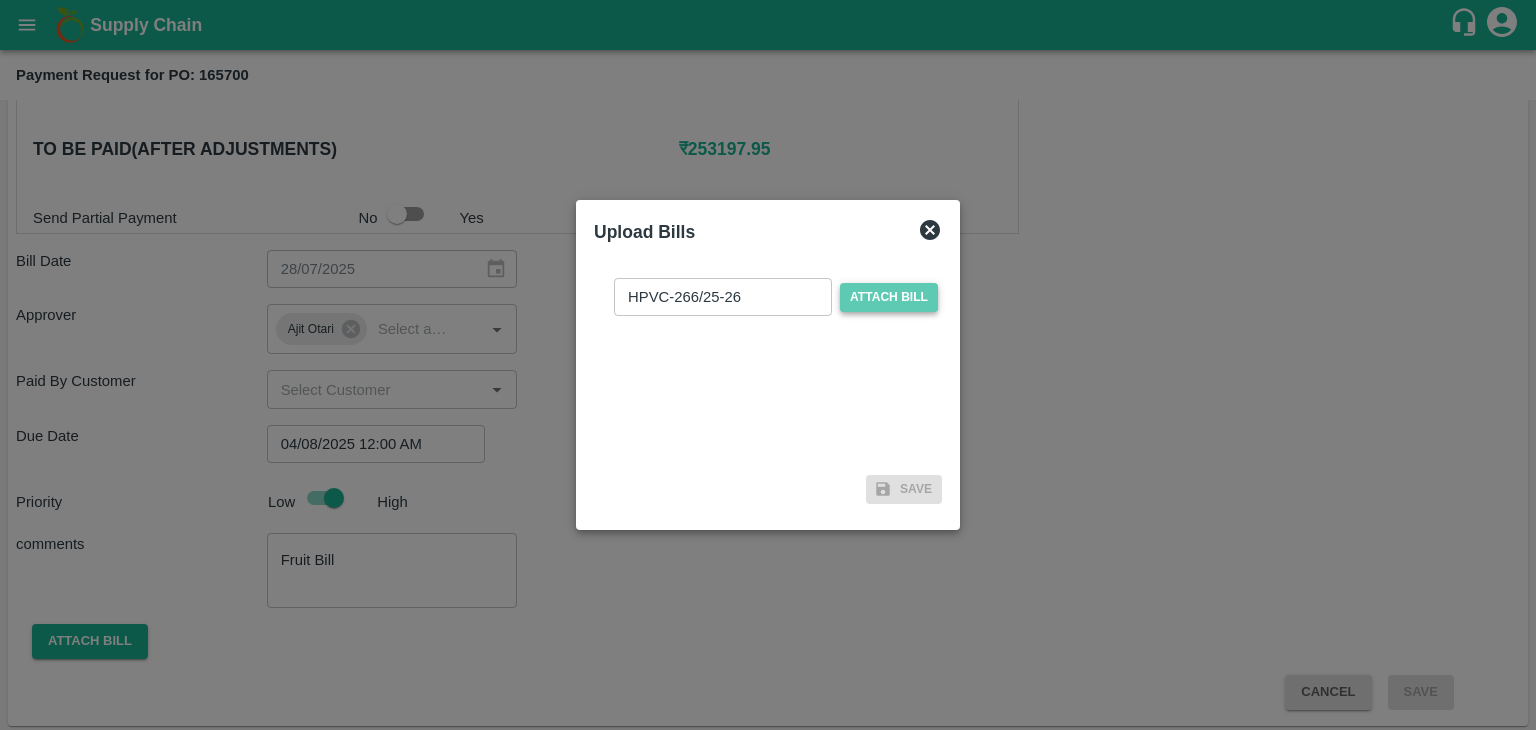 click on "Attach bill" at bounding box center (889, 297) 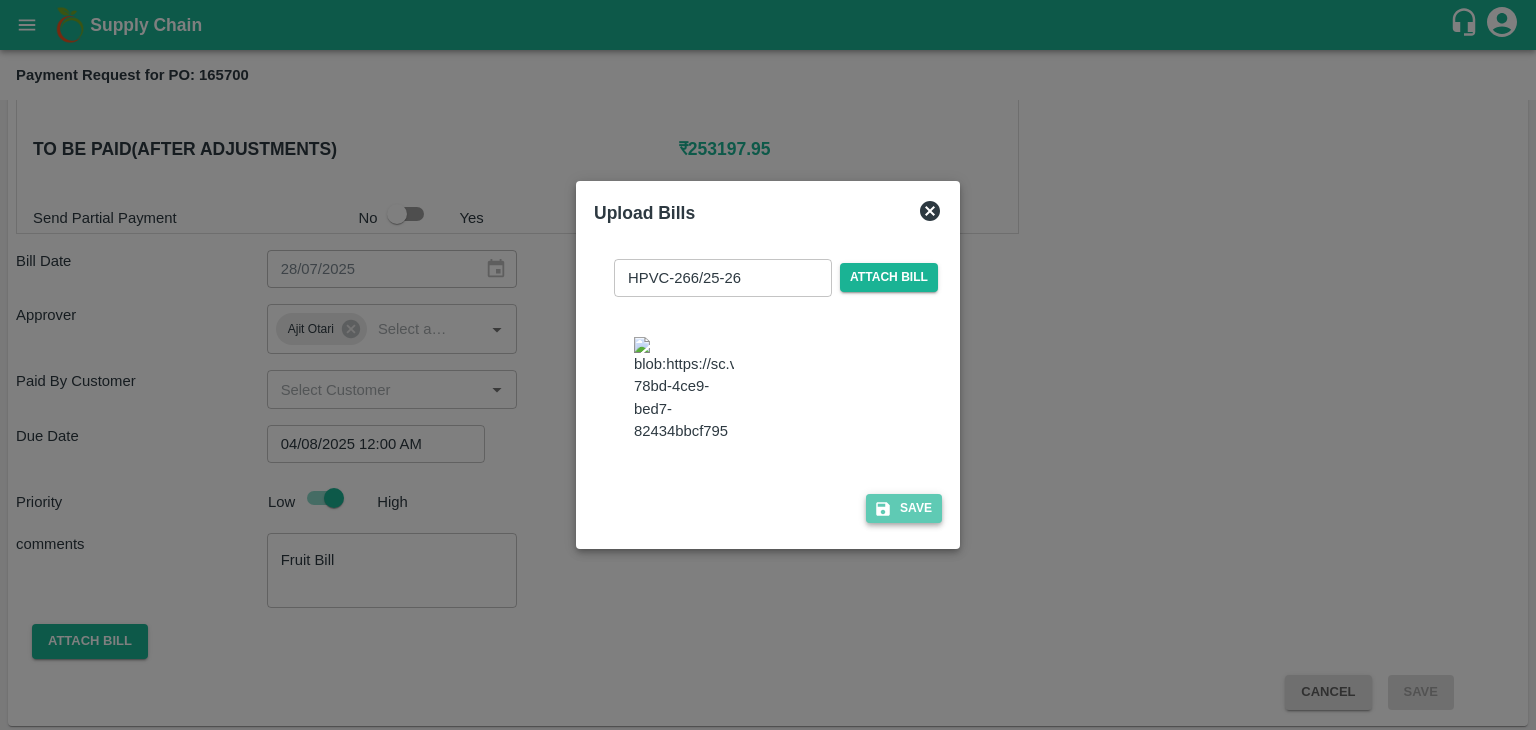 click on "Save" at bounding box center [904, 508] 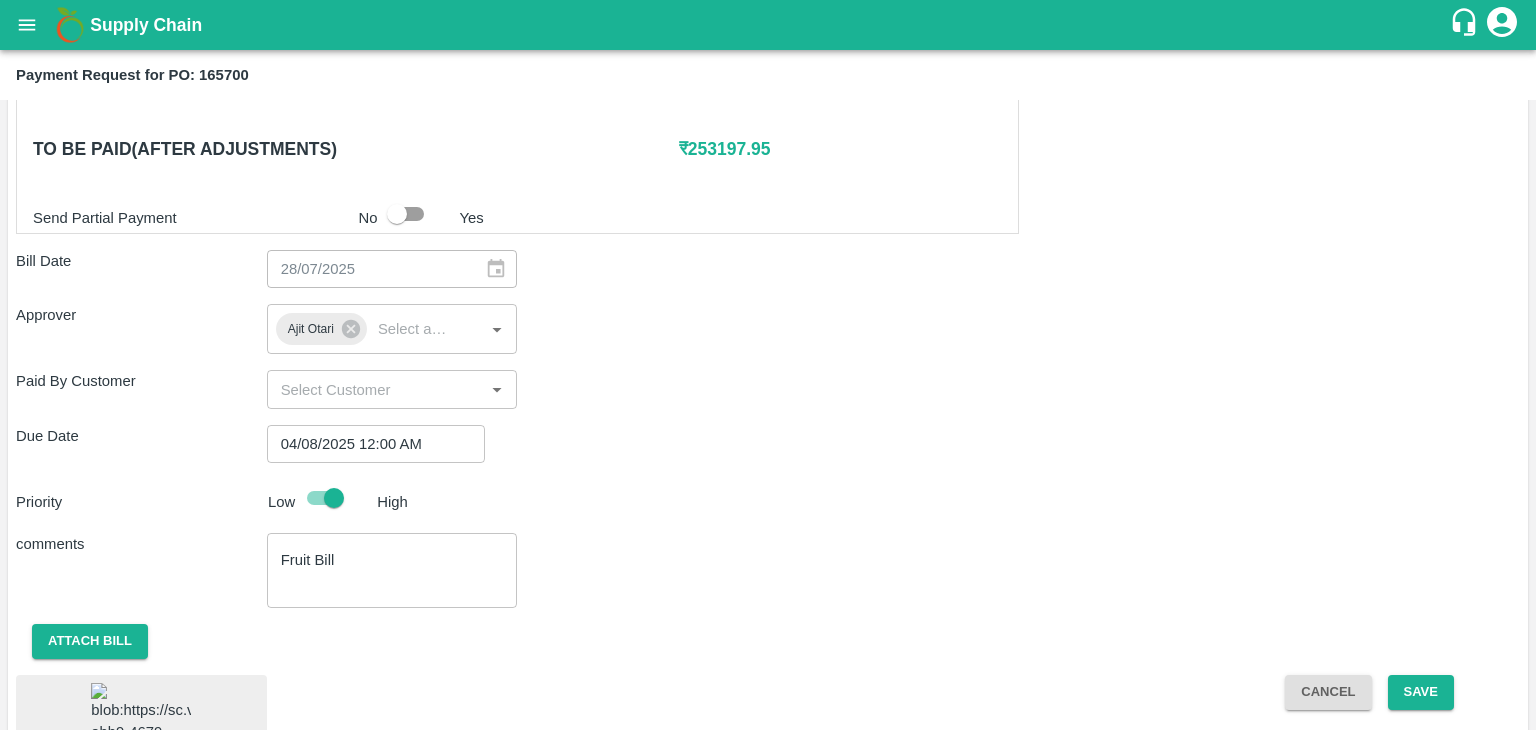 scroll, scrollTop: 1125, scrollLeft: 0, axis: vertical 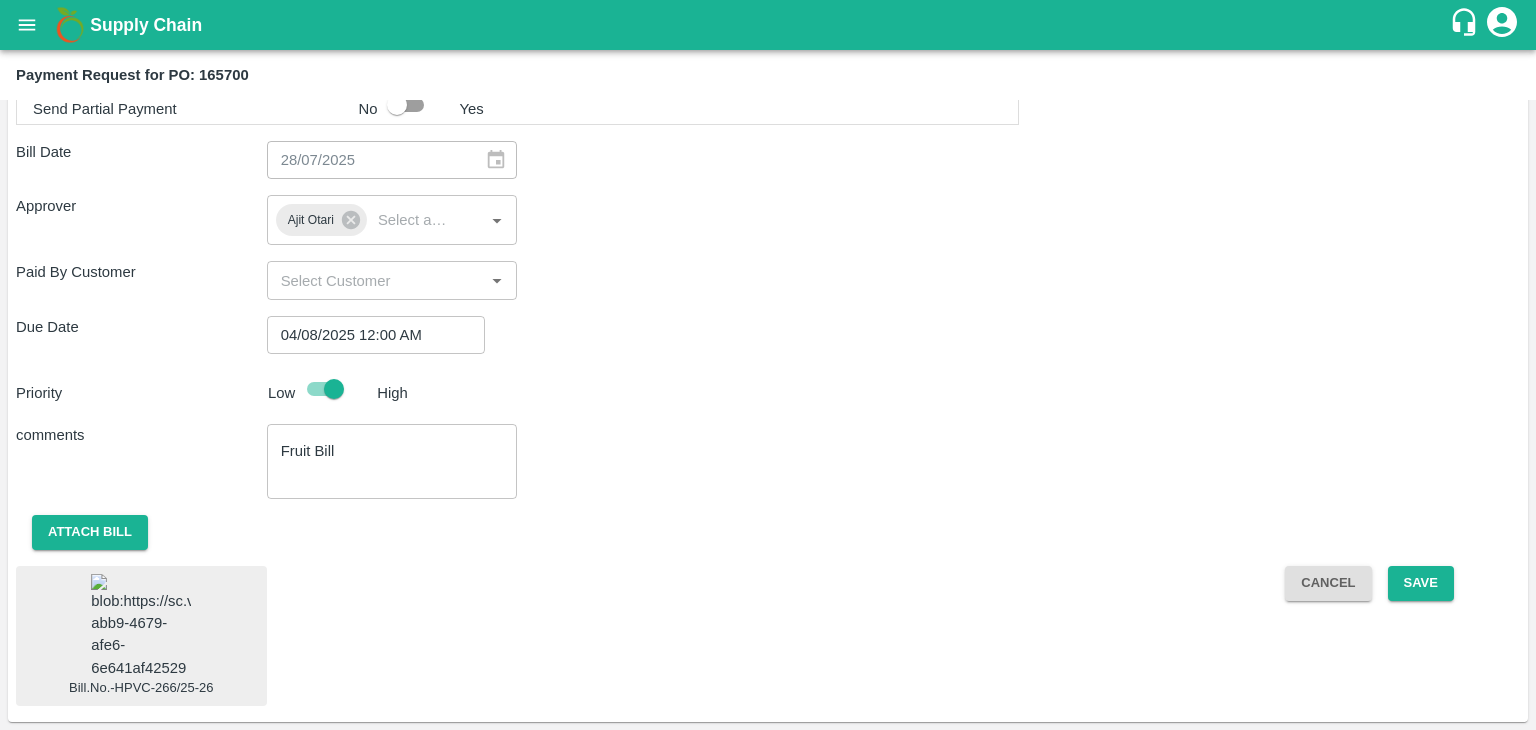 click on "Bill.No.-HPVC-266/25-26" at bounding box center (141, 636) 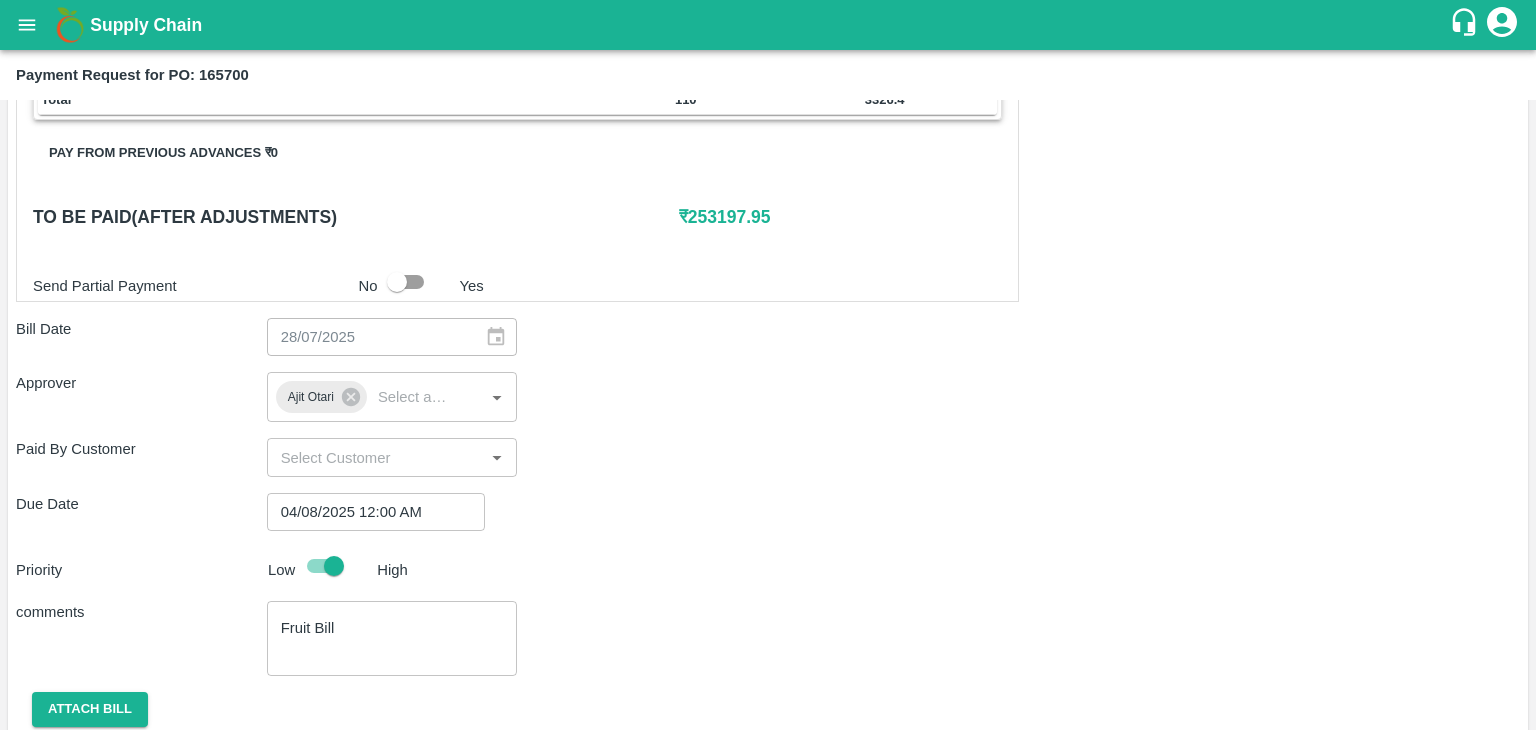 scroll, scrollTop: 1125, scrollLeft: 0, axis: vertical 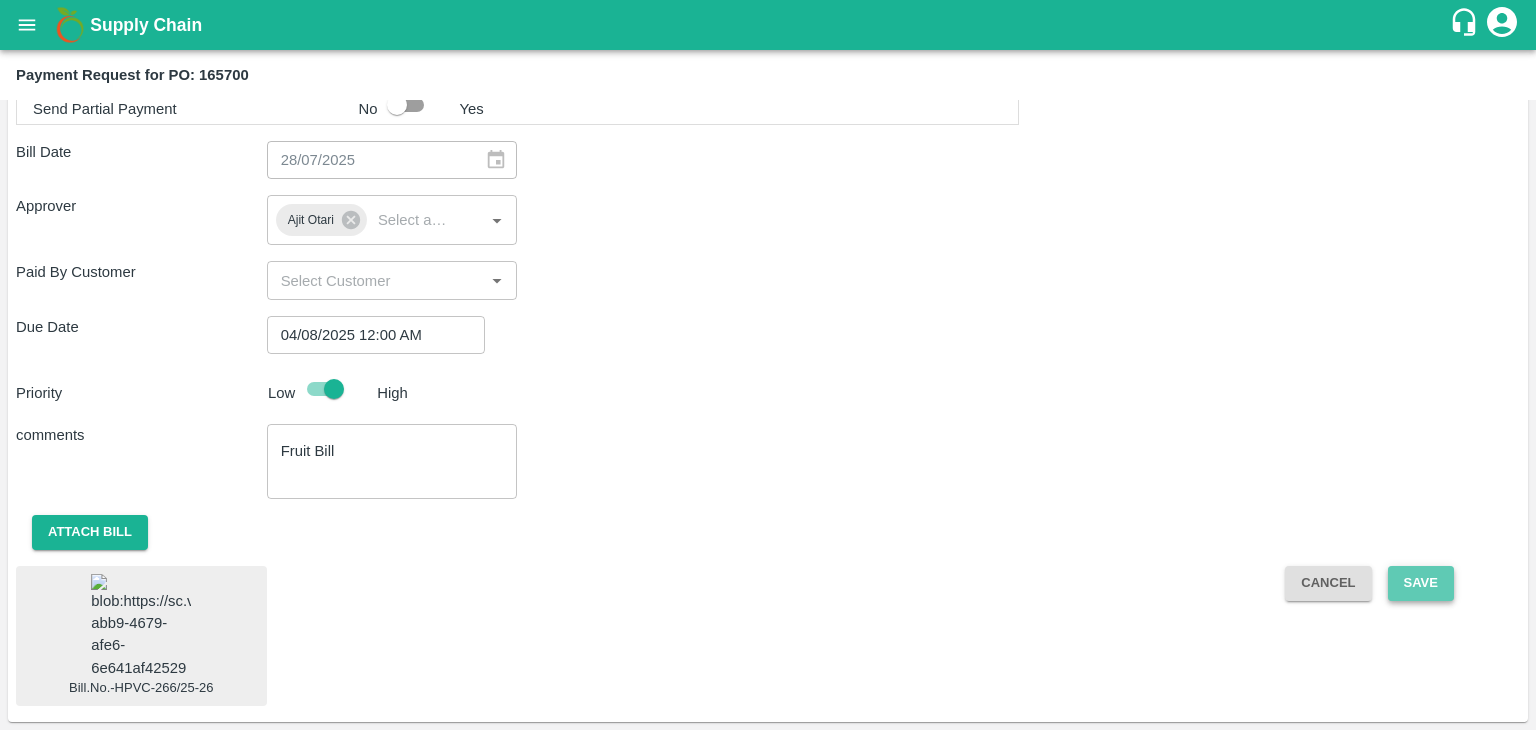 click on "Save" at bounding box center [1421, 583] 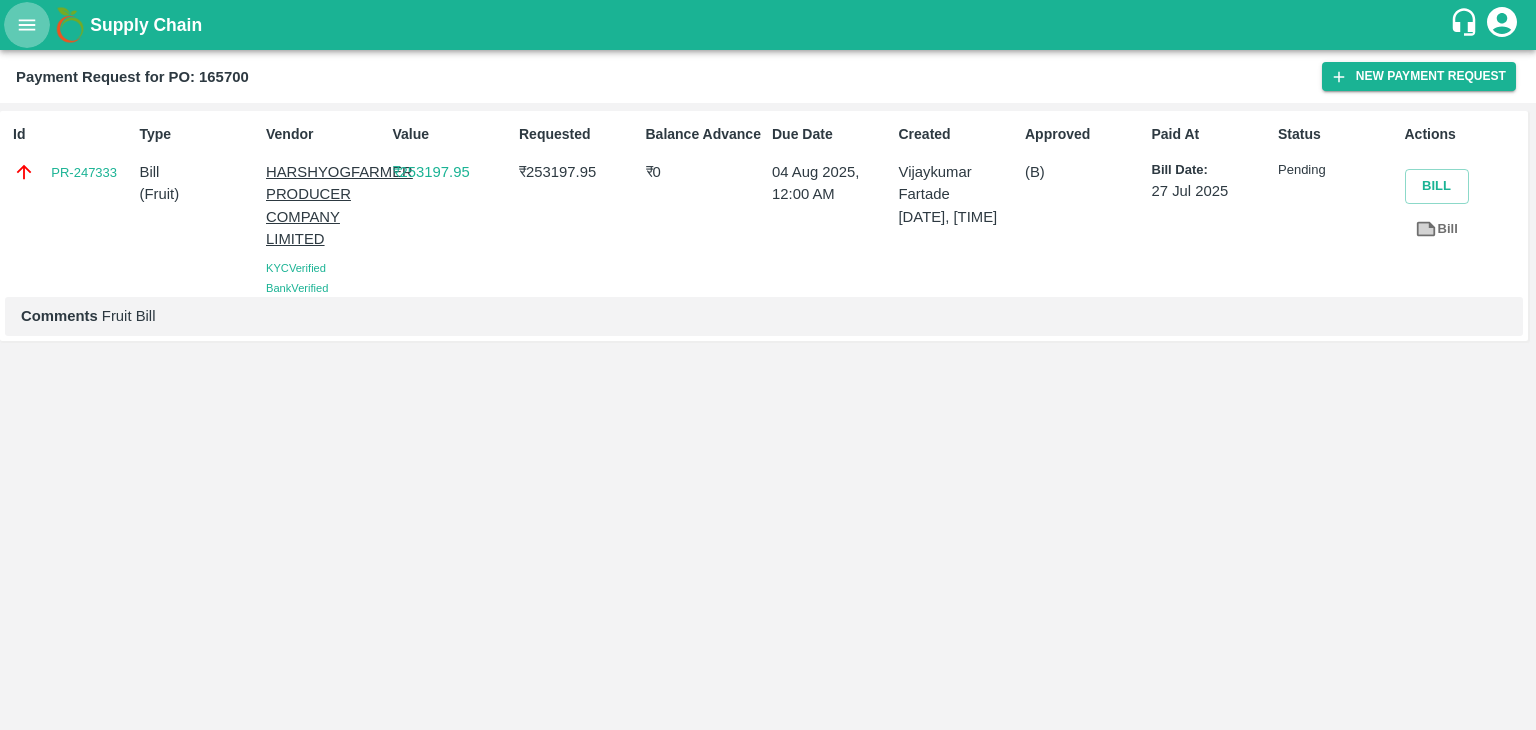 click 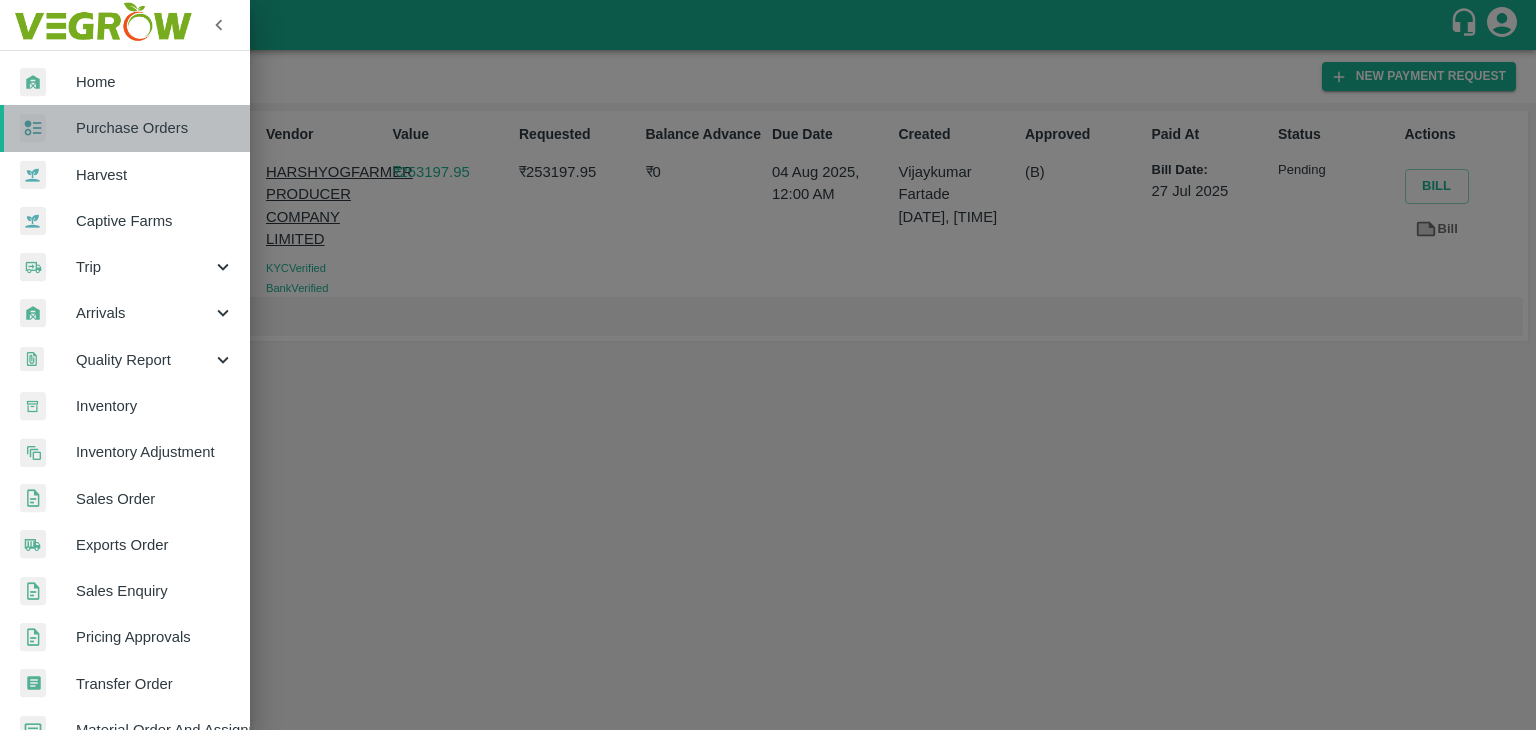 click on "Purchase Orders" at bounding box center (155, 128) 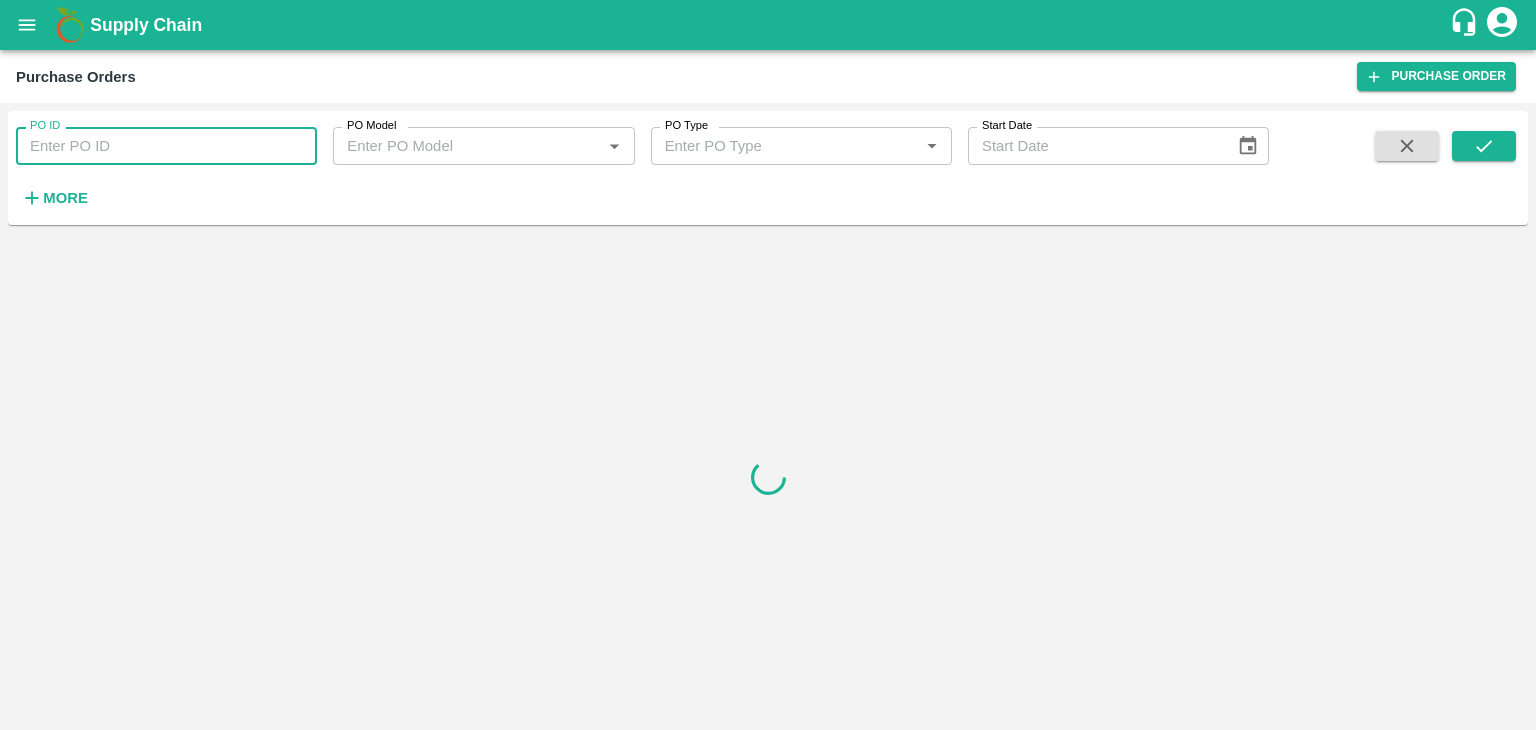 click on "PO ID" at bounding box center (166, 146) 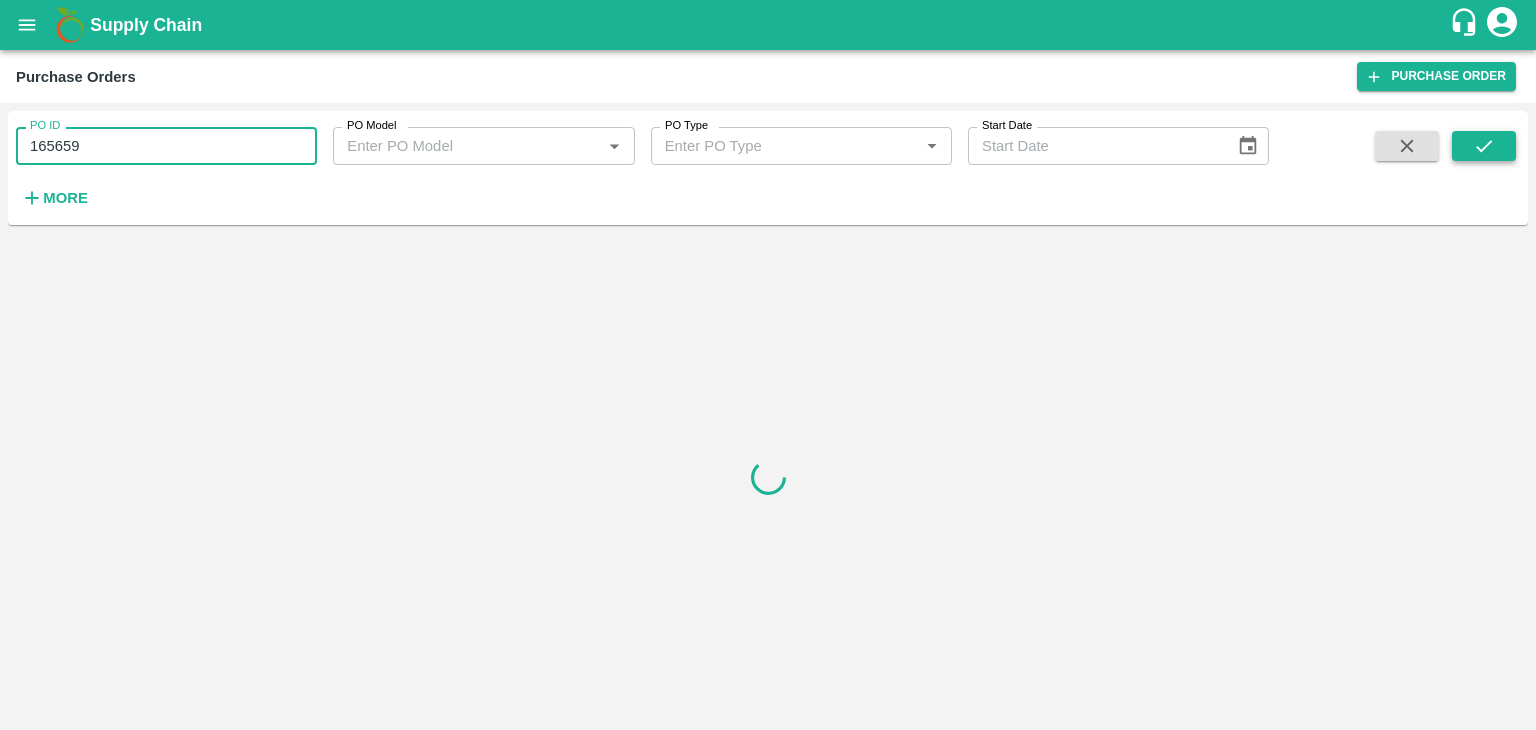 type on "165659" 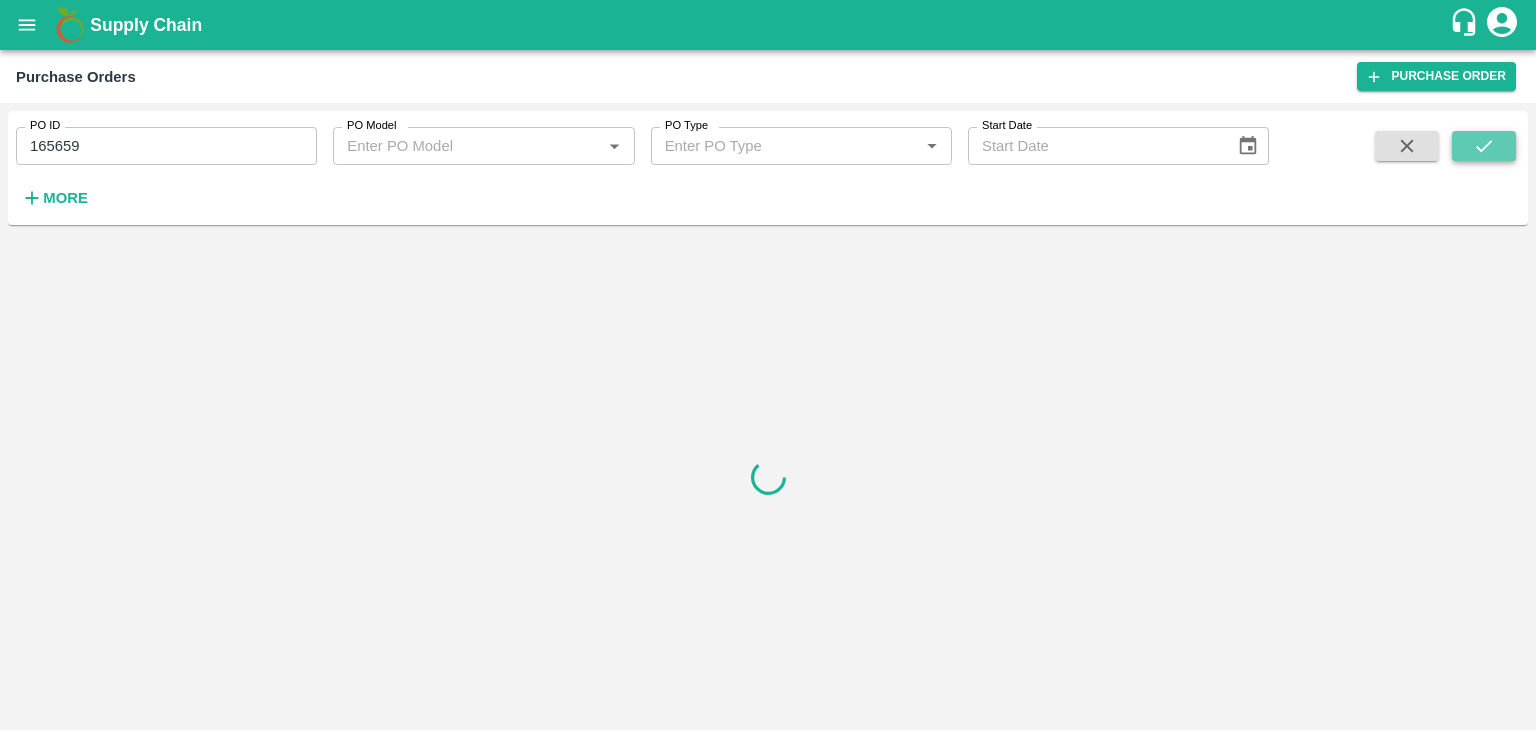 click 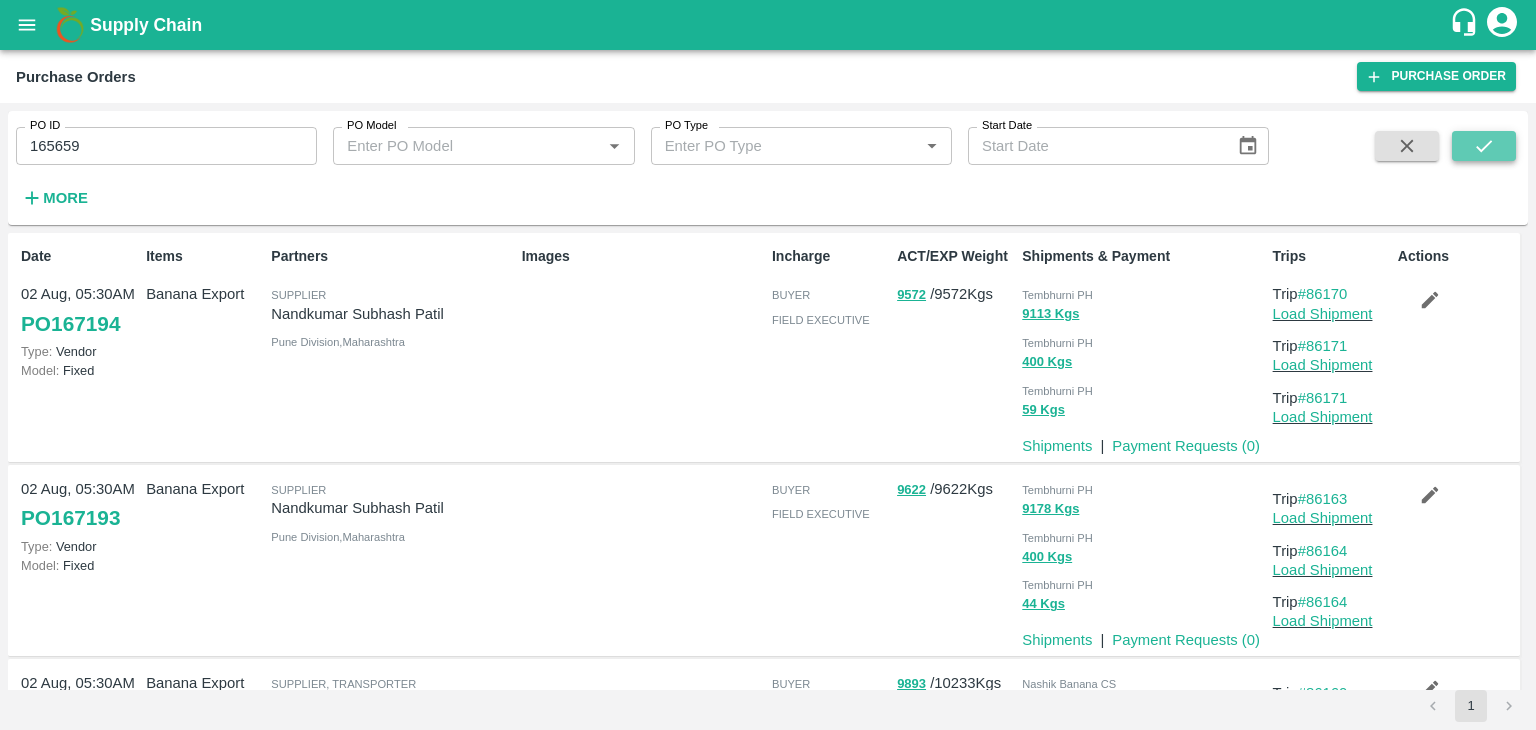 click 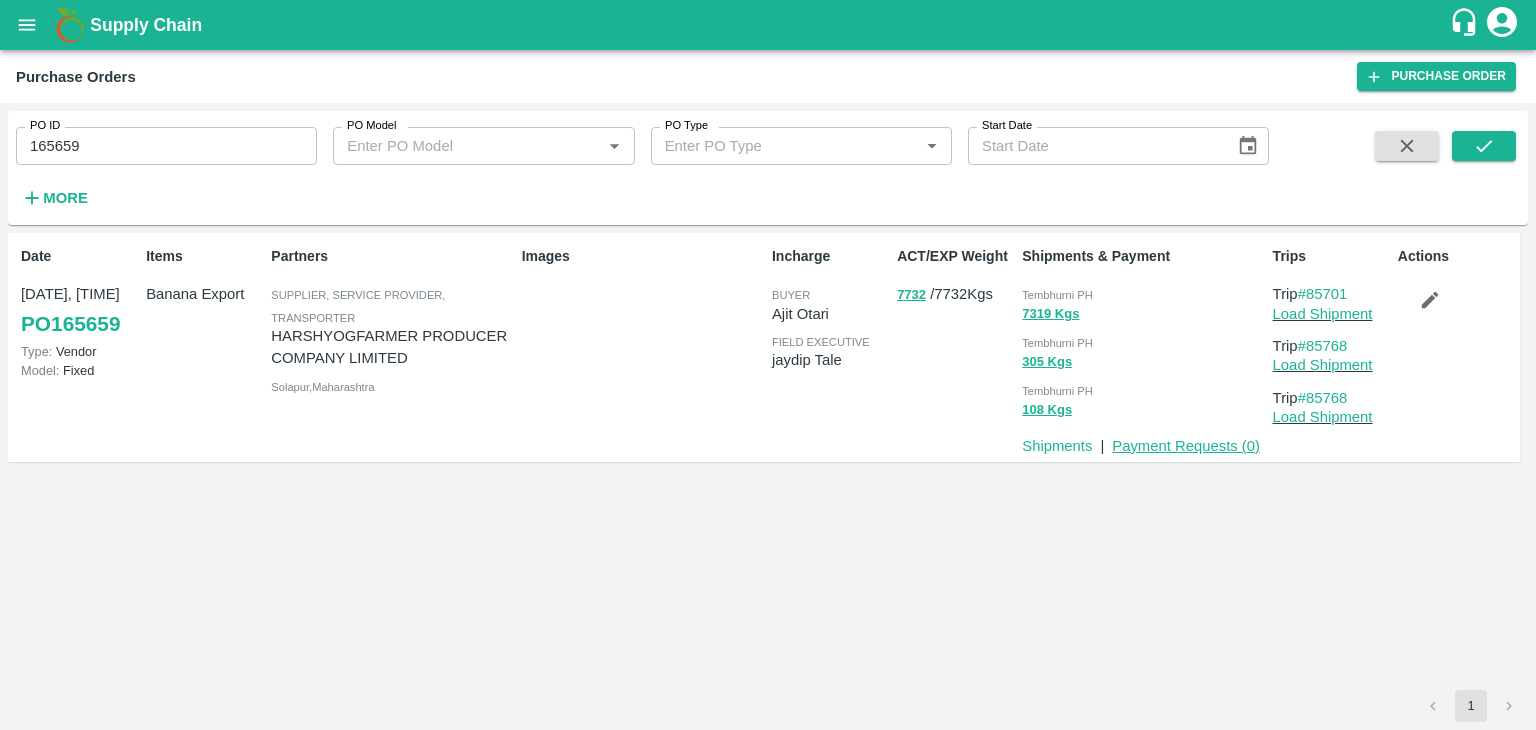 click on "Payment Requests ( 0 )" at bounding box center (1186, 446) 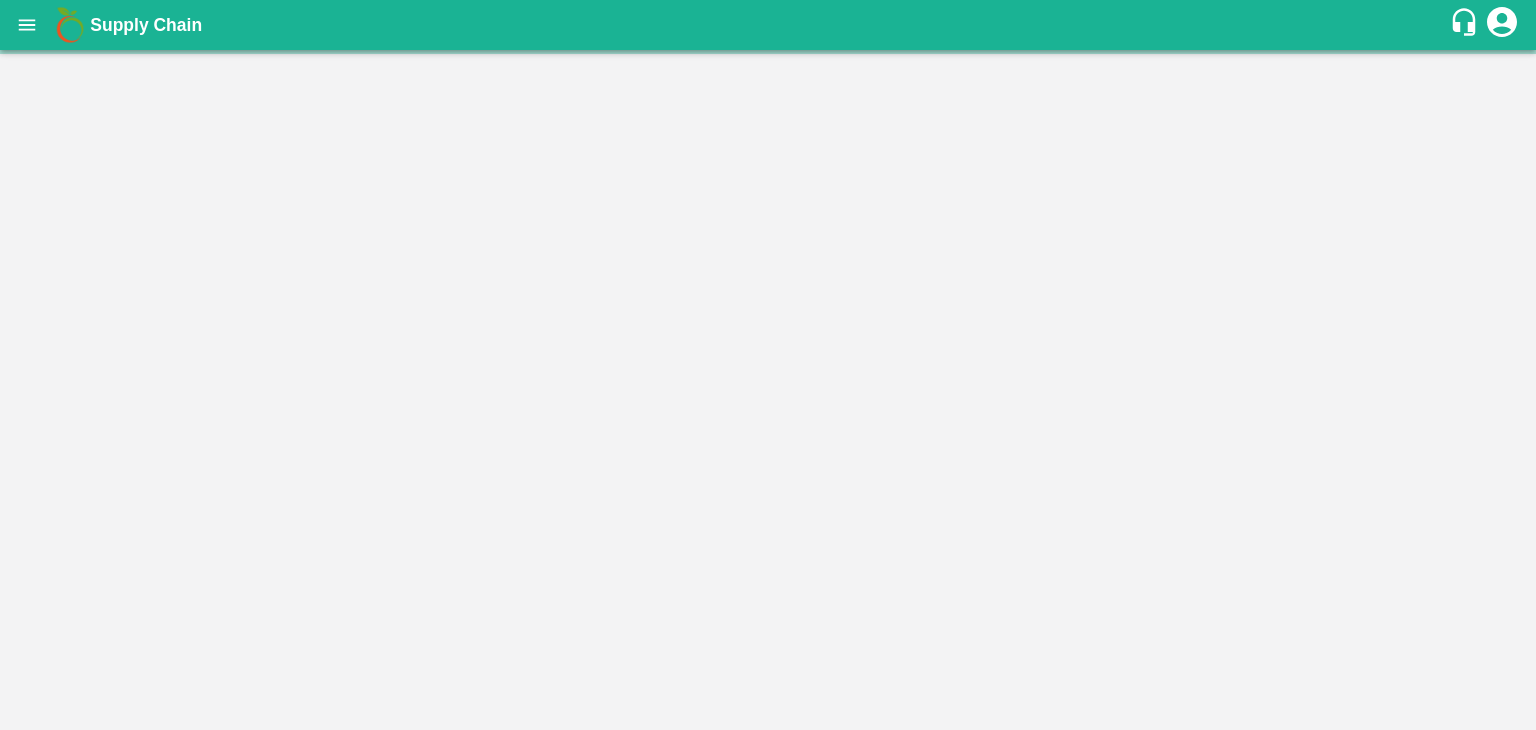 scroll, scrollTop: 0, scrollLeft: 0, axis: both 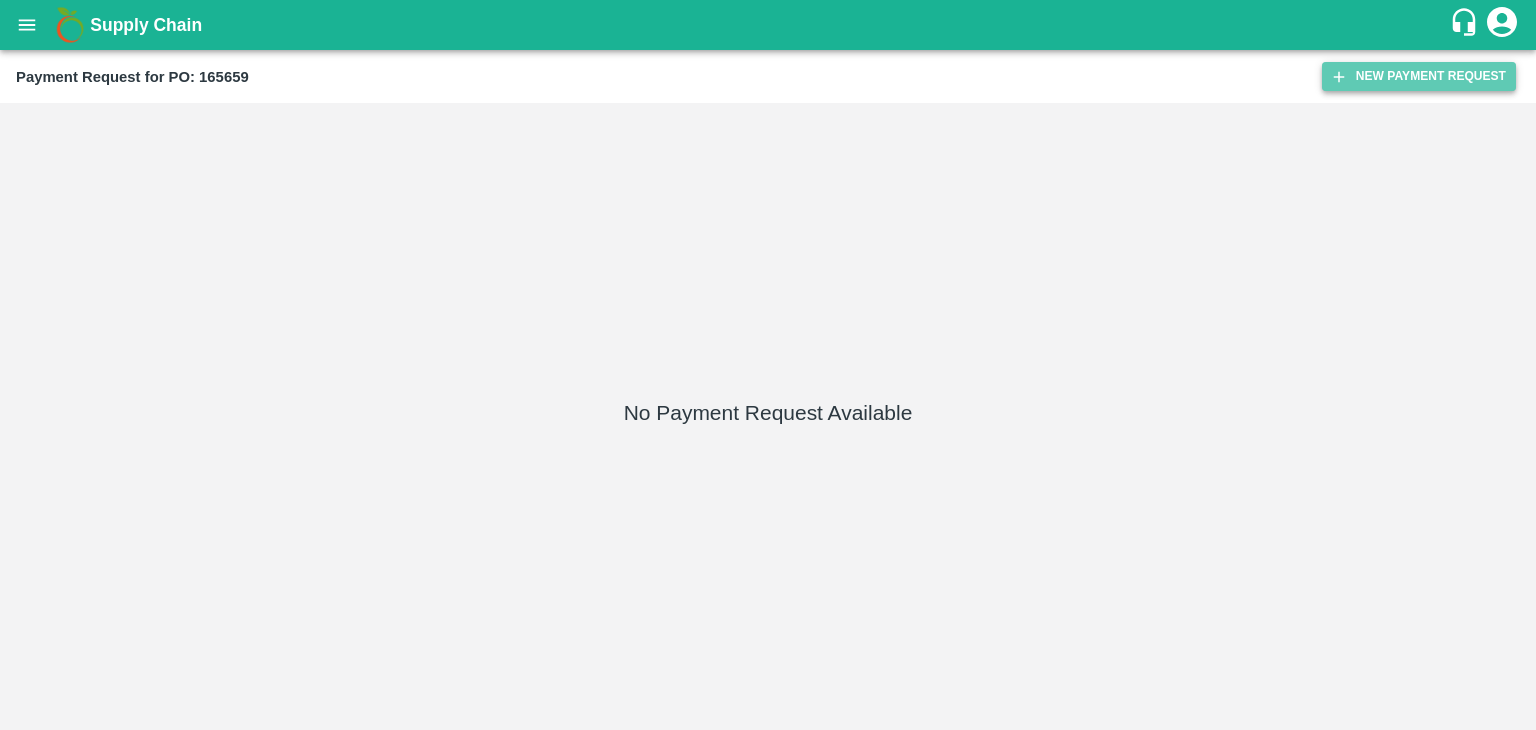 click on "New Payment Request" at bounding box center (1419, 76) 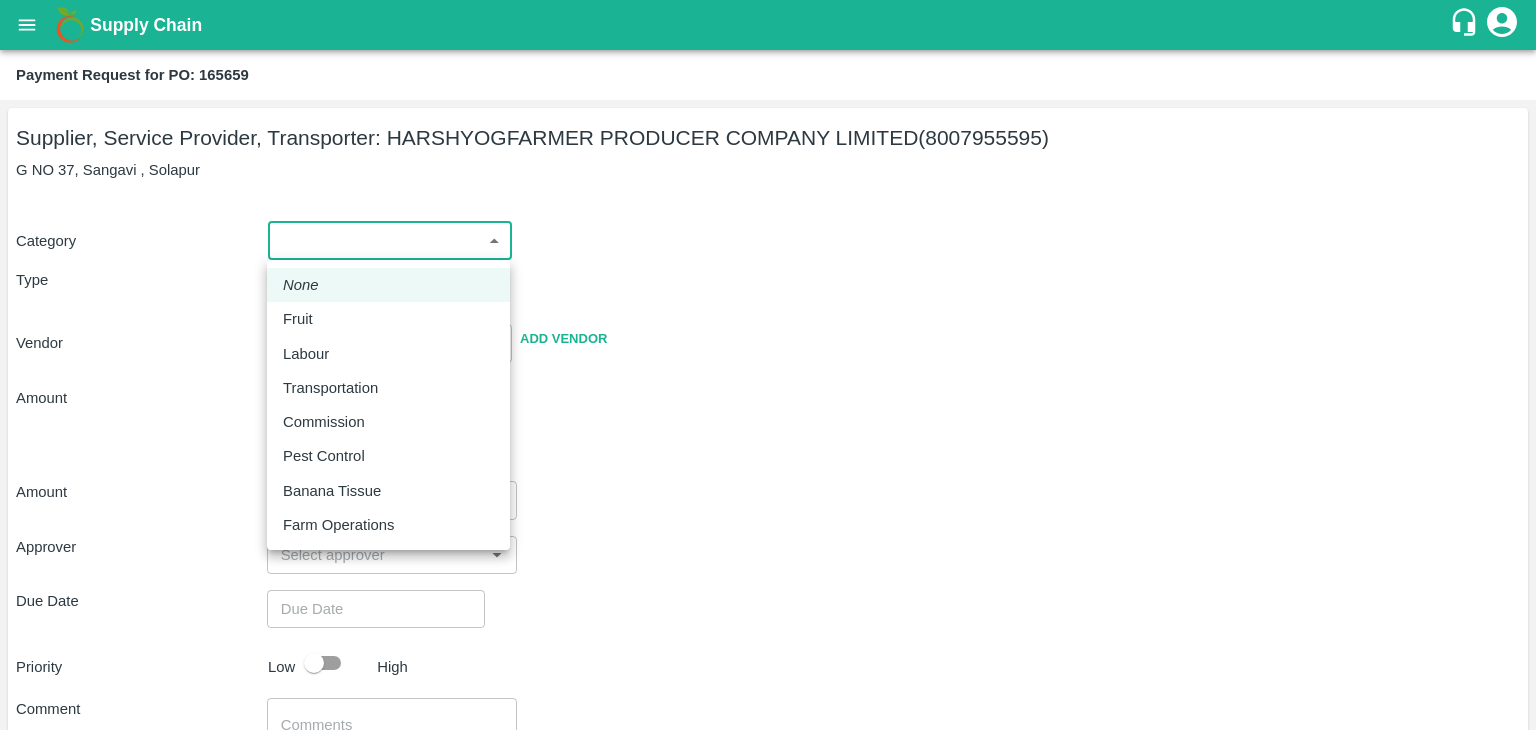 drag, startPoint x: 331, startPoint y: 233, endPoint x: 329, endPoint y: 309, distance: 76.02631 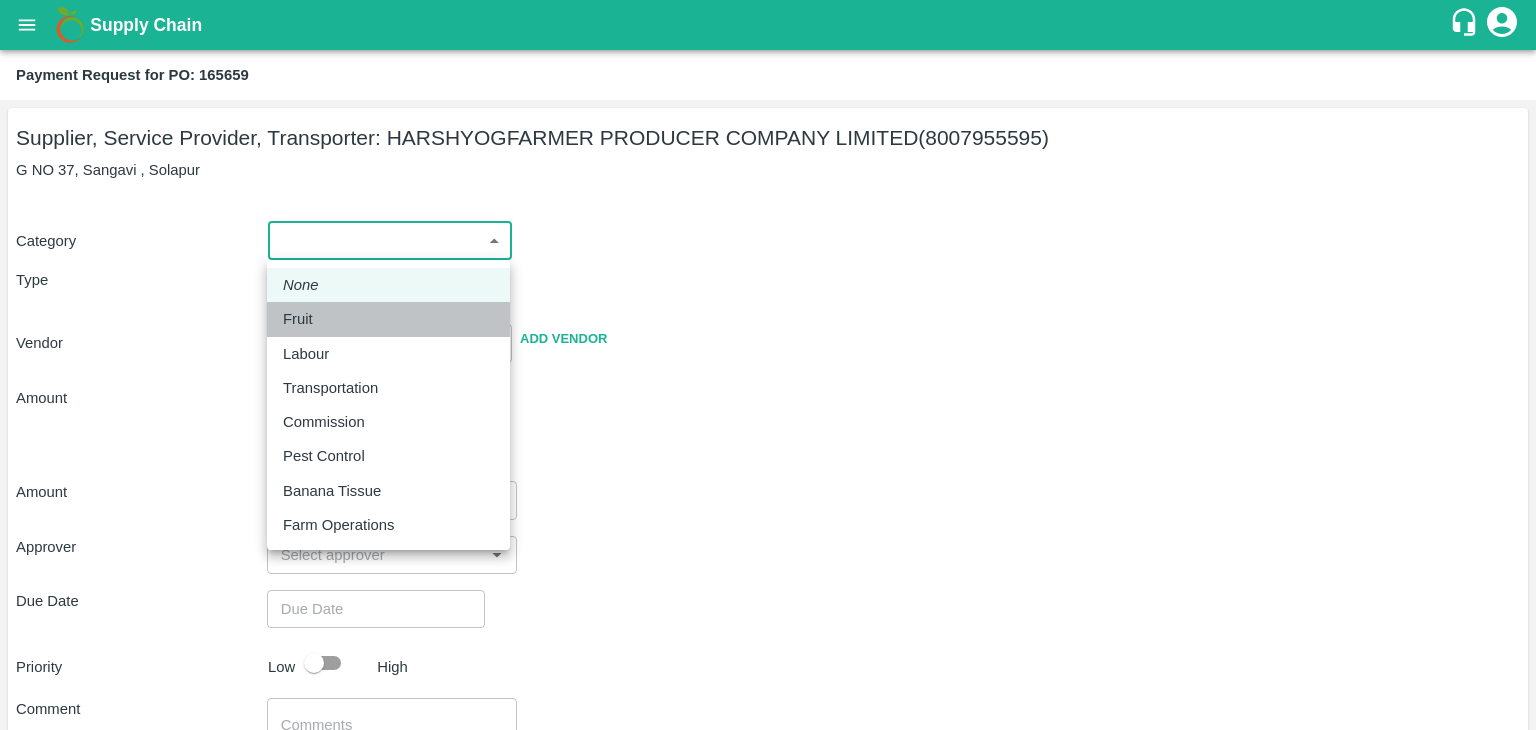 click on "Fruit" at bounding box center [388, 319] 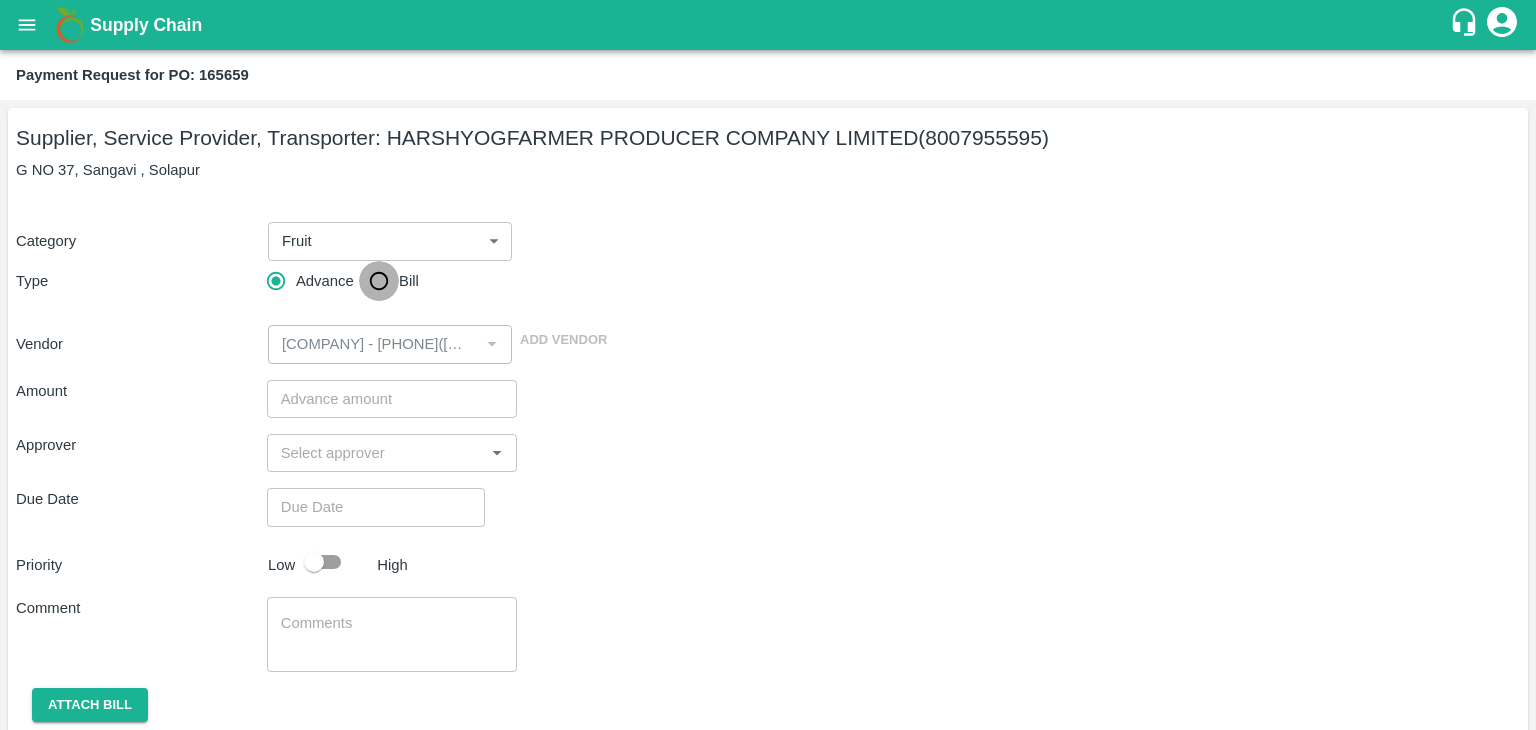 click on "Bill" at bounding box center [379, 281] 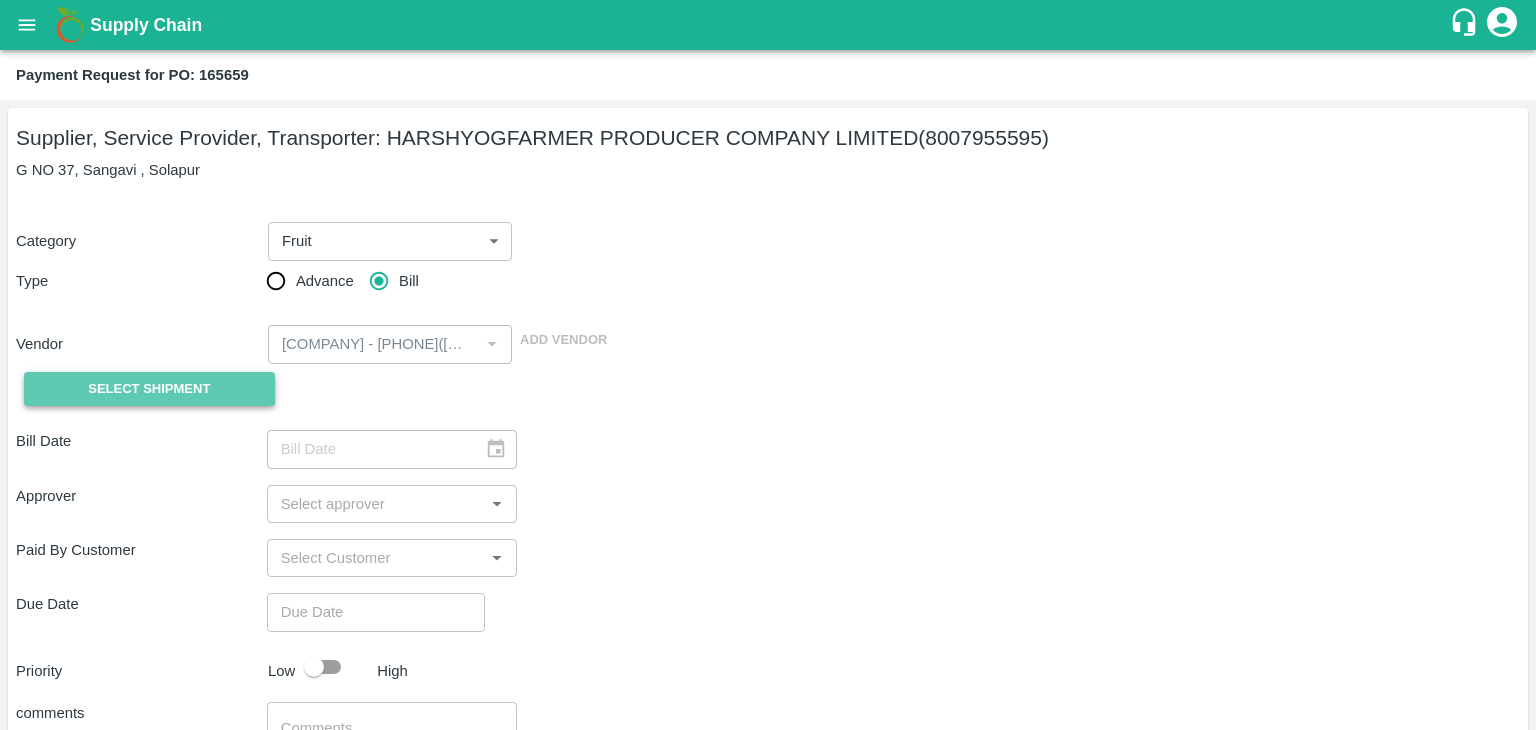 click on "Select Shipment" at bounding box center (149, 389) 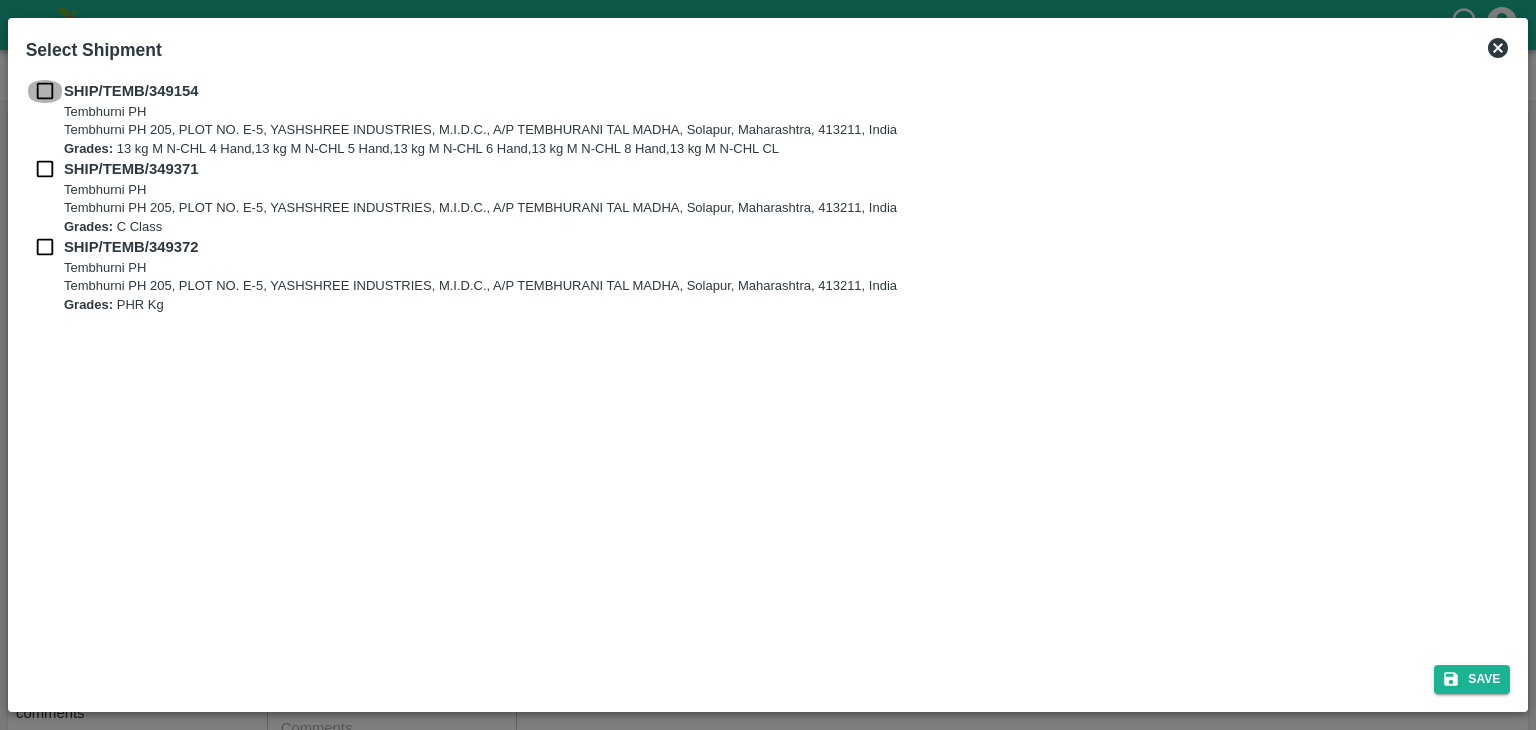 click at bounding box center [45, 91] 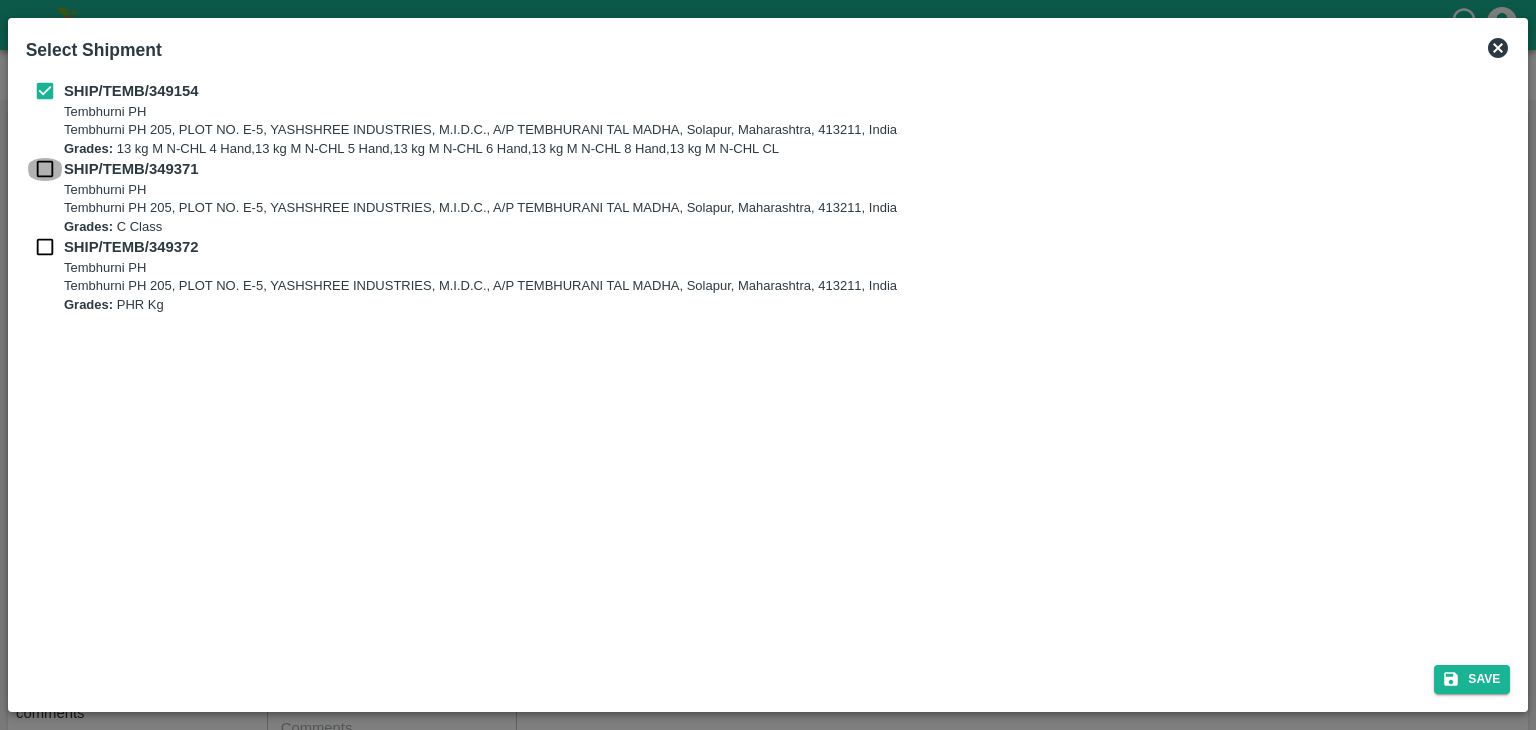 click at bounding box center [45, 169] 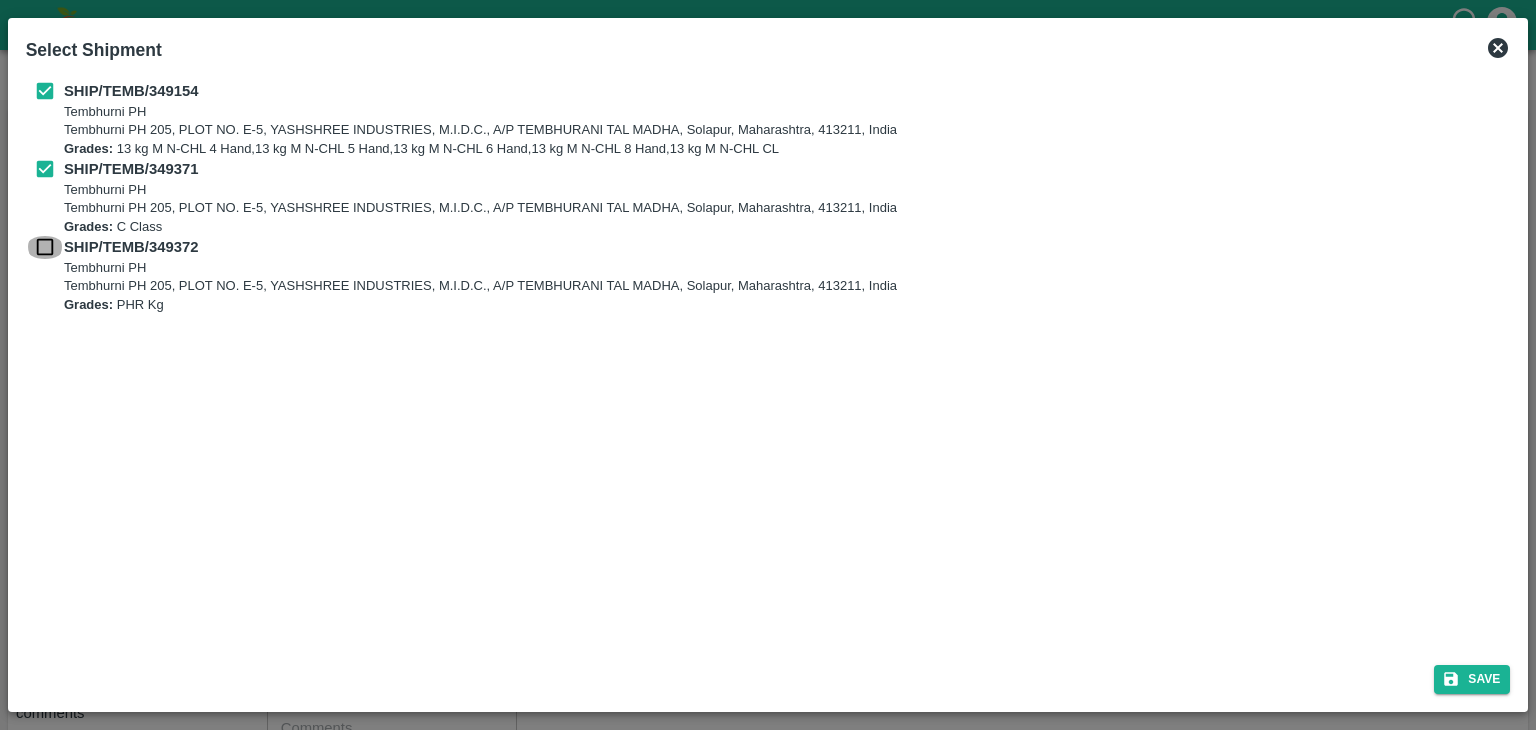 click at bounding box center [45, 247] 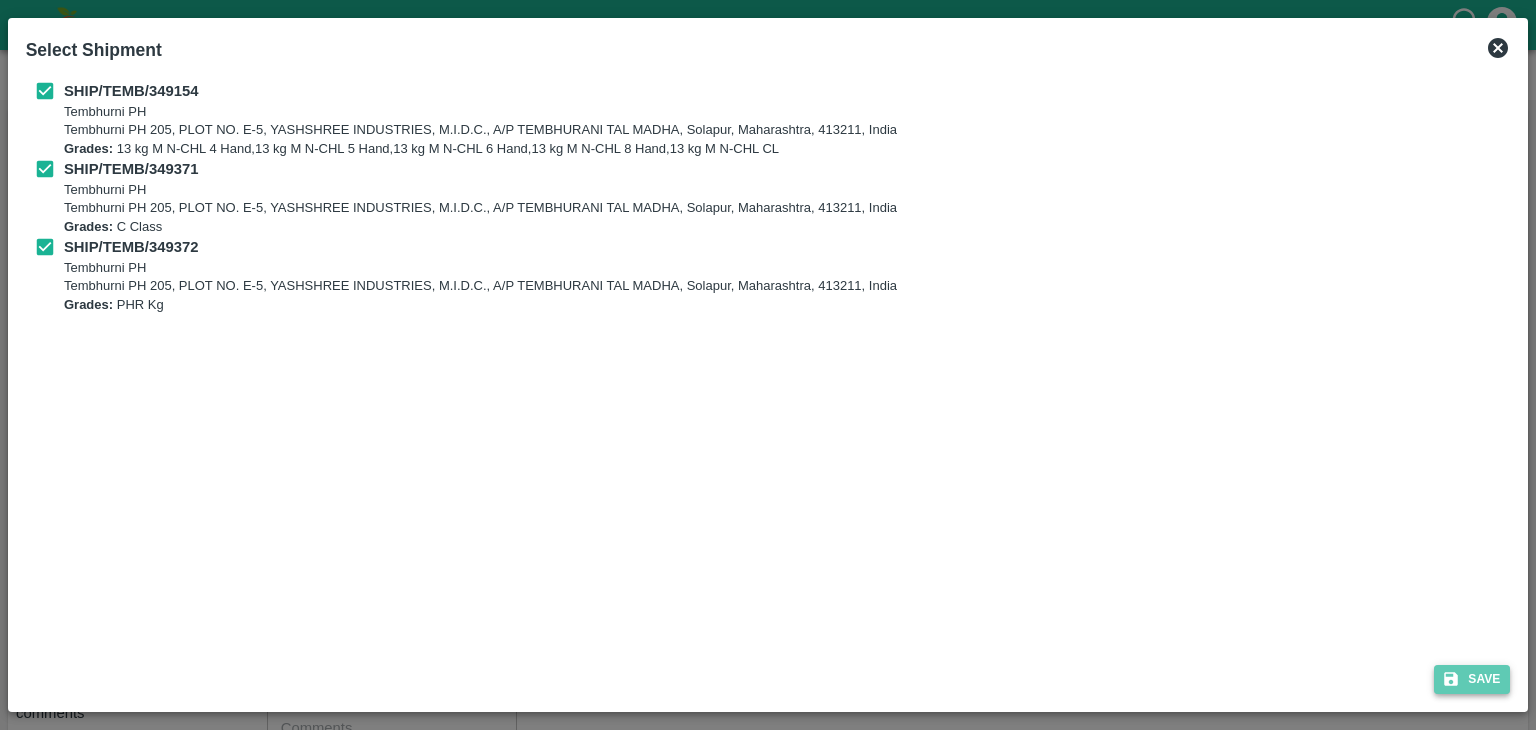 click on "Save" at bounding box center (1472, 679) 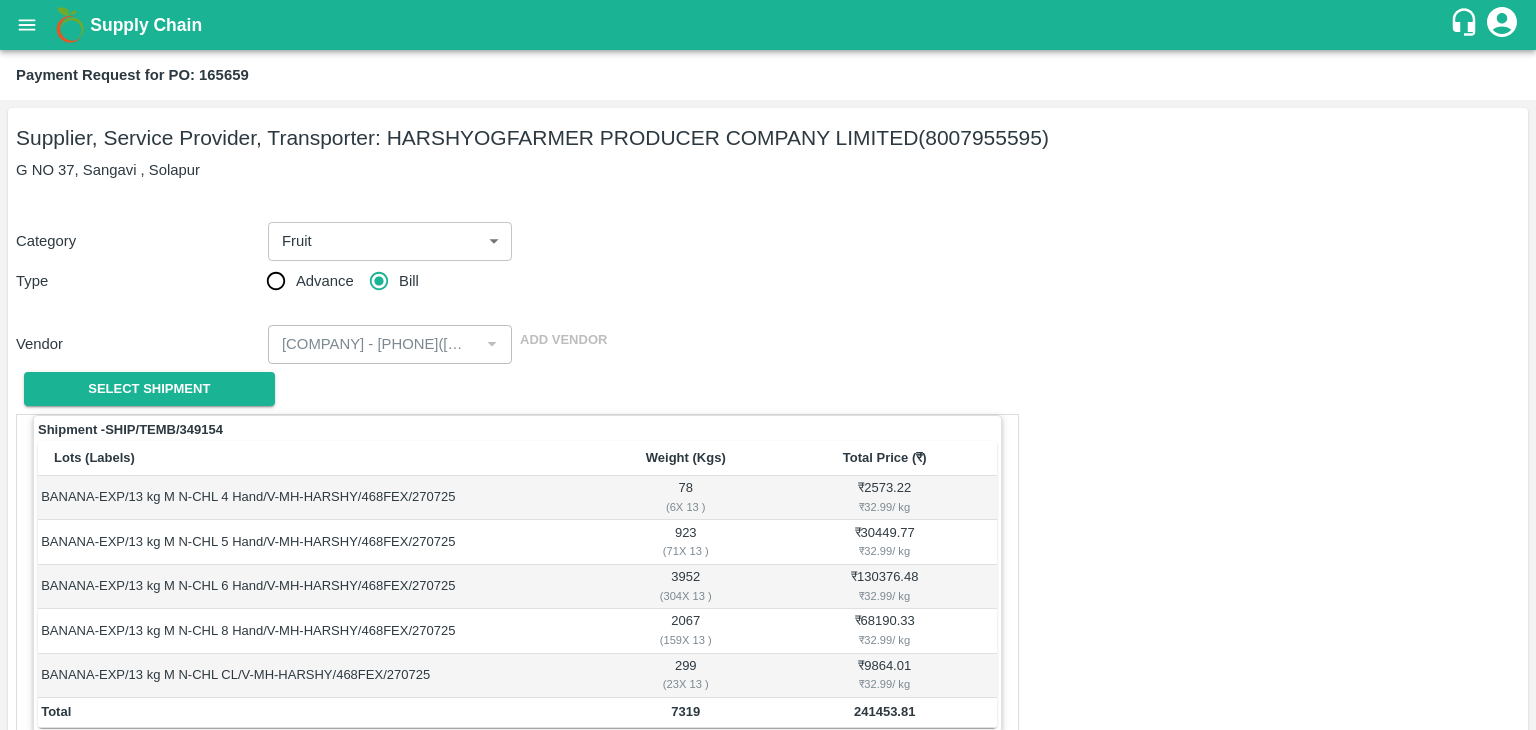 scroll, scrollTop: 980, scrollLeft: 0, axis: vertical 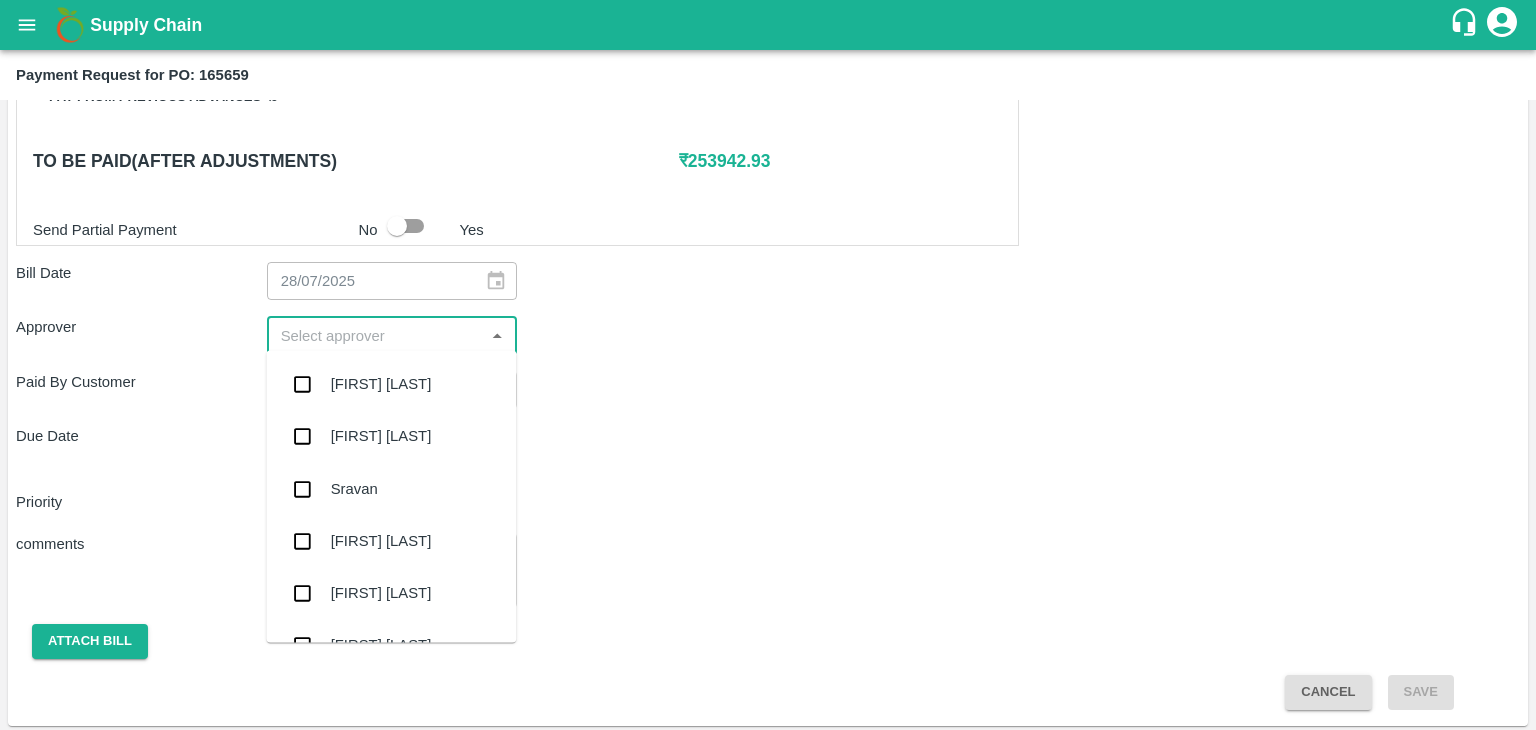 click at bounding box center (376, 335) 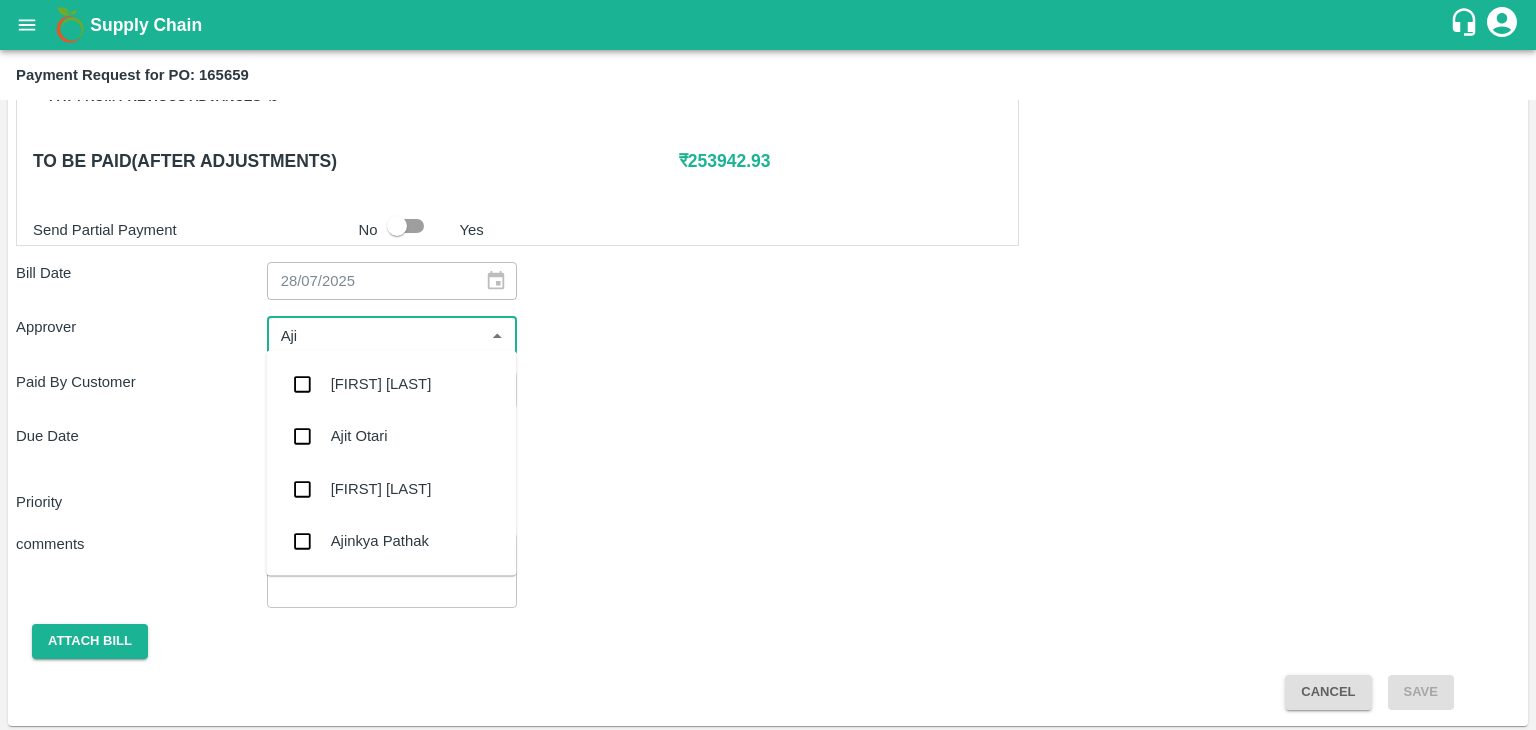 type on "[FIRST]" 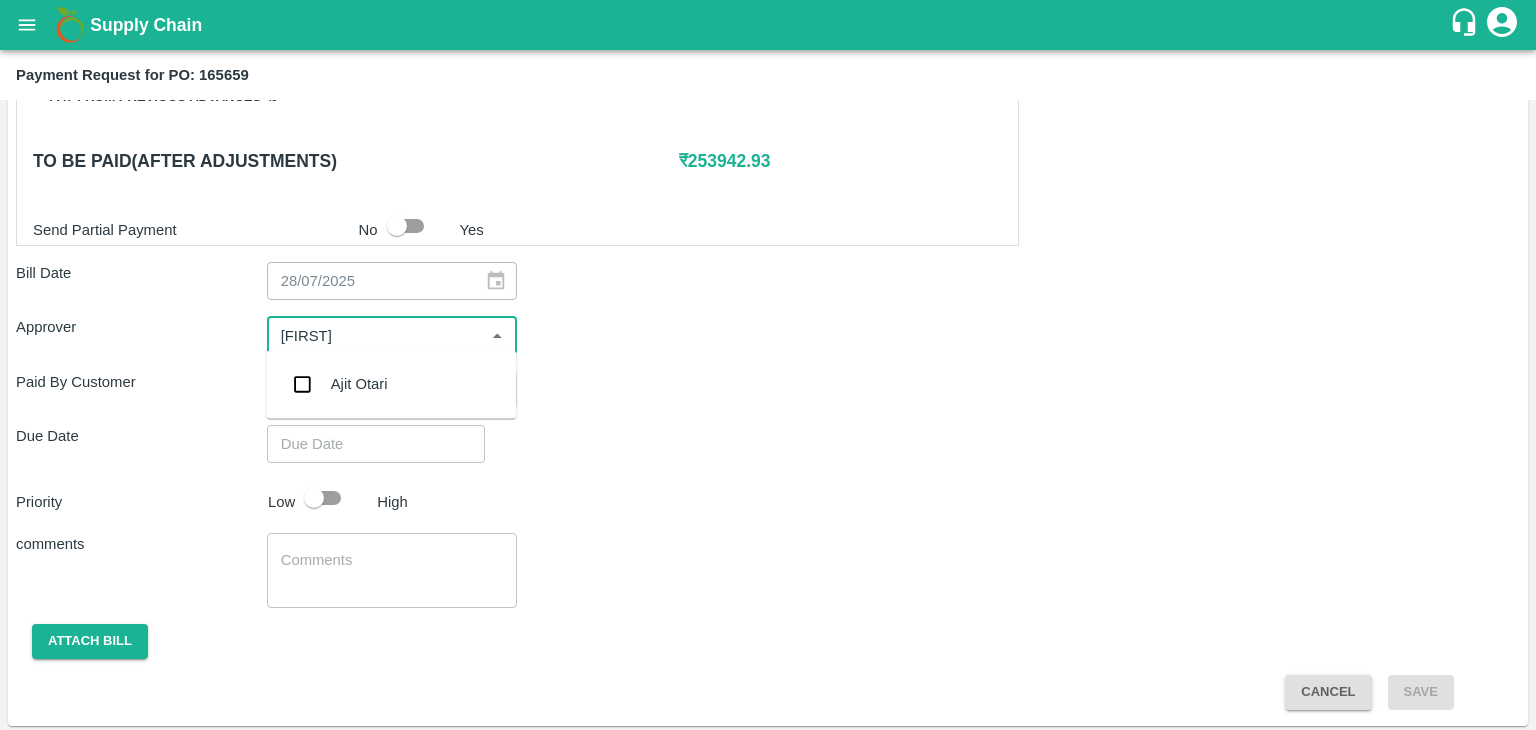 click on "Ajit Otari" at bounding box center [391, 384] 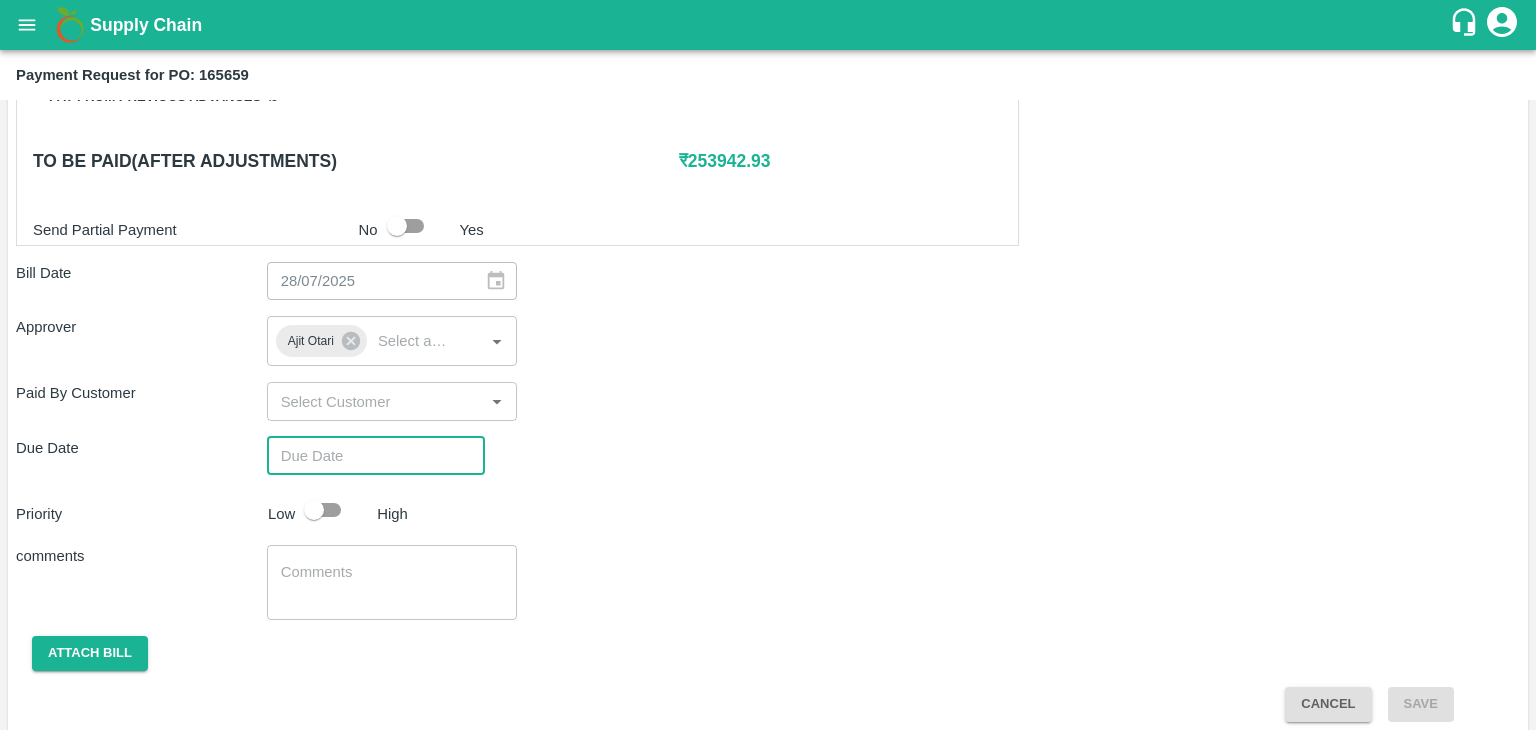 type on "DD/MM/YYYY hh:mm aa" 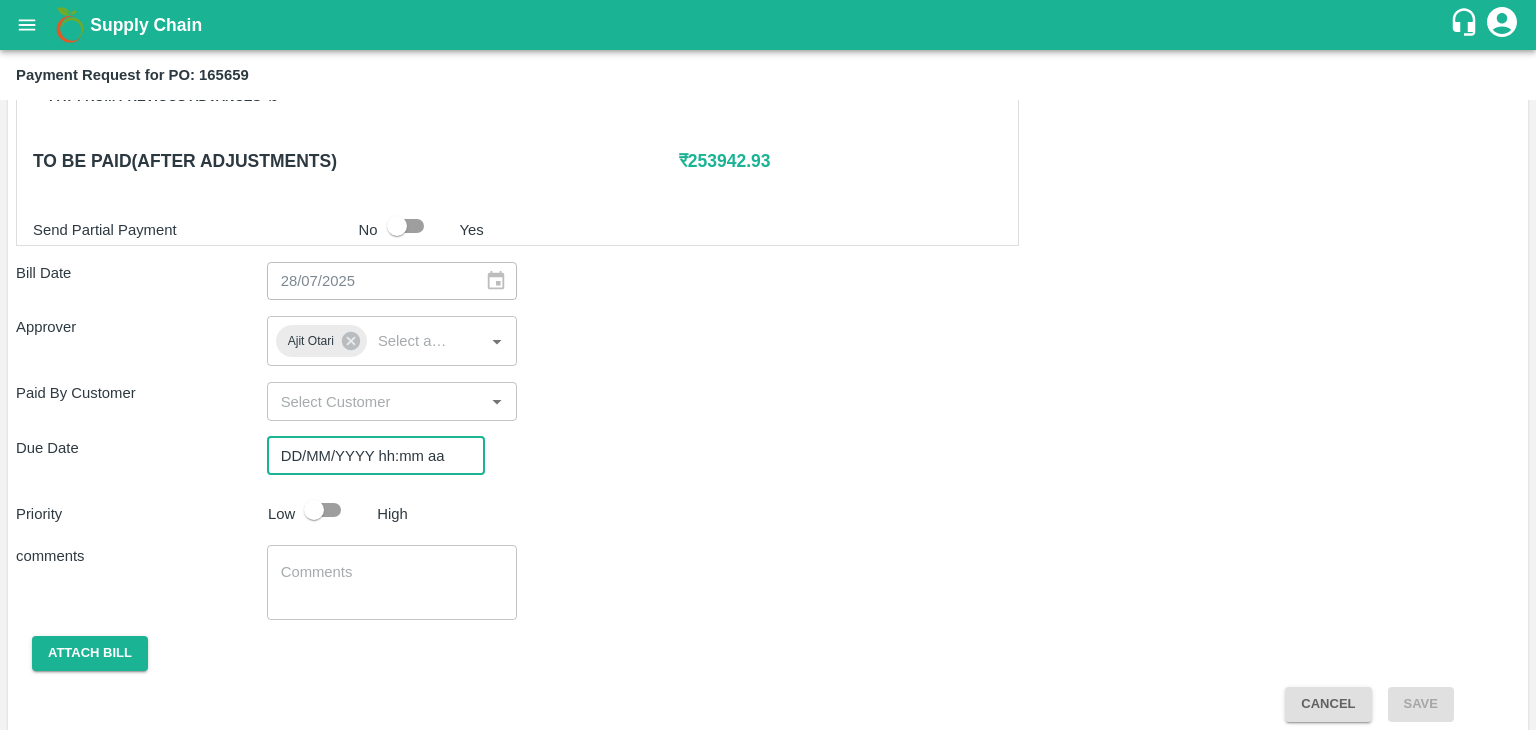 click on "DD/MM/YYYY hh:mm aa" at bounding box center [369, 456] 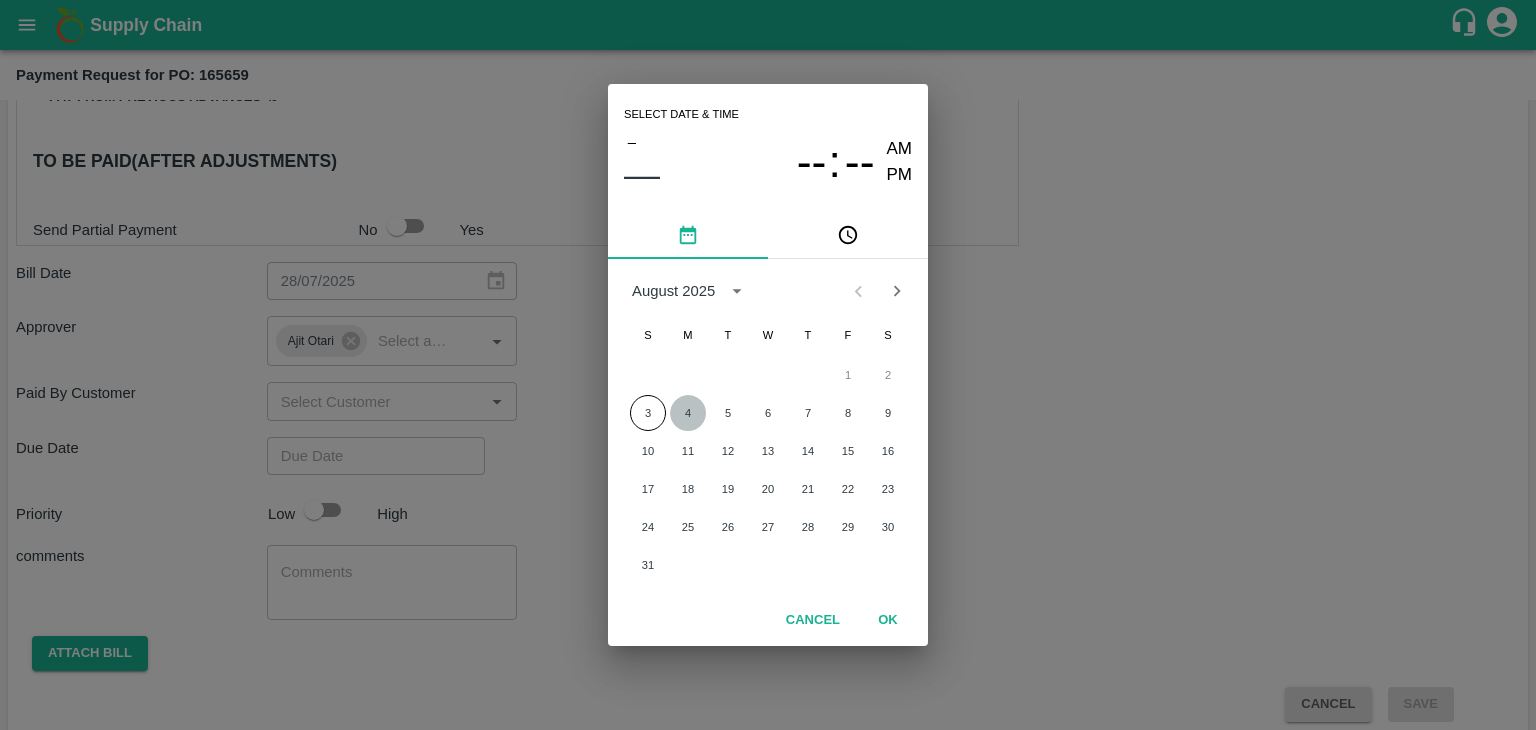 click on "4" at bounding box center (688, 413) 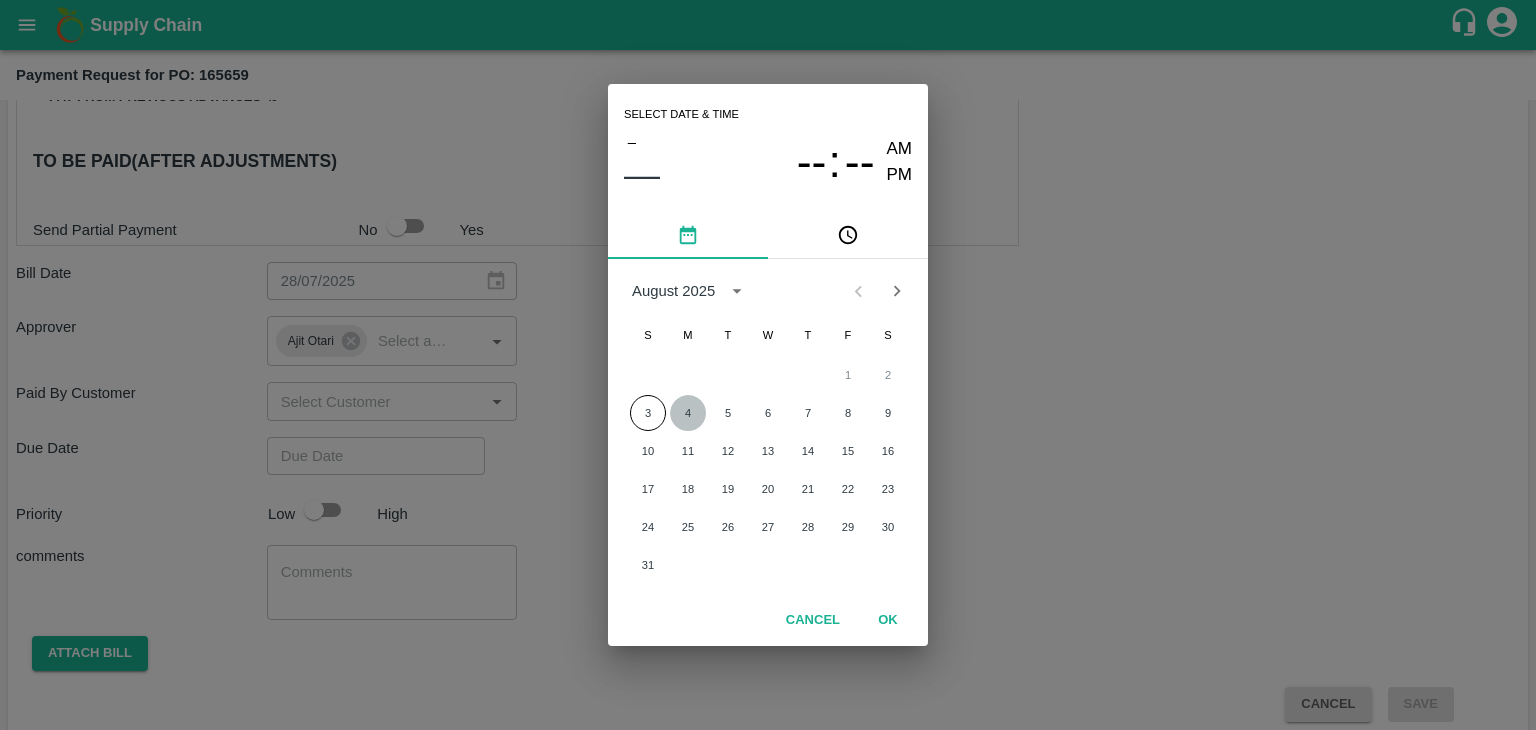 type on "04/08/2025 12:00 AM" 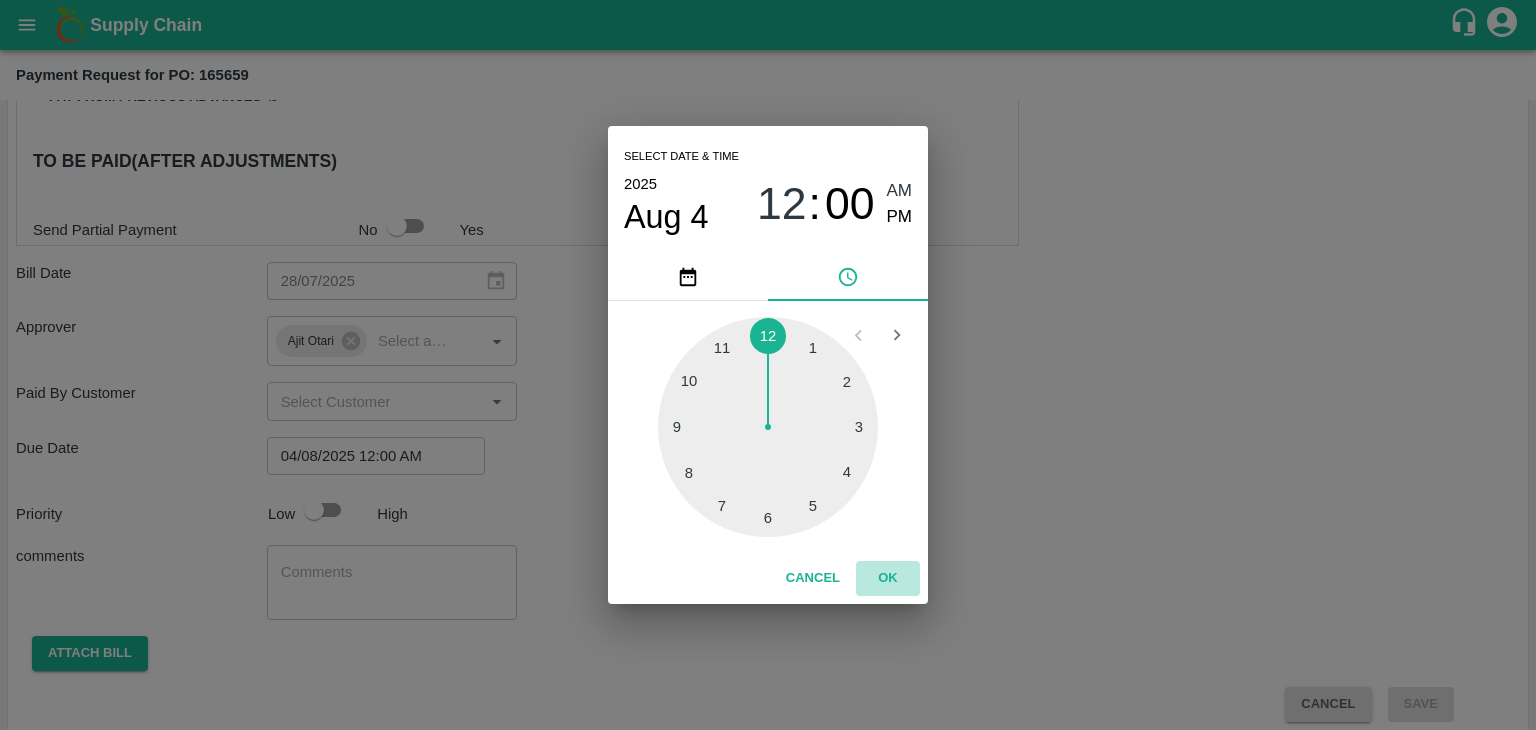 click on "OK" at bounding box center (888, 578) 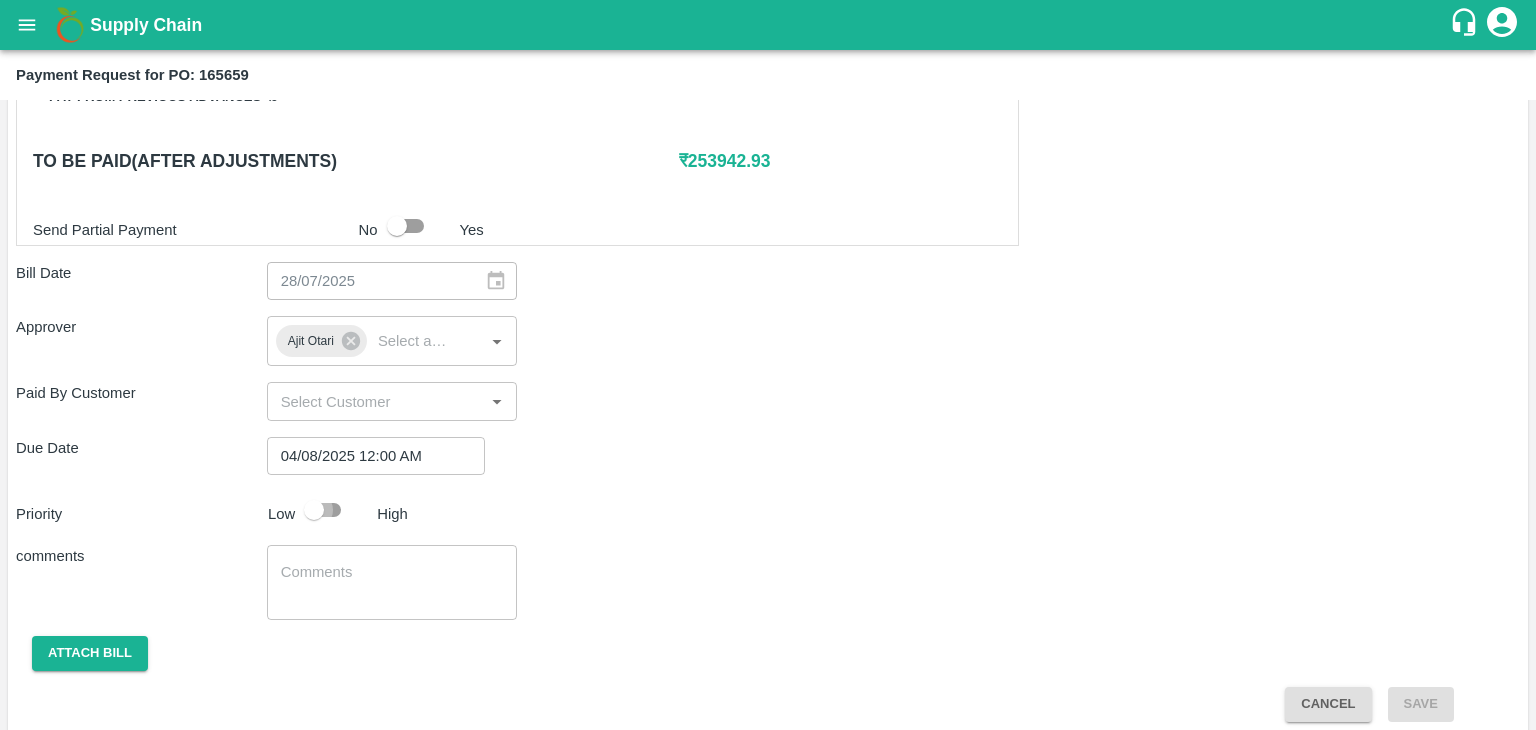 click at bounding box center (314, 510) 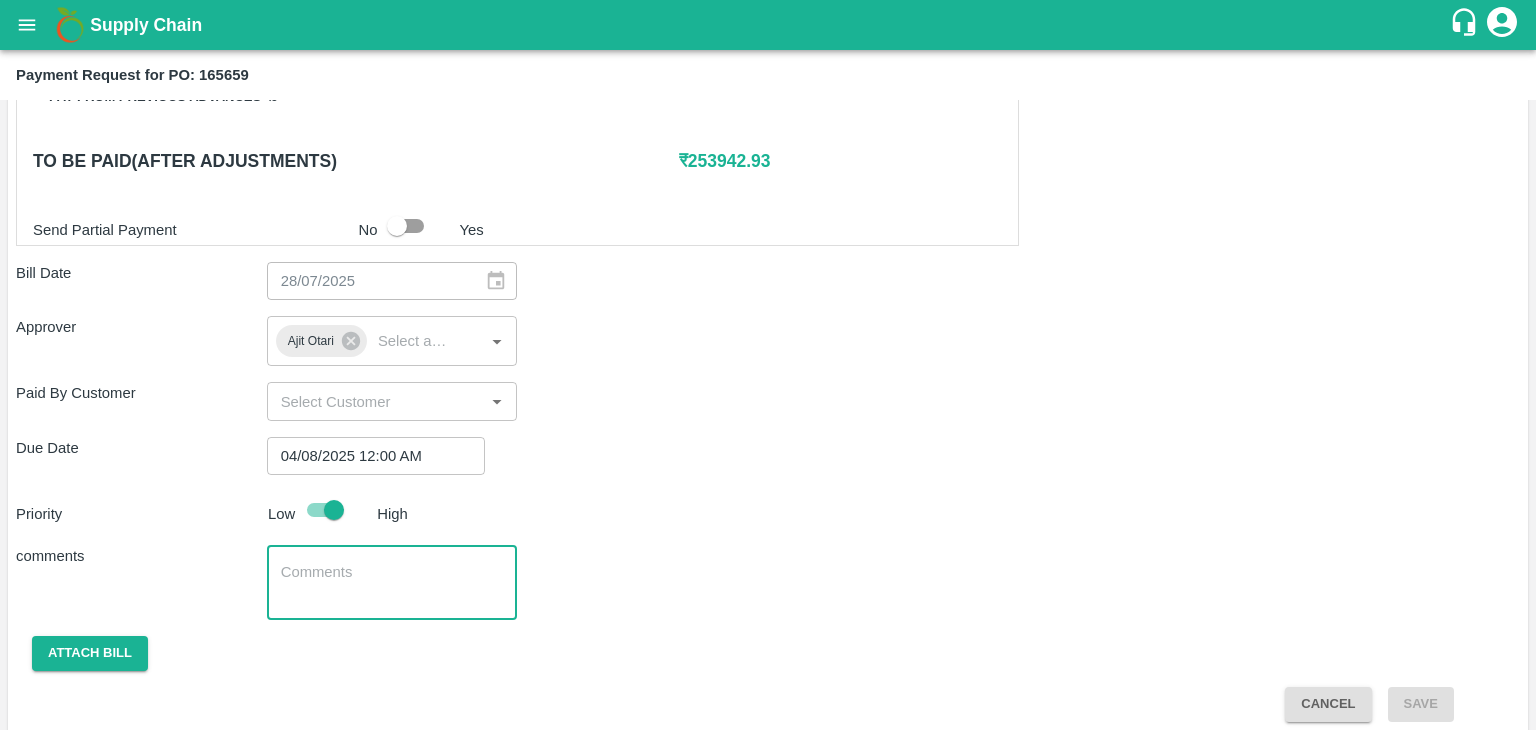 click at bounding box center (392, 583) 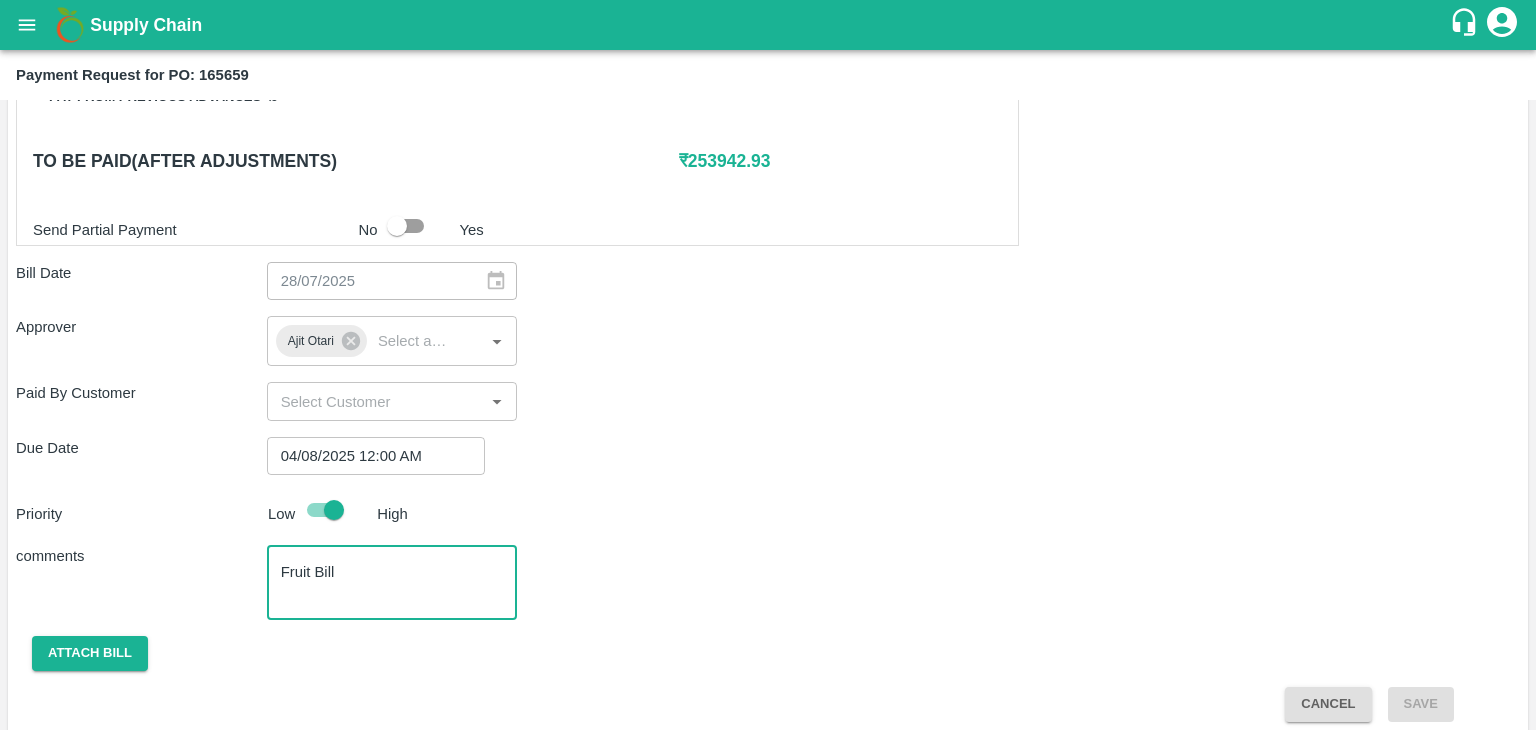 scroll, scrollTop: 992, scrollLeft: 0, axis: vertical 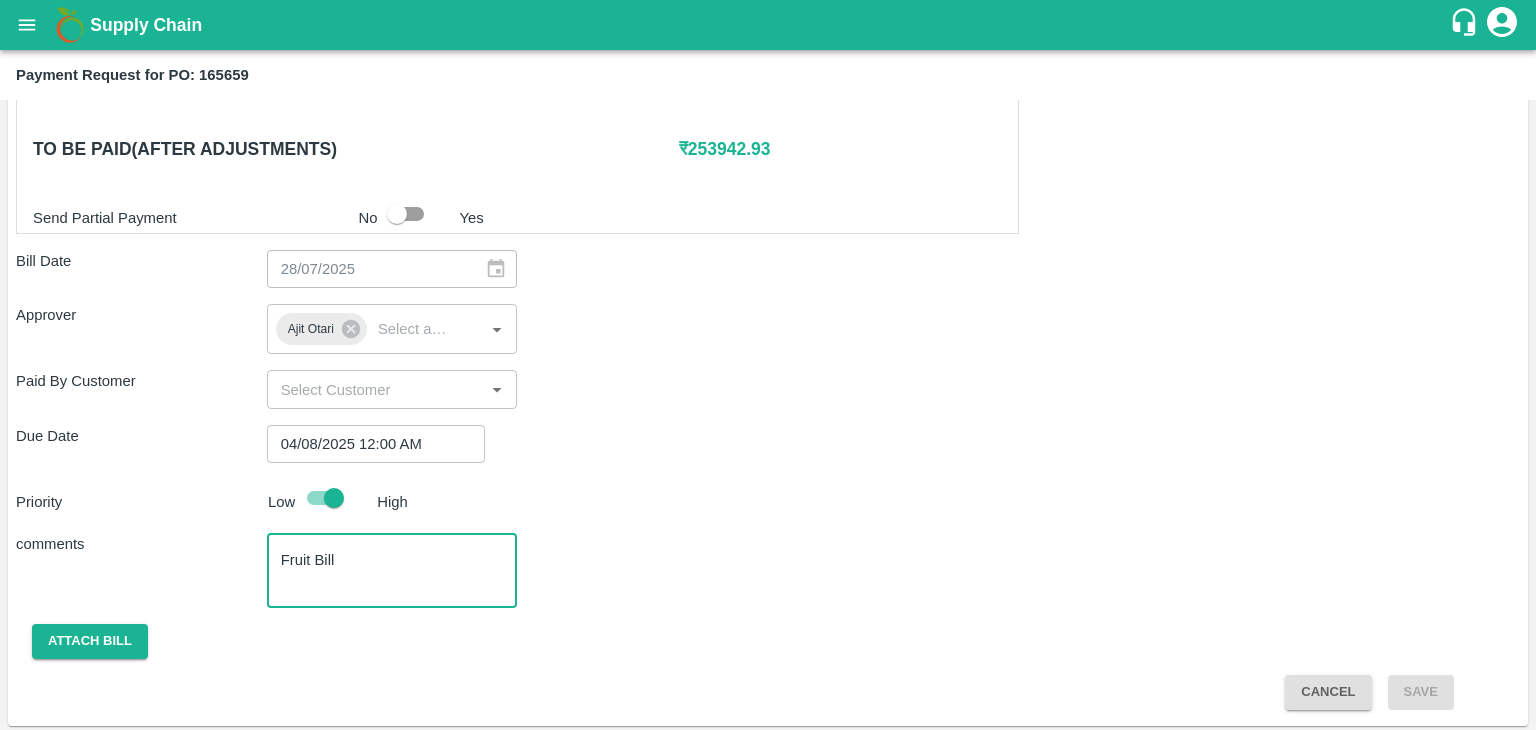 type on "Fruit Bill" 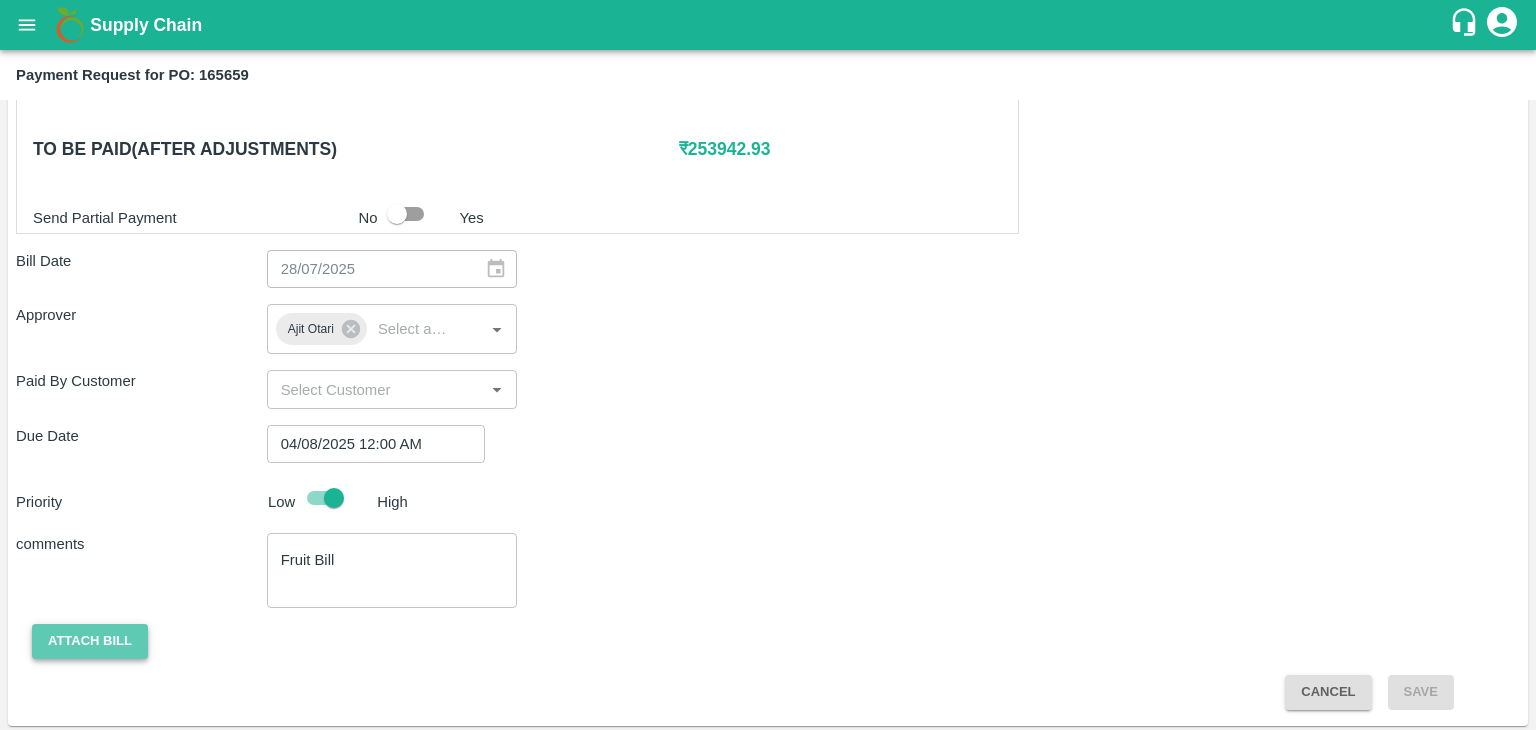 click on "Attach bill" at bounding box center (90, 641) 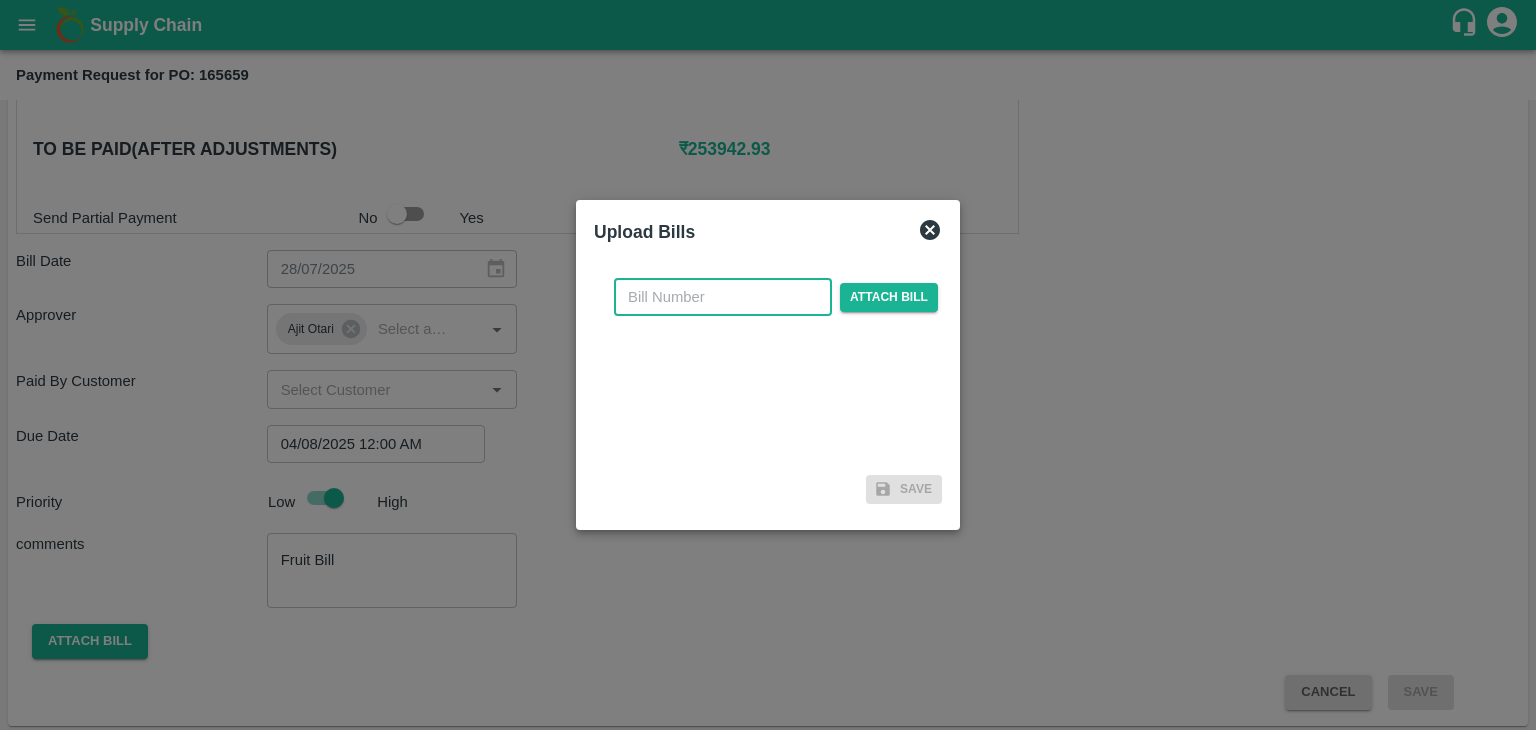click at bounding box center (723, 297) 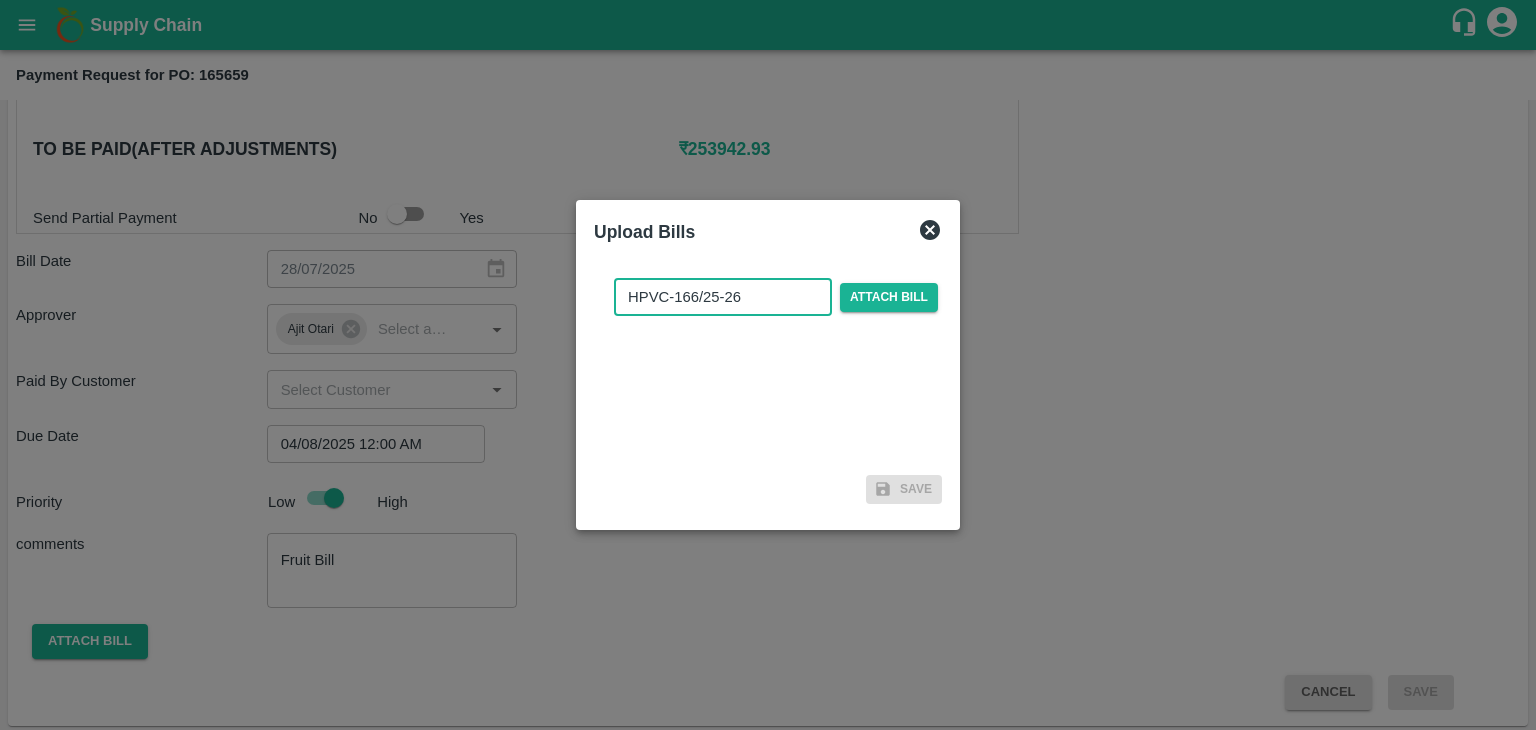 click on "HPVC-166/25-26" at bounding box center [723, 297] 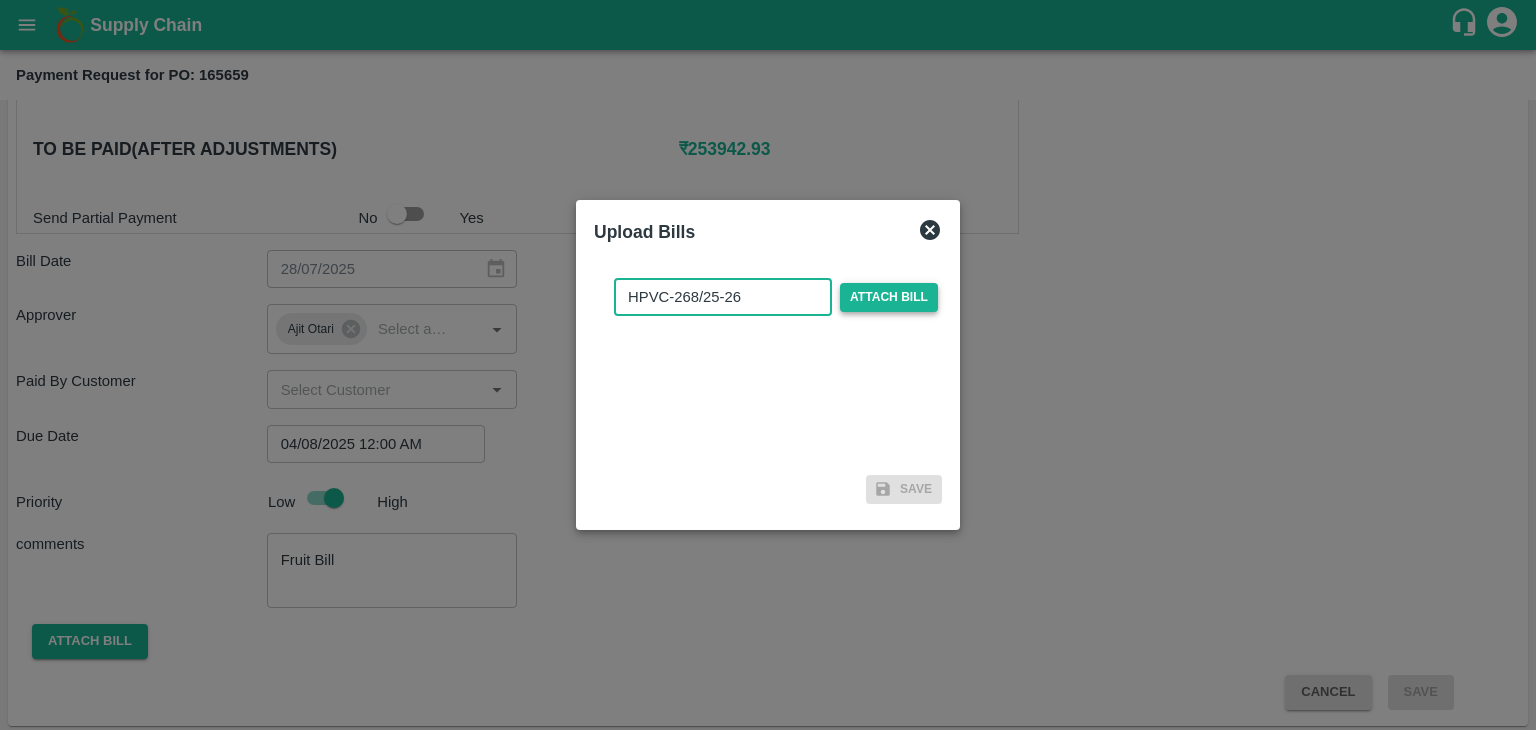 type on "HPVC-268/25-26" 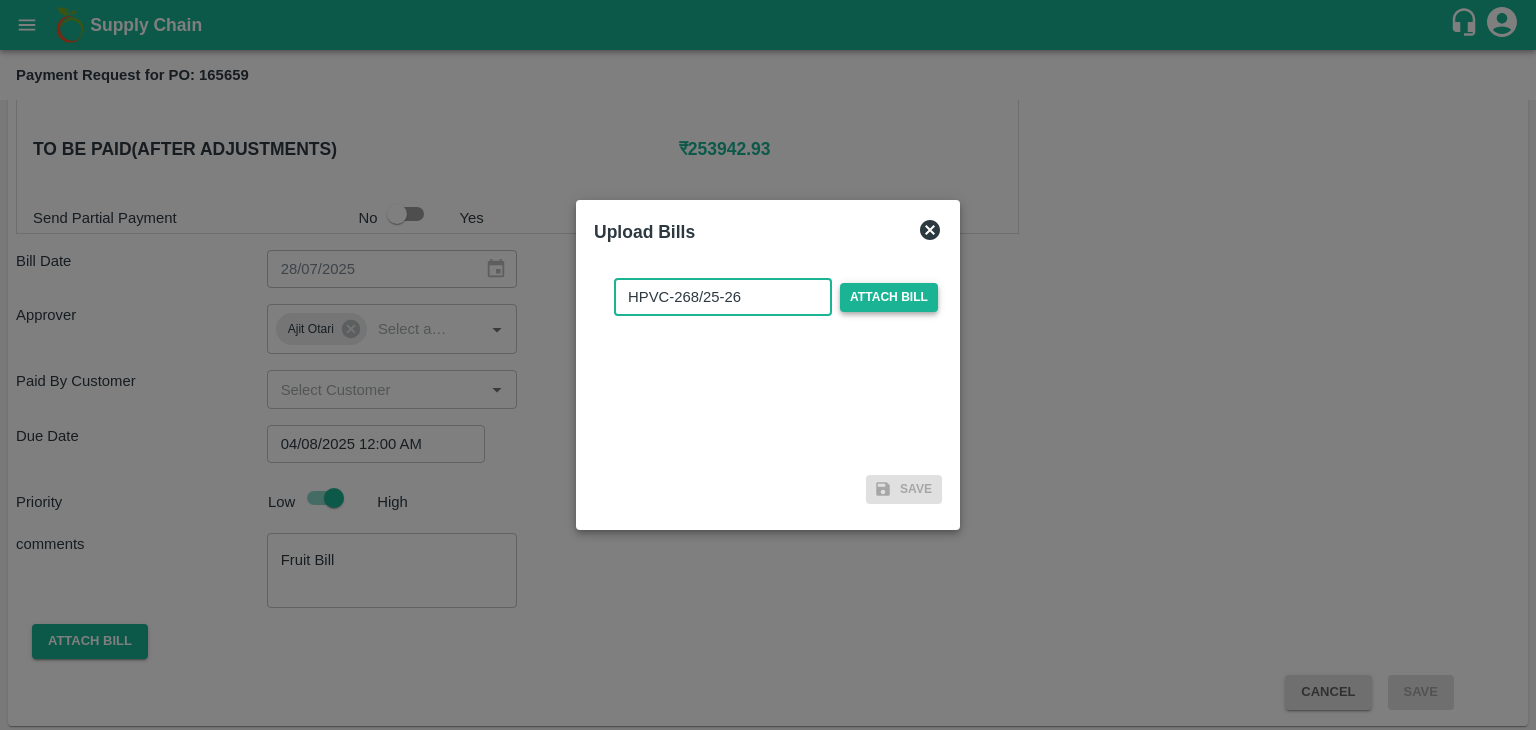click on "Attach bill" at bounding box center [889, 297] 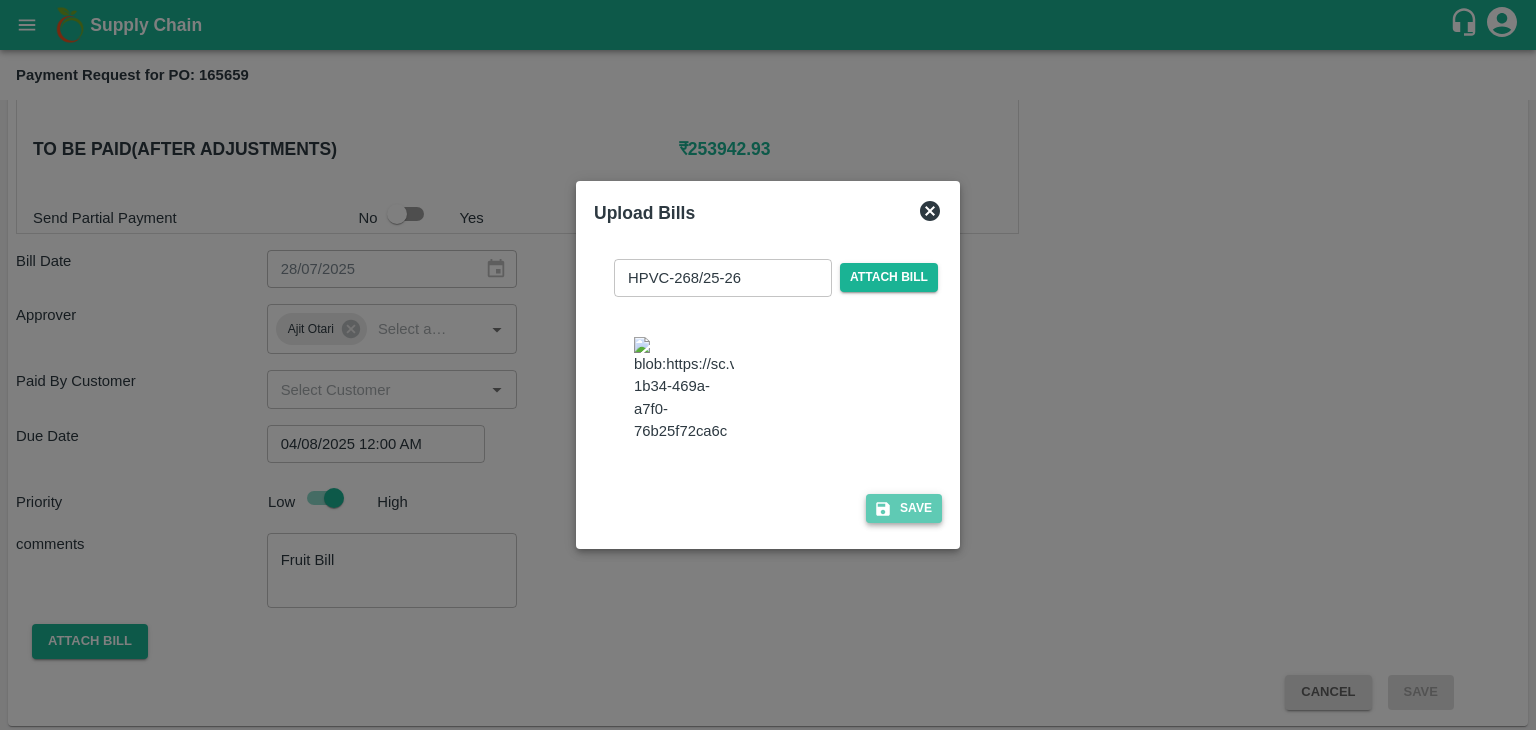 click on "Save" at bounding box center [904, 508] 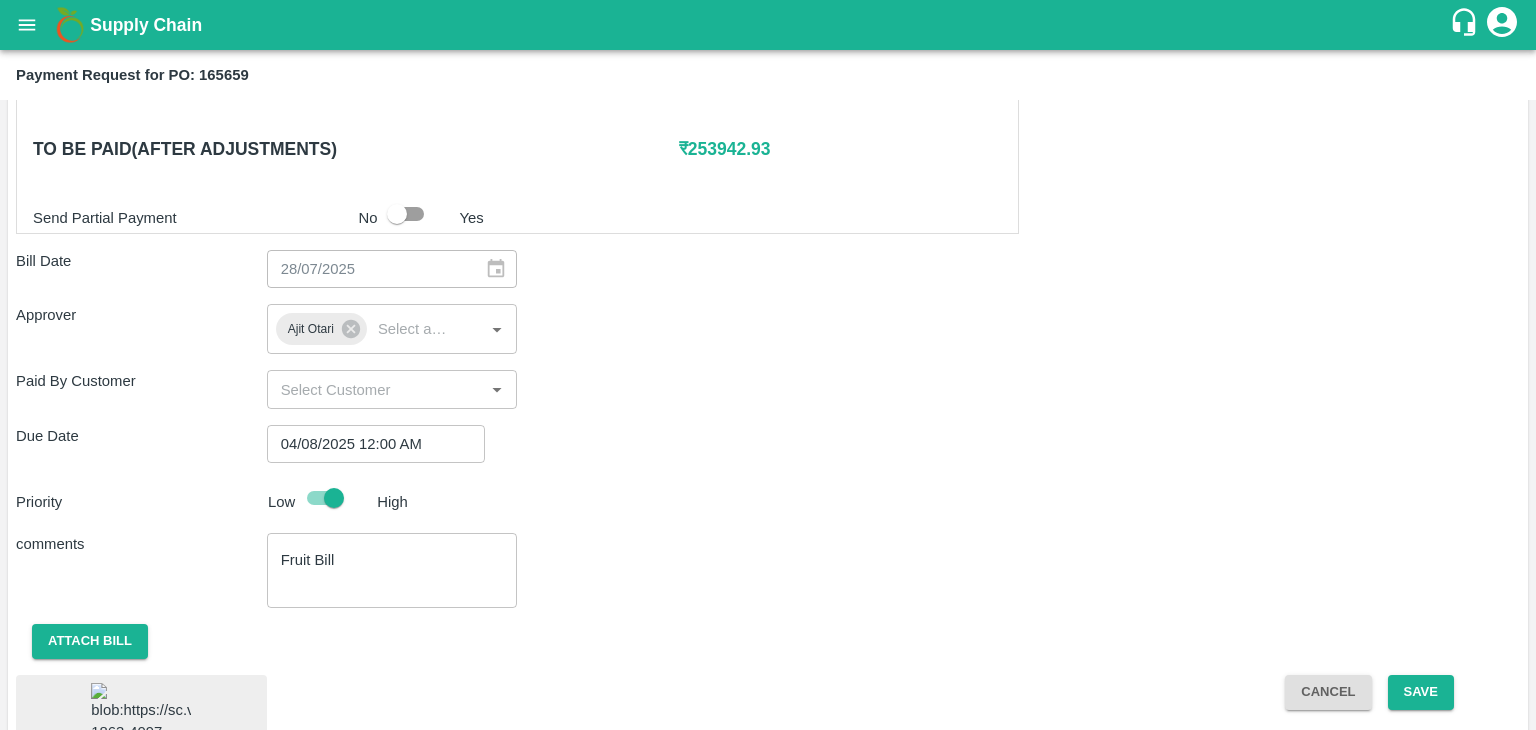 scroll, scrollTop: 1125, scrollLeft: 0, axis: vertical 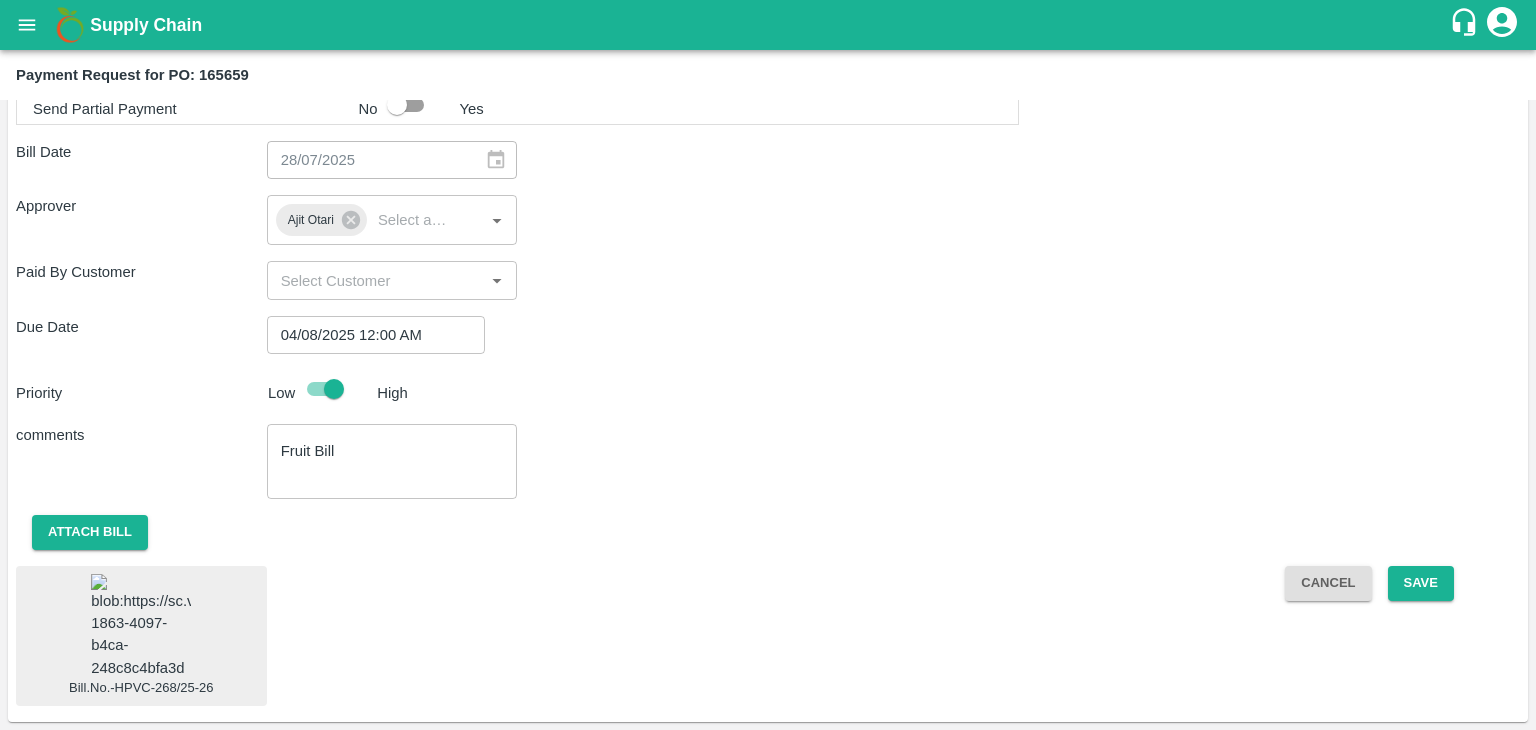 click at bounding box center (141, 626) 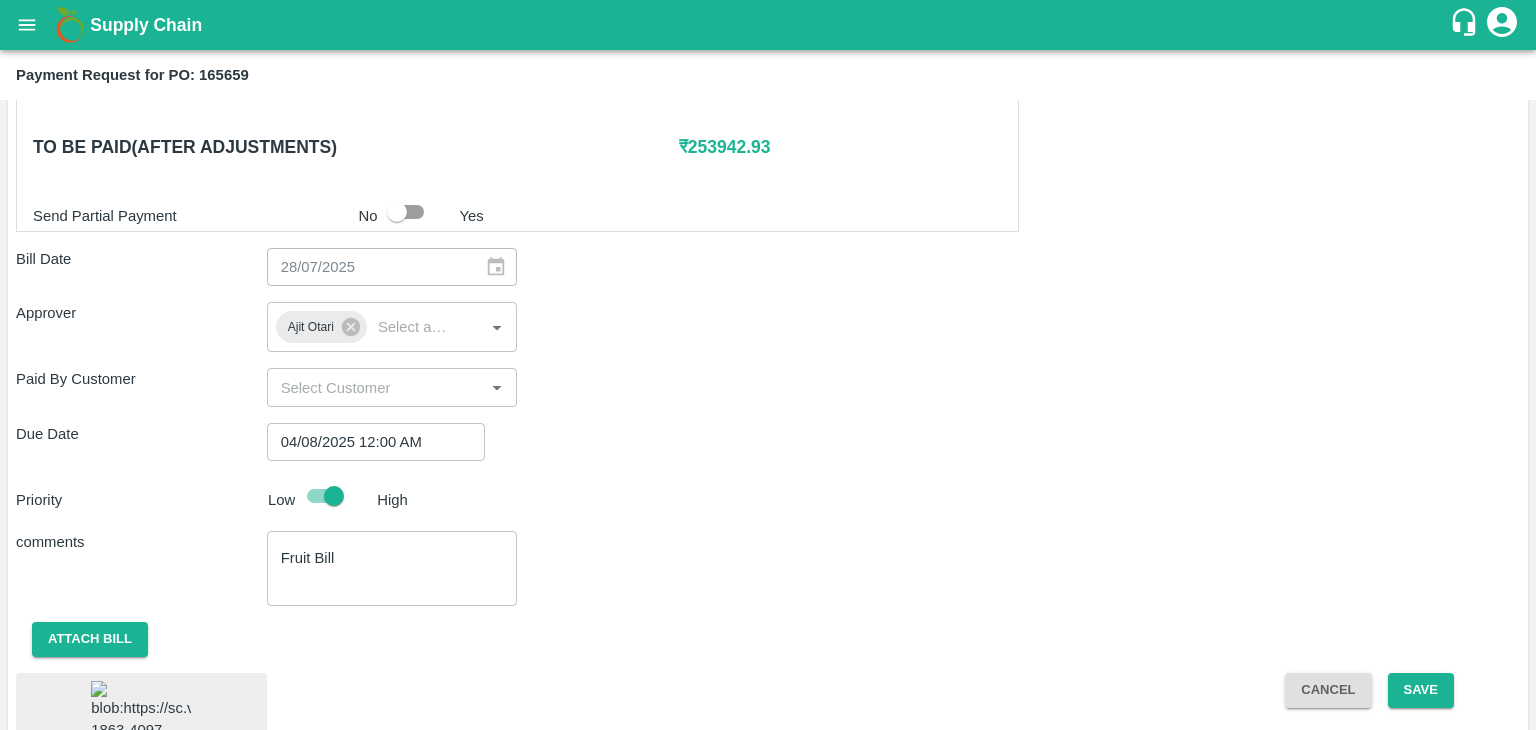 scroll, scrollTop: 1125, scrollLeft: 0, axis: vertical 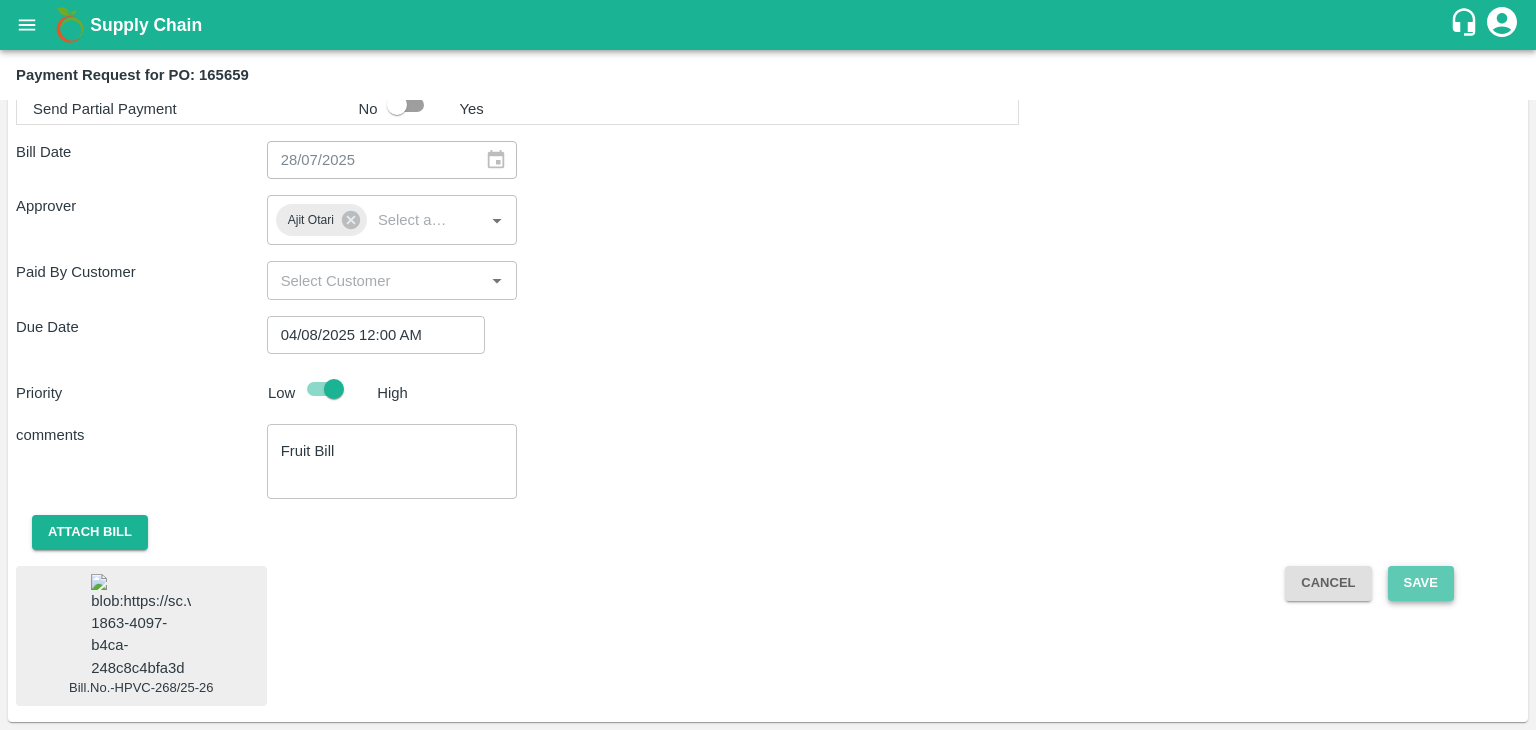 click on "Save" at bounding box center (1421, 583) 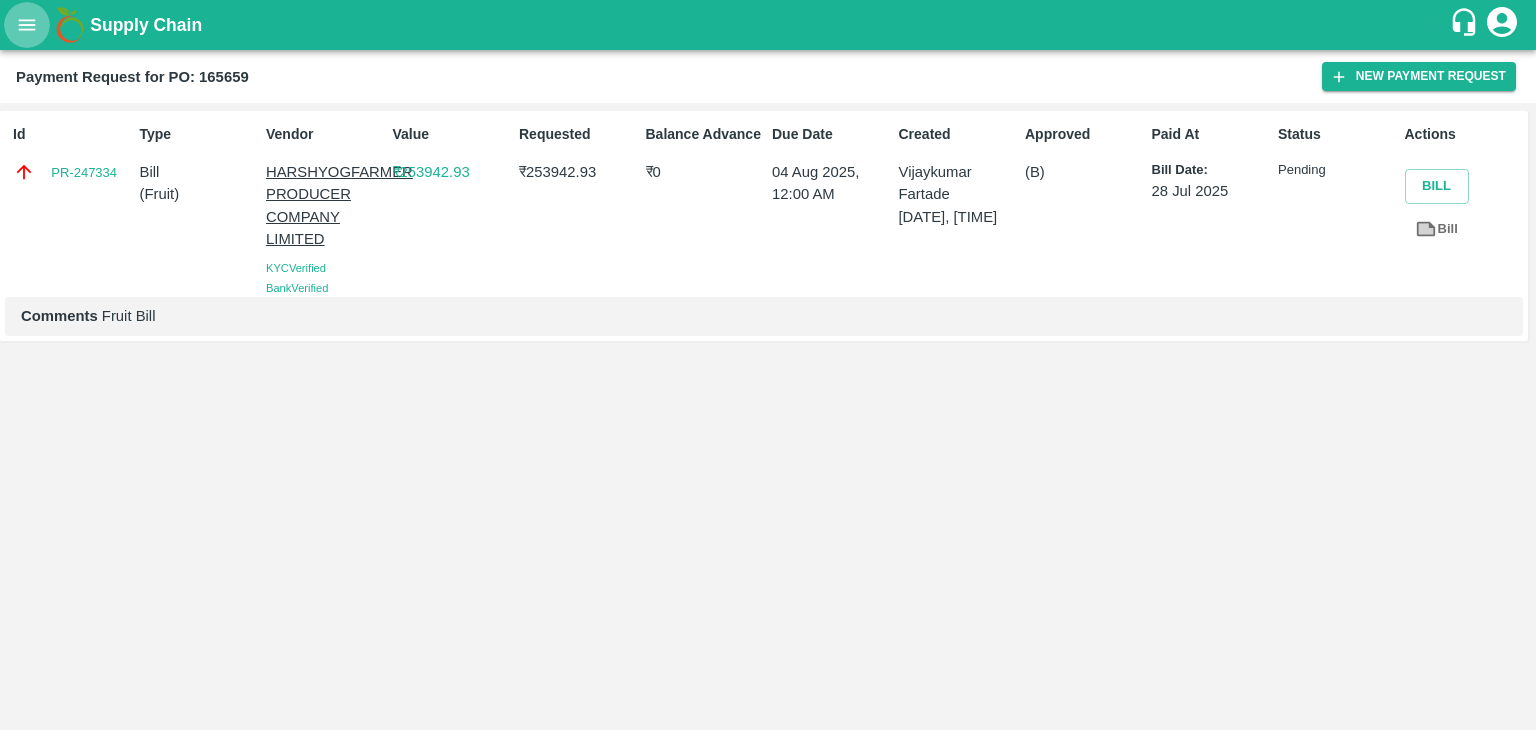 click 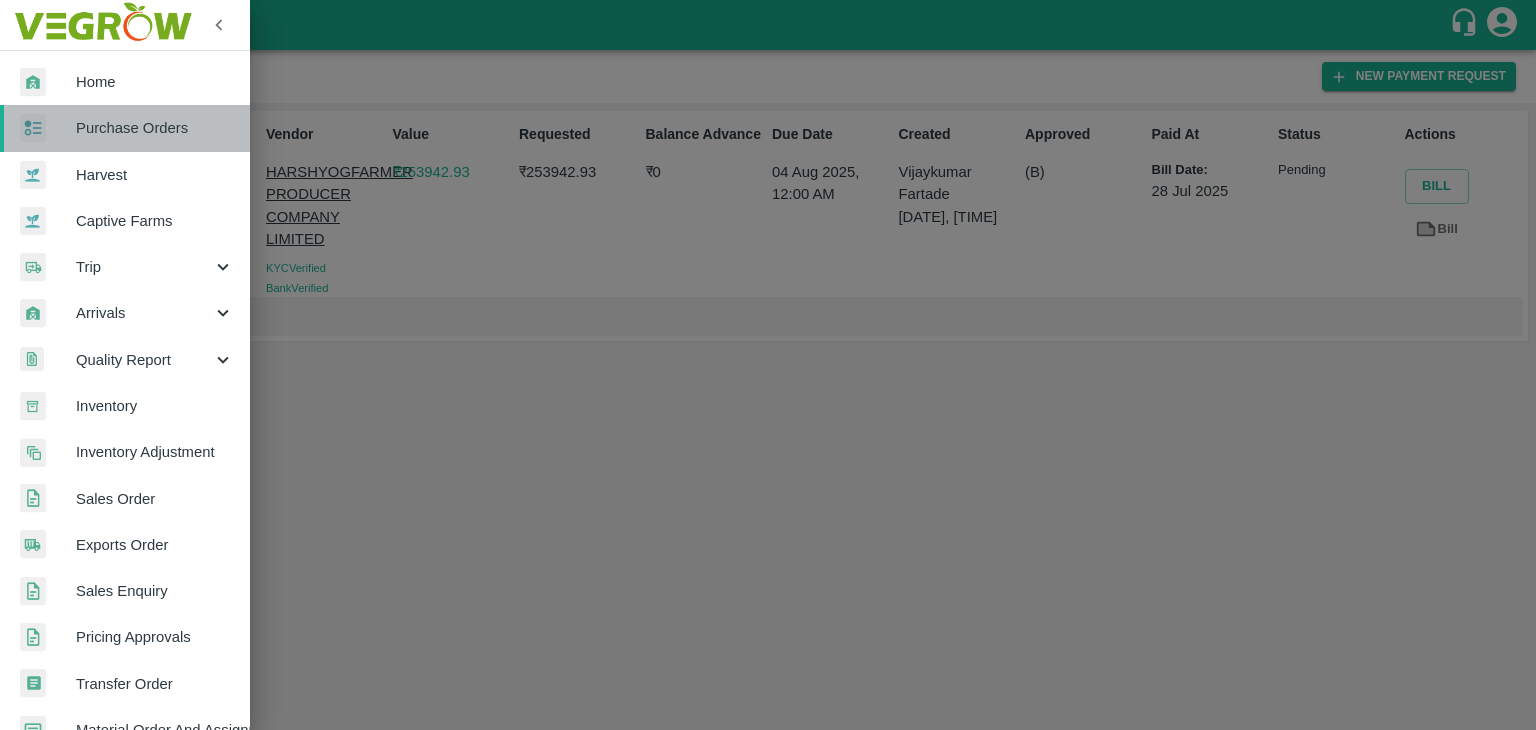 click on "Purchase Orders" at bounding box center (155, 128) 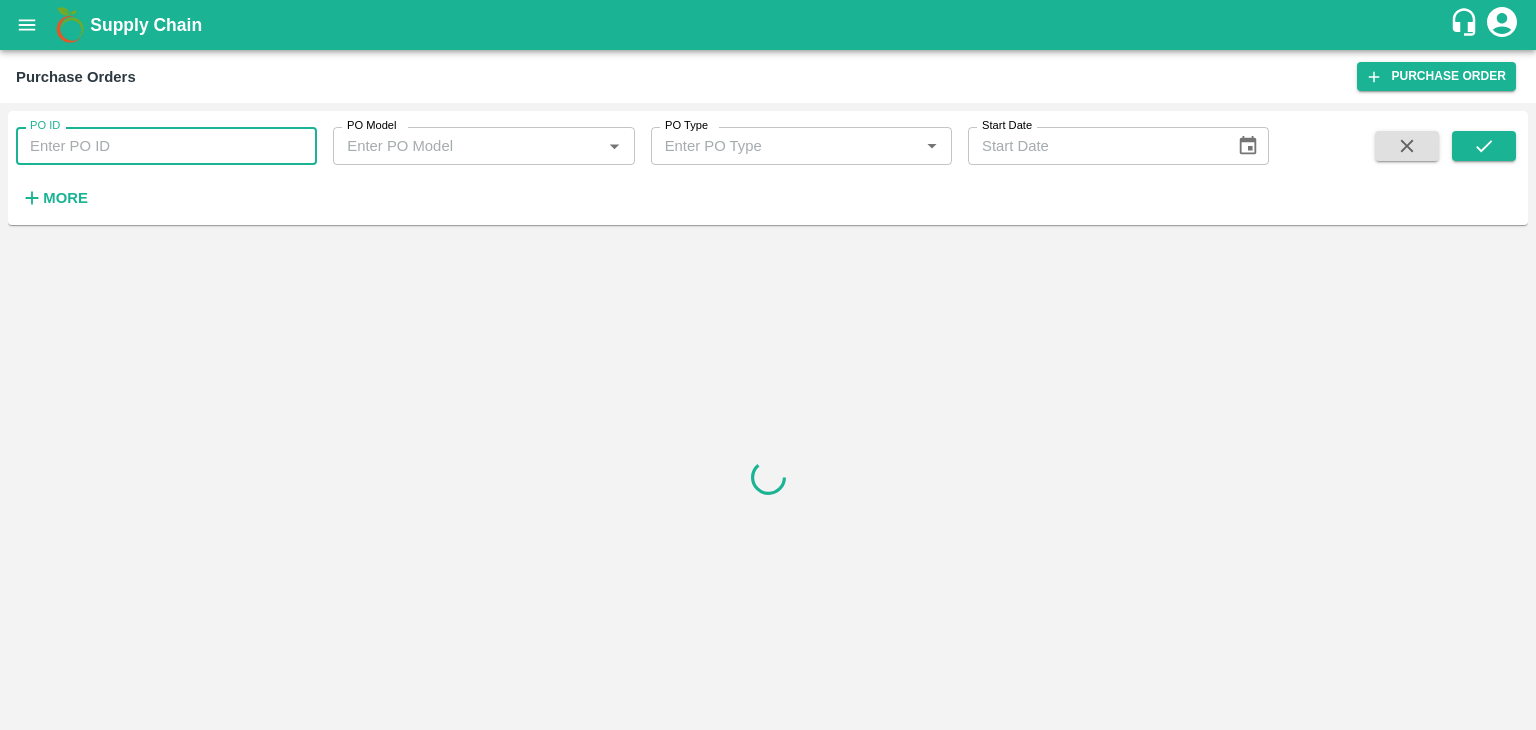 drag, startPoint x: 240, startPoint y: 143, endPoint x: 270, endPoint y: 145, distance: 30.066593 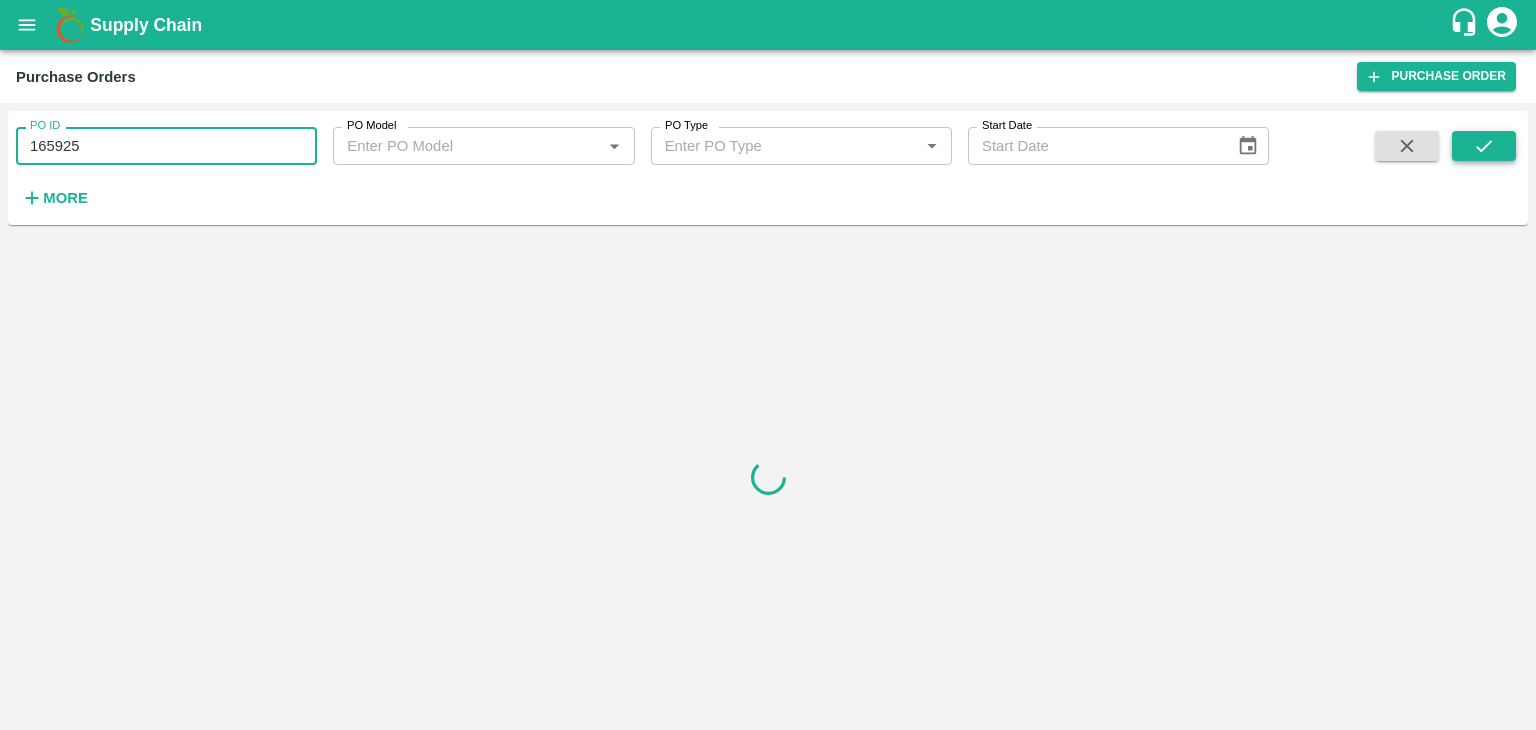 type on "165925" 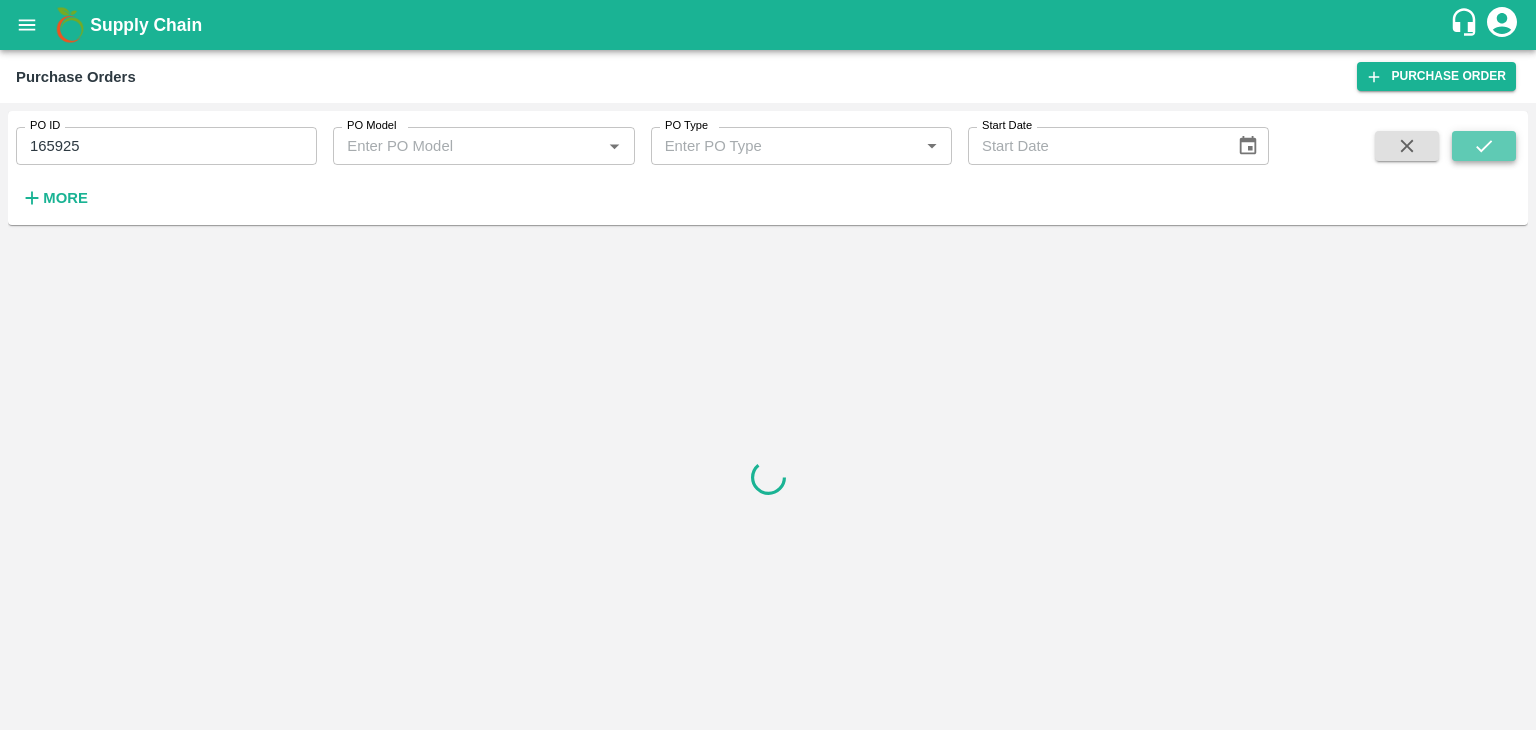 click at bounding box center (1484, 146) 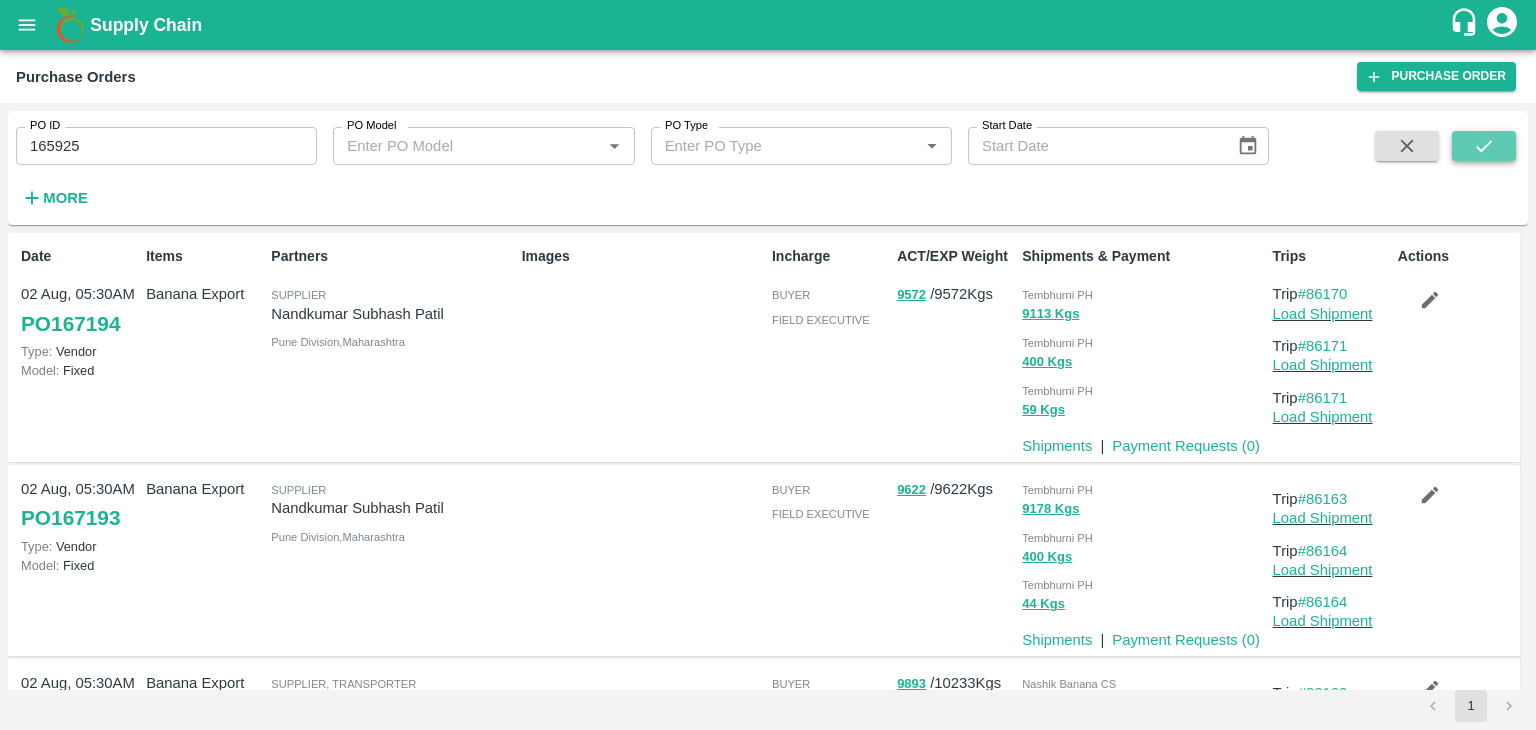 click at bounding box center (1484, 146) 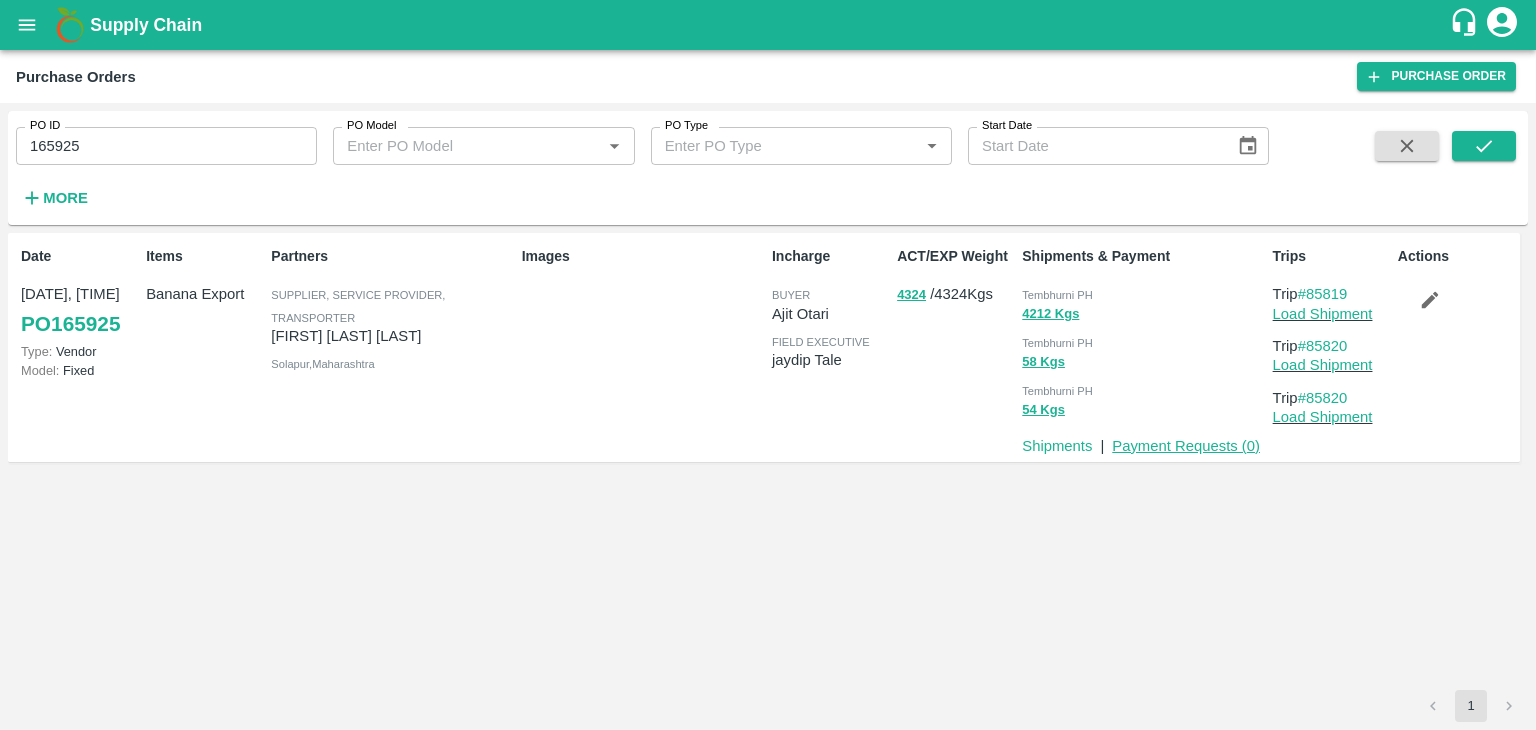 click on "Payment Requests ( 0 )" at bounding box center [1186, 446] 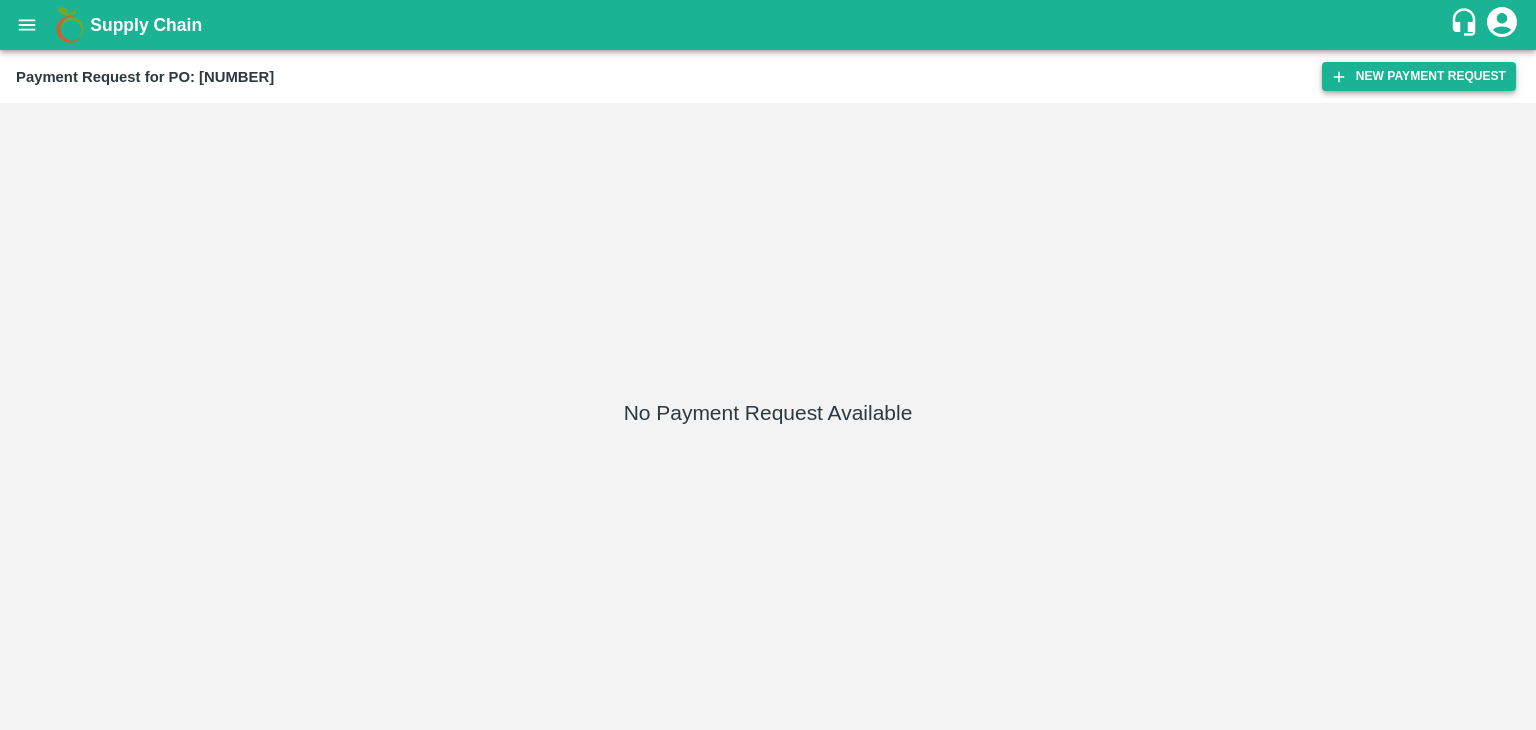 scroll, scrollTop: 0, scrollLeft: 0, axis: both 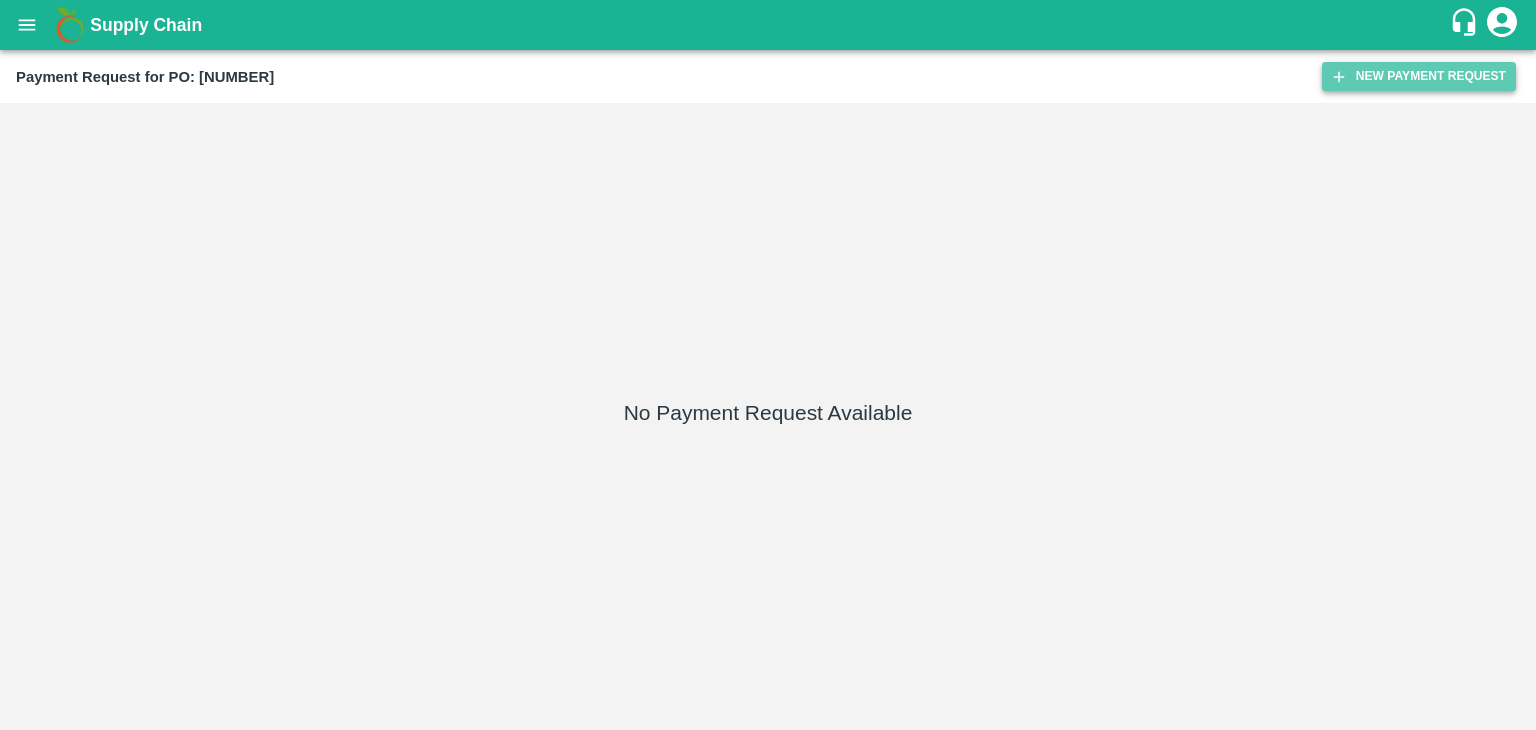 click on "New Payment Request" at bounding box center [1419, 76] 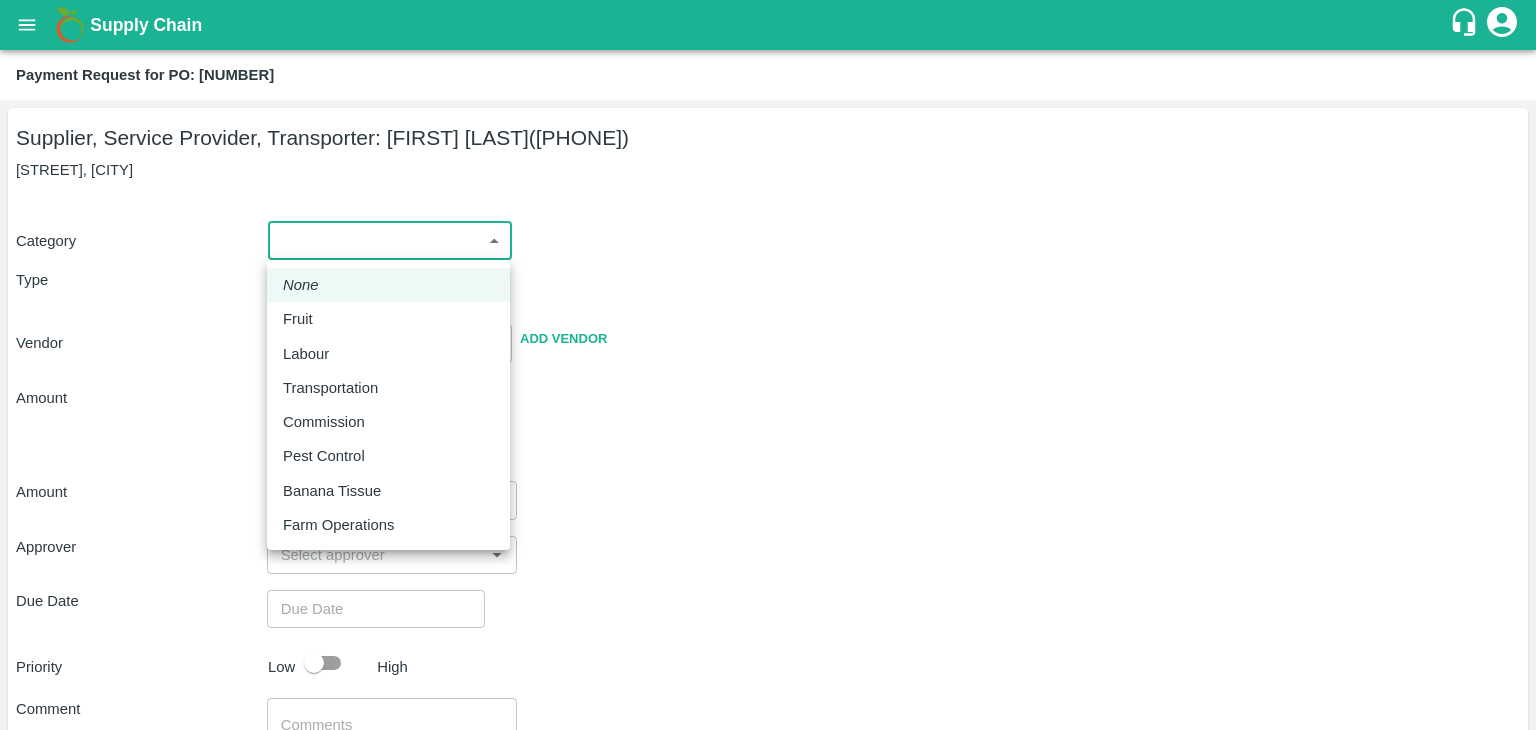 drag, startPoint x: 317, startPoint y: 238, endPoint x: 324, endPoint y: 307, distance: 69.354164 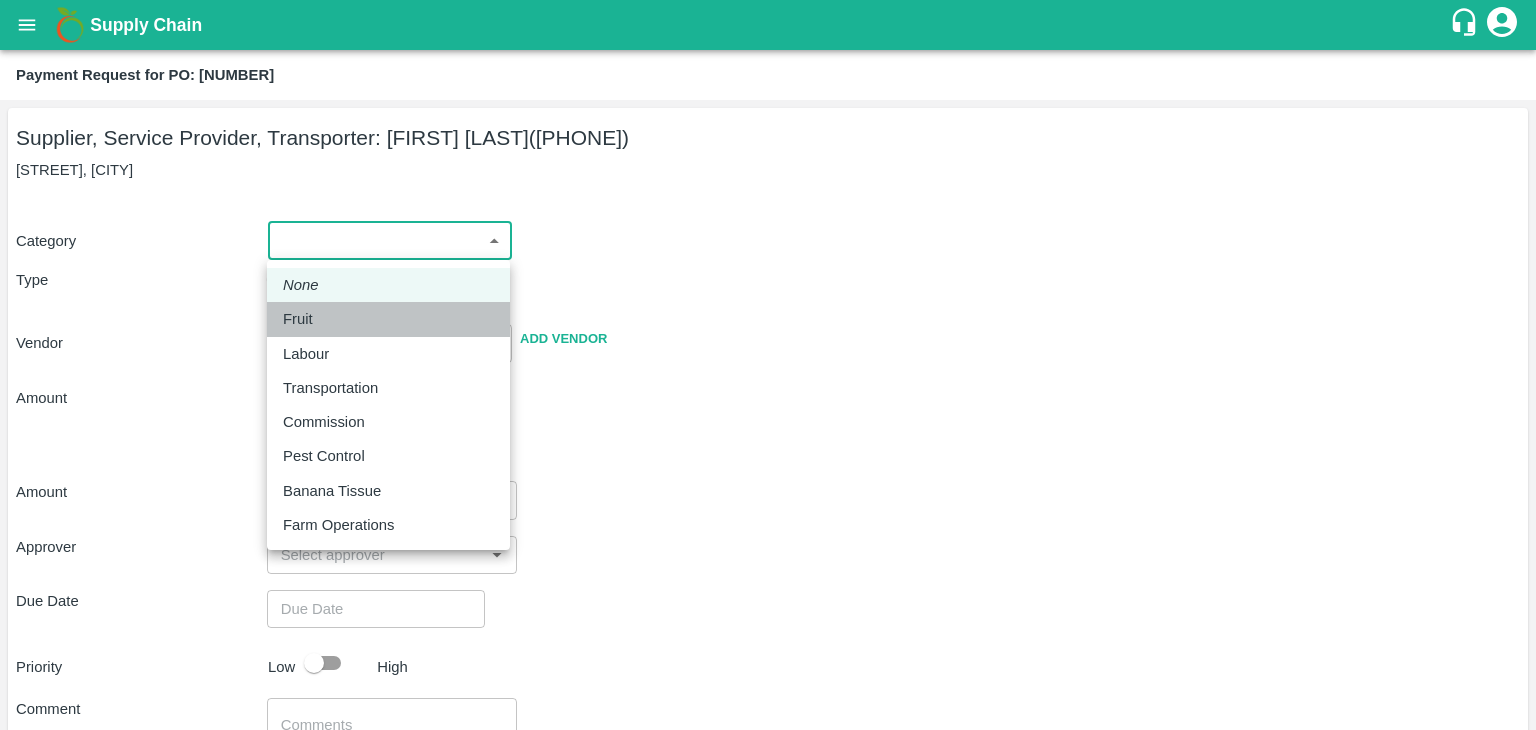 click on "Fruit" at bounding box center (388, 319) 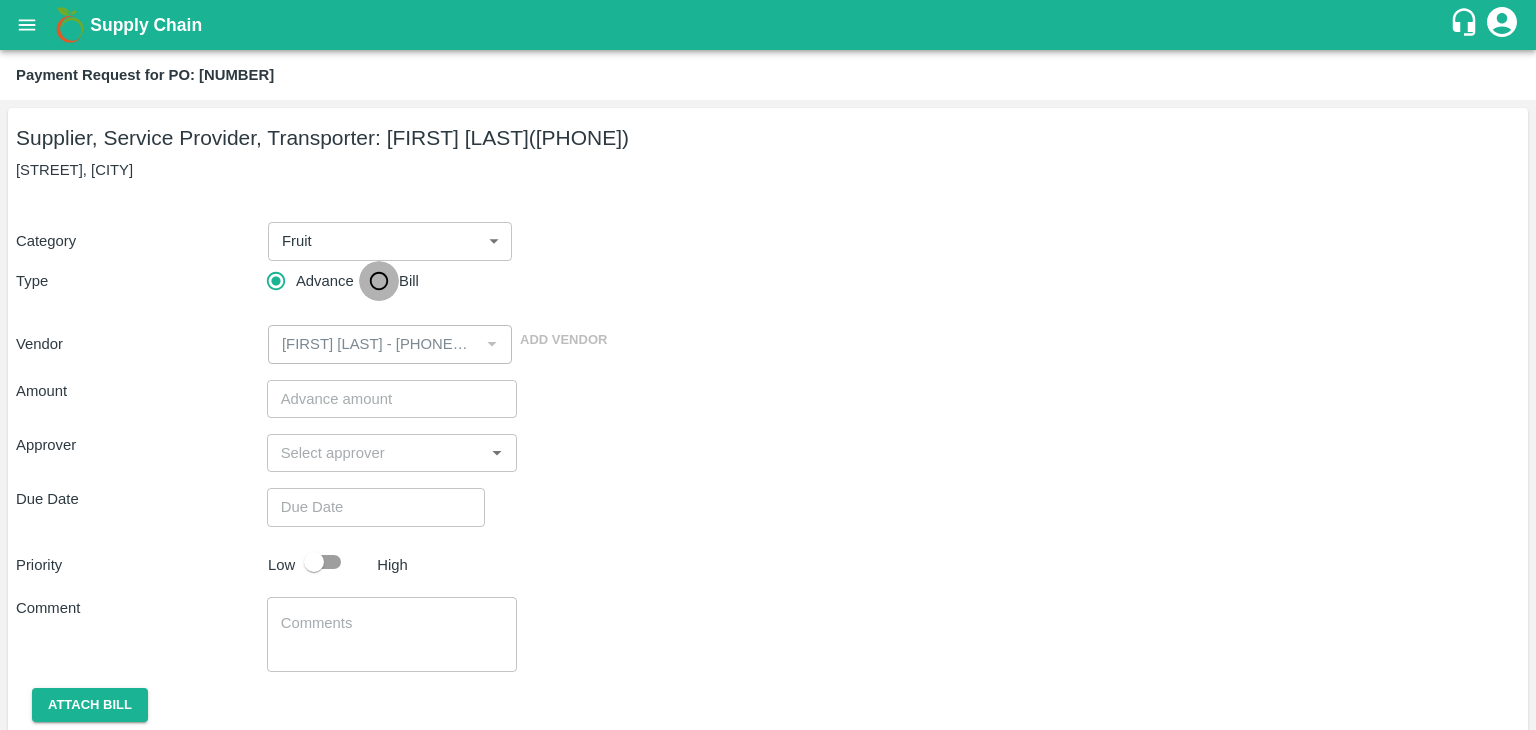 click on "Bill" at bounding box center [379, 281] 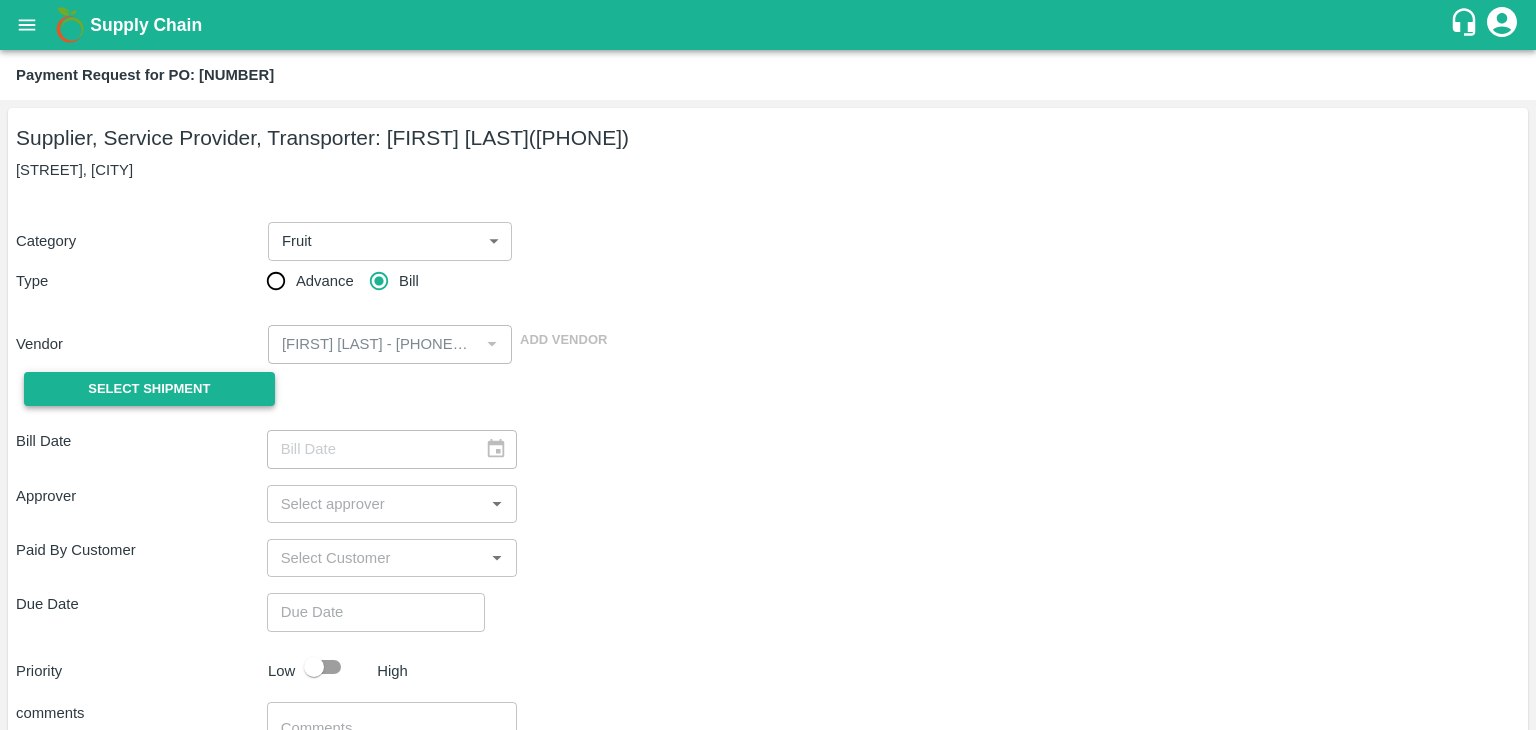 click on "Select Shipment" at bounding box center (149, 389) 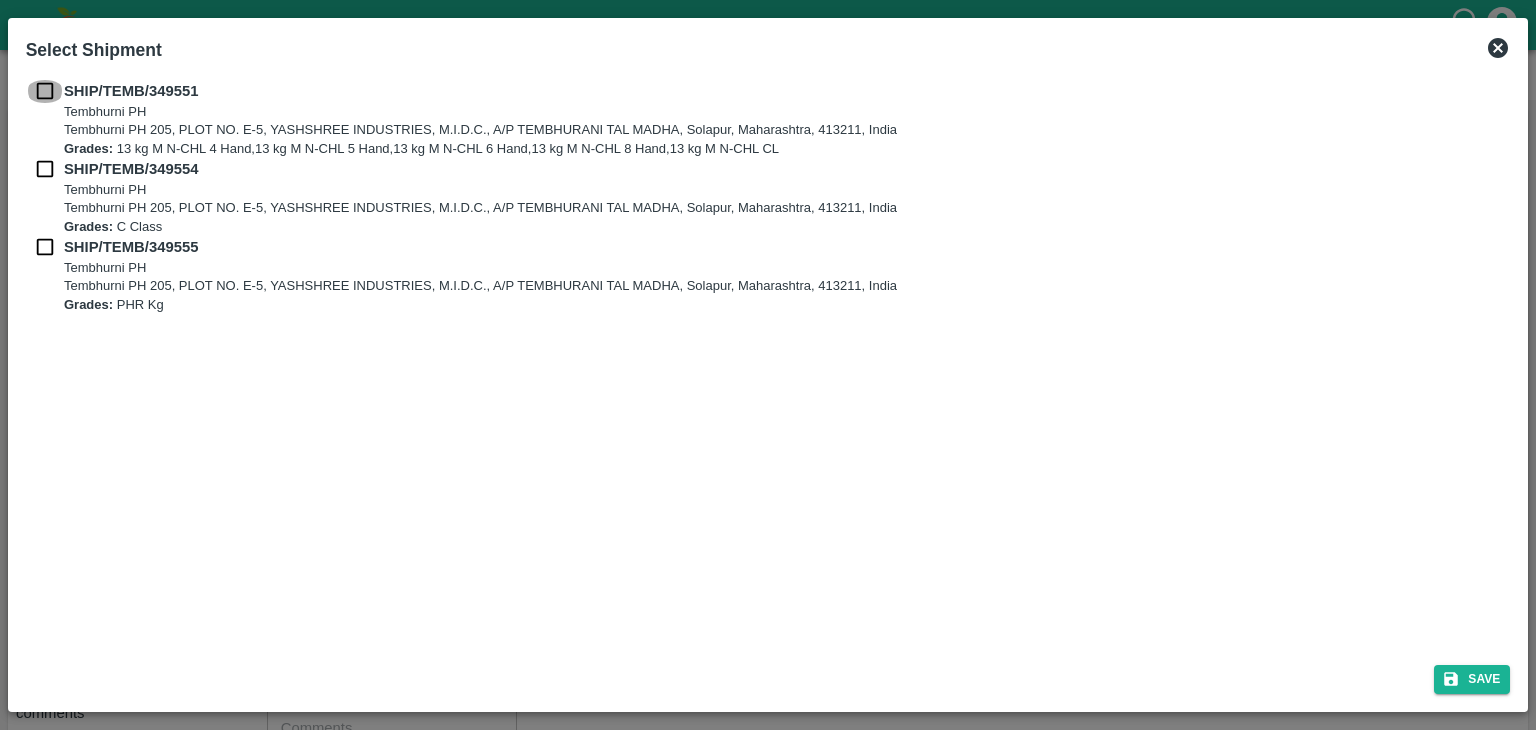 click at bounding box center (45, 91) 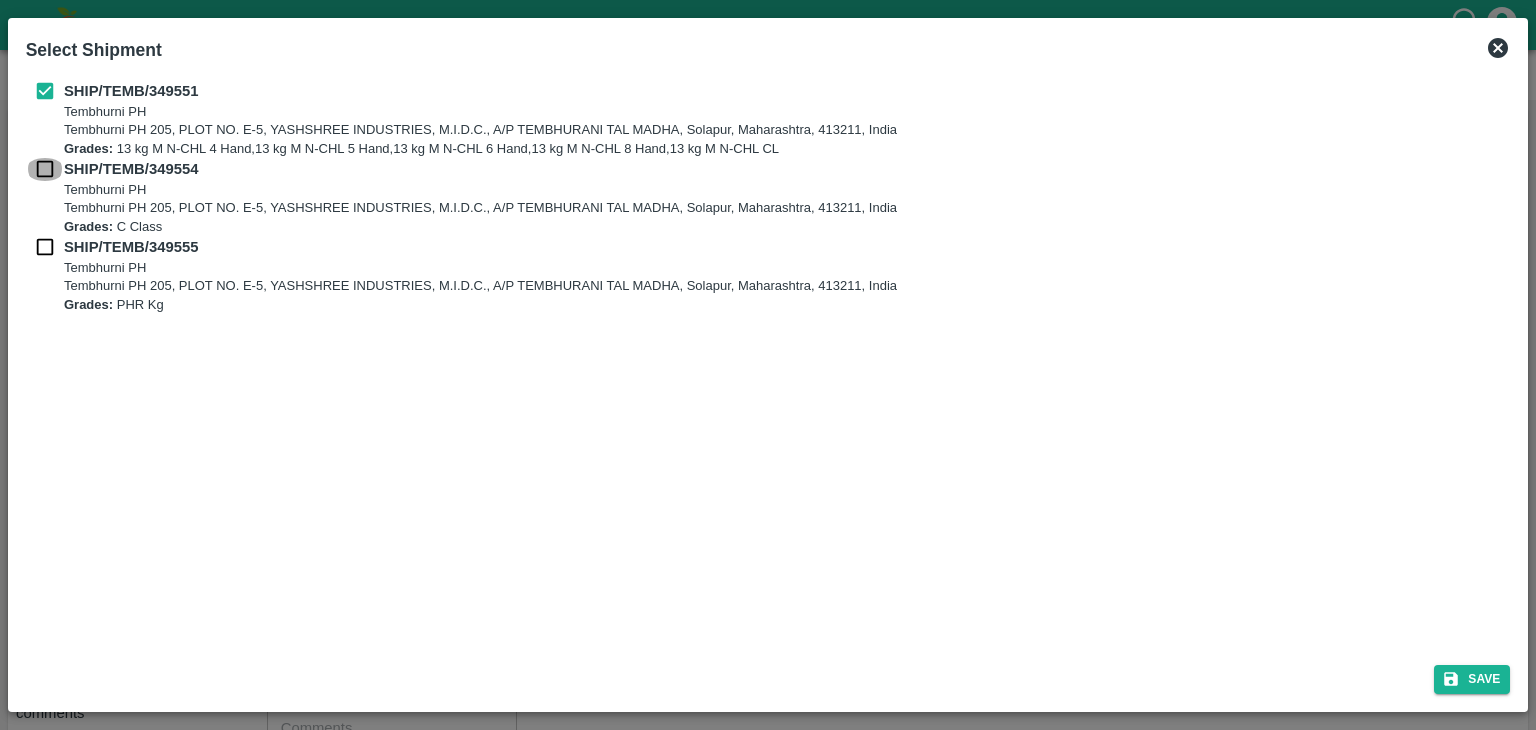 click at bounding box center [45, 169] 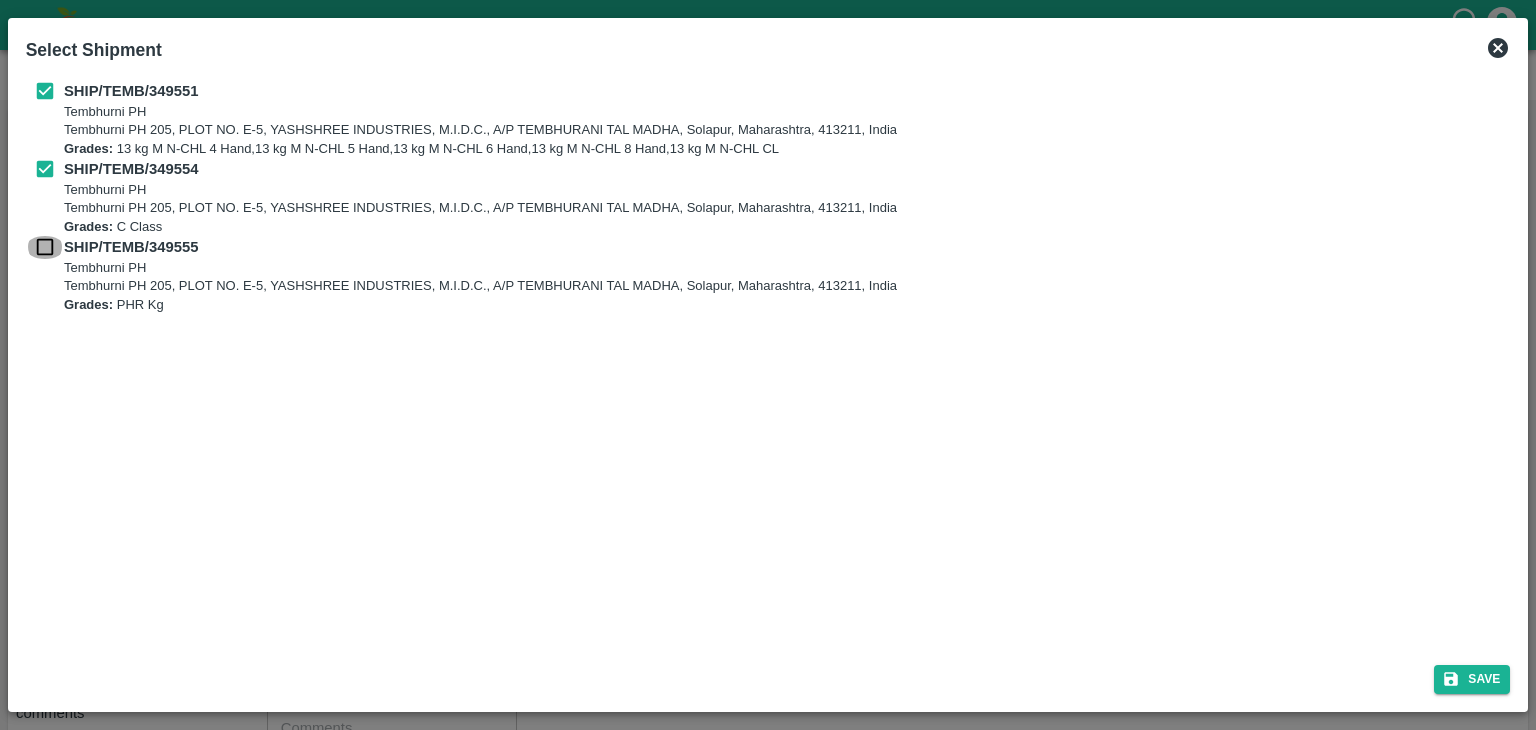 click at bounding box center [45, 247] 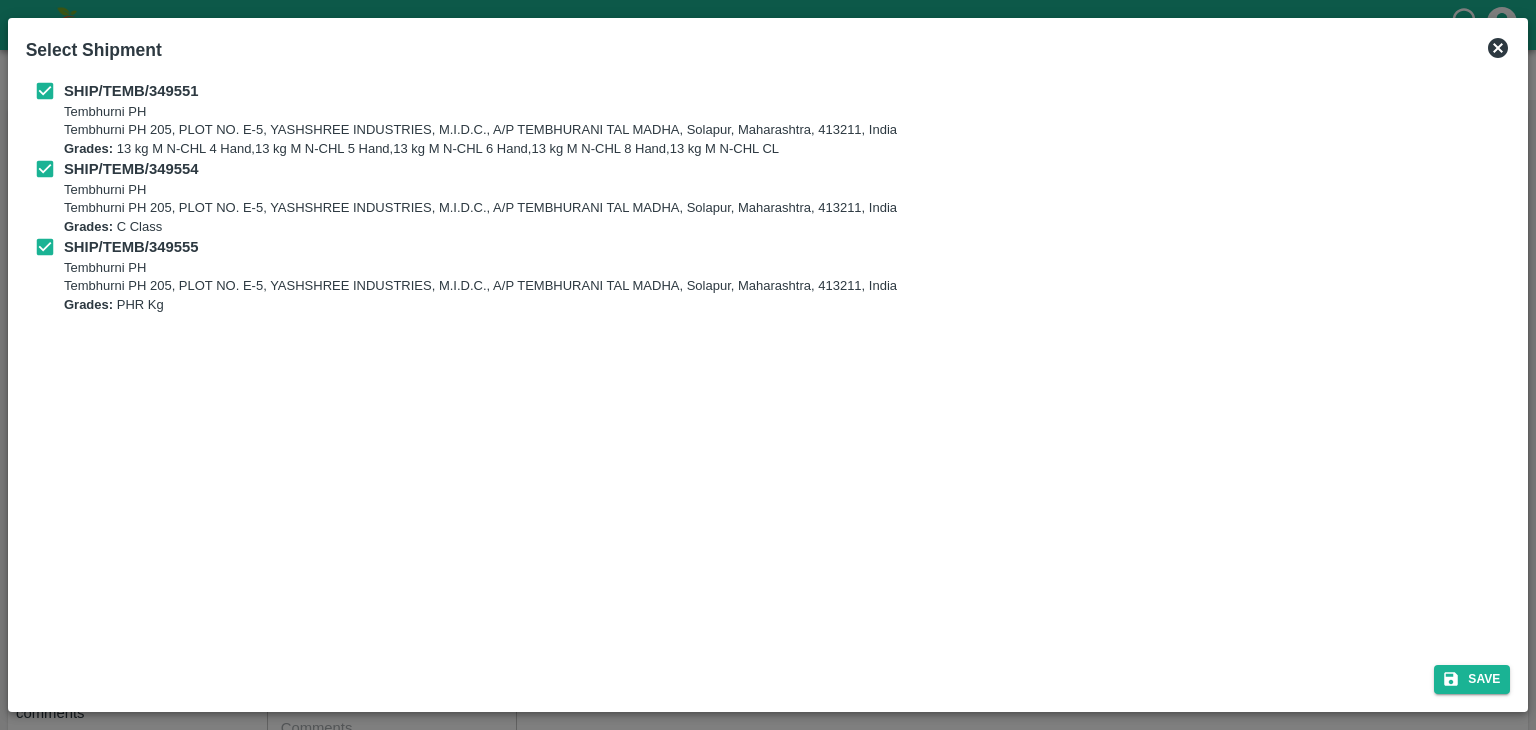 click on "Save" at bounding box center [768, 675] 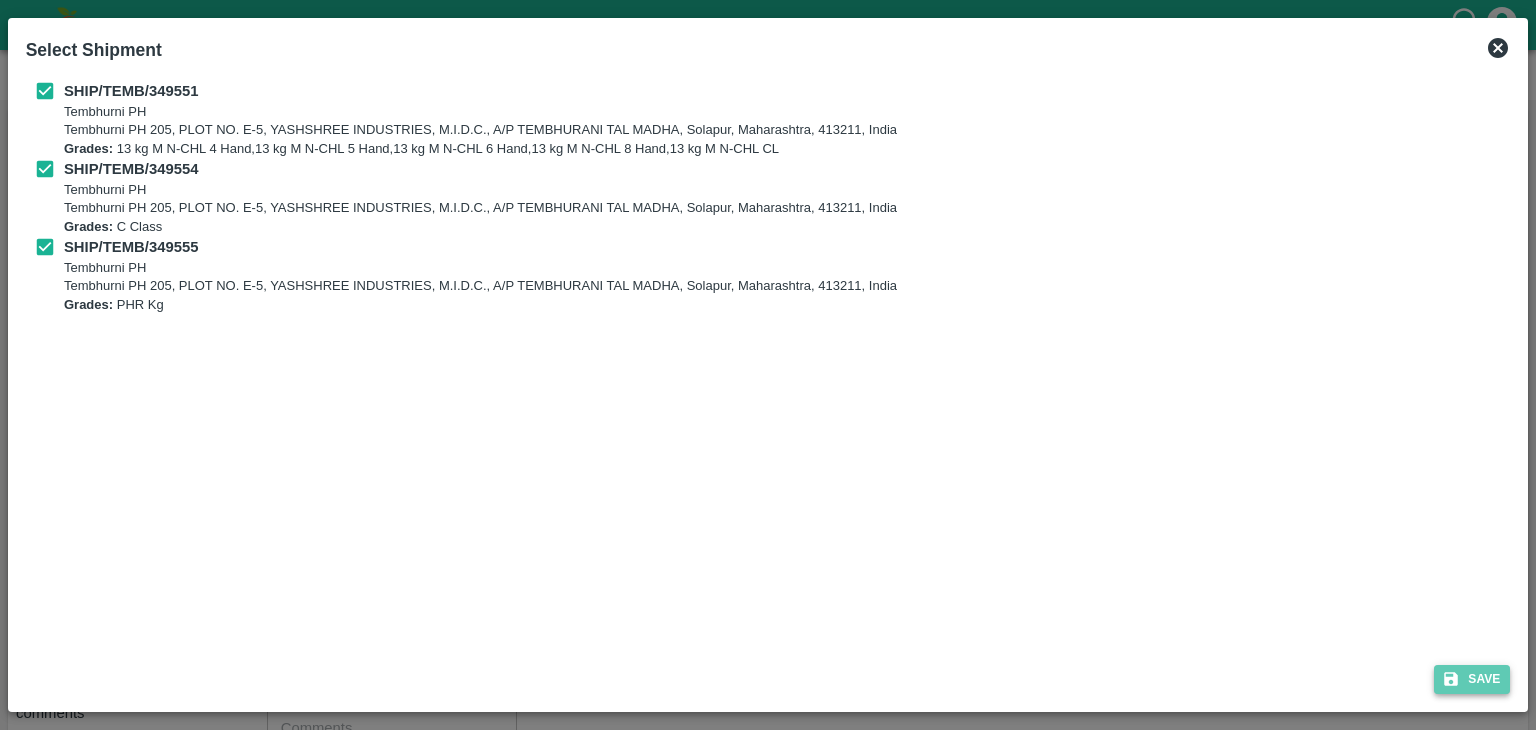 click on "Save" at bounding box center [1472, 679] 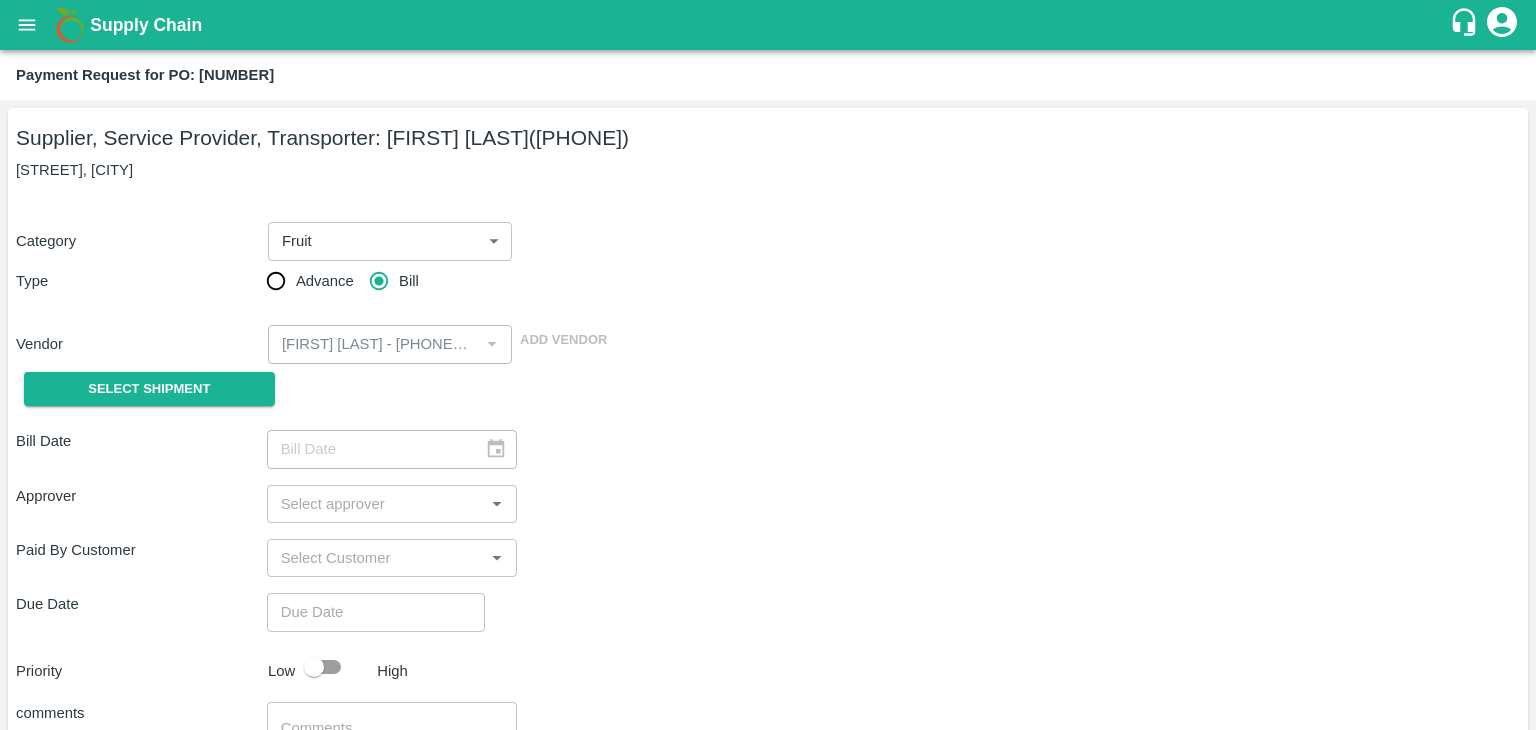 type on "29/07/2025" 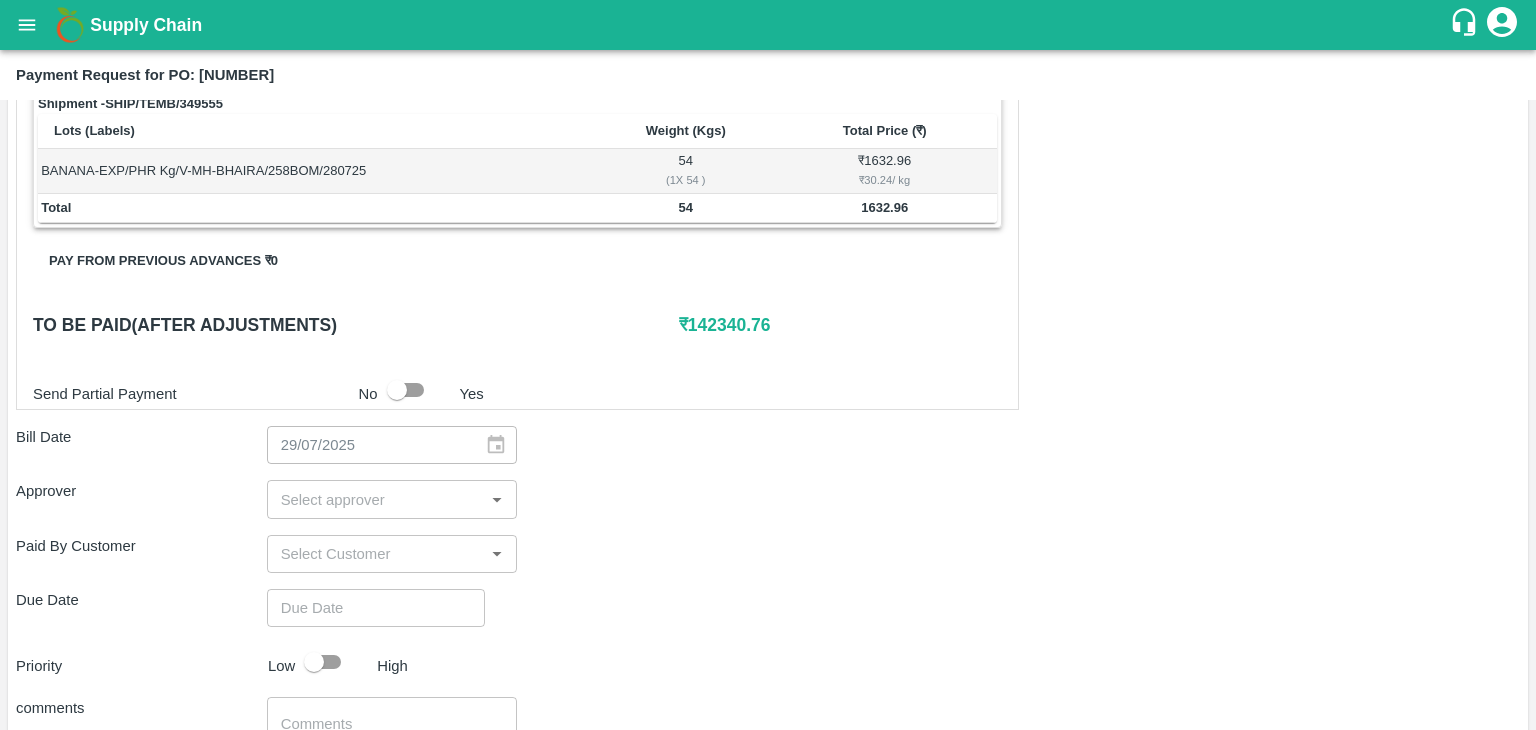 scroll, scrollTop: 980, scrollLeft: 0, axis: vertical 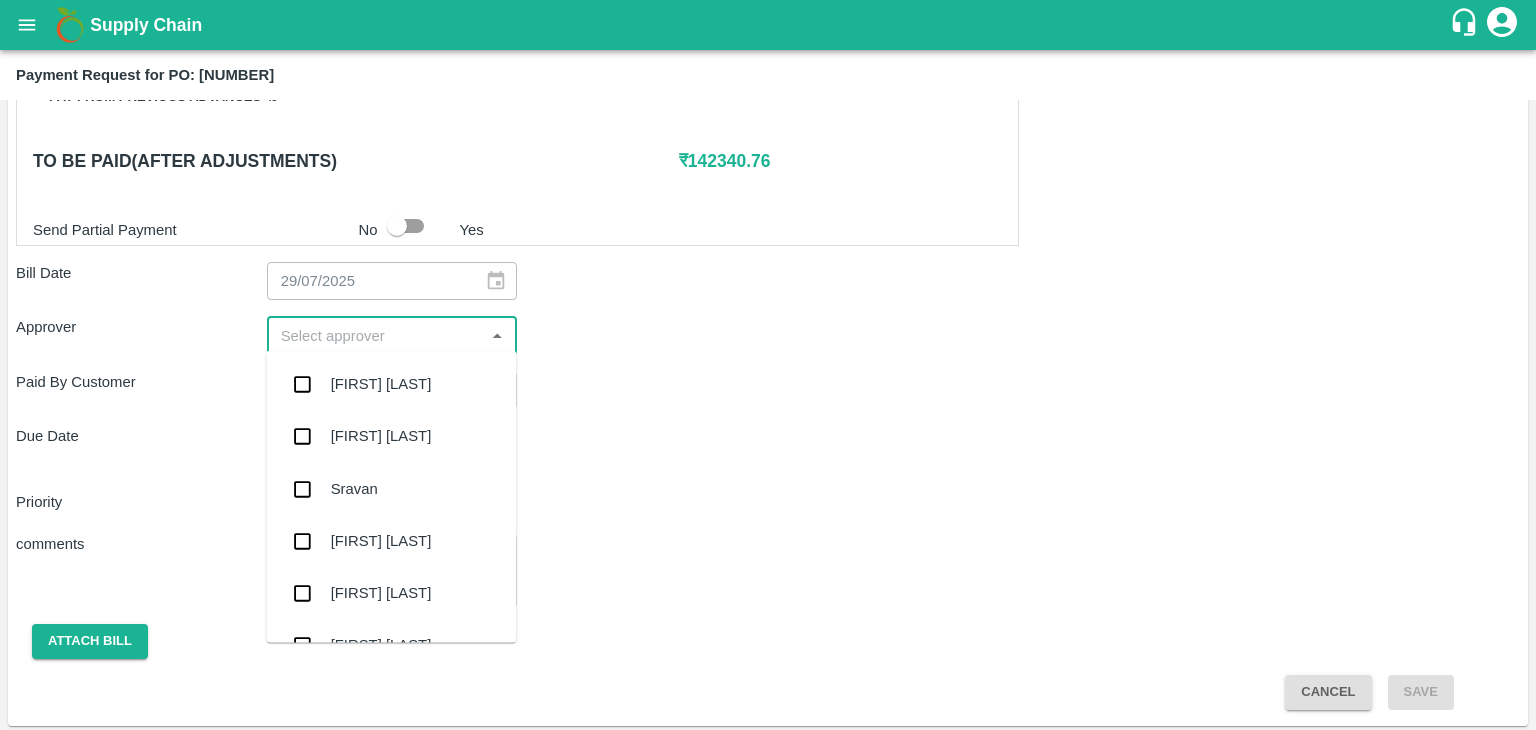 click at bounding box center (376, 335) 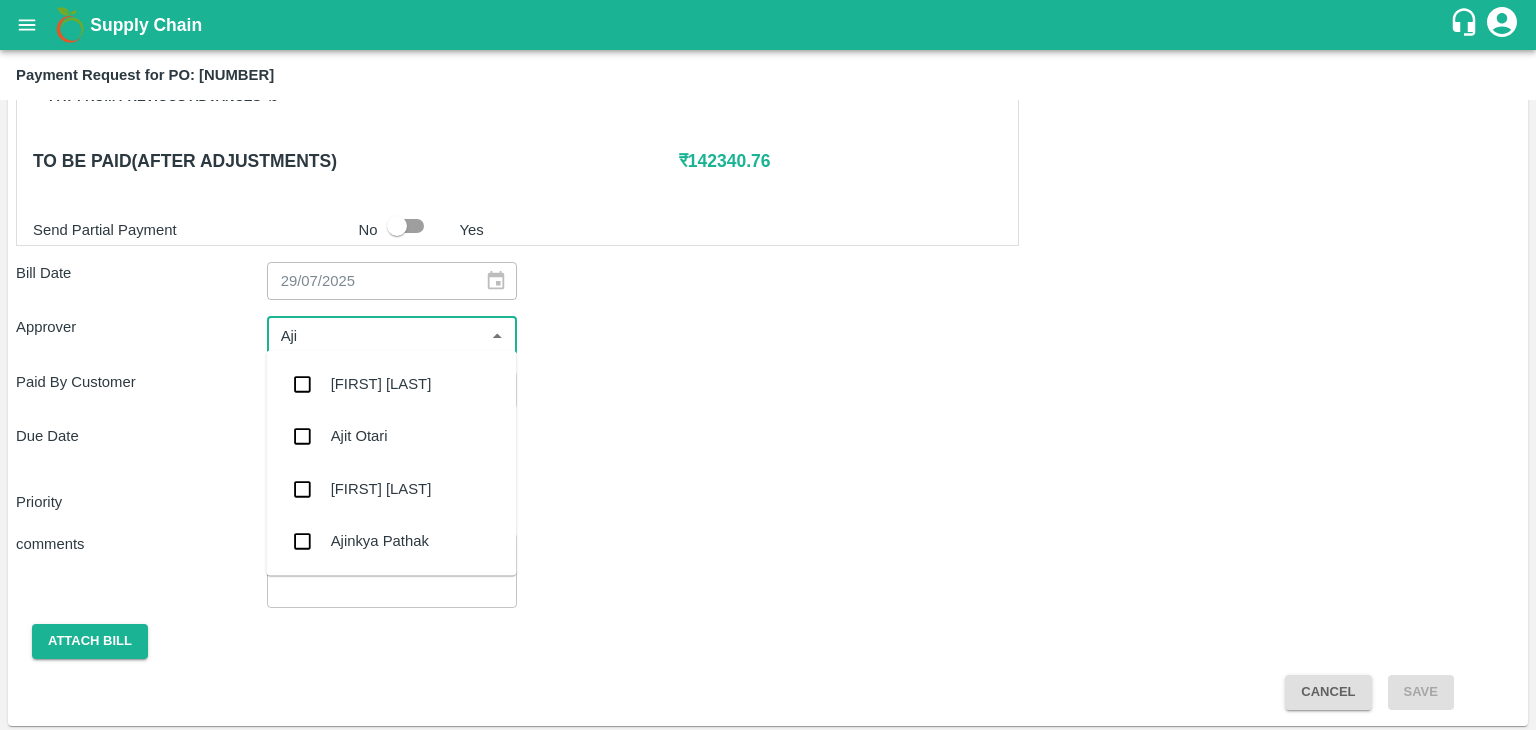type on "[FIRST]" 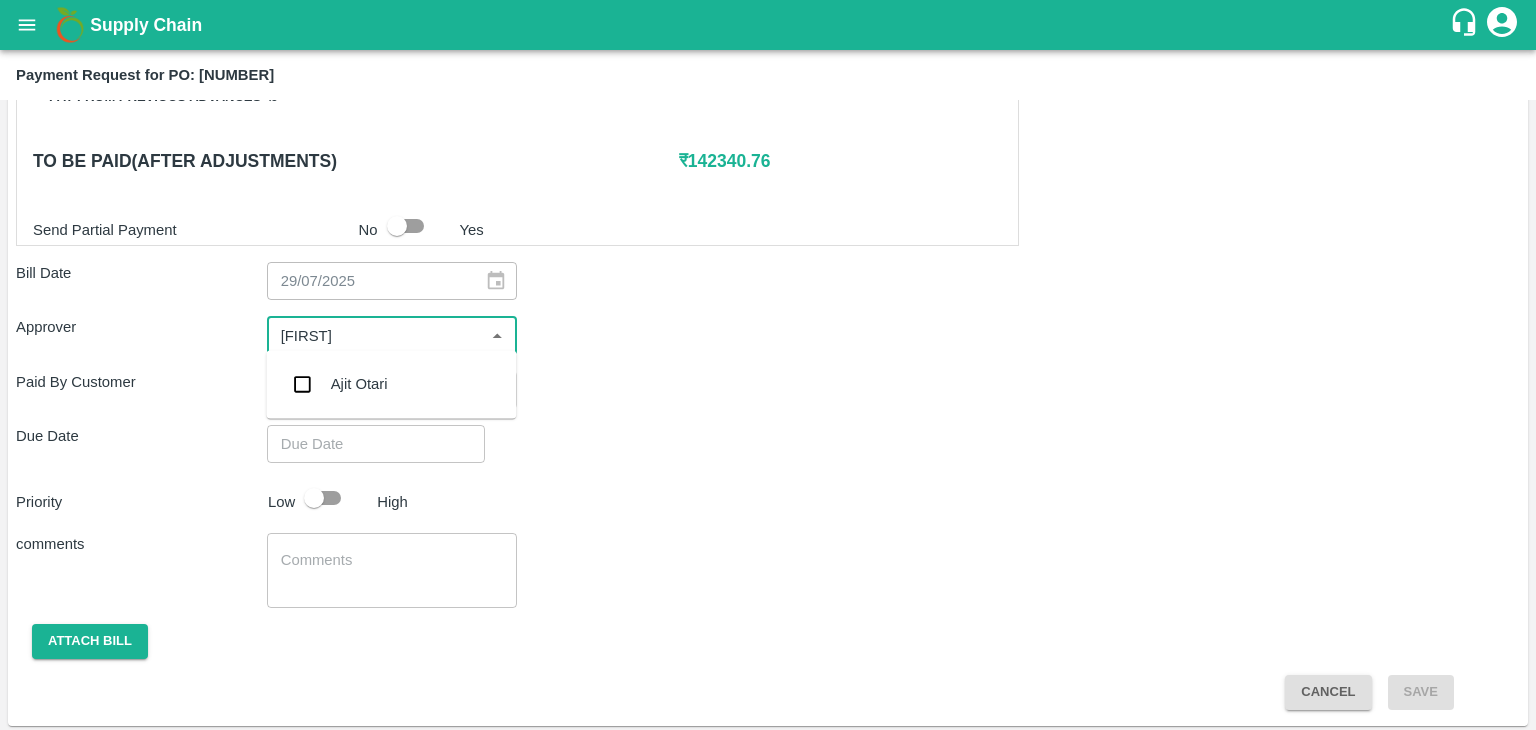 click on "Ajit Otari" at bounding box center [359, 384] 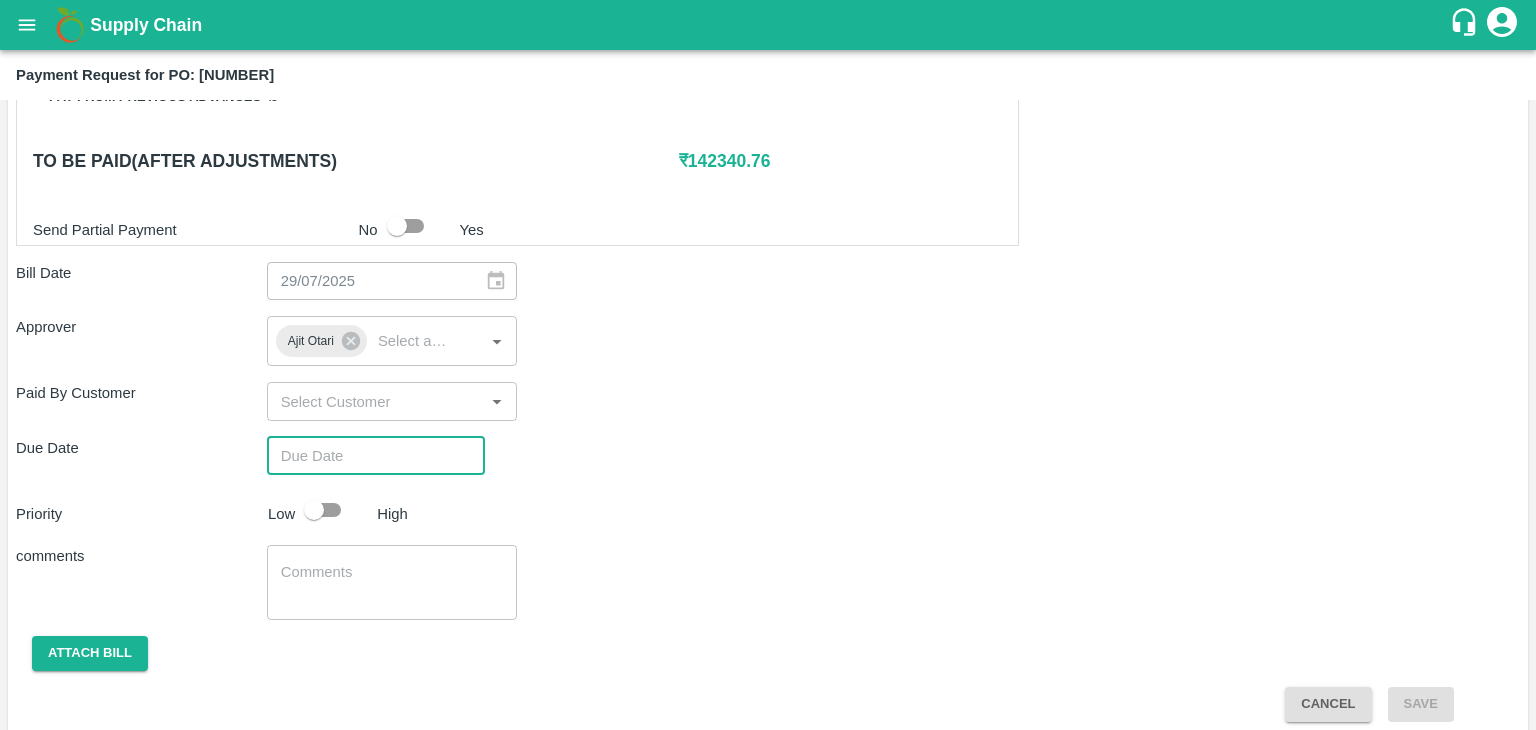 type on "DD/MM/YYYY hh:mm aa" 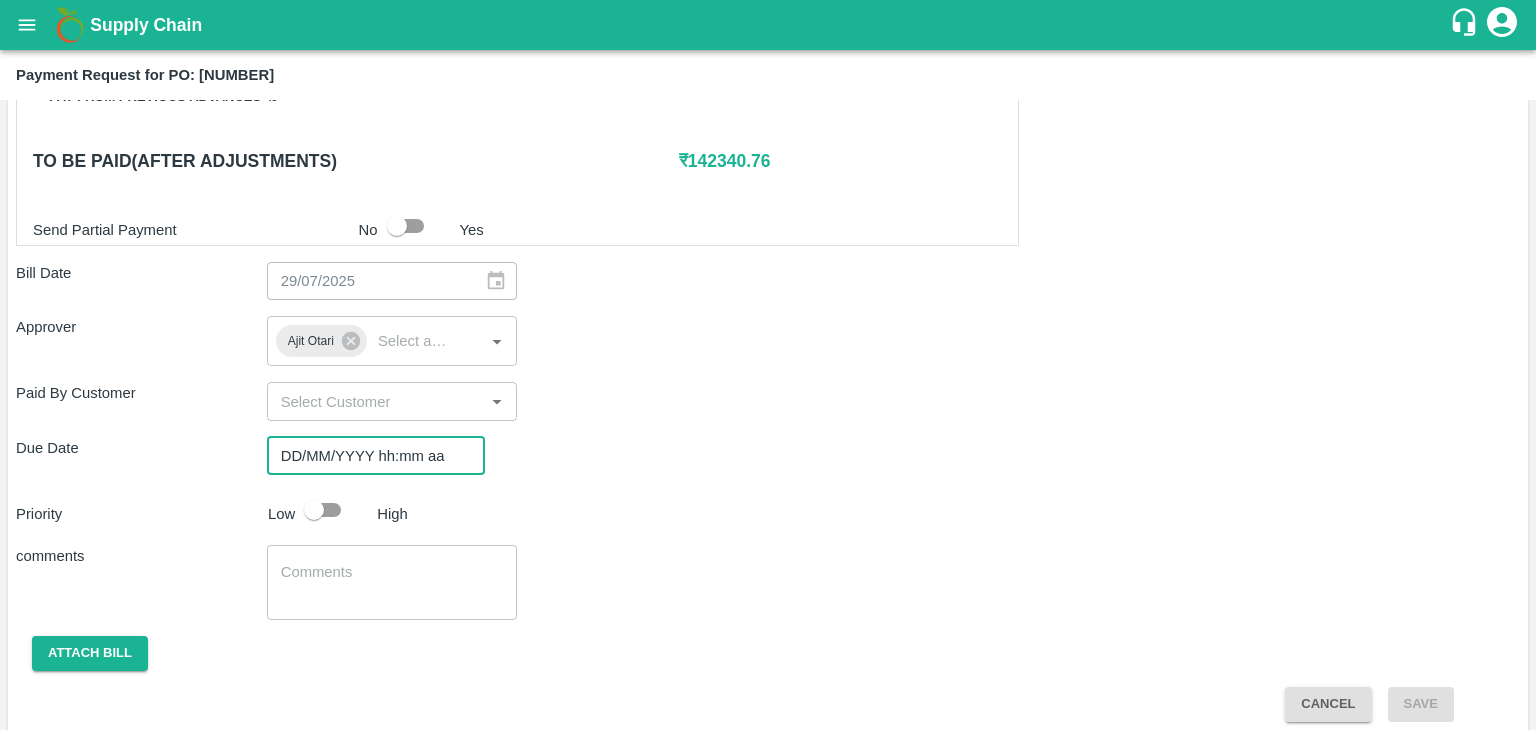 click on "DD/MM/YYYY hh:mm aa" at bounding box center [369, 456] 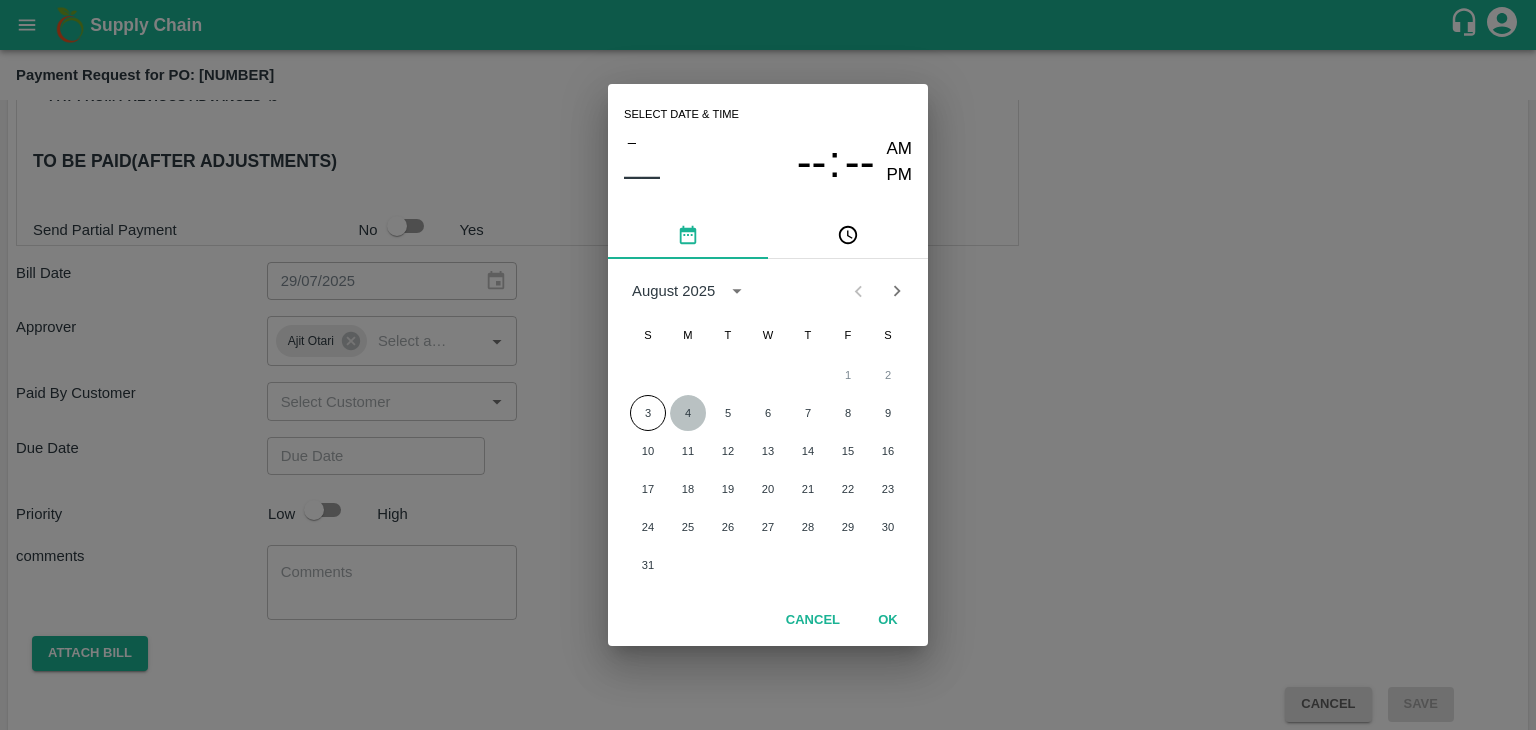 click on "4" at bounding box center (688, 413) 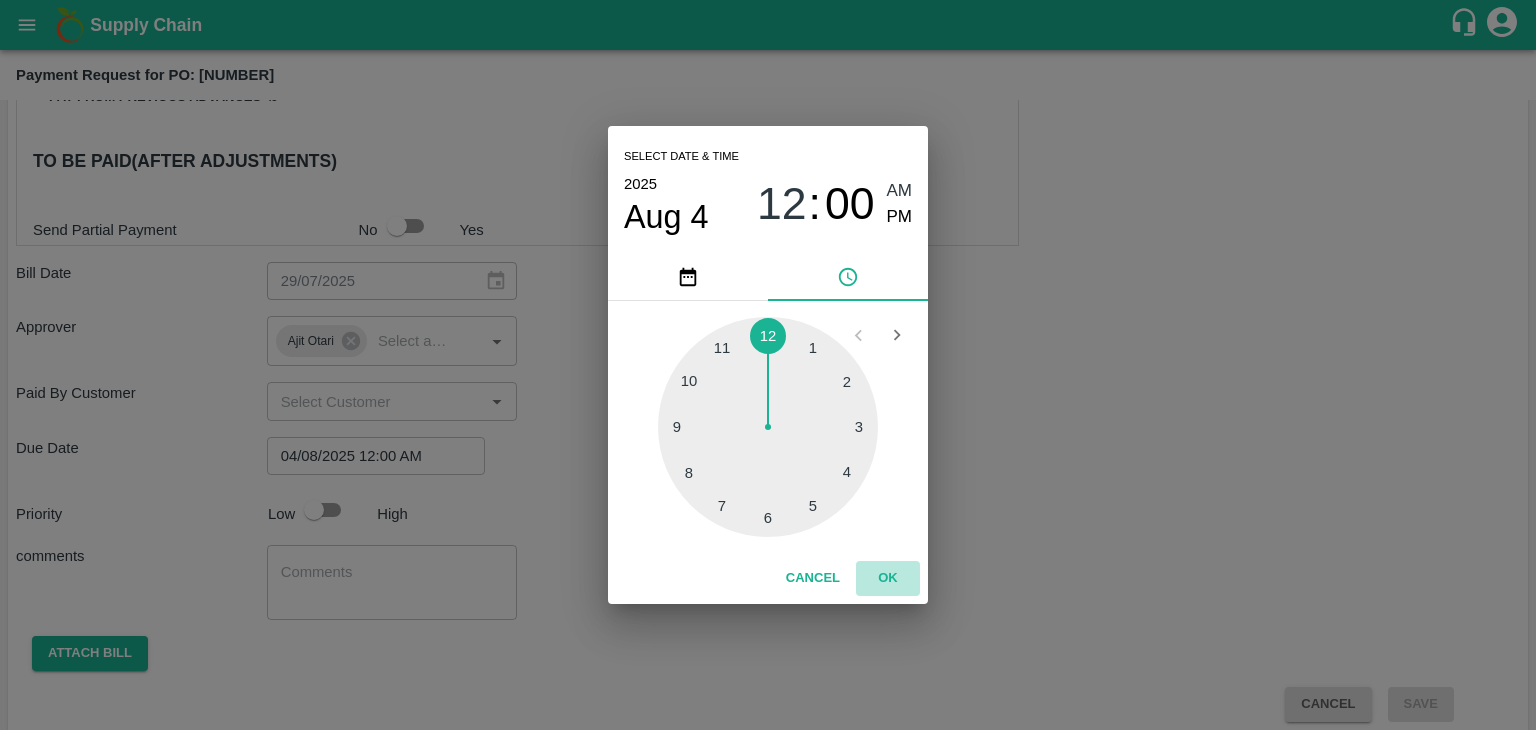 click on "OK" at bounding box center (888, 578) 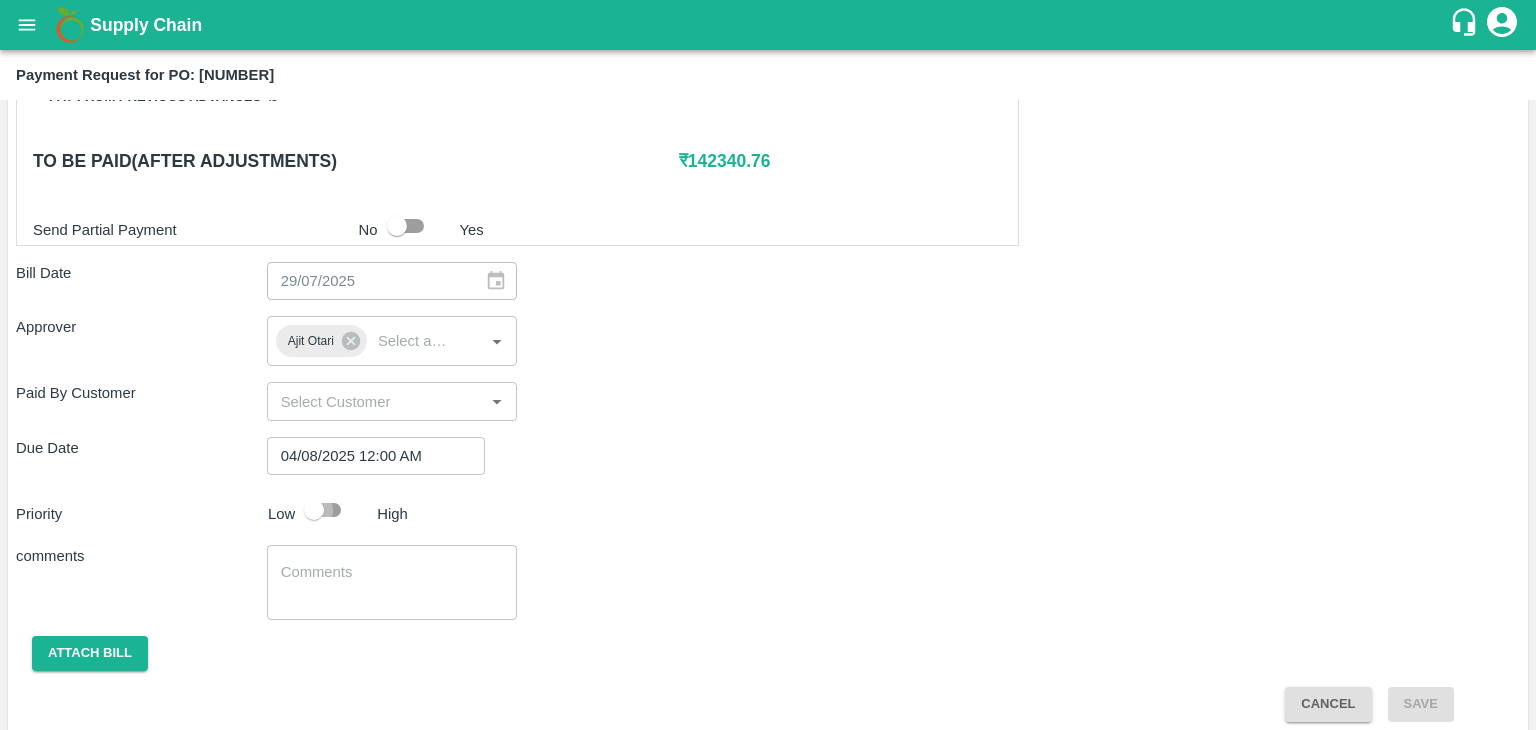 click at bounding box center (314, 510) 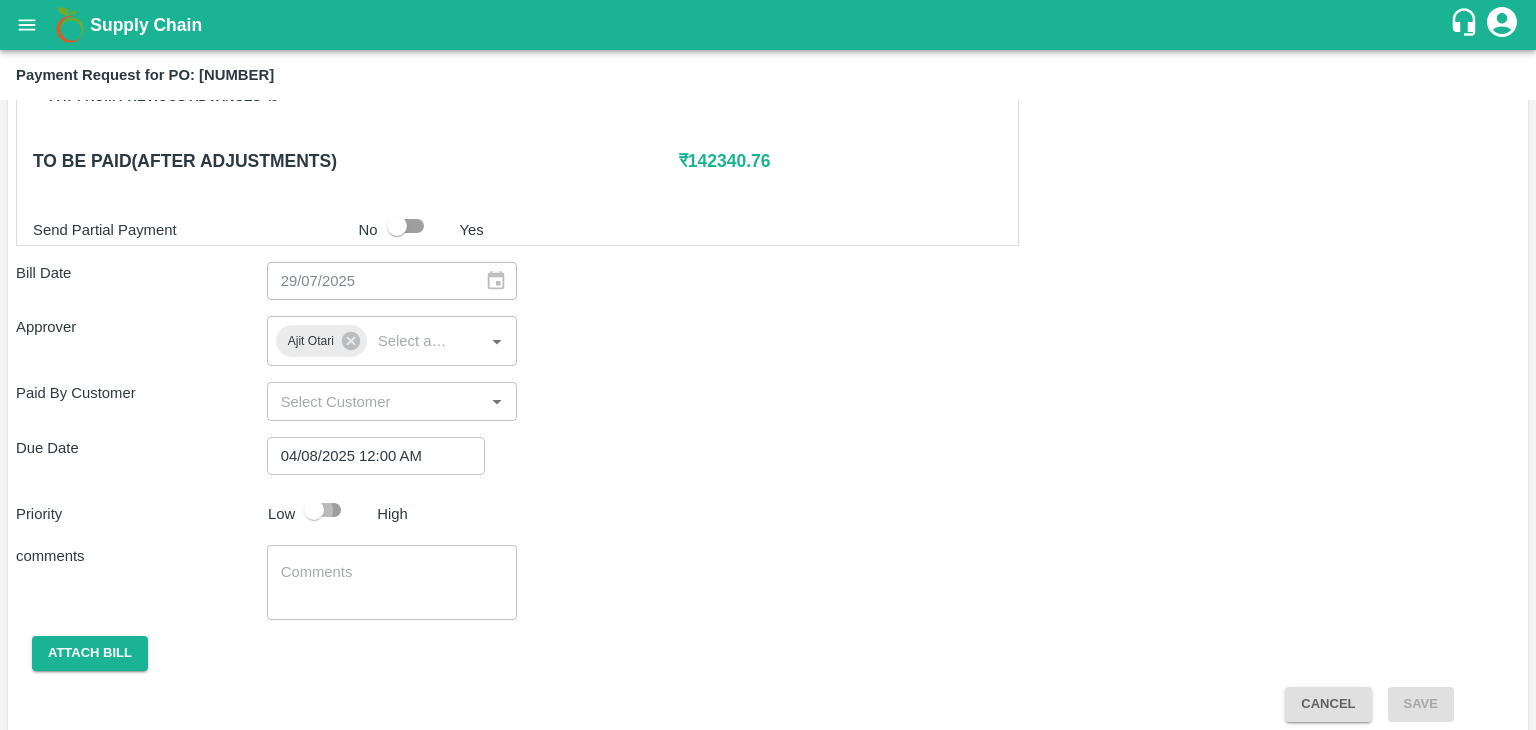 checkbox on "true" 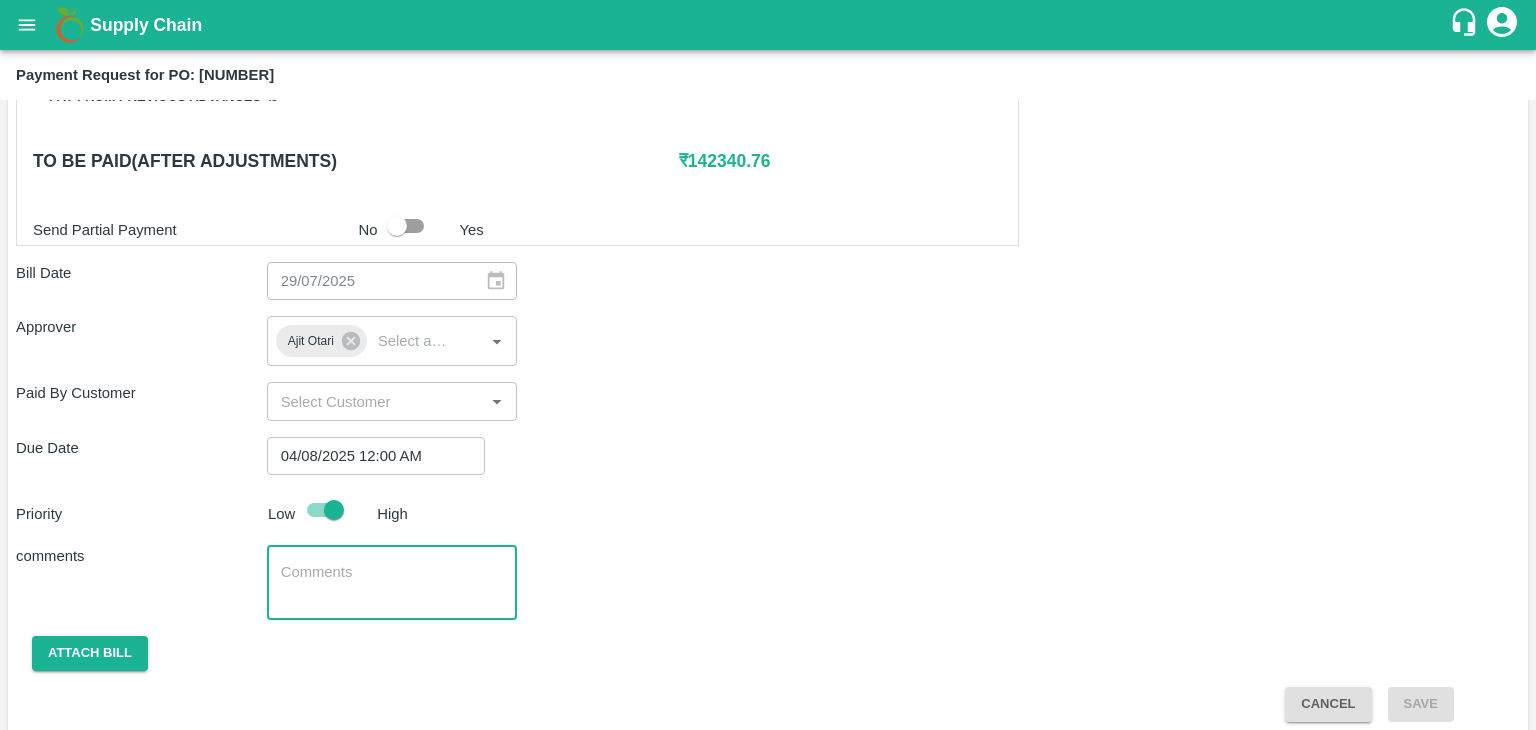 click at bounding box center (392, 583) 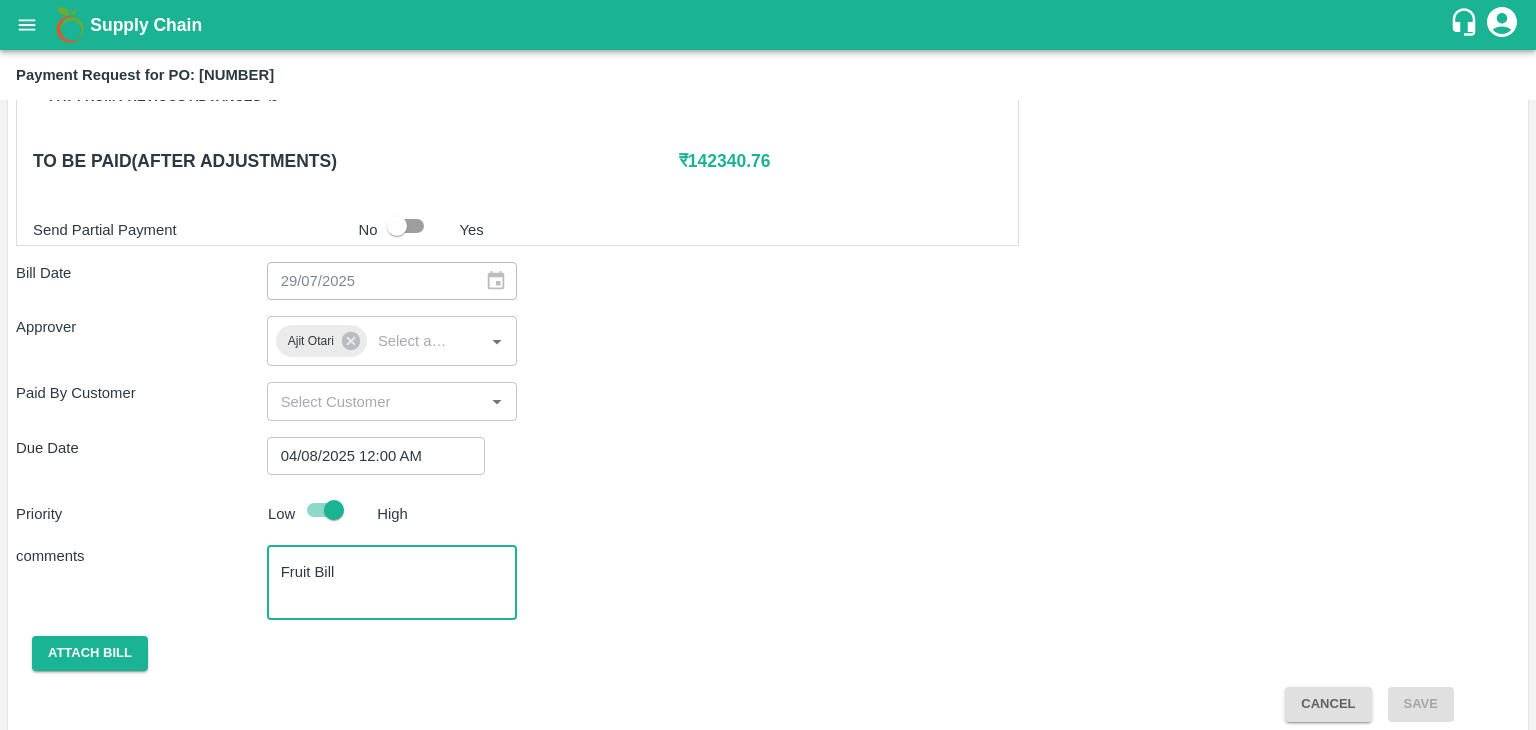 scroll, scrollTop: 992, scrollLeft: 0, axis: vertical 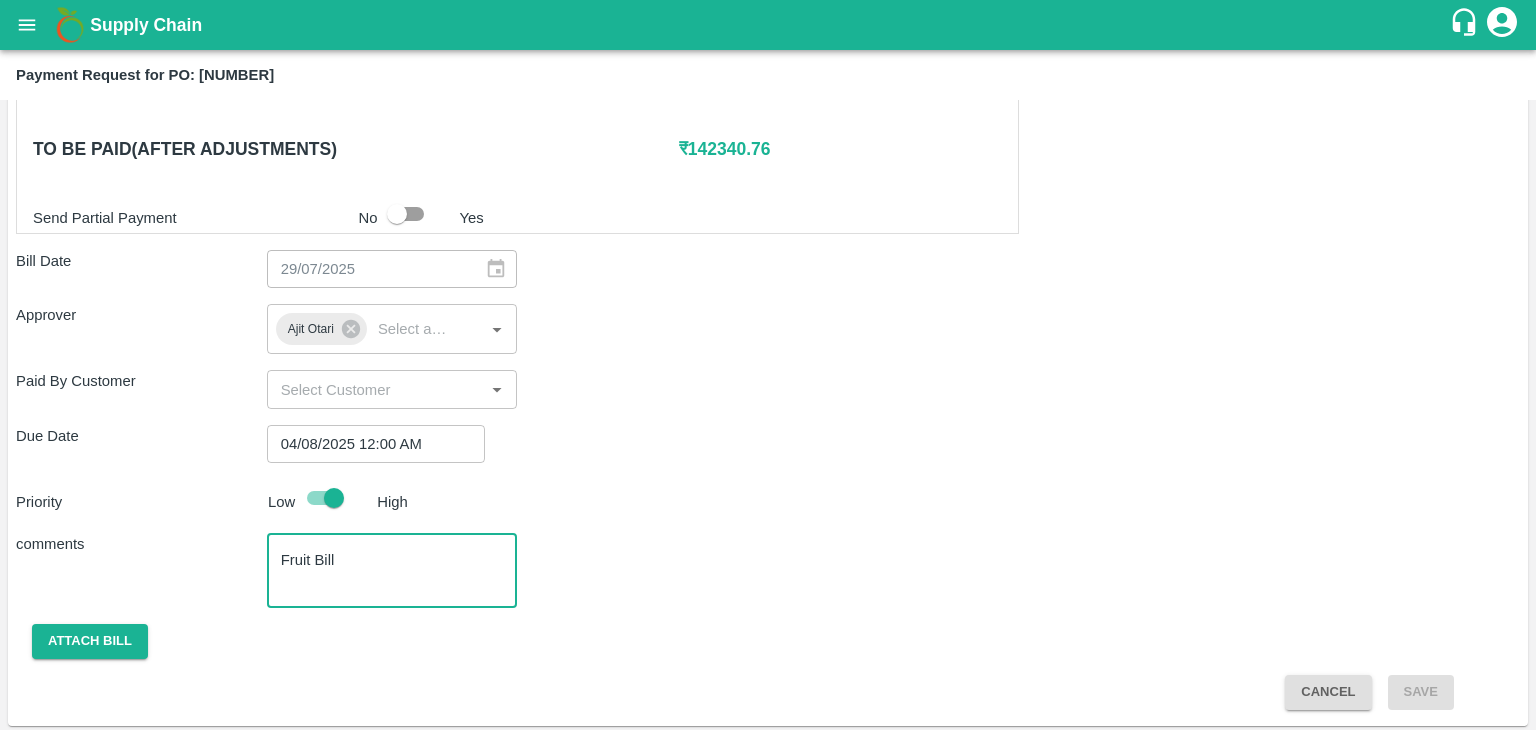 type on "Fruit Bill" 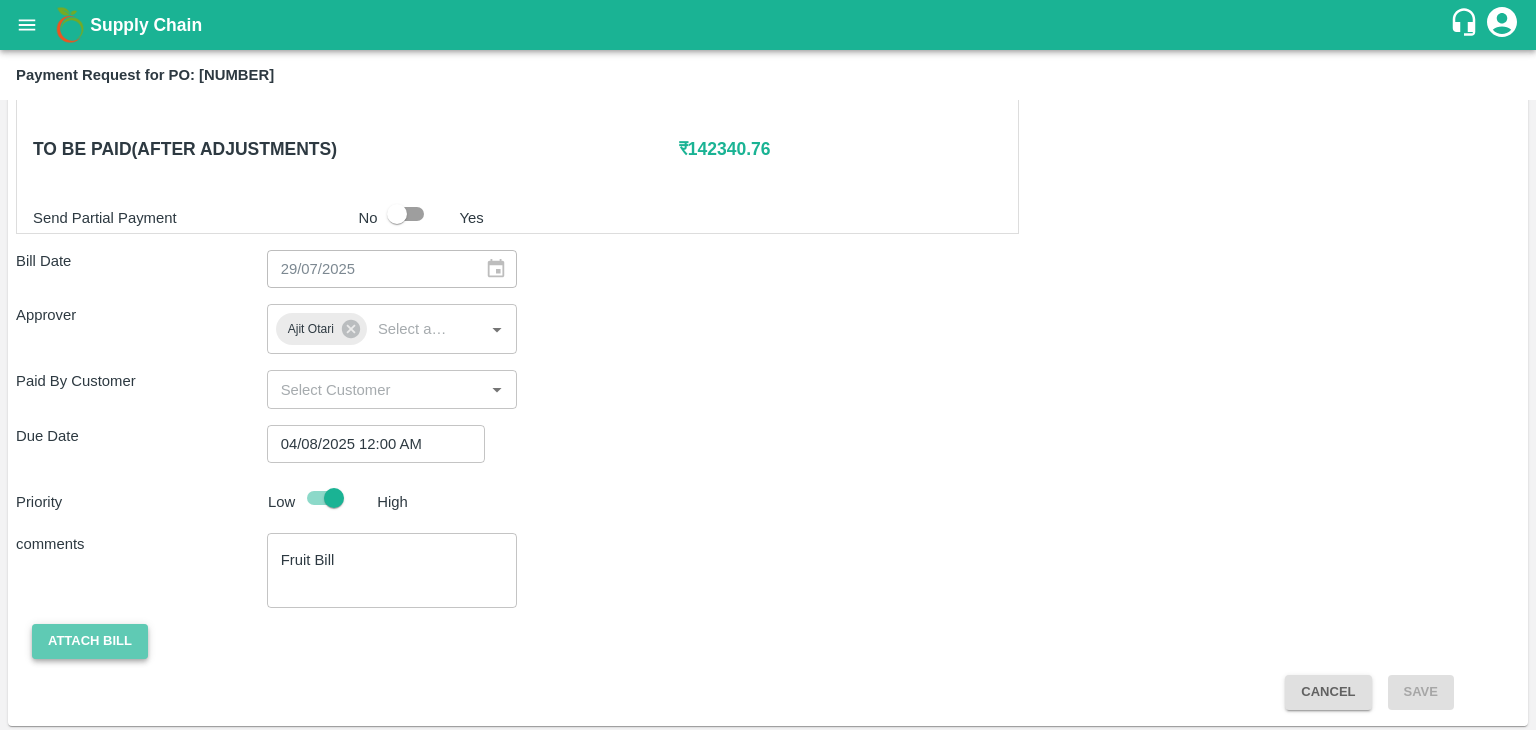 click on "Attach bill" at bounding box center (90, 641) 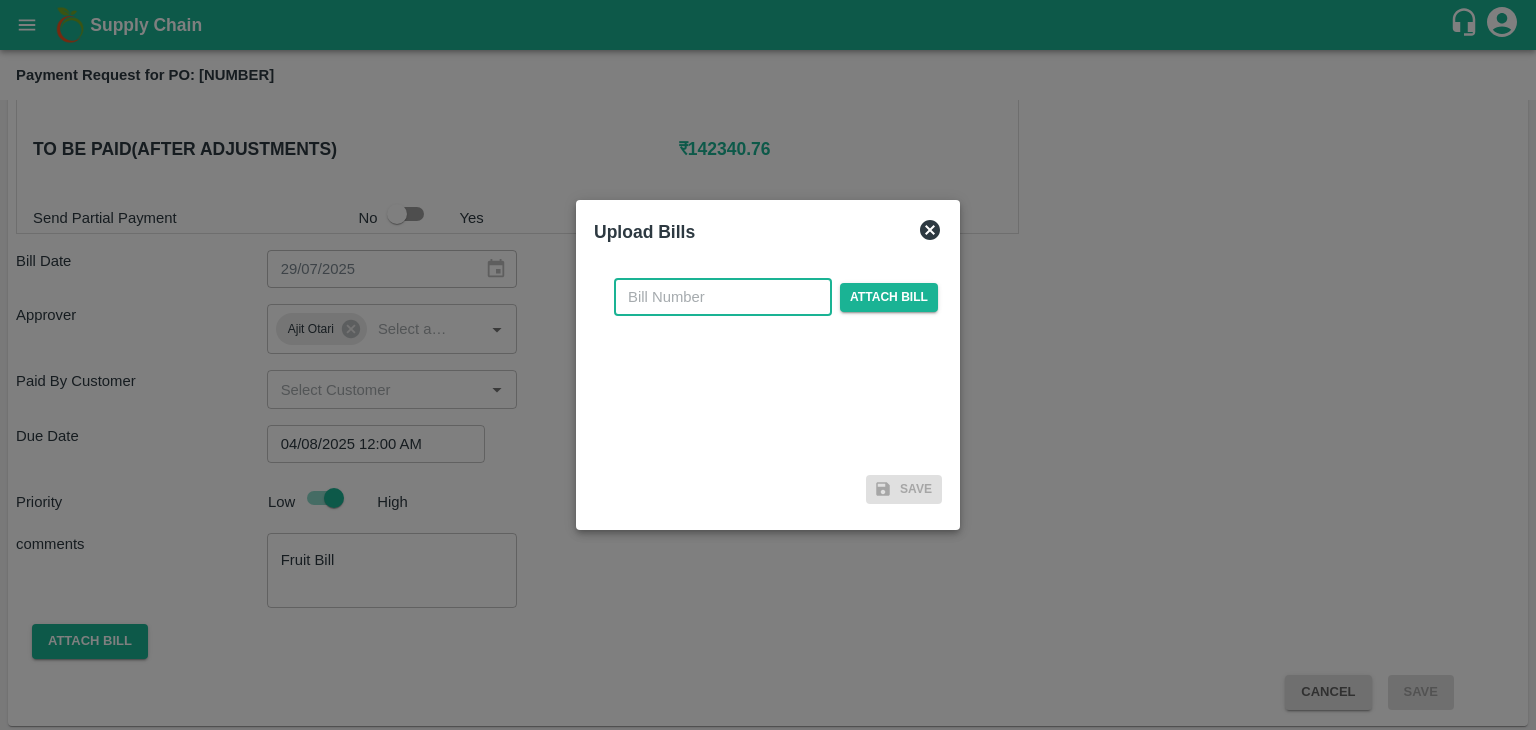 click at bounding box center (723, 297) 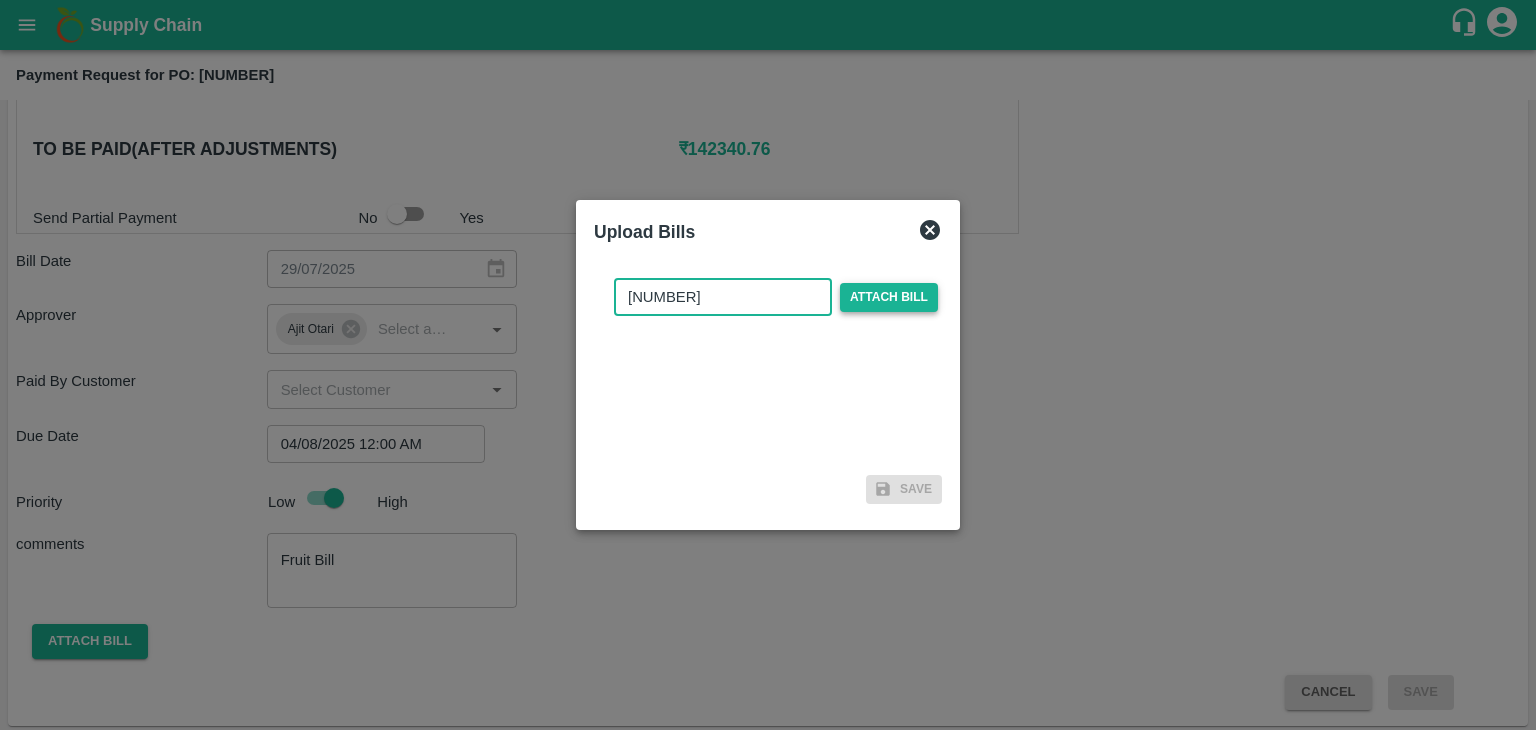 type on "[NUMBER]" 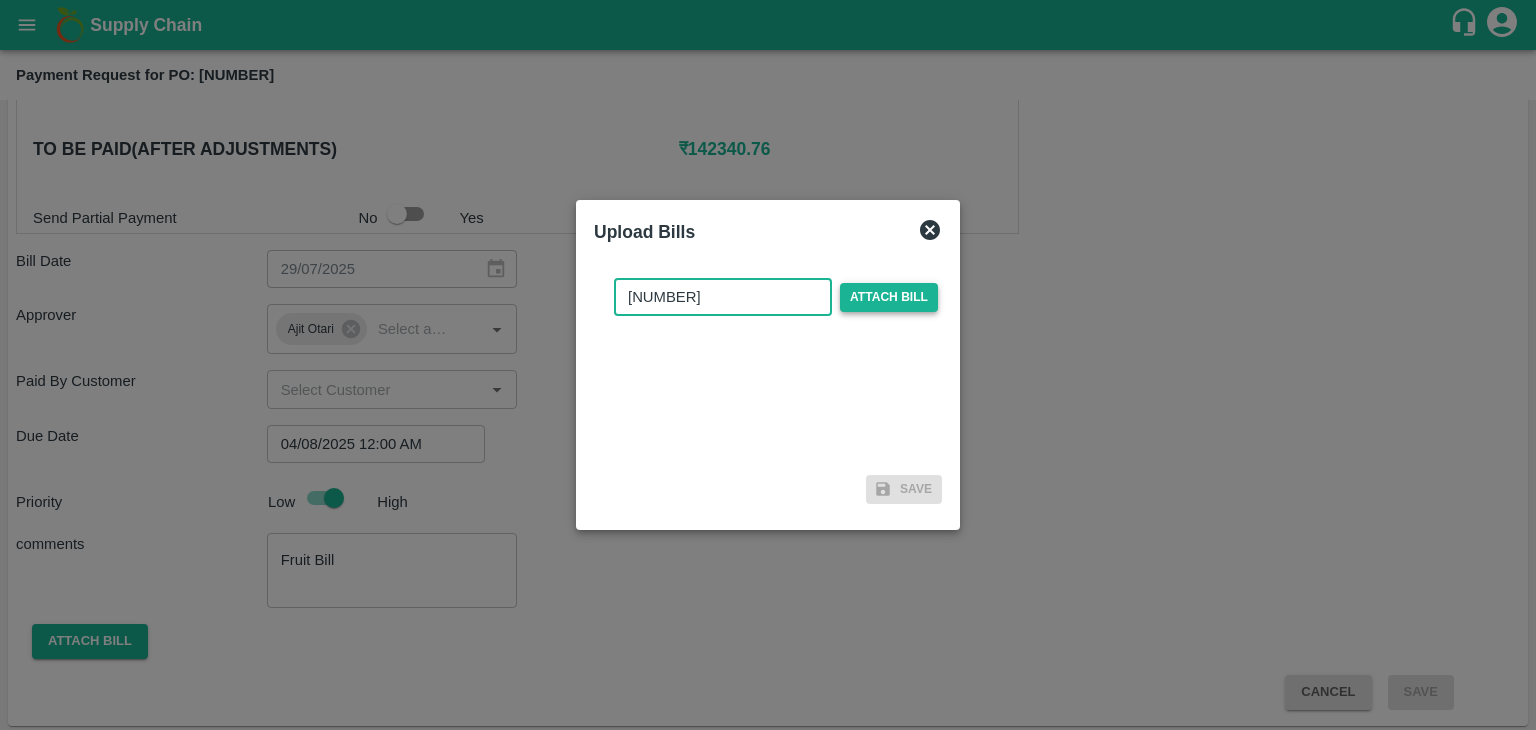 click on "Attach bill" at bounding box center (889, 297) 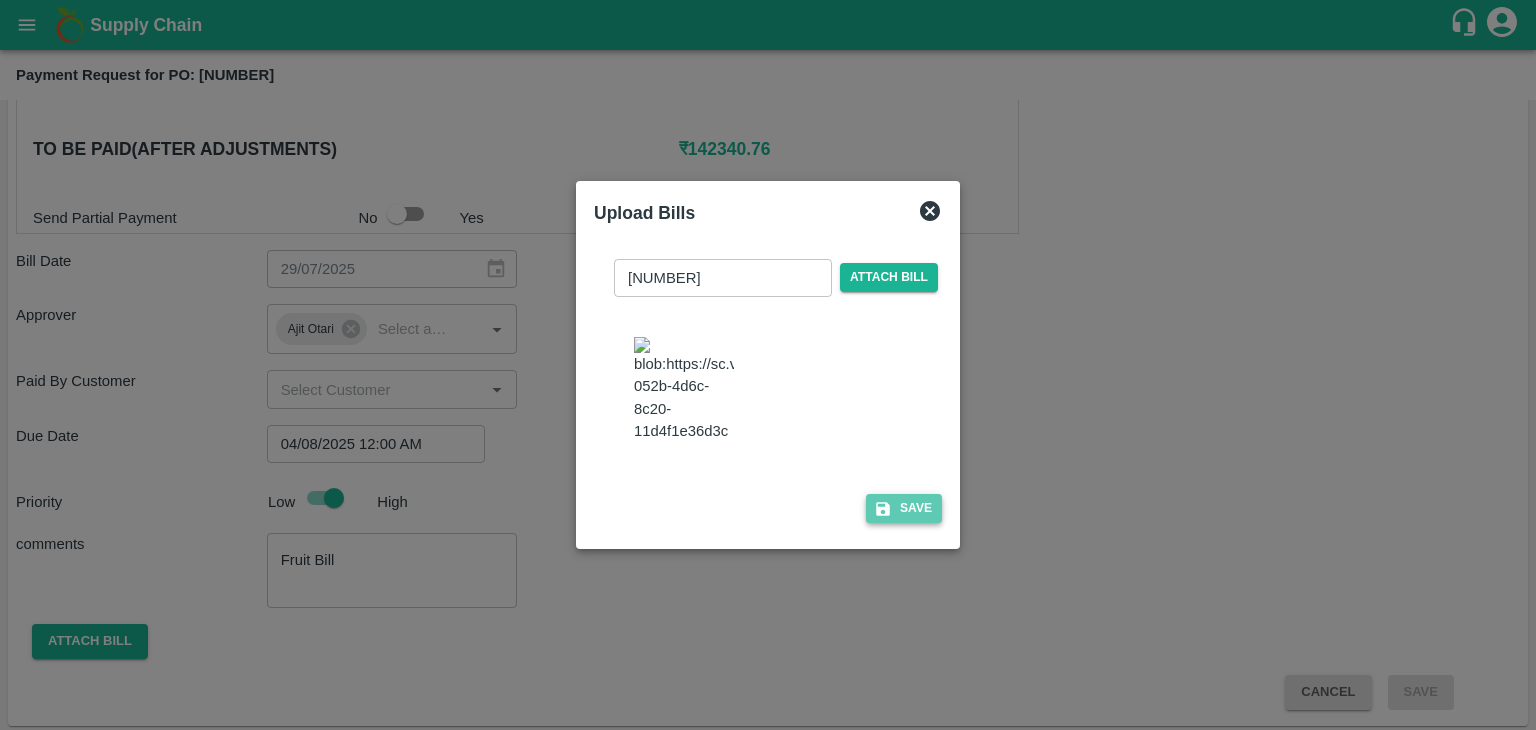click on "Save" at bounding box center (904, 508) 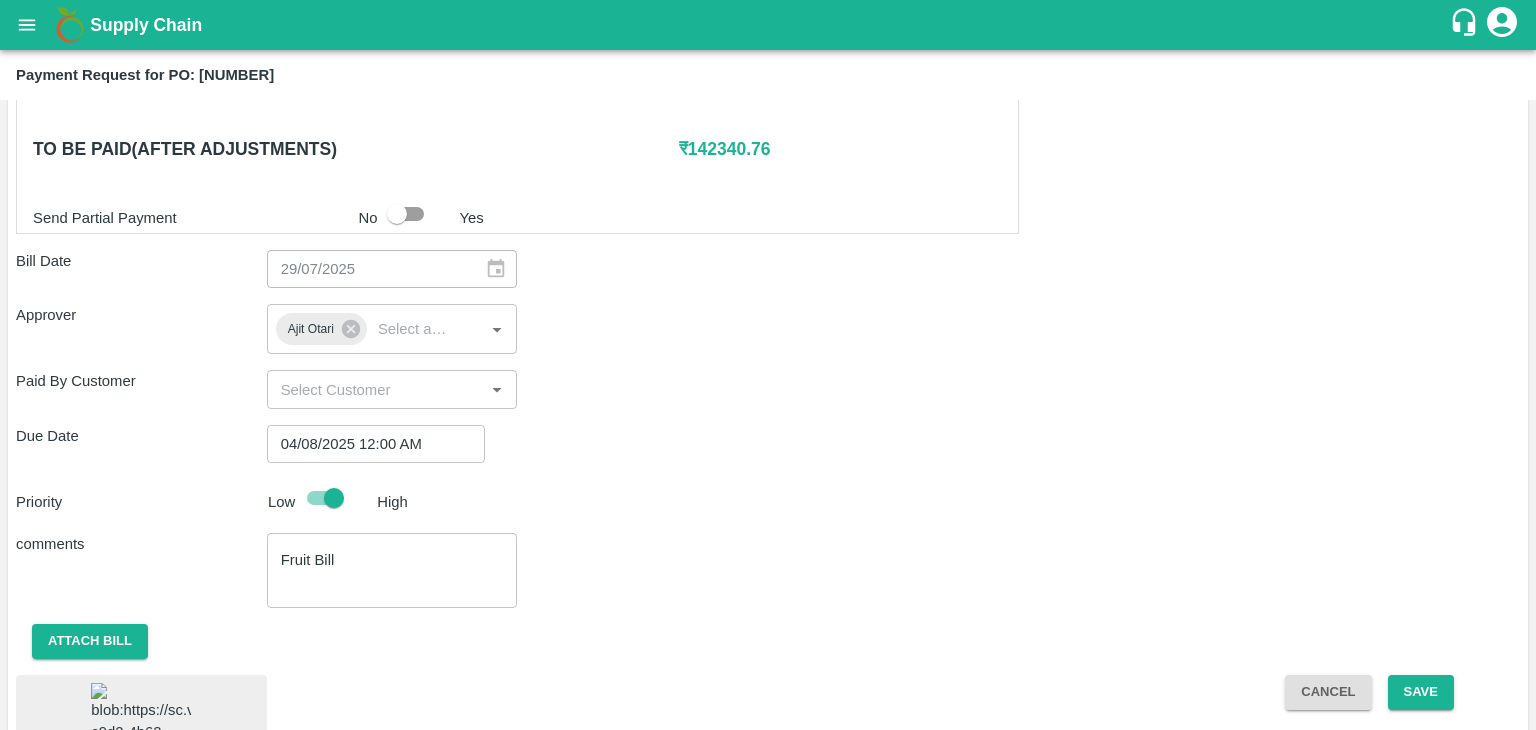 scroll, scrollTop: 1132, scrollLeft: 0, axis: vertical 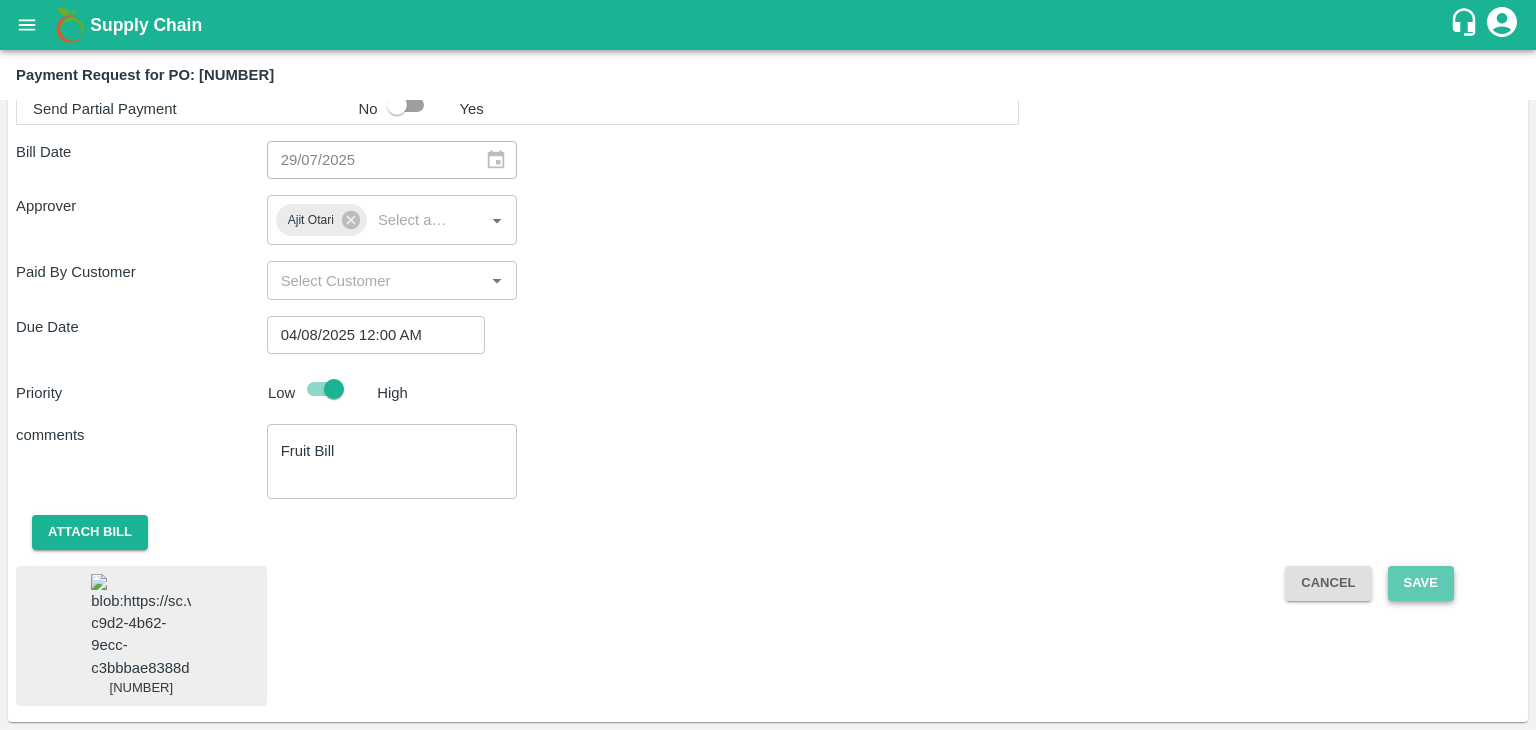click on "Save" at bounding box center (1421, 583) 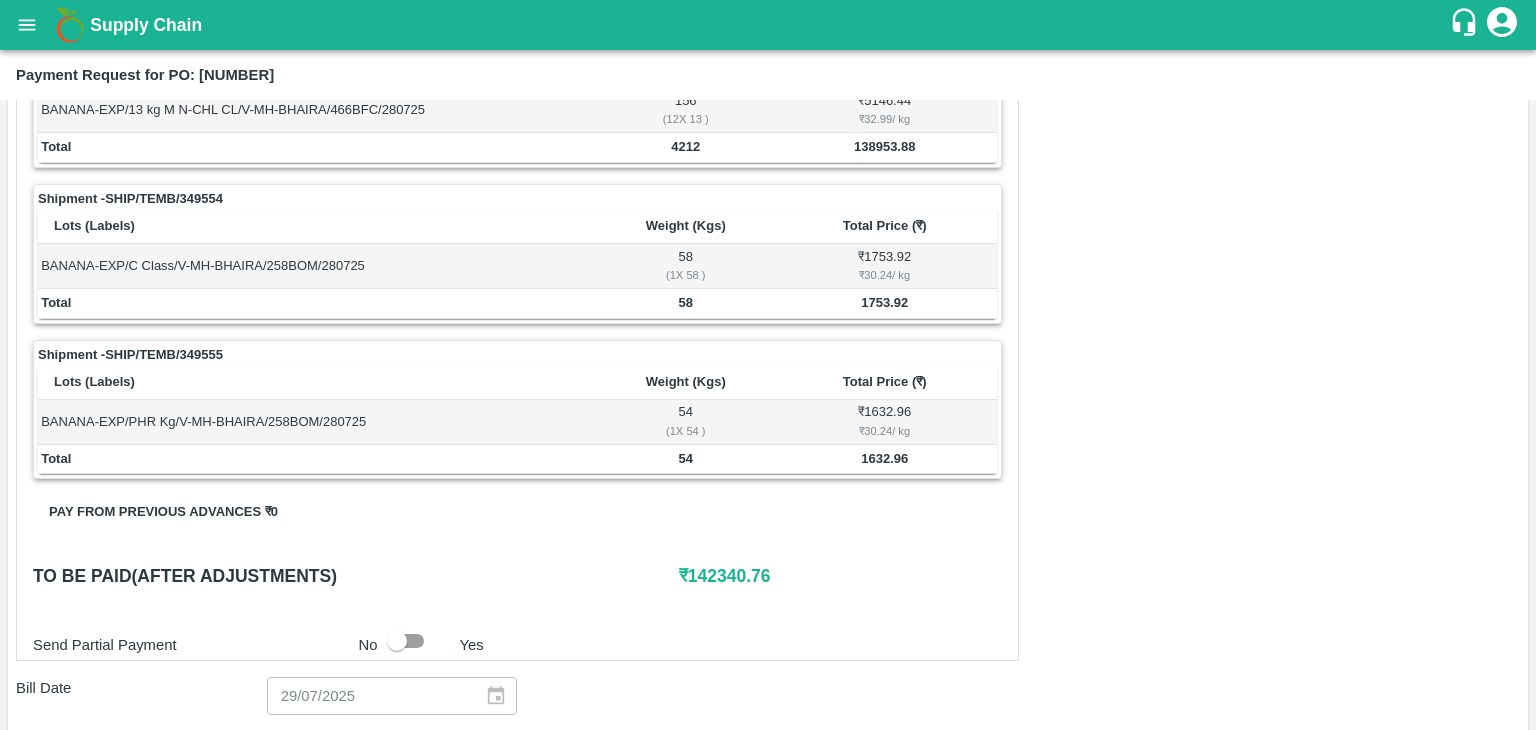 scroll, scrollTop: 0, scrollLeft: 0, axis: both 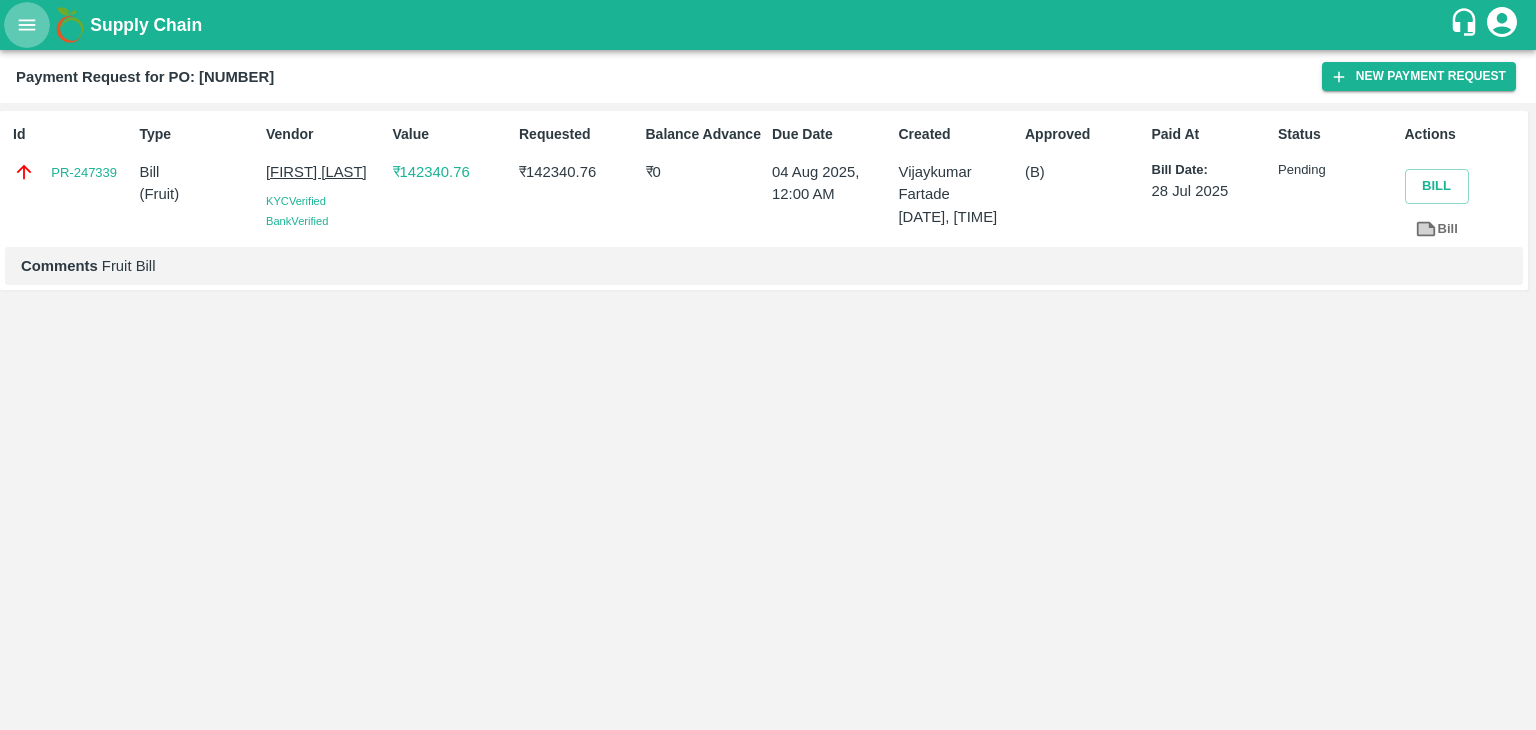 click at bounding box center (27, 25) 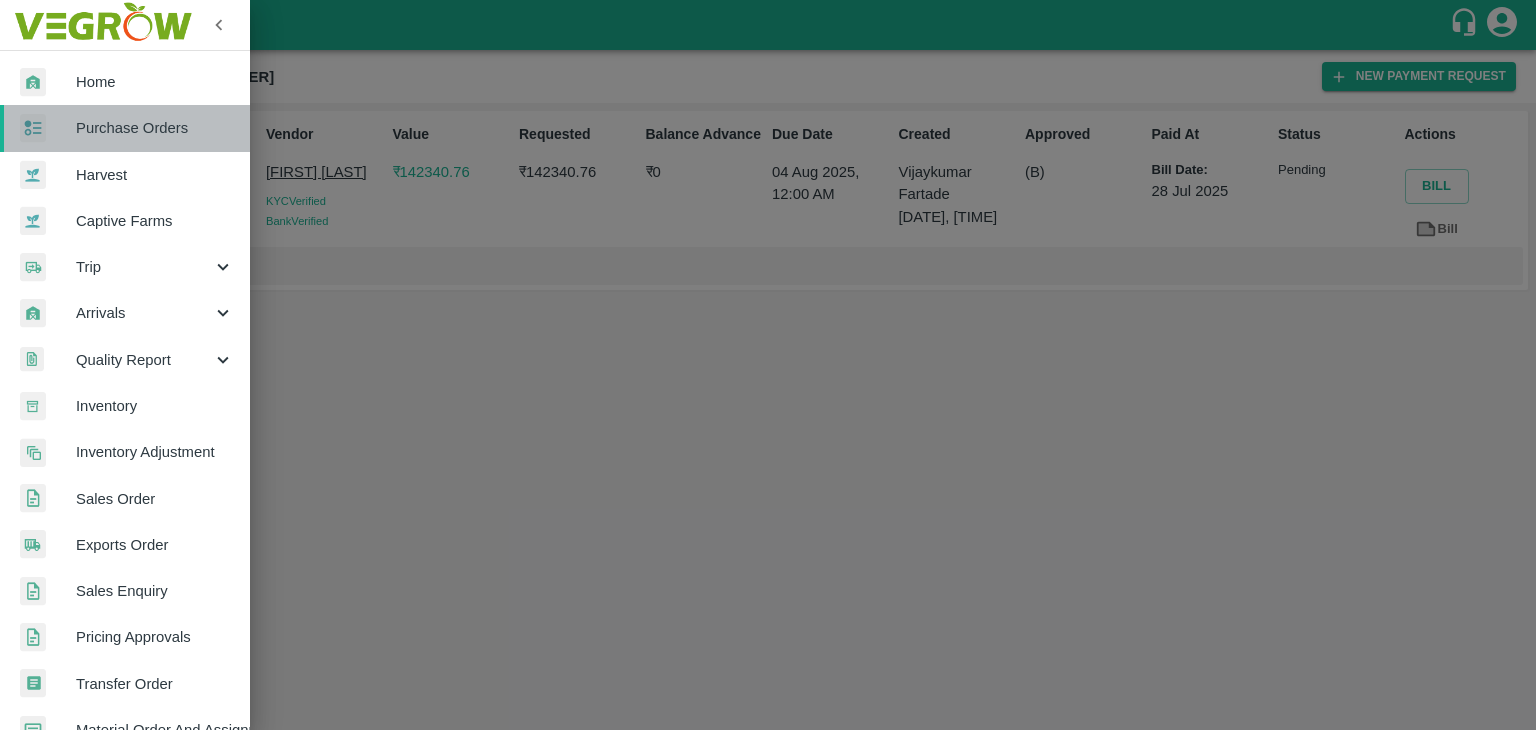 click on "Purchase Orders" at bounding box center (155, 128) 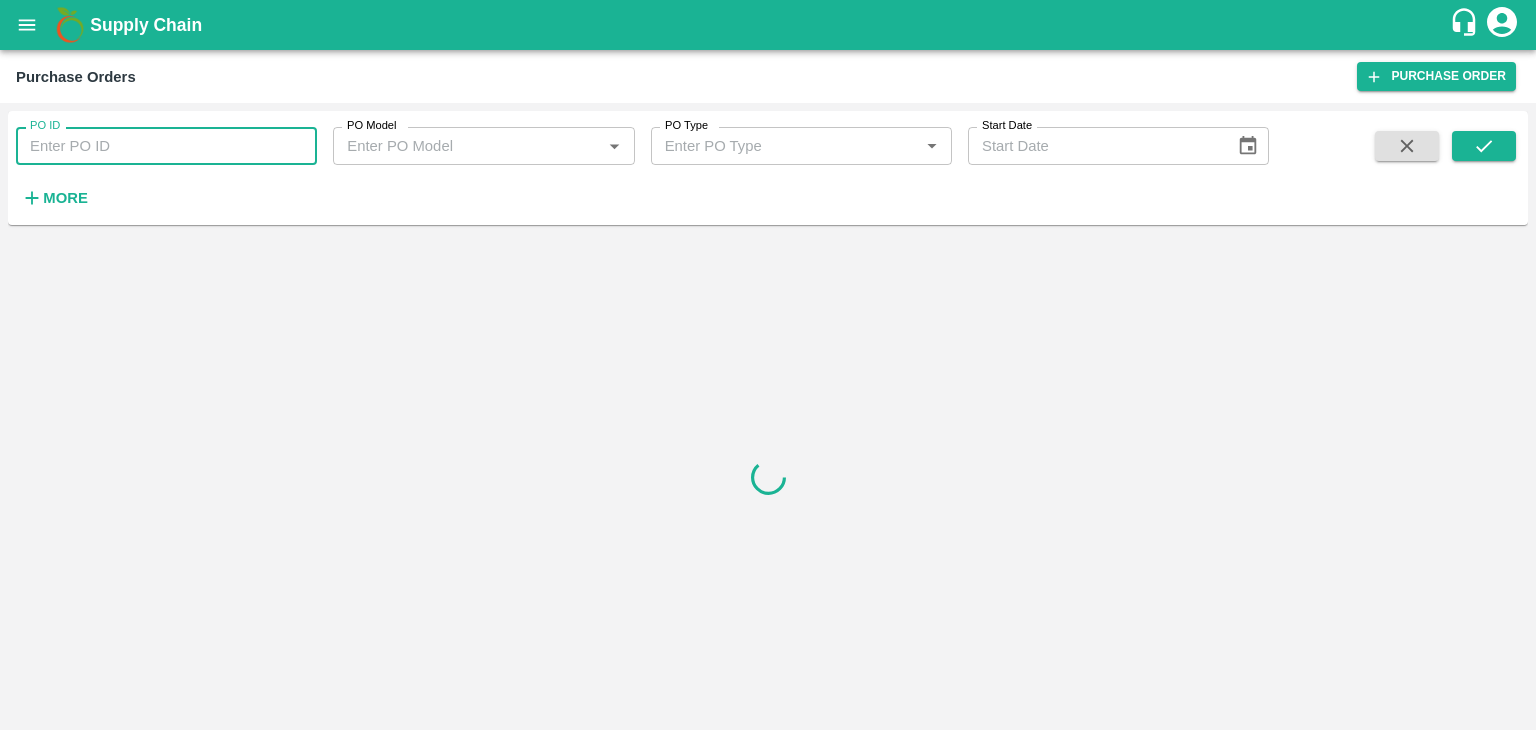 click on "PO ID" at bounding box center [166, 146] 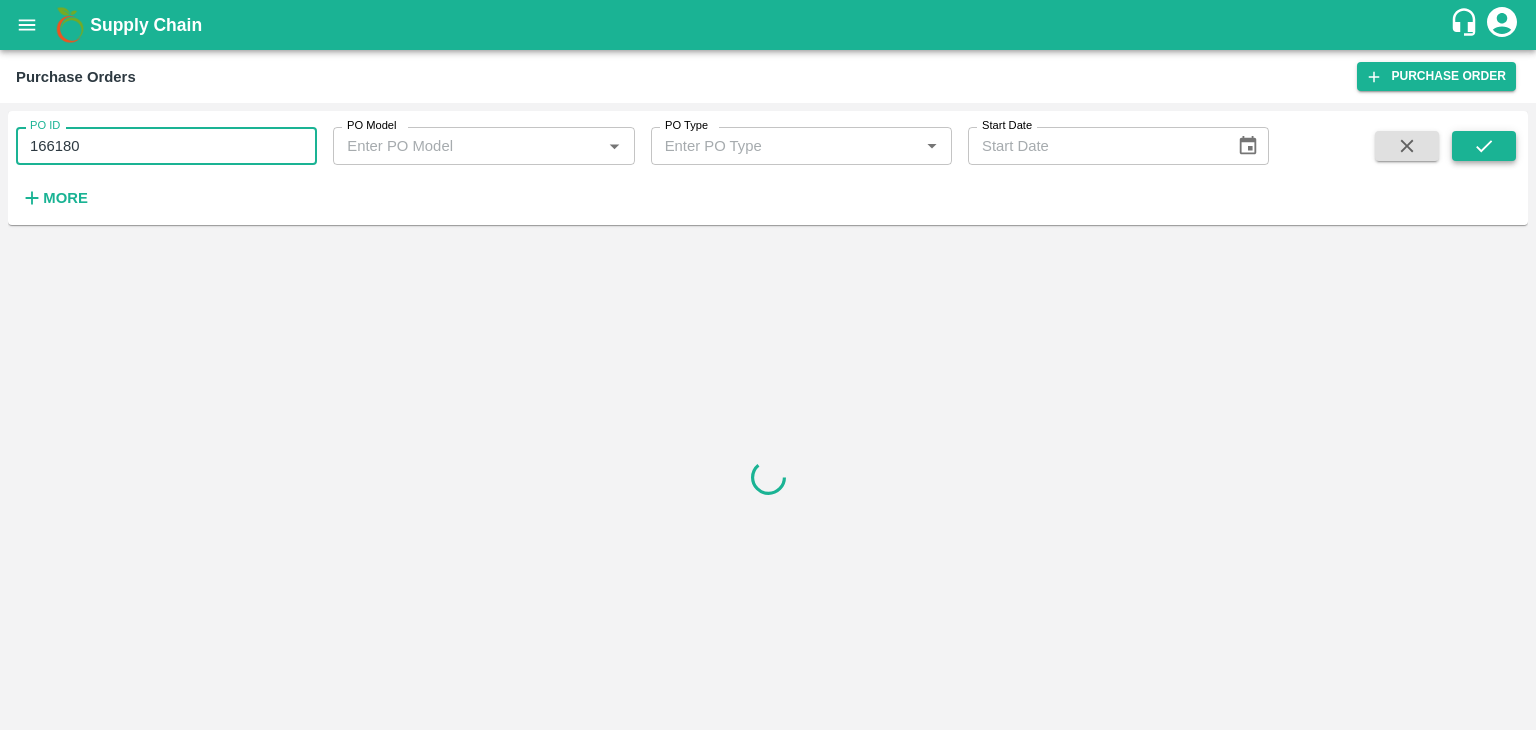 type on "166180" 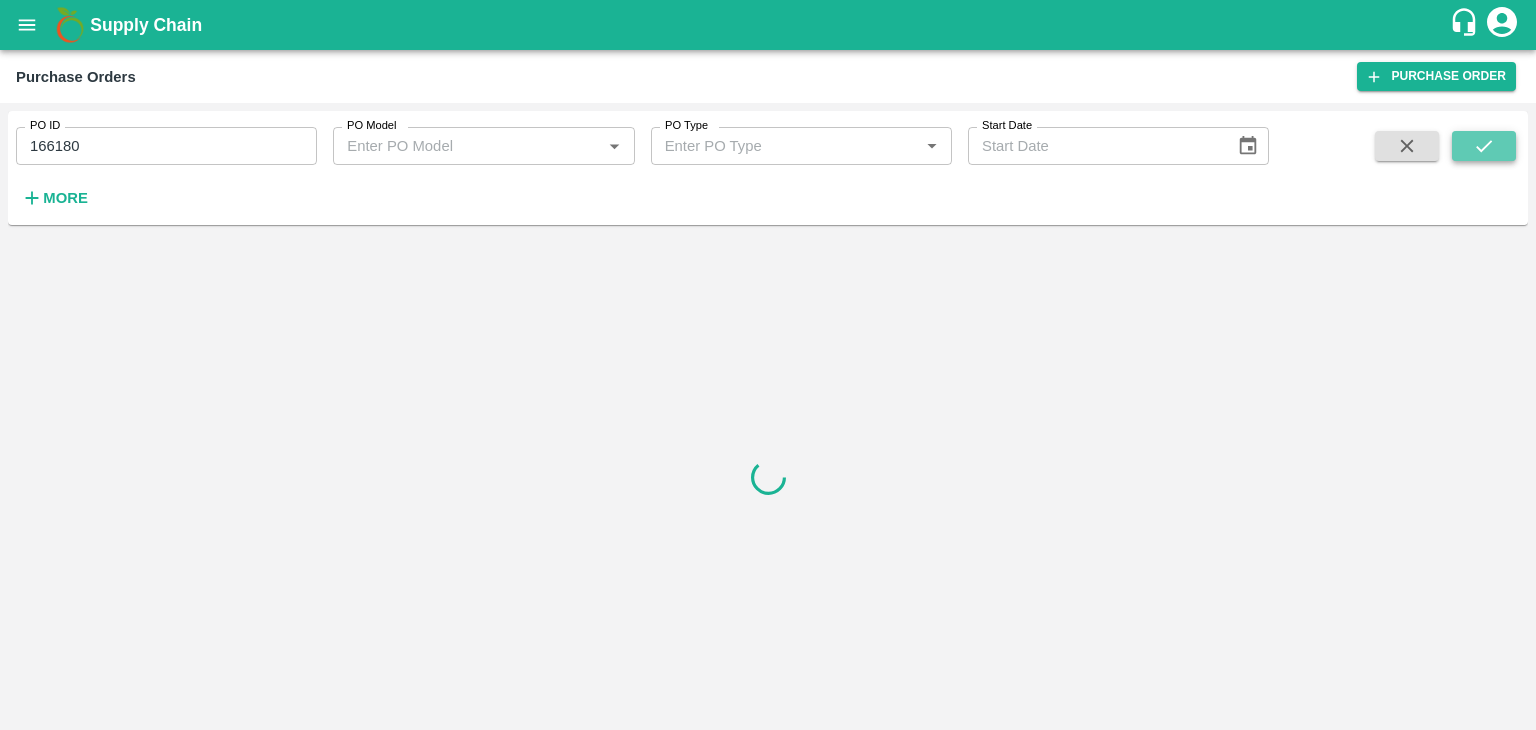 click 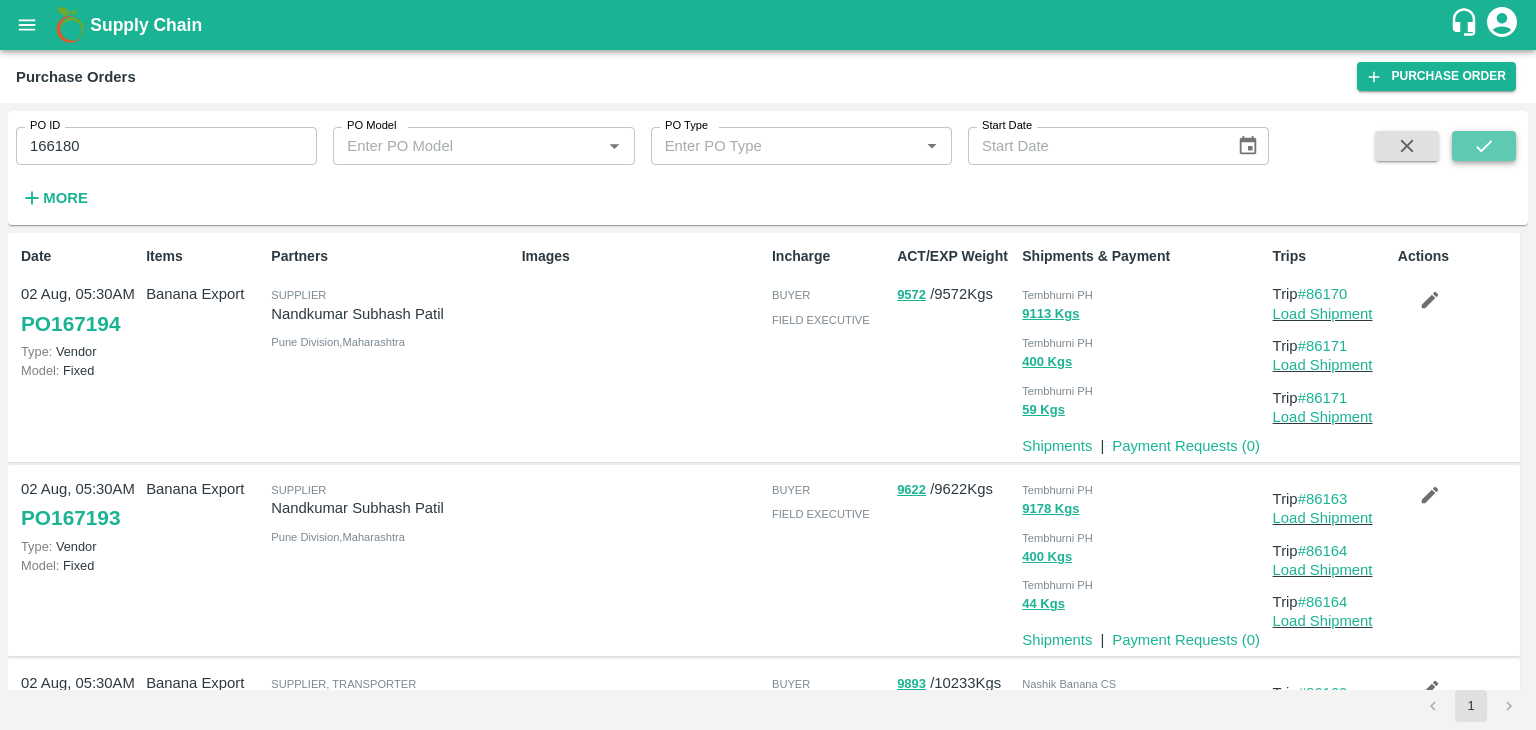 click 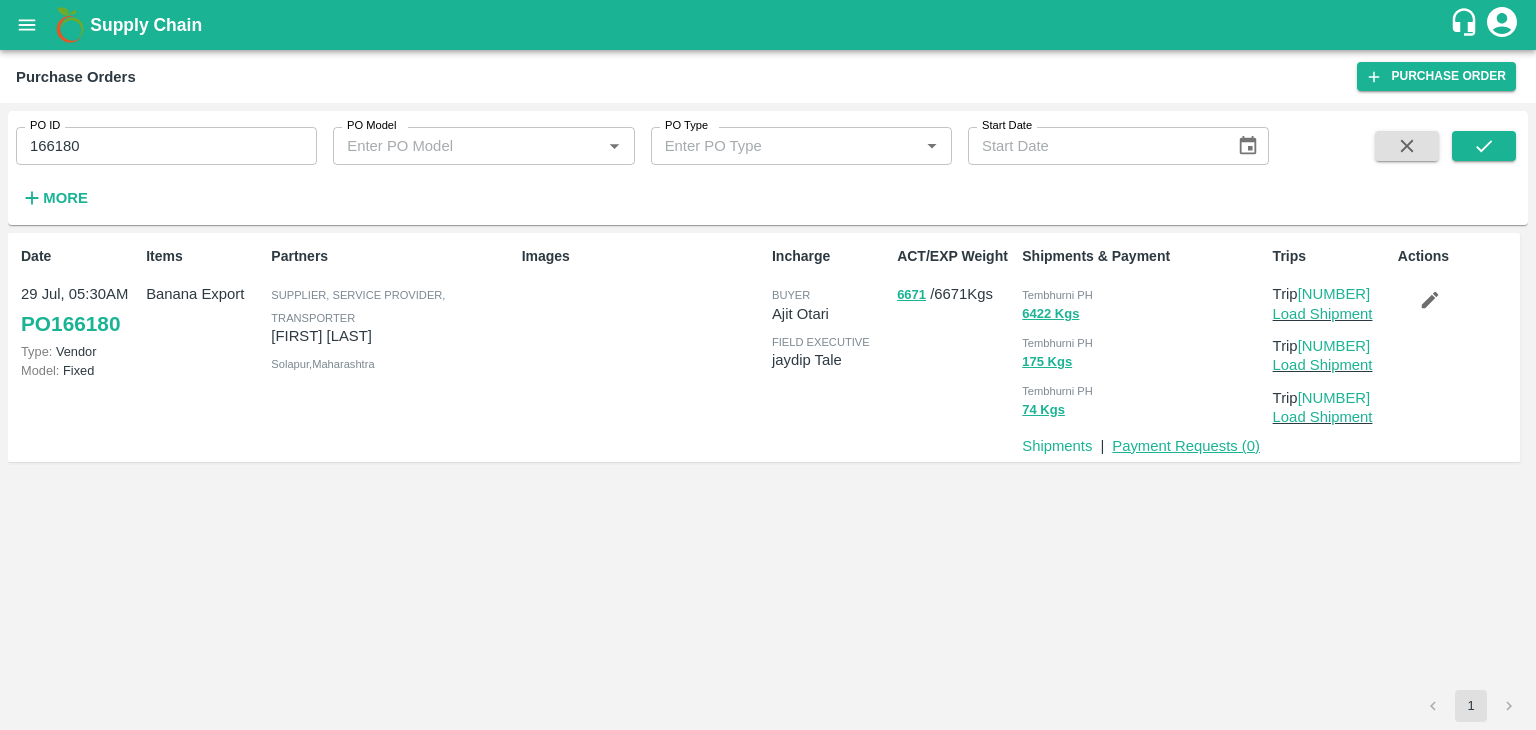 click on "Payment Requests ( 0 )" at bounding box center (1186, 446) 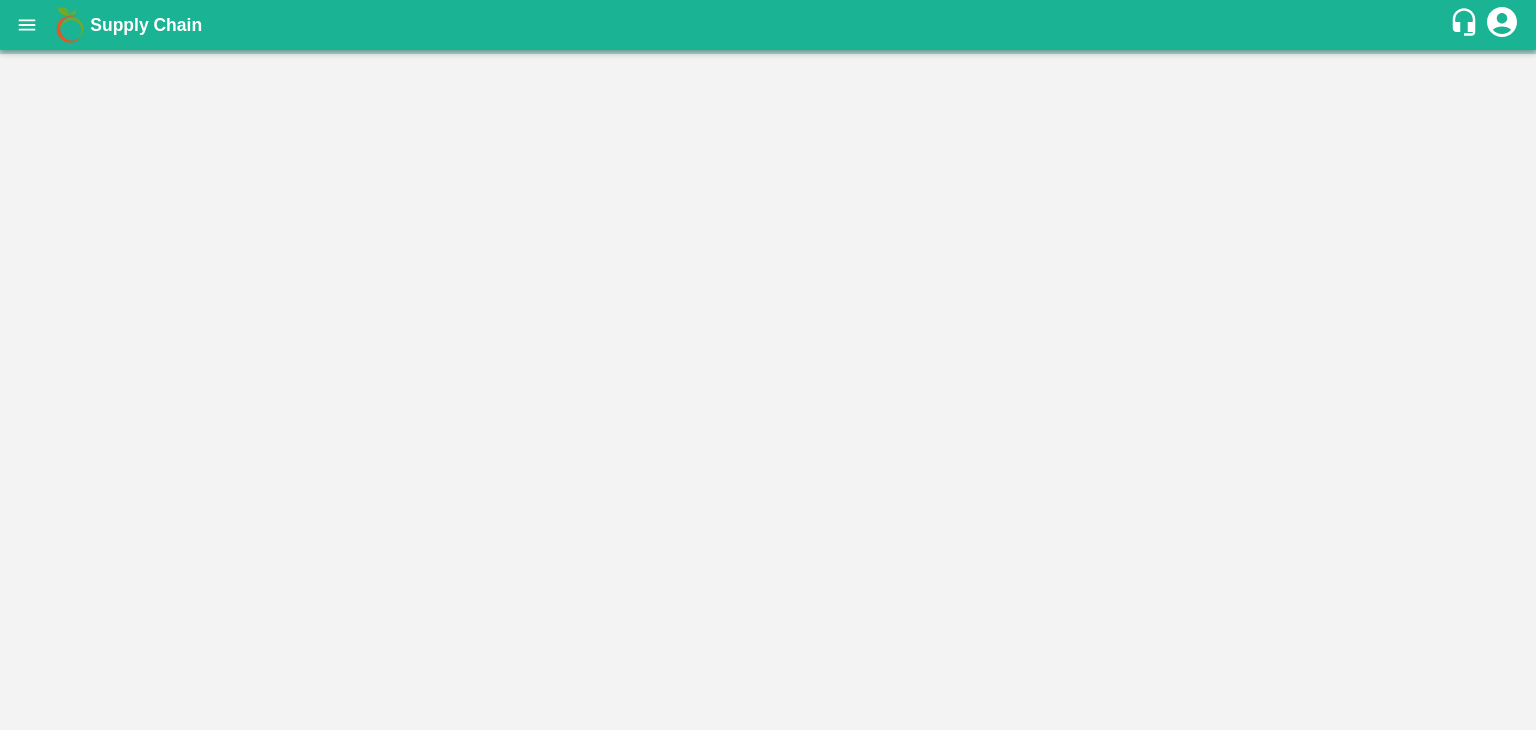scroll, scrollTop: 0, scrollLeft: 0, axis: both 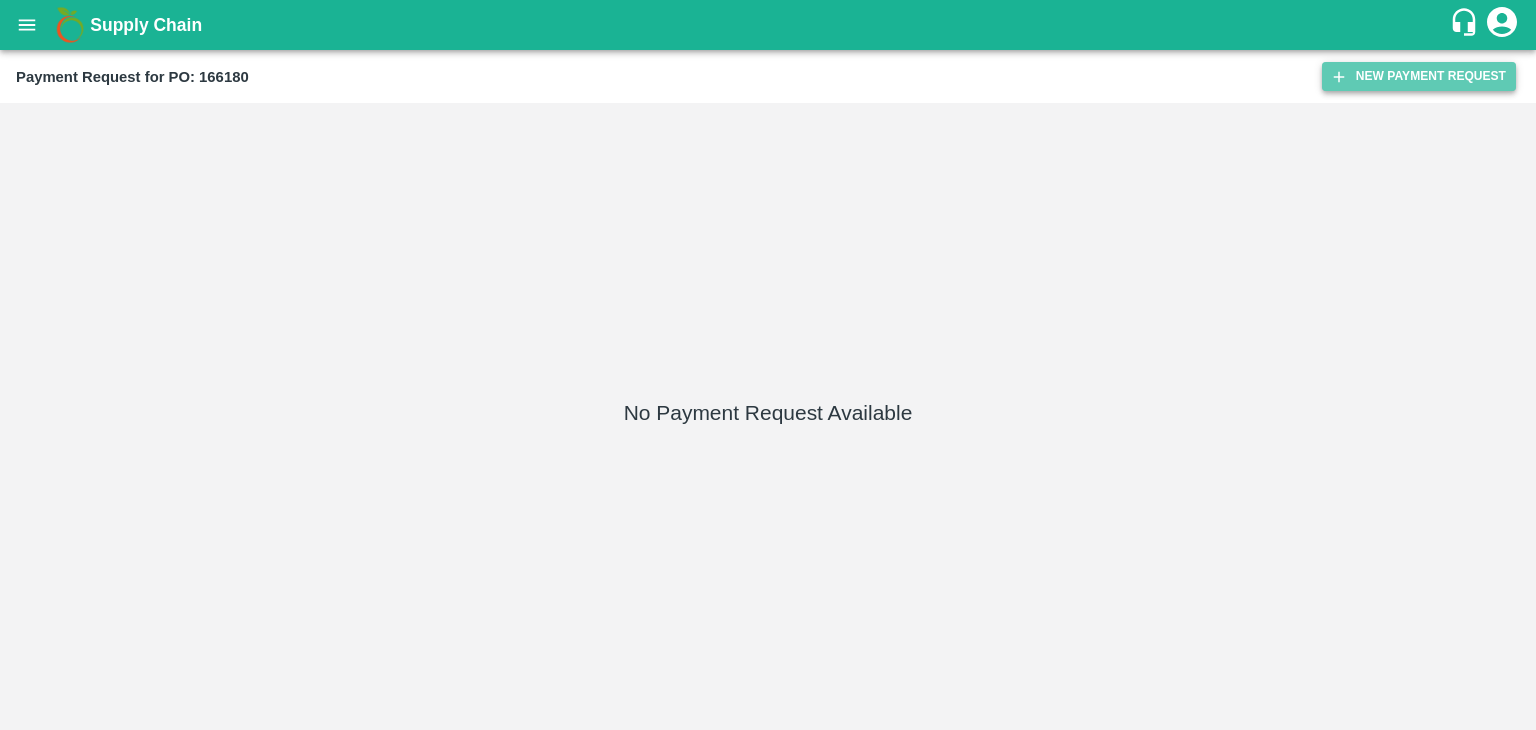click on "New Payment Request" at bounding box center [1419, 76] 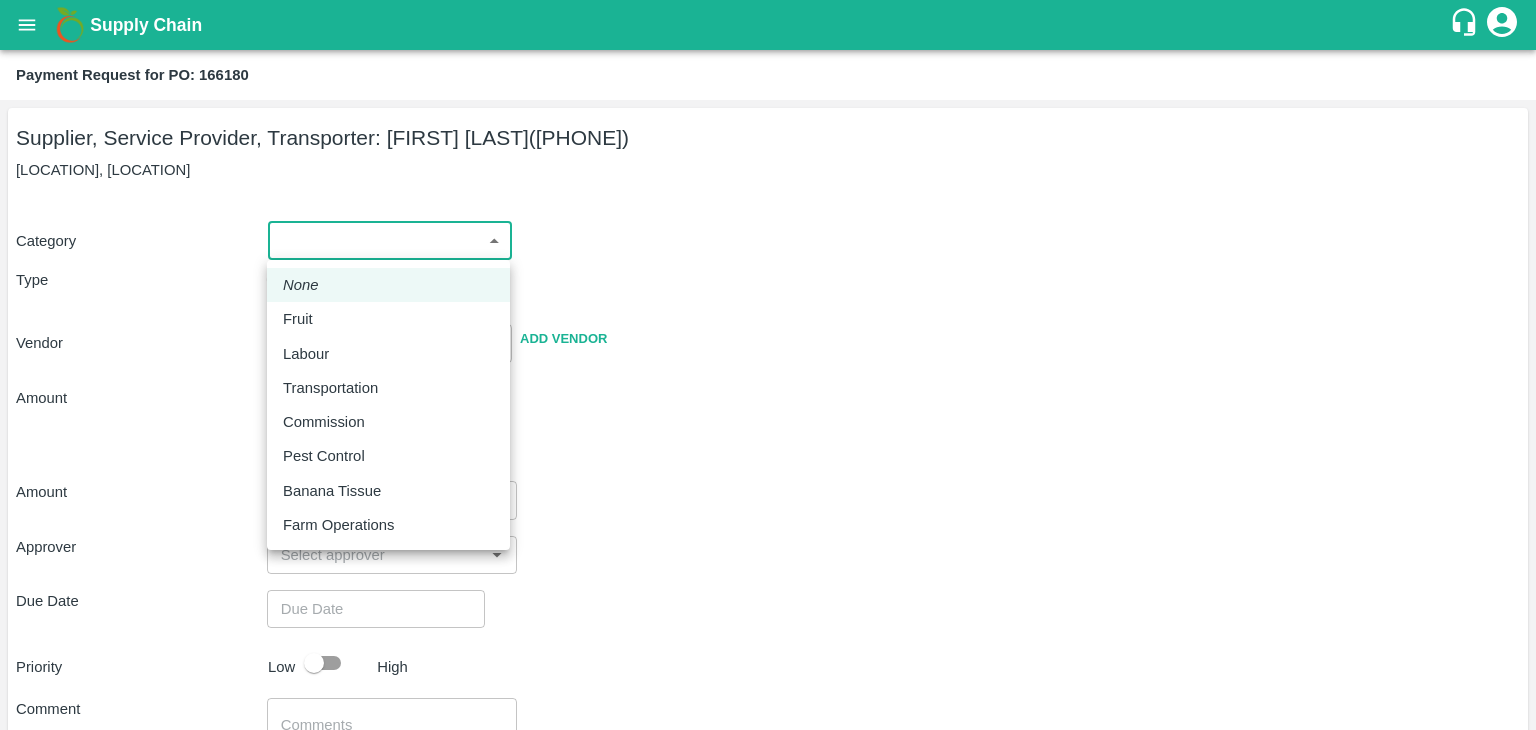 drag, startPoint x: 296, startPoint y: 241, endPoint x: 329, endPoint y: 317, distance: 82.85529 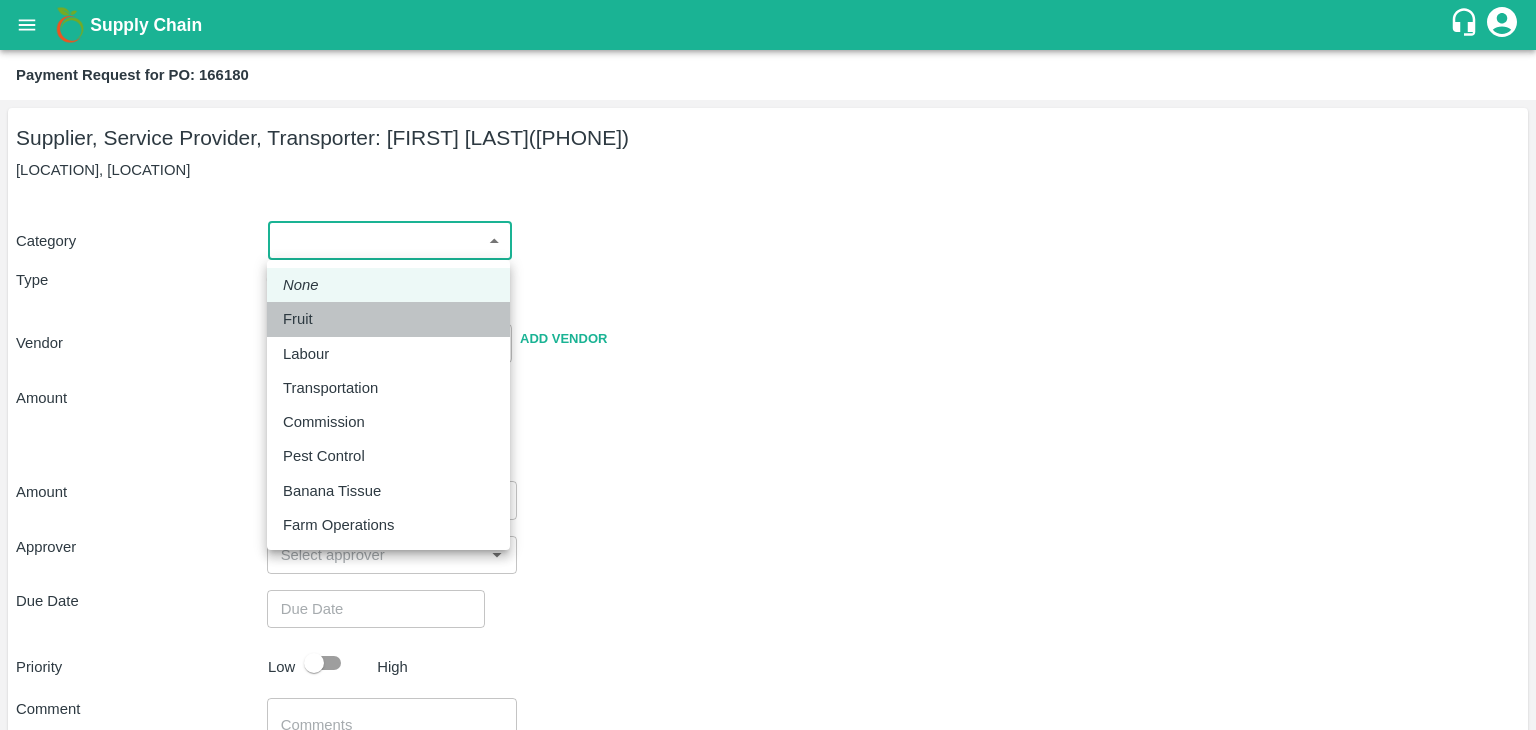 click on "Fruit" at bounding box center (388, 319) 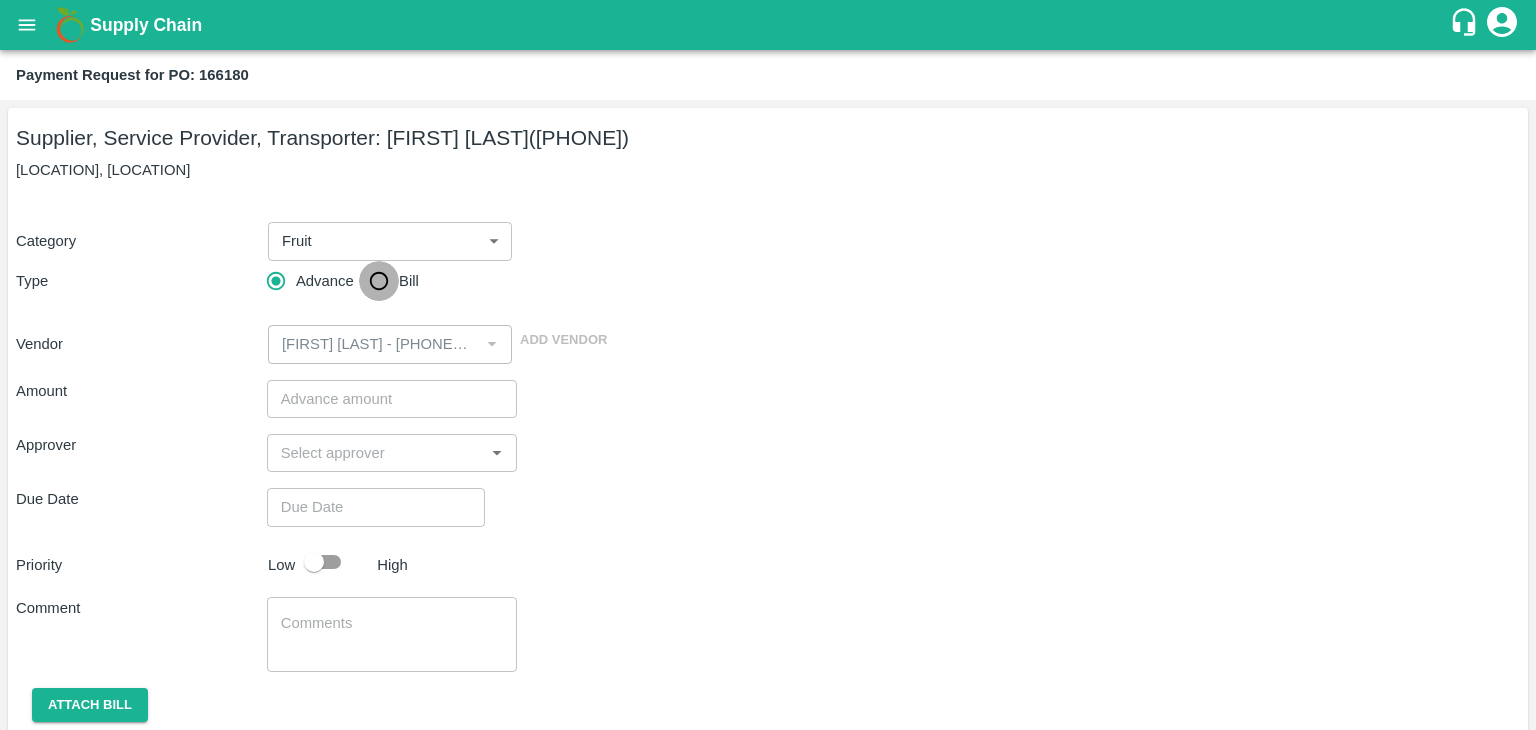 click on "Bill" at bounding box center [379, 281] 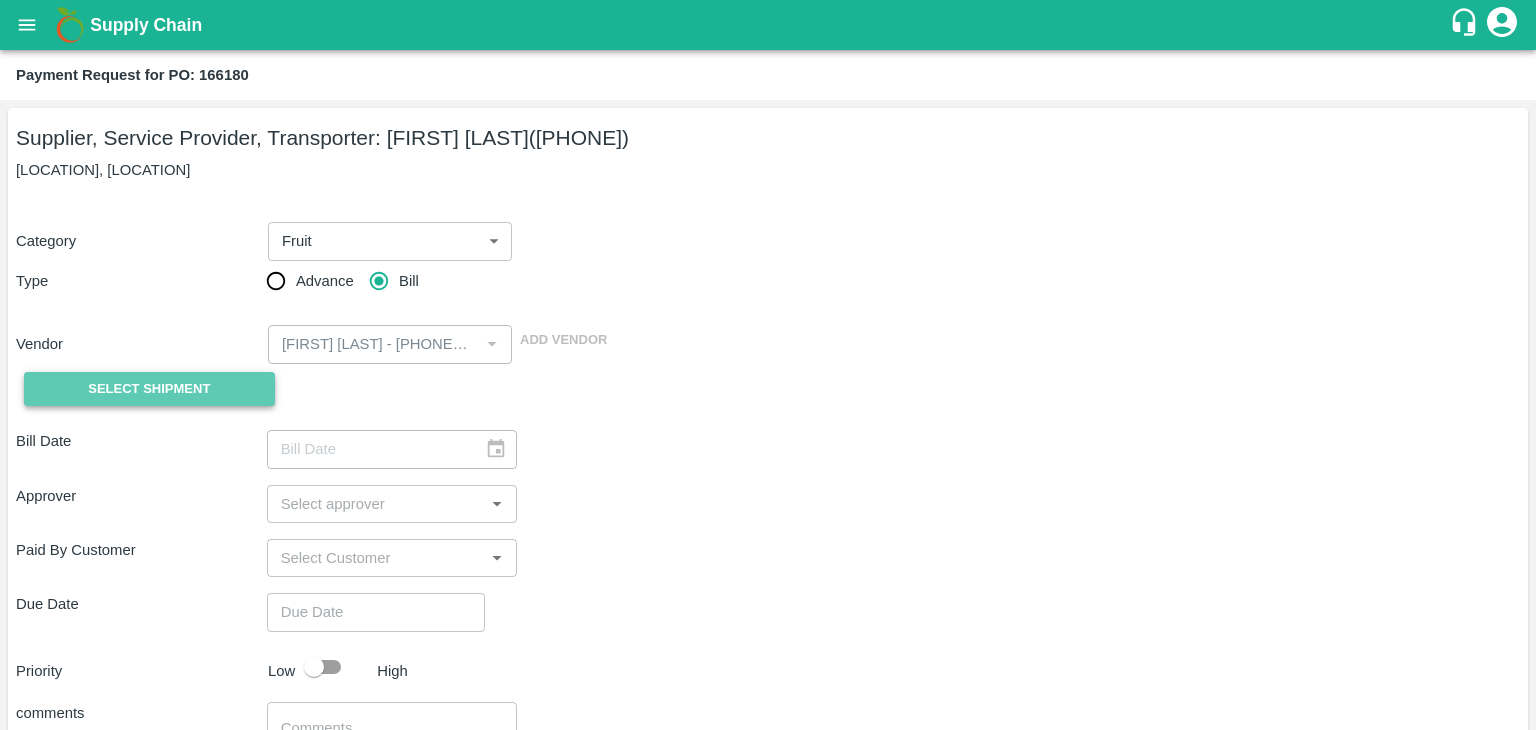 click on "Select Shipment" at bounding box center (149, 389) 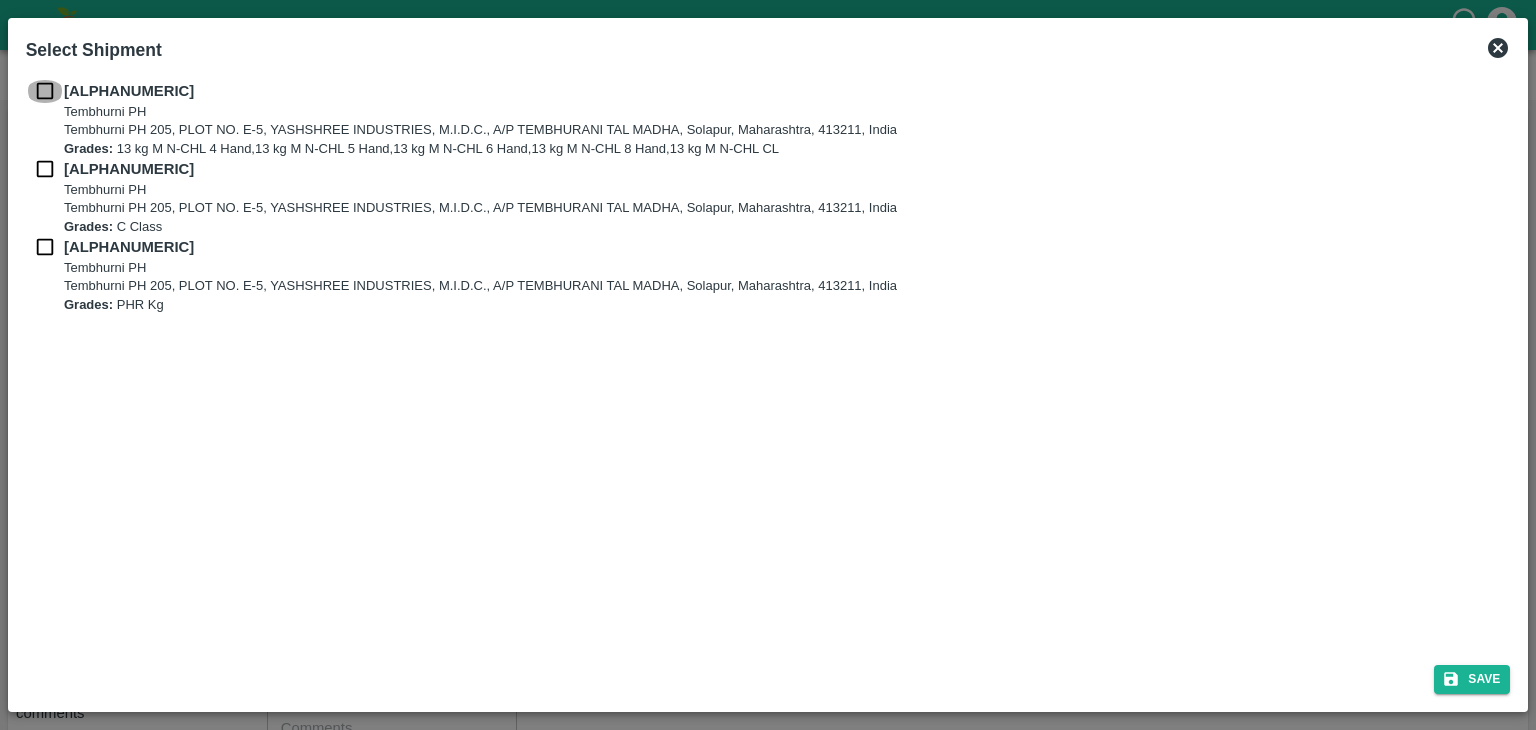 click at bounding box center (45, 91) 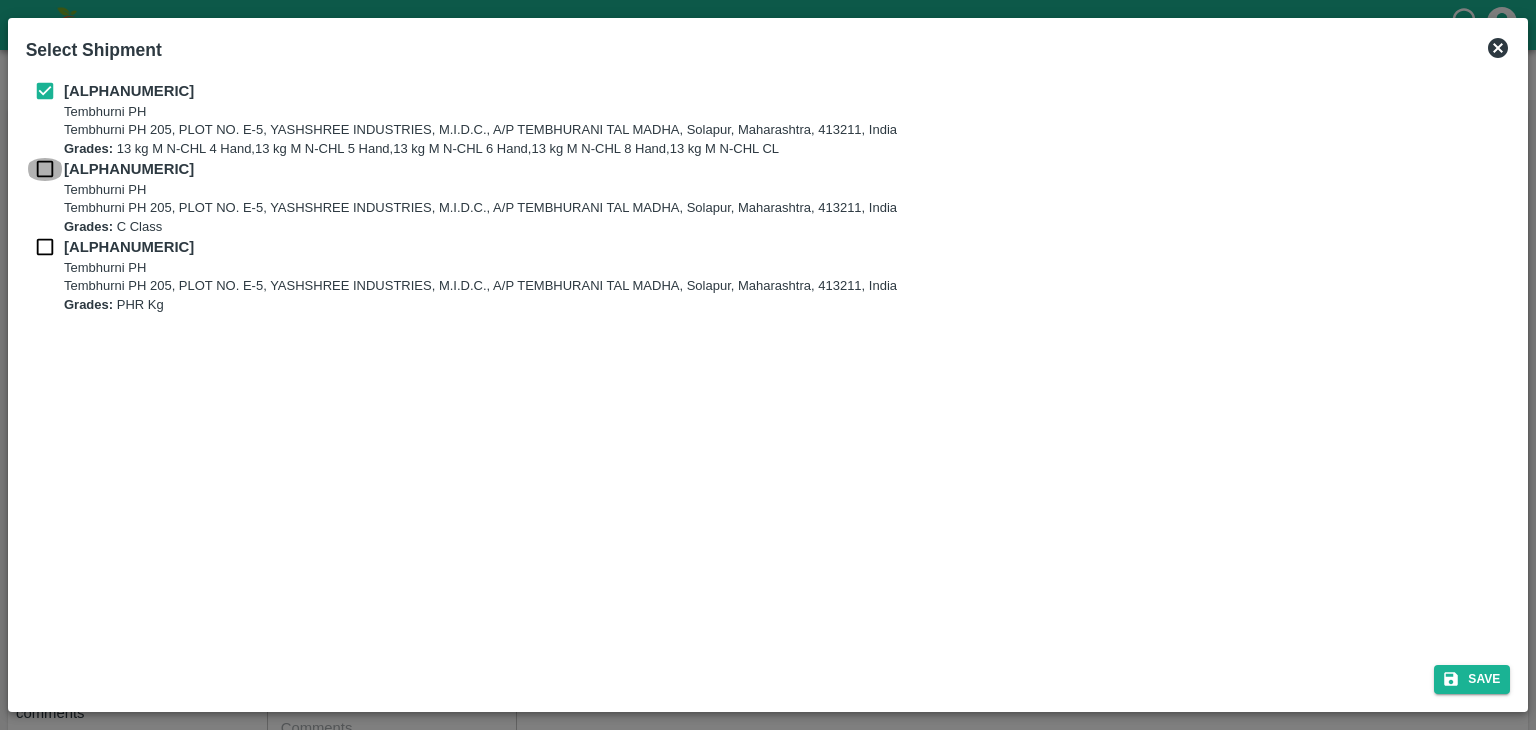 click at bounding box center [45, 169] 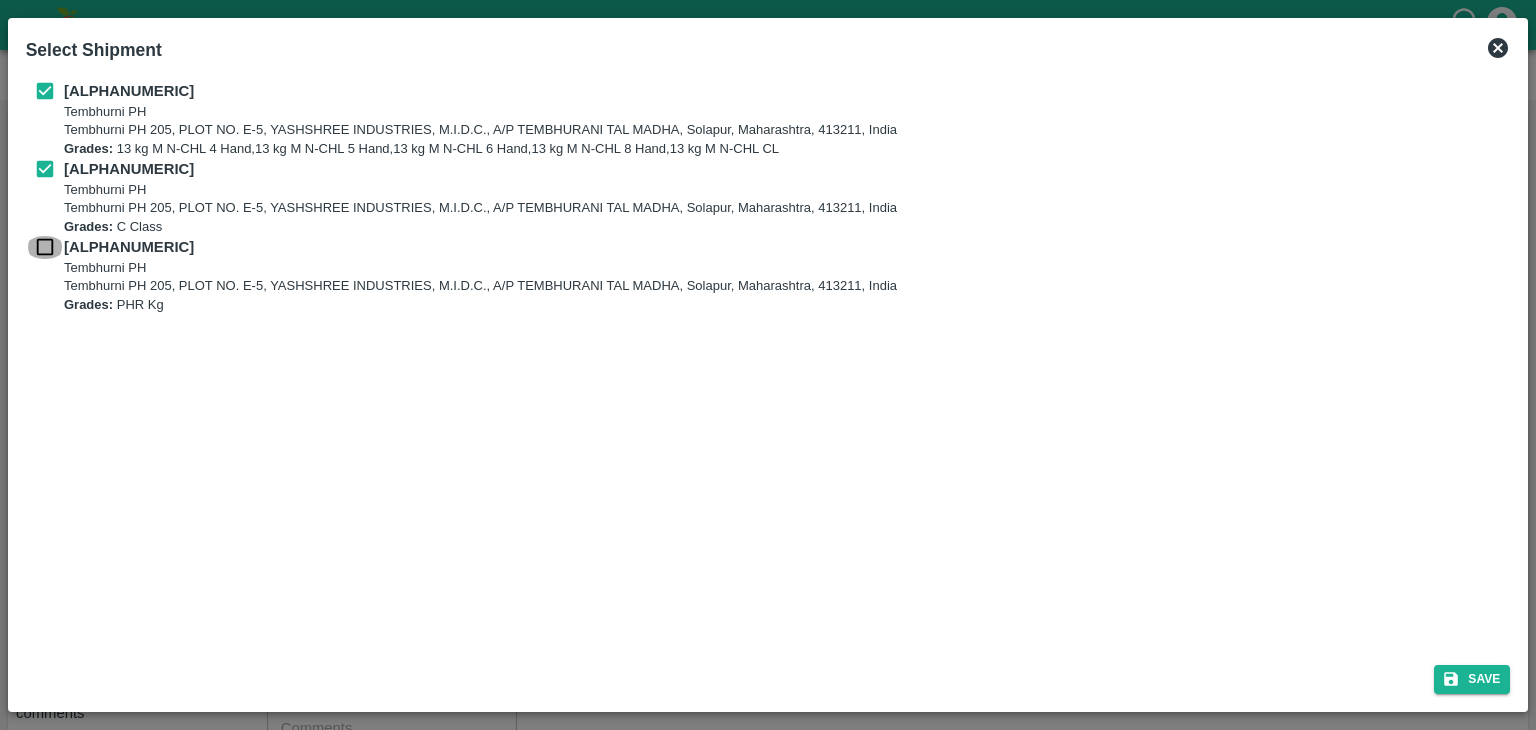 click at bounding box center (45, 247) 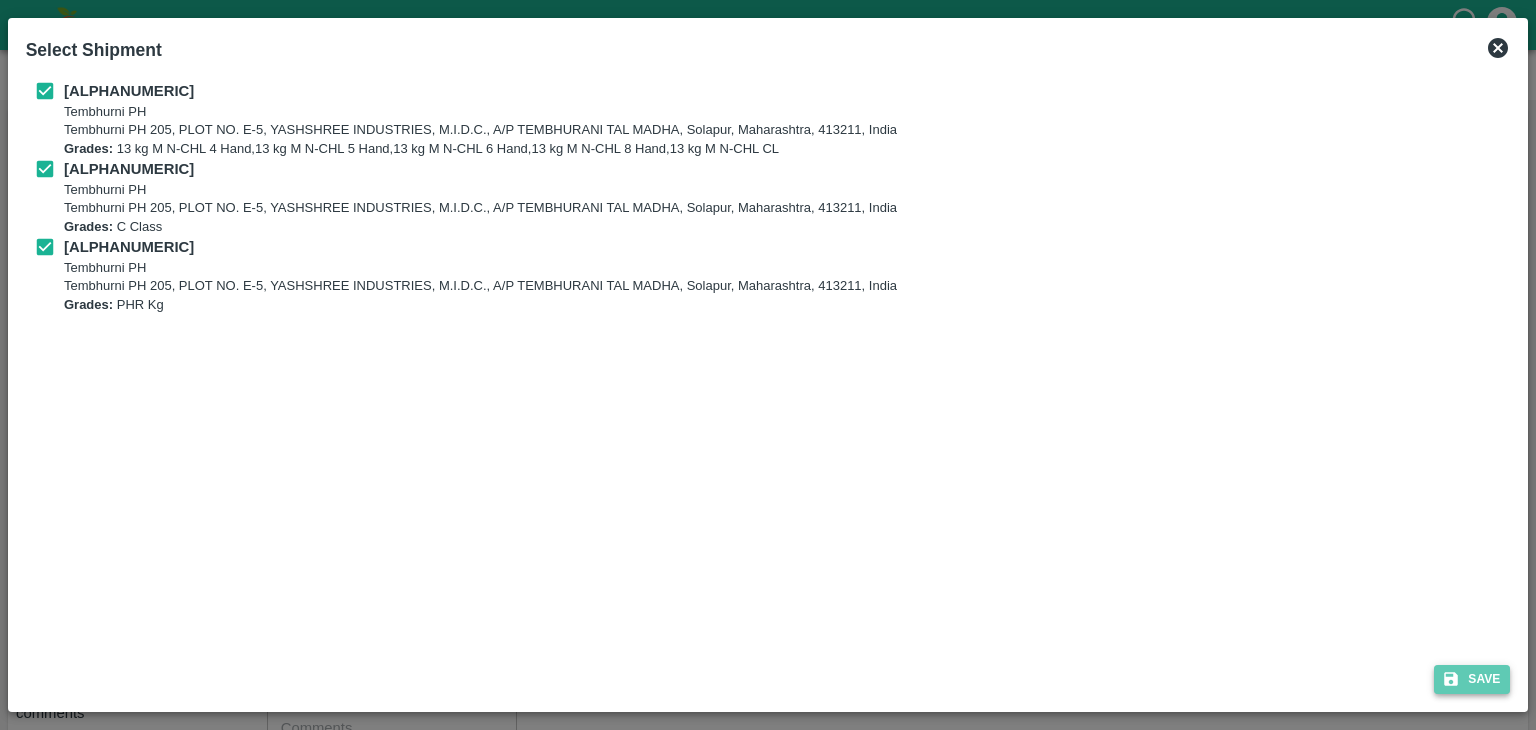click on "Save" at bounding box center [1472, 679] 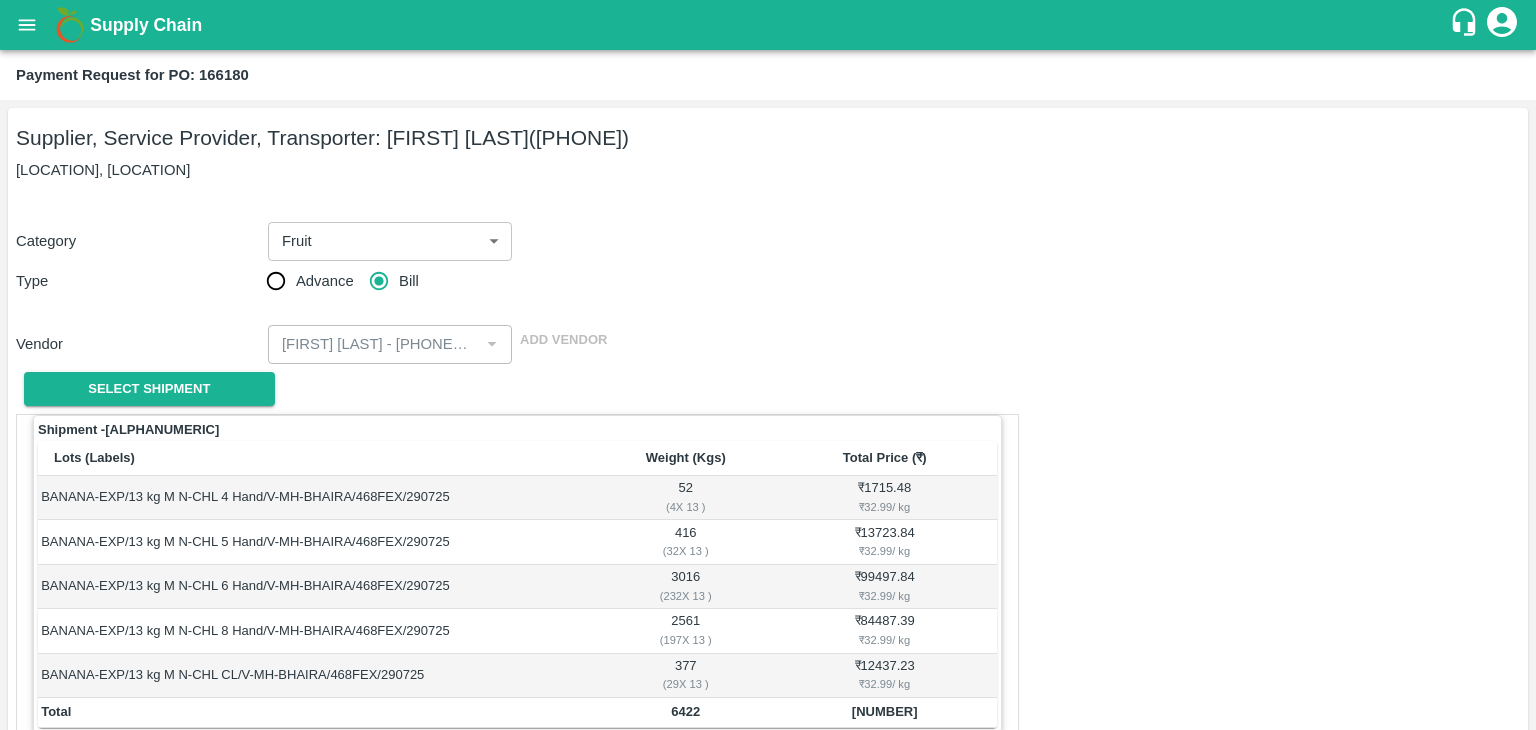 scroll, scrollTop: 980, scrollLeft: 0, axis: vertical 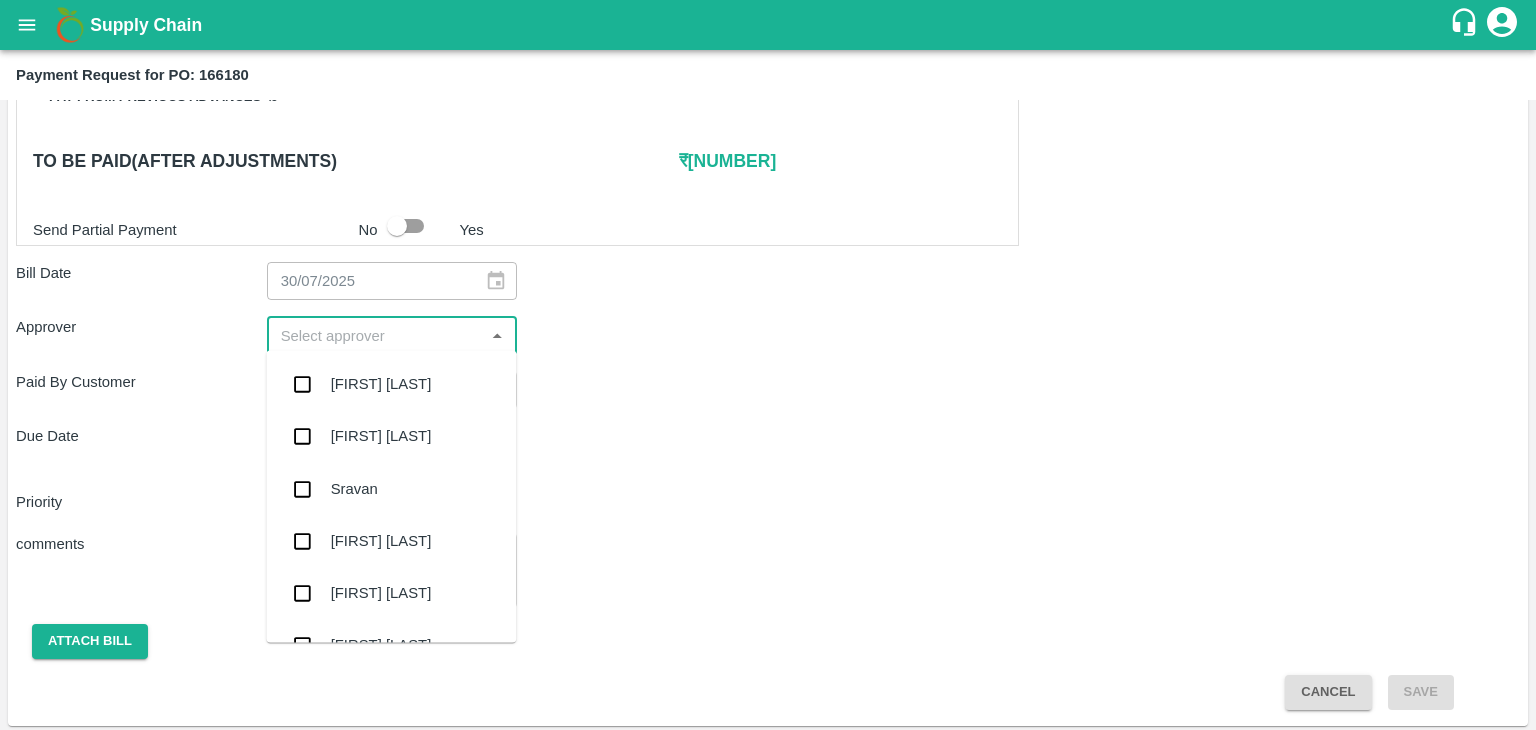 click at bounding box center [376, 335] 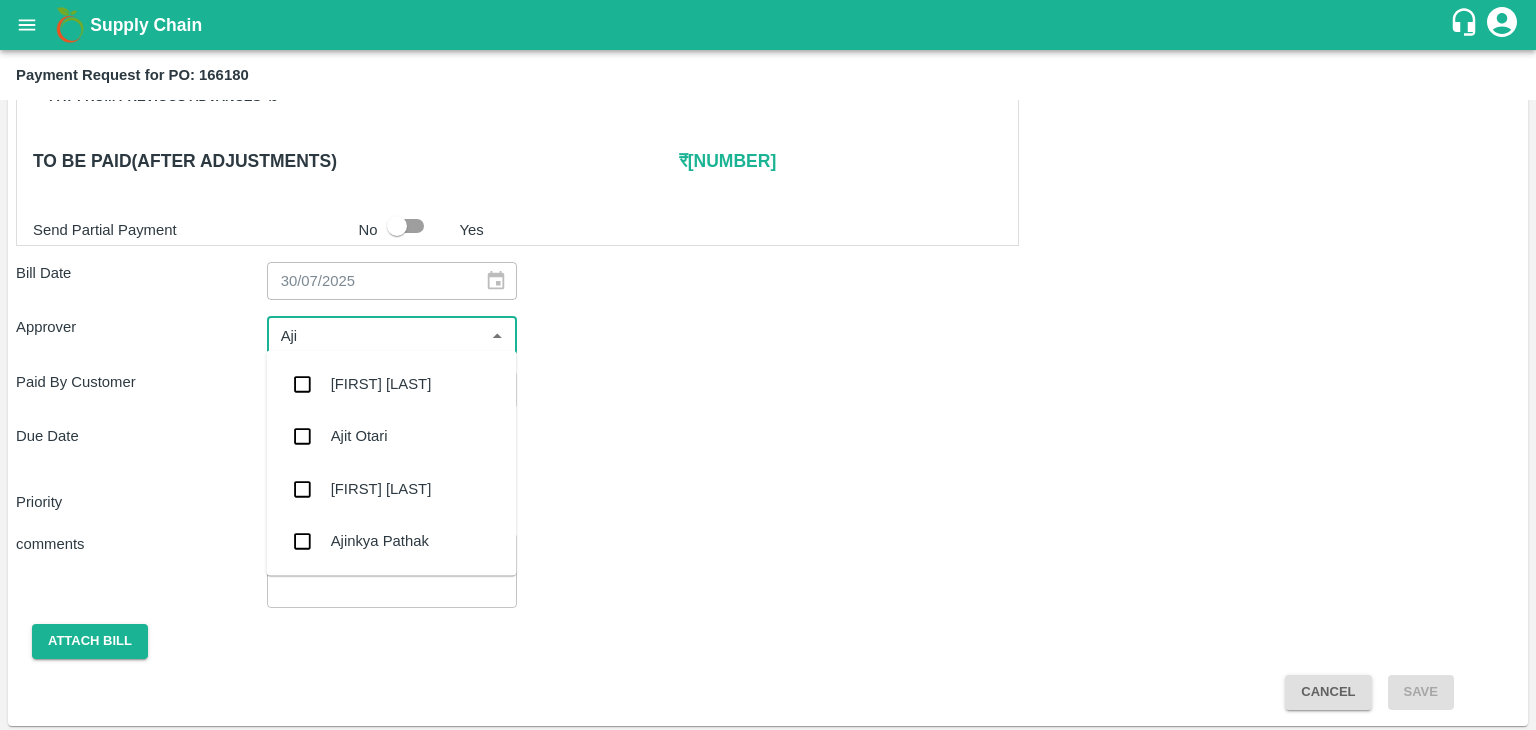 type on "[FIRST]" 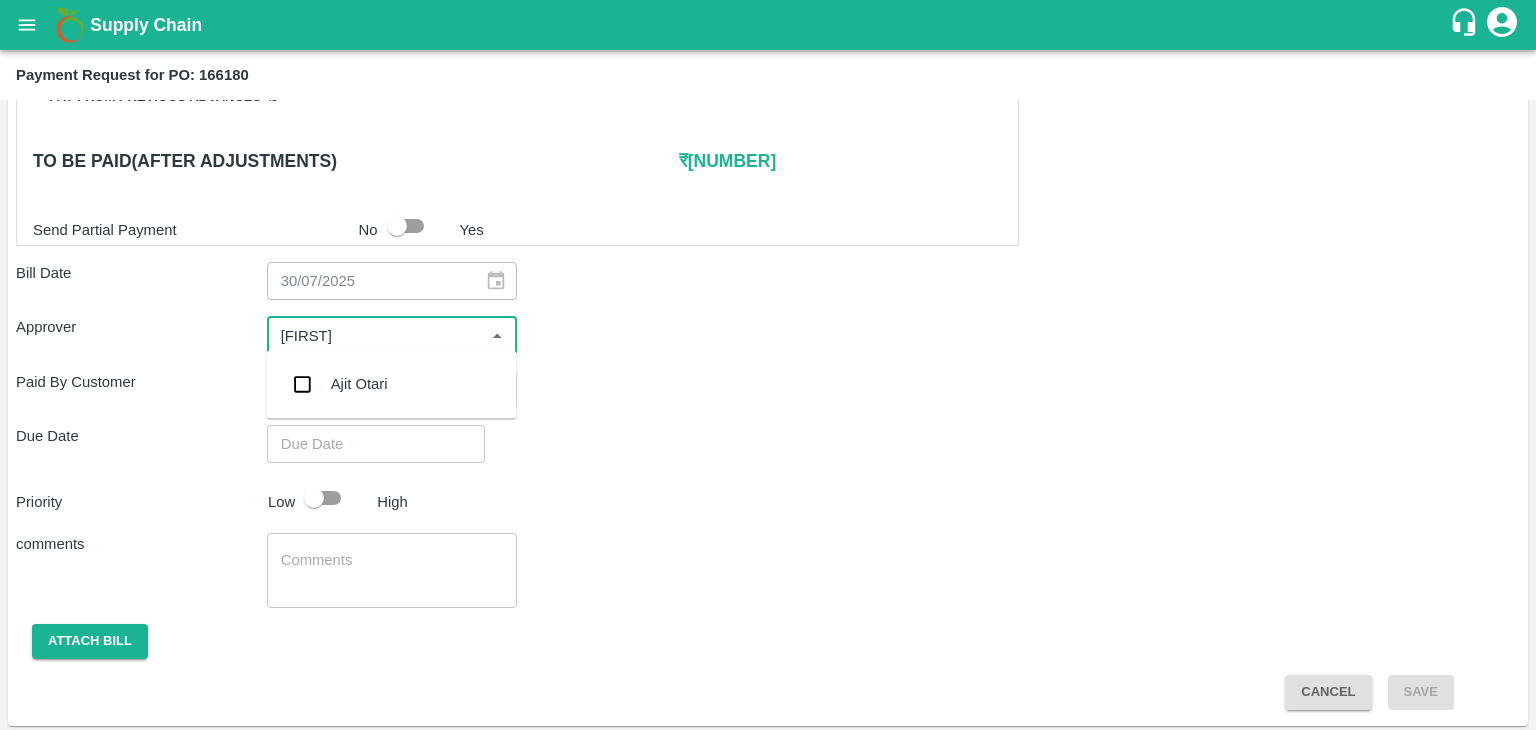 click on "Ajit Otari" at bounding box center [391, 384] 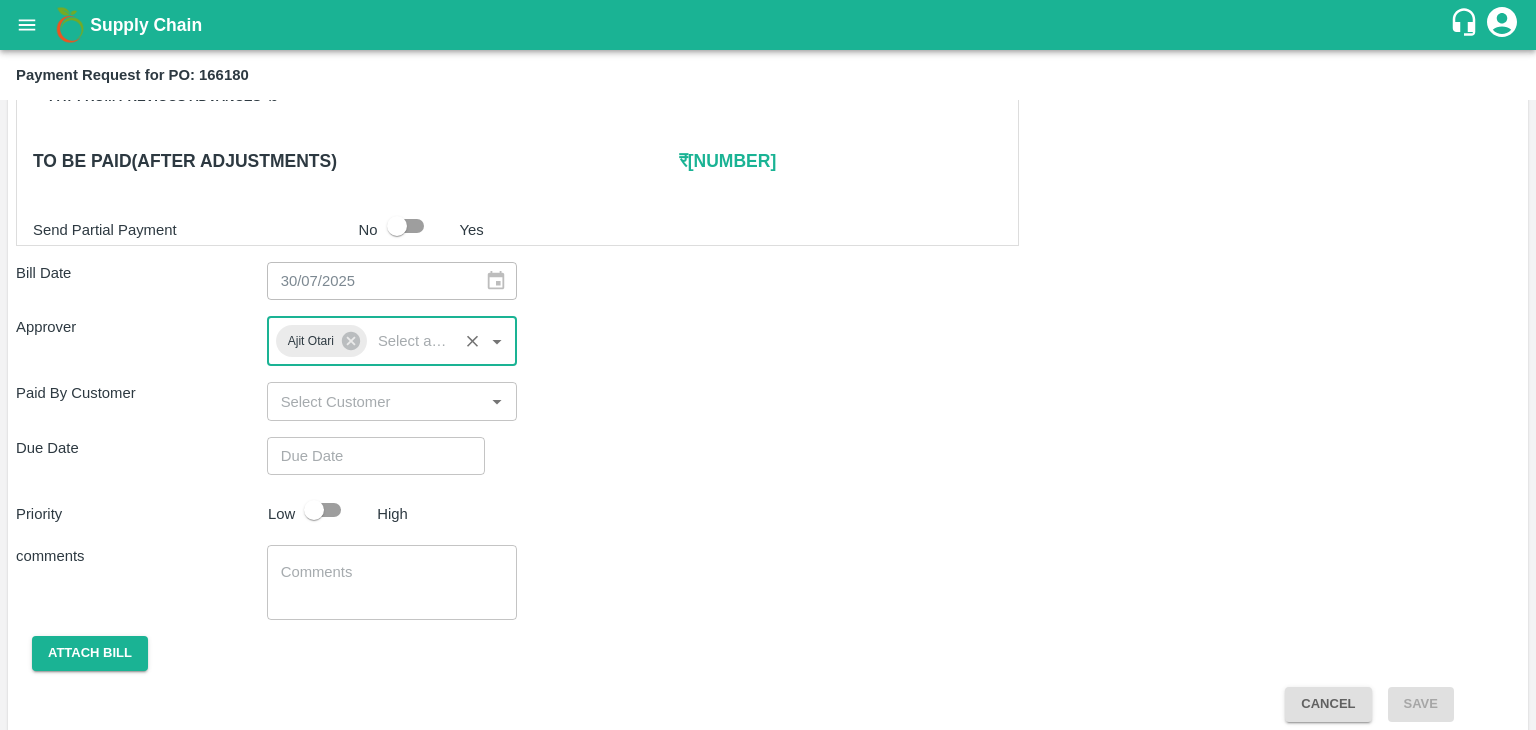type on "DD/MM/YYYY hh:mm aa" 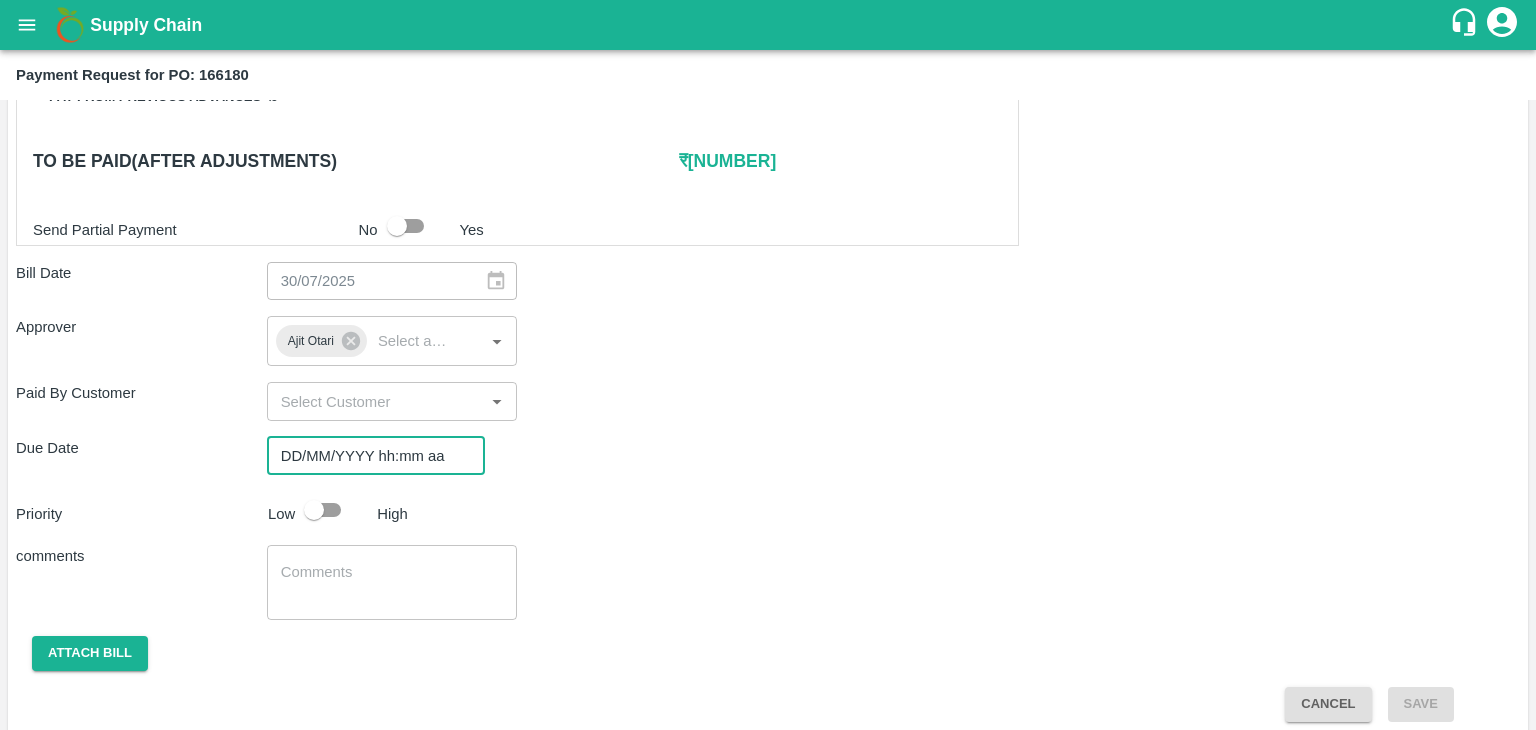 click on "DD/MM/YYYY hh:mm aa" at bounding box center [369, 456] 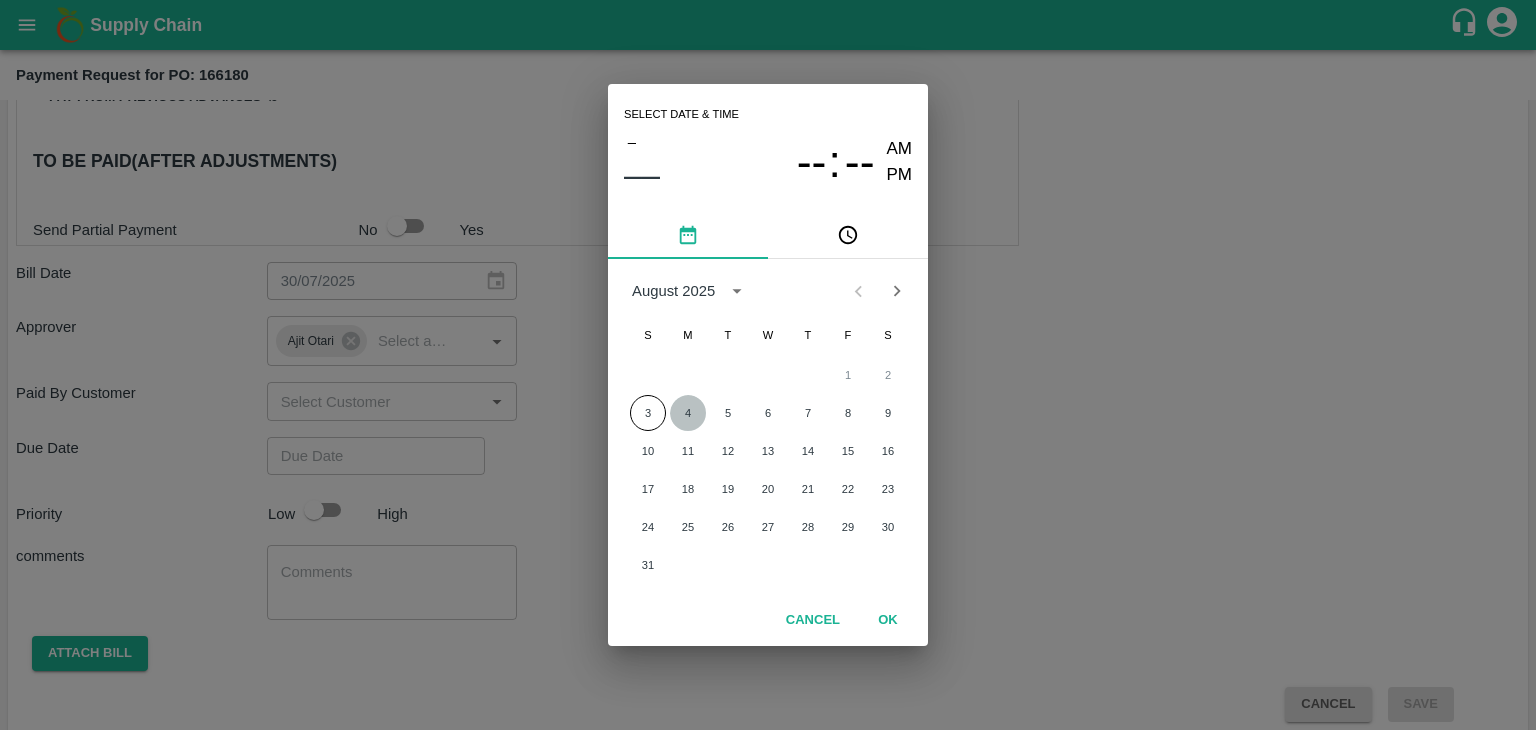 click on "4" at bounding box center (688, 413) 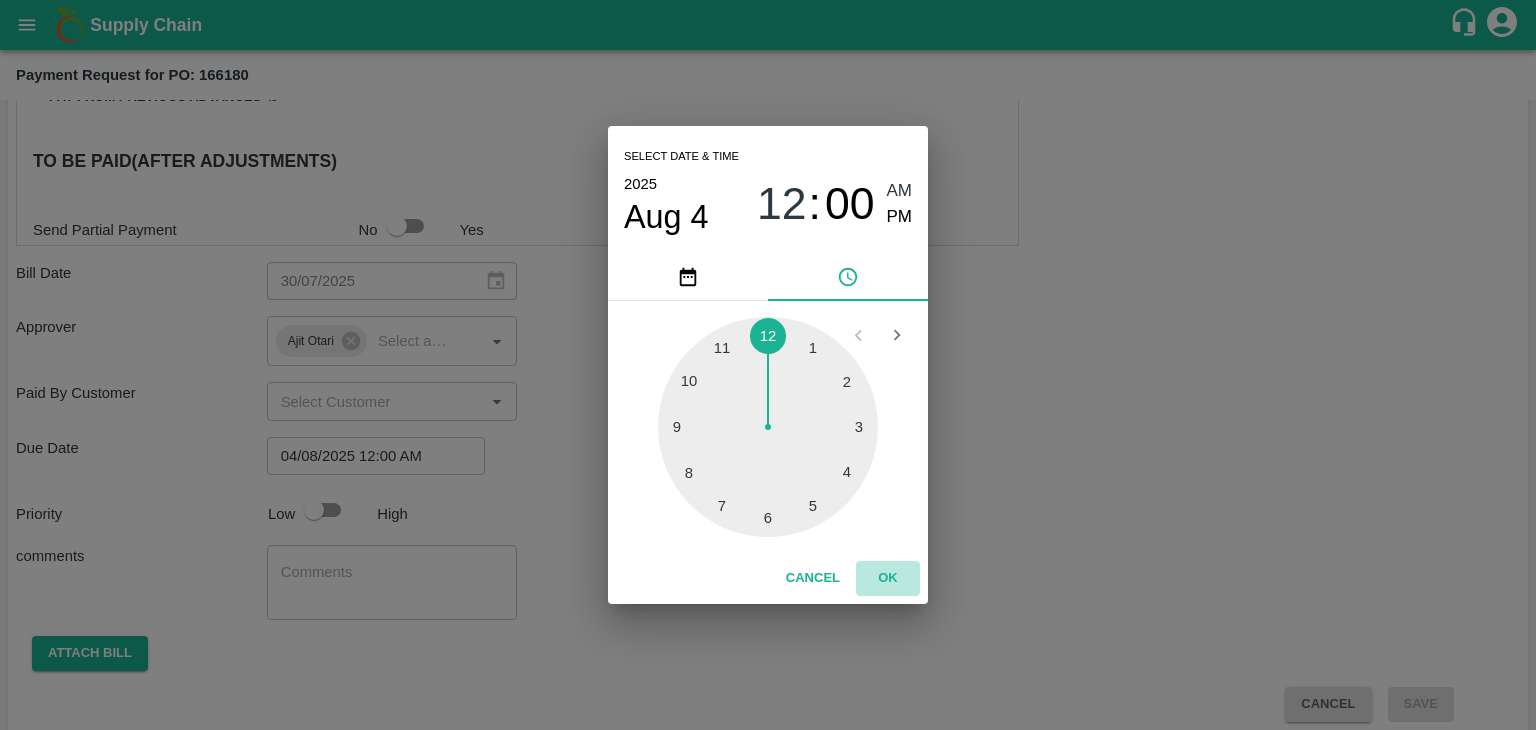 click on "OK" at bounding box center (888, 578) 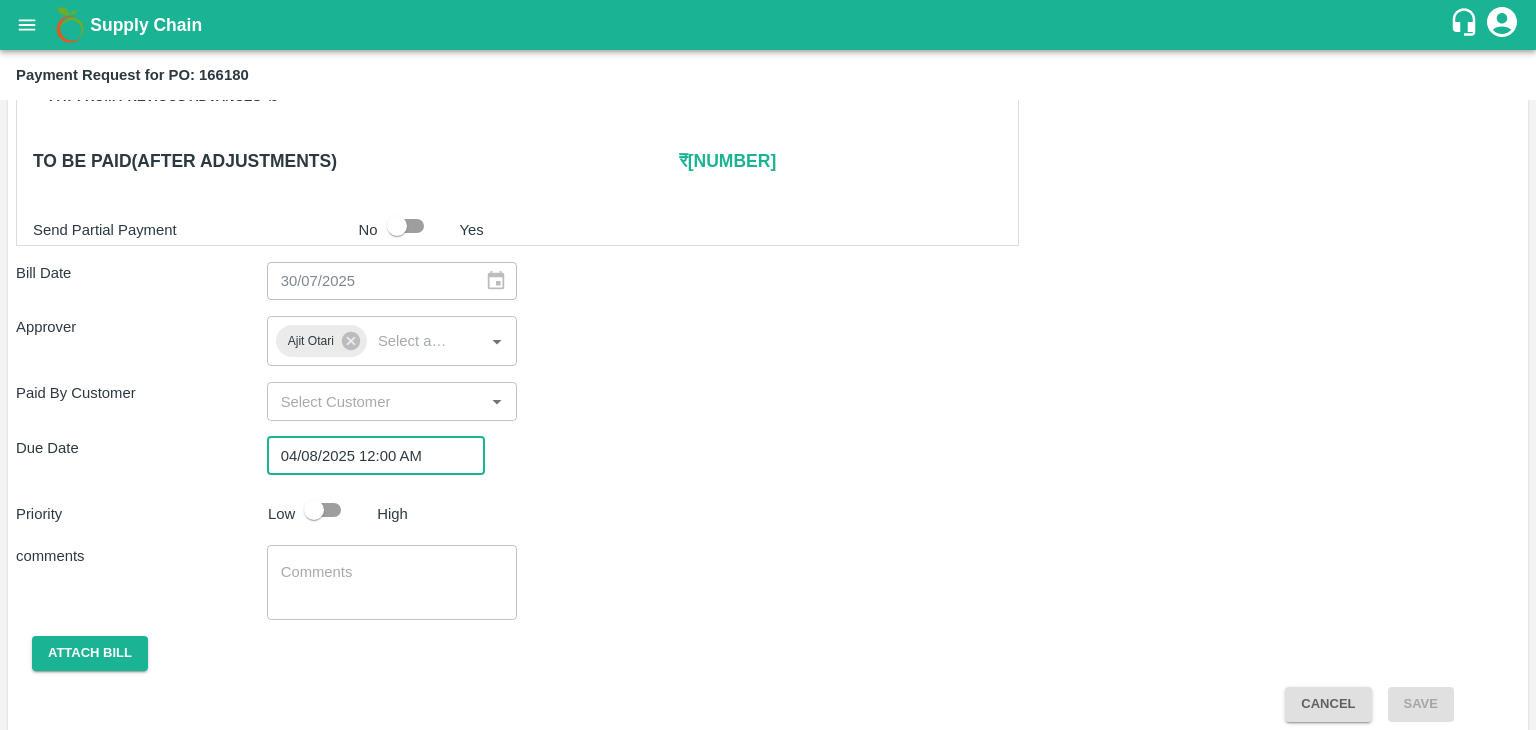 click at bounding box center (314, 510) 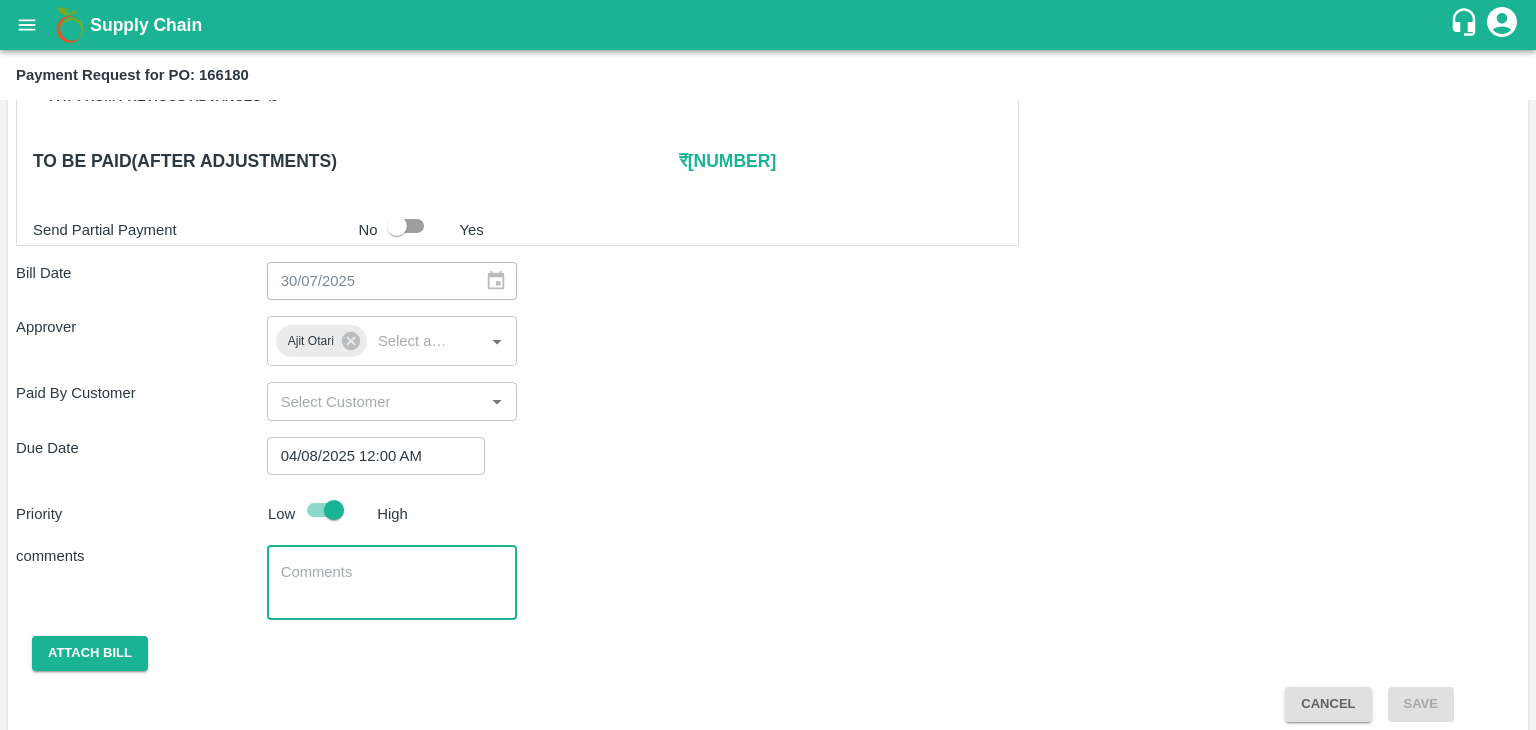 click at bounding box center (392, 583) 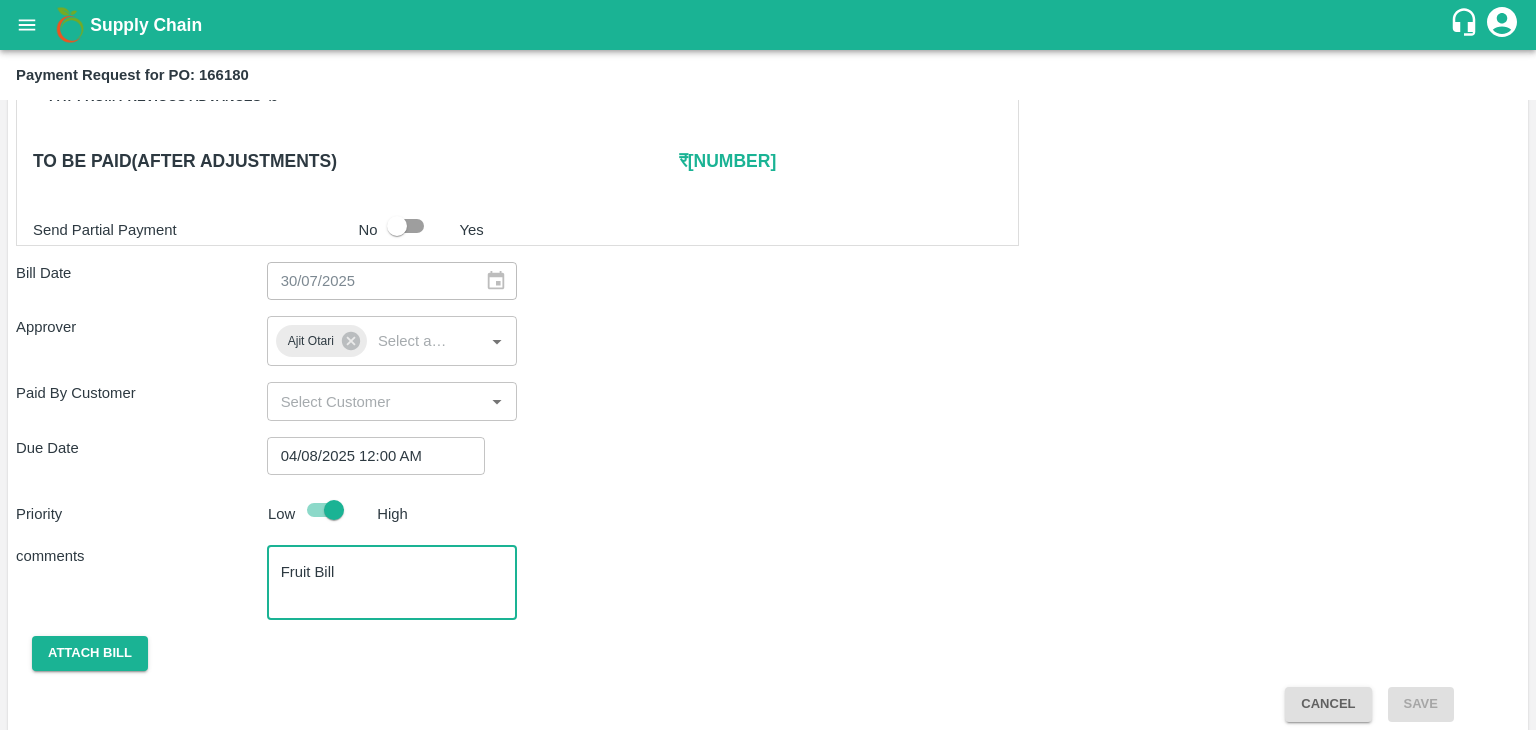 scroll, scrollTop: 992, scrollLeft: 0, axis: vertical 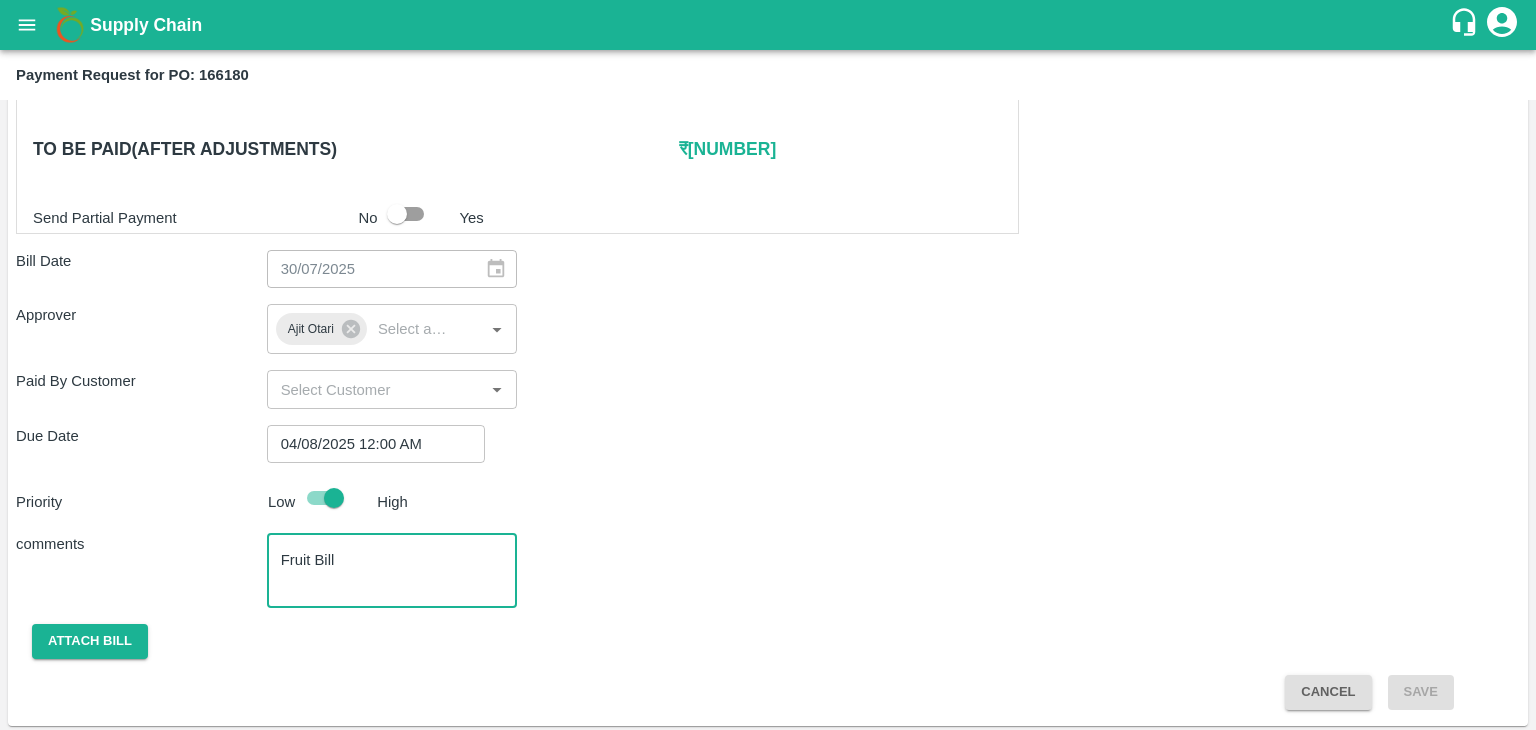 type on "Fruit Bill" 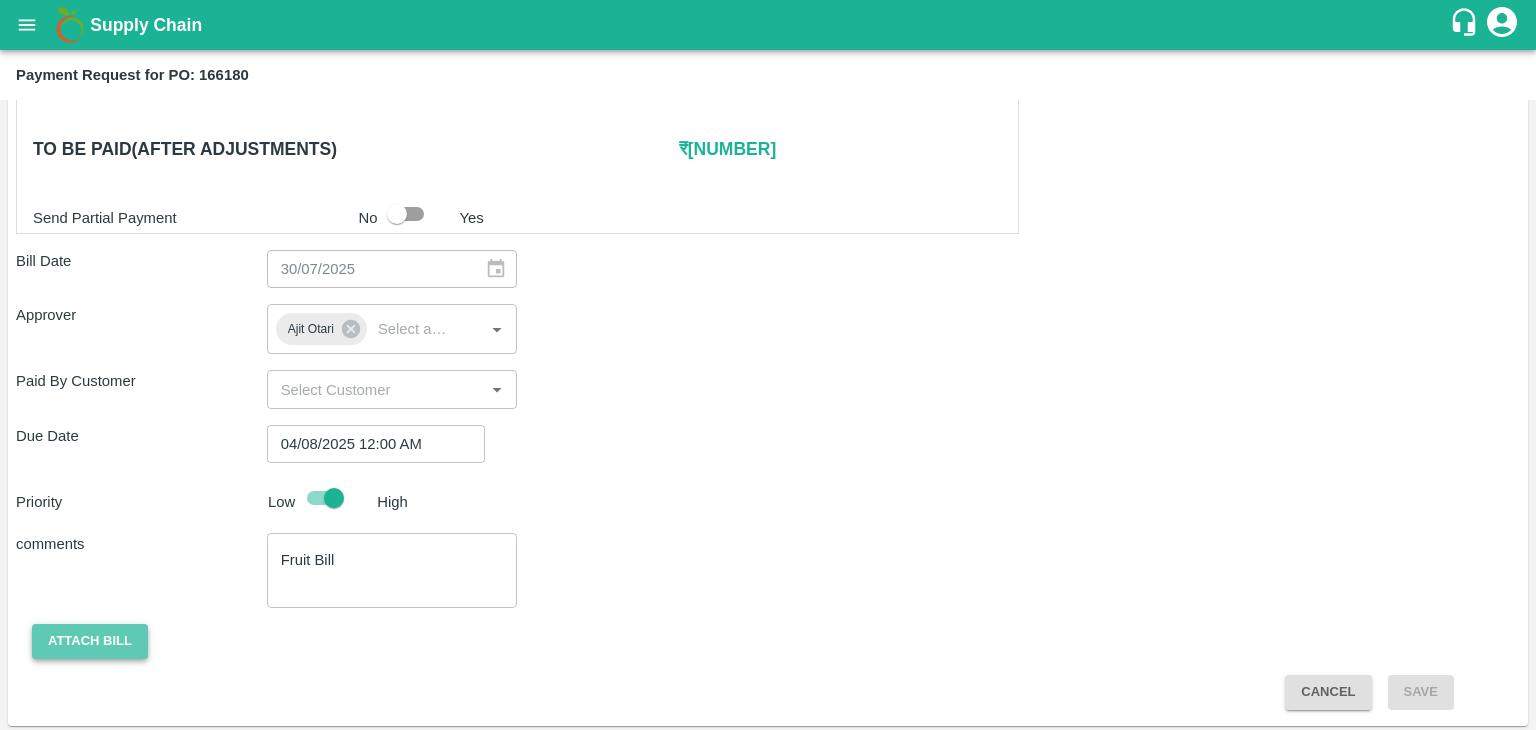 click on "Attach bill" at bounding box center (90, 641) 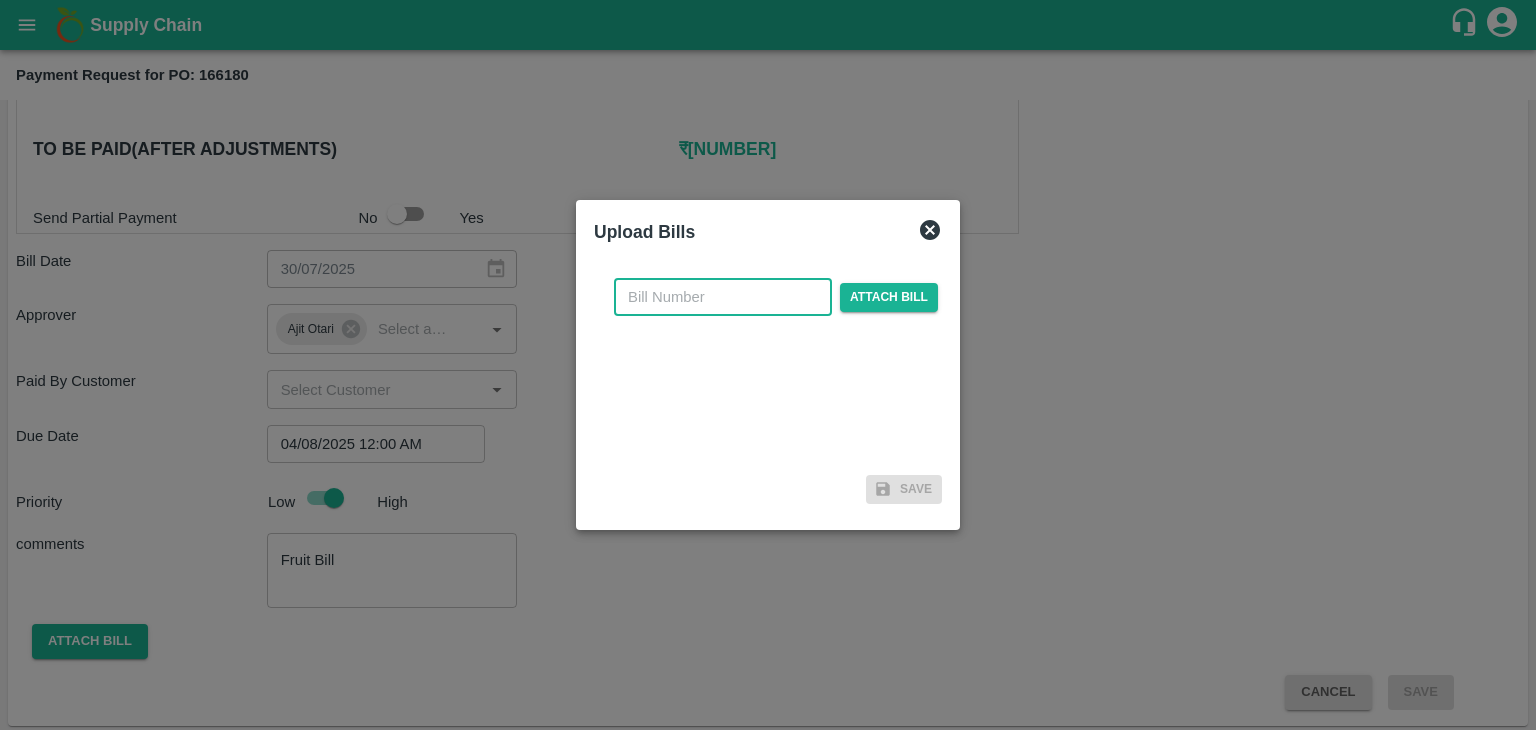 click at bounding box center [723, 297] 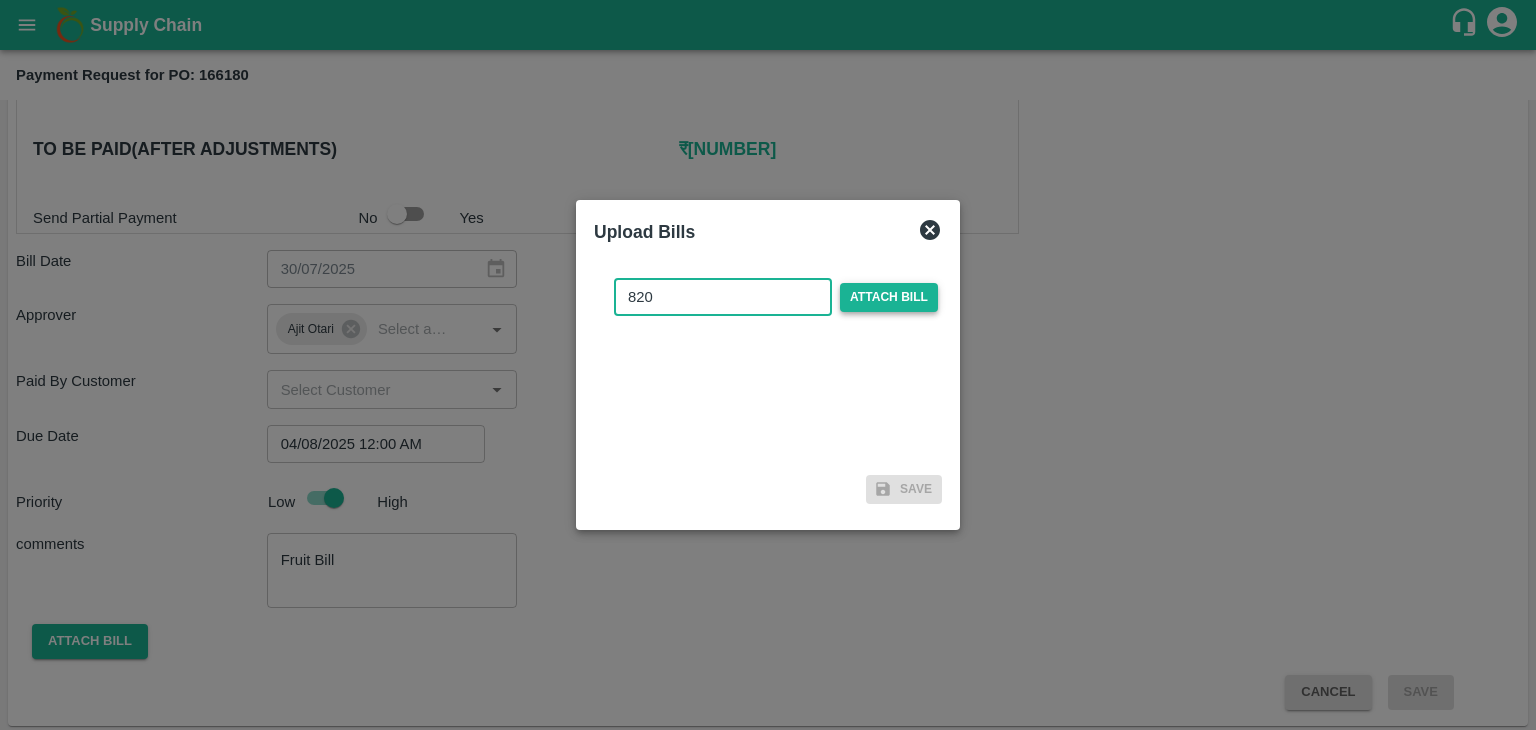 type on "820" 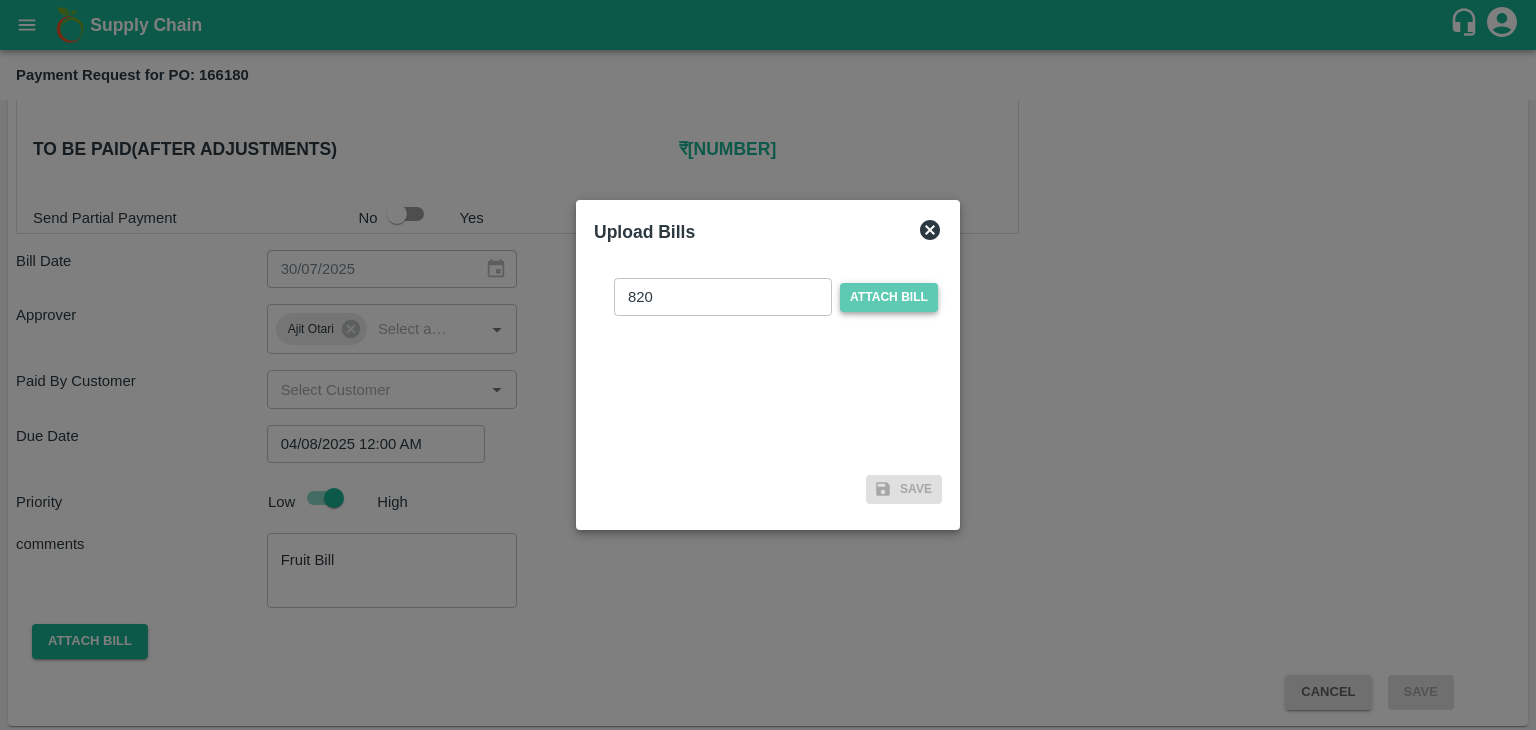 click on "Attach bill" at bounding box center [889, 297] 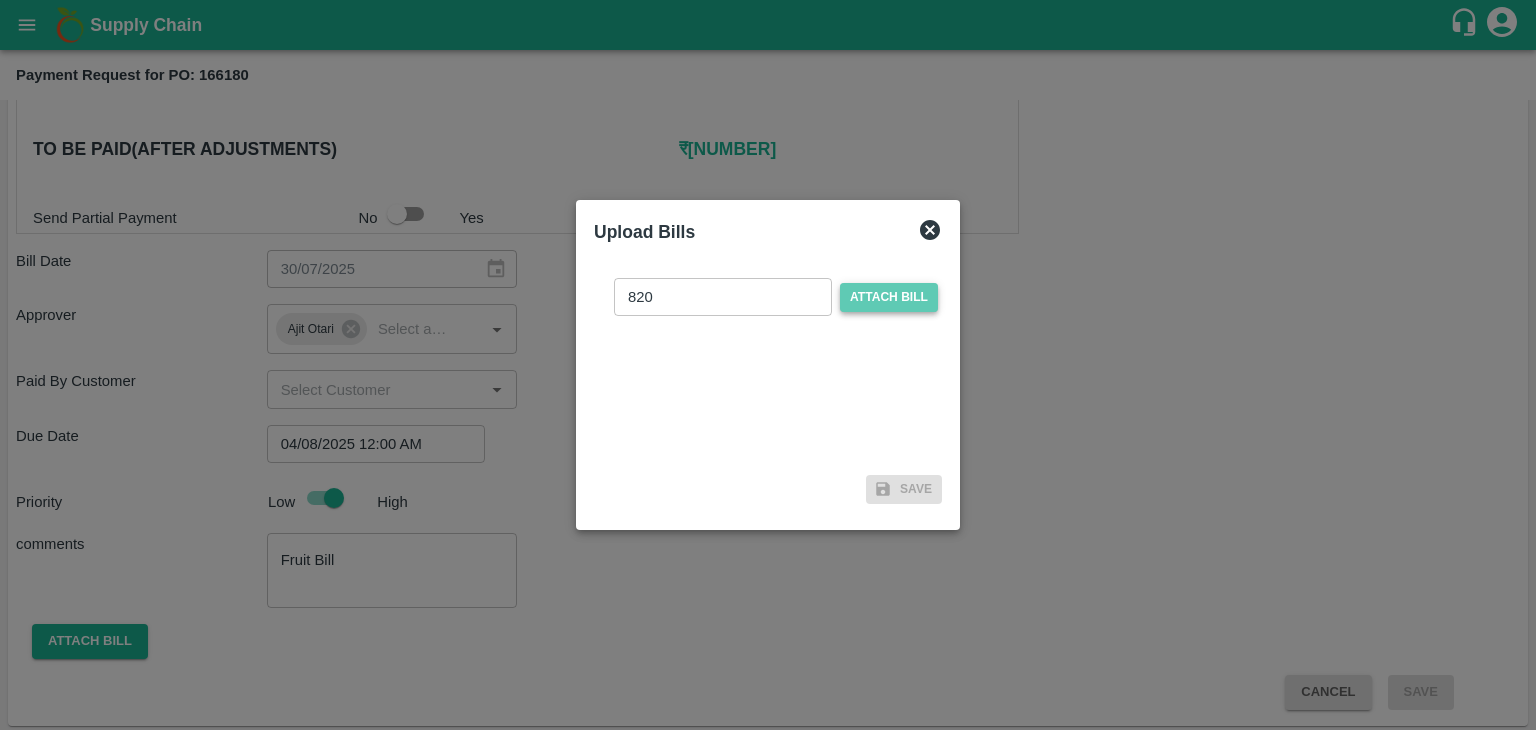 click on "Attach bill" at bounding box center [0, 0] 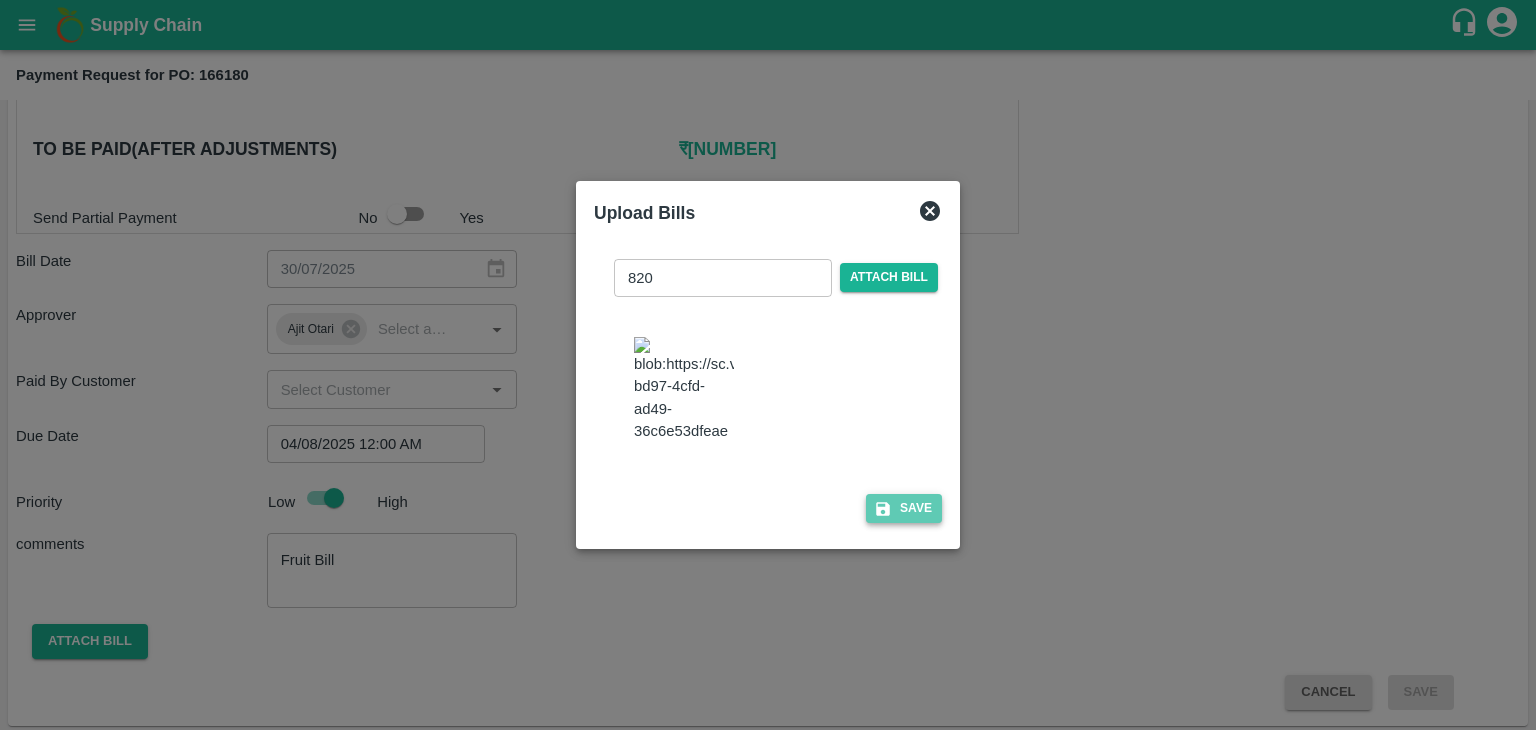 click on "Save" at bounding box center [904, 508] 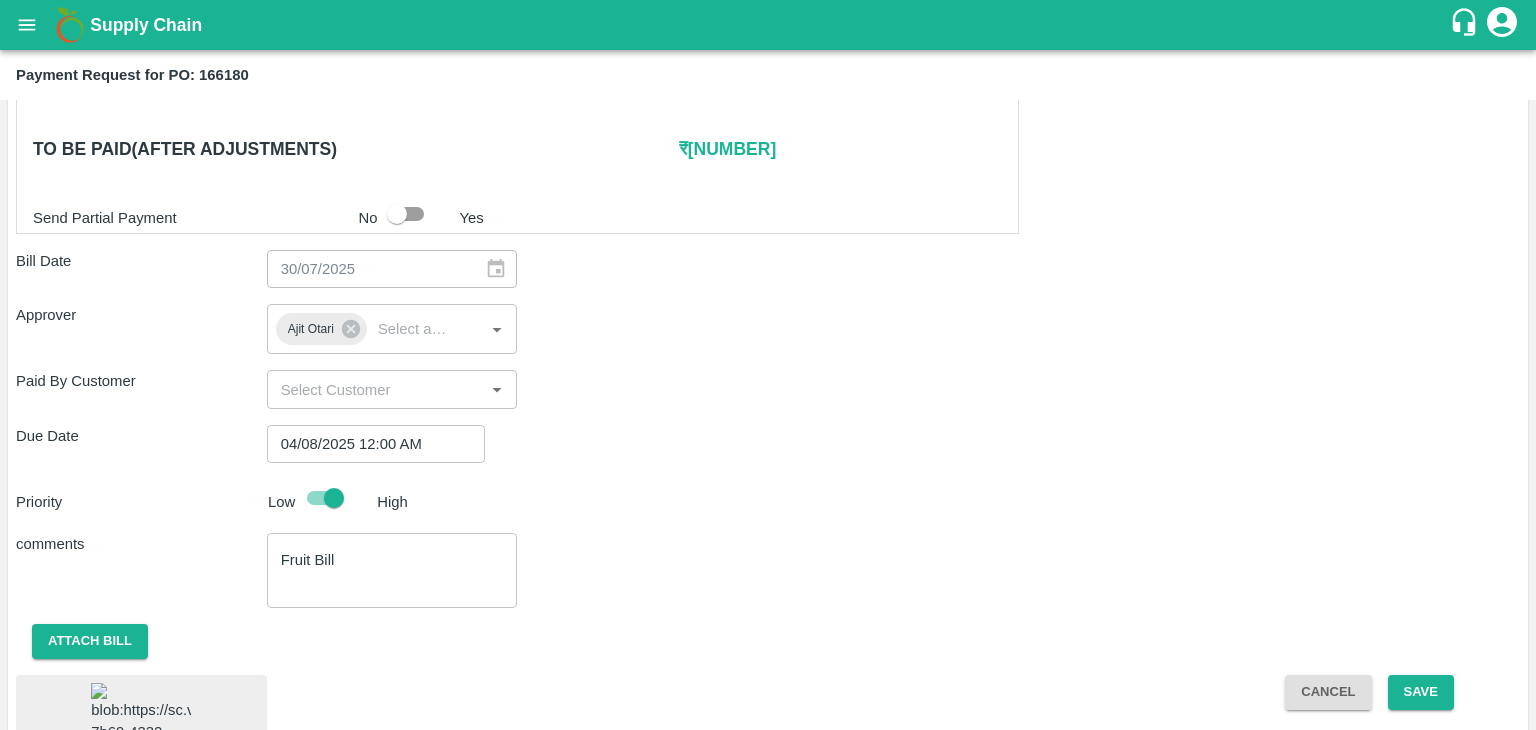 scroll, scrollTop: 1127, scrollLeft: 0, axis: vertical 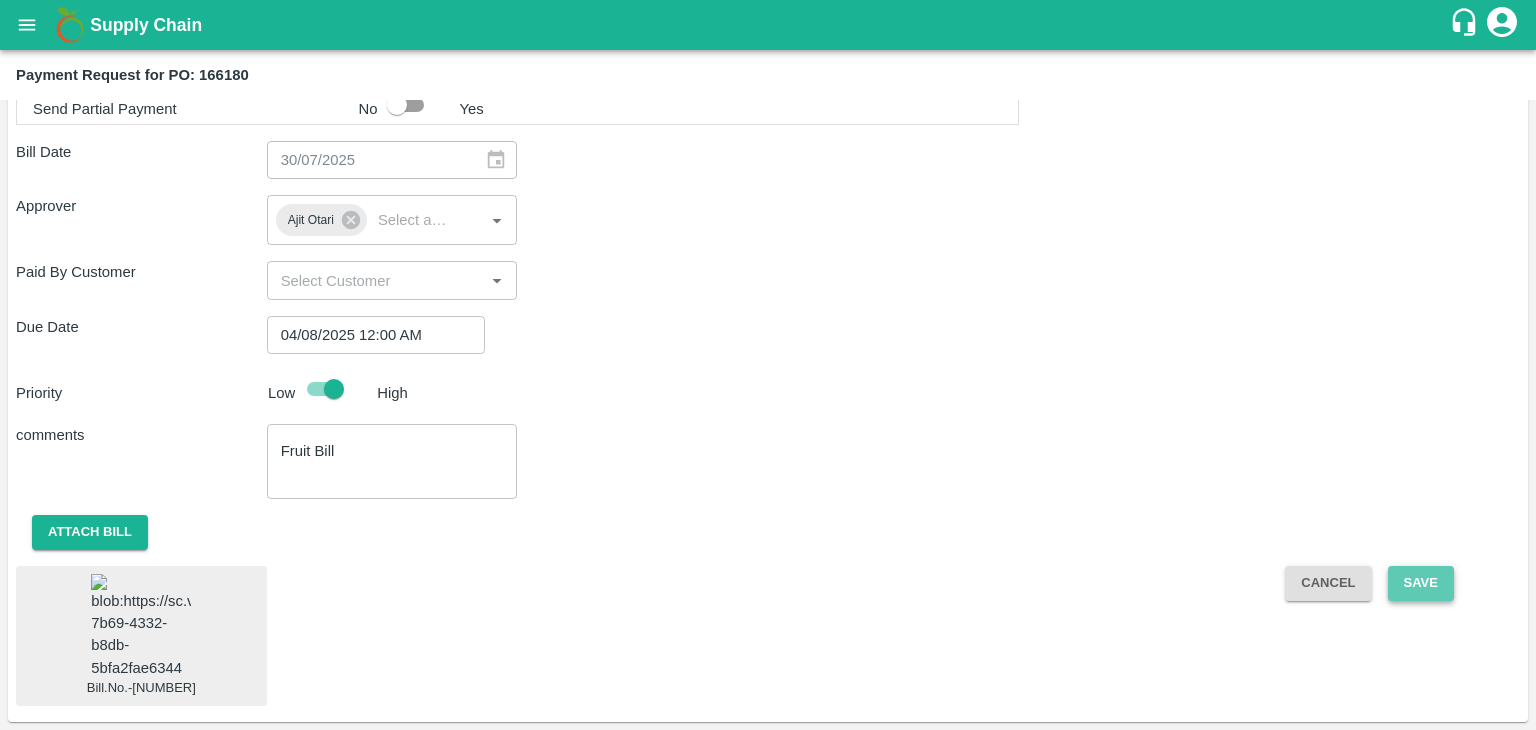 click on "Save" at bounding box center [1421, 583] 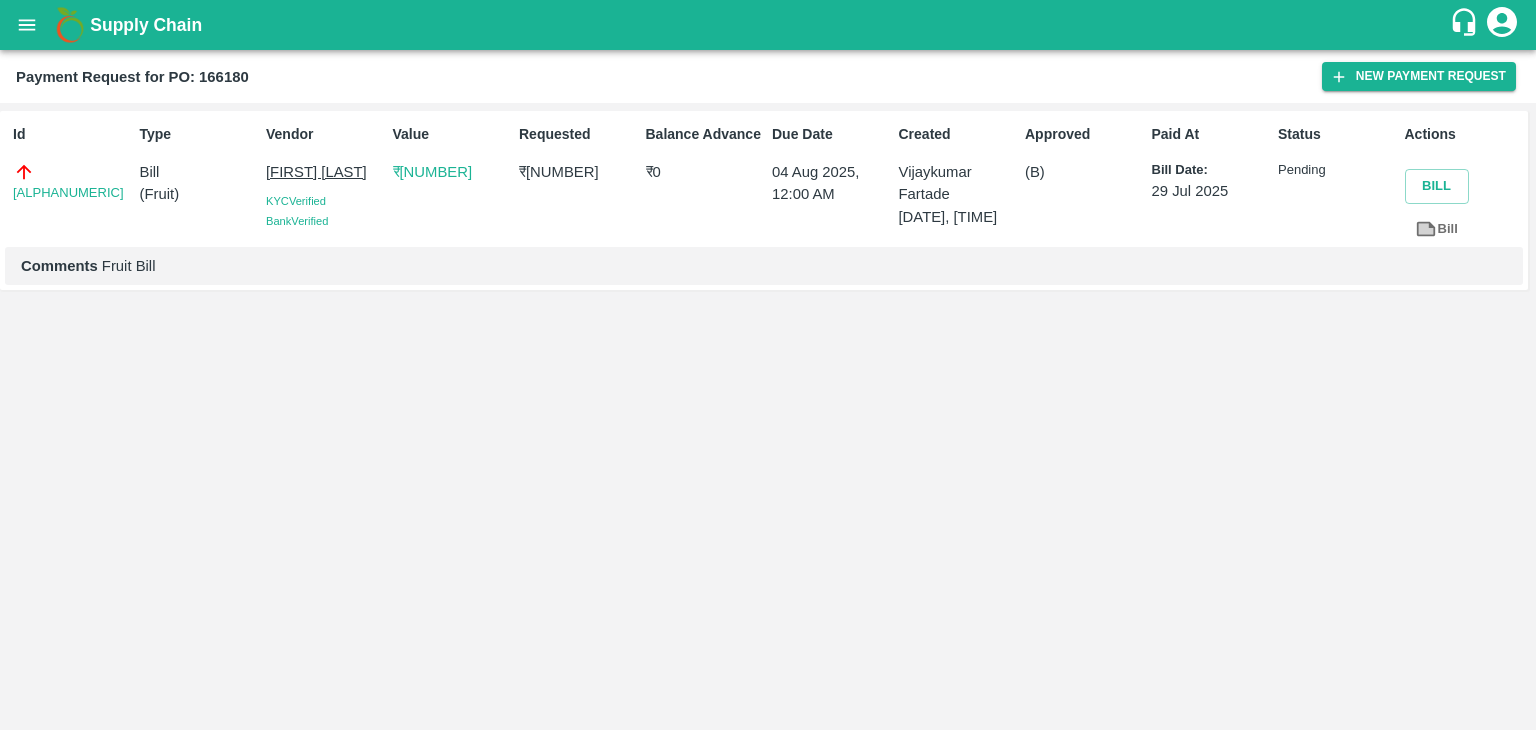 click at bounding box center (27, 25) 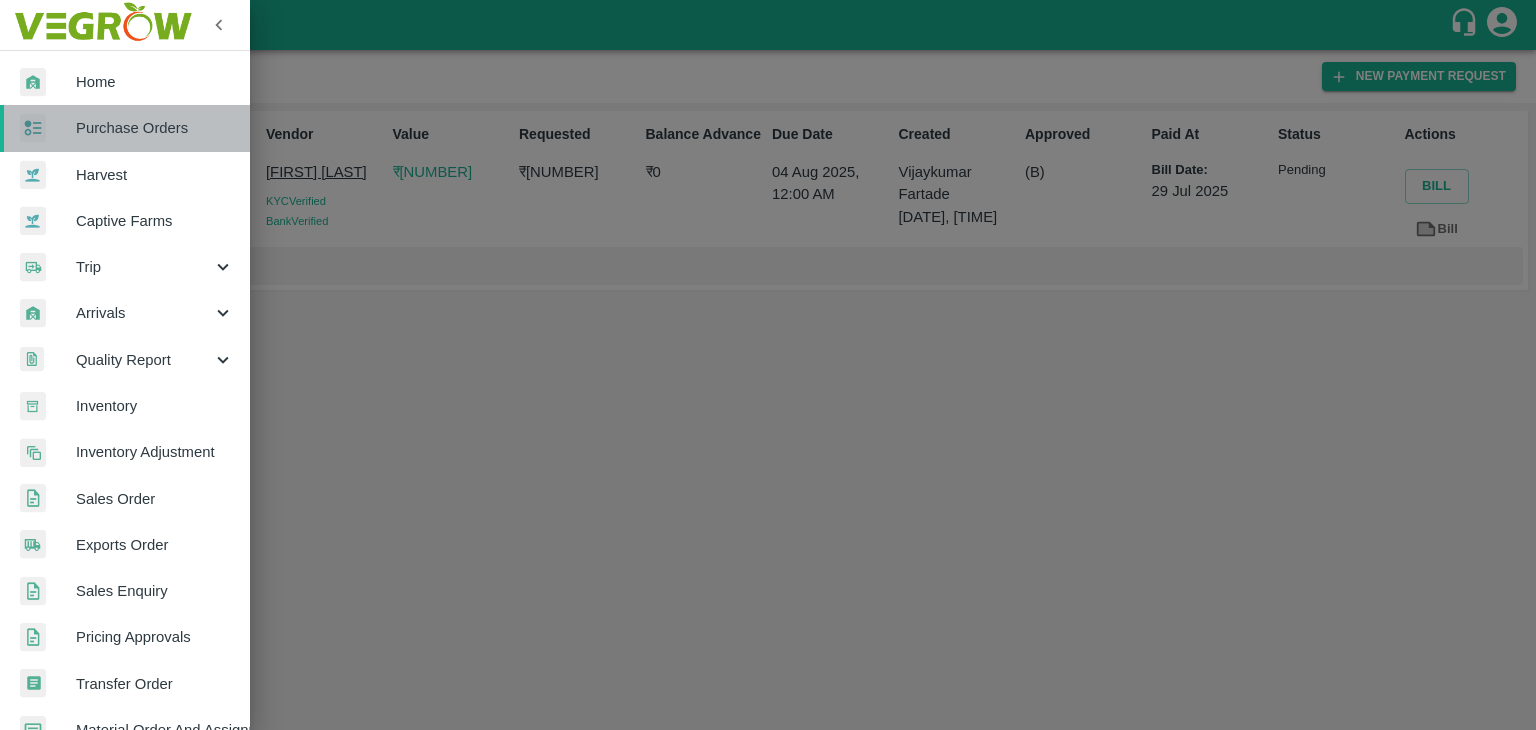 click on "Purchase Orders" at bounding box center (155, 128) 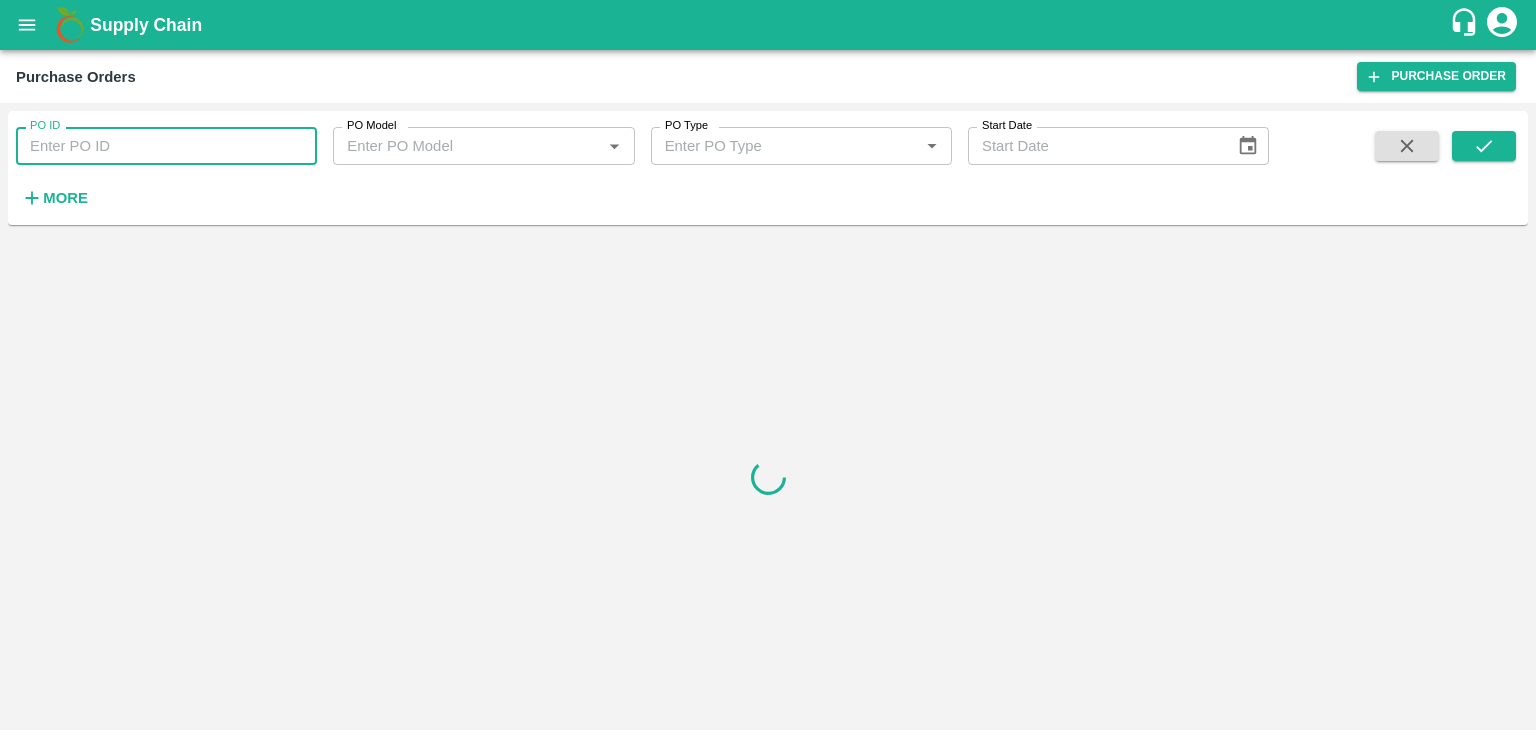 click on "PO ID" at bounding box center (166, 146) 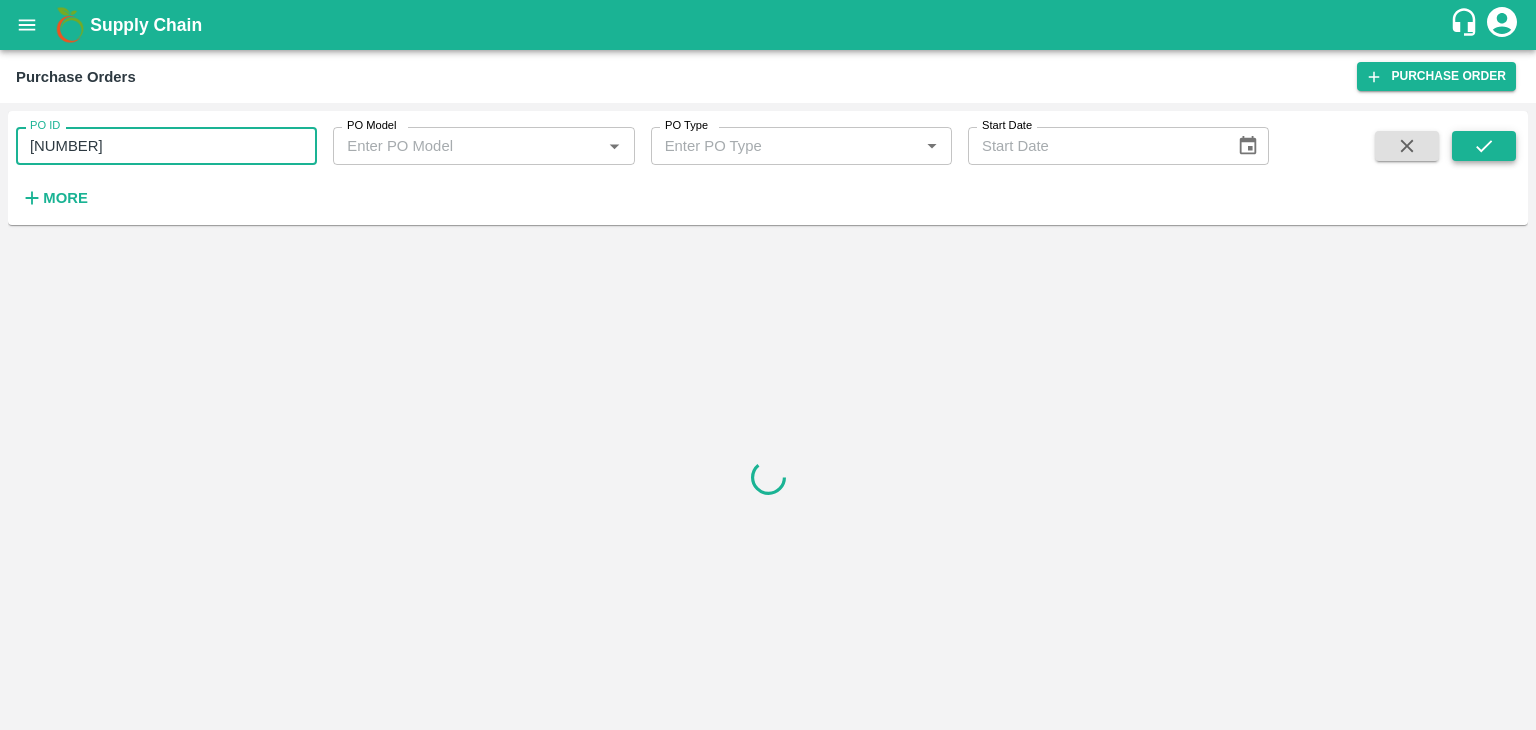 type on "166395" 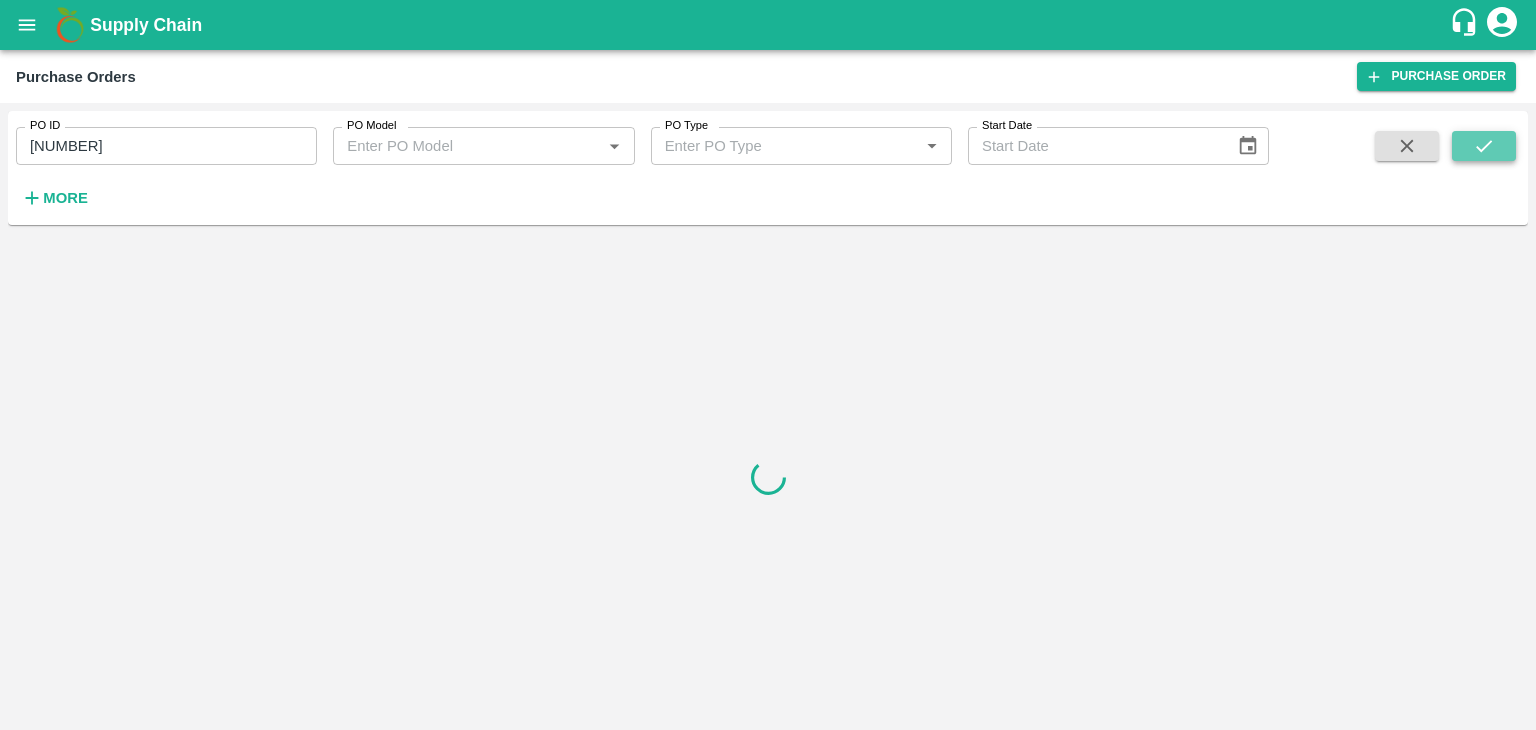 click 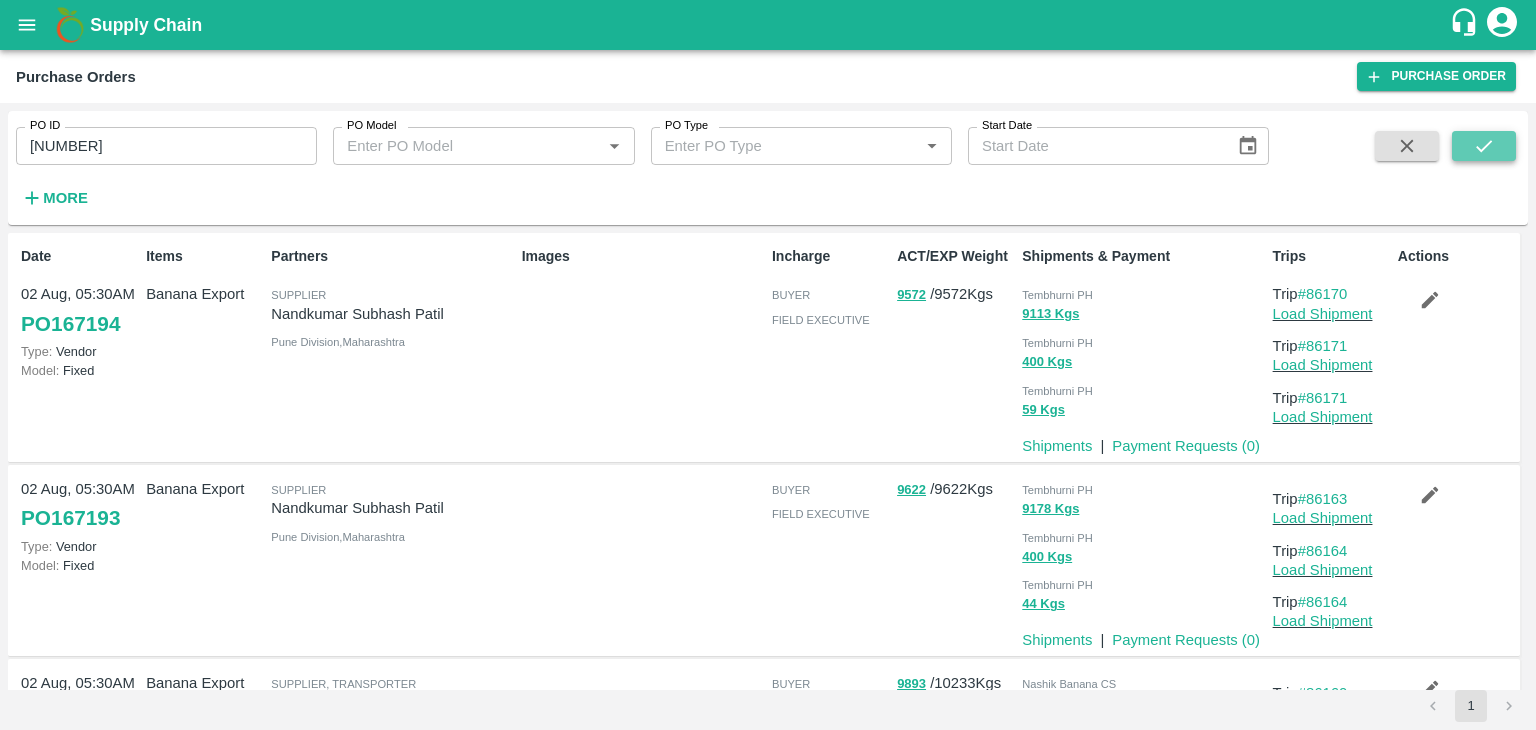 click 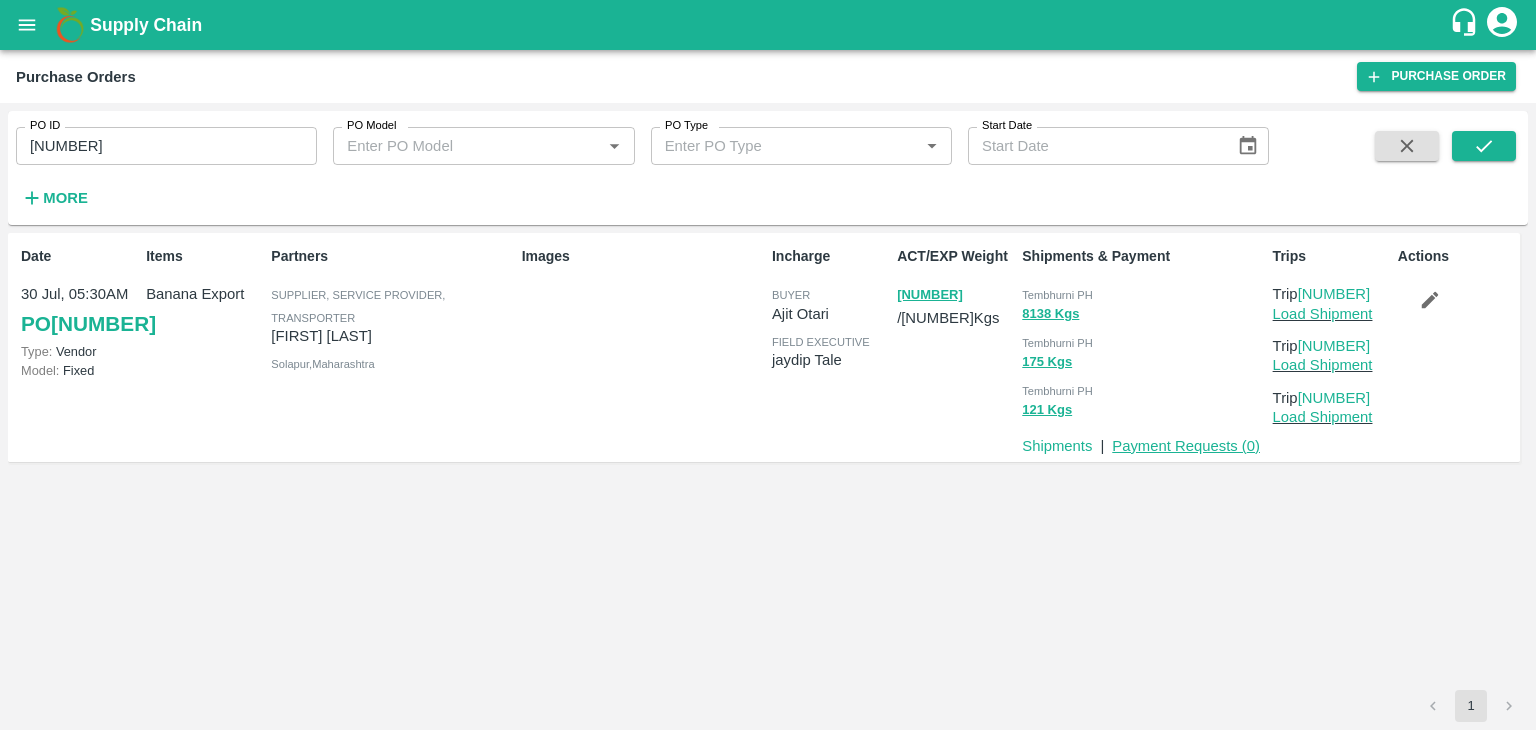 click on "Payment Requests ( 0 )" at bounding box center [1186, 446] 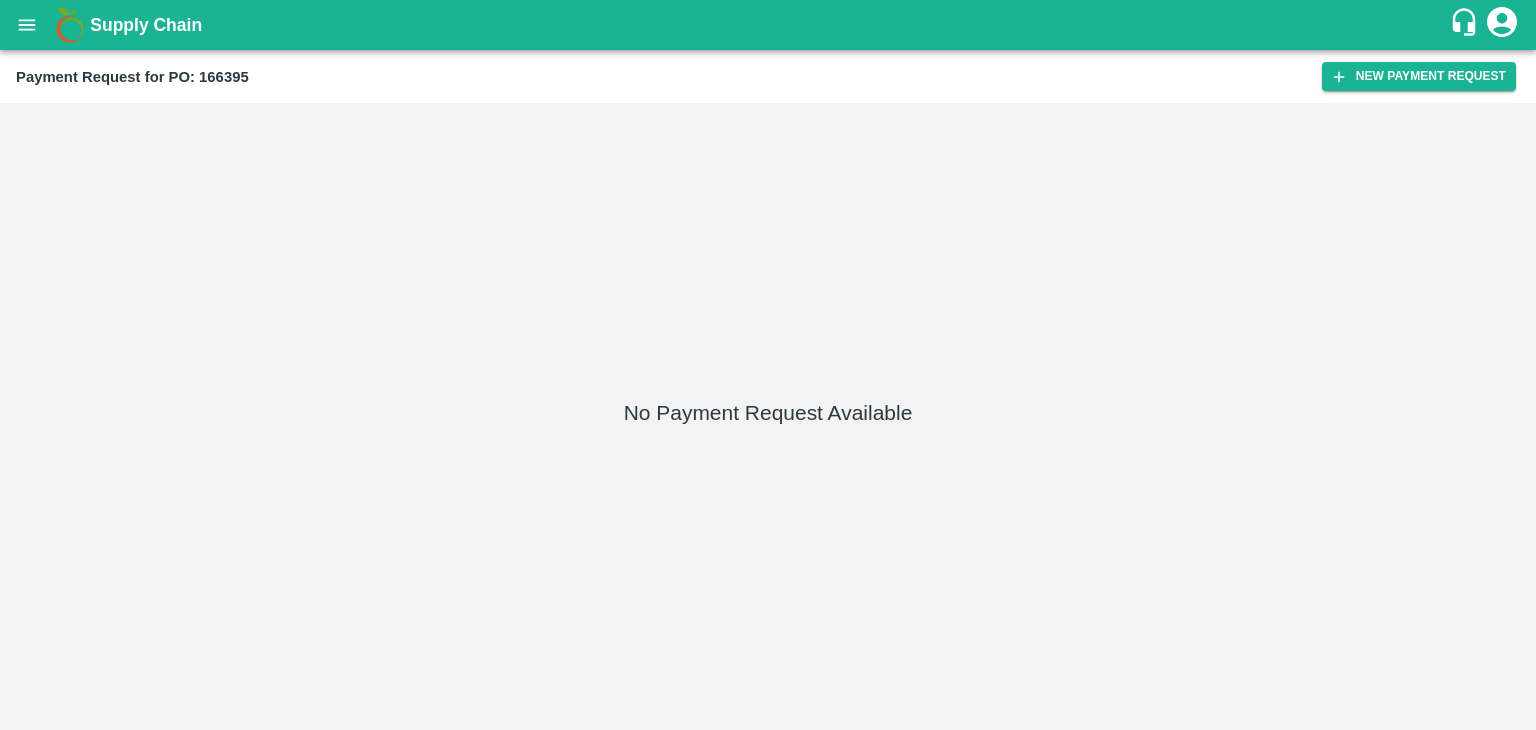 scroll, scrollTop: 0, scrollLeft: 0, axis: both 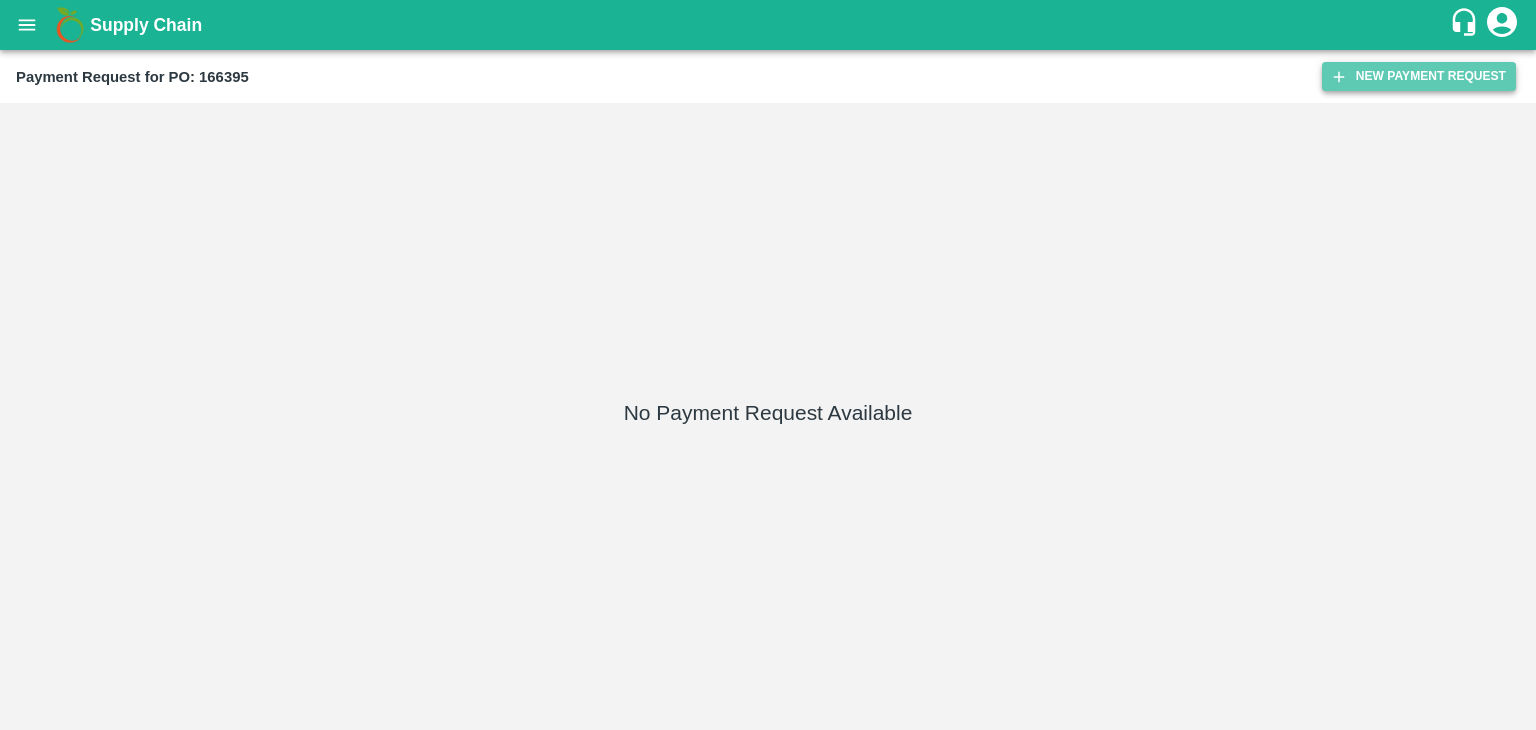 click on "New Payment Request" at bounding box center (1419, 76) 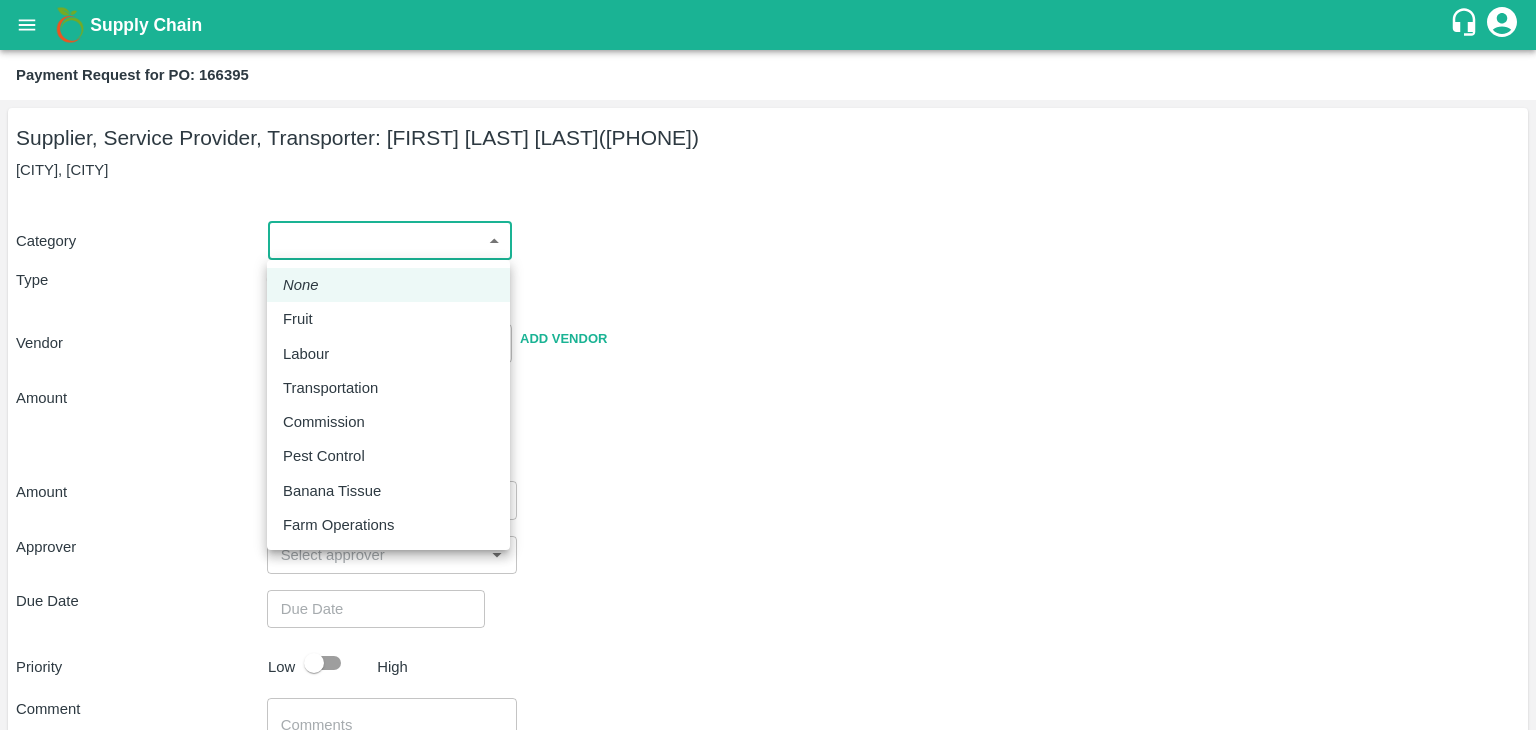 drag, startPoint x: 299, startPoint y: 251, endPoint x: 312, endPoint y: 317, distance: 67.26812 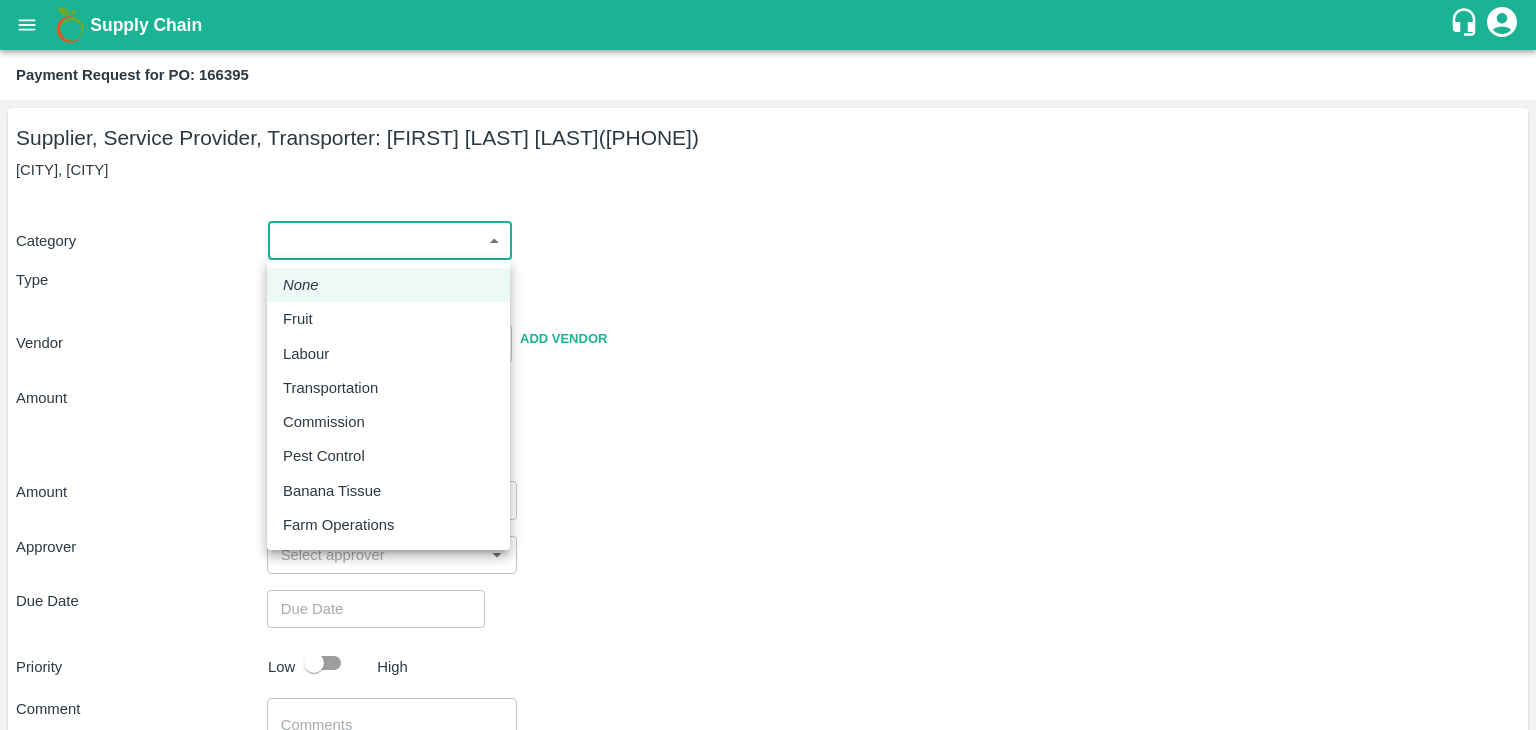 click on "Fruit" at bounding box center [303, 319] 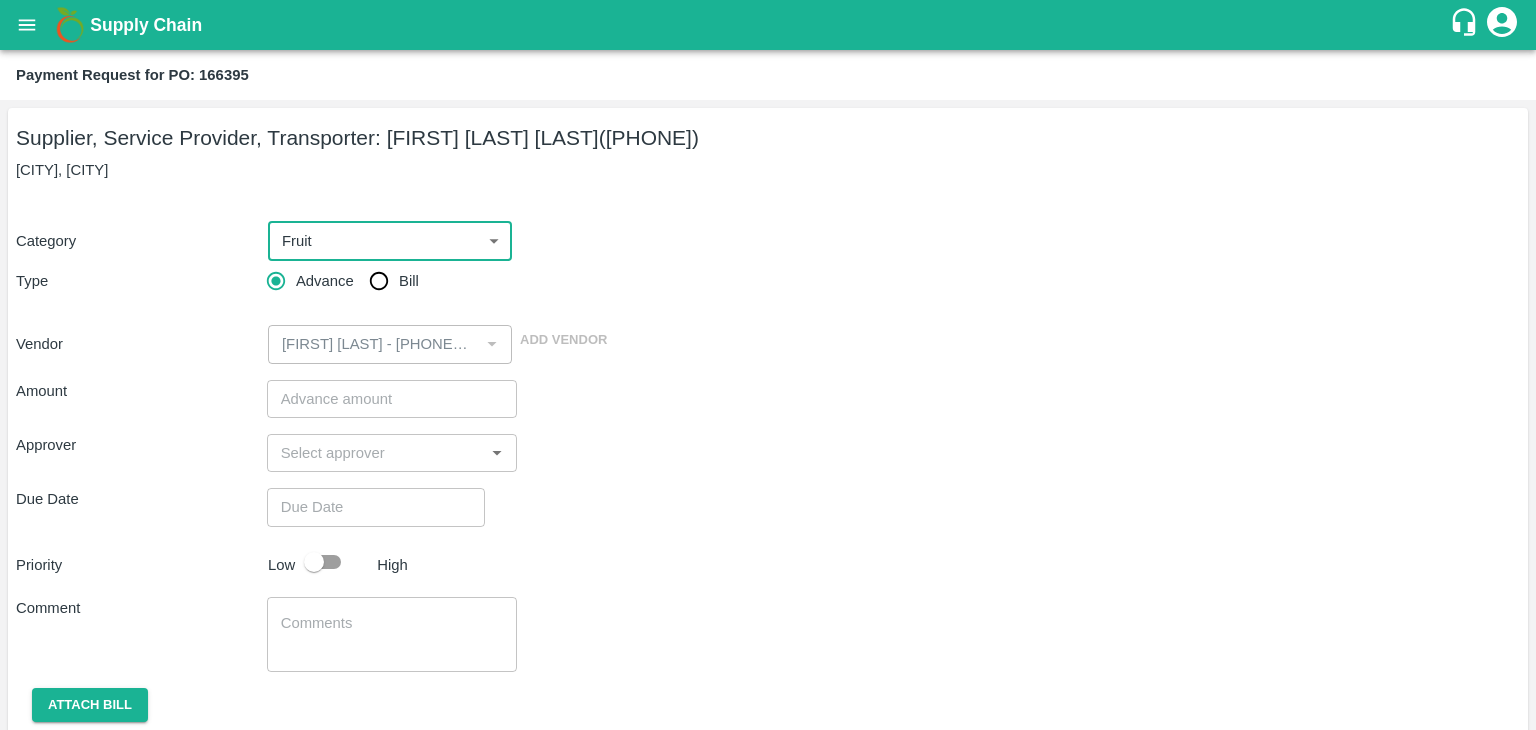 click on "Bill" at bounding box center [379, 281] 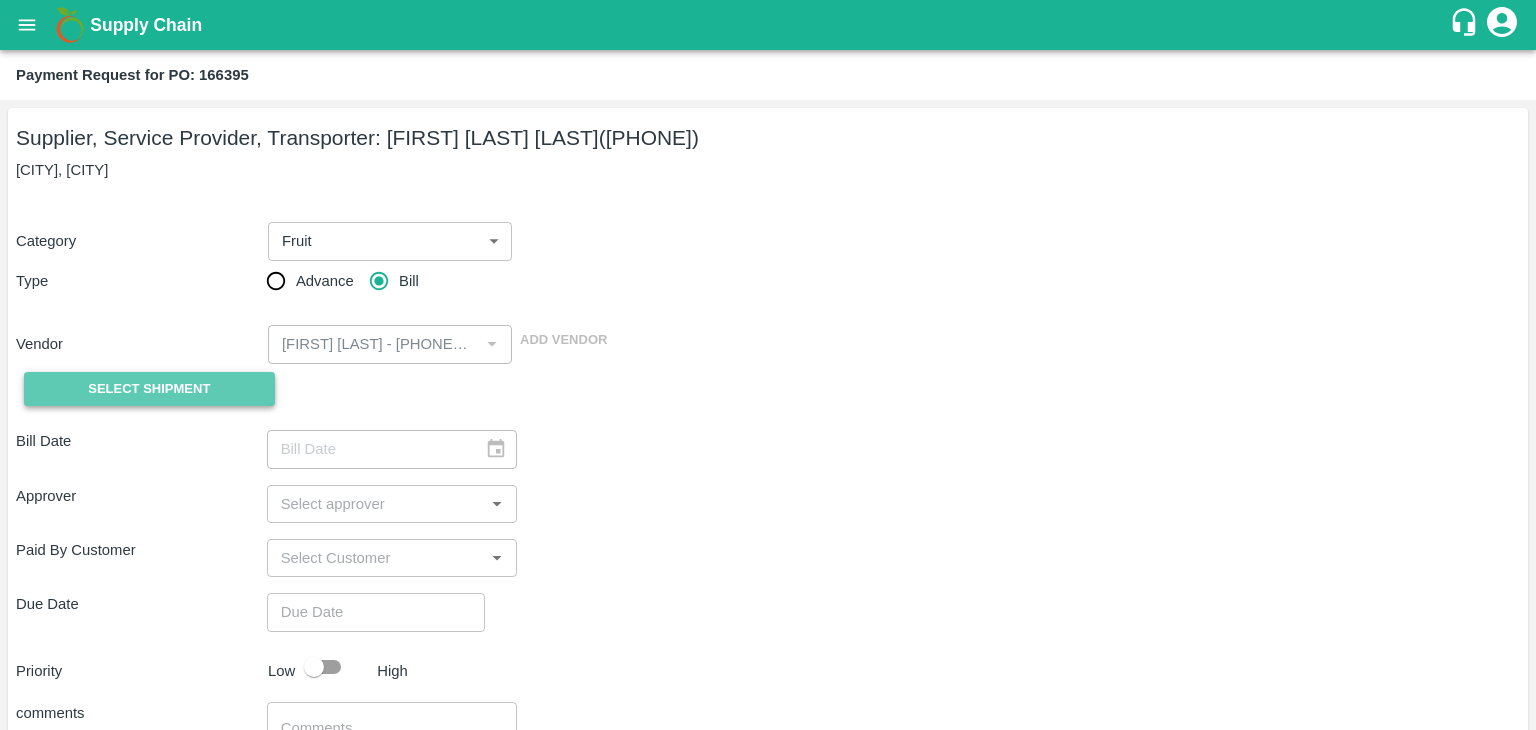 click on "Select Shipment" at bounding box center (149, 389) 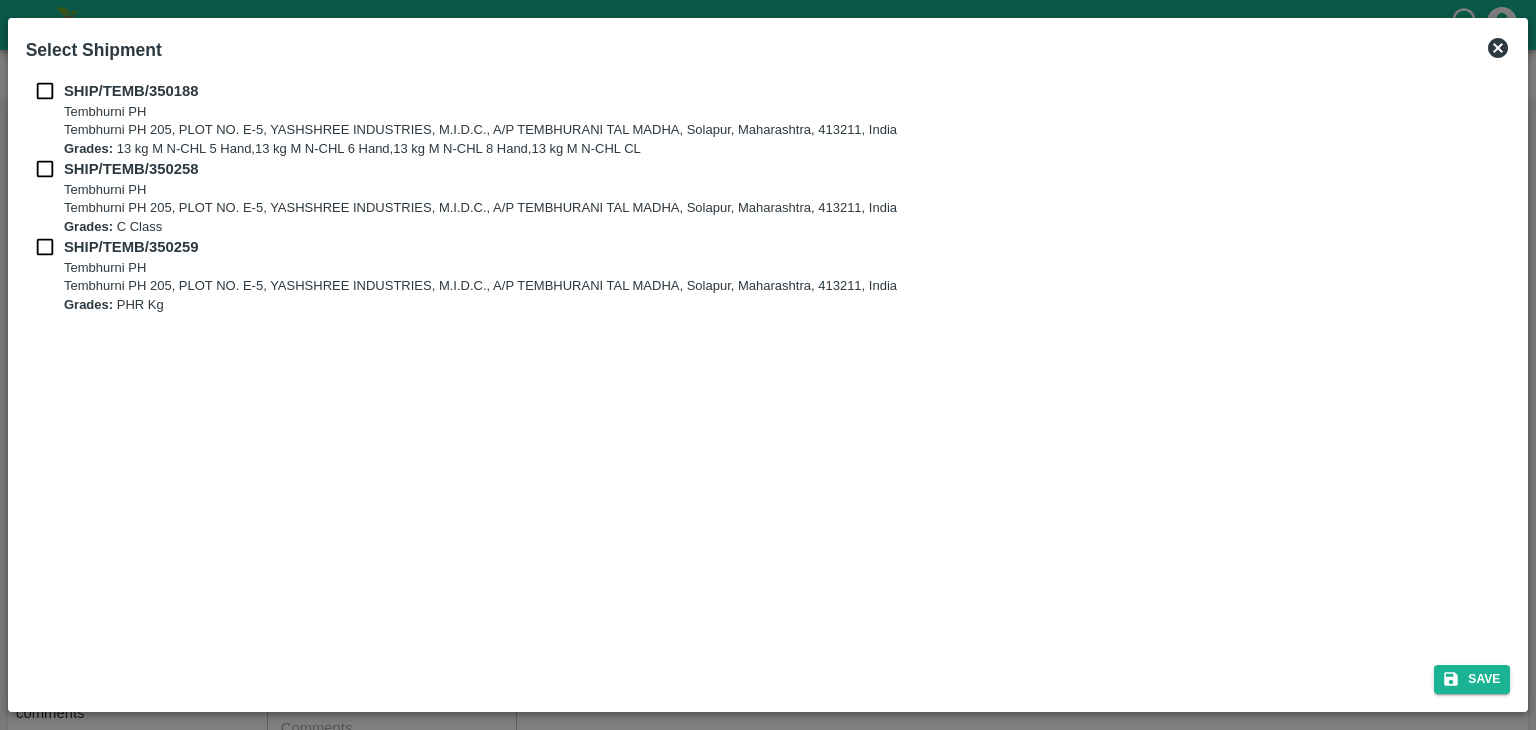 click at bounding box center [45, 91] 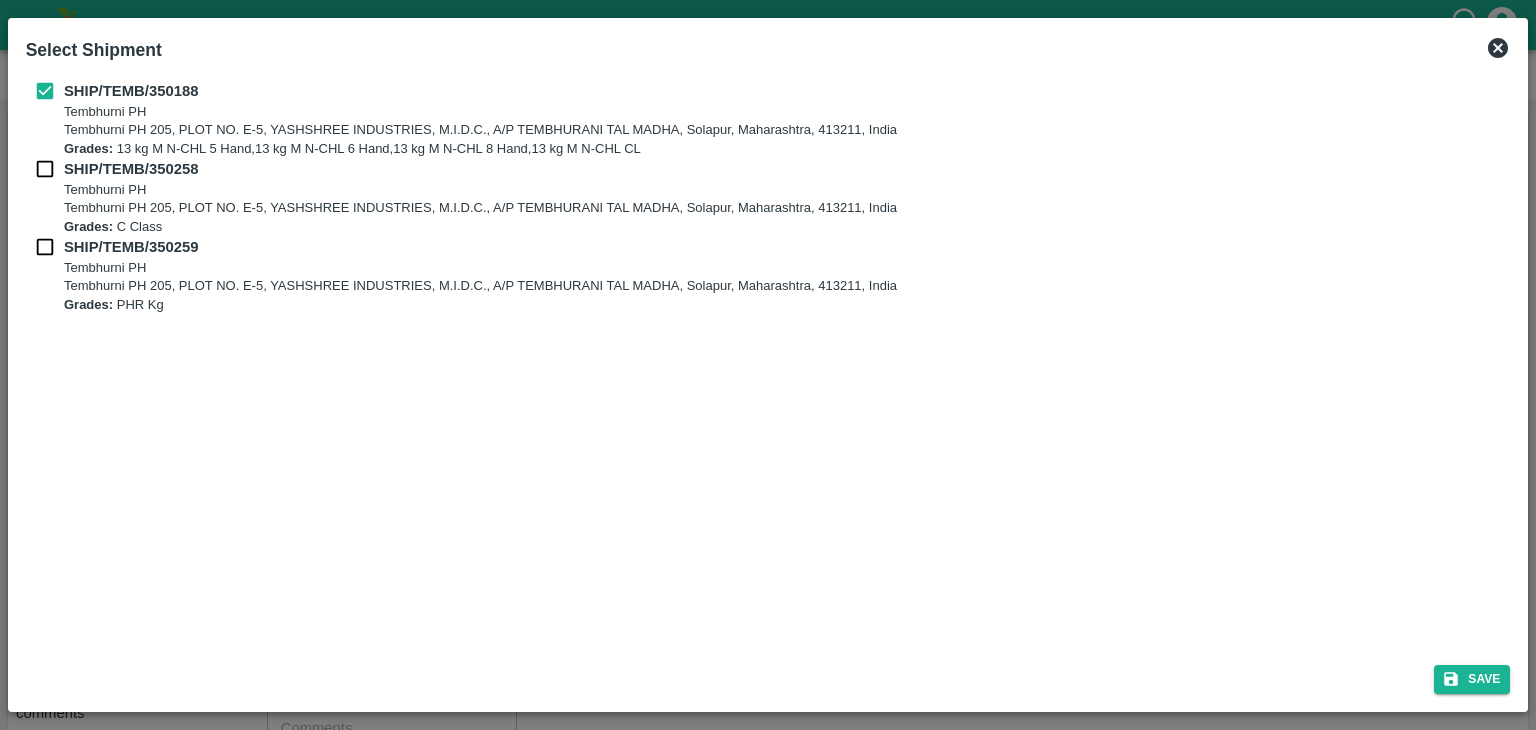click at bounding box center (45, 169) 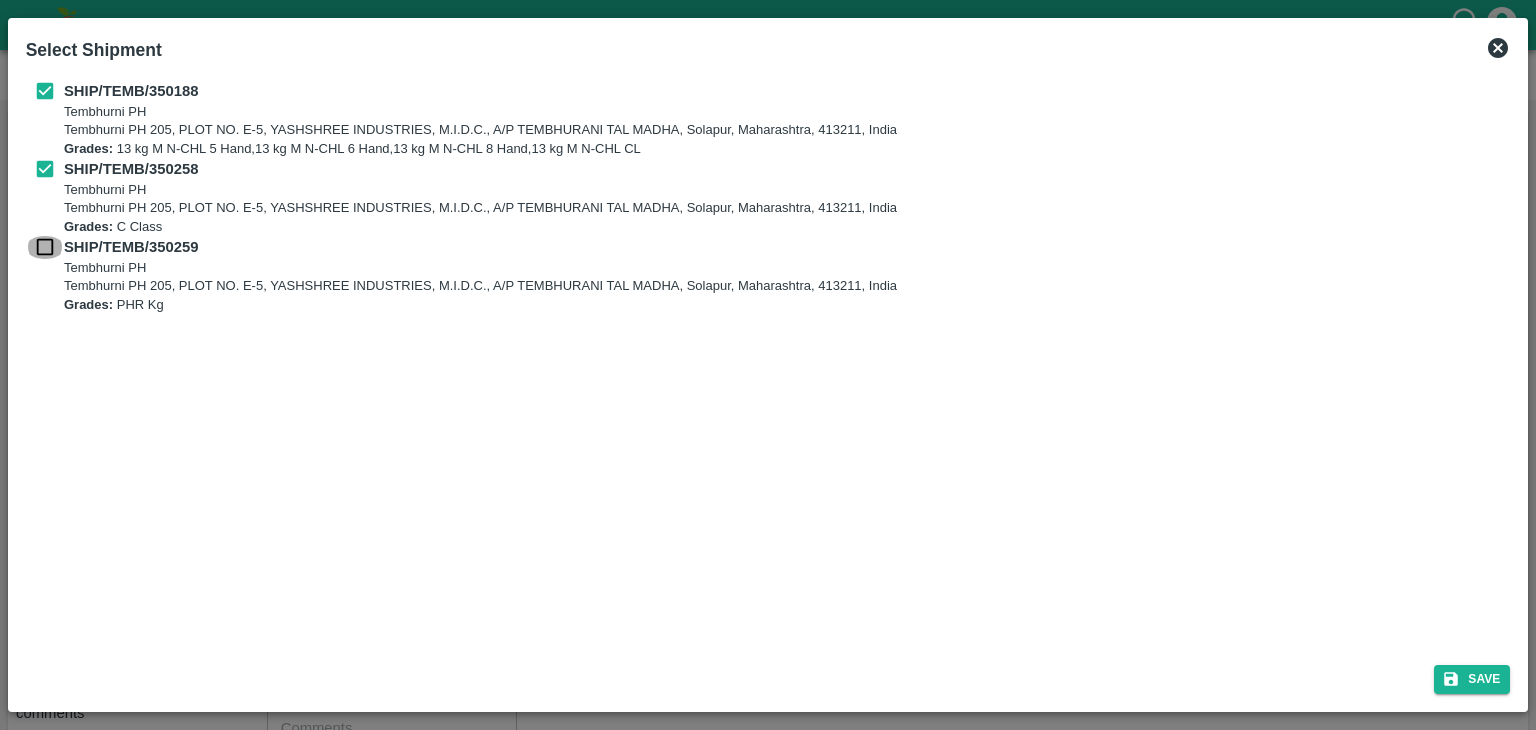 click at bounding box center [45, 247] 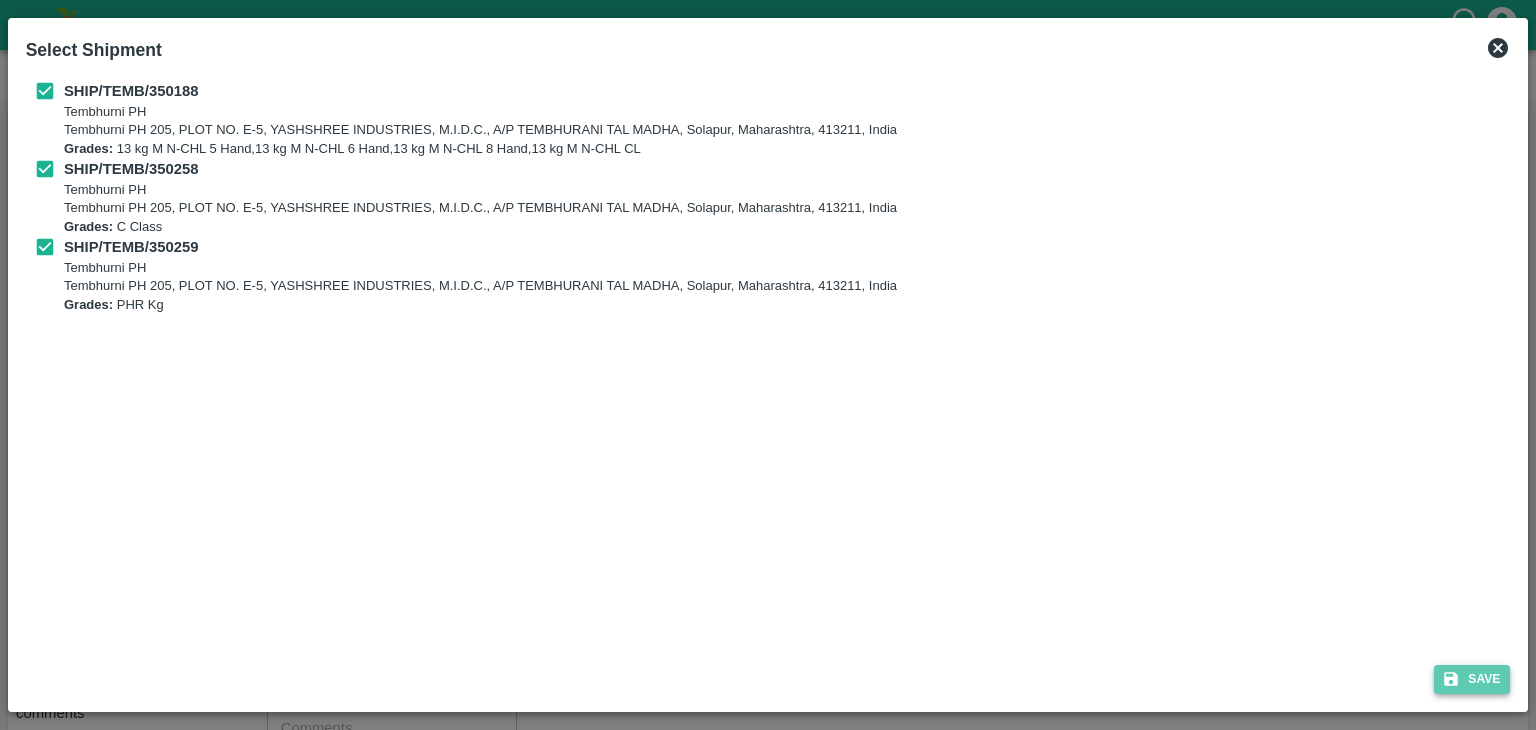 click on "Save" at bounding box center [1472, 679] 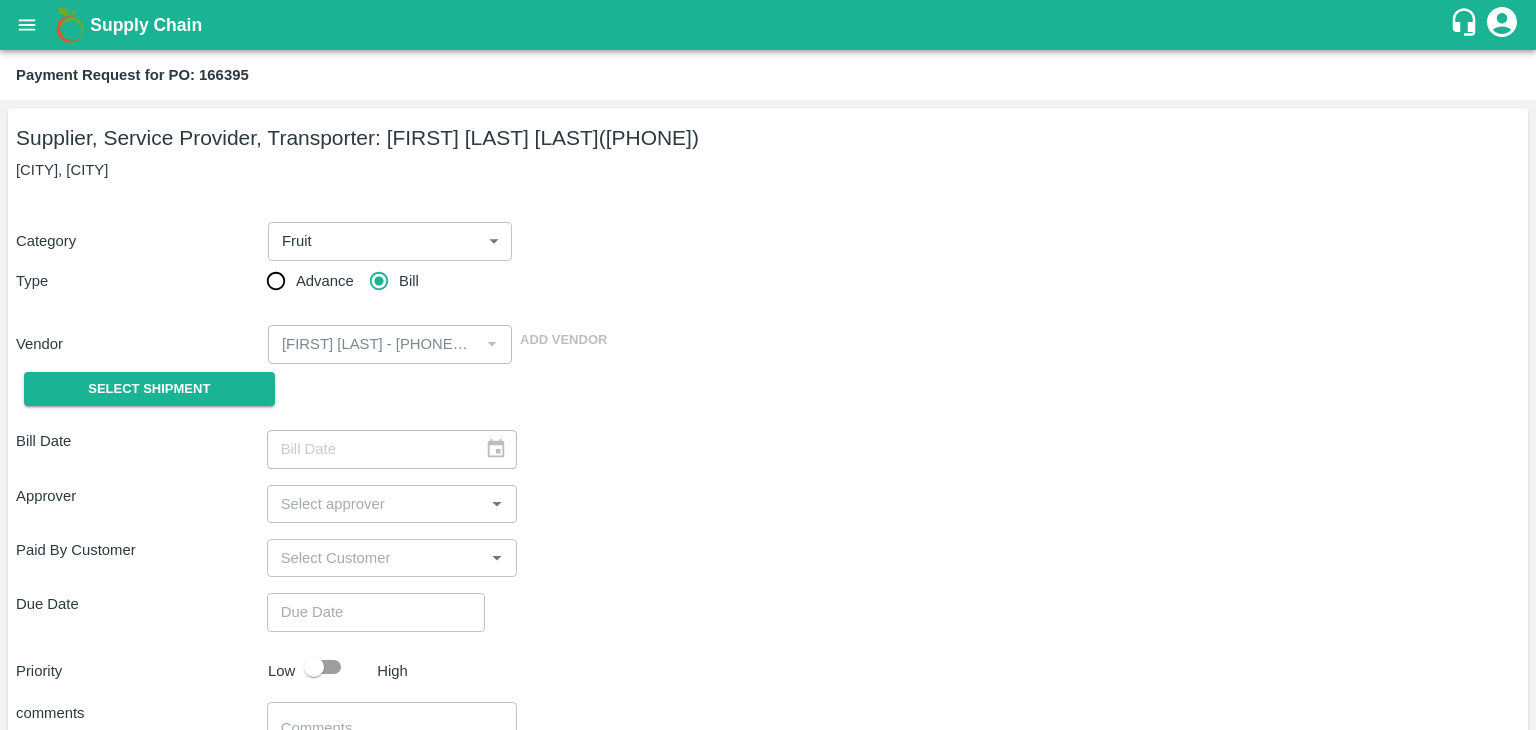 type on "31/07/2025" 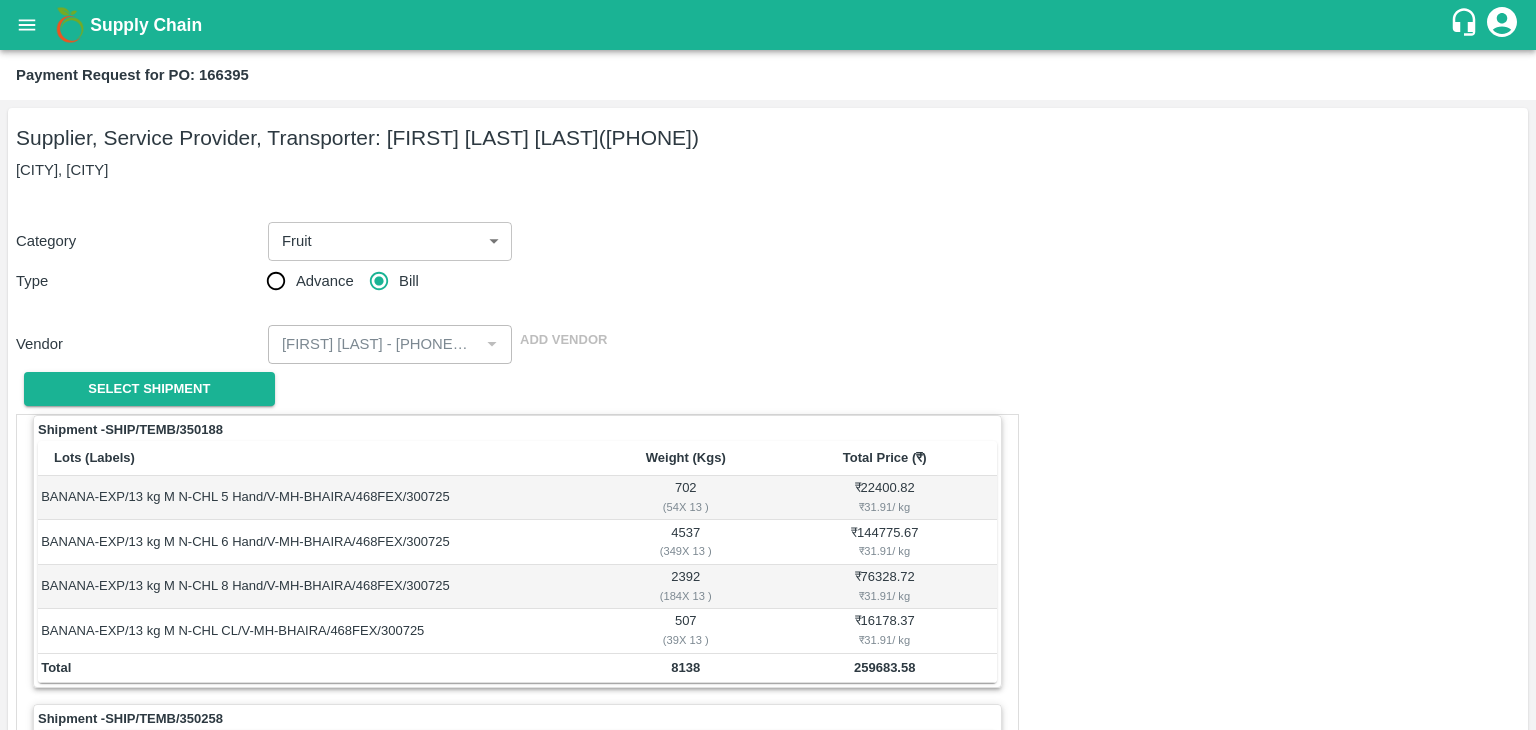 scroll, scrollTop: 936, scrollLeft: 0, axis: vertical 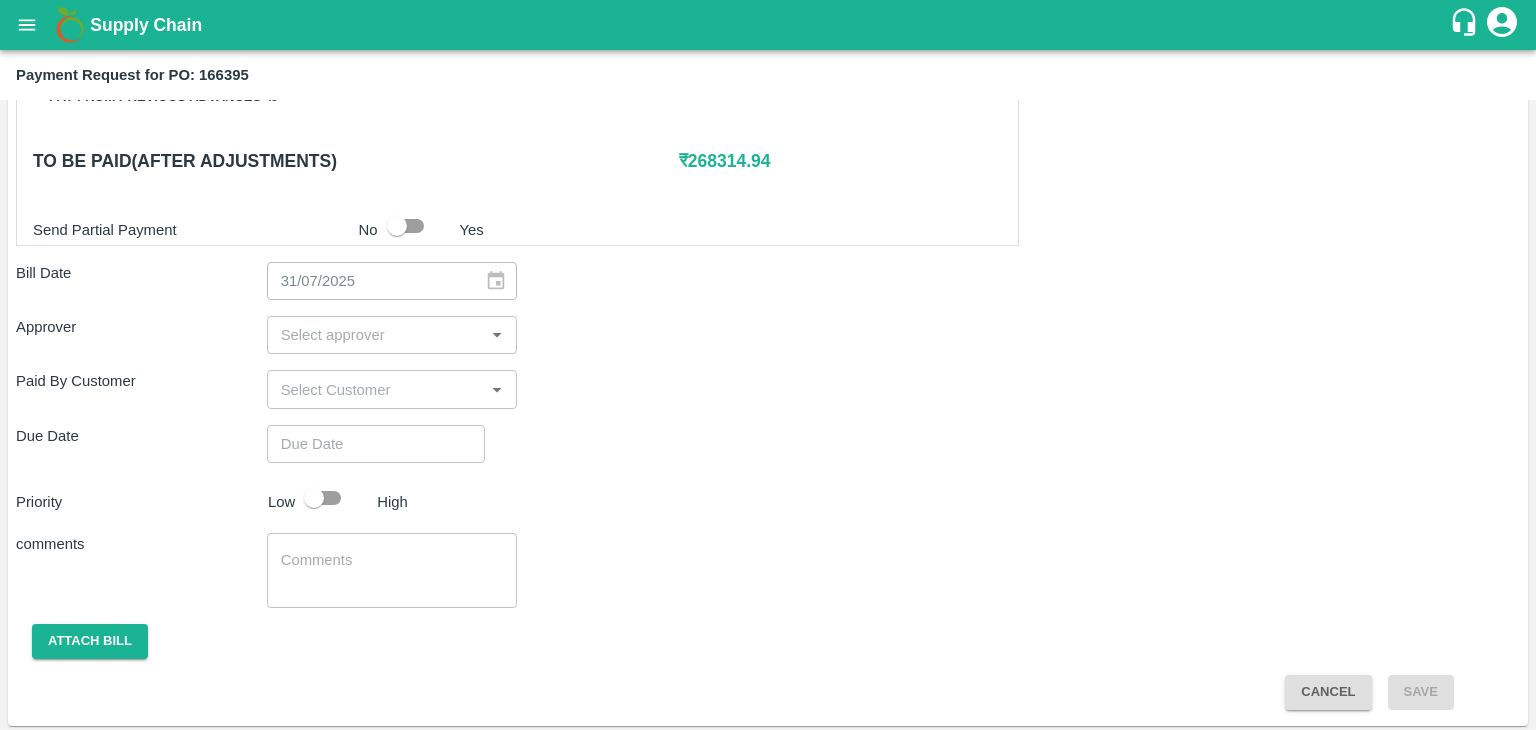 click at bounding box center [376, 335] 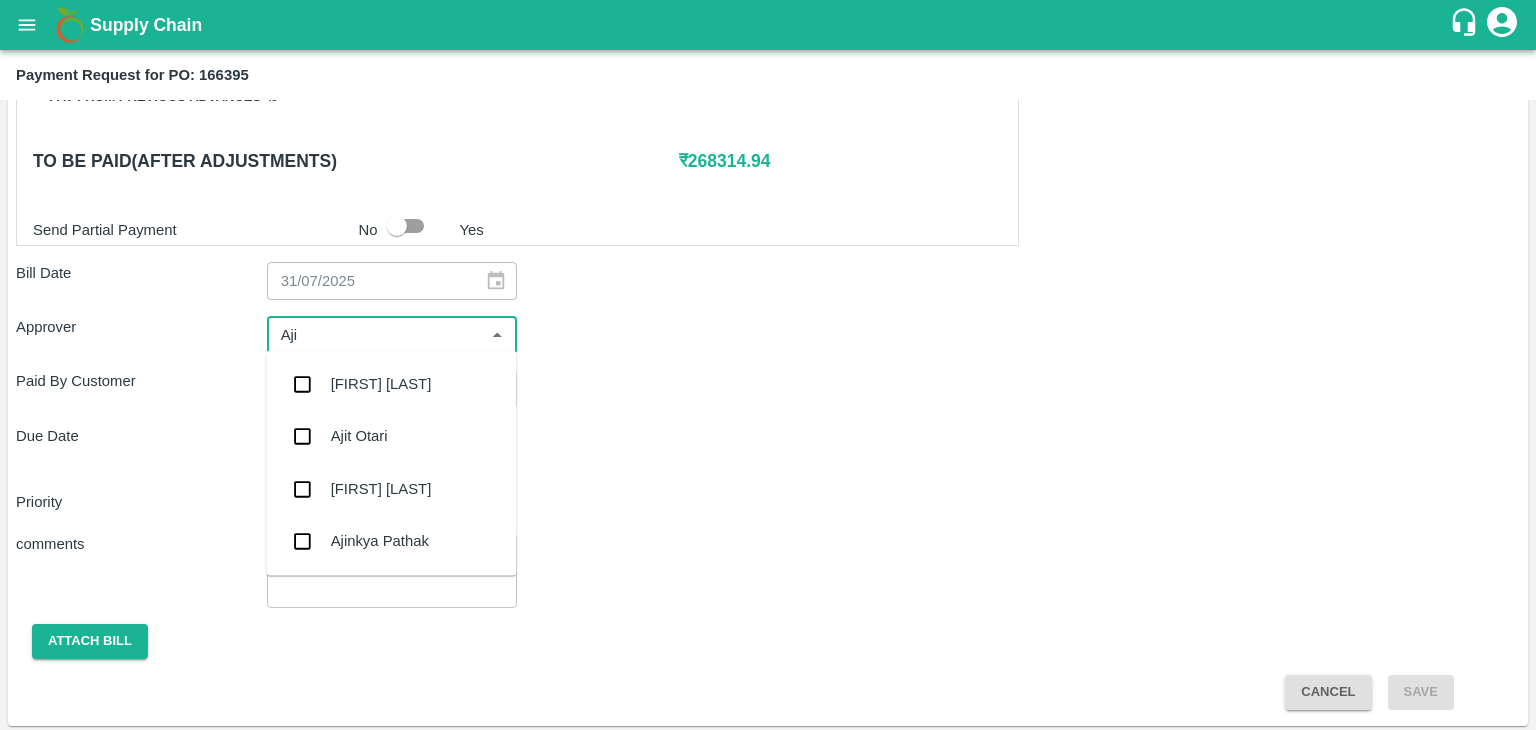 type on "[FIRST]" 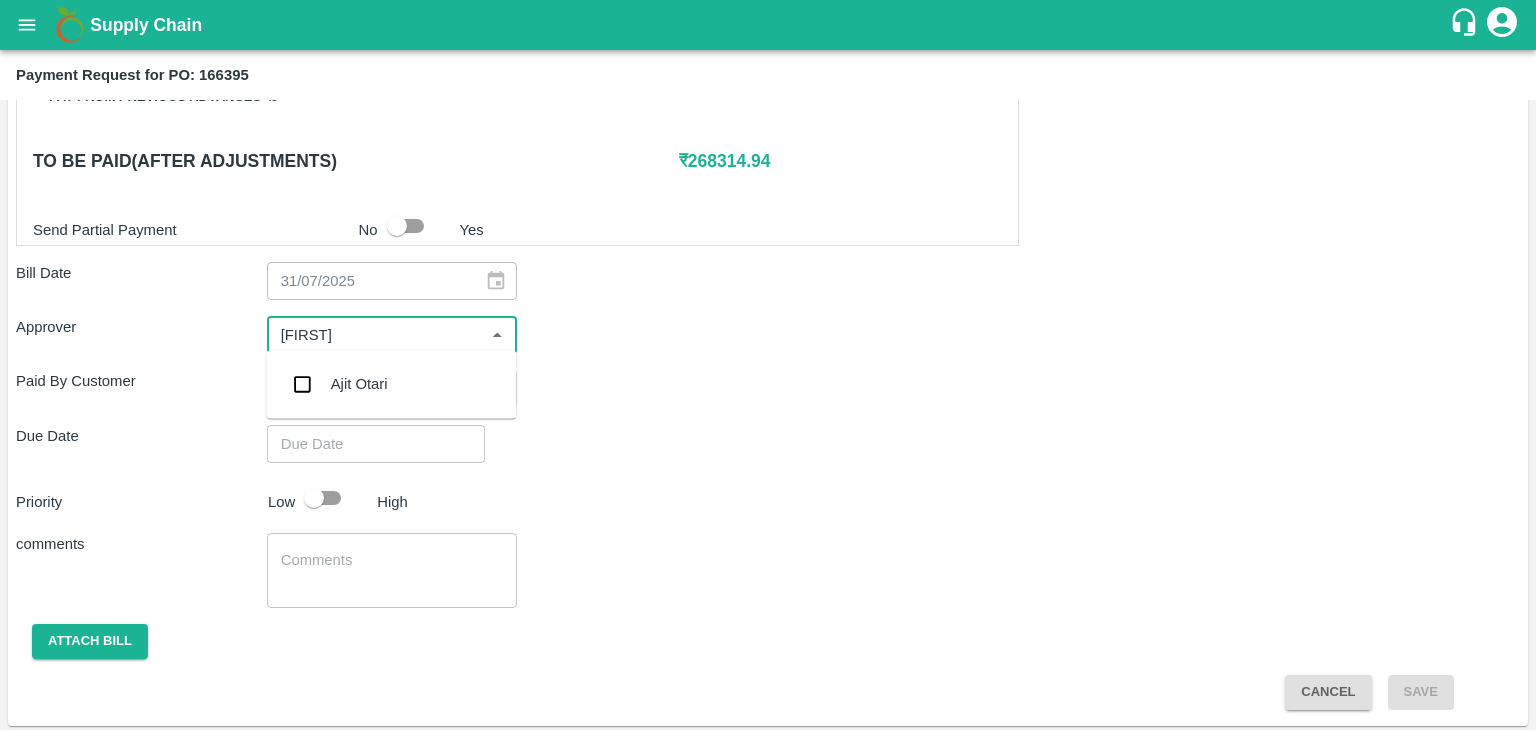 click on "Ajit Otari" at bounding box center [391, 384] 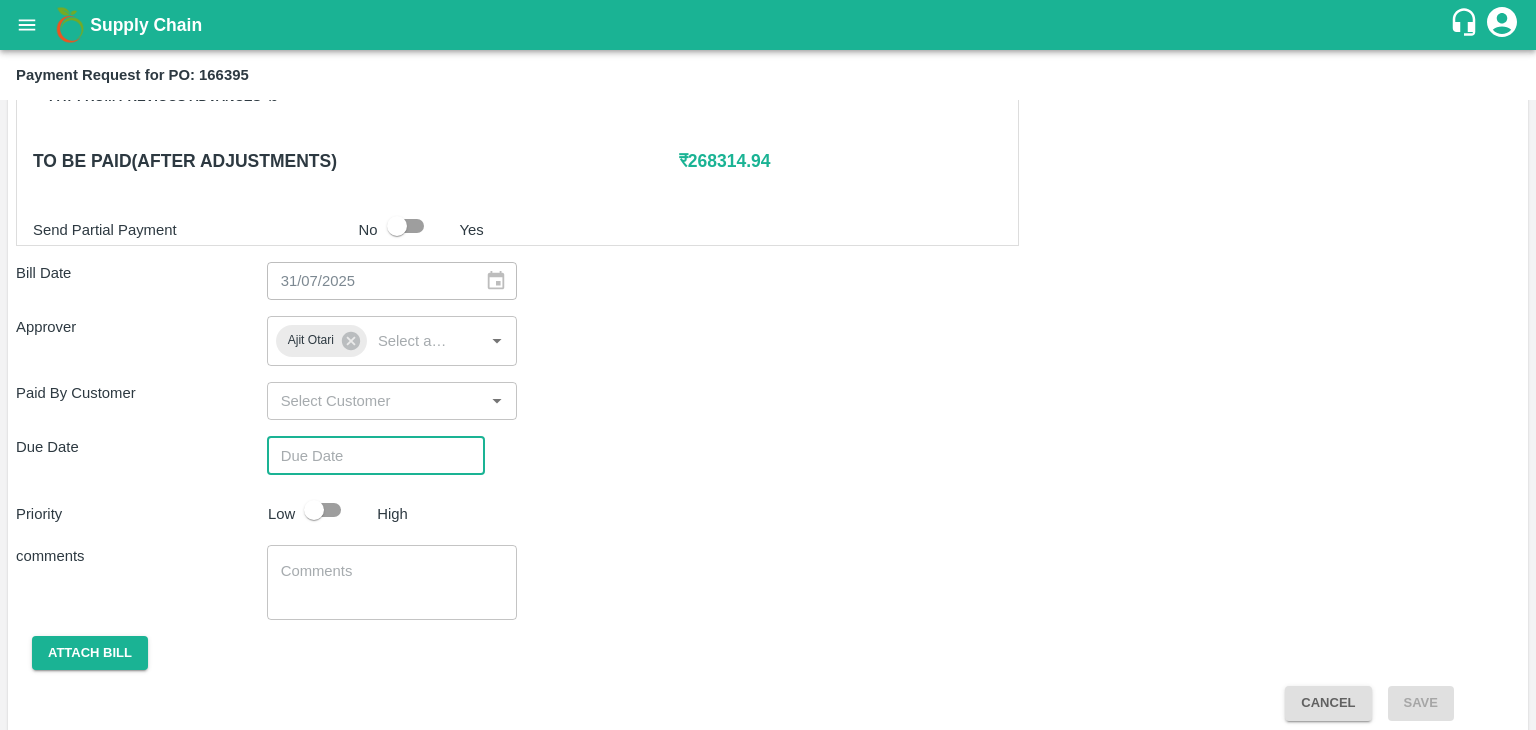 type on "DD/MM/YYYY hh:mm aa" 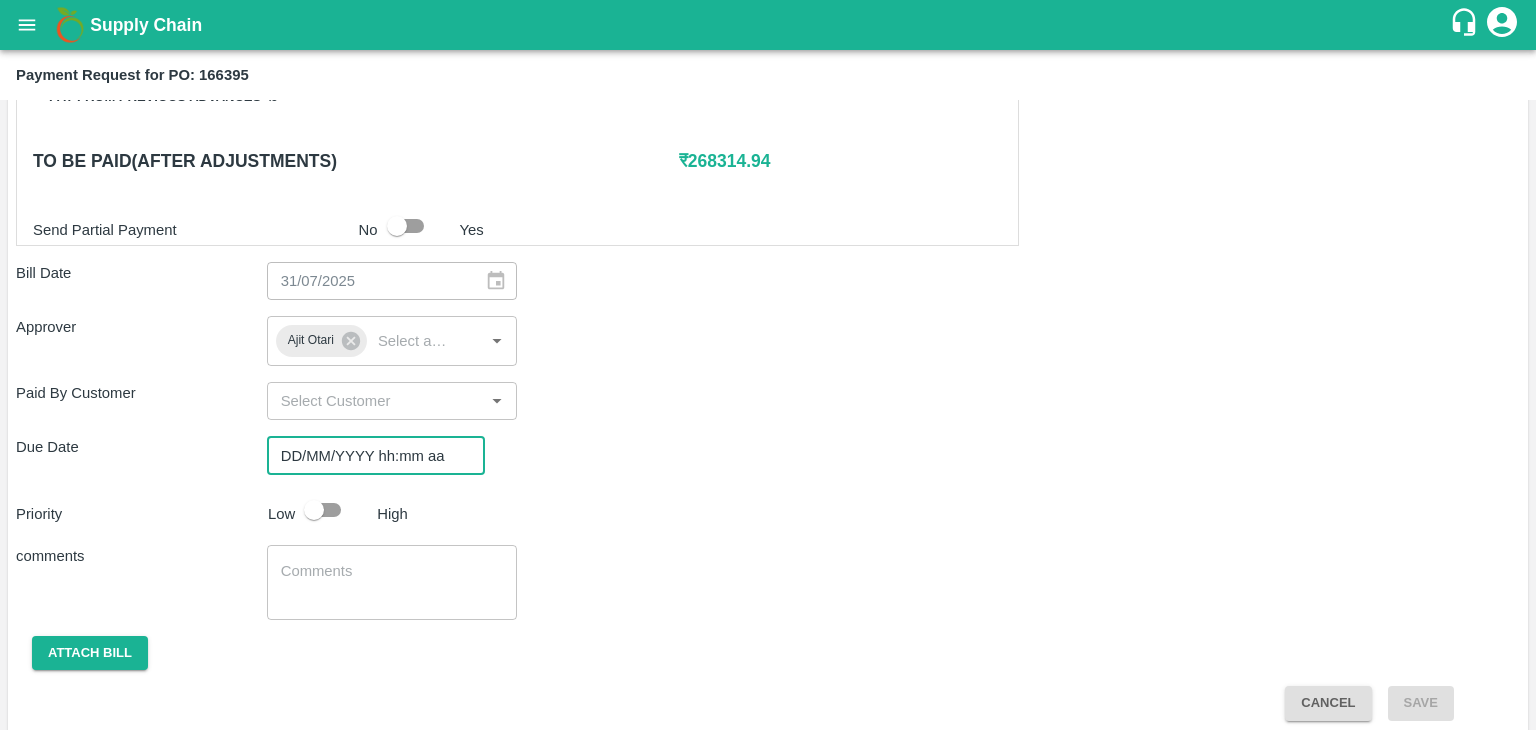 click on "DD/MM/YYYY hh:mm aa" at bounding box center [369, 455] 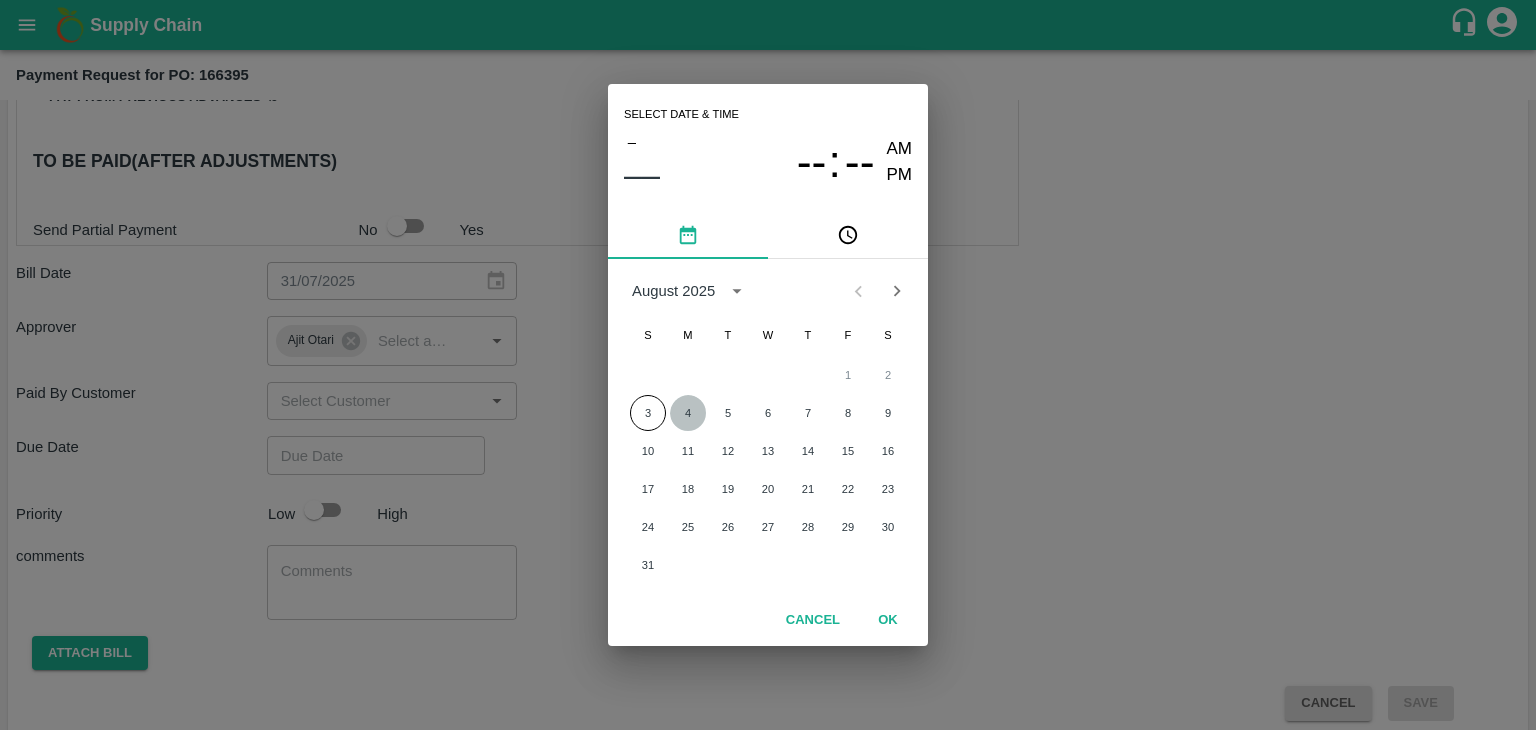 click on "4" at bounding box center [688, 413] 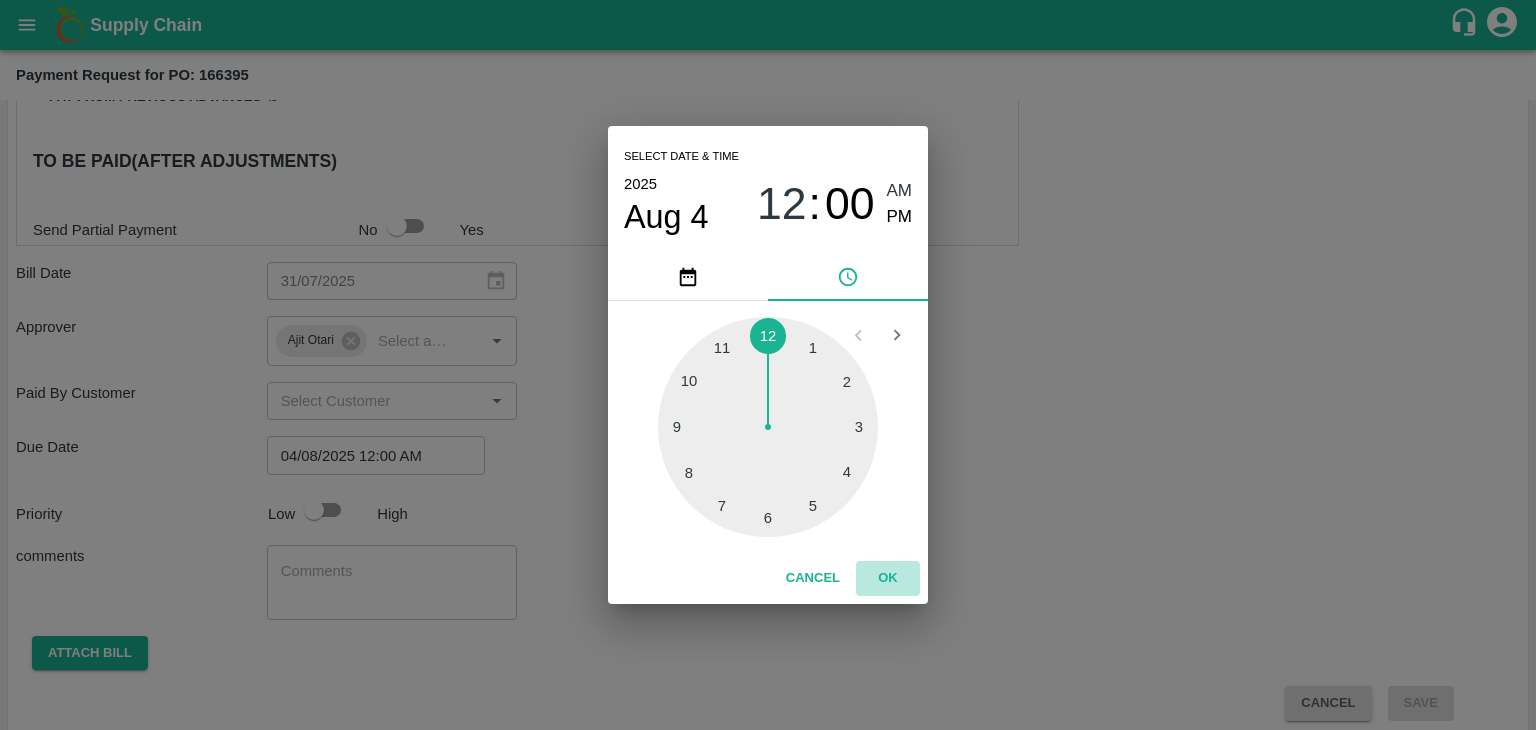 click on "OK" at bounding box center [888, 578] 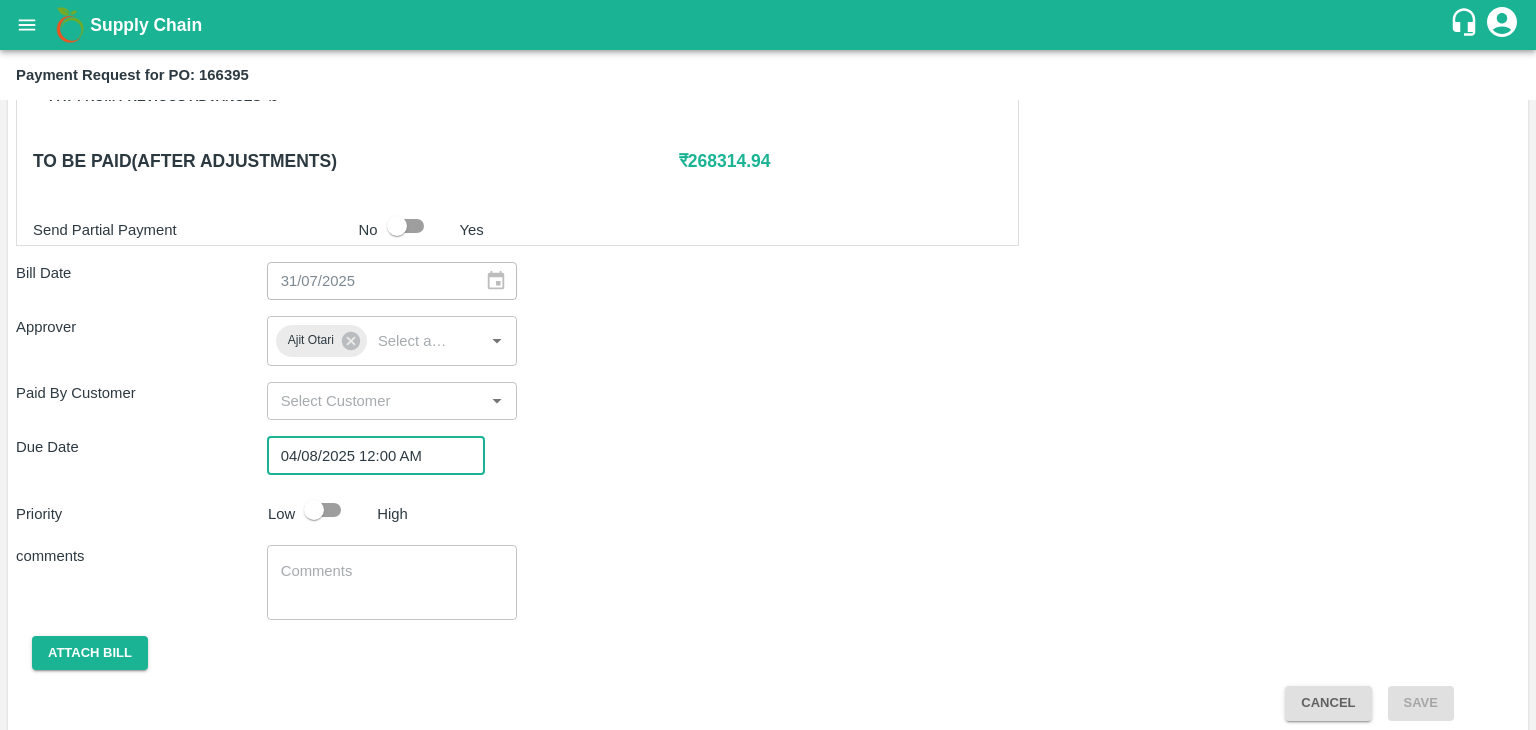 click at bounding box center [314, 510] 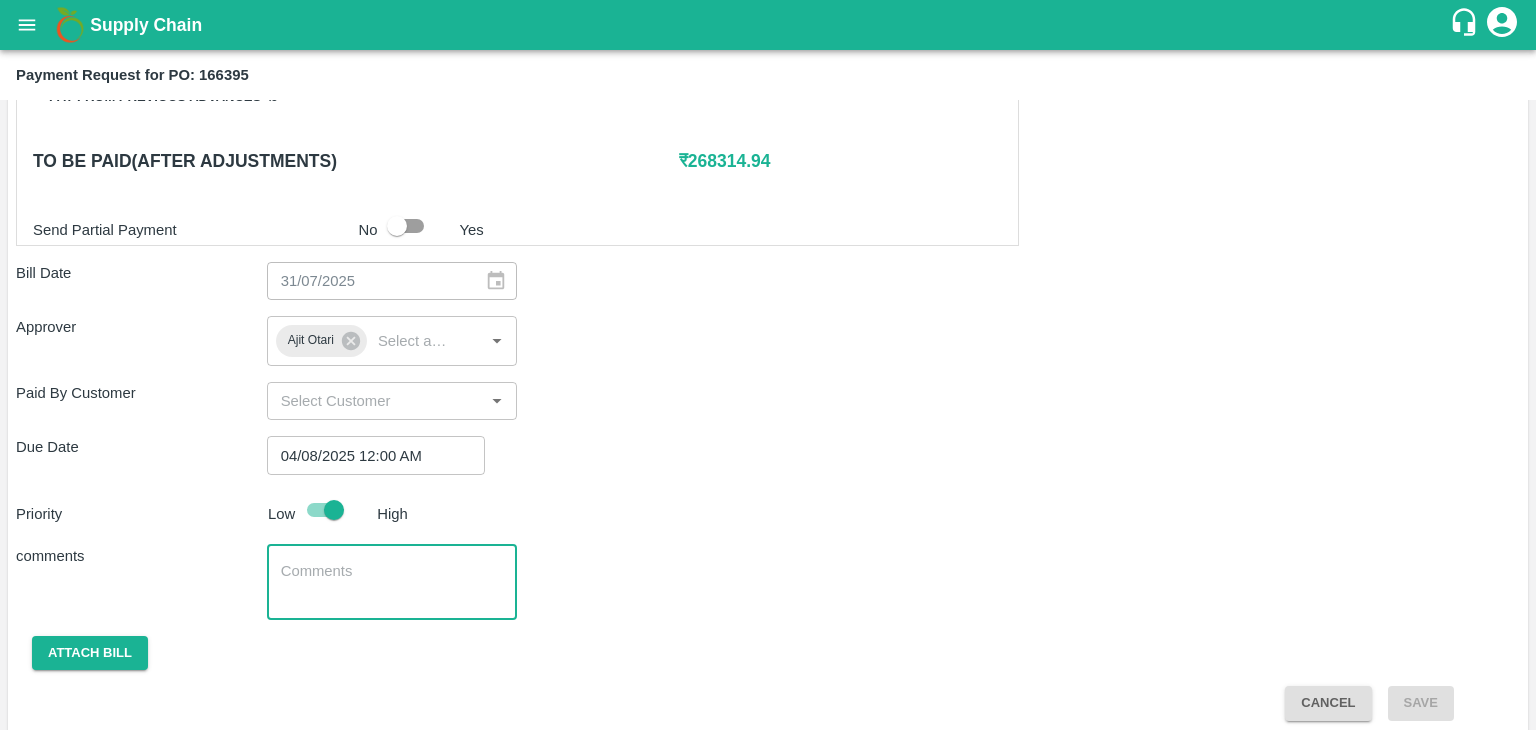 click at bounding box center [392, 582] 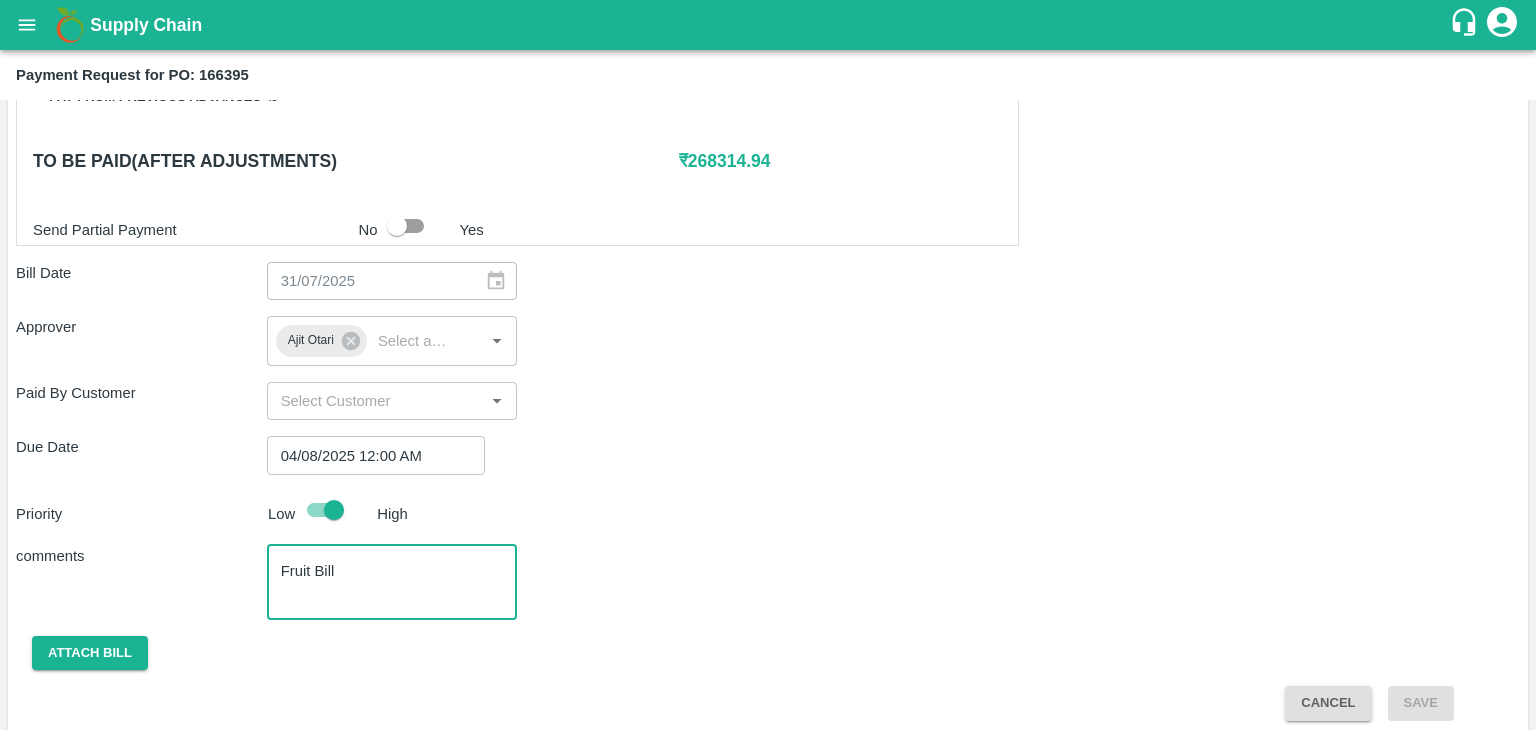 scroll, scrollTop: 948, scrollLeft: 0, axis: vertical 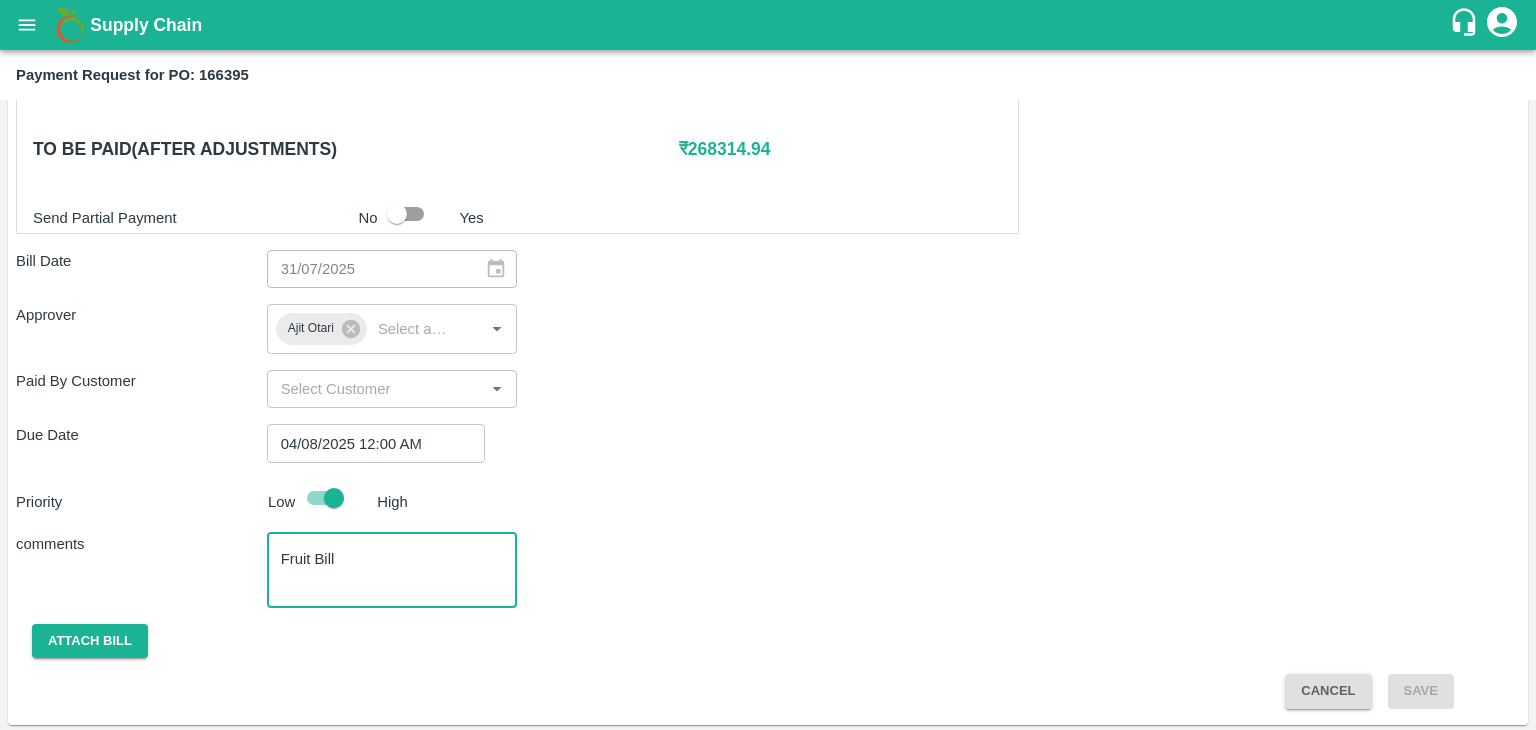 type on "Fruit Bill" 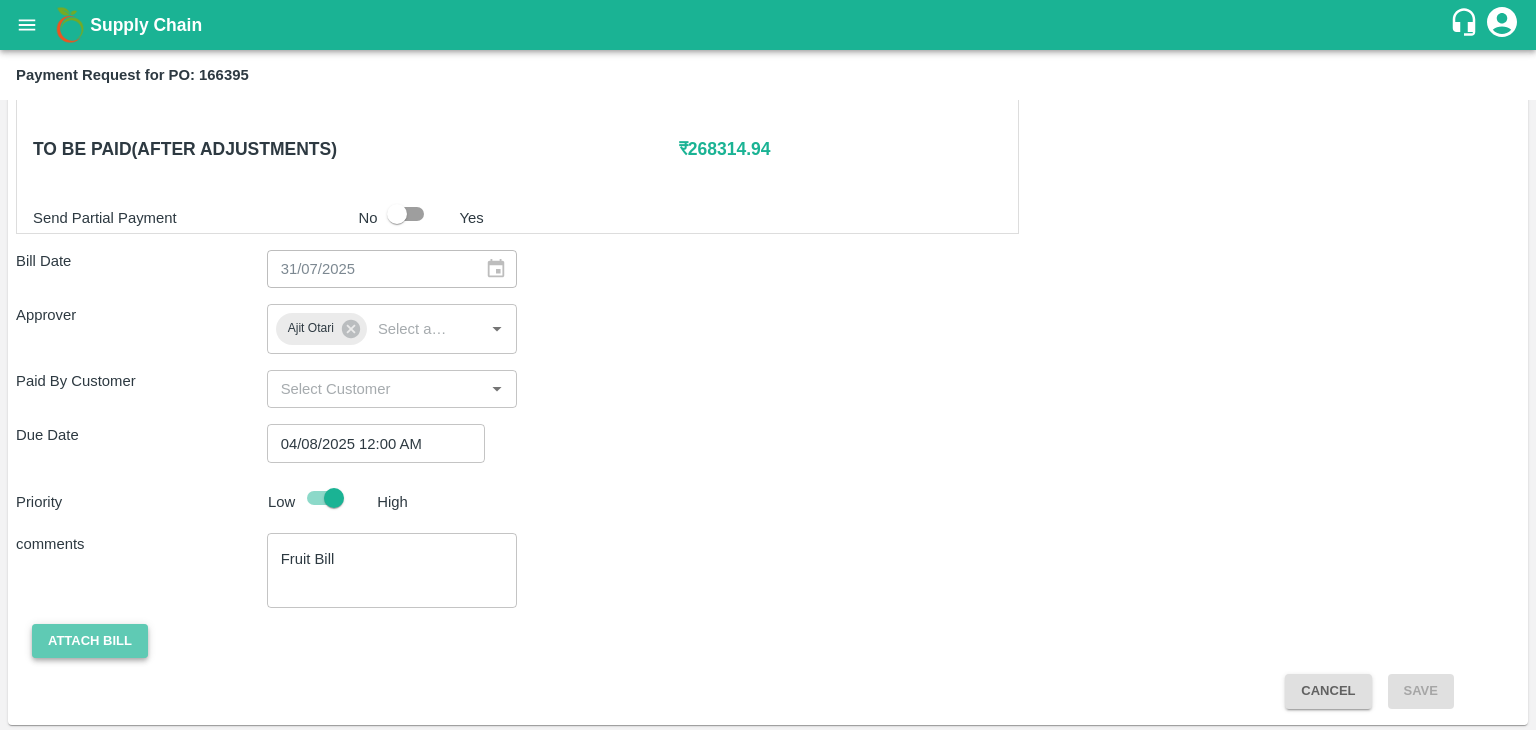 click on "Attach bill" at bounding box center (90, 641) 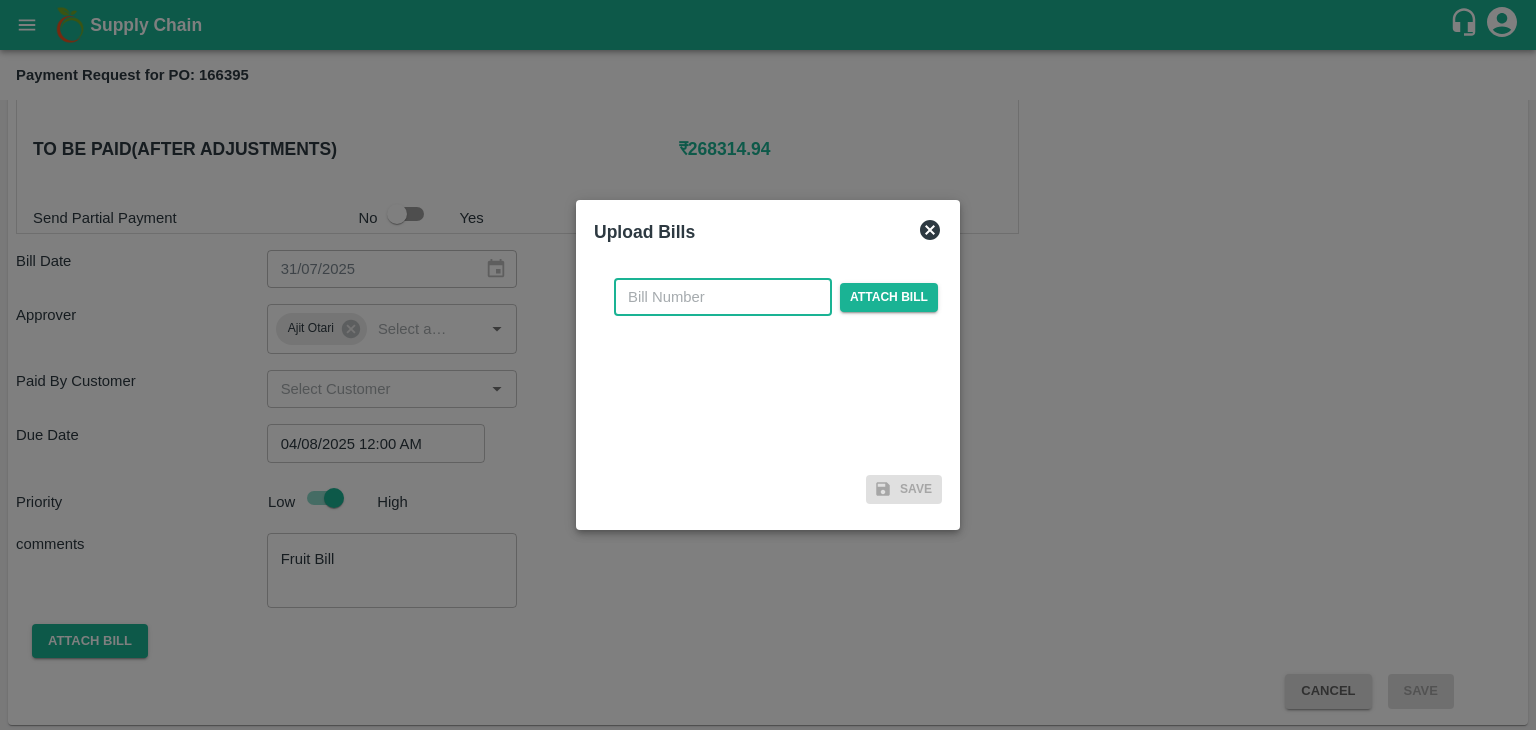 click at bounding box center (723, 297) 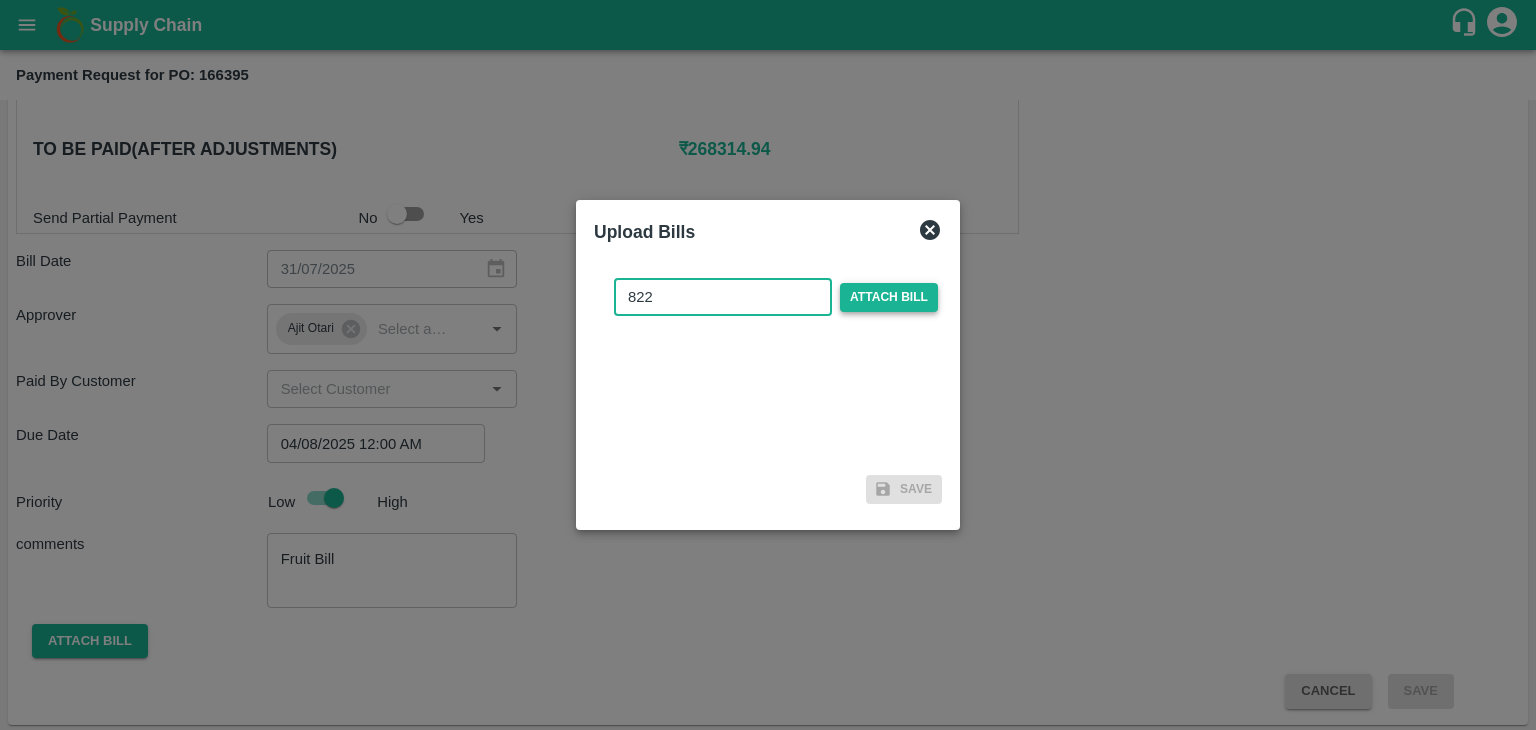 type on "822" 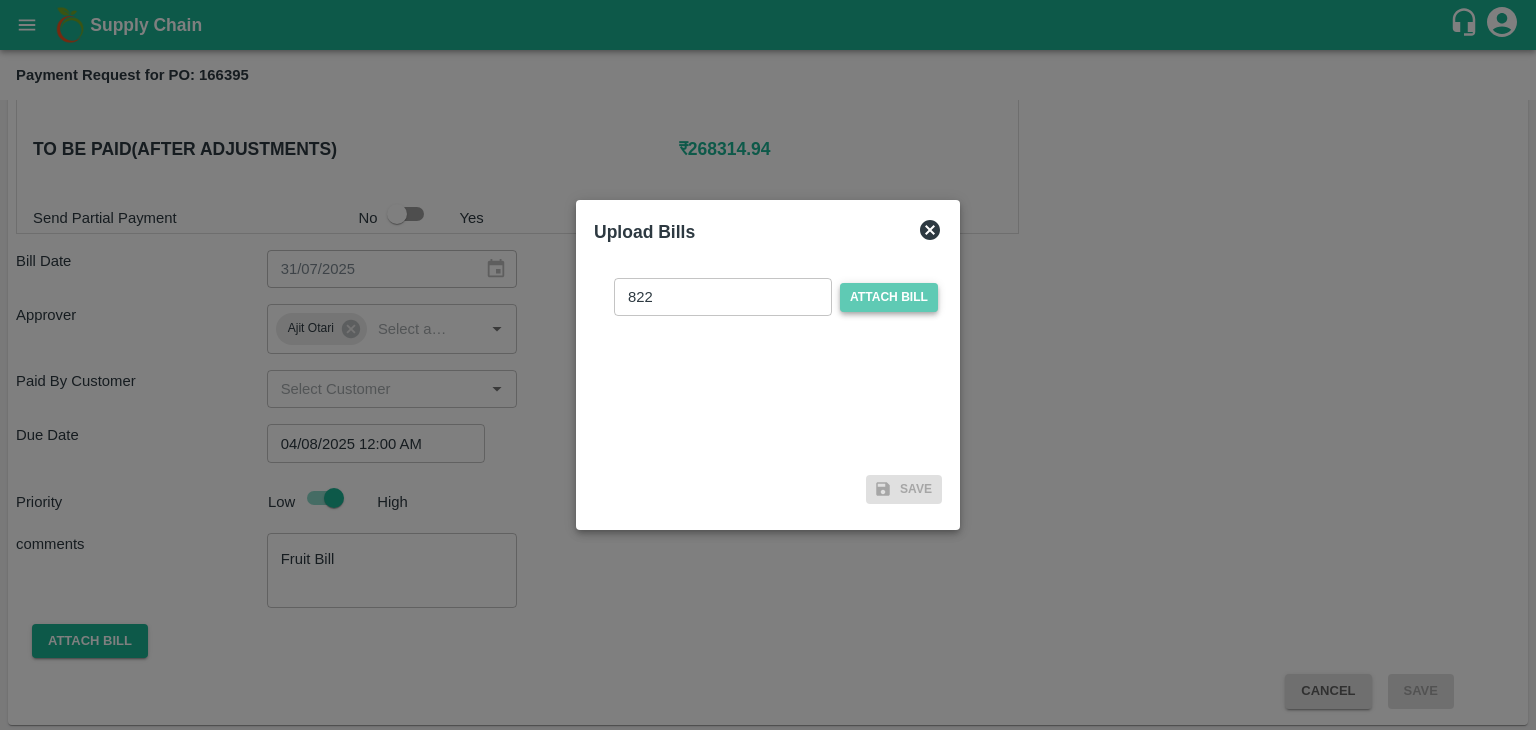 click on "Attach bill" at bounding box center (889, 297) 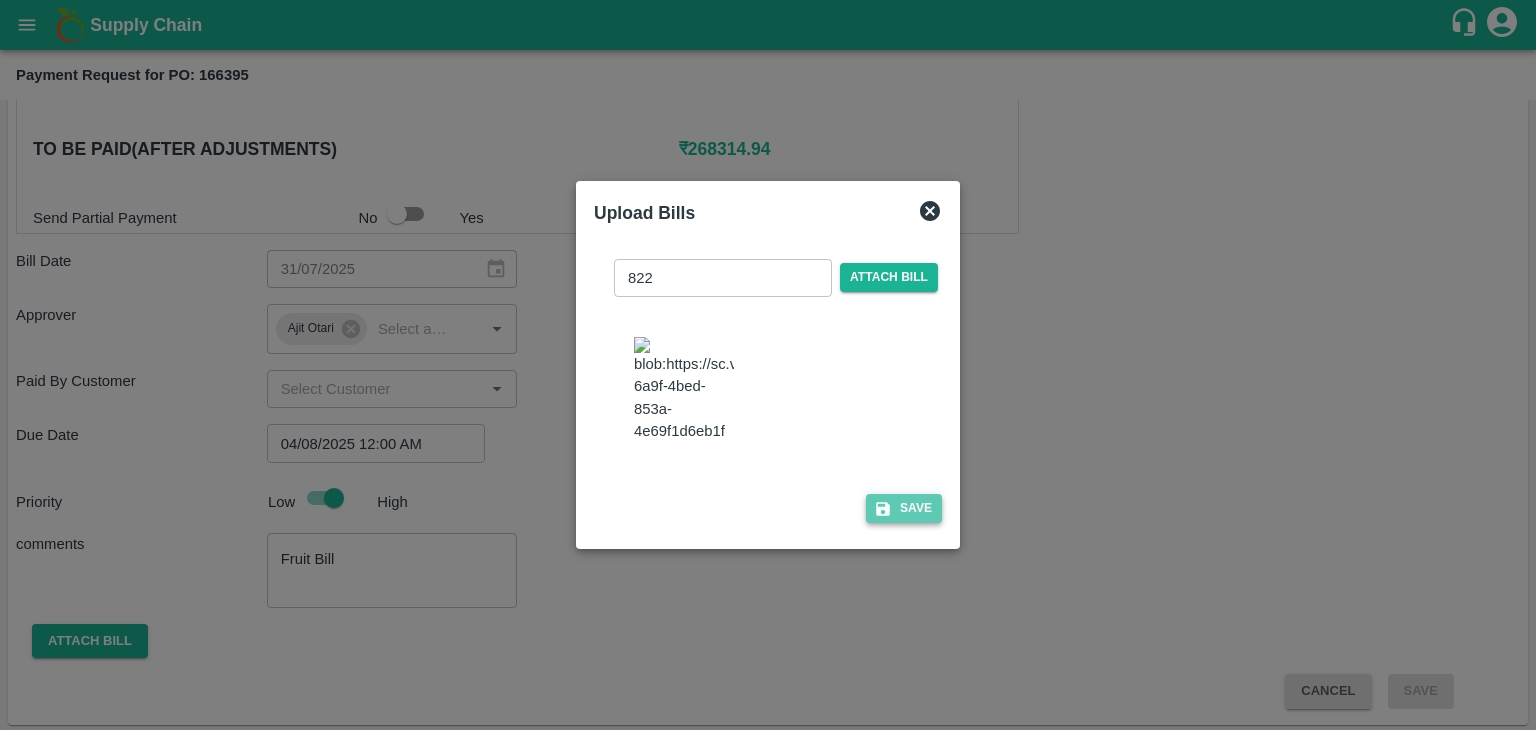 click on "Save" at bounding box center [904, 508] 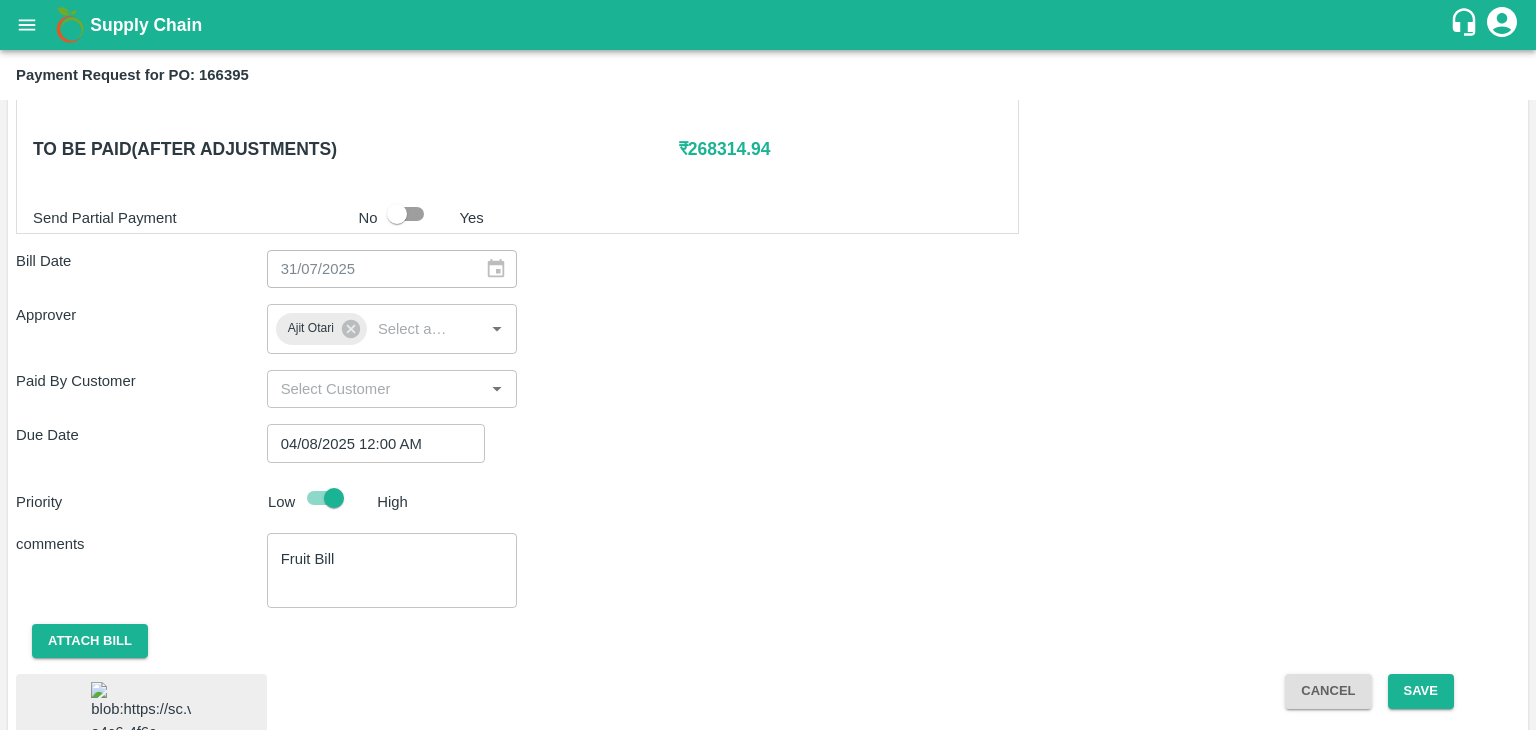 scroll, scrollTop: 1088, scrollLeft: 0, axis: vertical 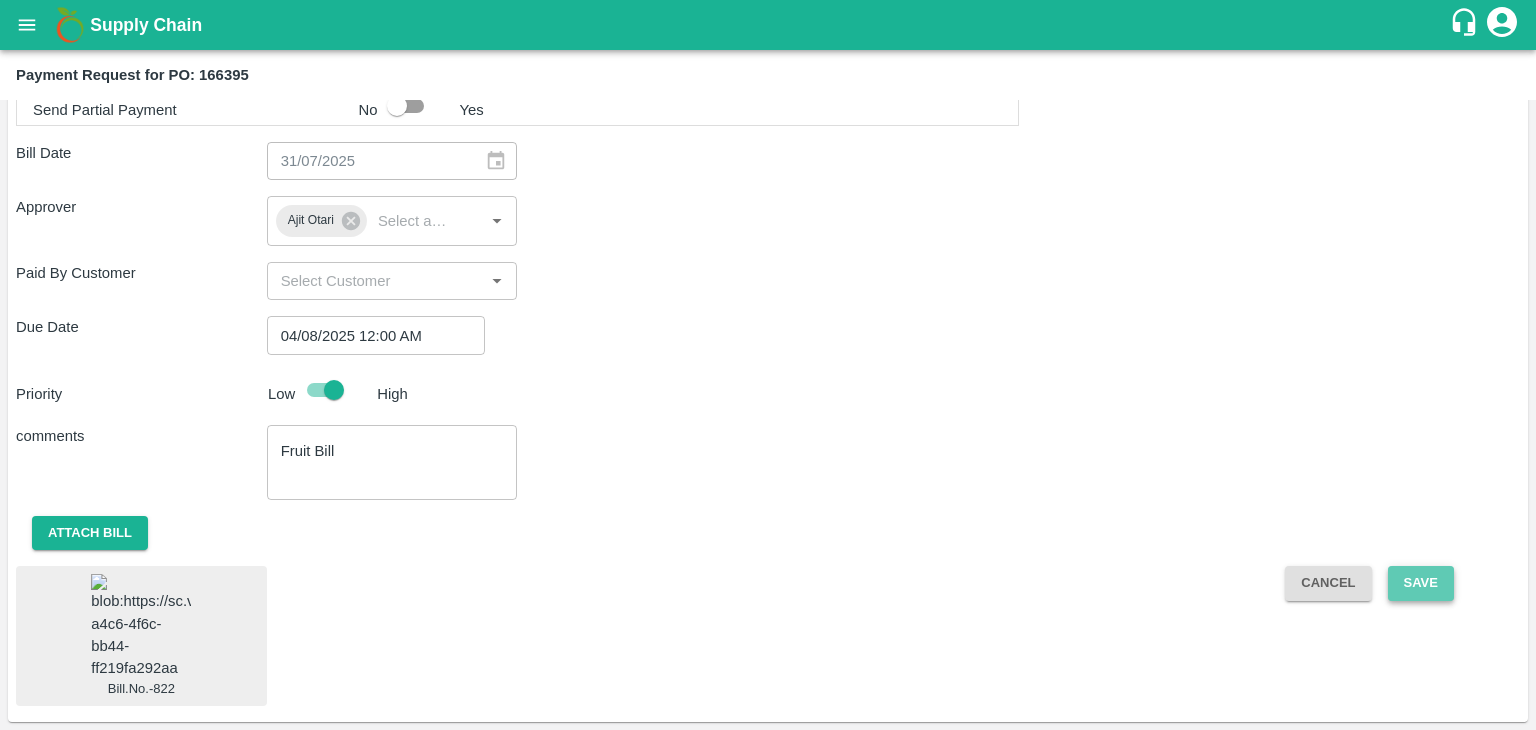 click on "Save" at bounding box center (1421, 583) 